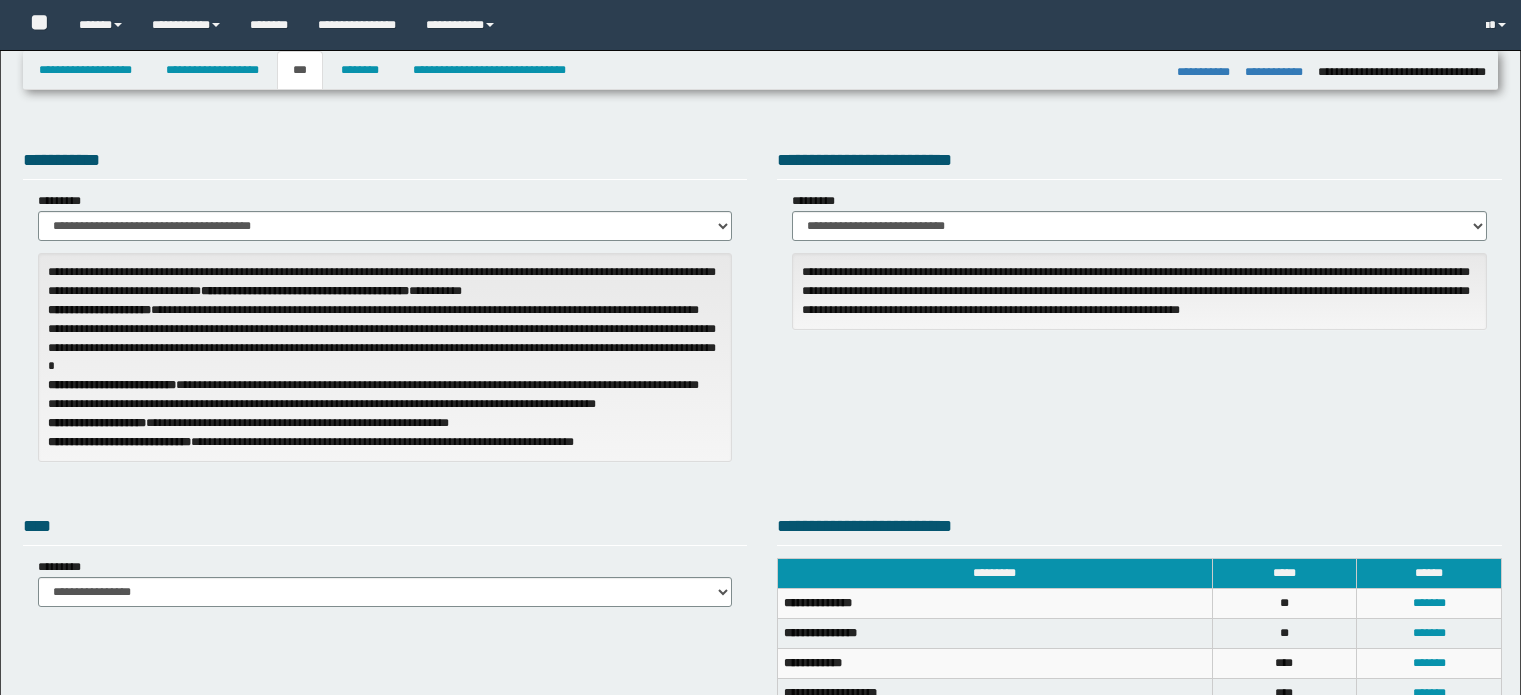 select on "**" 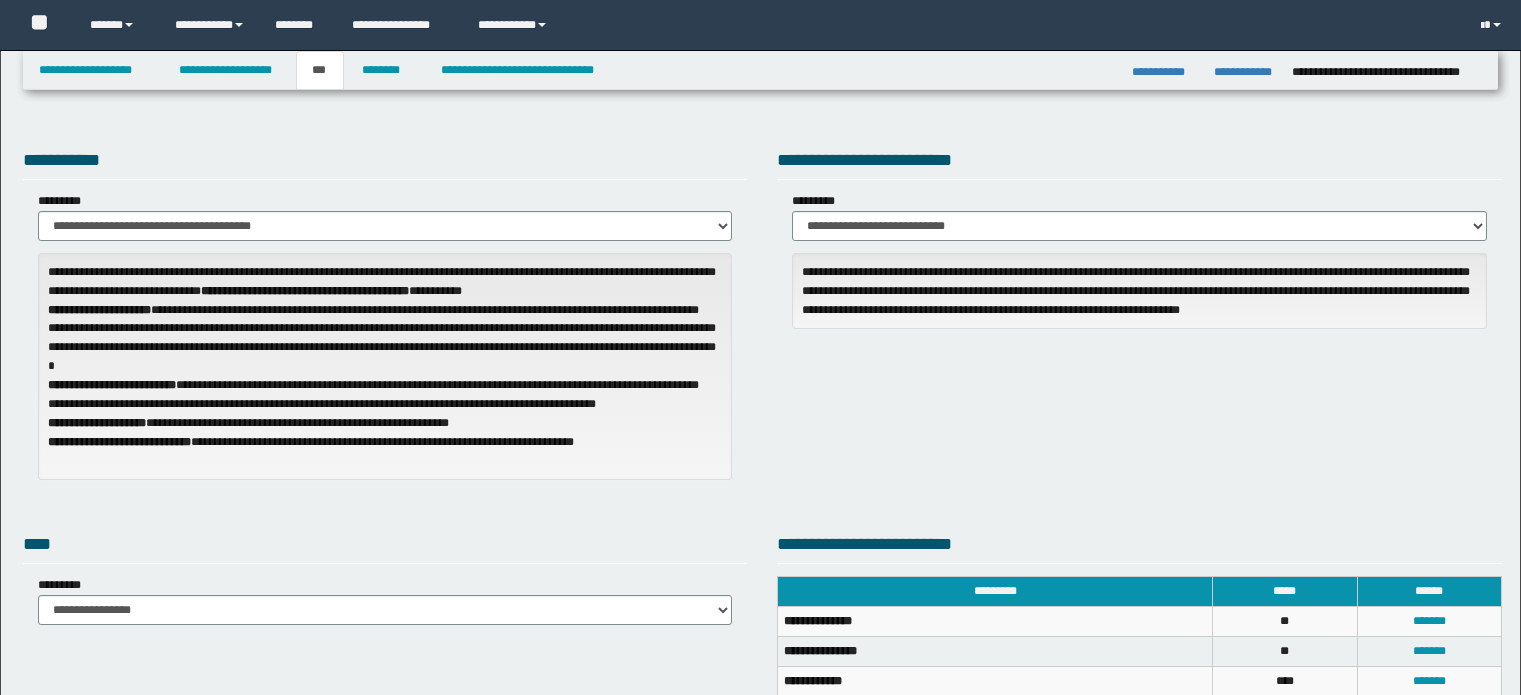 scroll, scrollTop: 0, scrollLeft: 0, axis: both 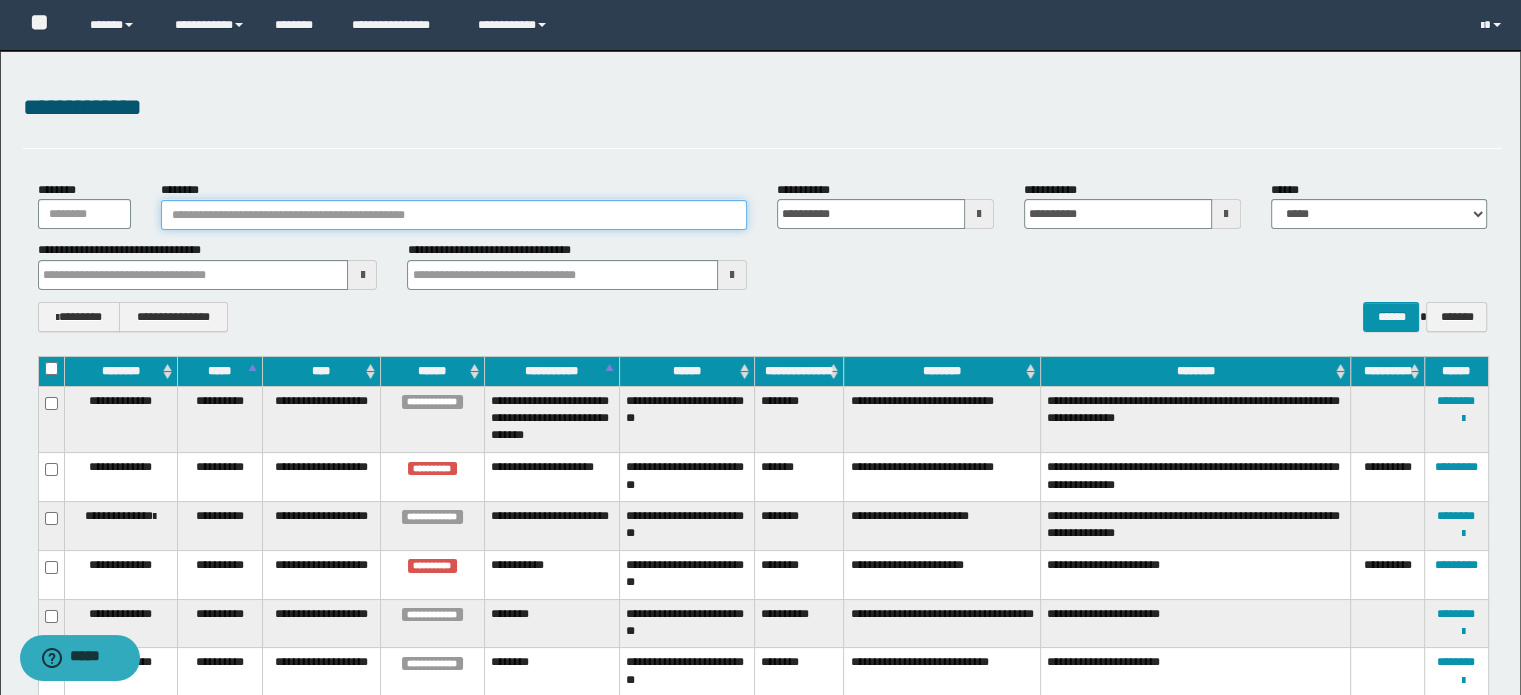 click on "********" at bounding box center [454, 215] 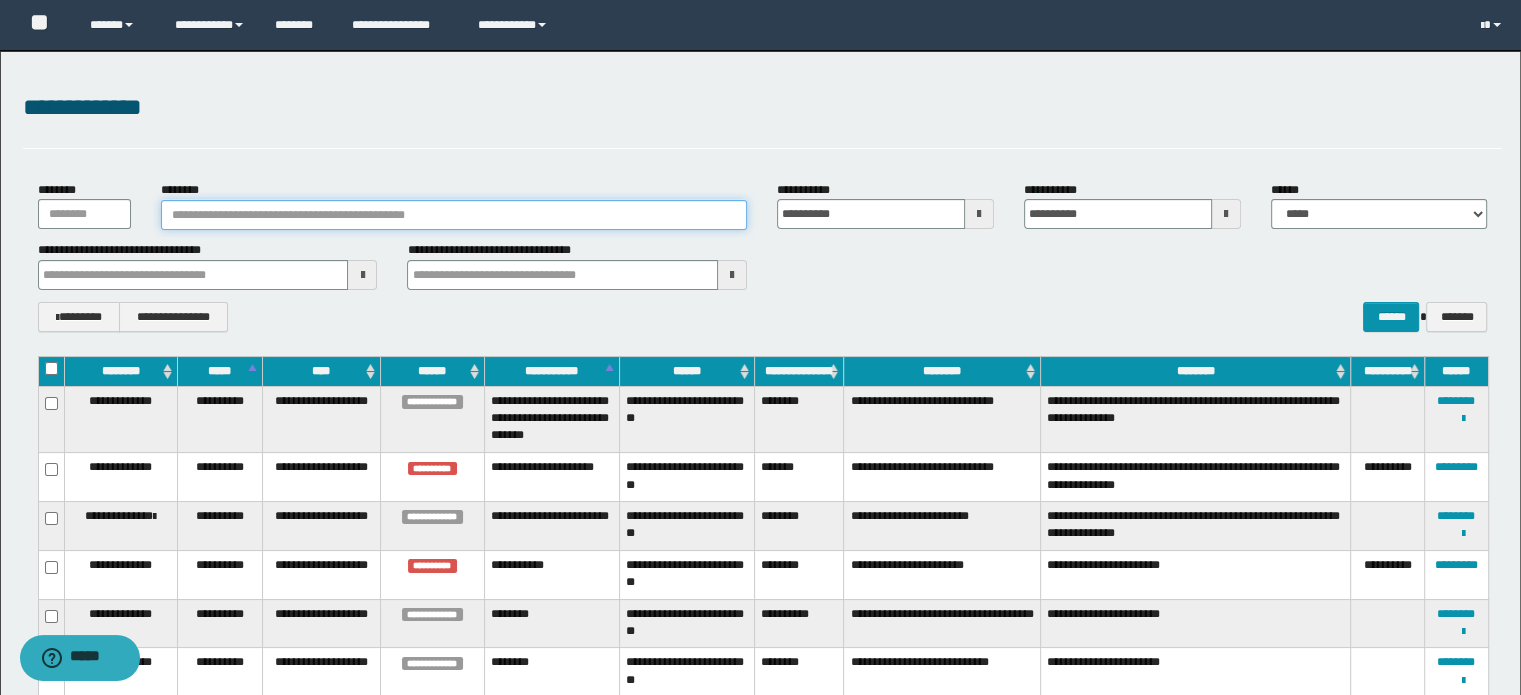 type on "**********" 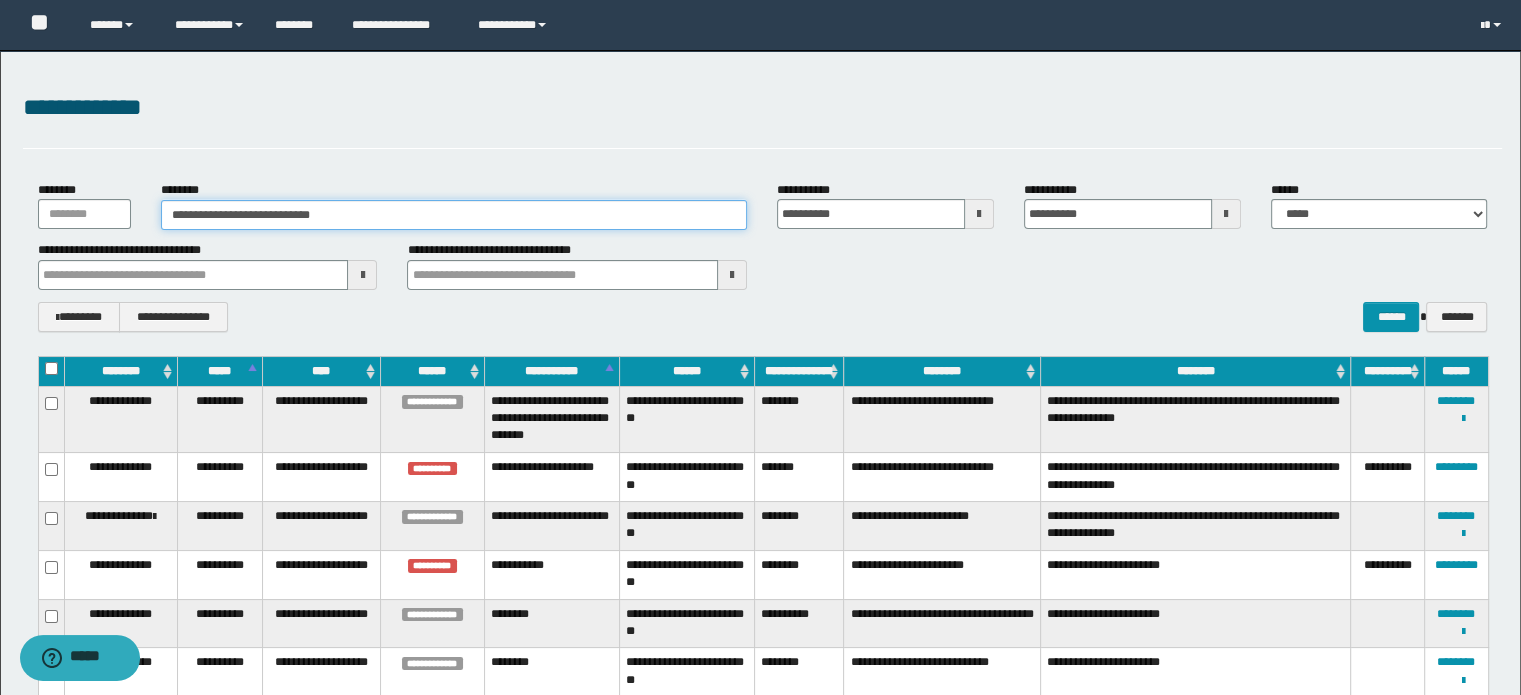 type on "**********" 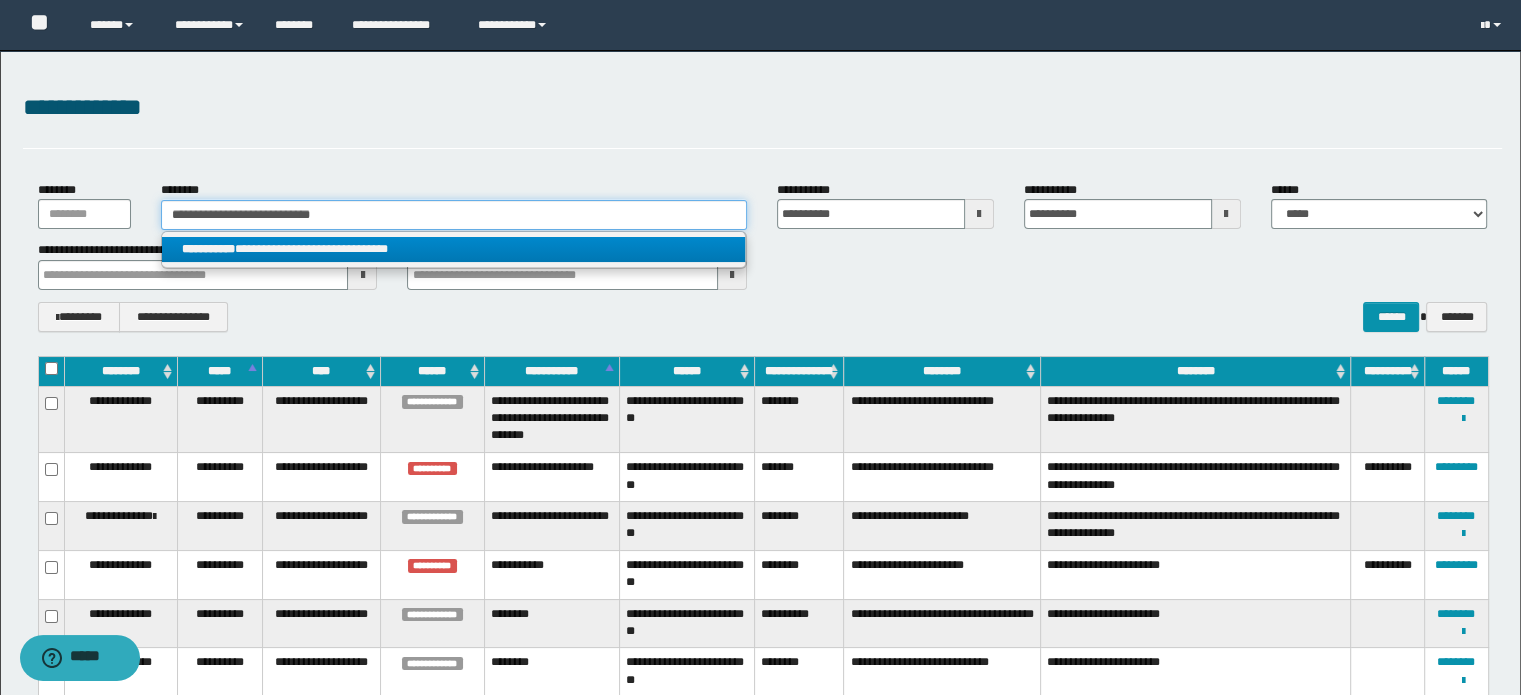 type on "**********" 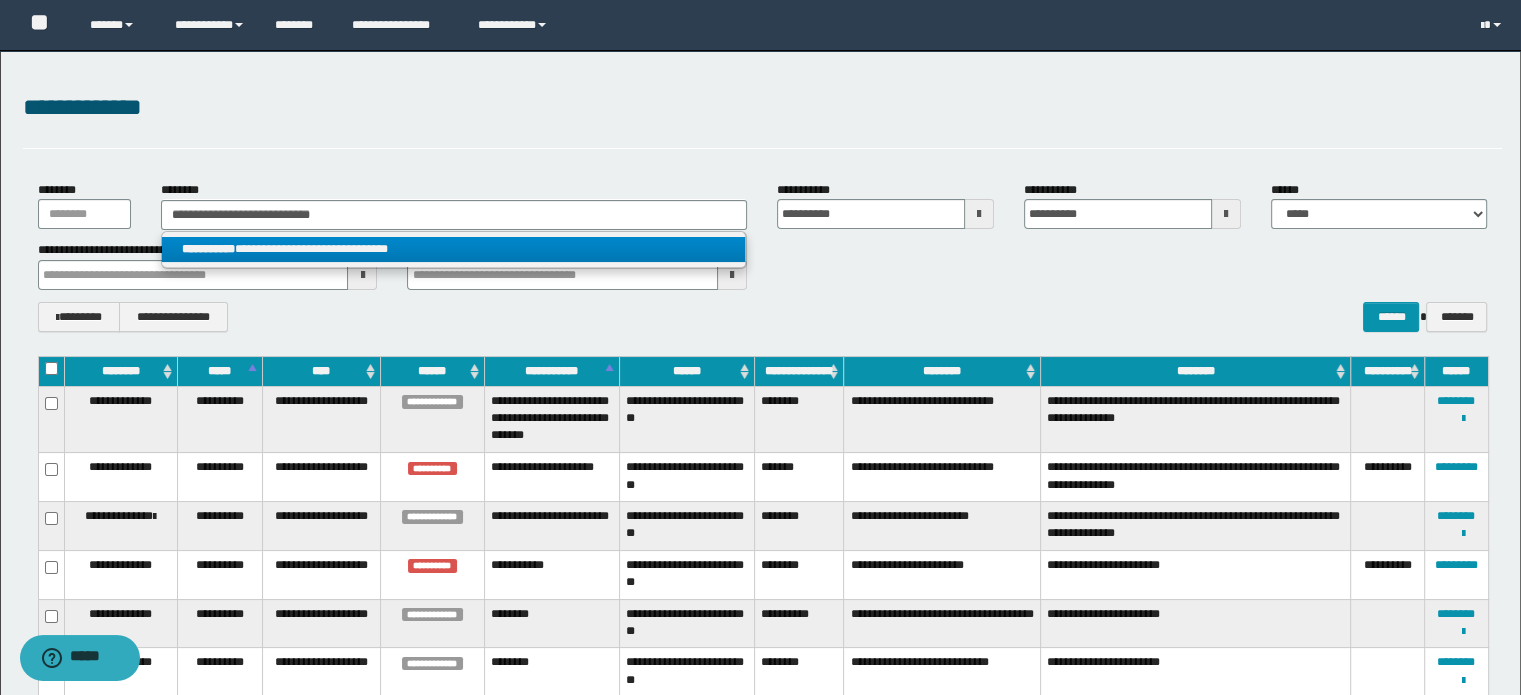 click on "**********" at bounding box center [454, 249] 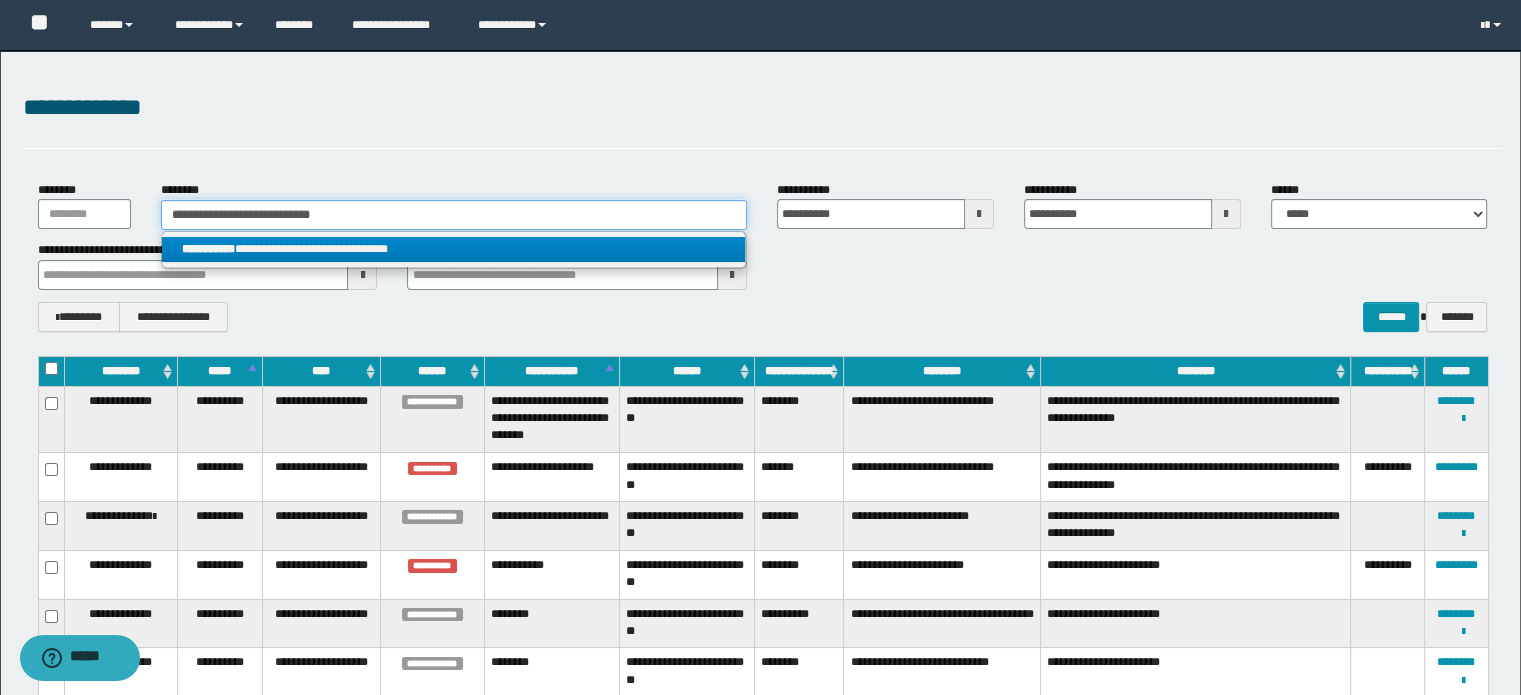 type 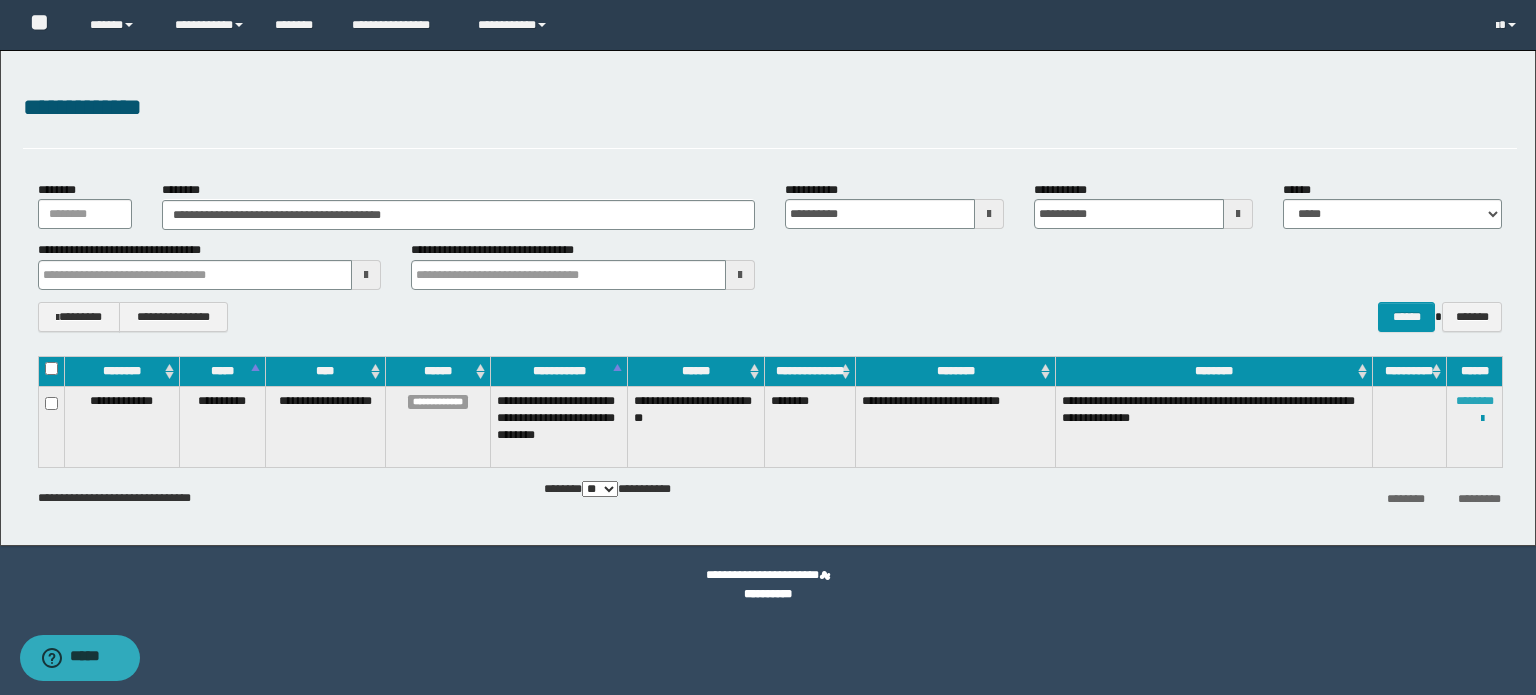 click on "********" at bounding box center (1475, 401) 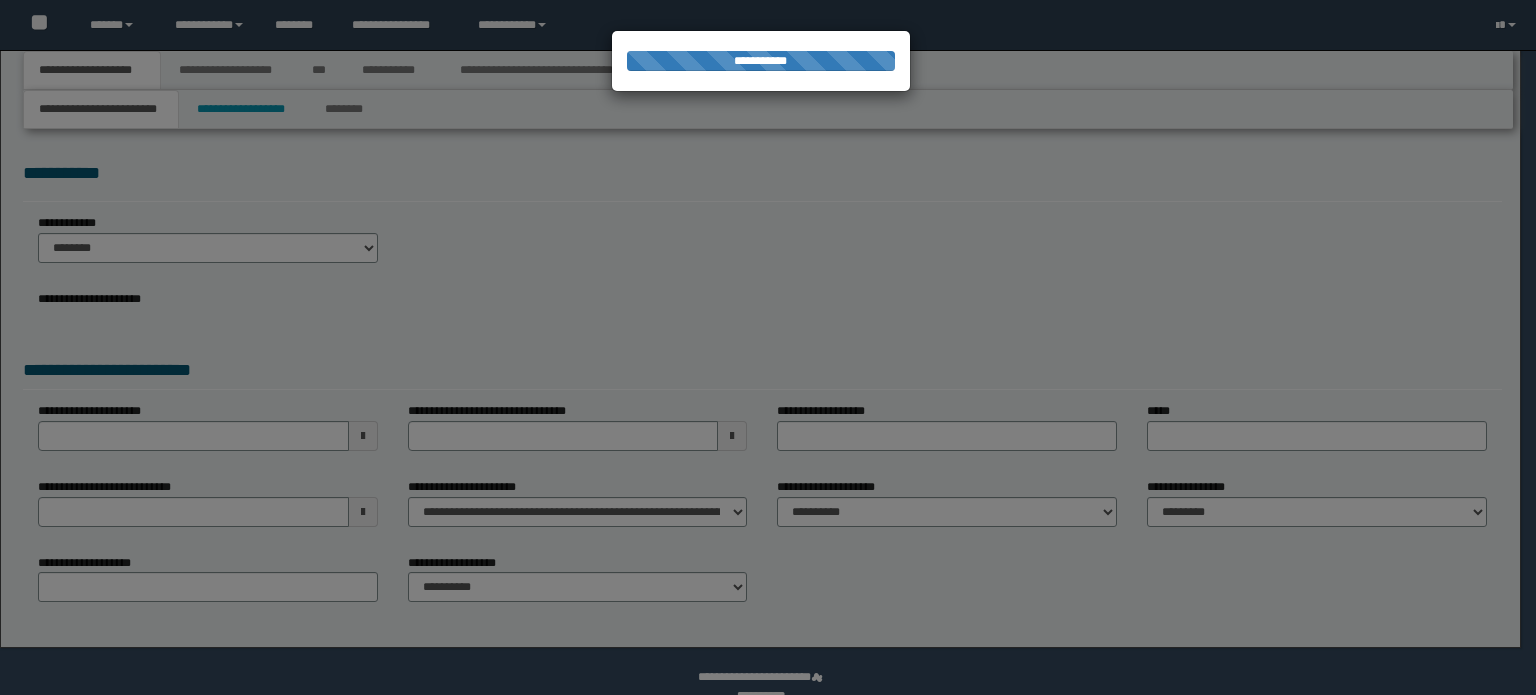 scroll, scrollTop: 0, scrollLeft: 0, axis: both 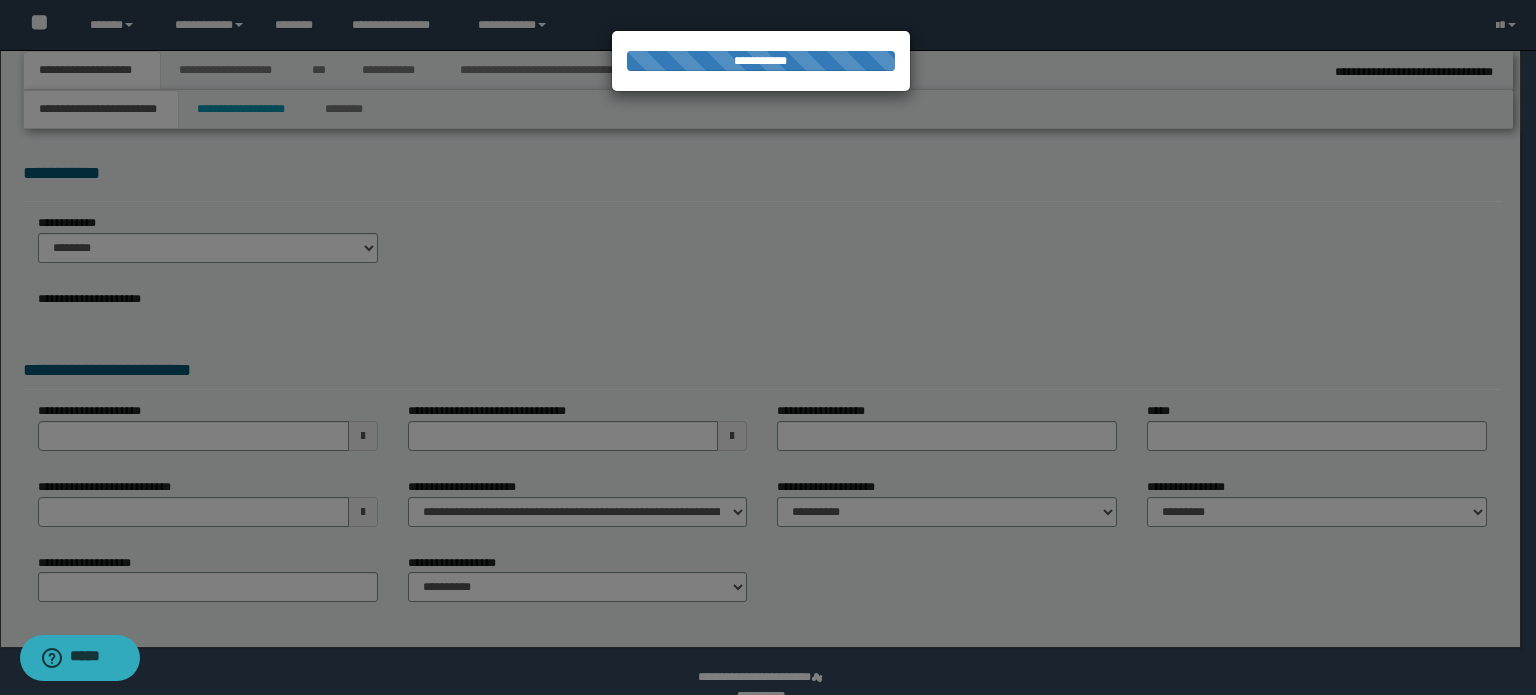 select on "**" 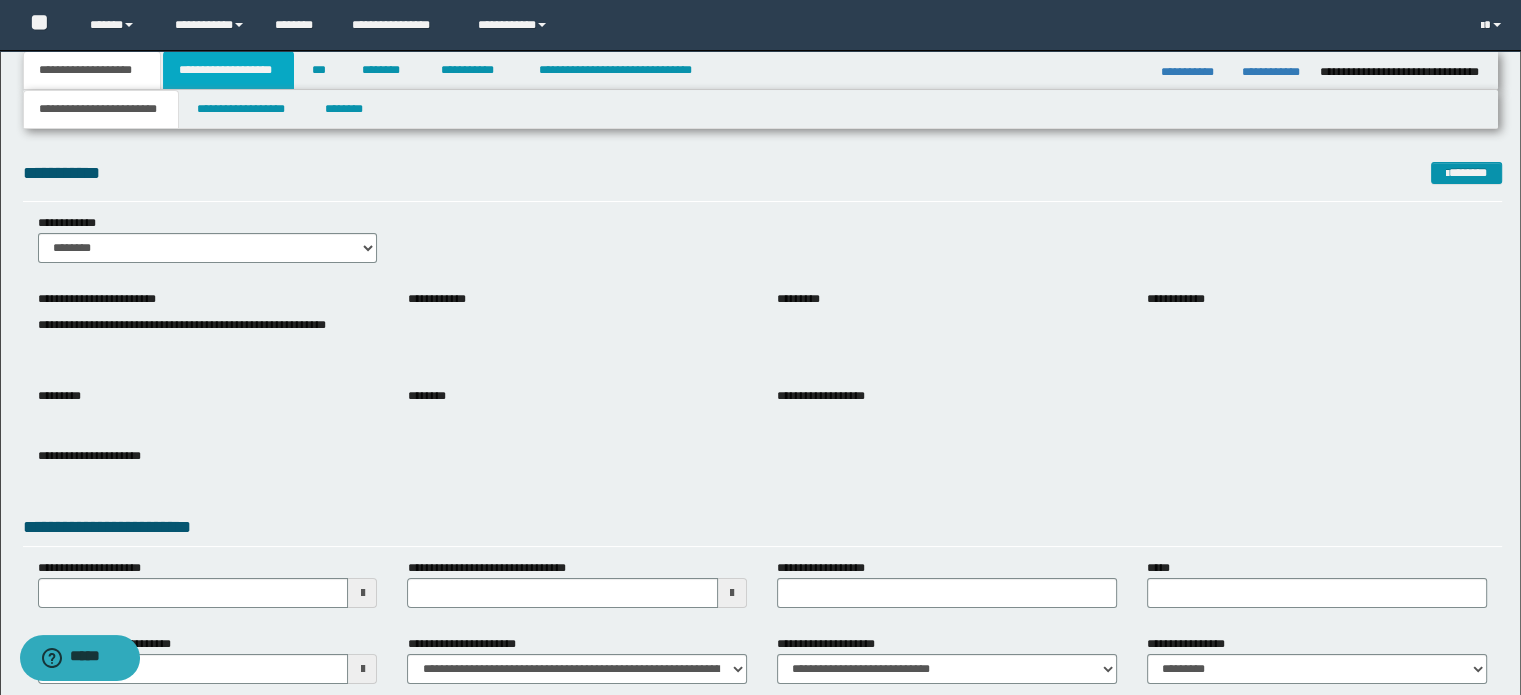 click on "**********" at bounding box center [228, 70] 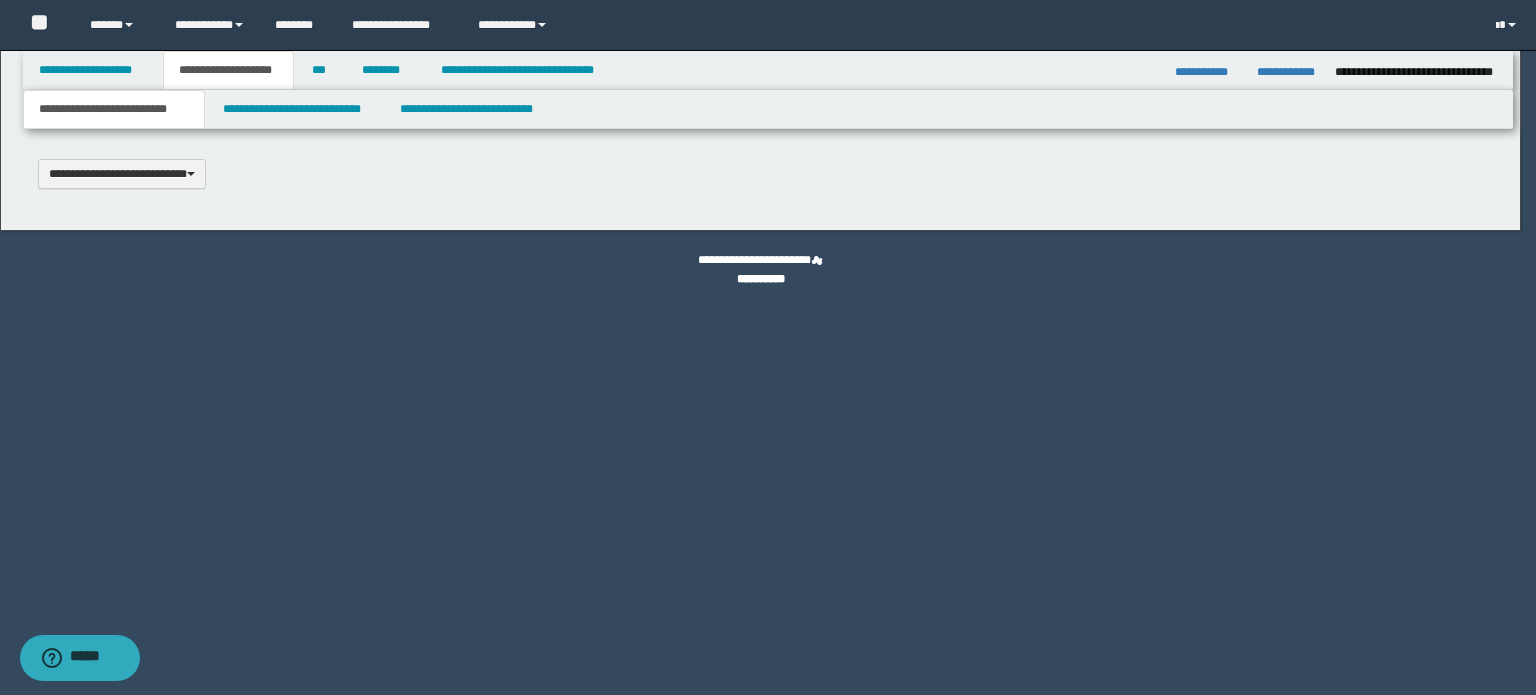 scroll, scrollTop: 0, scrollLeft: 0, axis: both 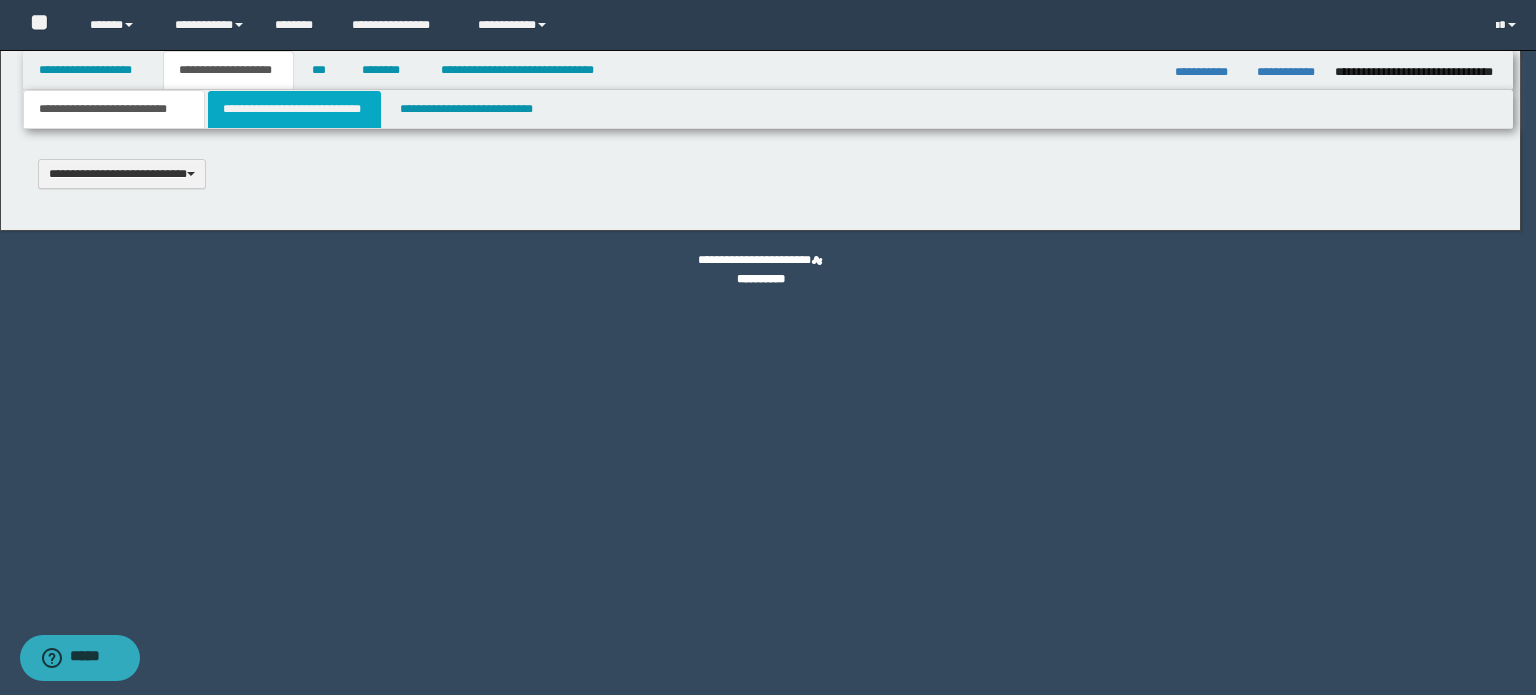 type 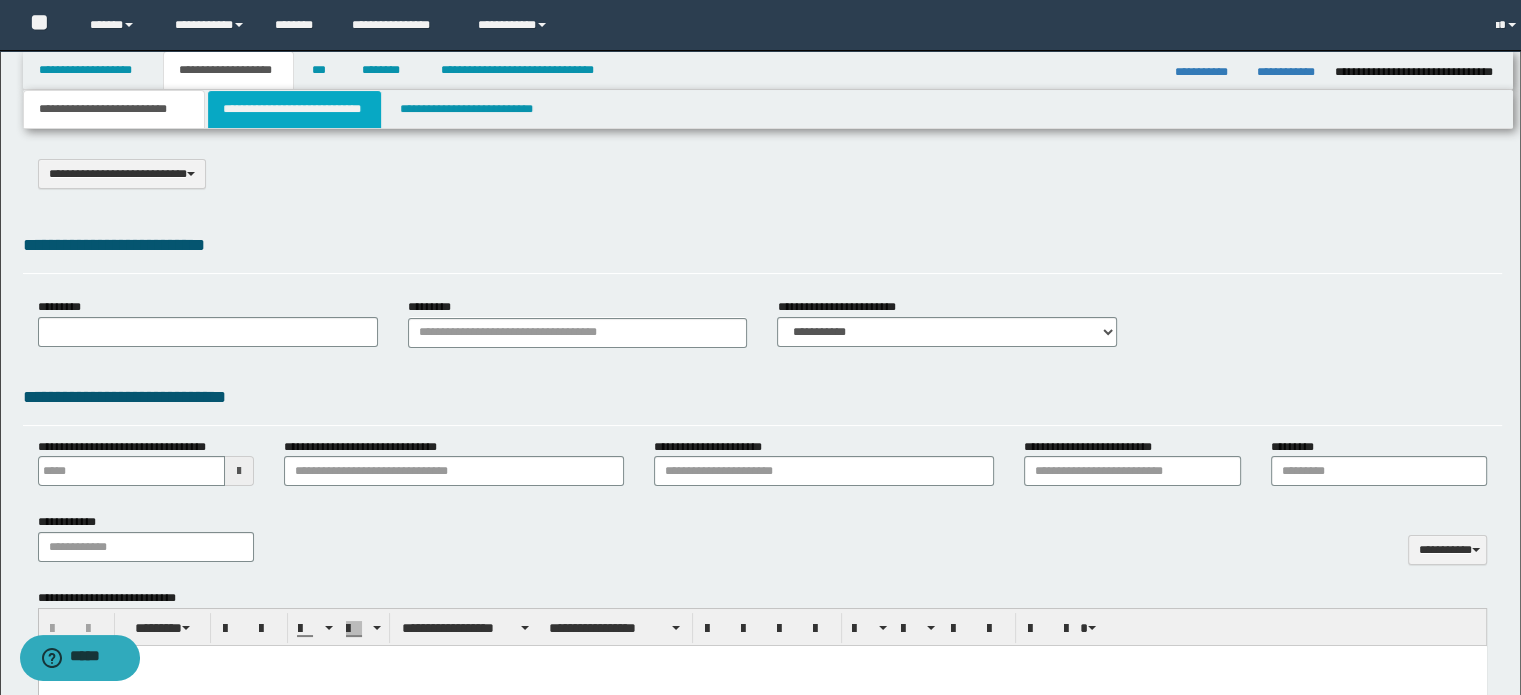 select on "*" 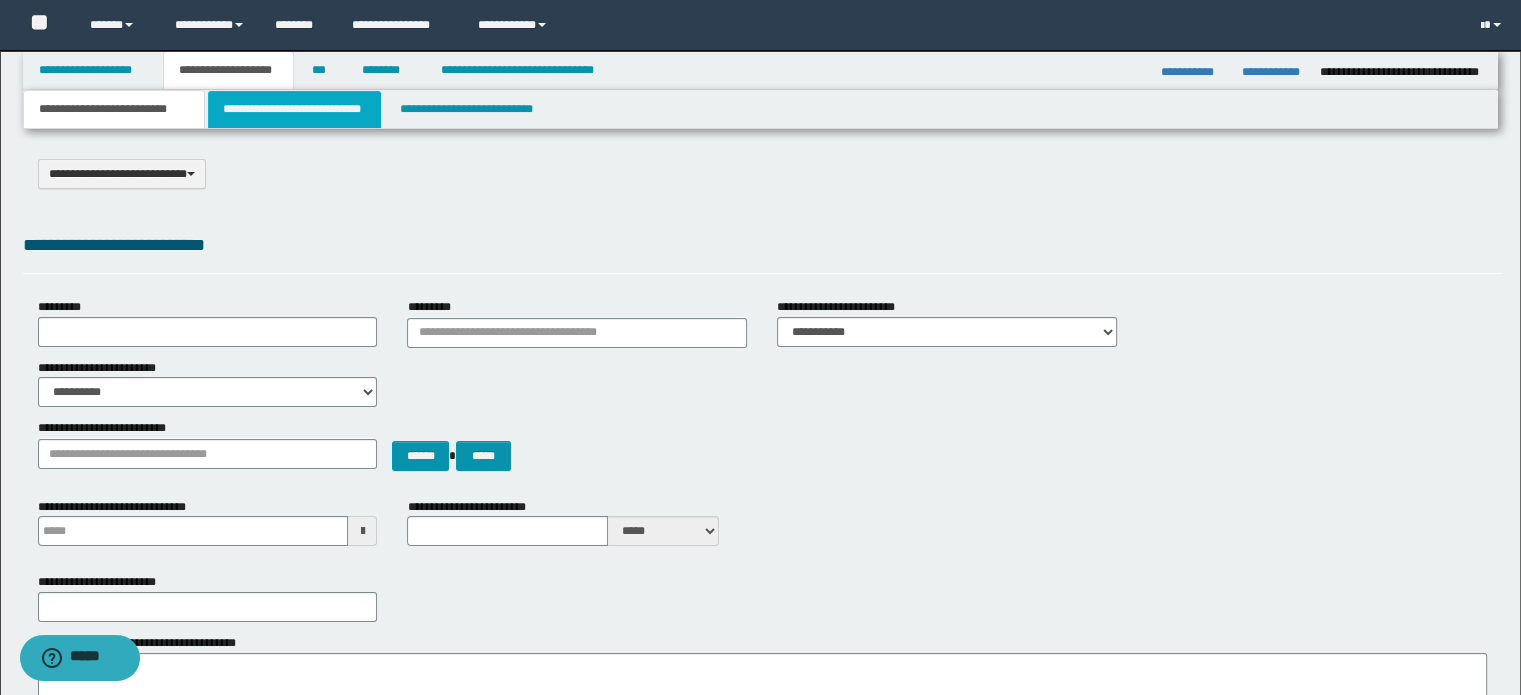 click on "**********" at bounding box center (294, 109) 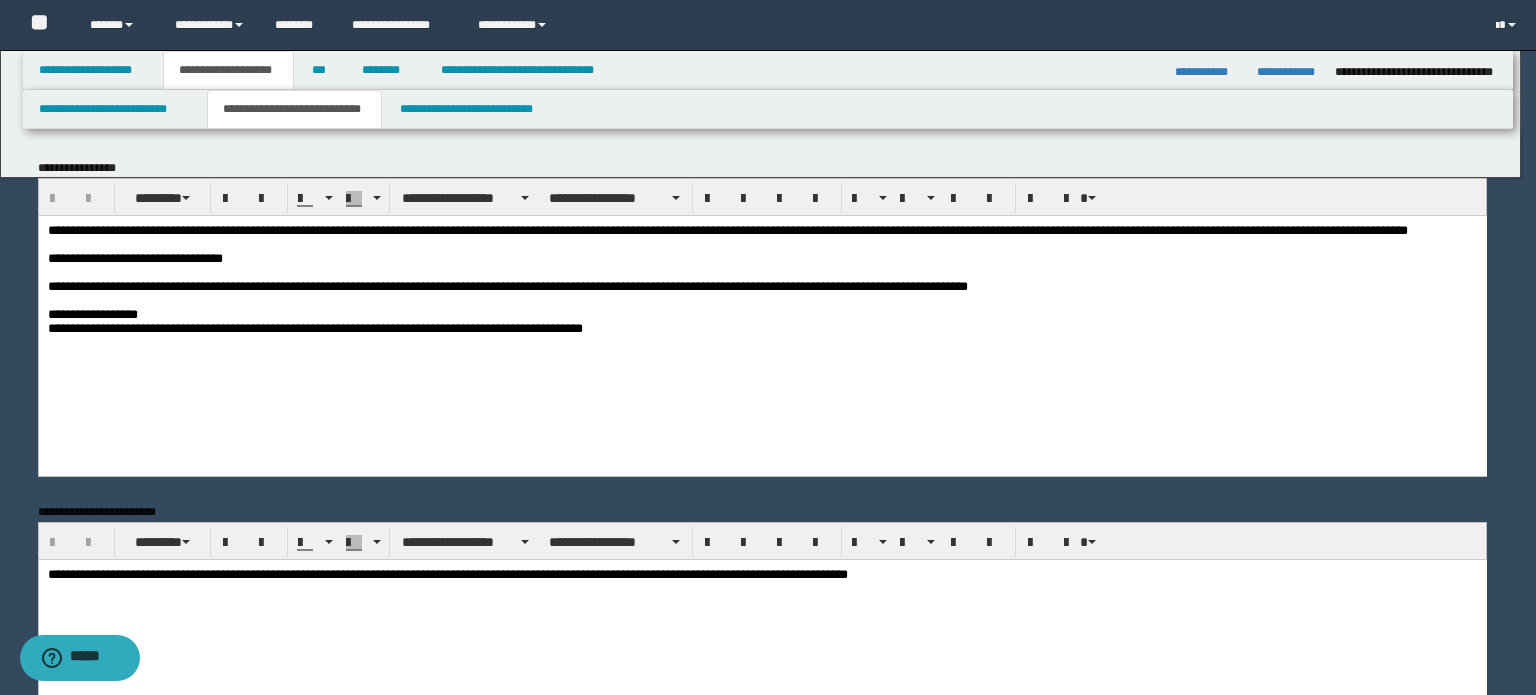 scroll, scrollTop: 0, scrollLeft: 0, axis: both 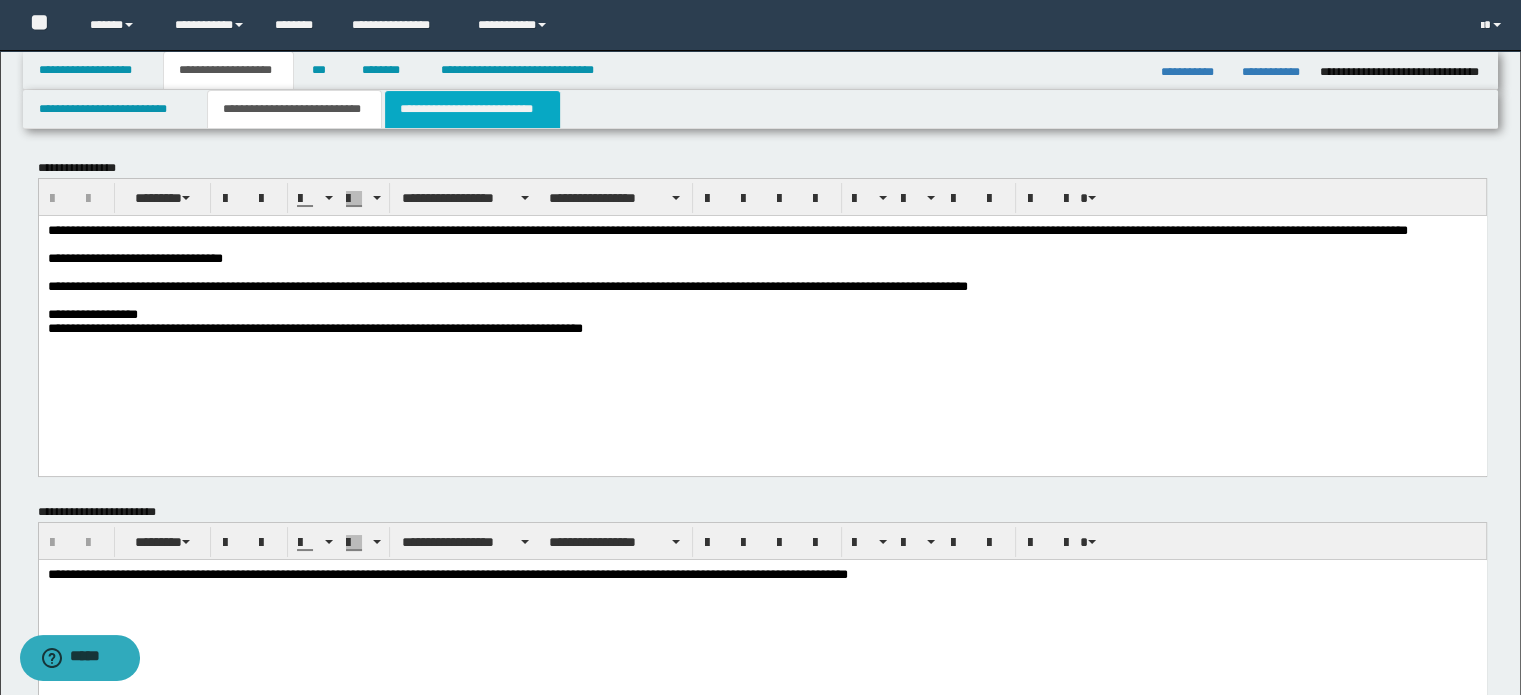 click on "**********" at bounding box center [472, 109] 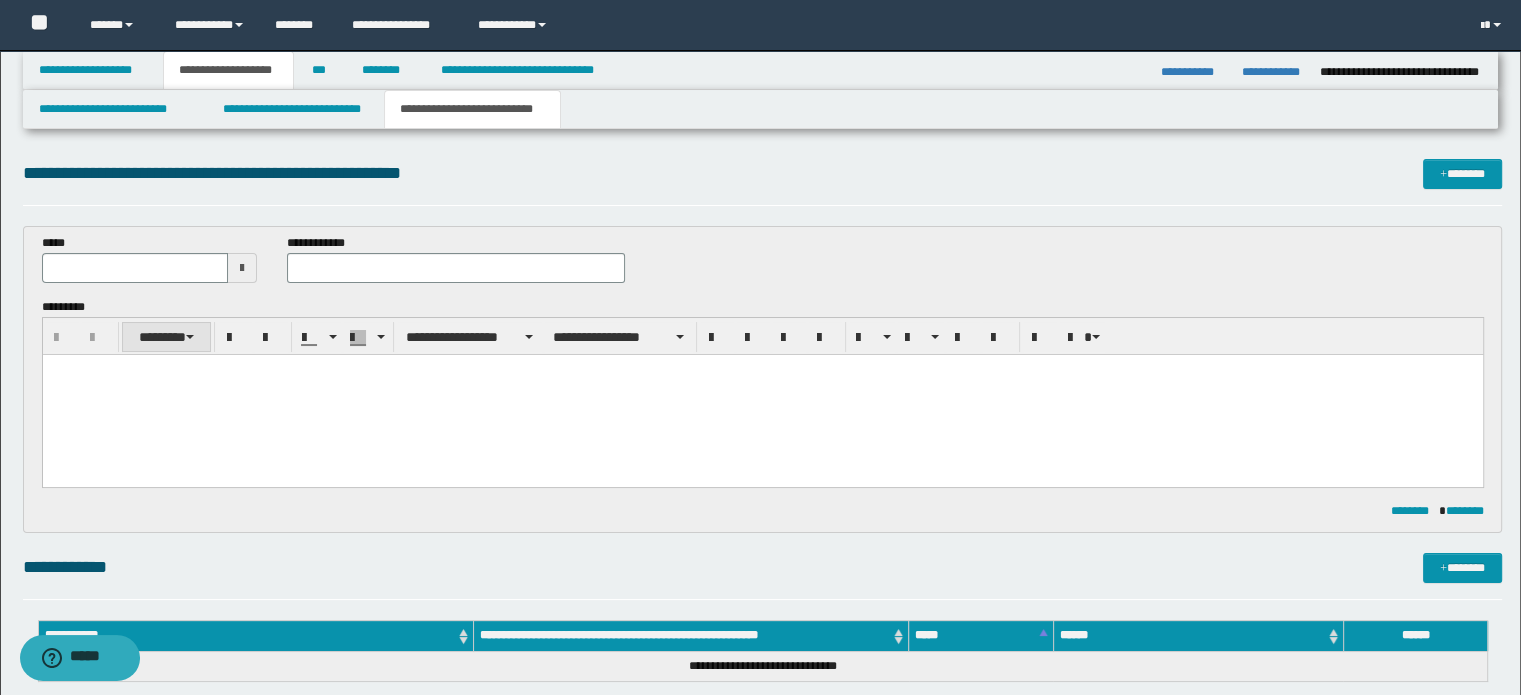 scroll, scrollTop: 0, scrollLeft: 0, axis: both 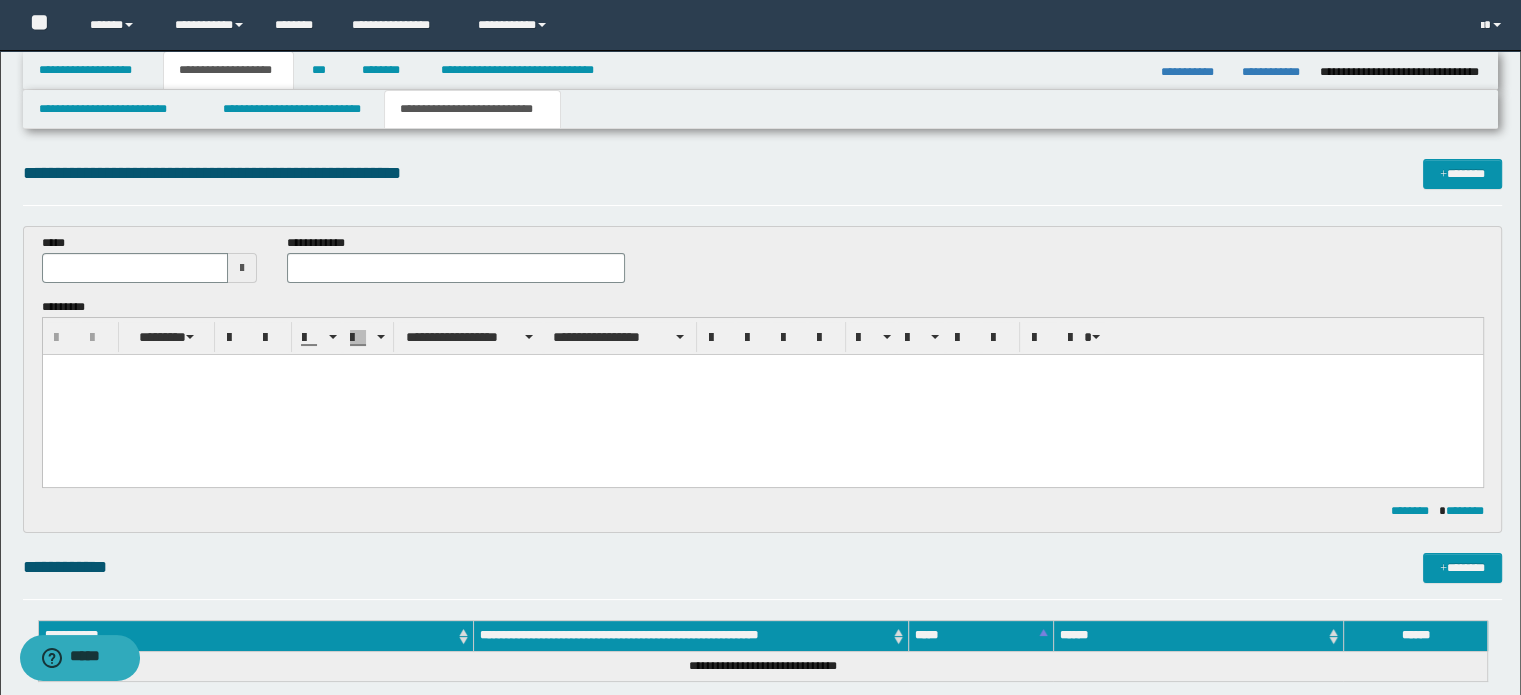 click at bounding box center [762, 394] 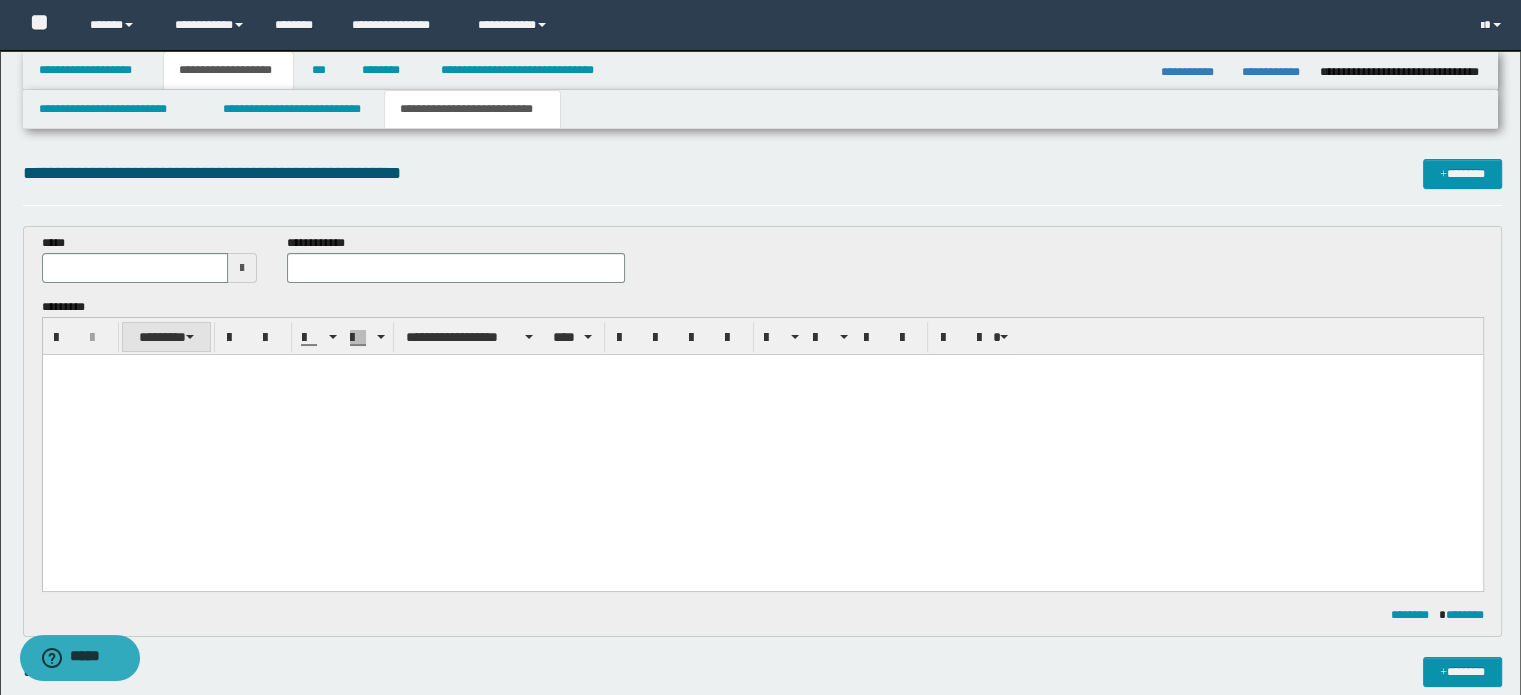type 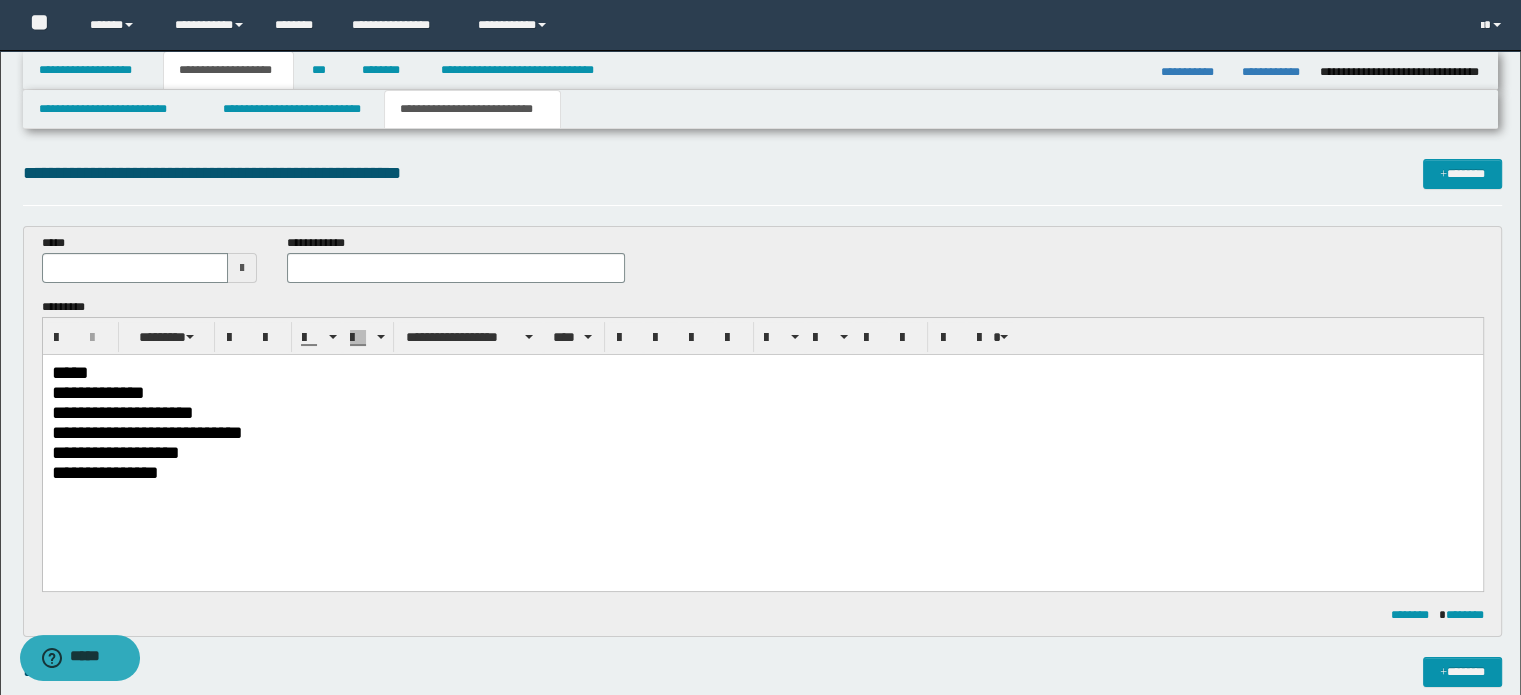 click on "*****" at bounding box center [762, 372] 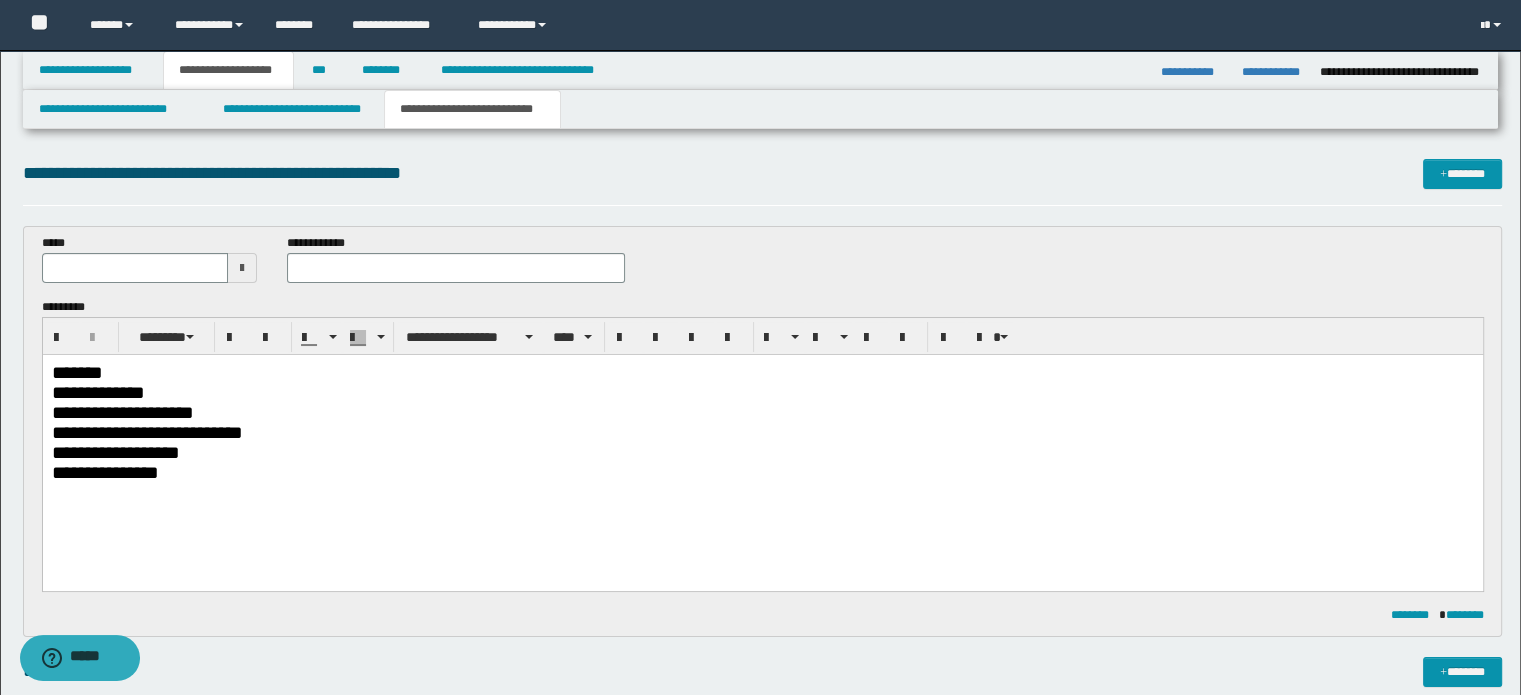 click on "**********" at bounding box center (762, 392) 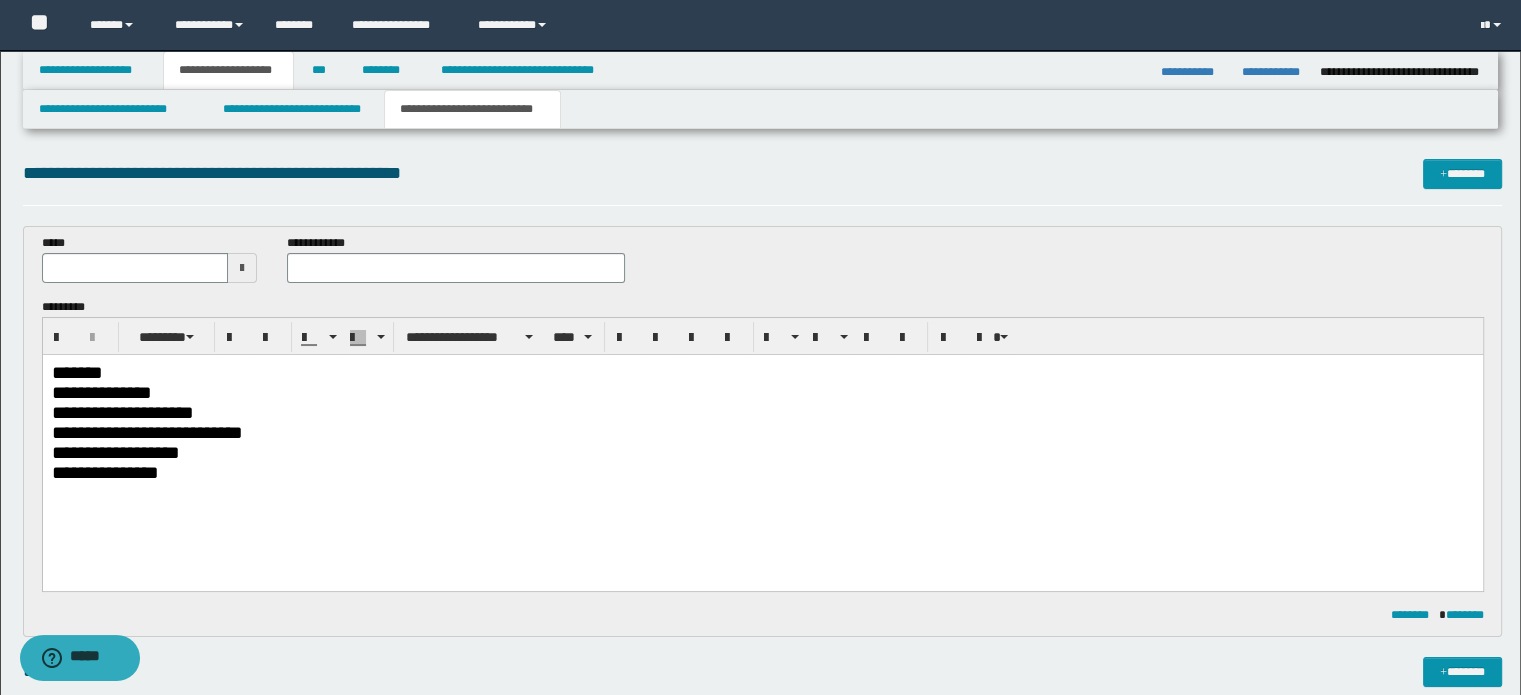 click on "*******" at bounding box center (762, 372) 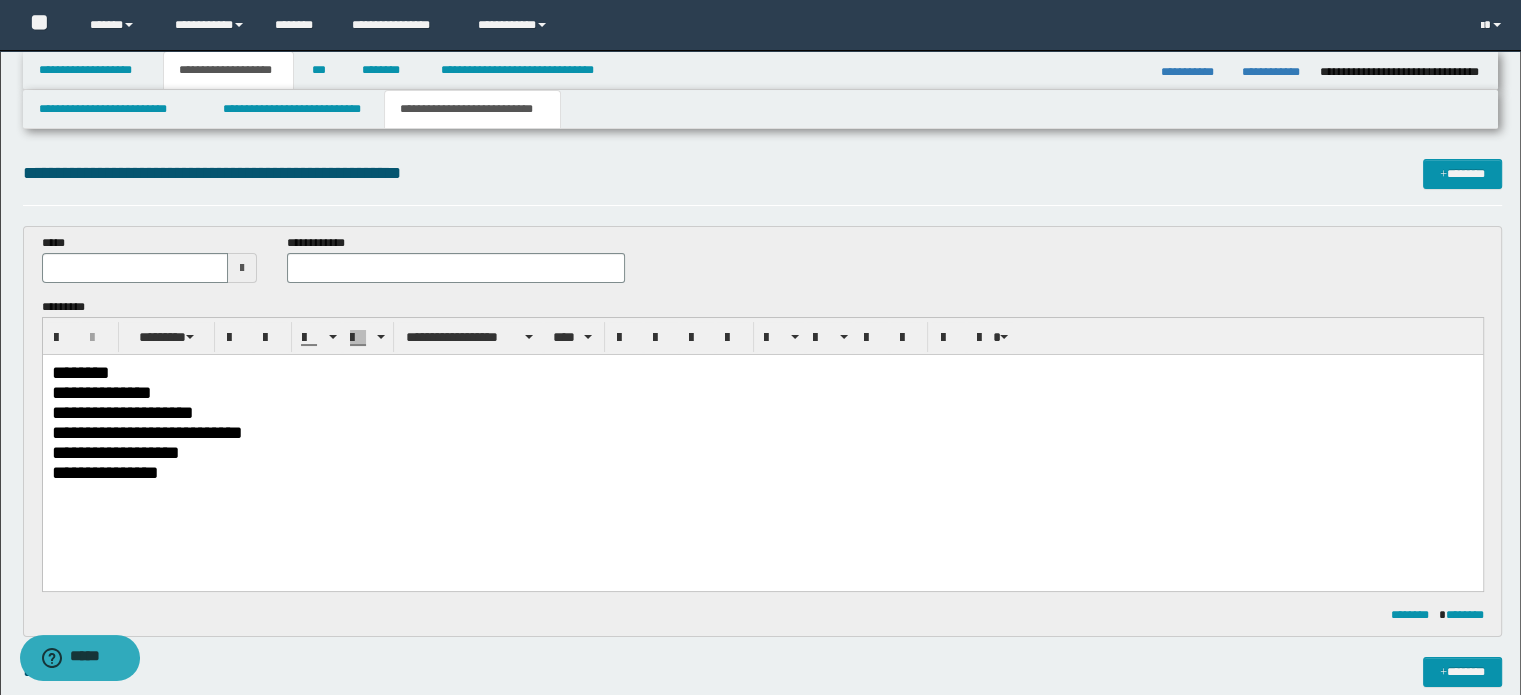 click on "**********" at bounding box center [101, 391] 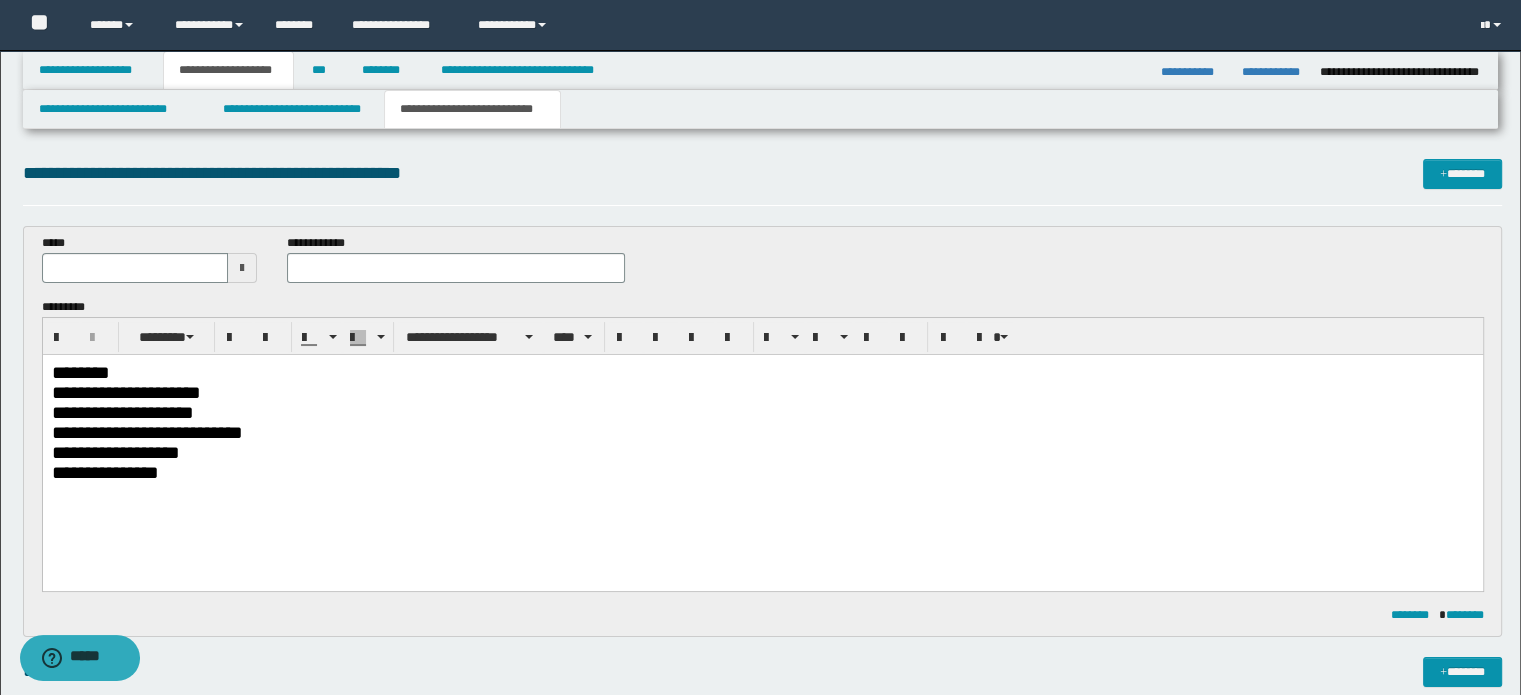 click on "**********" at bounding box center (762, 412) 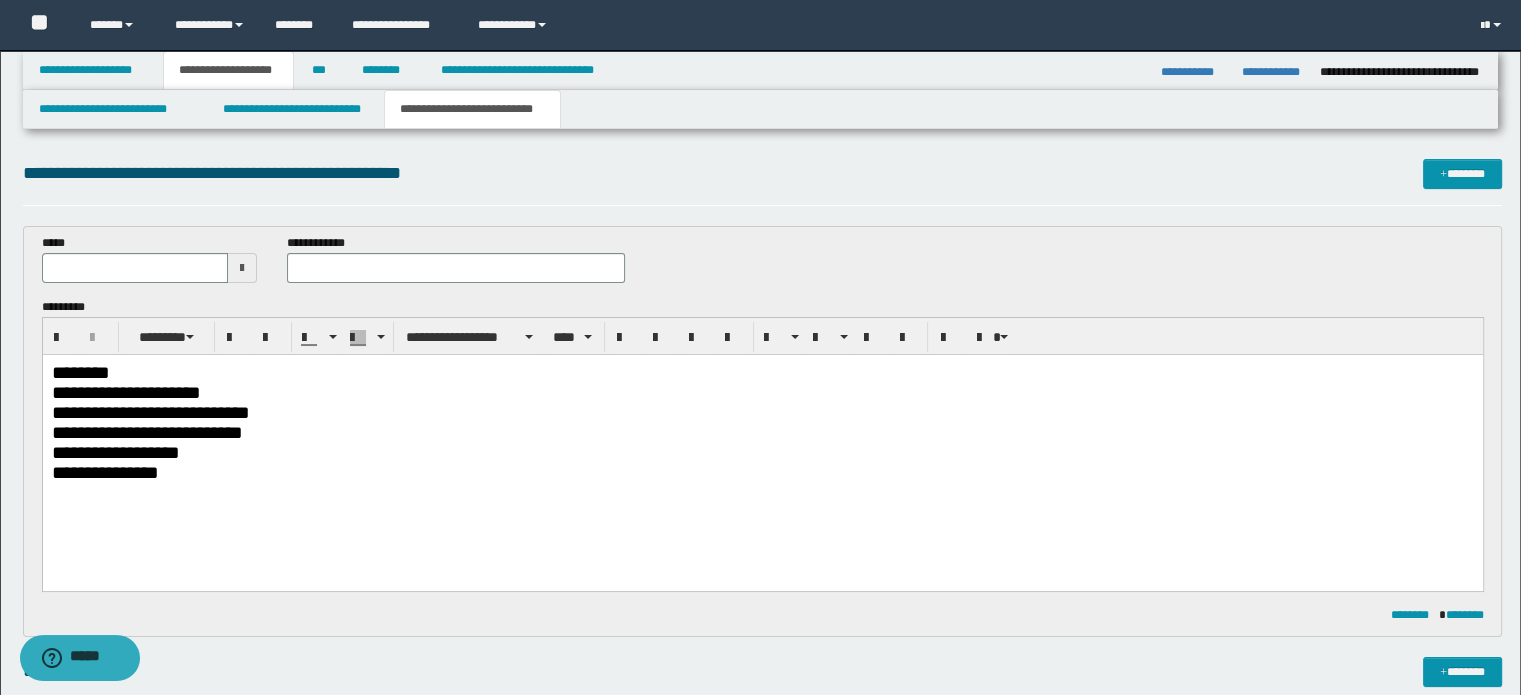 click on "**********" at bounding box center (762, 432) 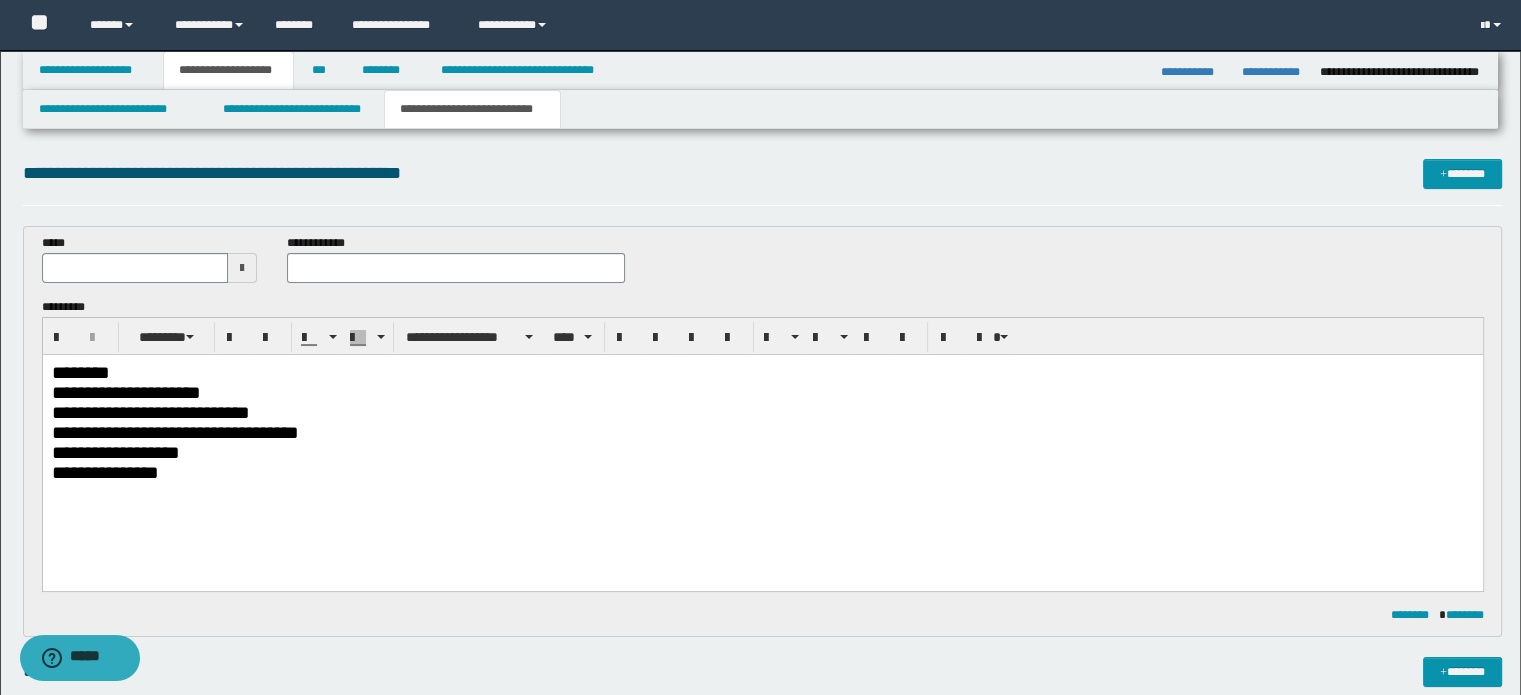 click on "**********" at bounding box center [762, 452] 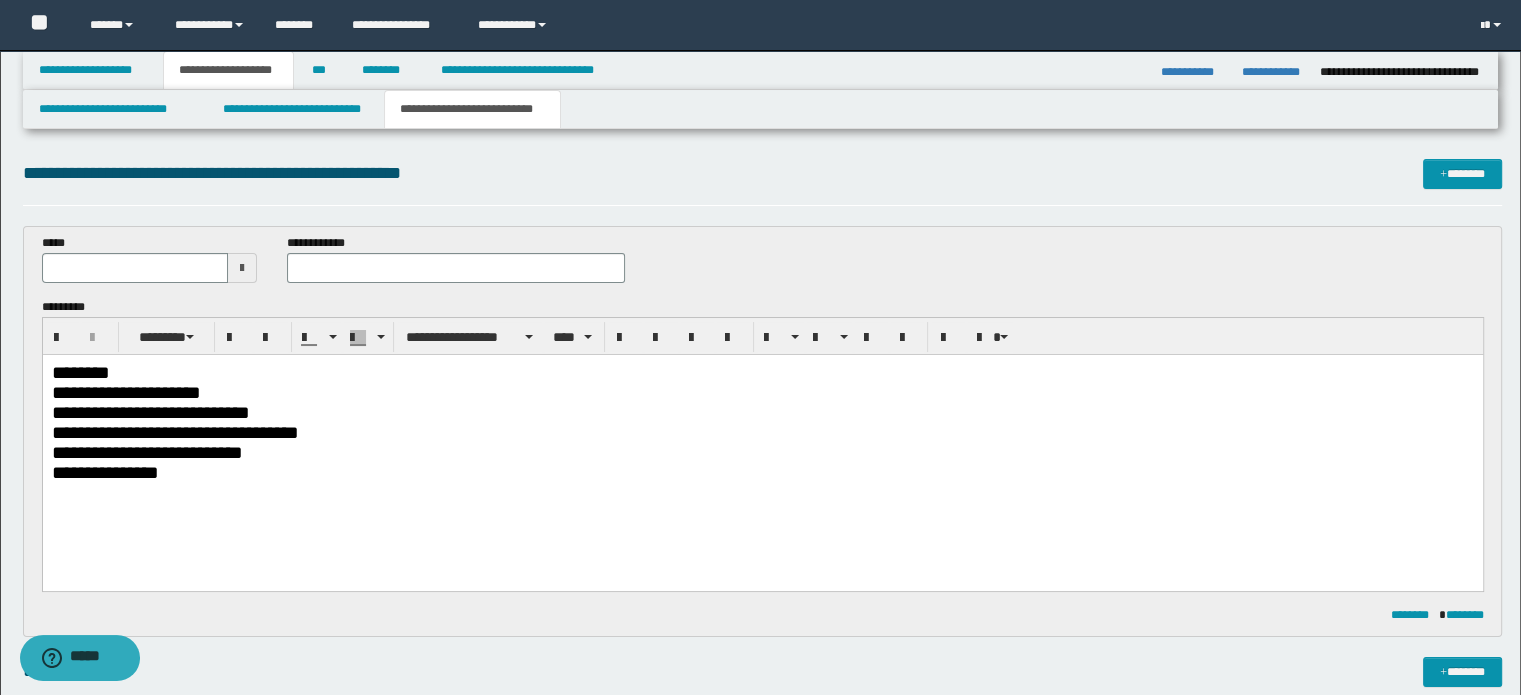 click on "**********" at bounding box center [762, 472] 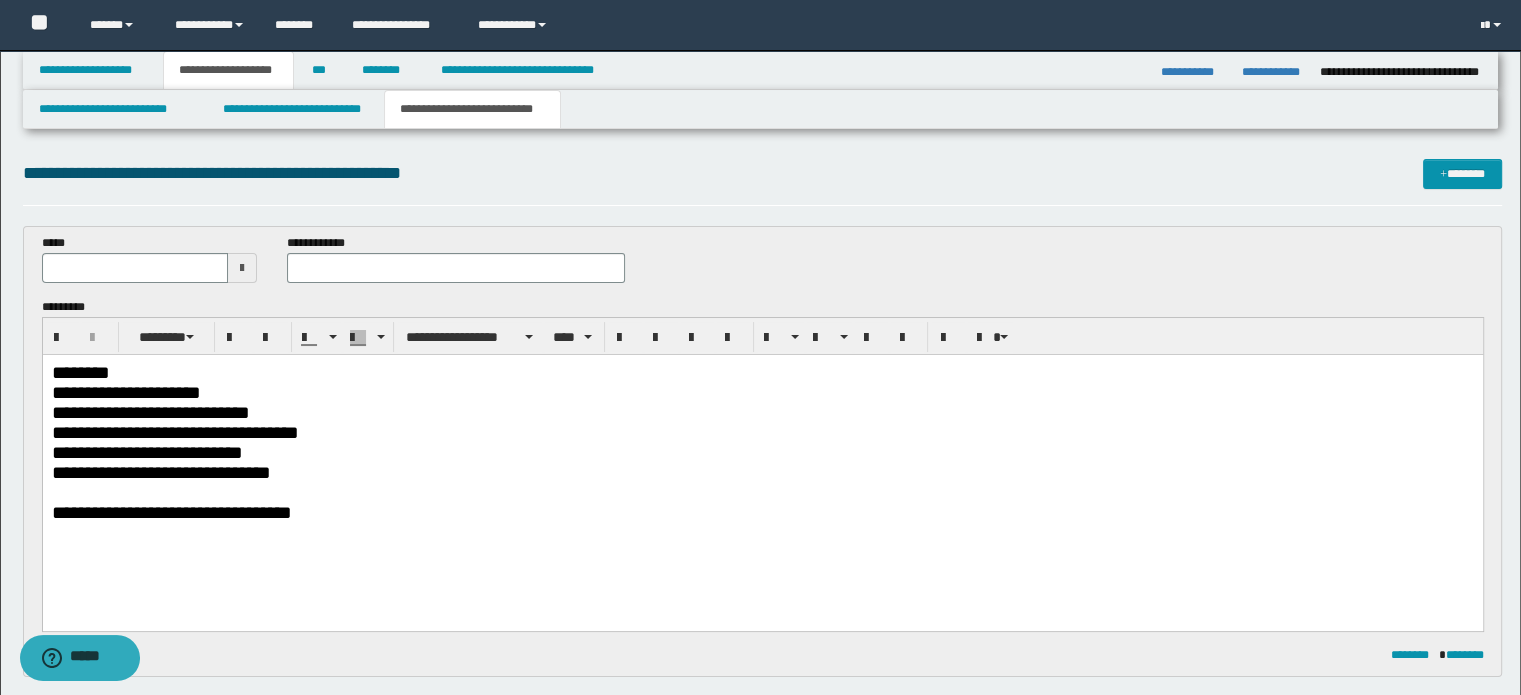 click on "********
********" at bounding box center (763, 655) 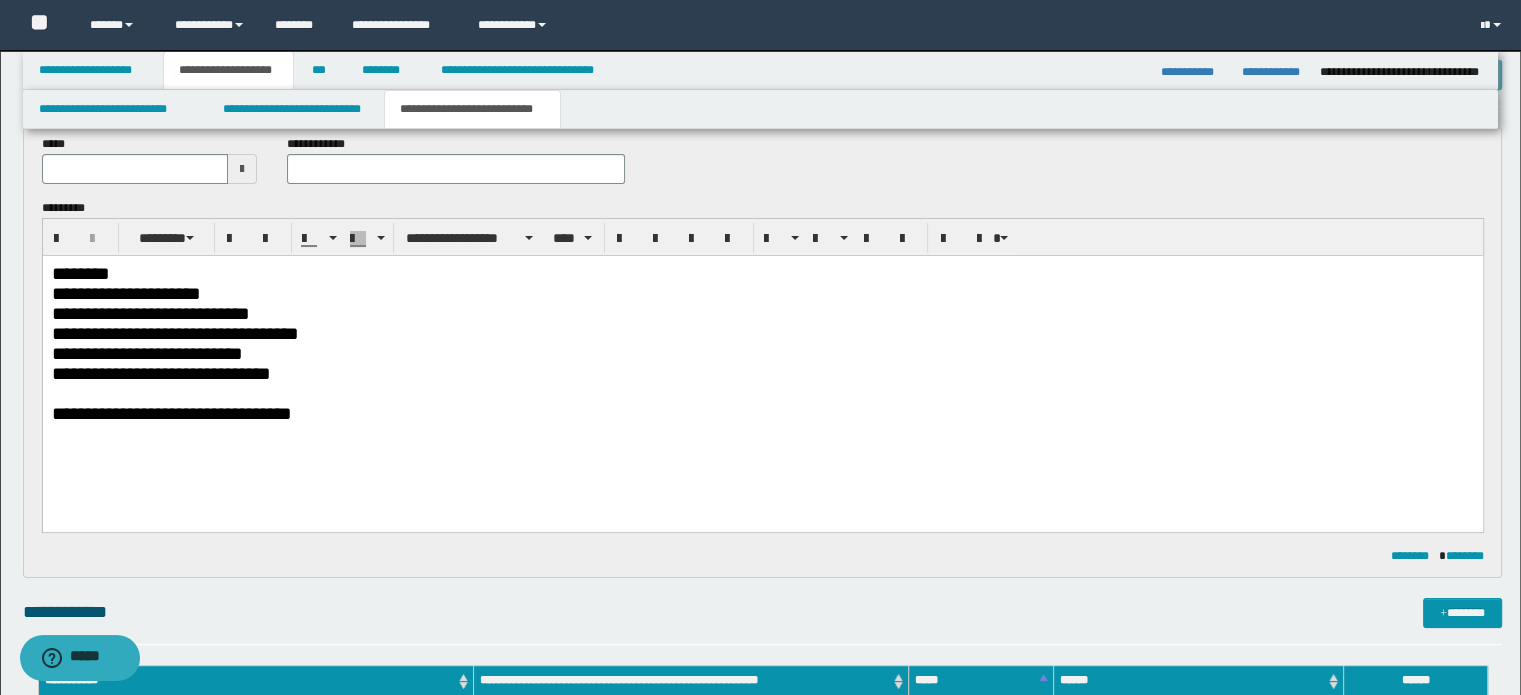 scroll, scrollTop: 0, scrollLeft: 0, axis: both 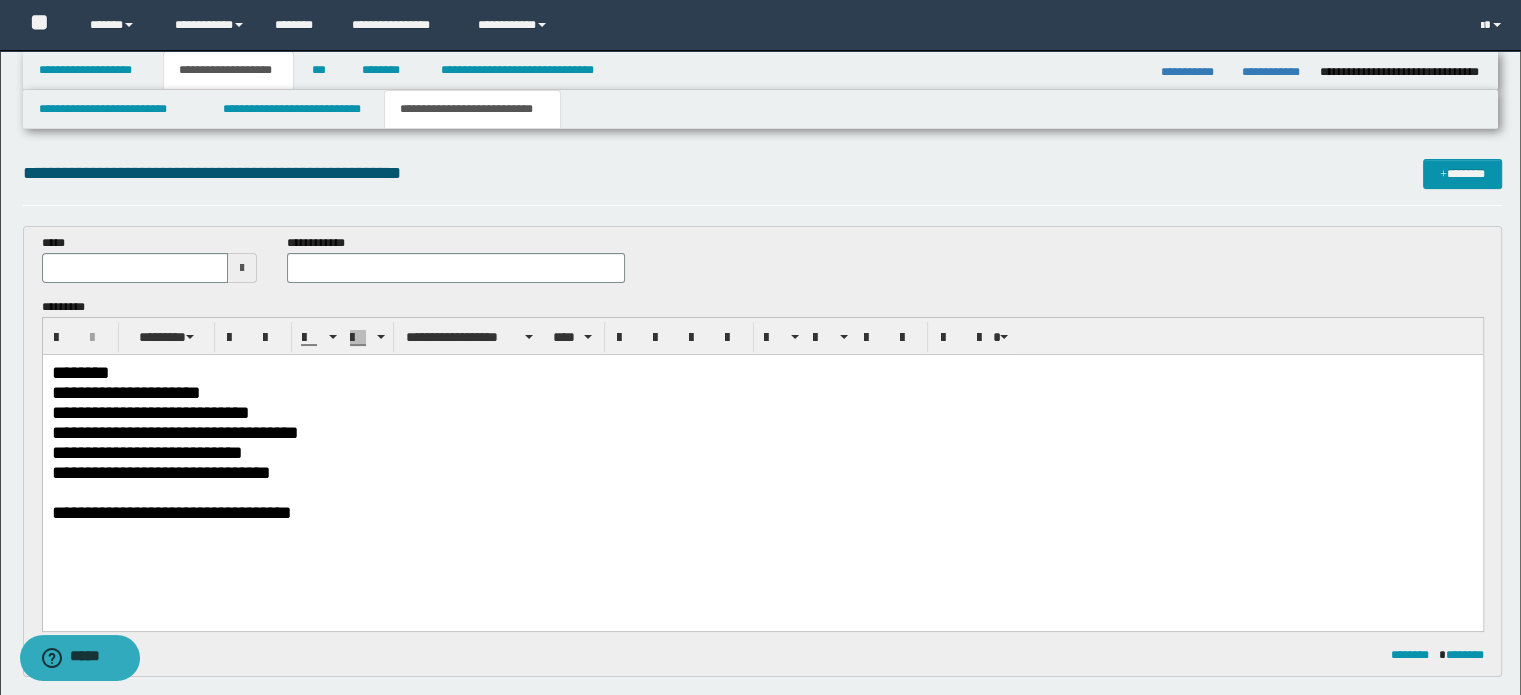 click on "**********" at bounding box center [762, 512] 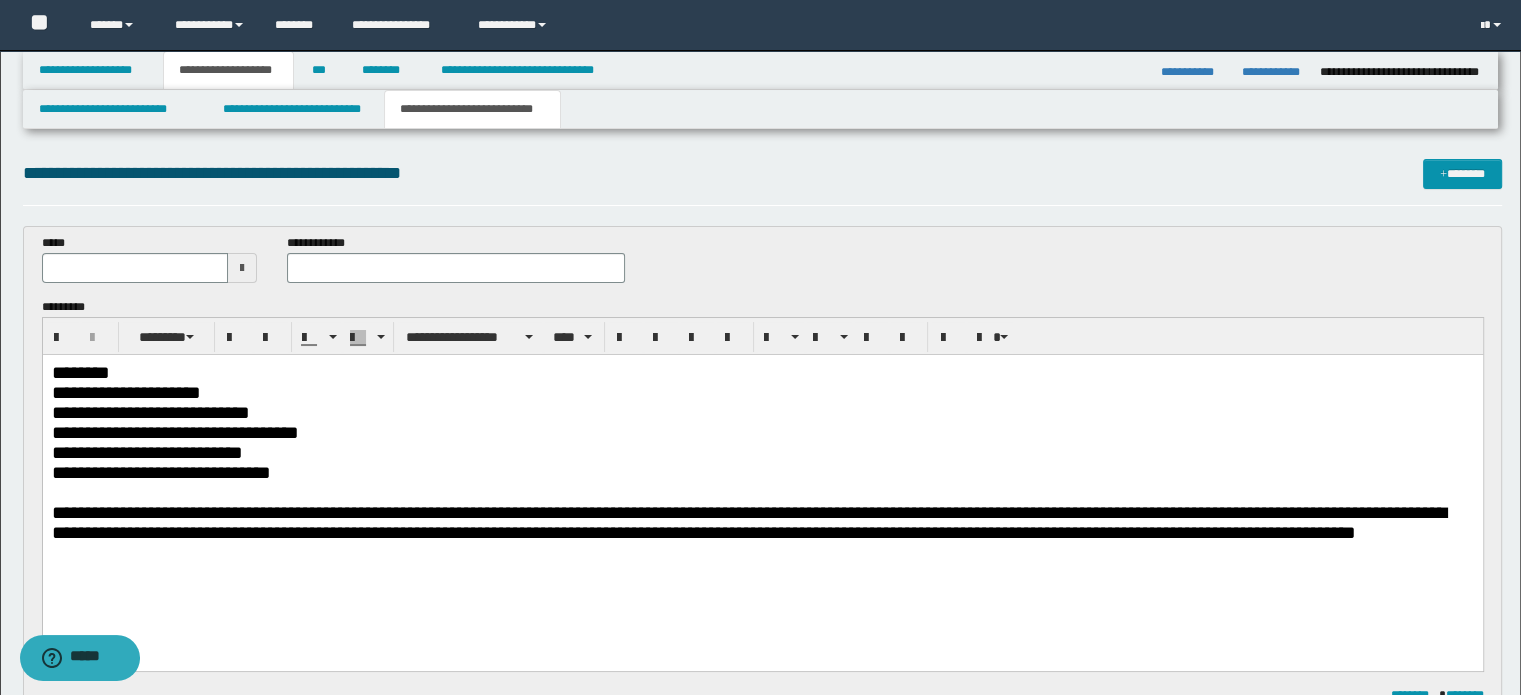 type 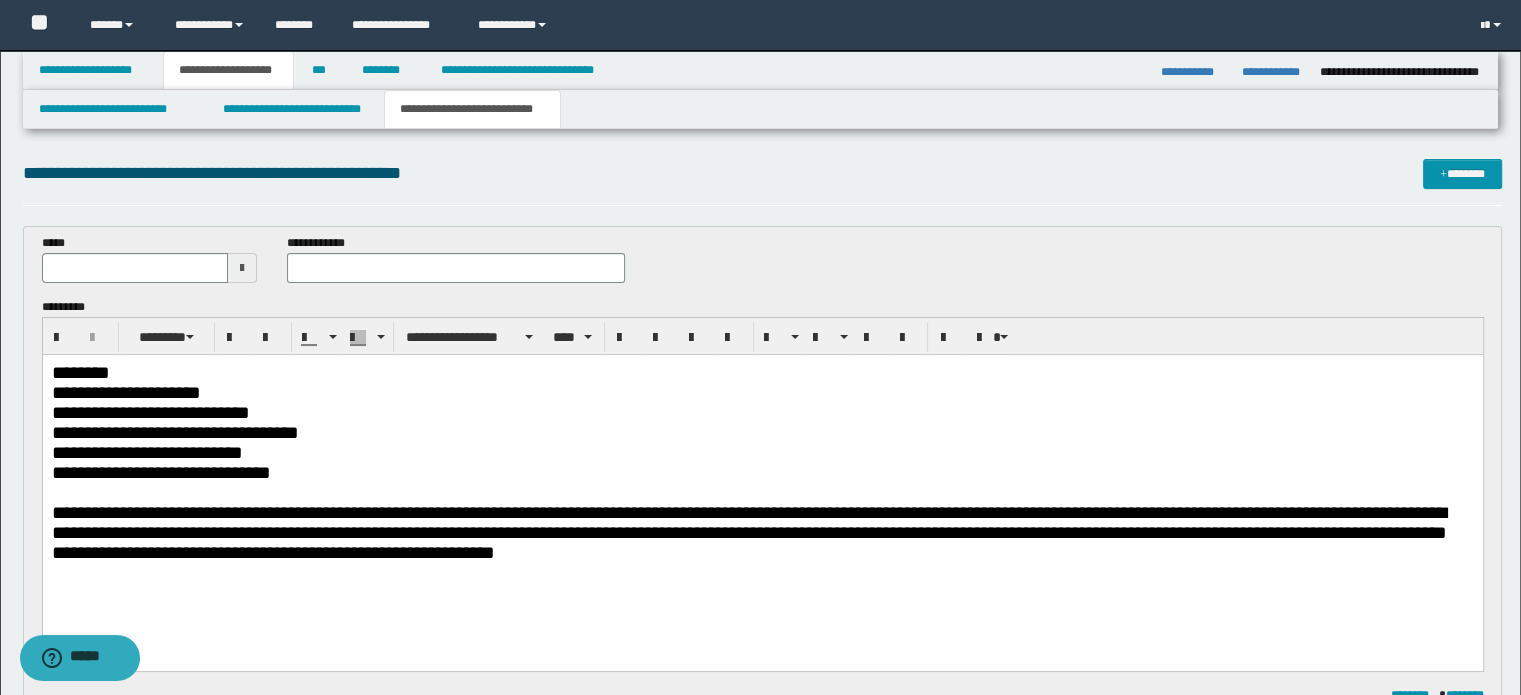 click on "**********" at bounding box center [762, 432] 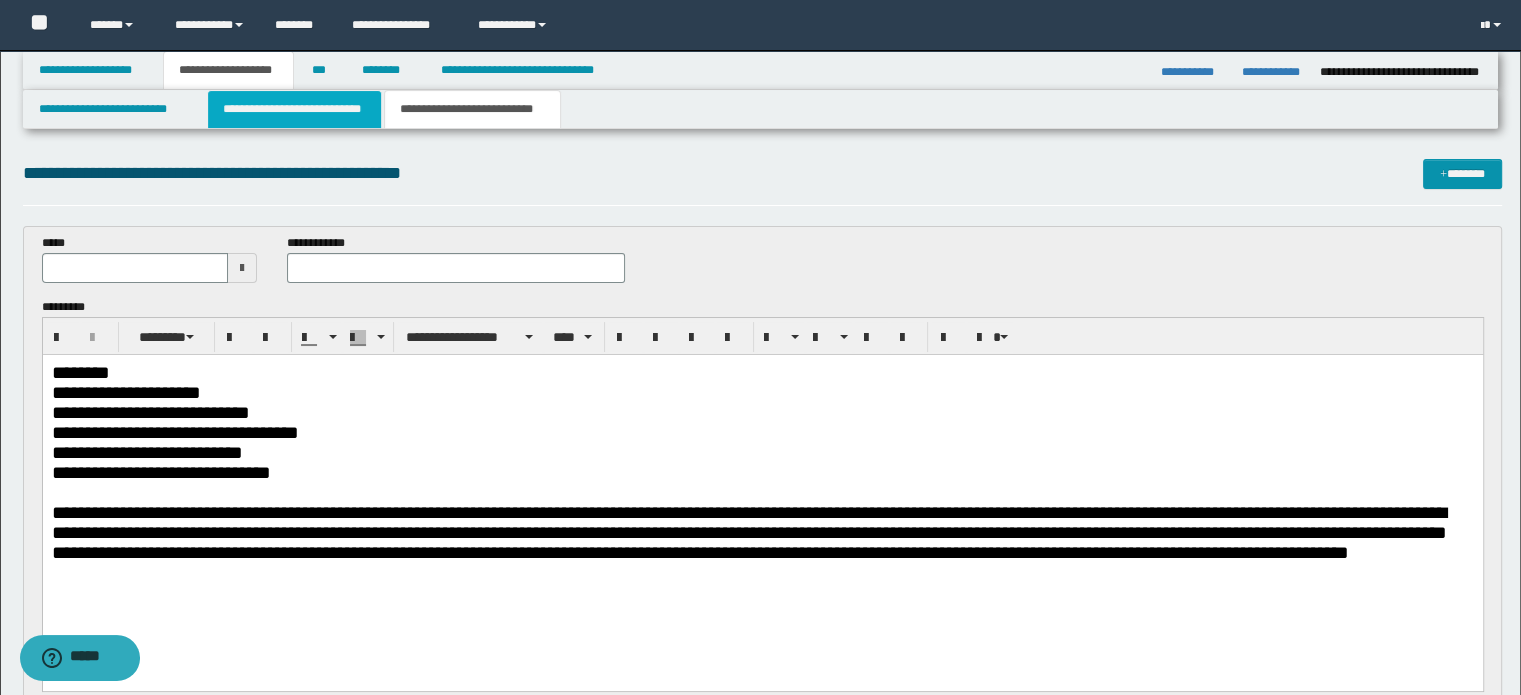 click on "**********" at bounding box center (294, 109) 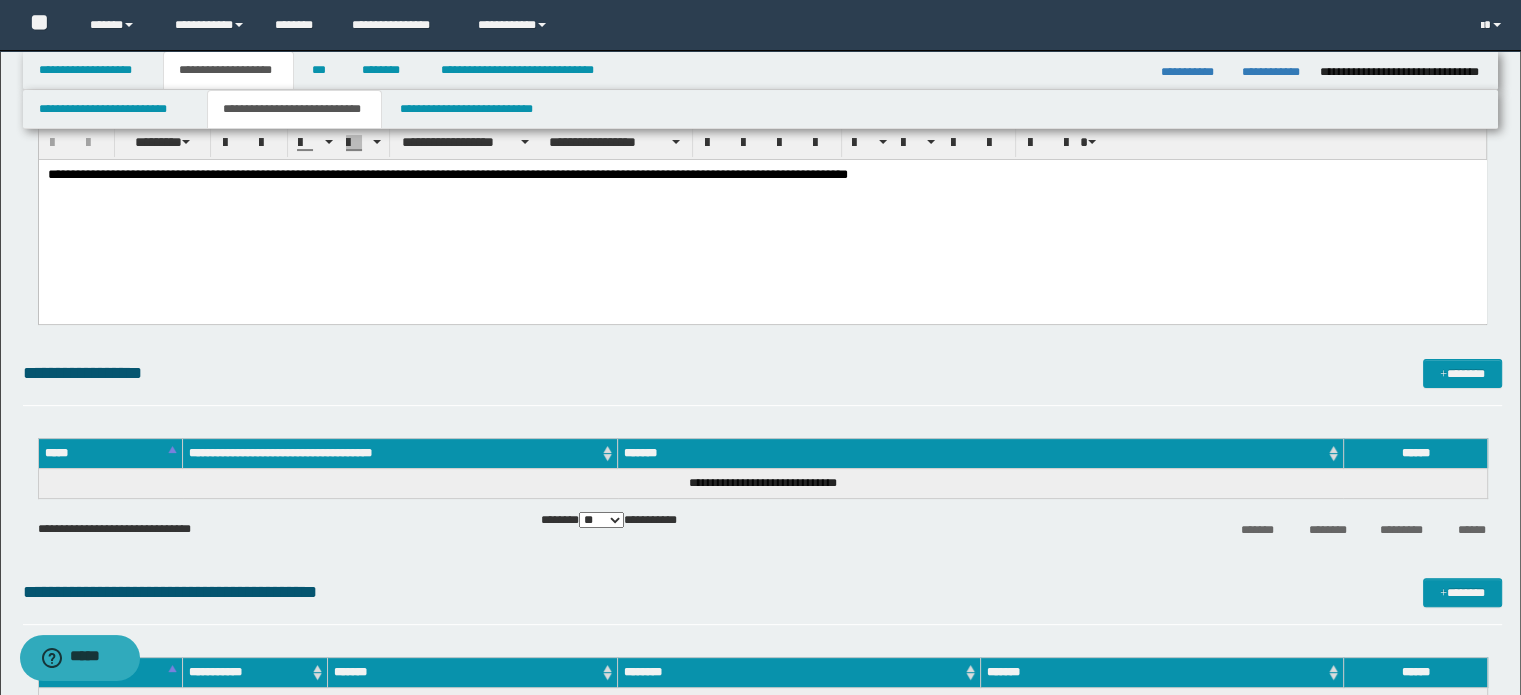scroll, scrollTop: 0, scrollLeft: 0, axis: both 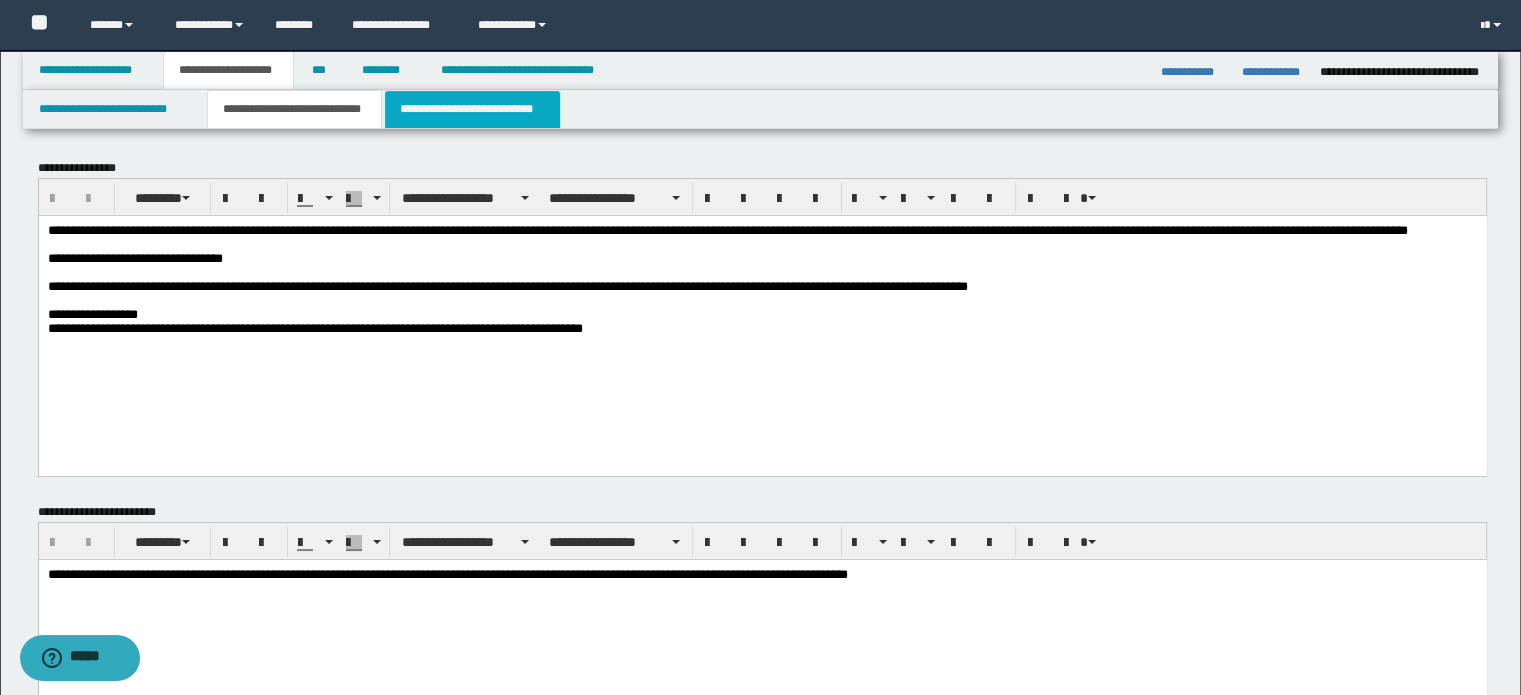 click on "**********" at bounding box center [472, 109] 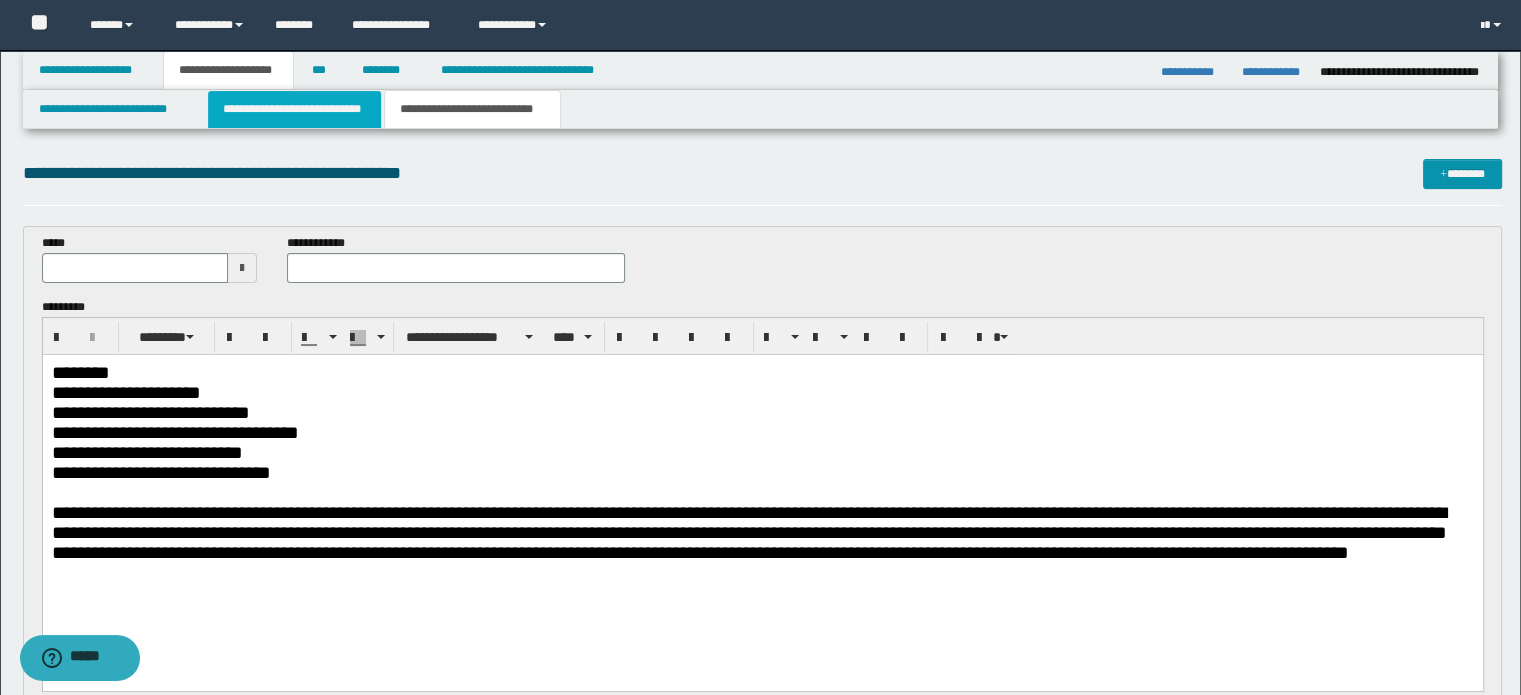 click on "**********" at bounding box center [294, 109] 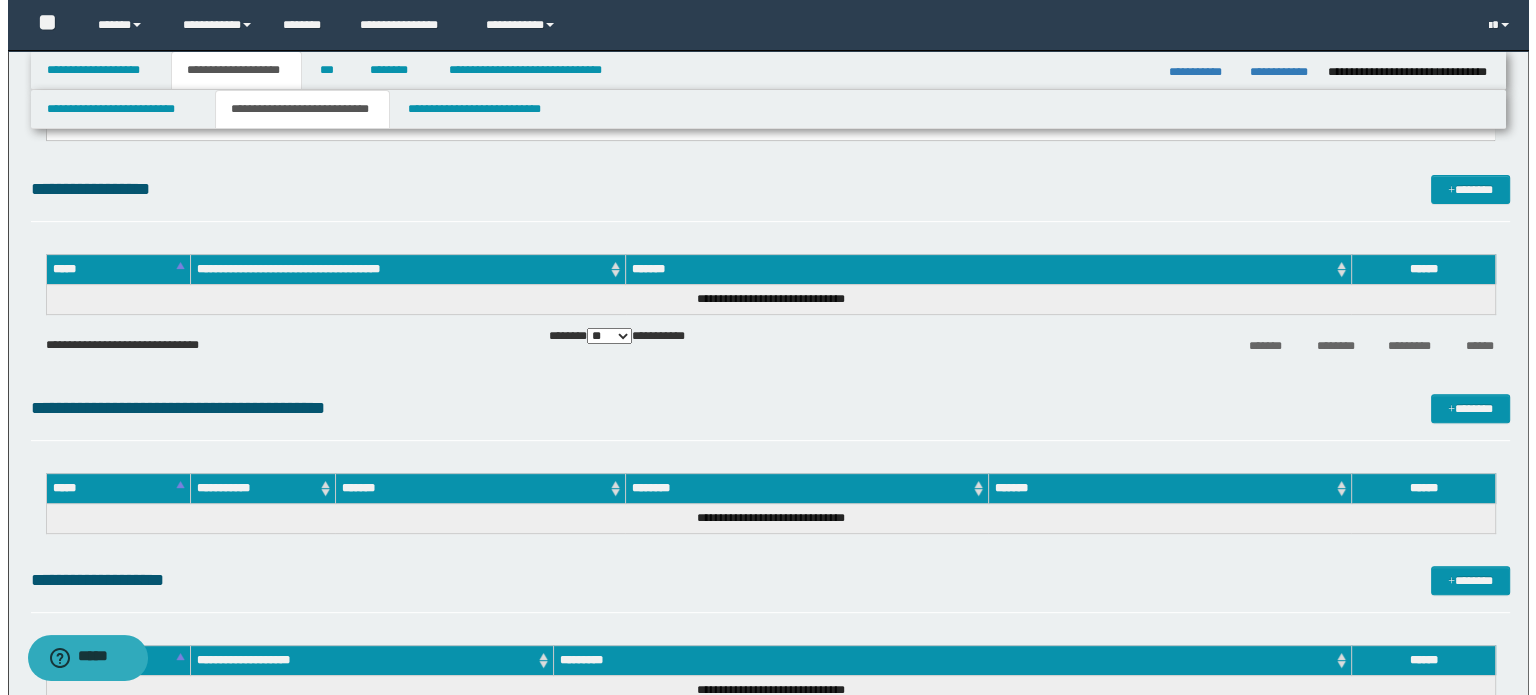 scroll, scrollTop: 437, scrollLeft: 0, axis: vertical 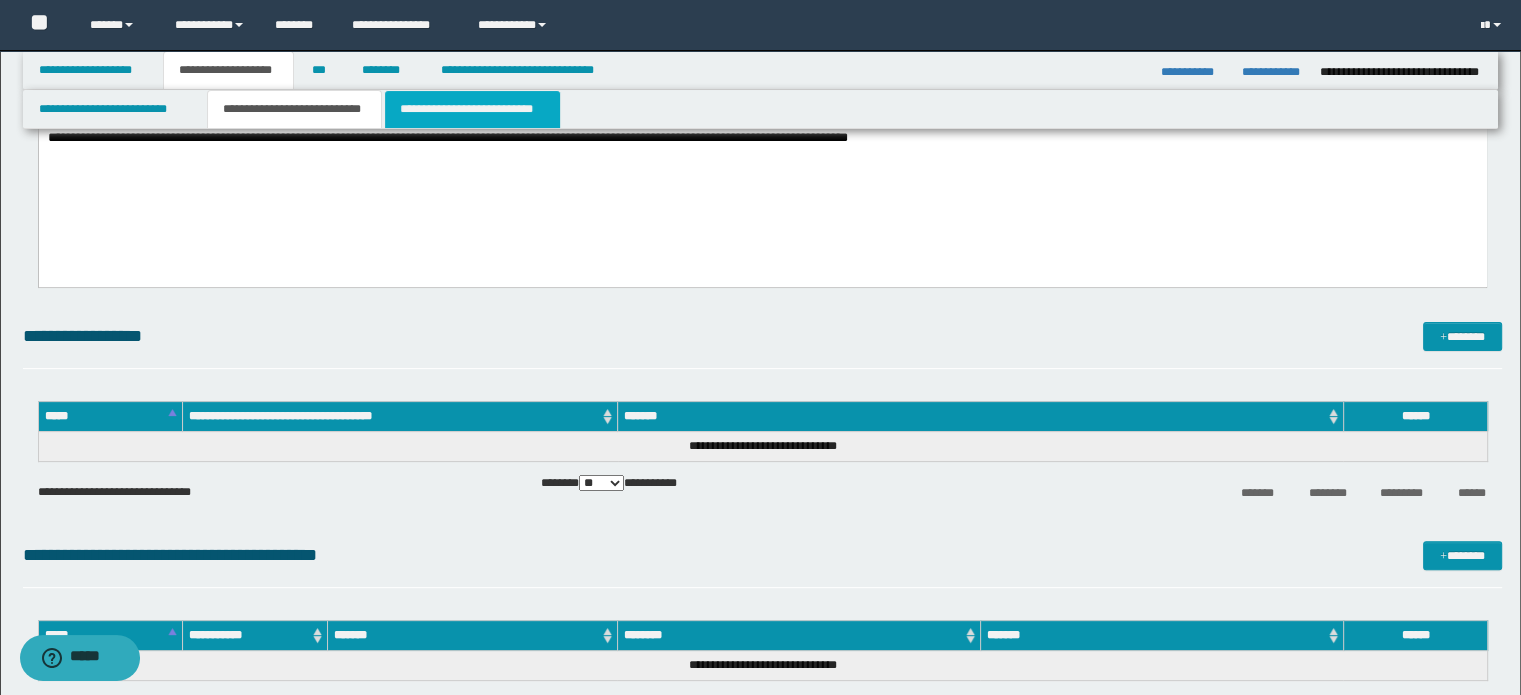 click on "**********" at bounding box center (472, 109) 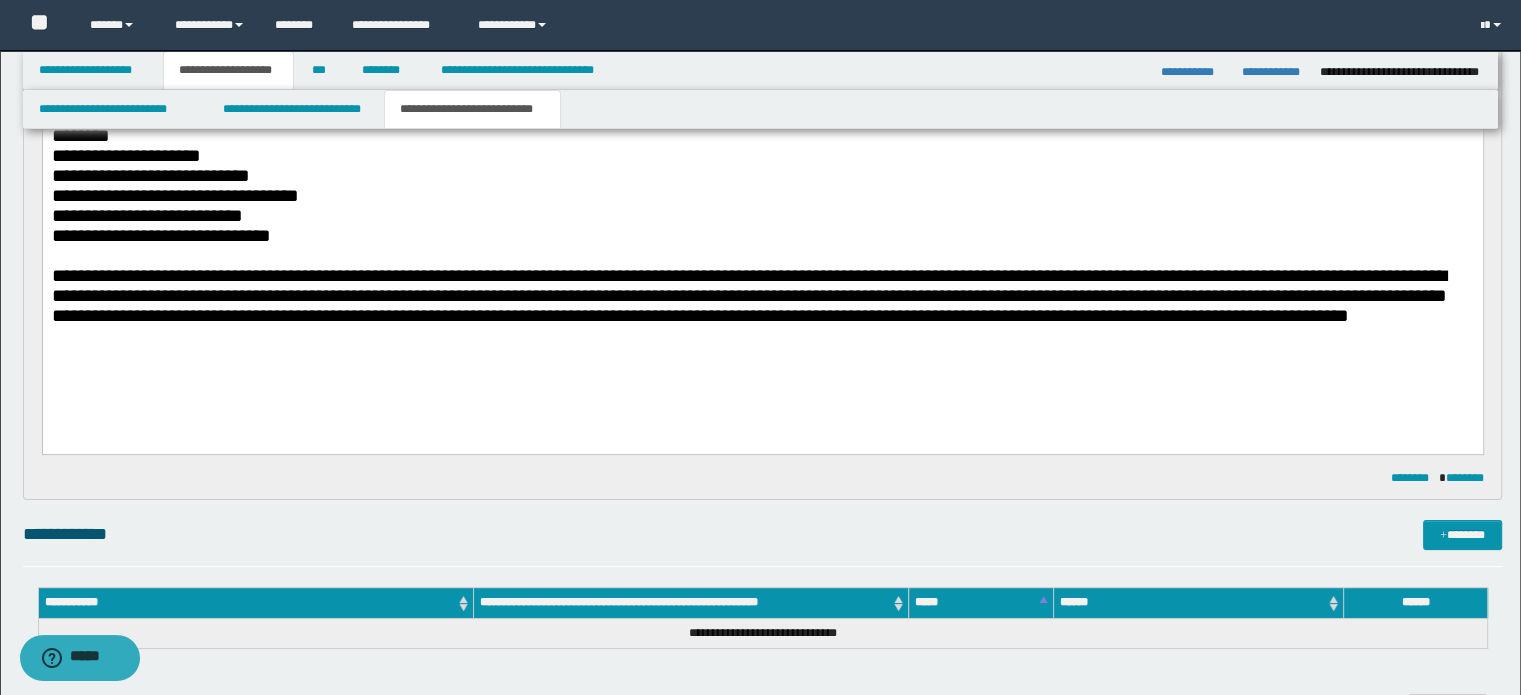scroll, scrollTop: 37, scrollLeft: 0, axis: vertical 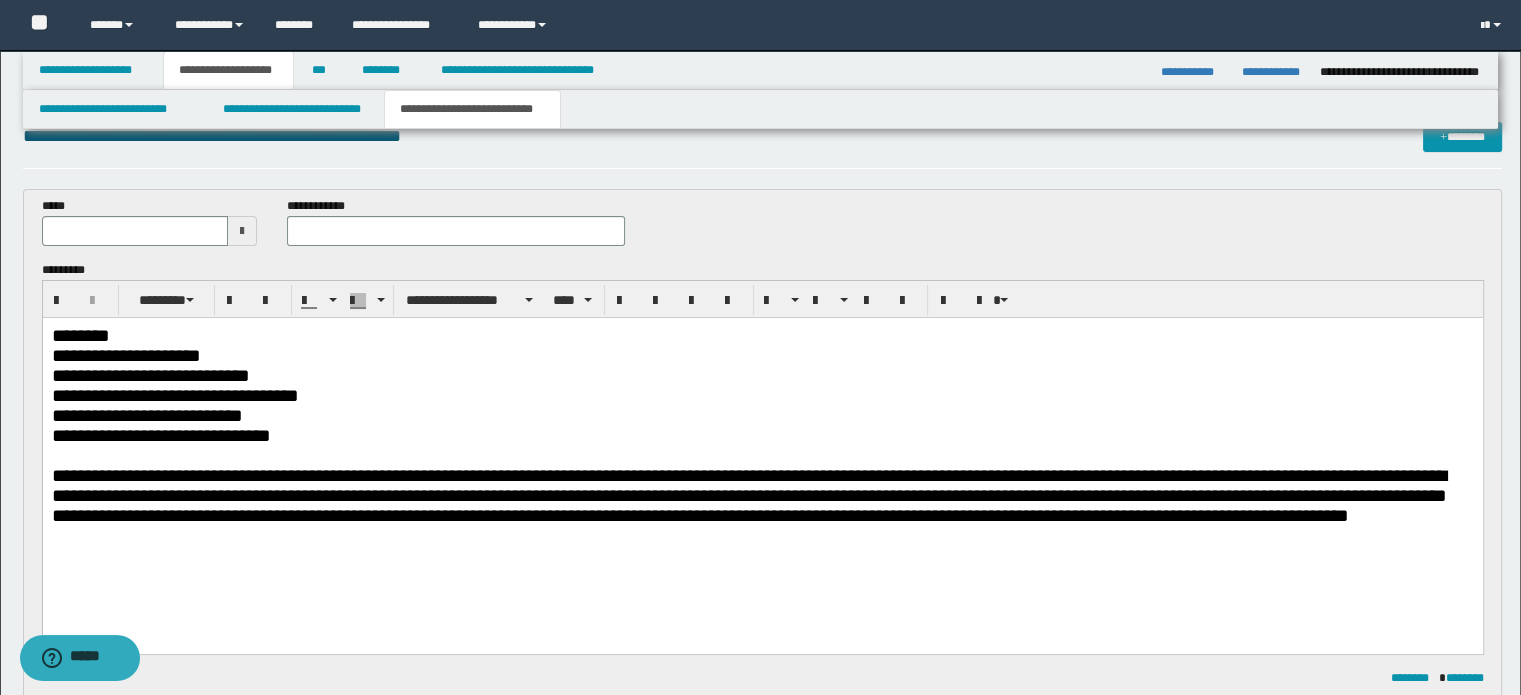 click on "**********" at bounding box center (748, 494) 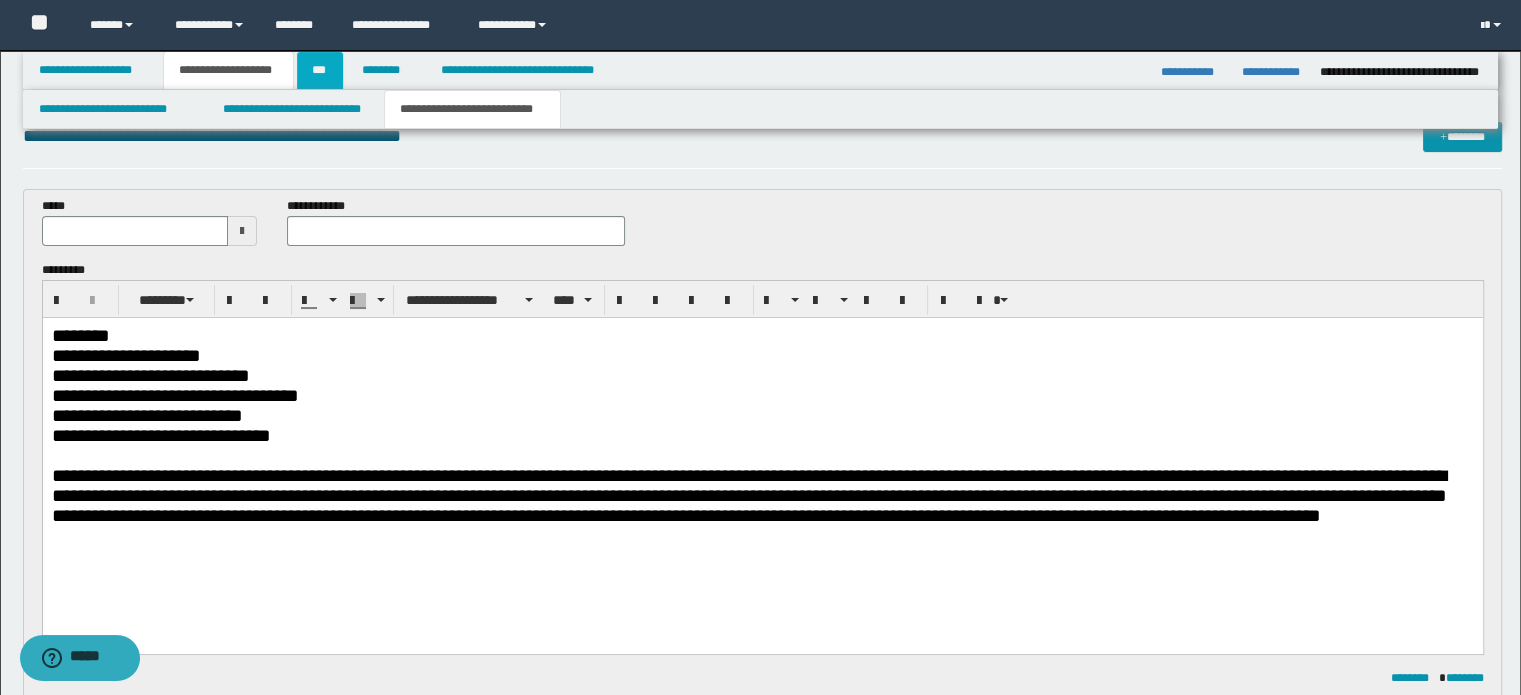 click on "***" at bounding box center (320, 70) 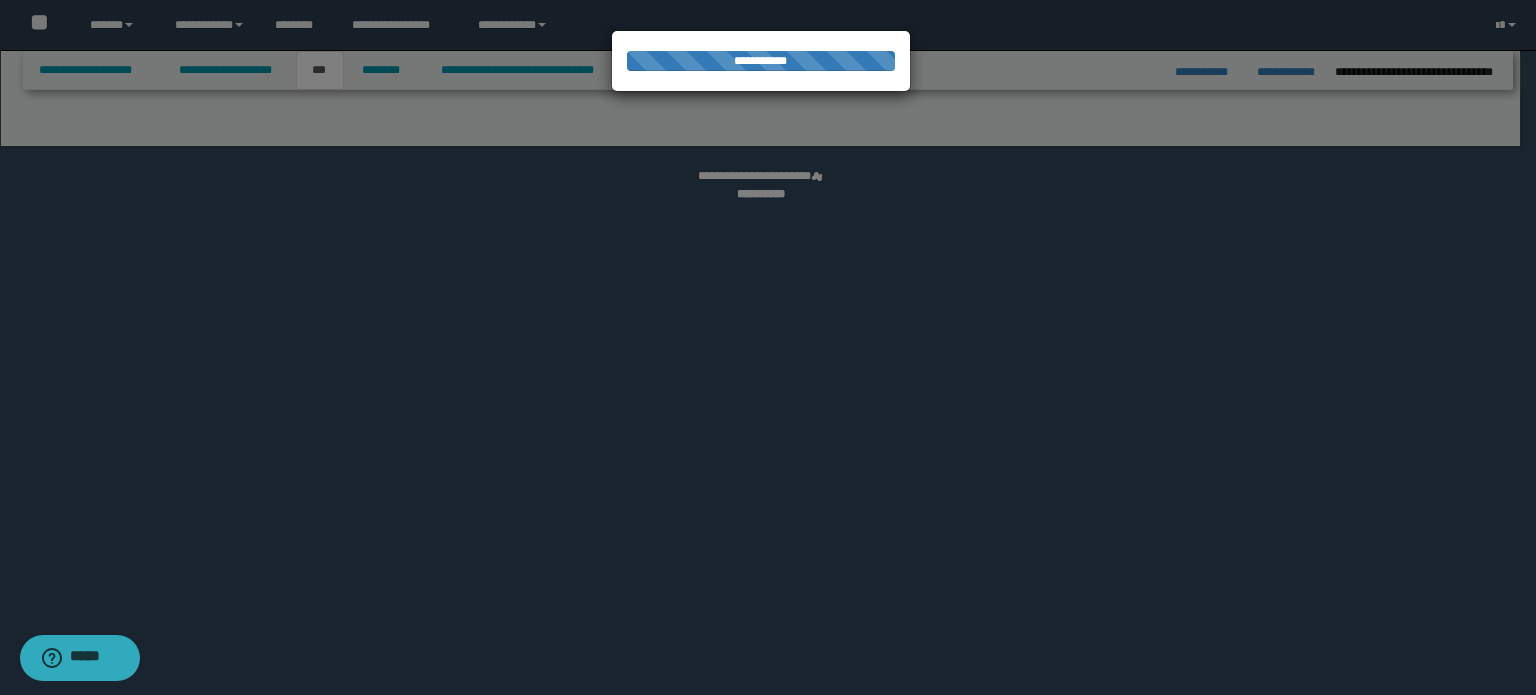 select on "***" 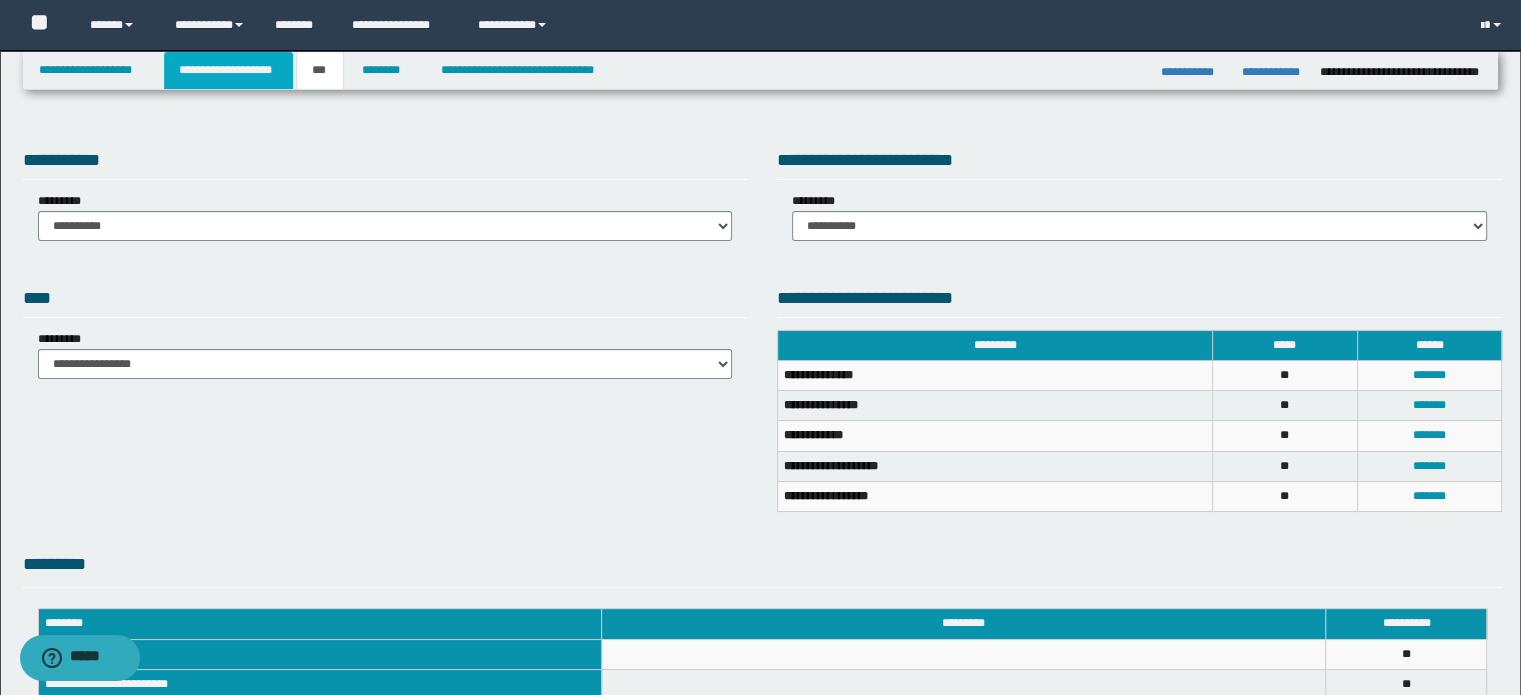 click on "**********" at bounding box center (228, 70) 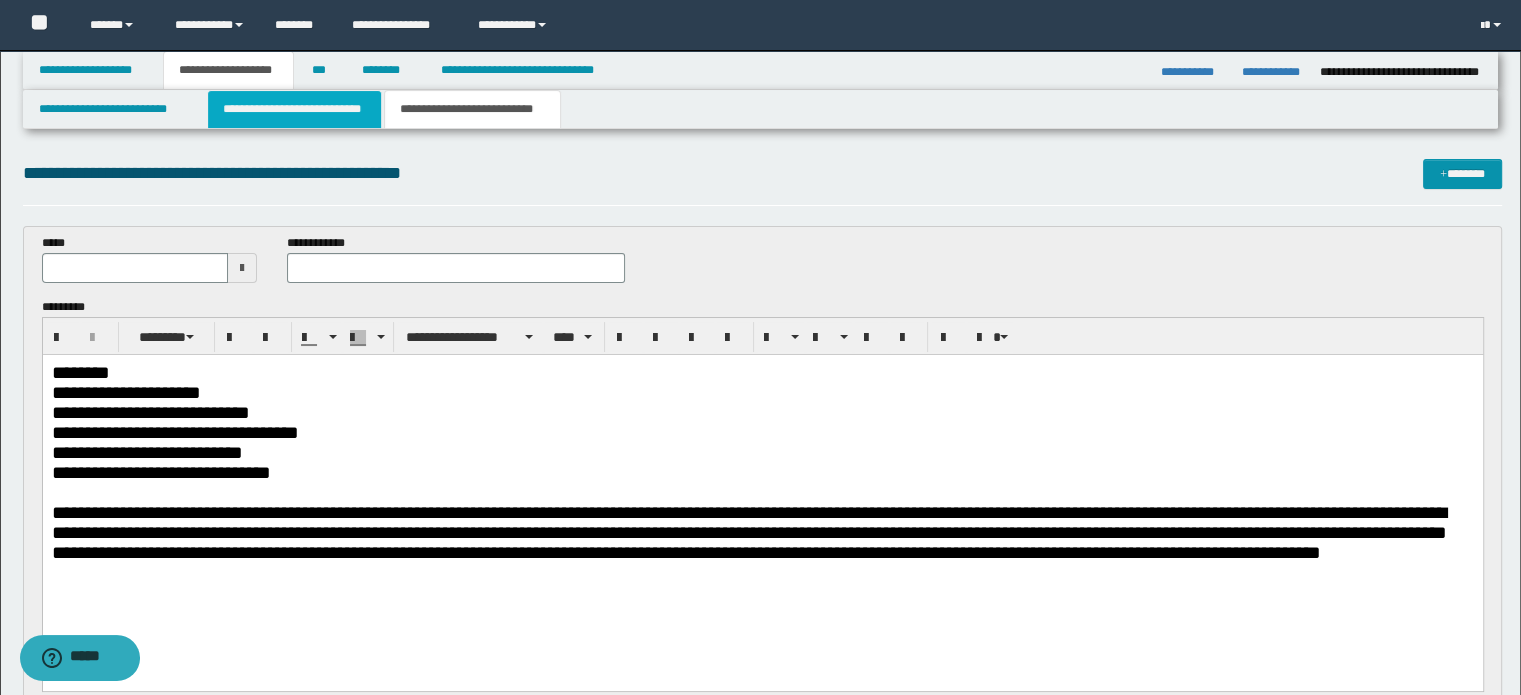 click on "**********" at bounding box center [294, 109] 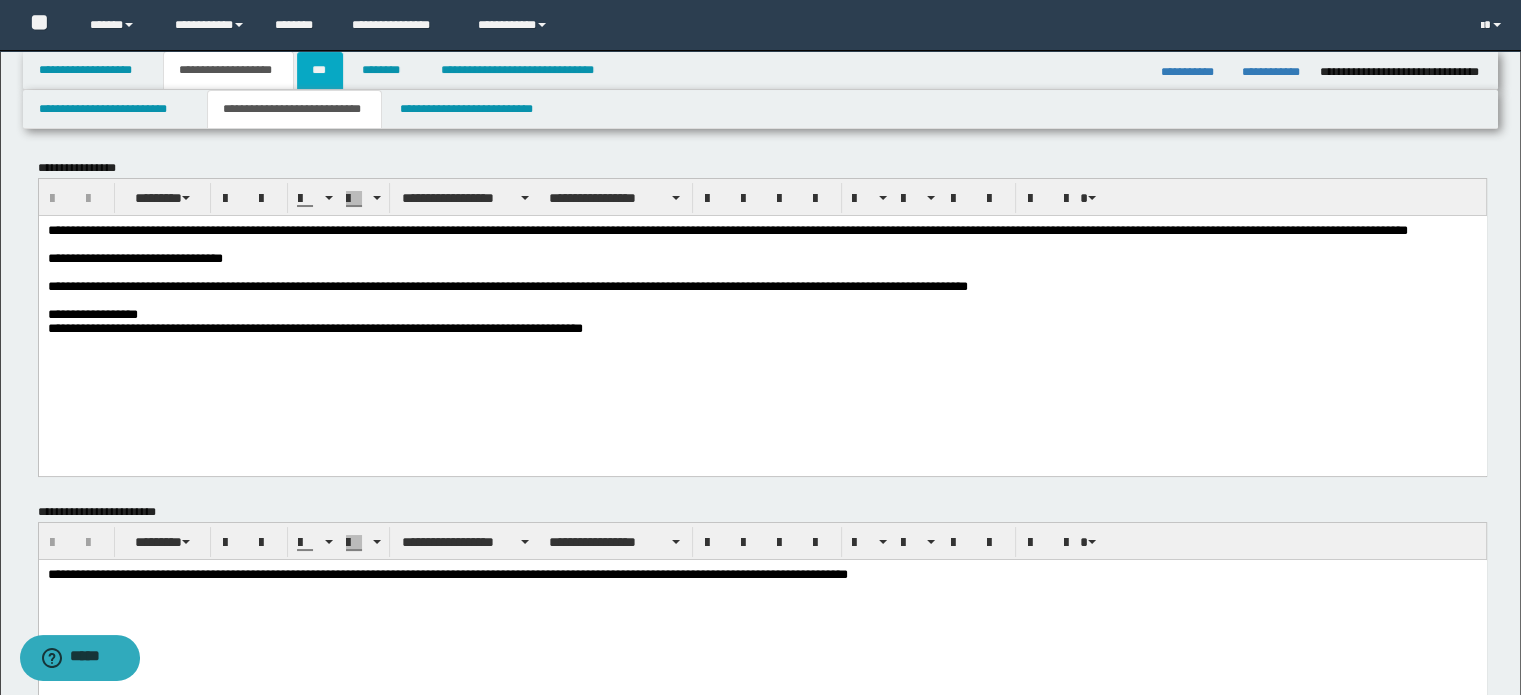 click on "***" at bounding box center (320, 70) 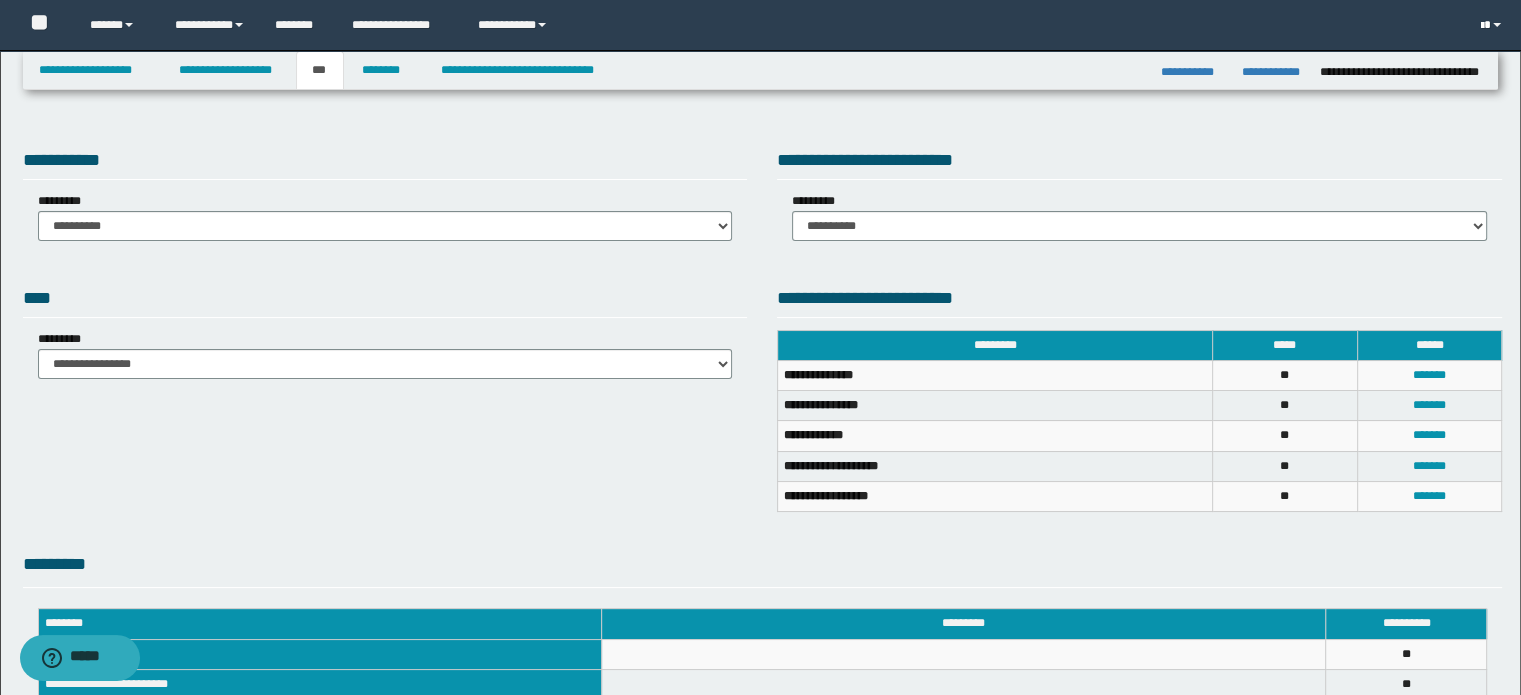 click at bounding box center [1493, 25] 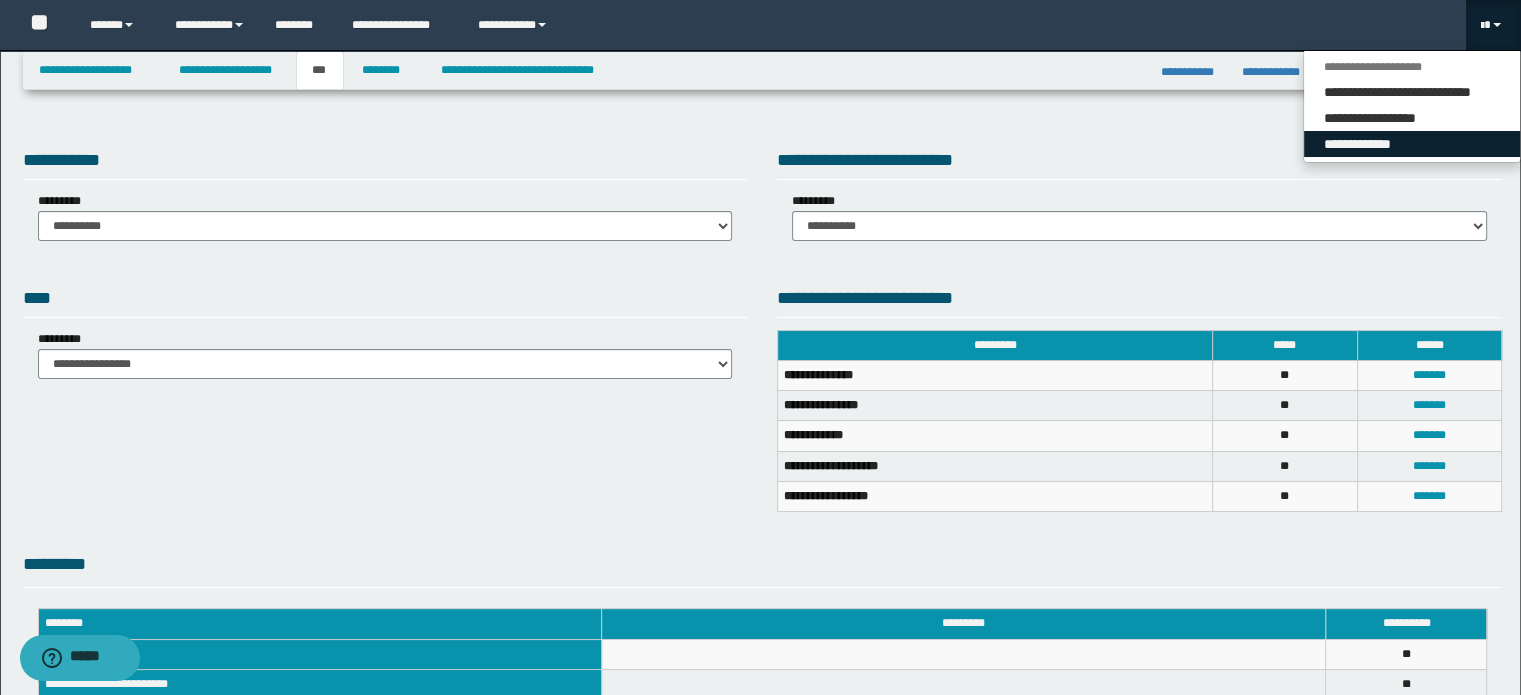 click on "**********" at bounding box center [1412, 144] 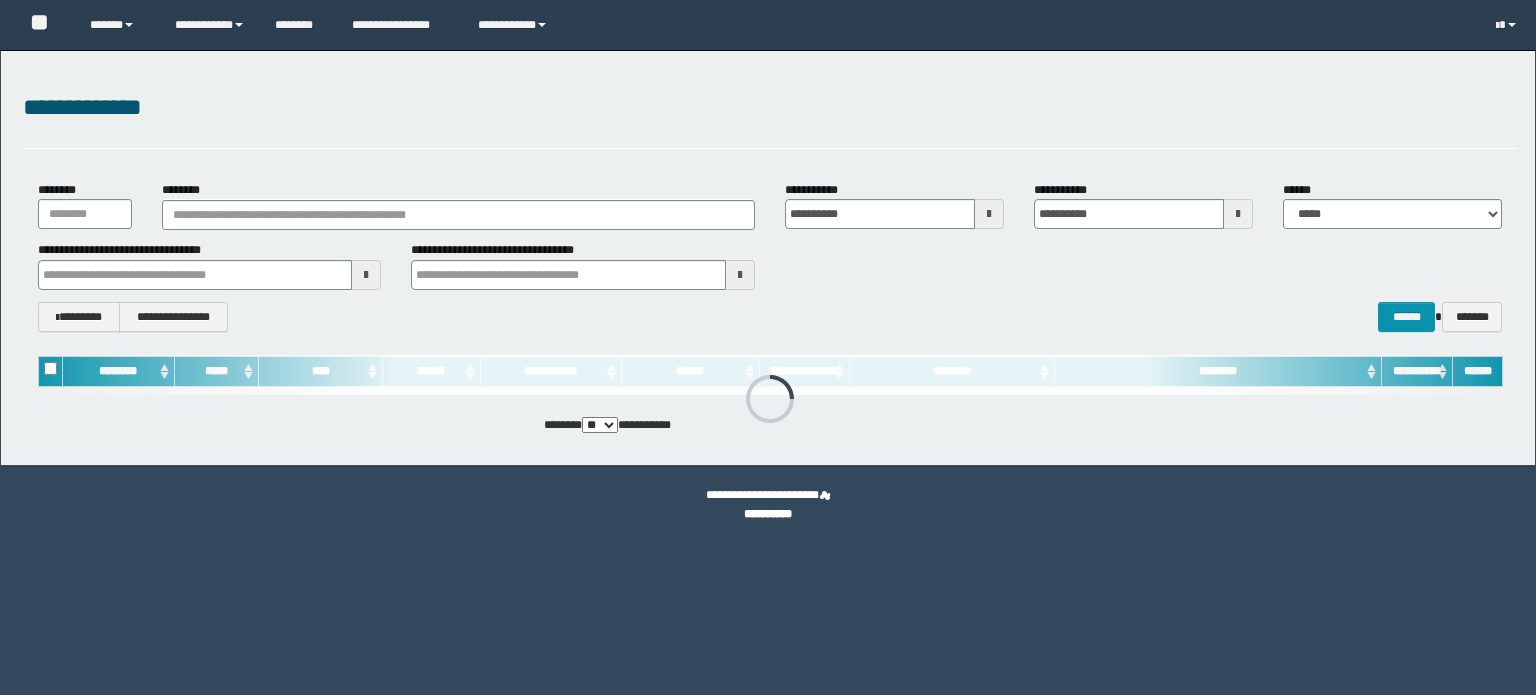 scroll, scrollTop: 0, scrollLeft: 0, axis: both 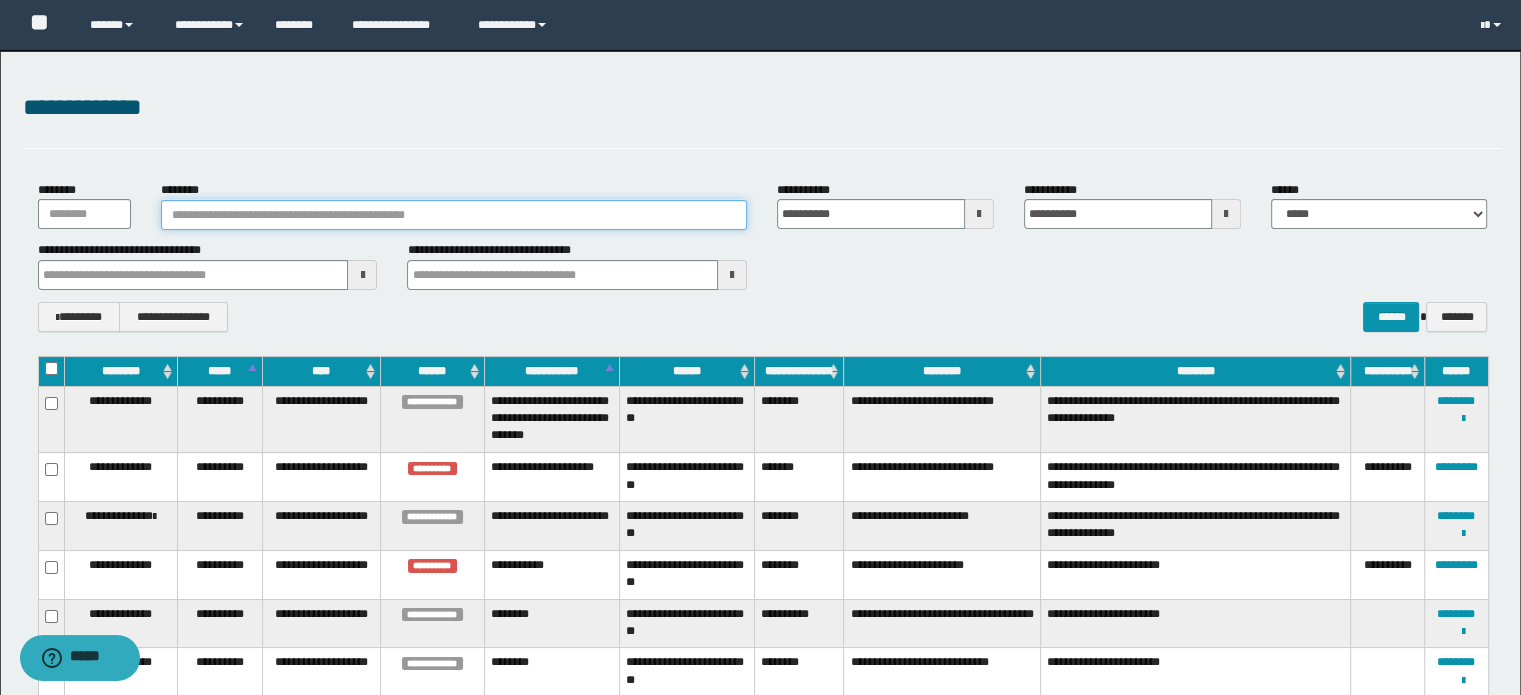 click on "********" at bounding box center [454, 215] 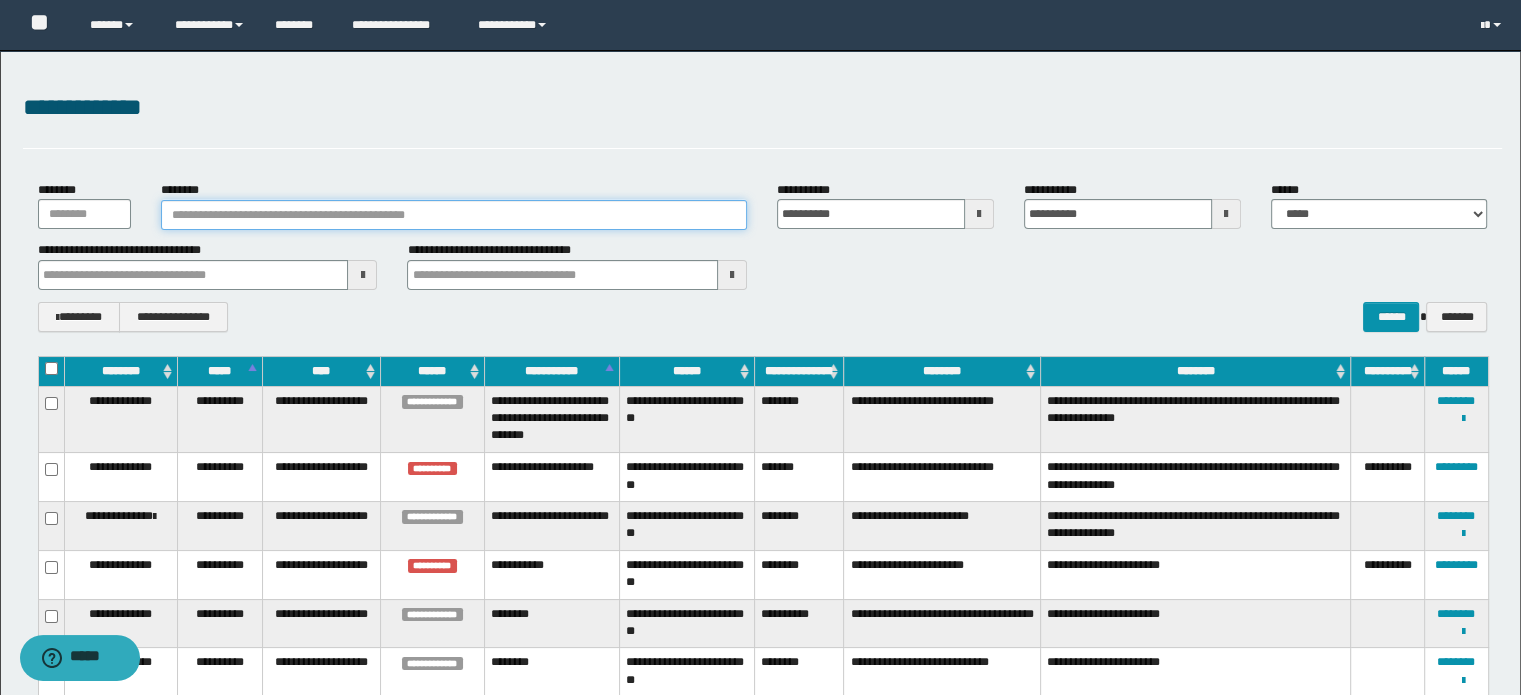 click on "********" at bounding box center [454, 215] 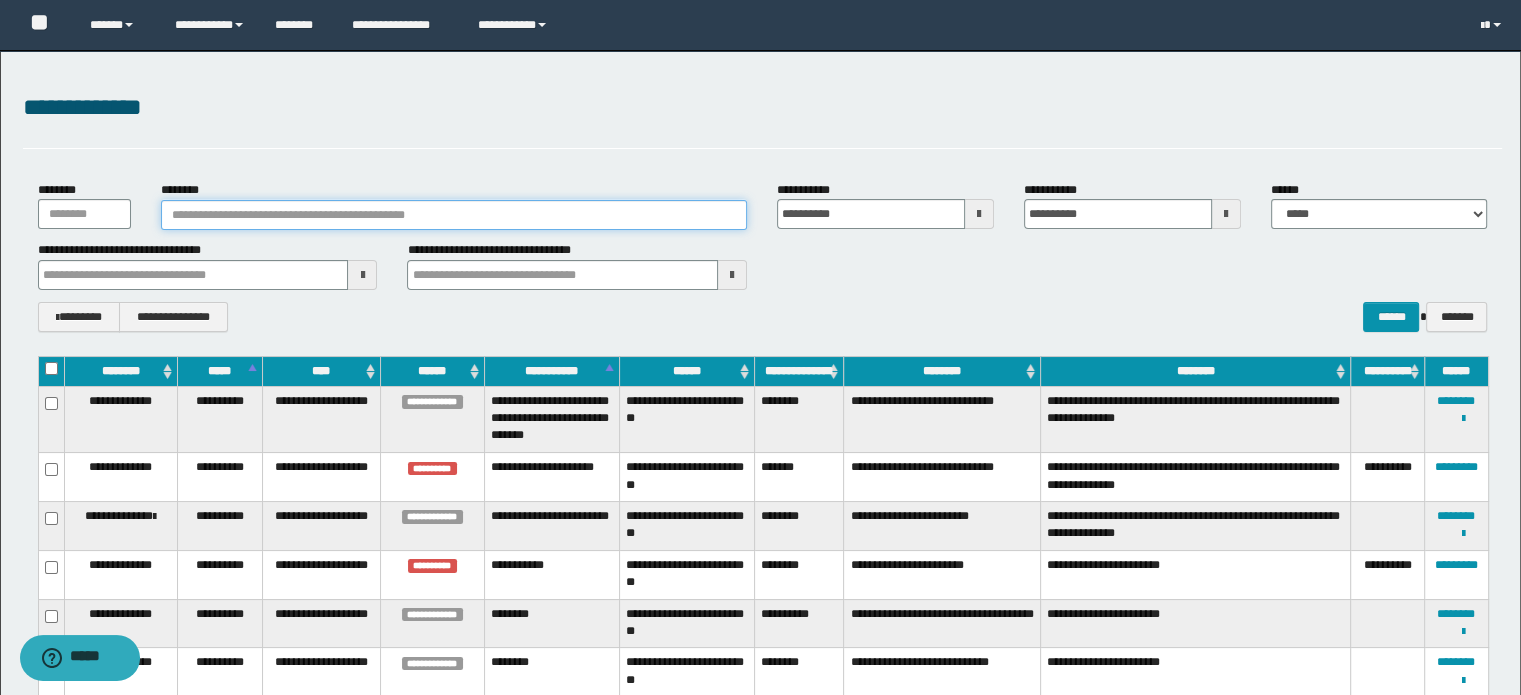 paste on "**********" 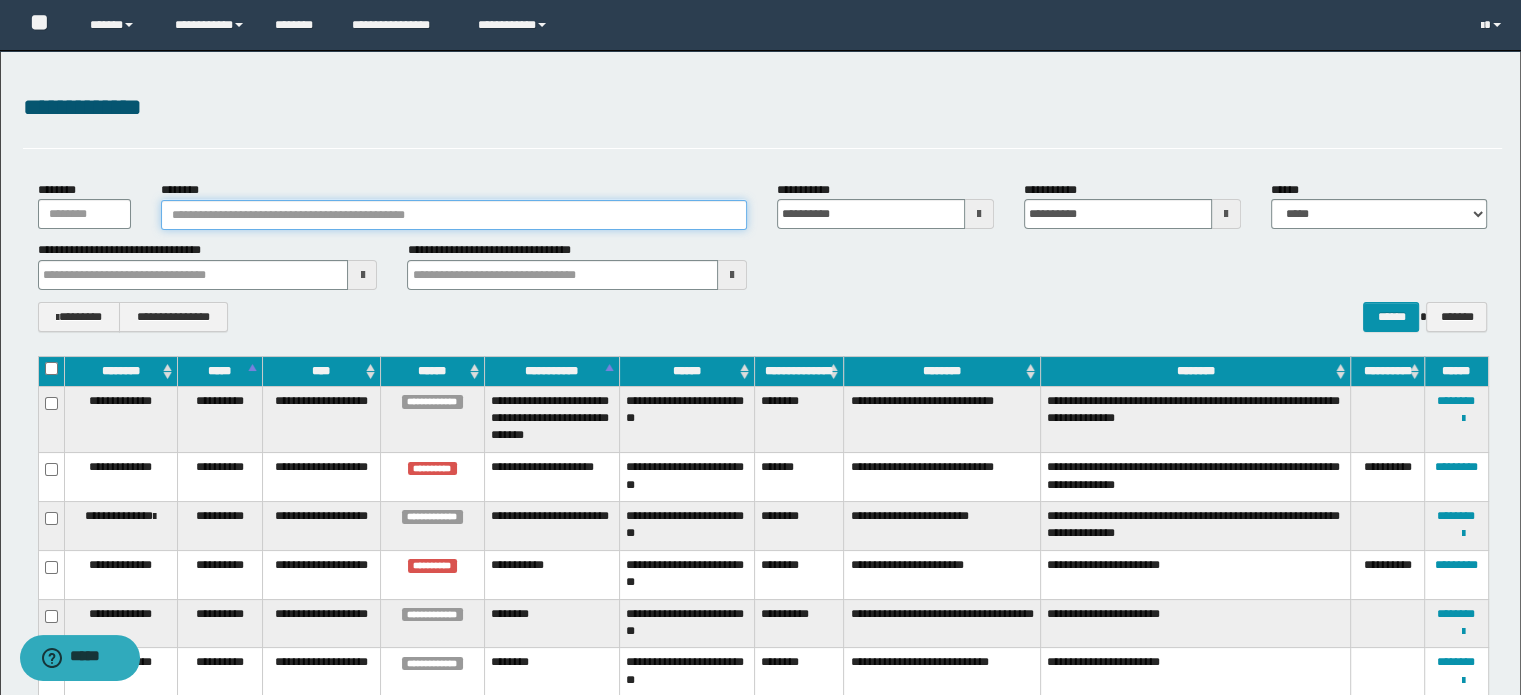 type on "**********" 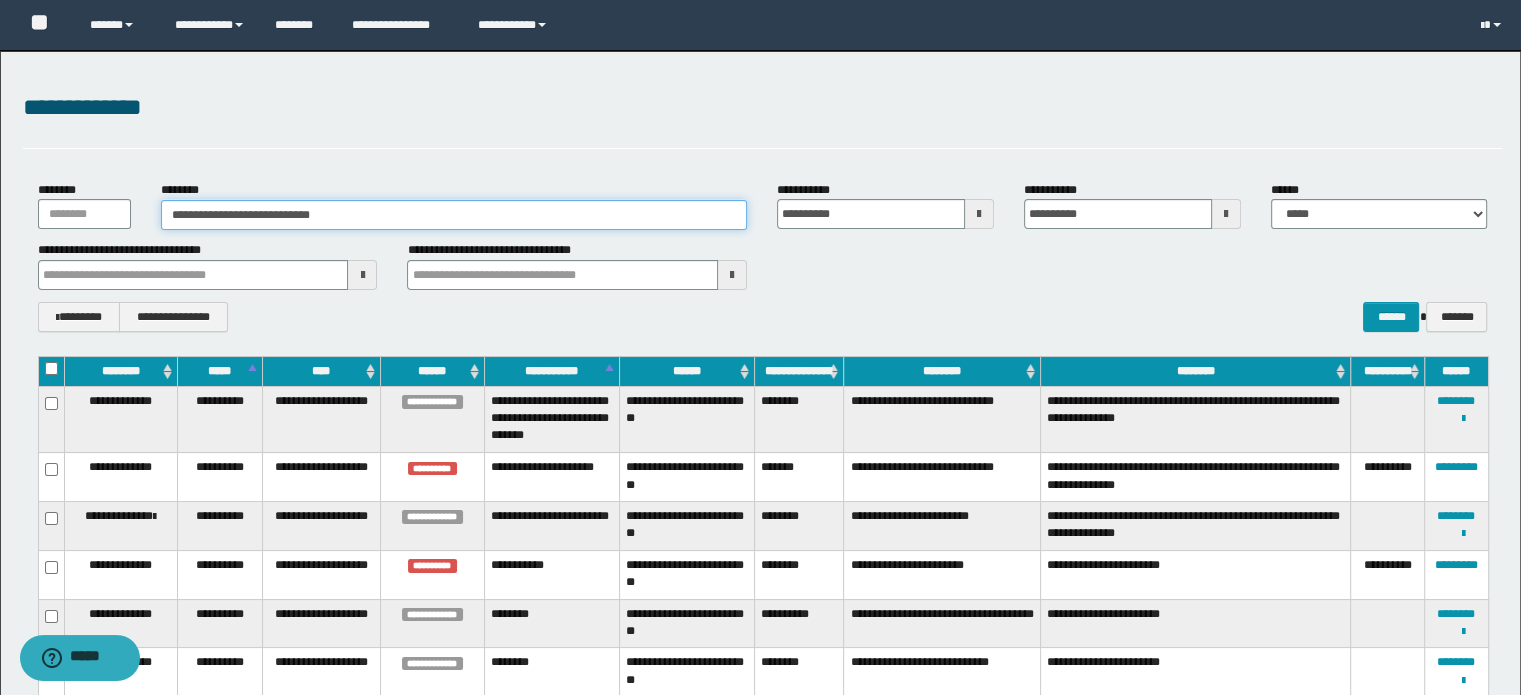 type on "**********" 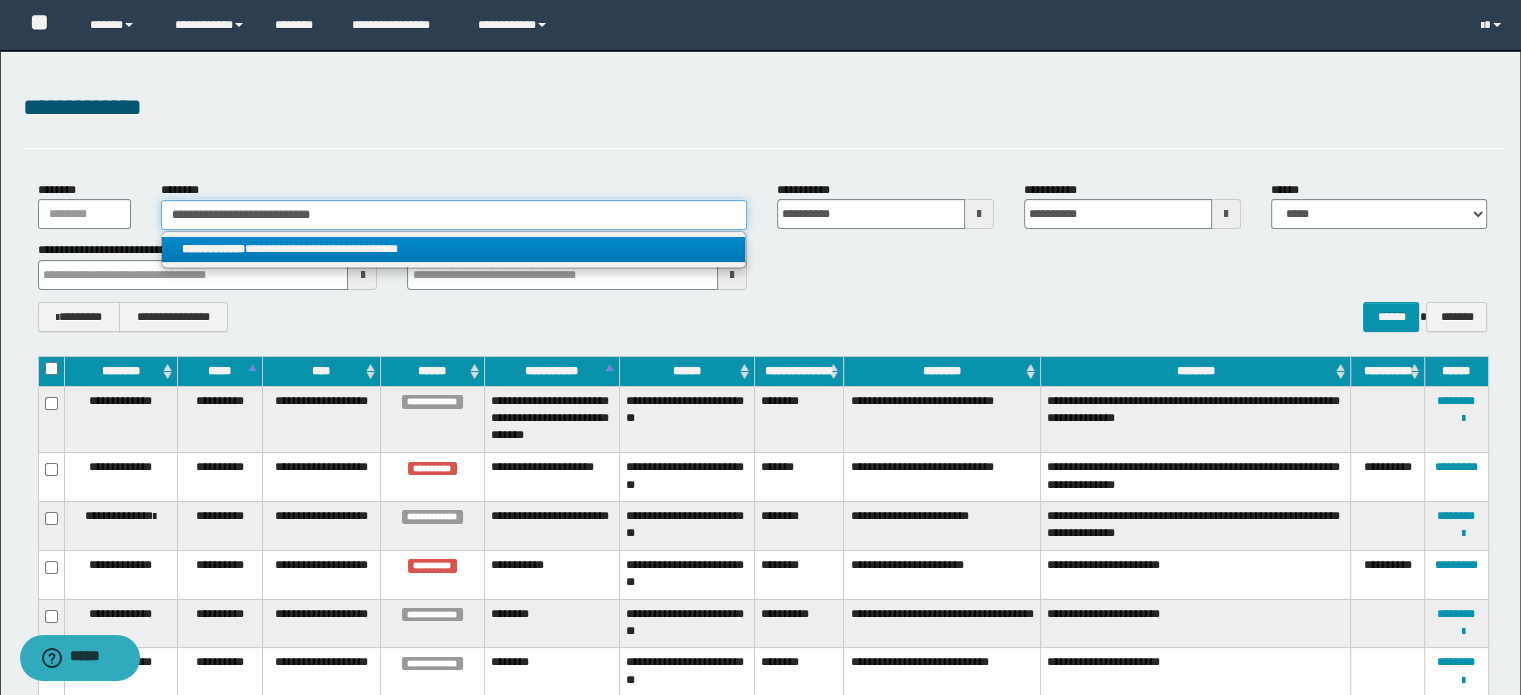 type on "**********" 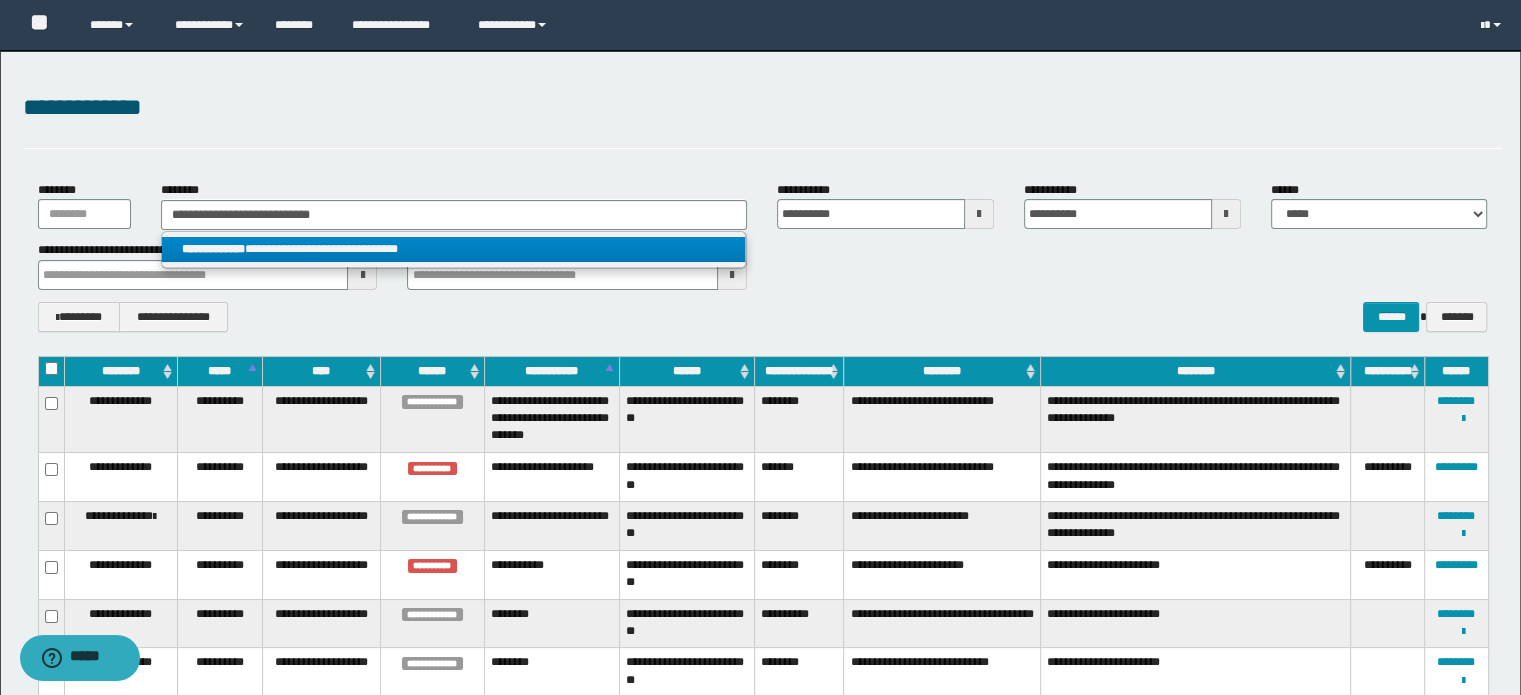 click on "**********" at bounding box center [454, 249] 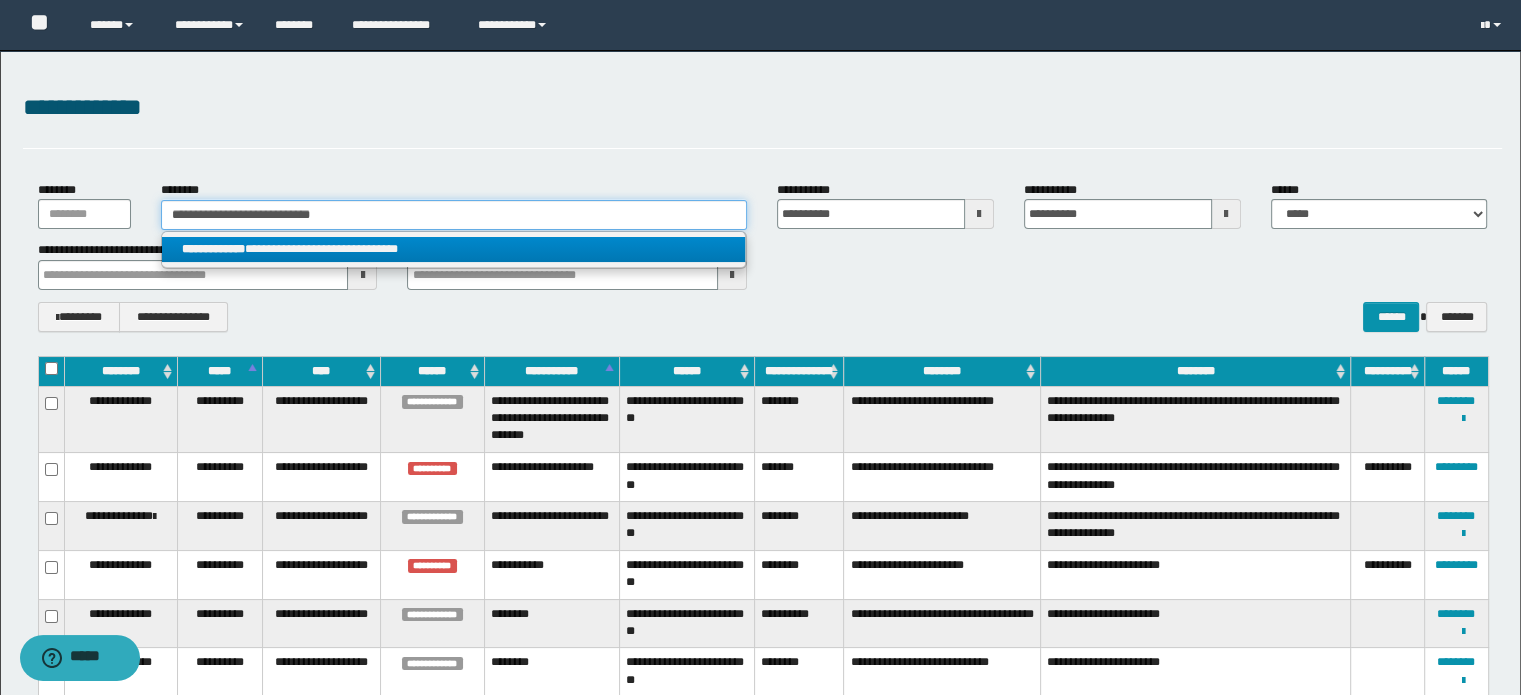 type 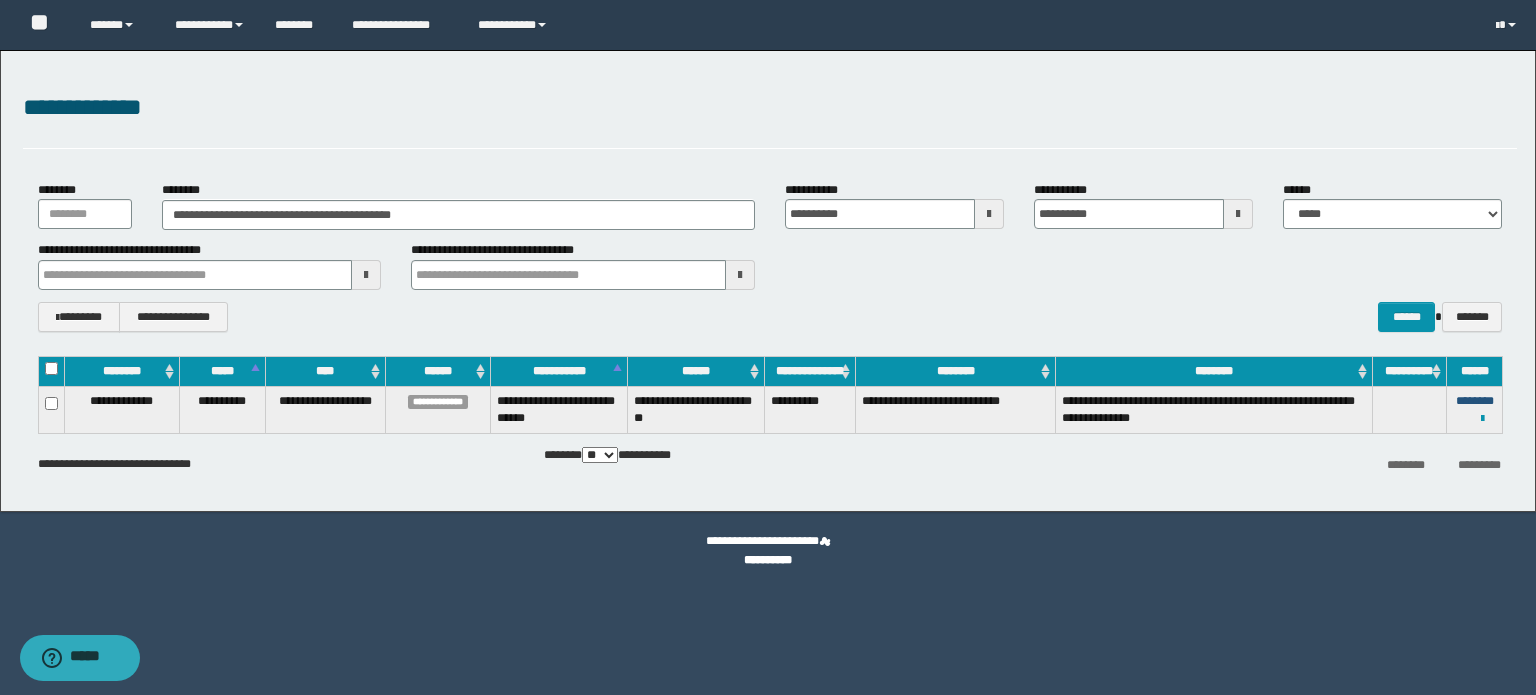 click on "********" at bounding box center [1475, 401] 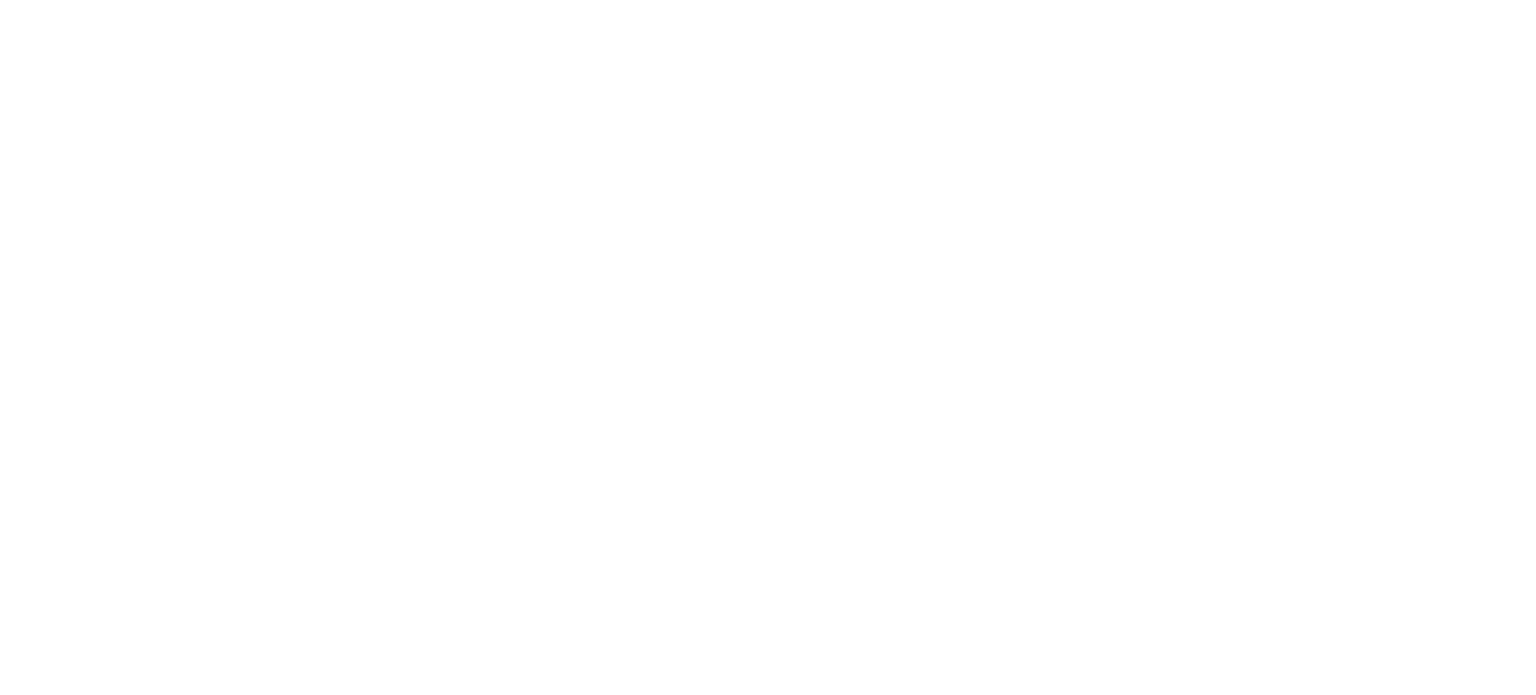 scroll, scrollTop: 0, scrollLeft: 0, axis: both 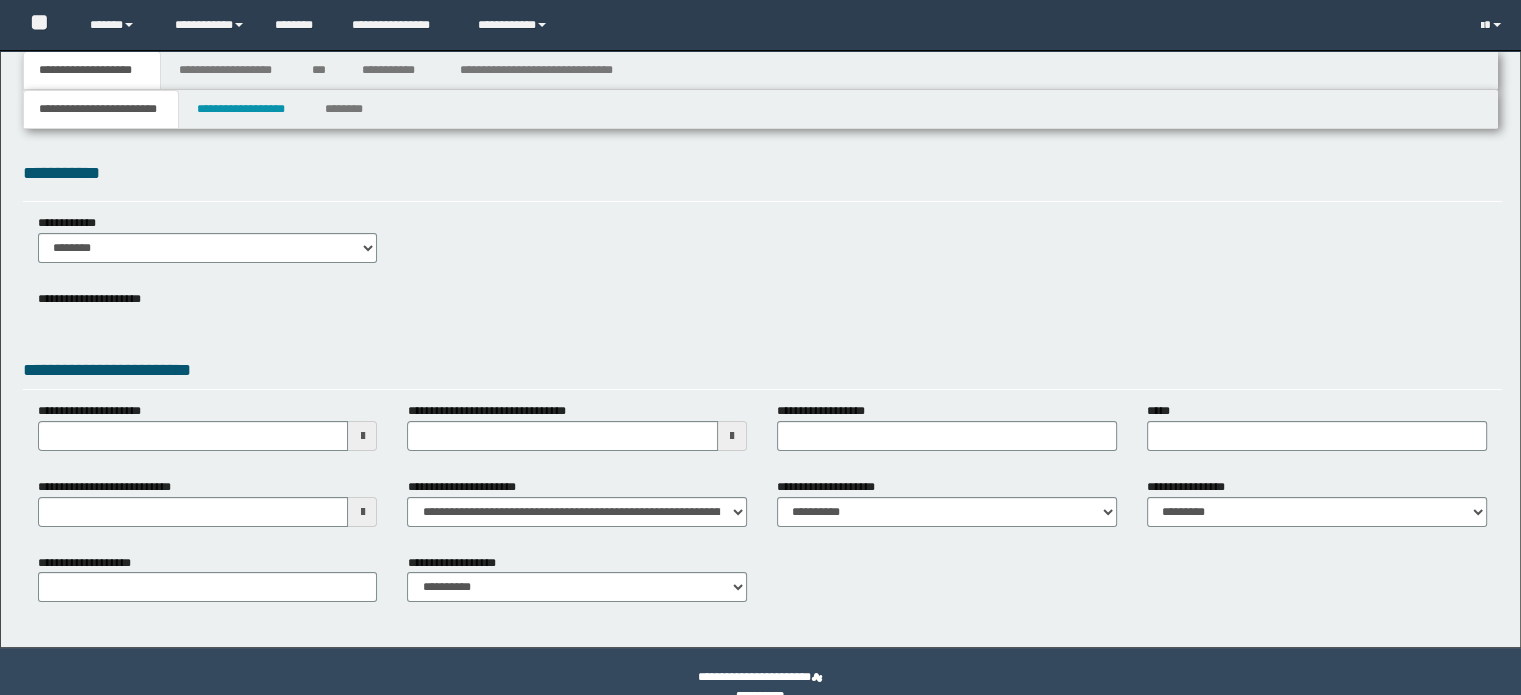 type 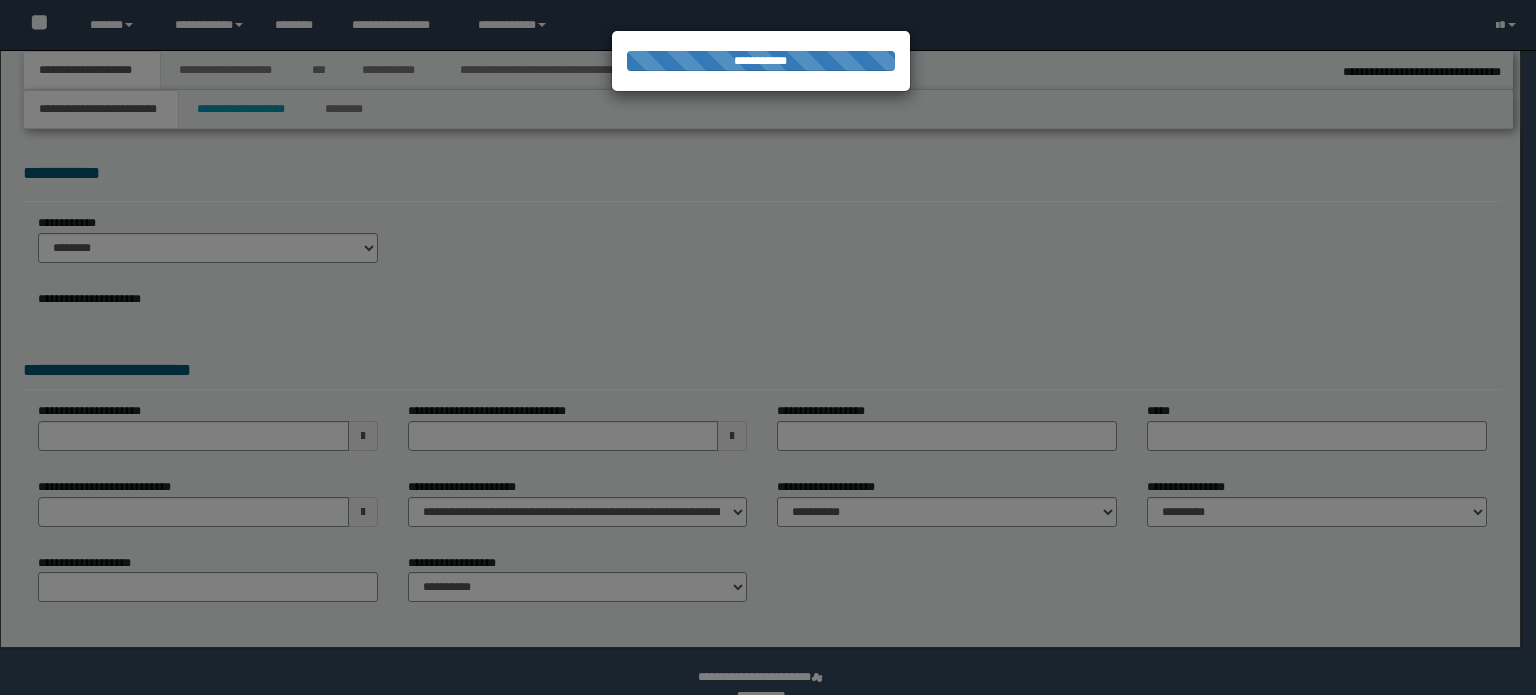 scroll, scrollTop: 0, scrollLeft: 0, axis: both 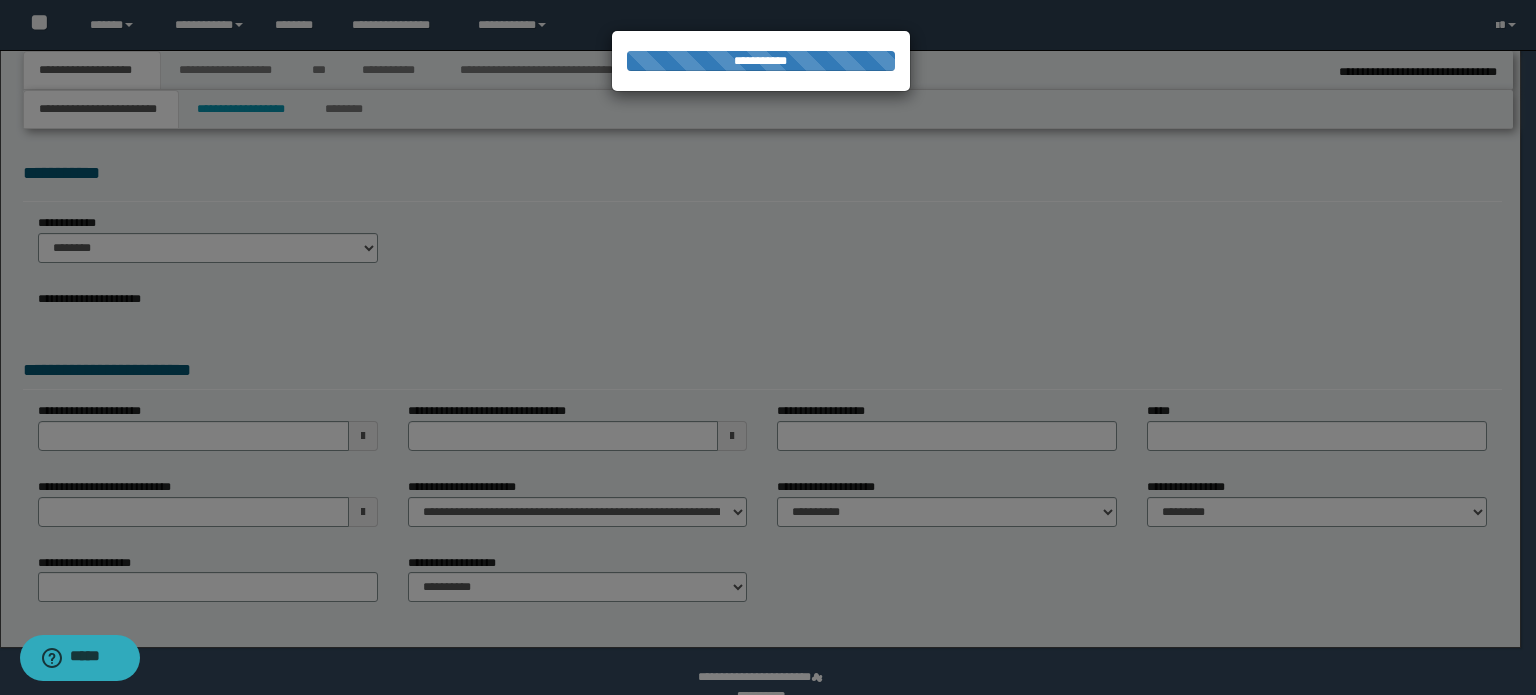 type on "**********" 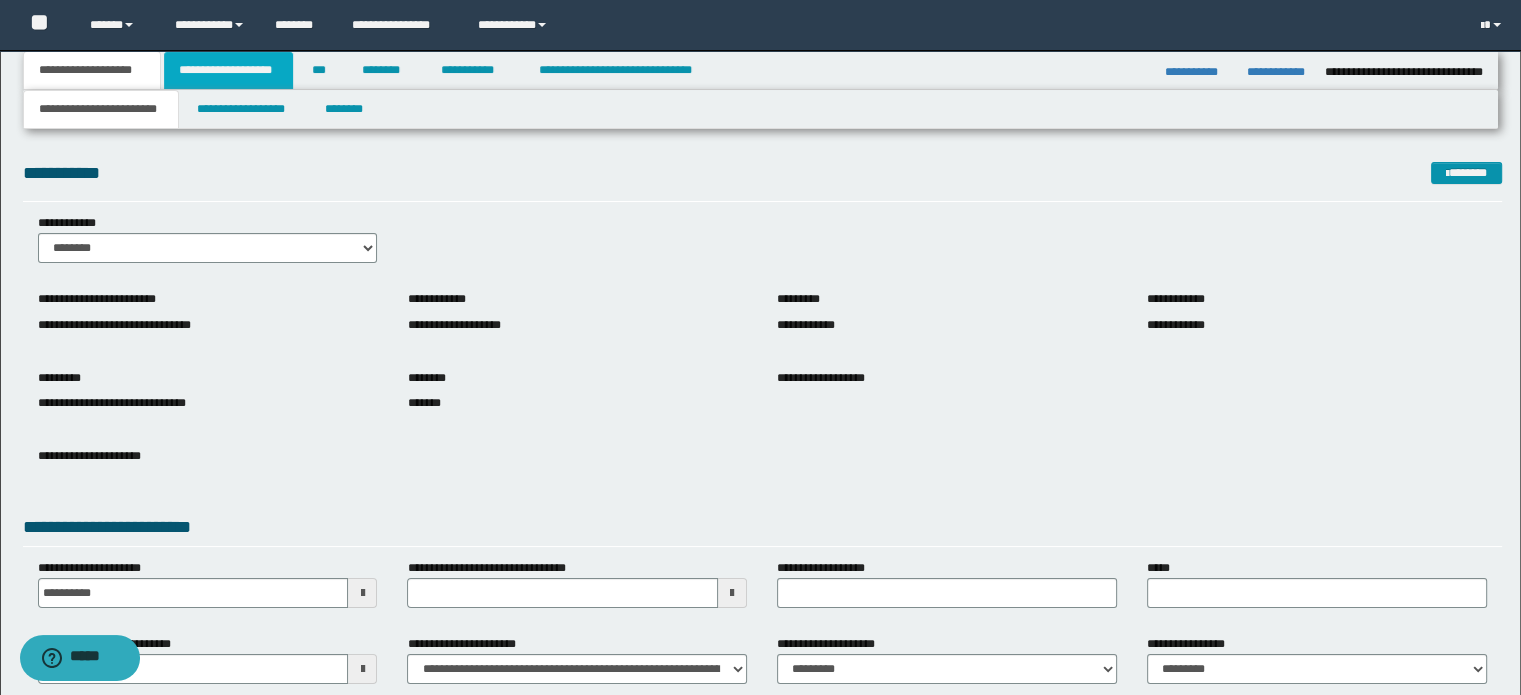 click on "**********" at bounding box center [228, 70] 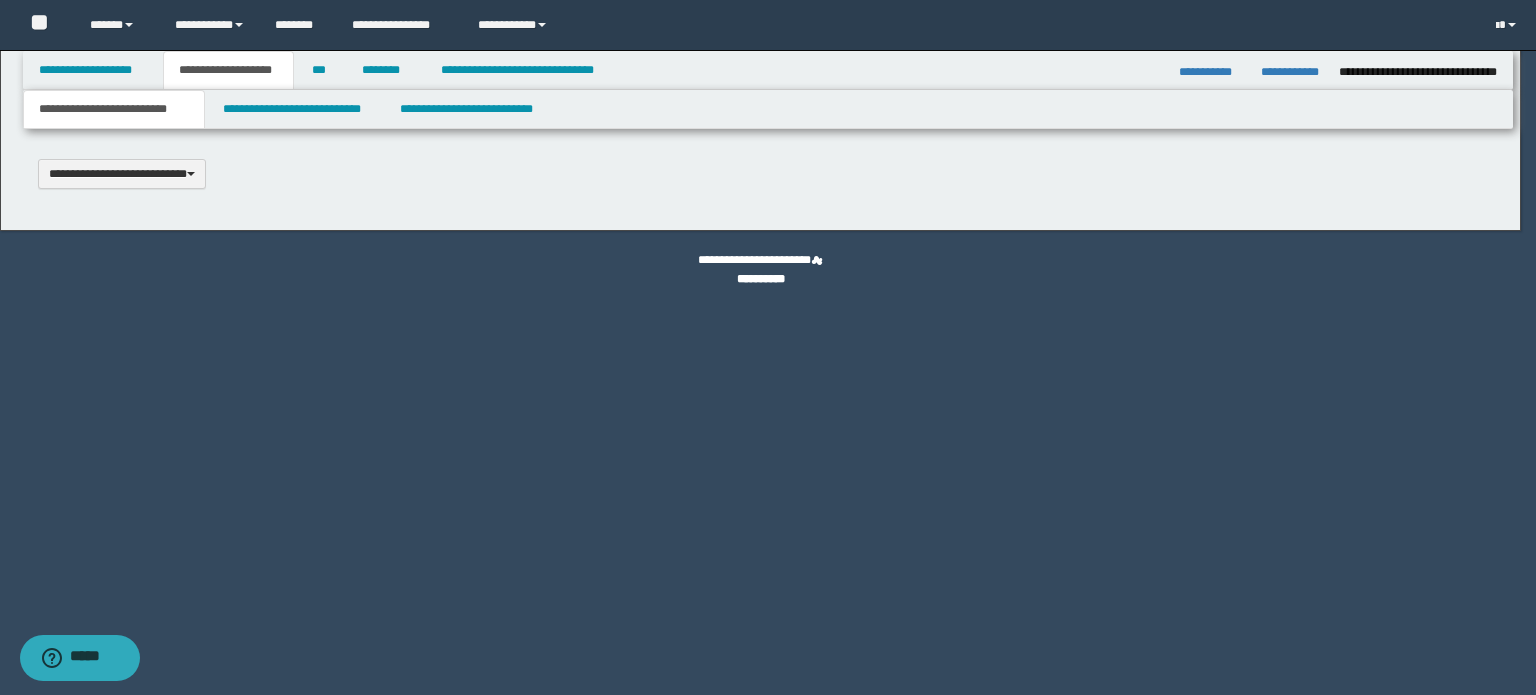 scroll, scrollTop: 0, scrollLeft: 0, axis: both 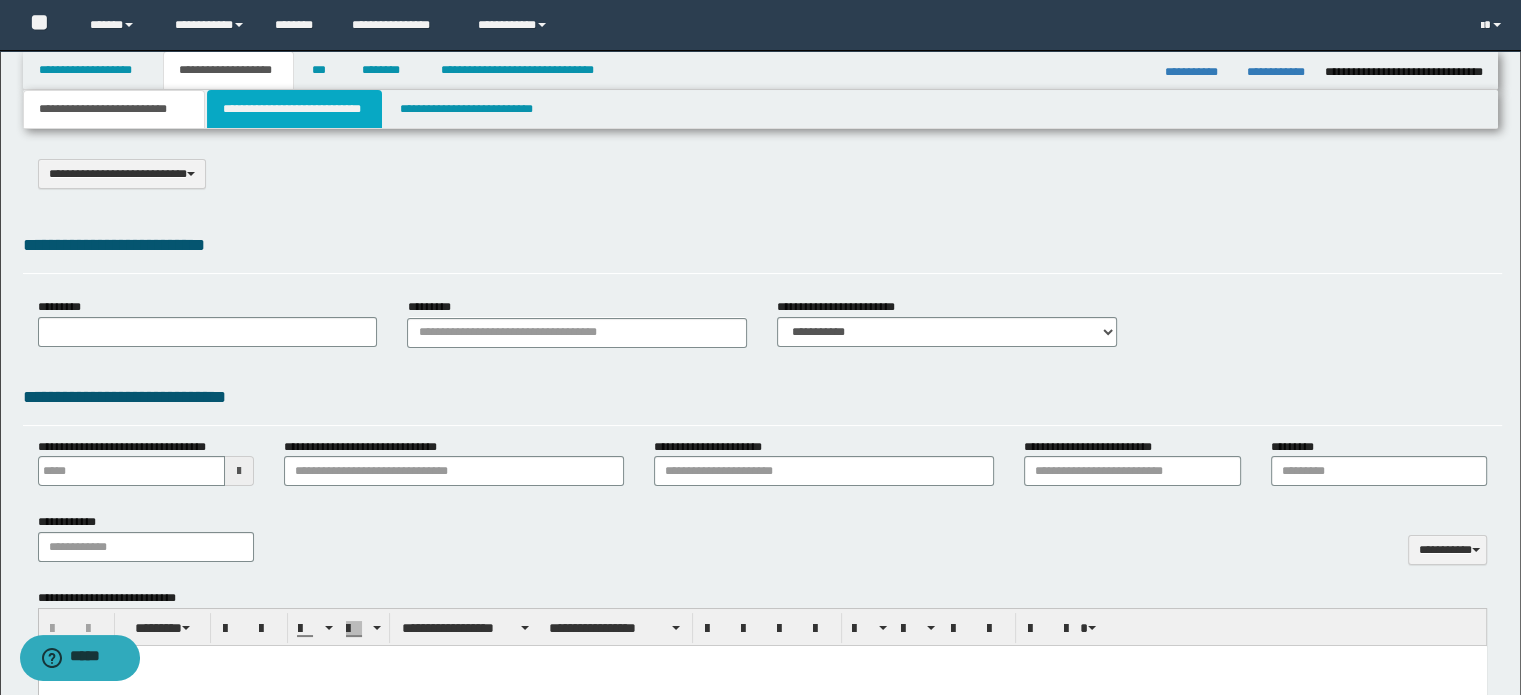 click on "**********" at bounding box center (294, 109) 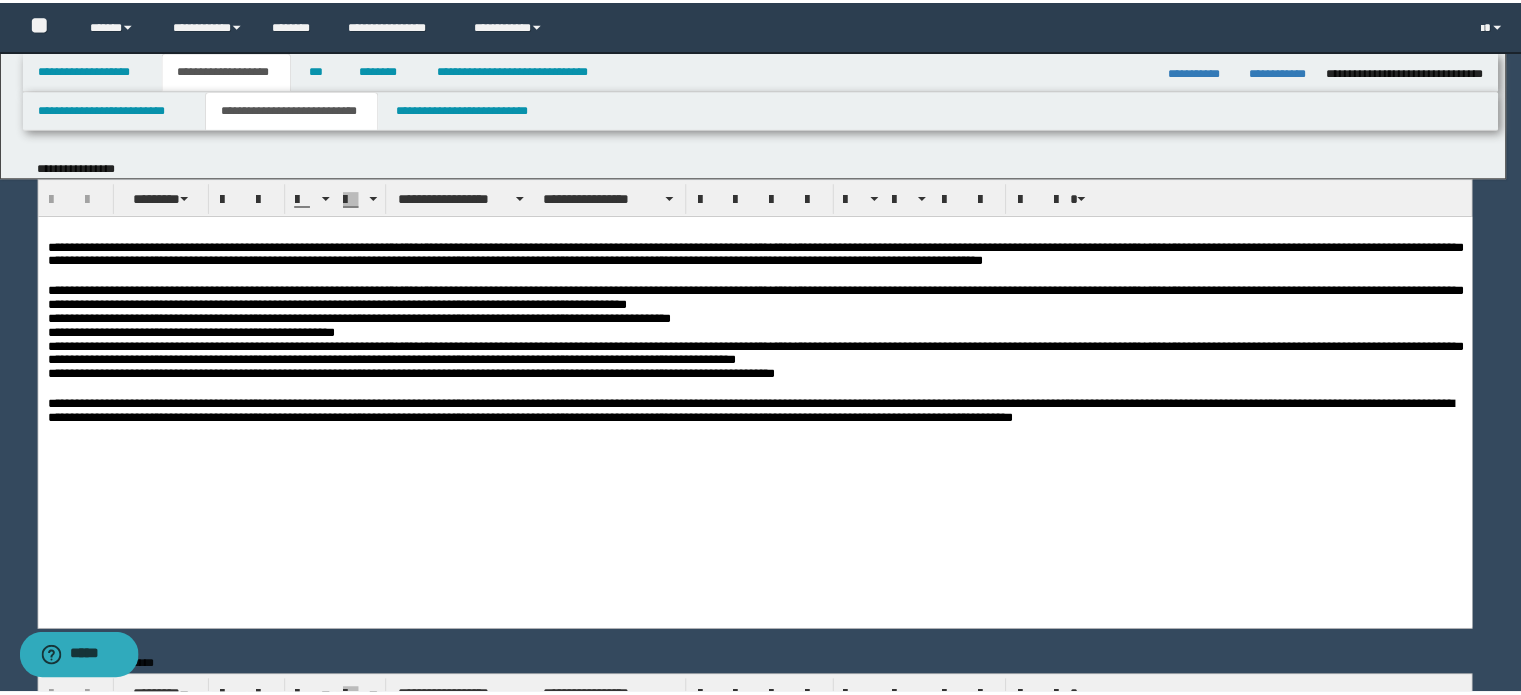 scroll, scrollTop: 0, scrollLeft: 0, axis: both 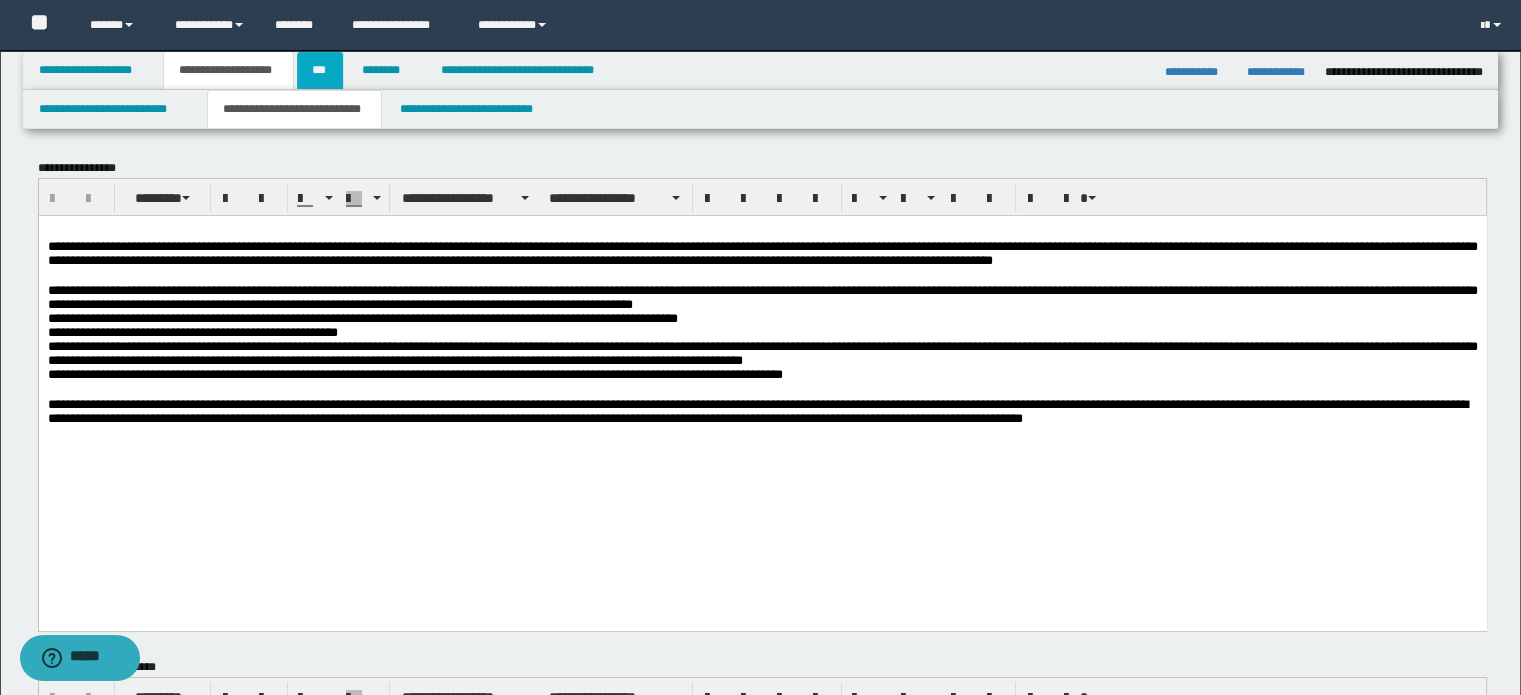click on "***" at bounding box center [320, 70] 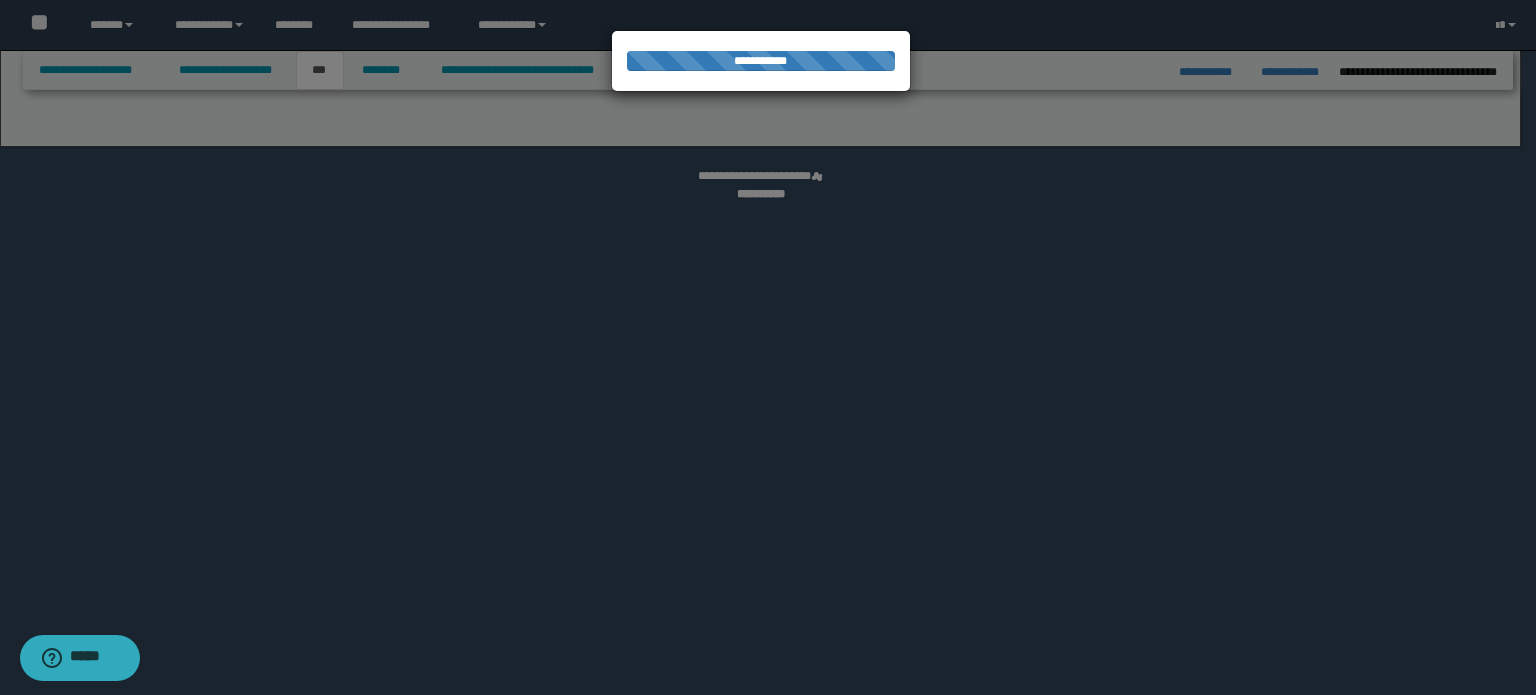 select on "**" 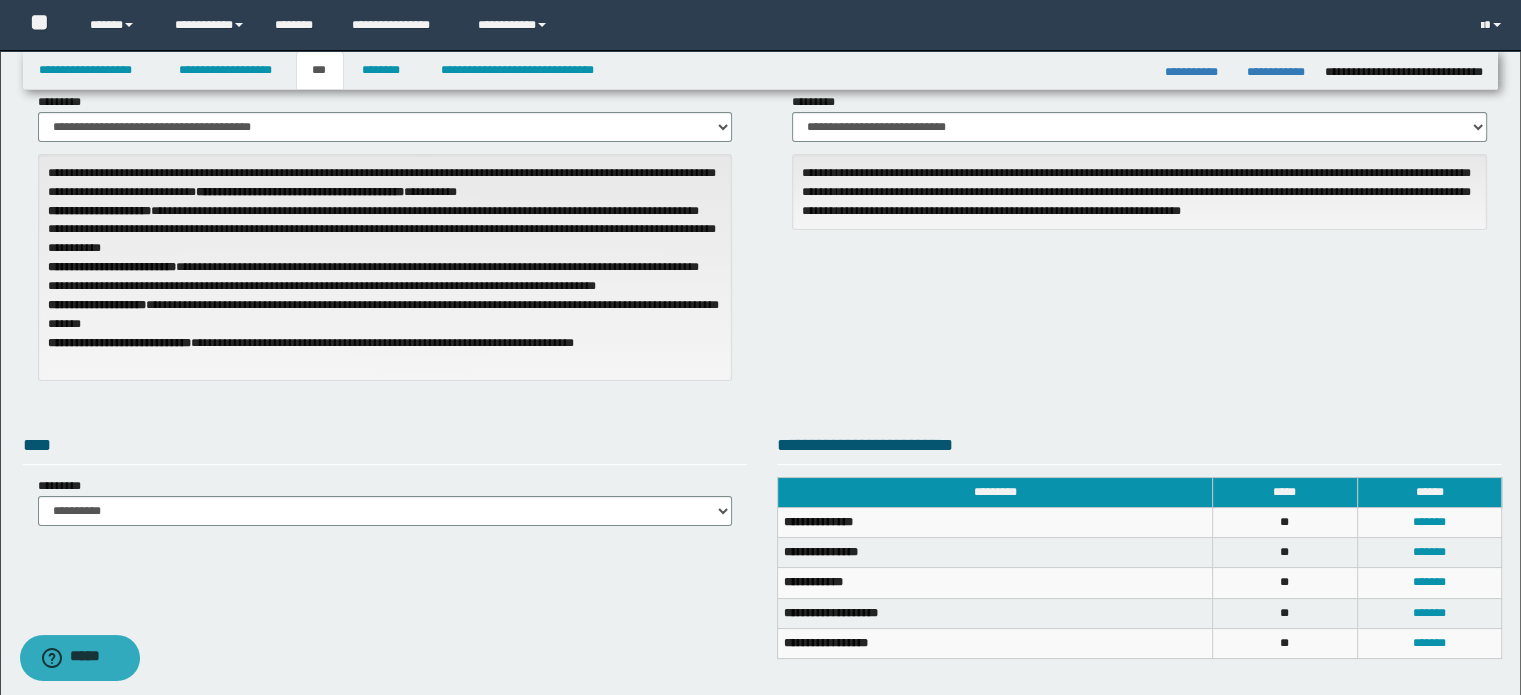 scroll, scrollTop: 100, scrollLeft: 0, axis: vertical 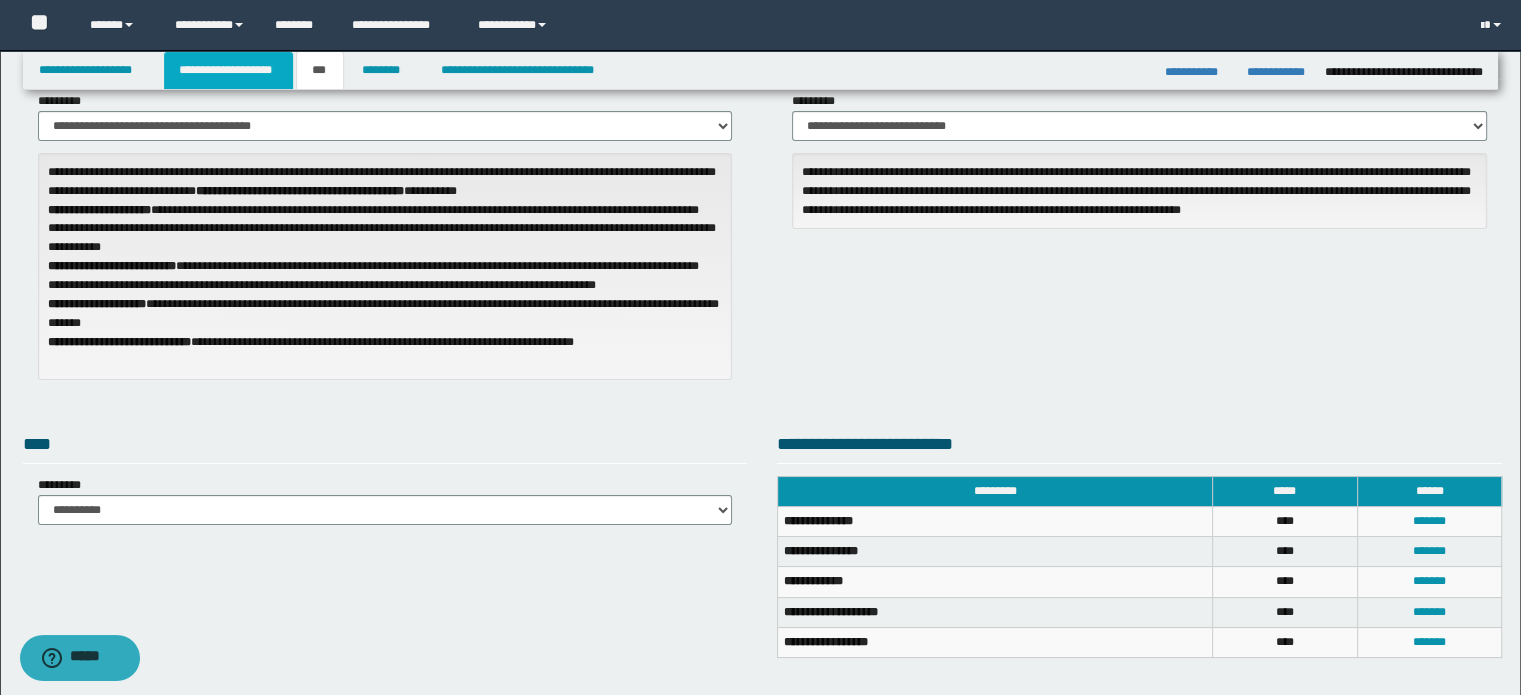 click on "**********" at bounding box center (228, 70) 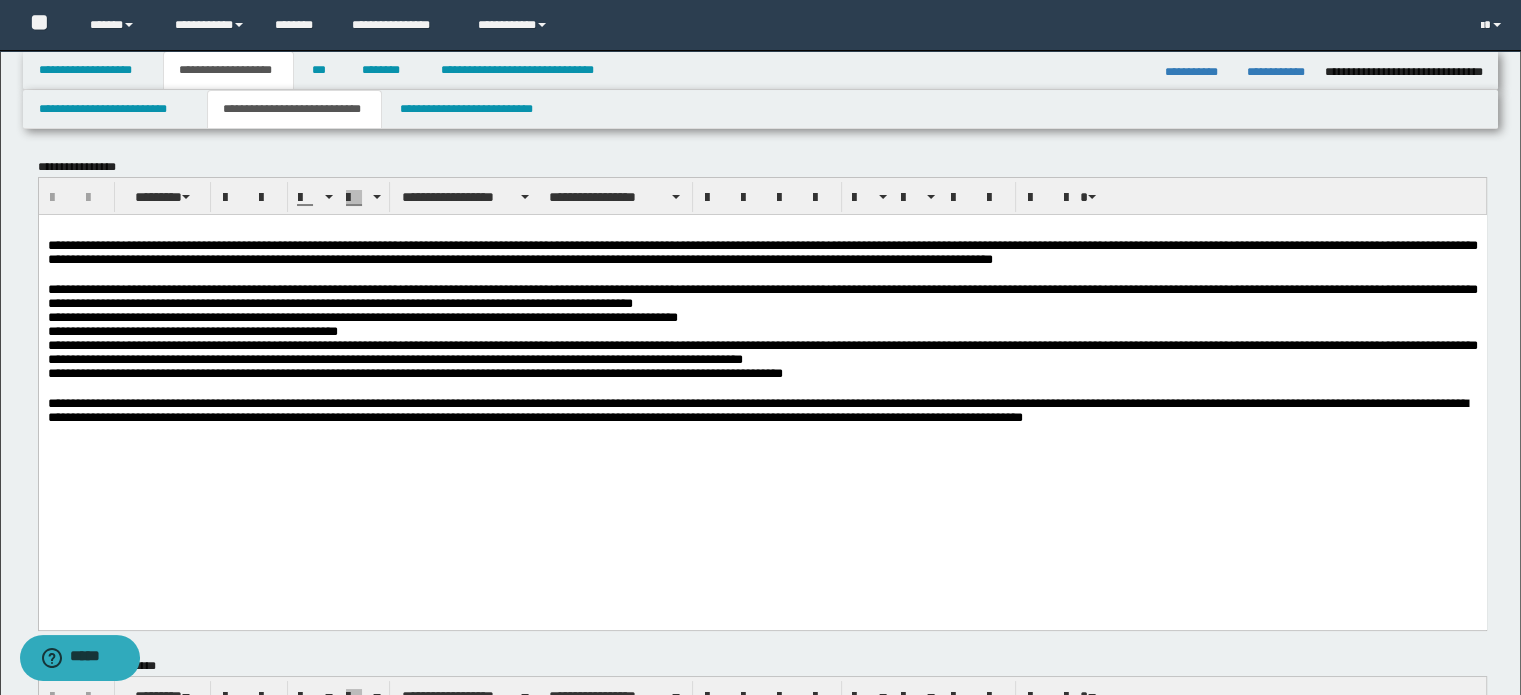 scroll, scrollTop: 0, scrollLeft: 0, axis: both 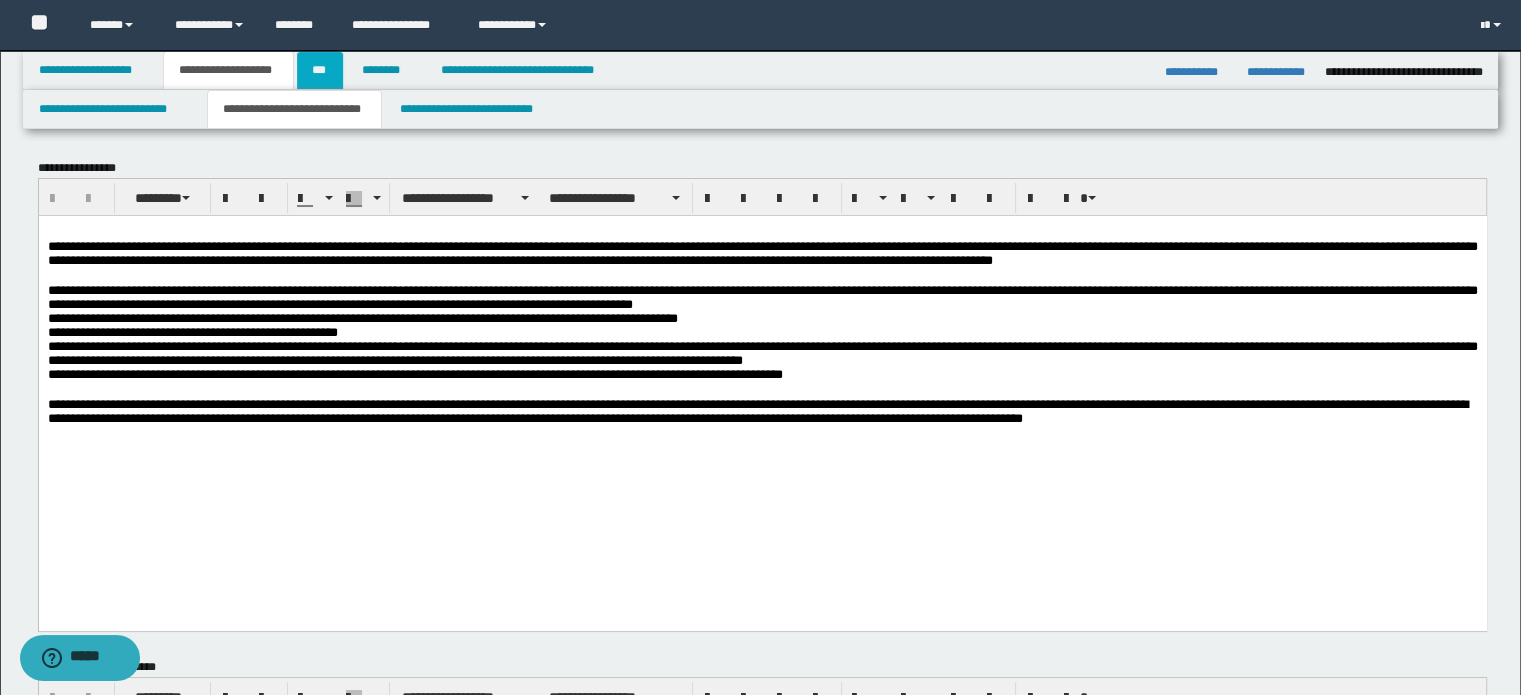 click on "***" at bounding box center [320, 70] 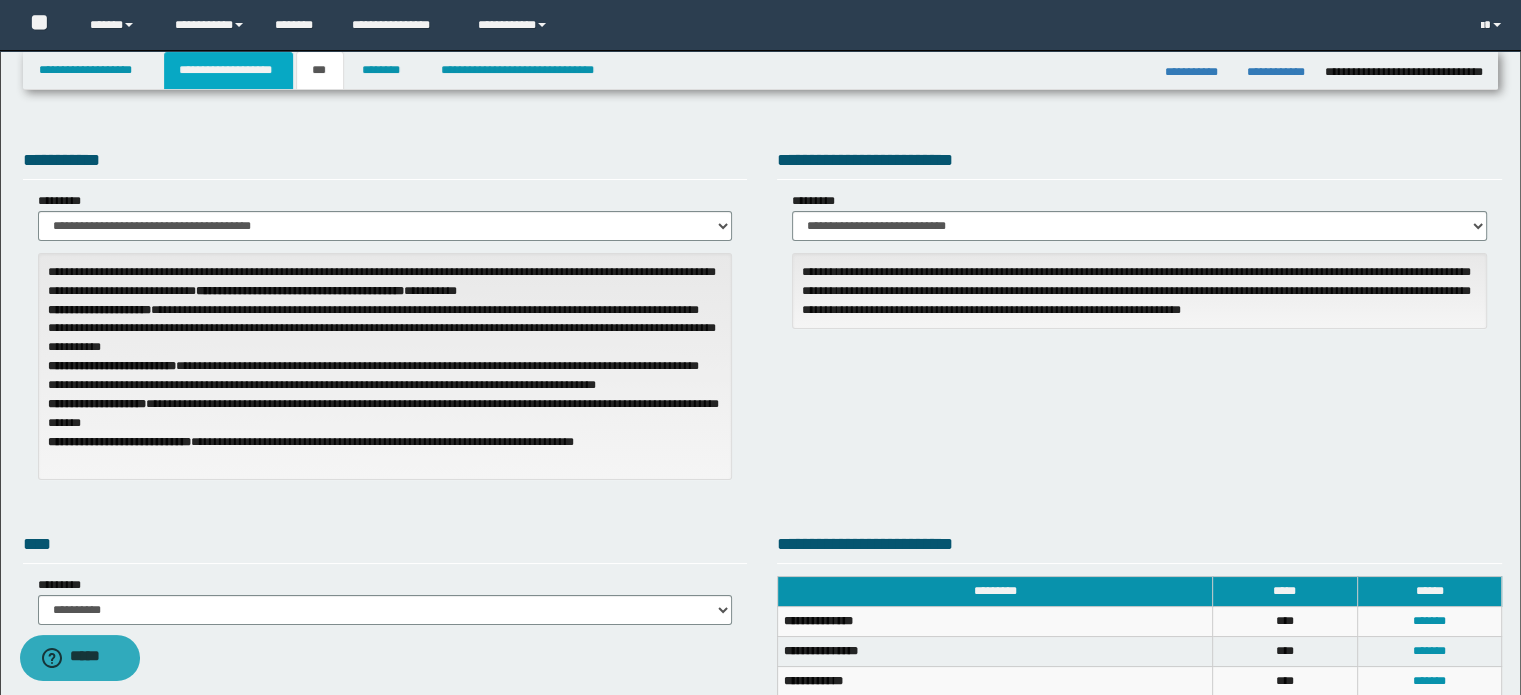 click on "**********" at bounding box center (228, 70) 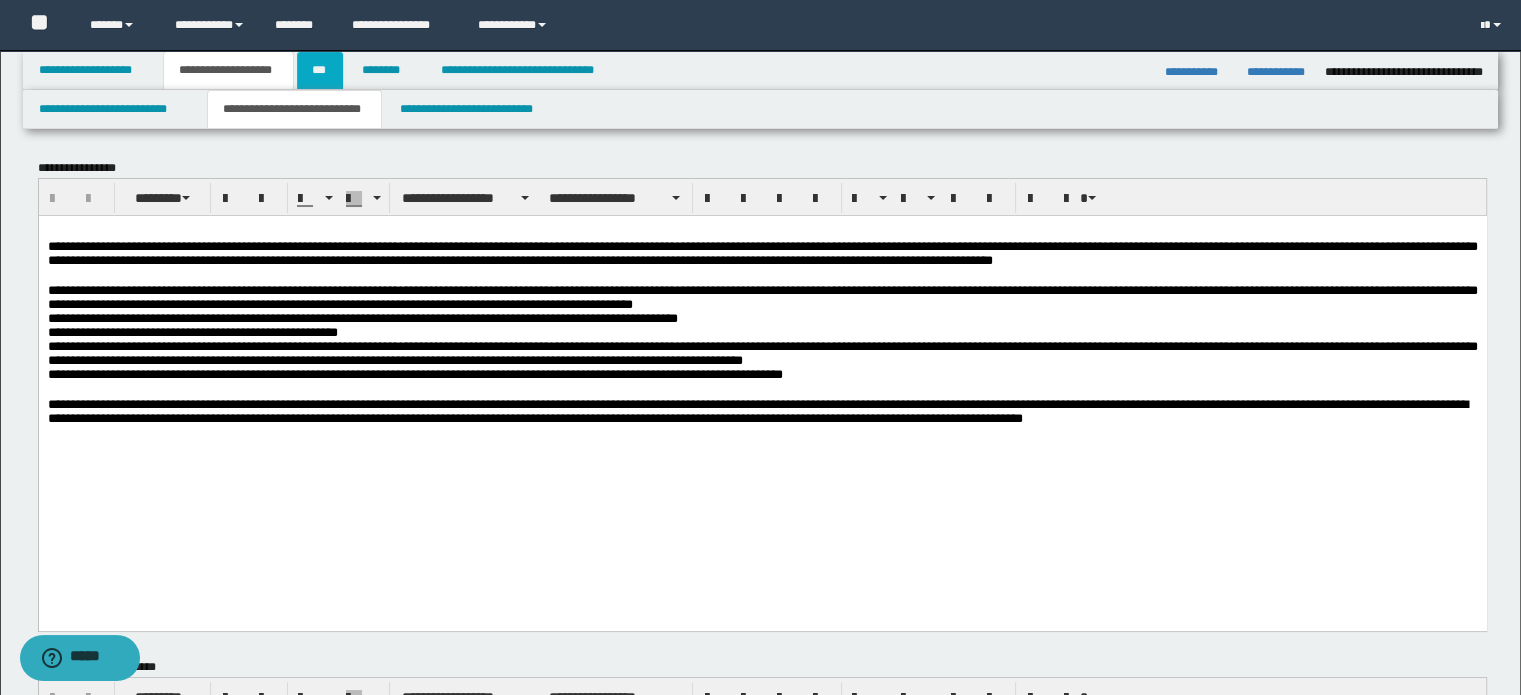 click on "***" at bounding box center (320, 70) 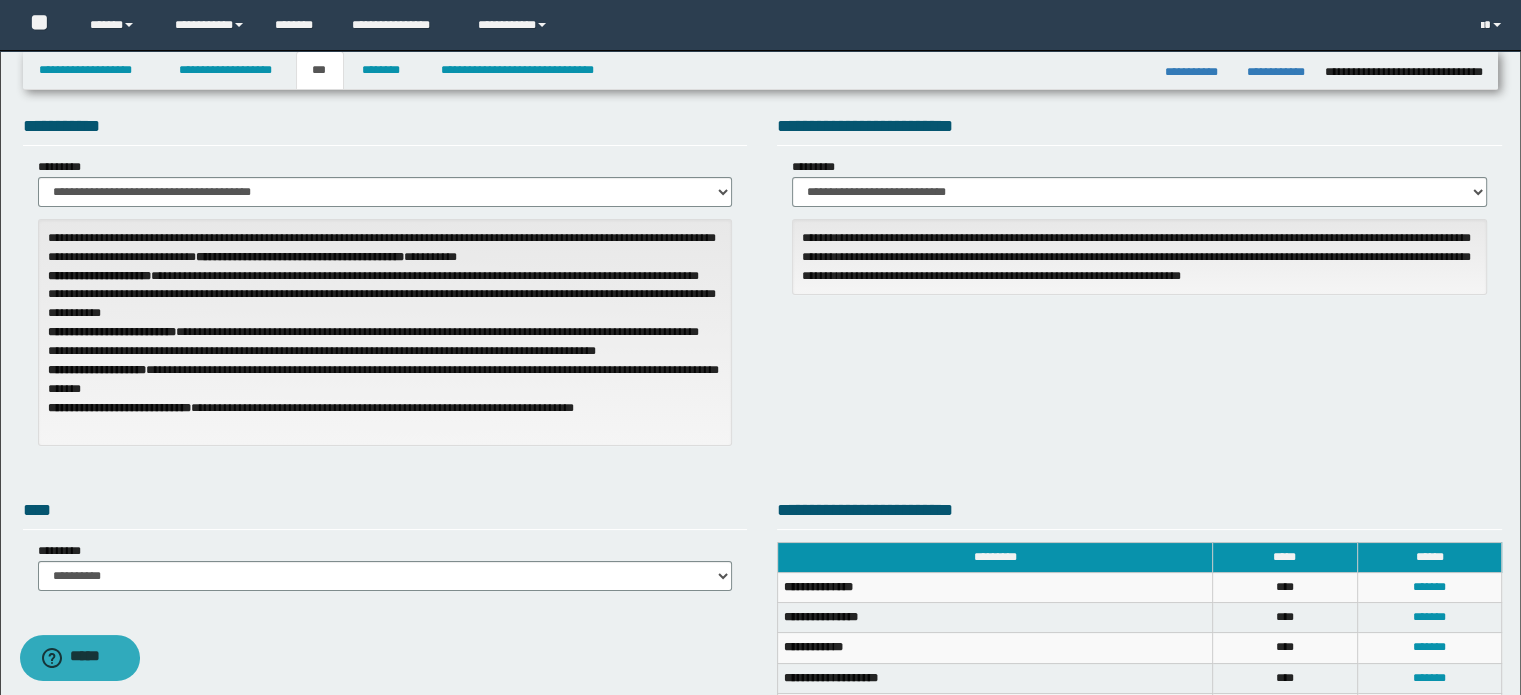 scroll, scrollTop: 0, scrollLeft: 0, axis: both 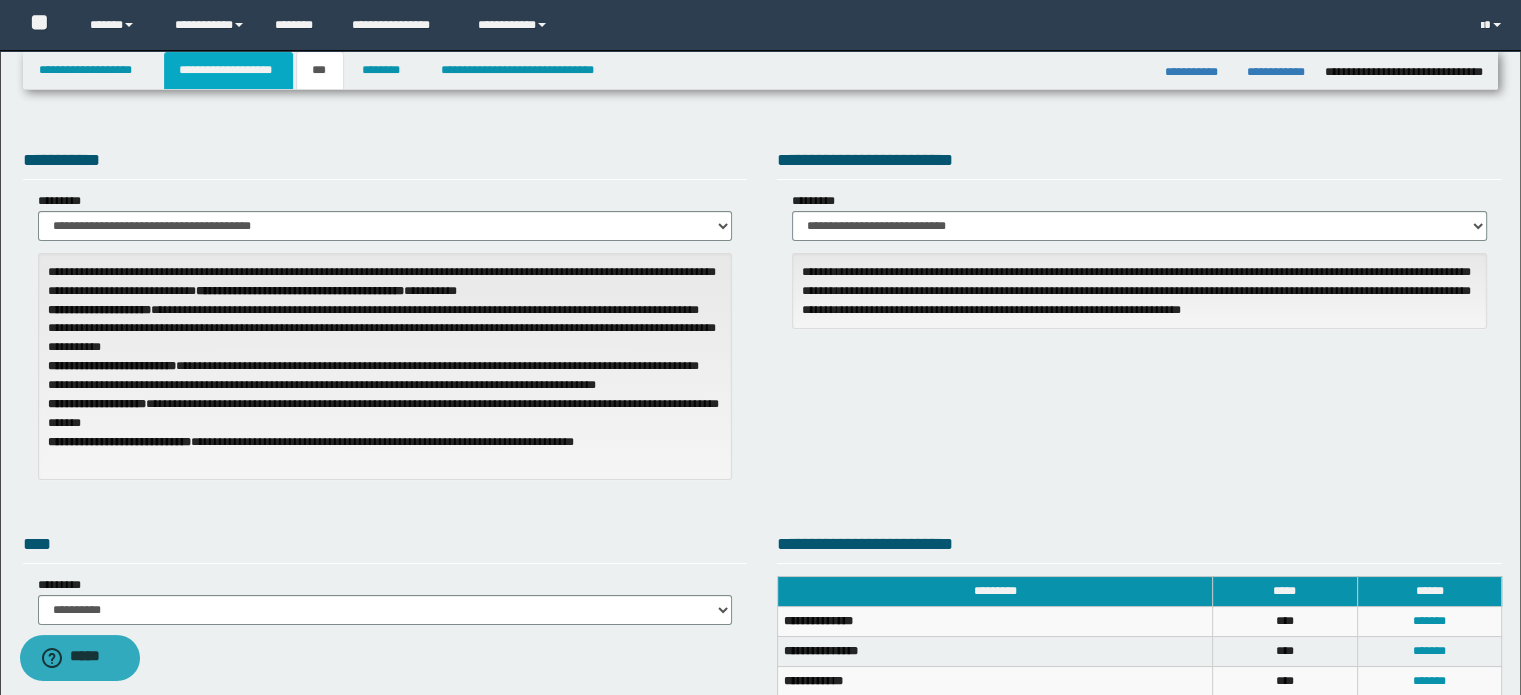 click on "**********" at bounding box center (228, 70) 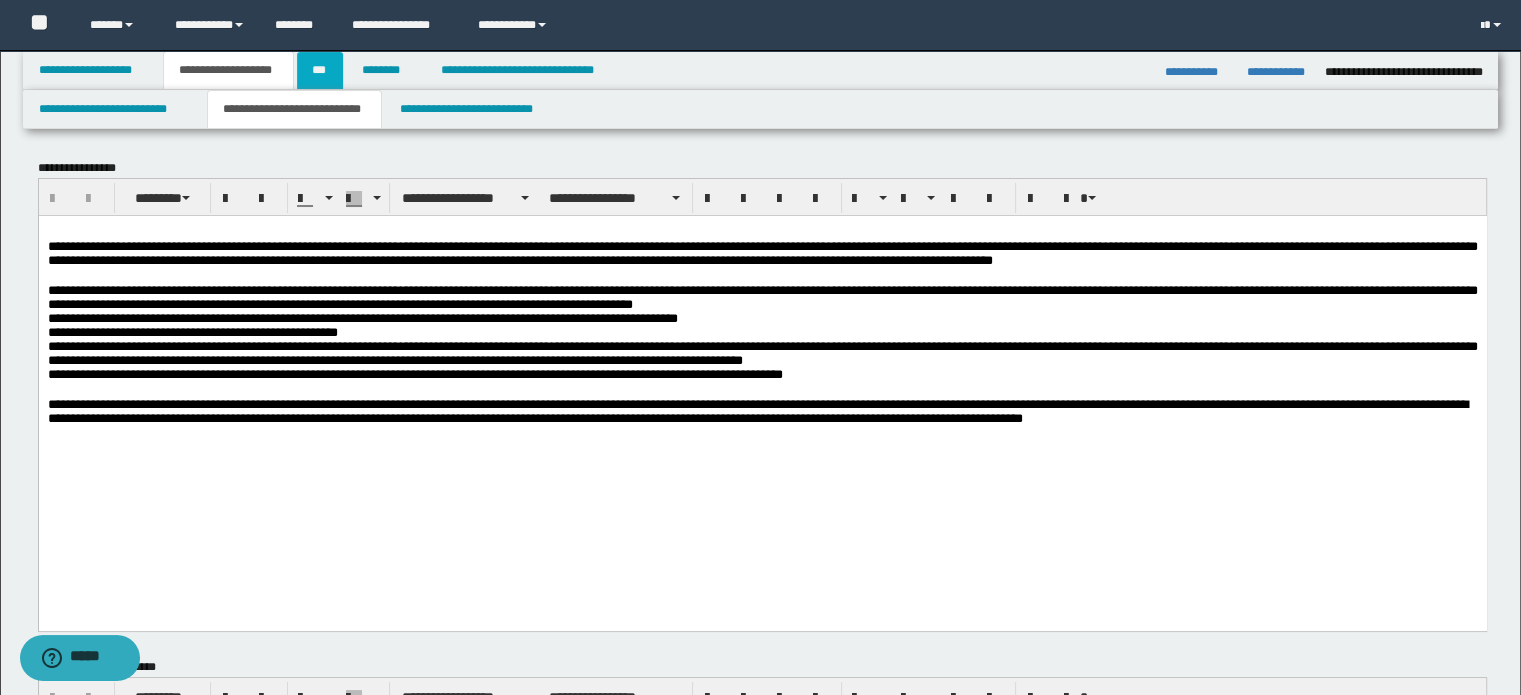click on "***" at bounding box center [320, 70] 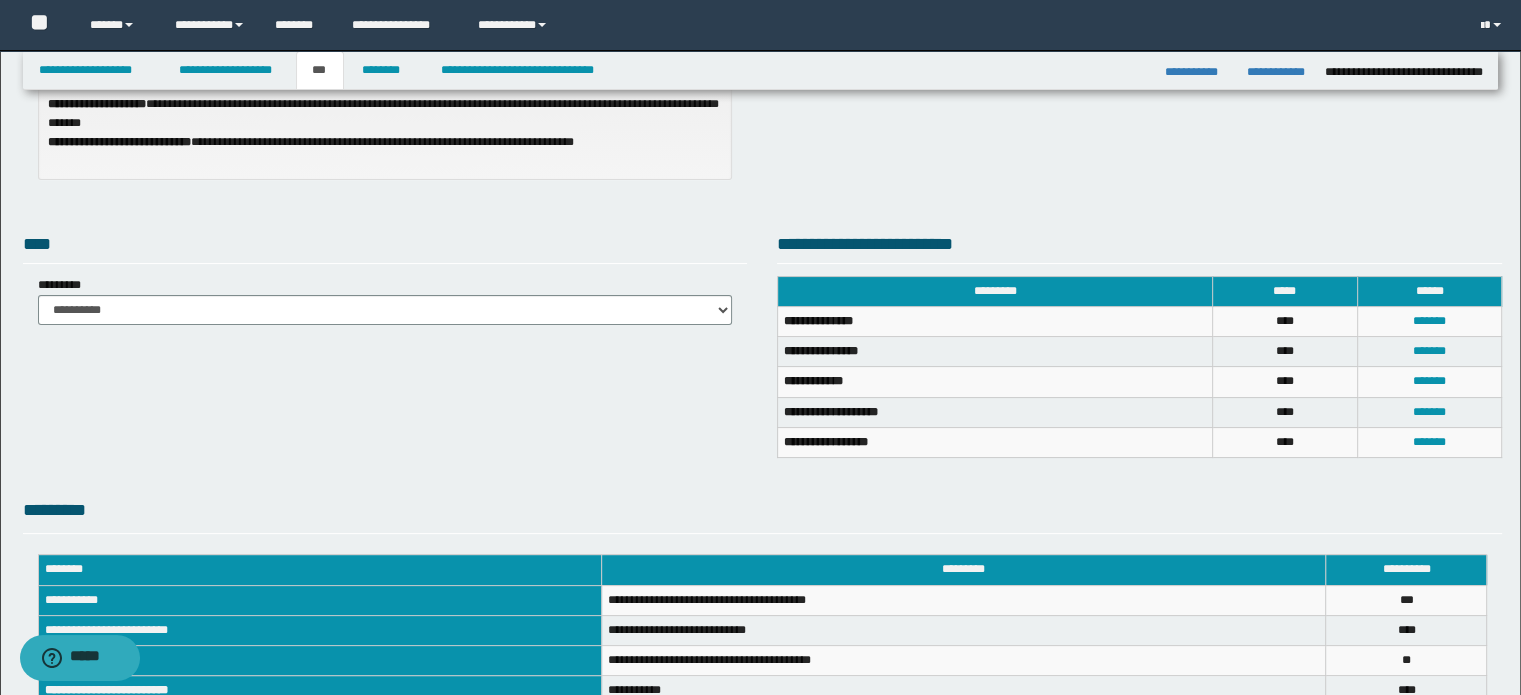 scroll, scrollTop: 0, scrollLeft: 0, axis: both 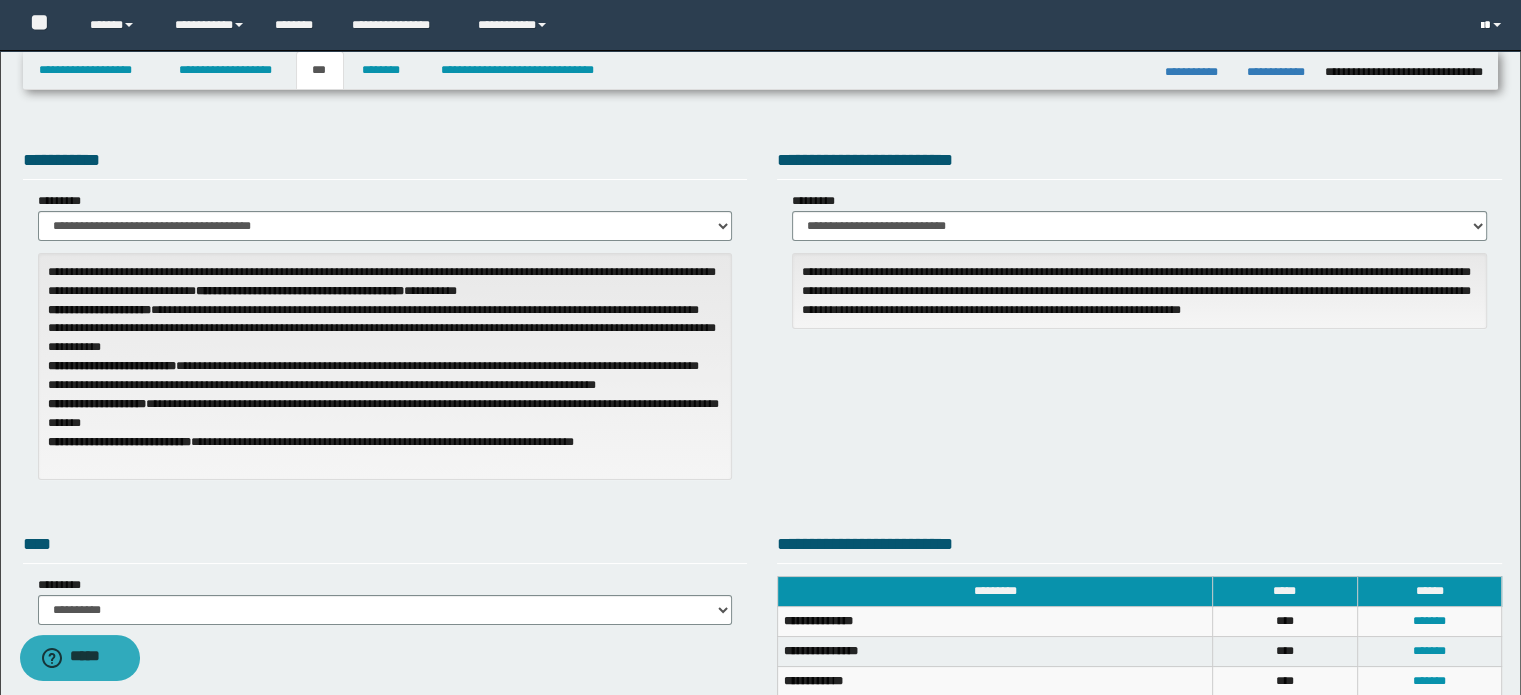 click at bounding box center (1497, 25) 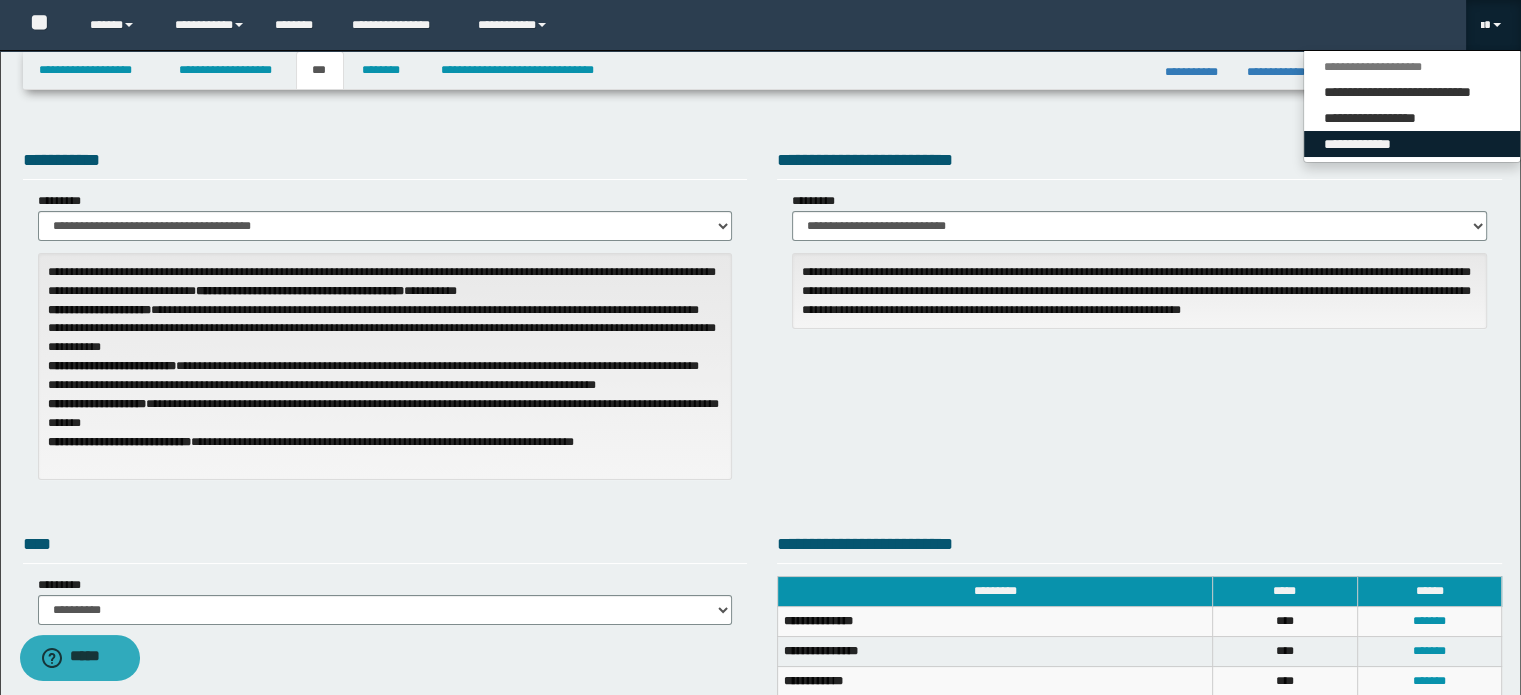 click on "**********" at bounding box center [1412, 144] 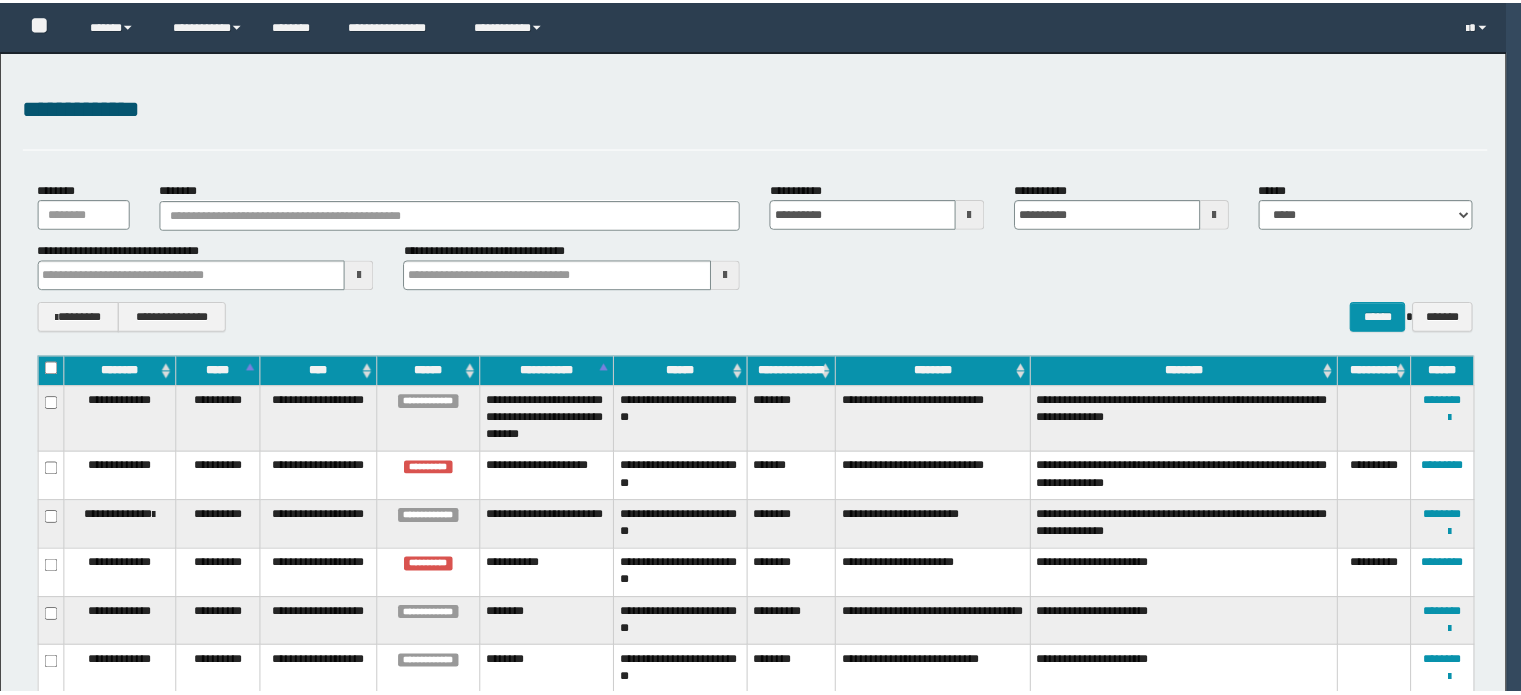 scroll, scrollTop: 0, scrollLeft: 0, axis: both 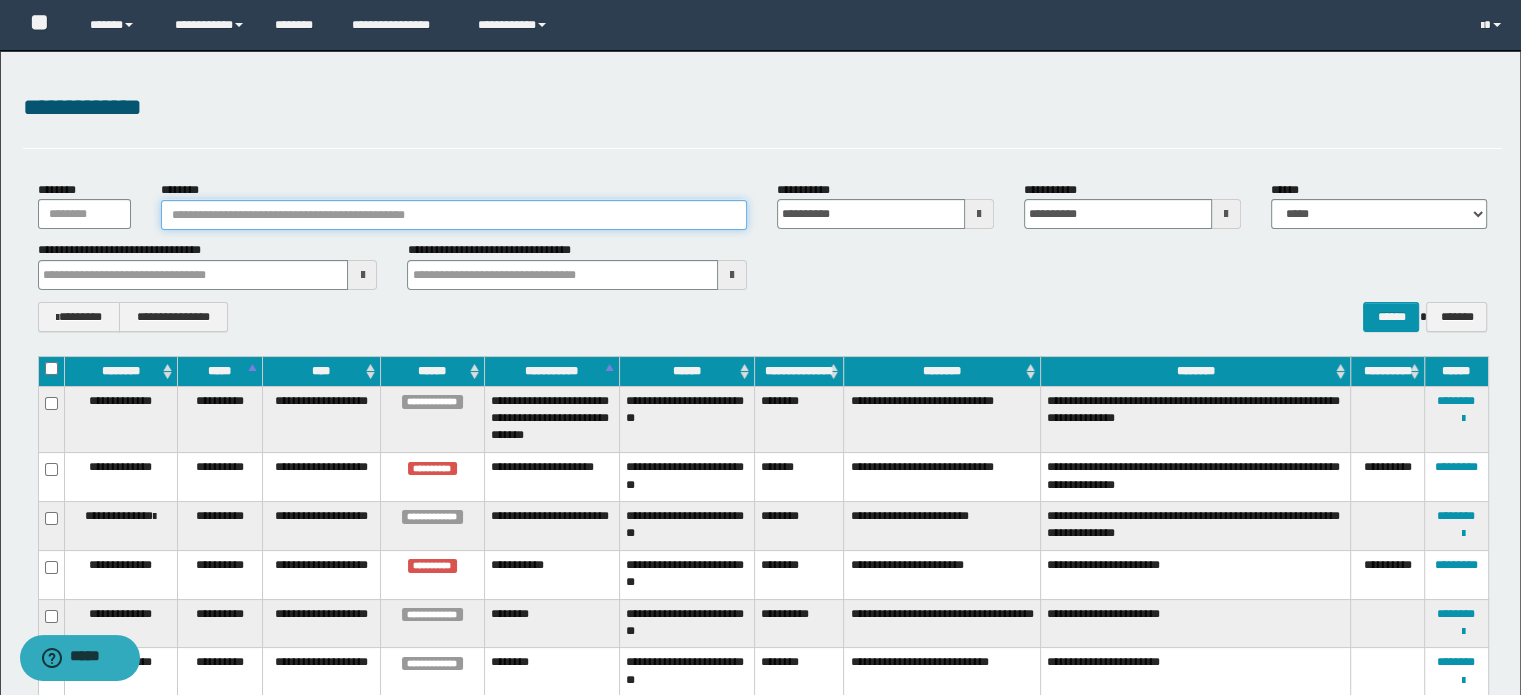 click on "********" at bounding box center [454, 215] 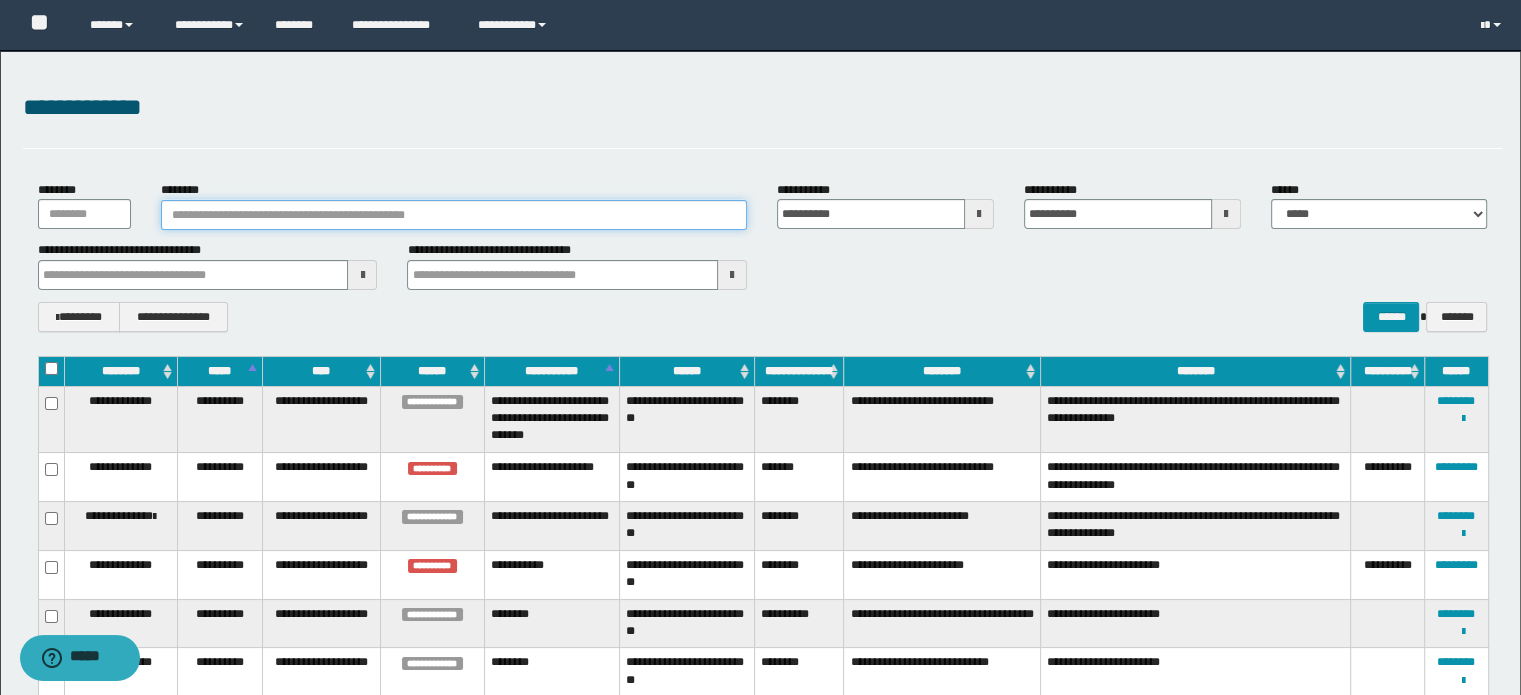 paste on "**********" 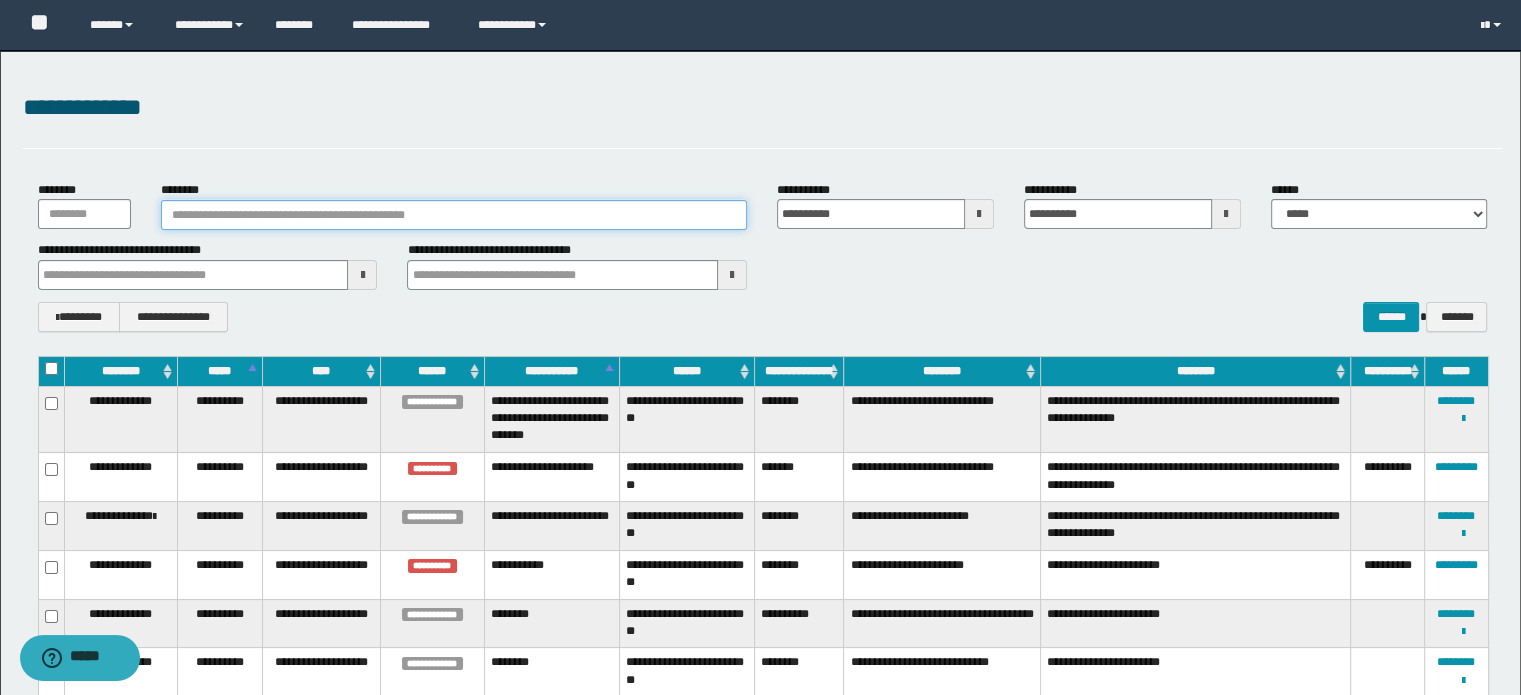 type on "**********" 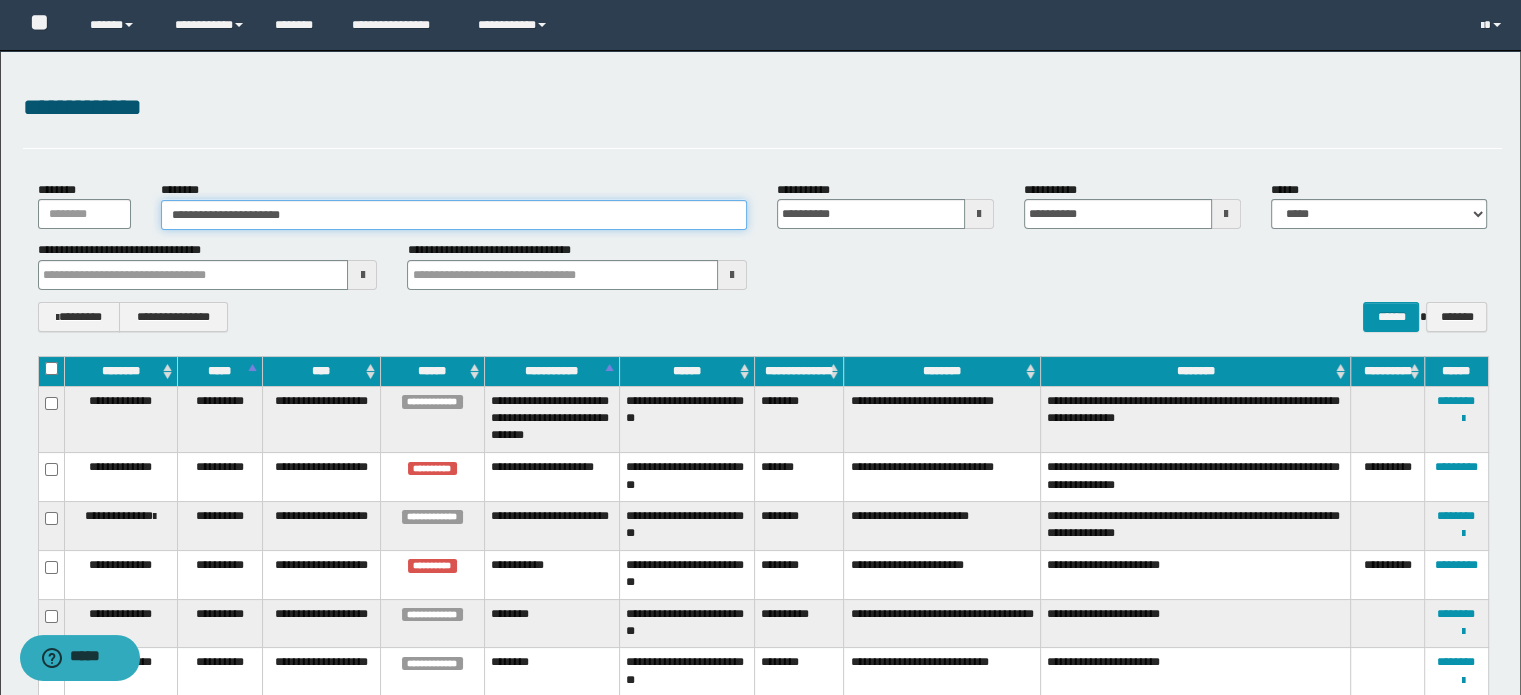 type on "**********" 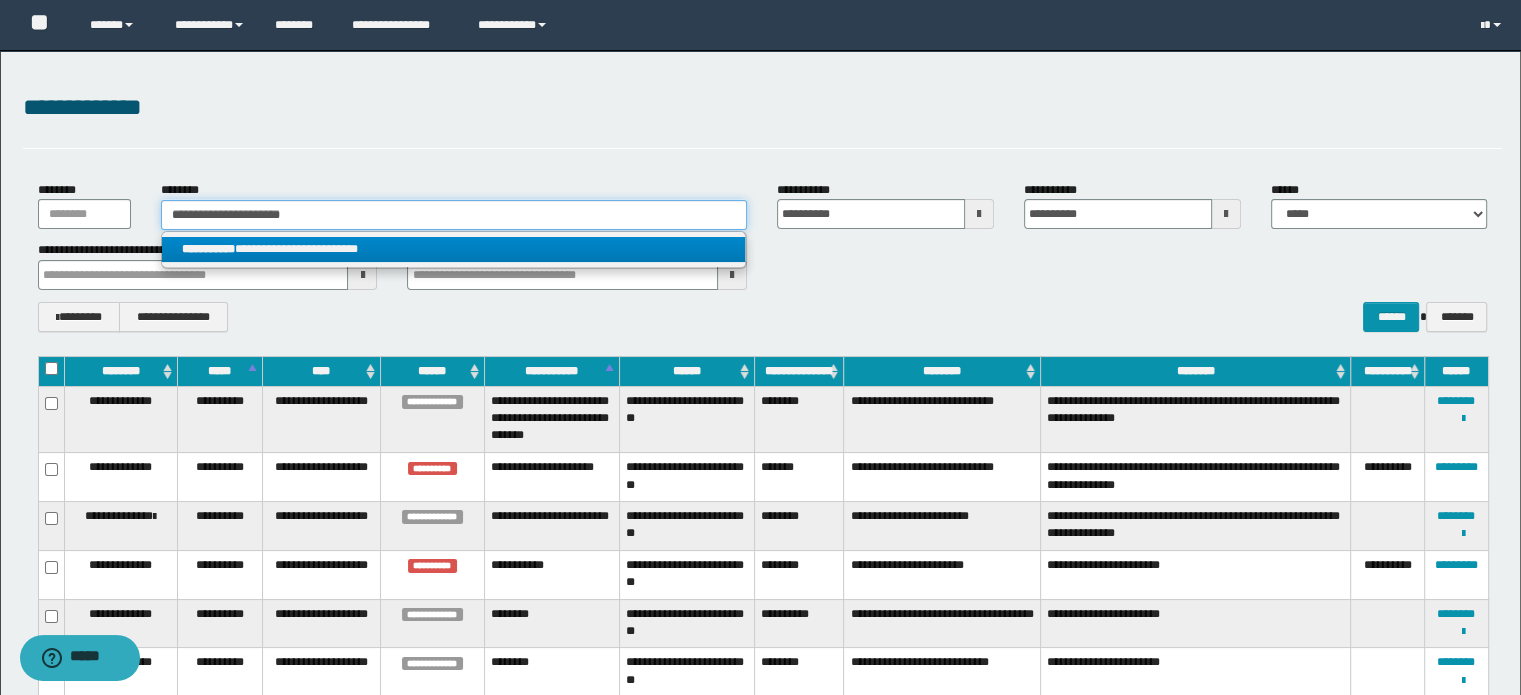 type on "**********" 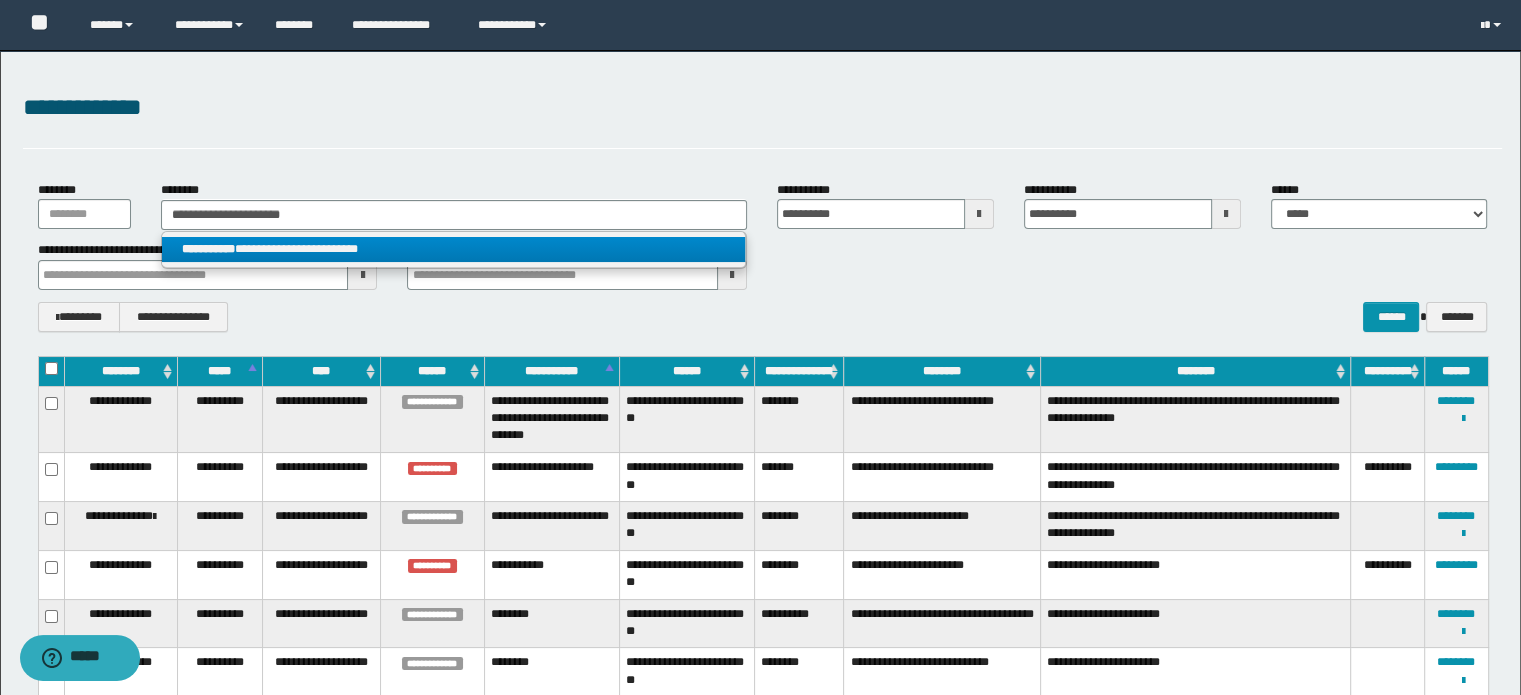 click on "**********" at bounding box center [454, 249] 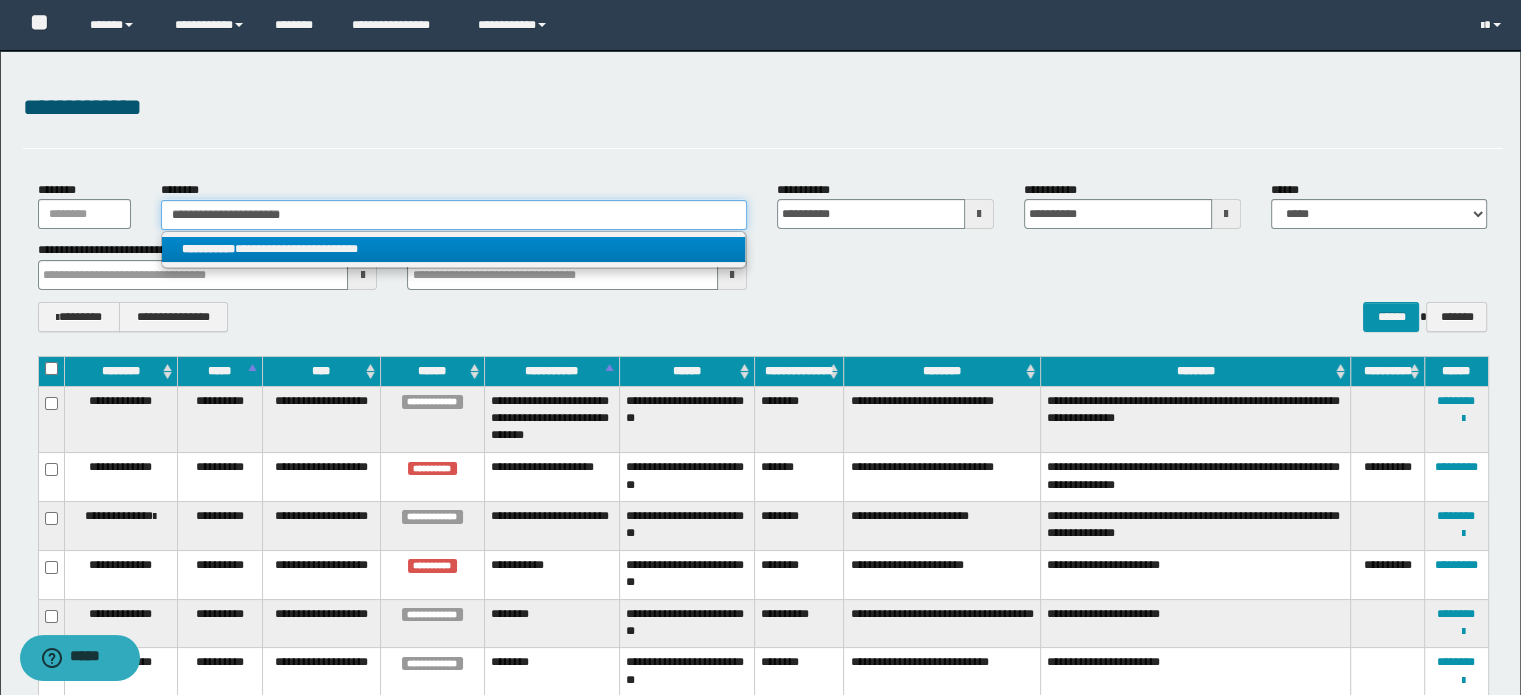 type 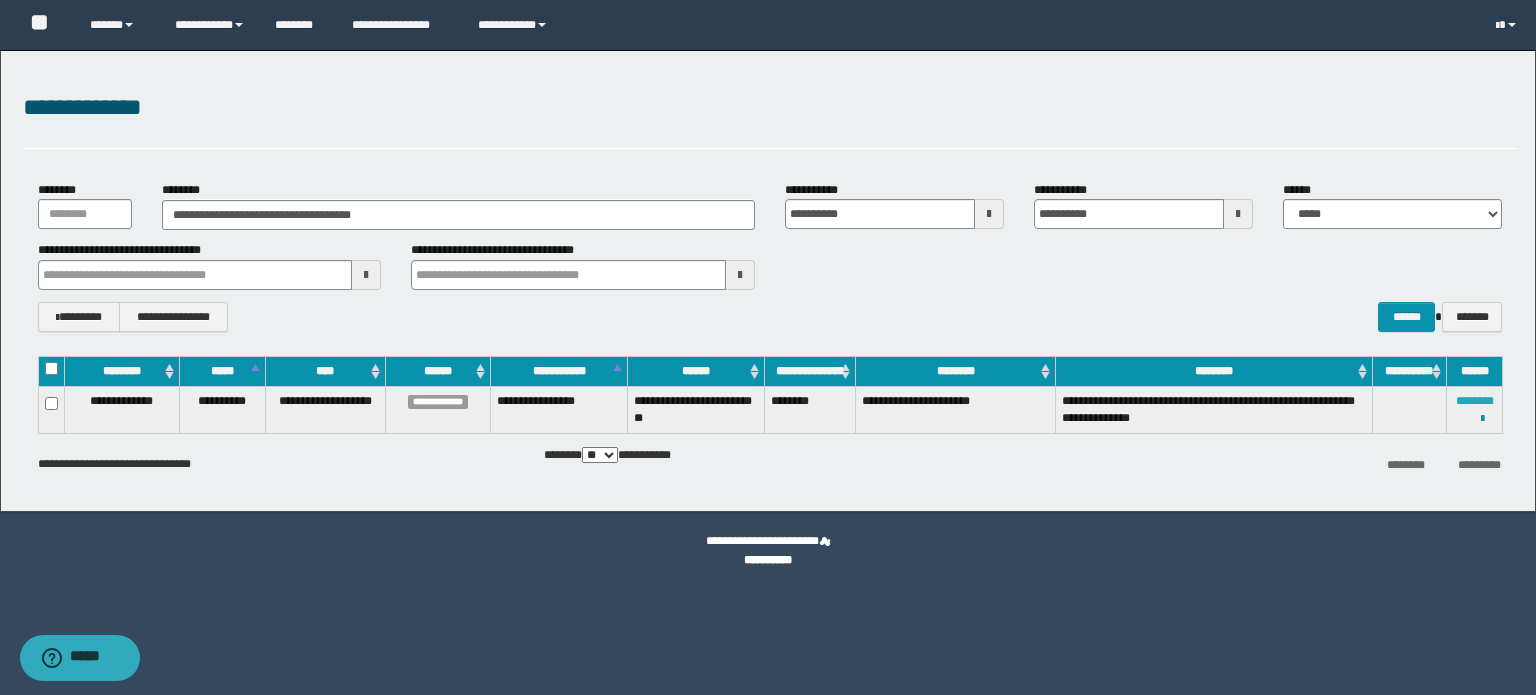 click on "********" at bounding box center (1475, 401) 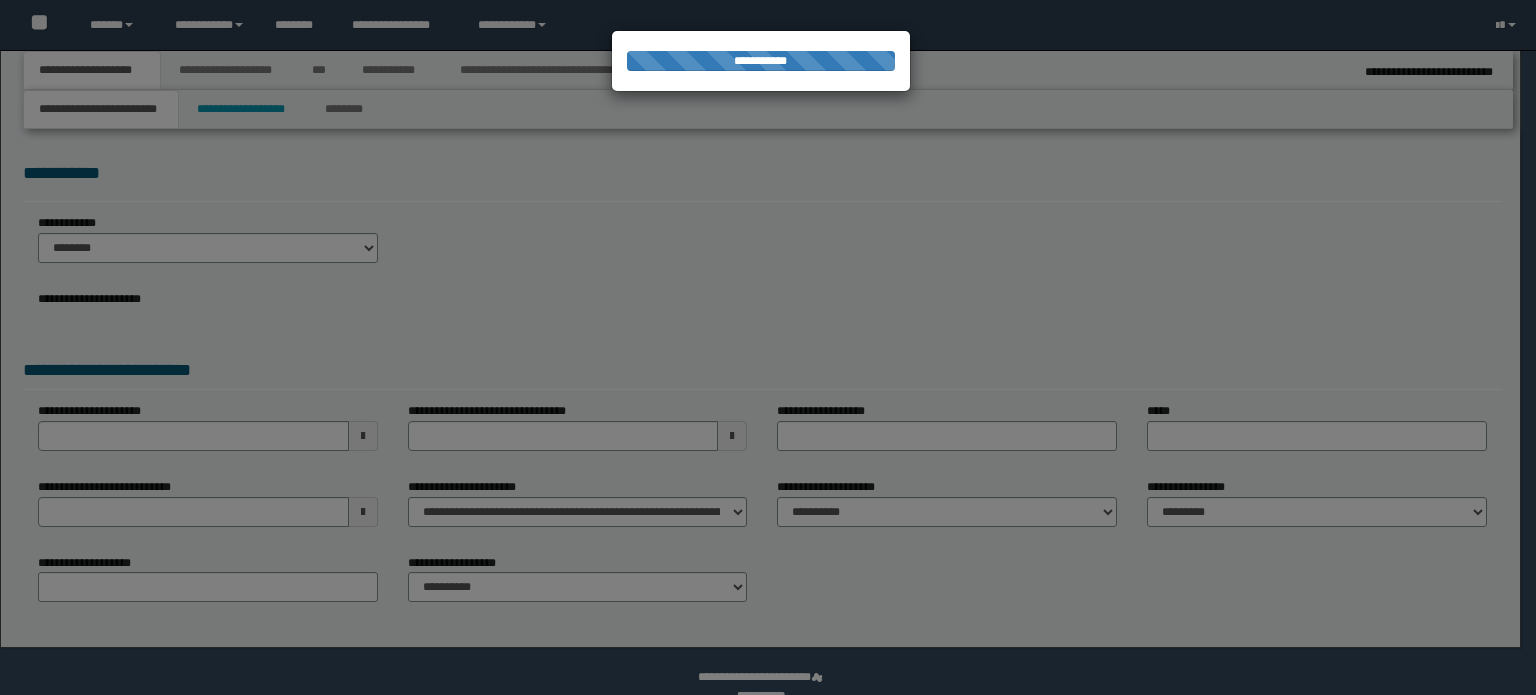 scroll, scrollTop: 0, scrollLeft: 0, axis: both 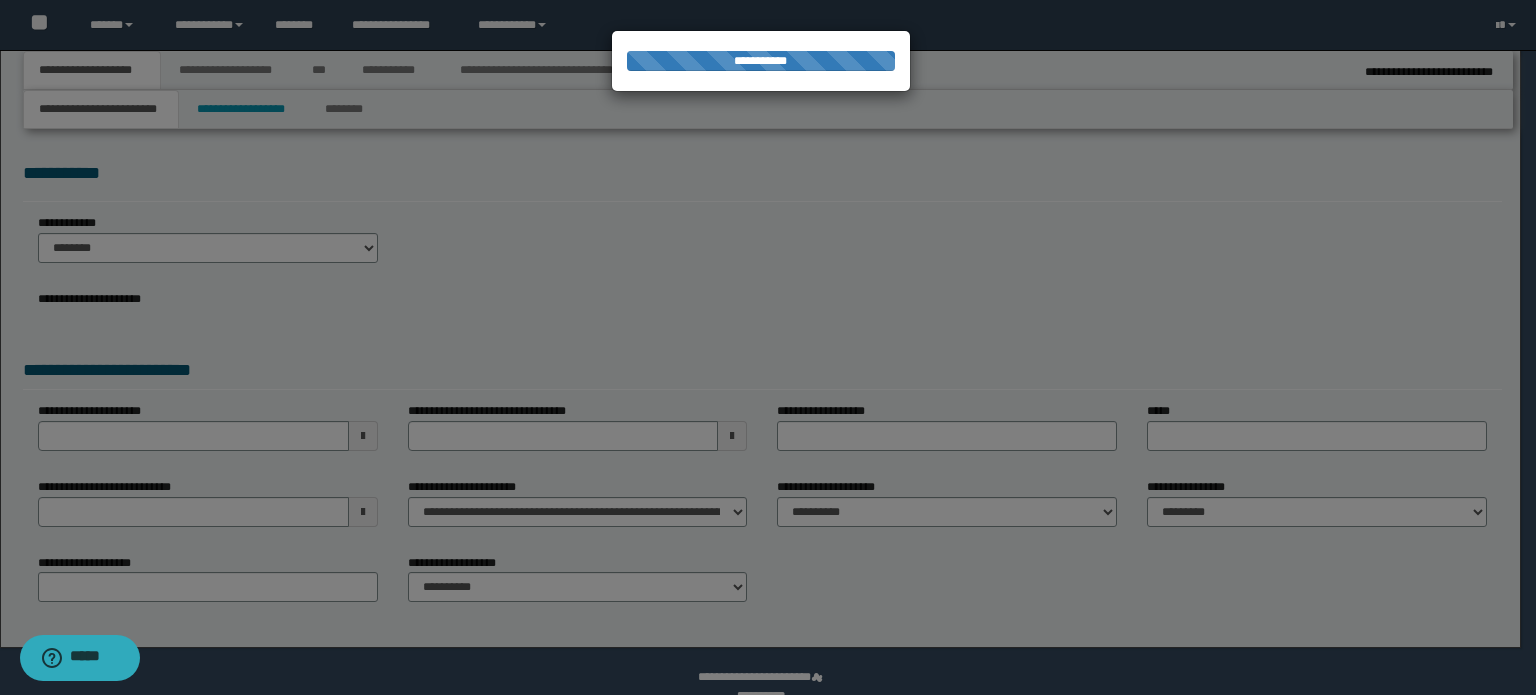 select on "*" 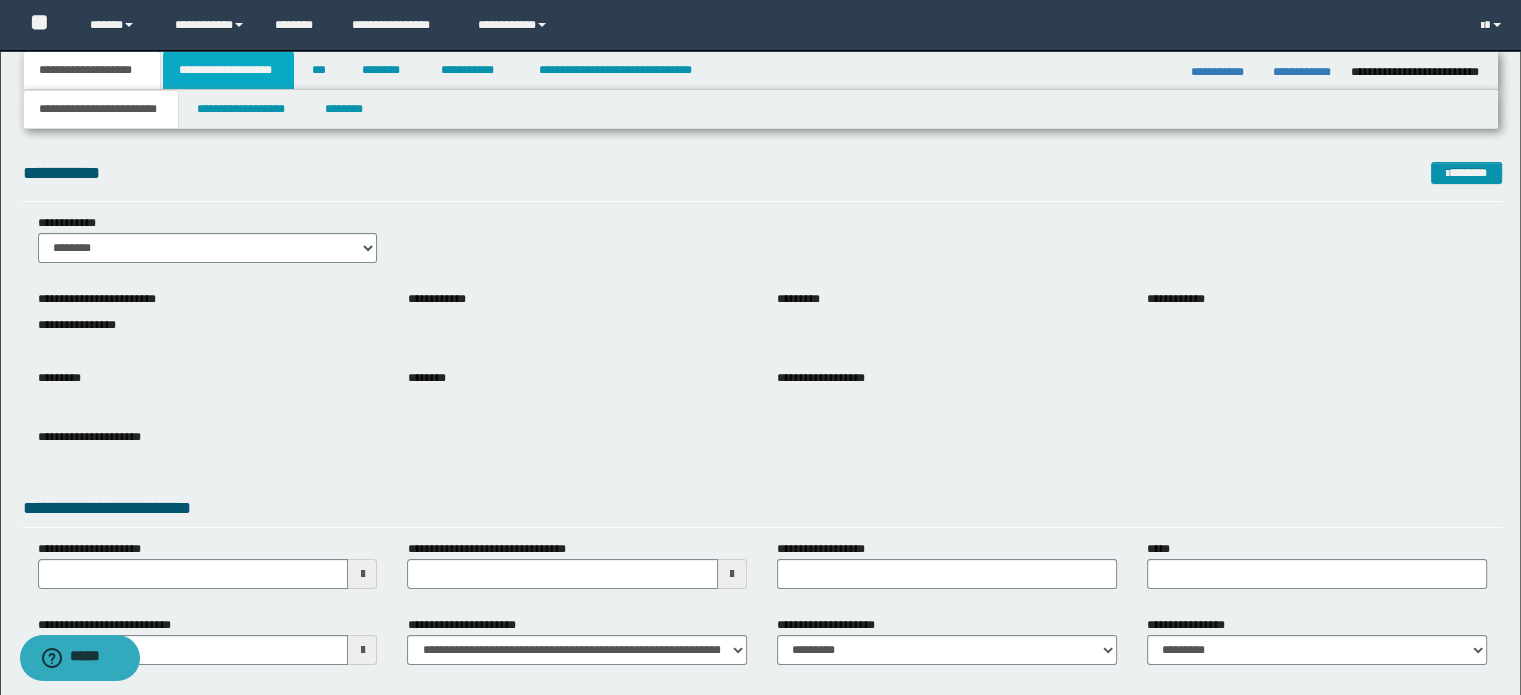 click on "**********" at bounding box center [228, 70] 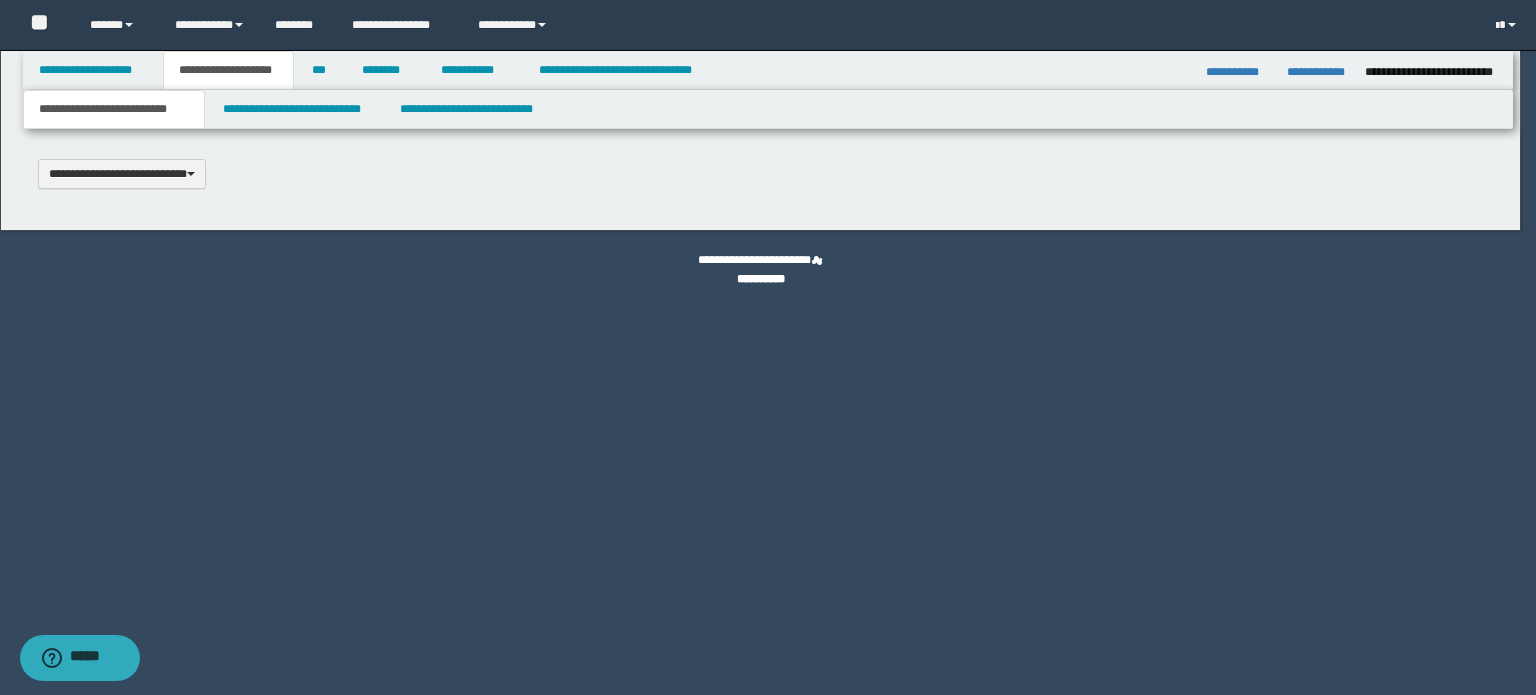 scroll, scrollTop: 0, scrollLeft: 0, axis: both 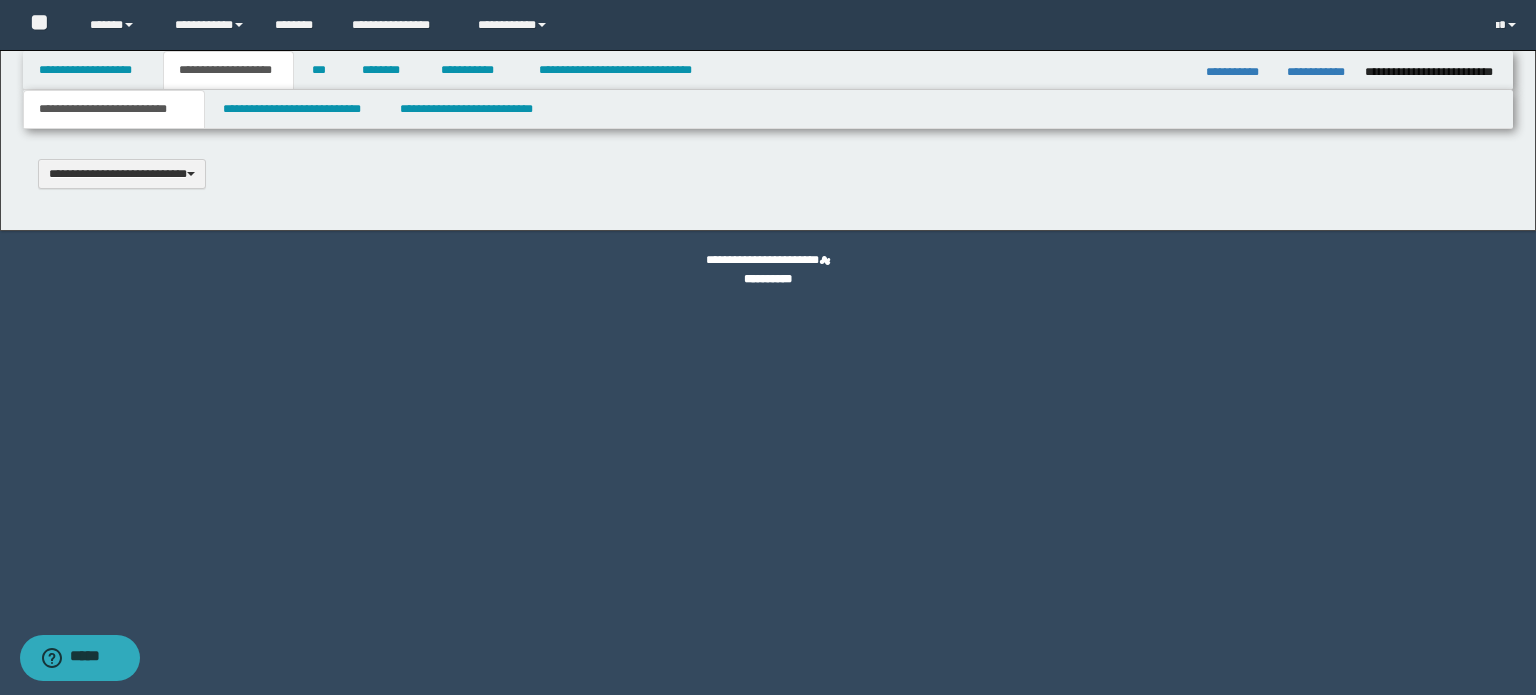 type 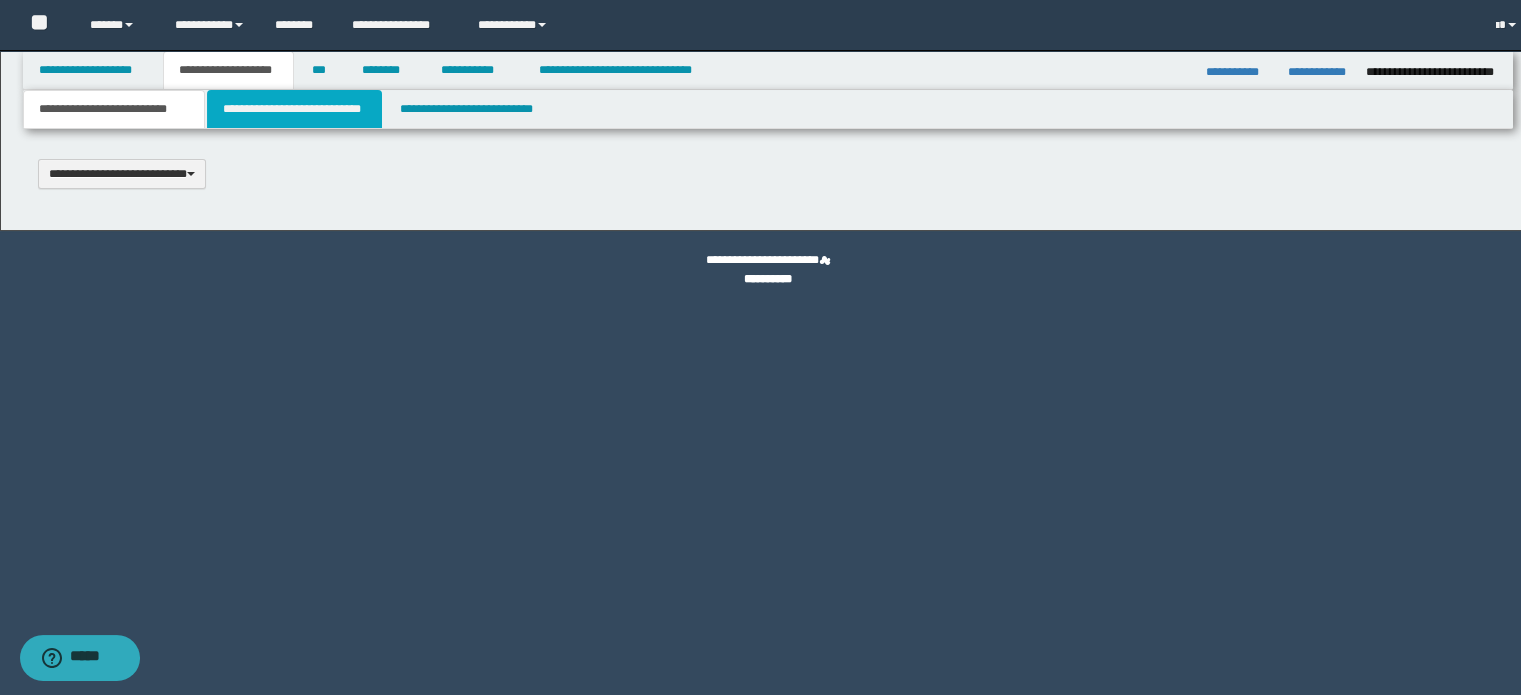select on "*" 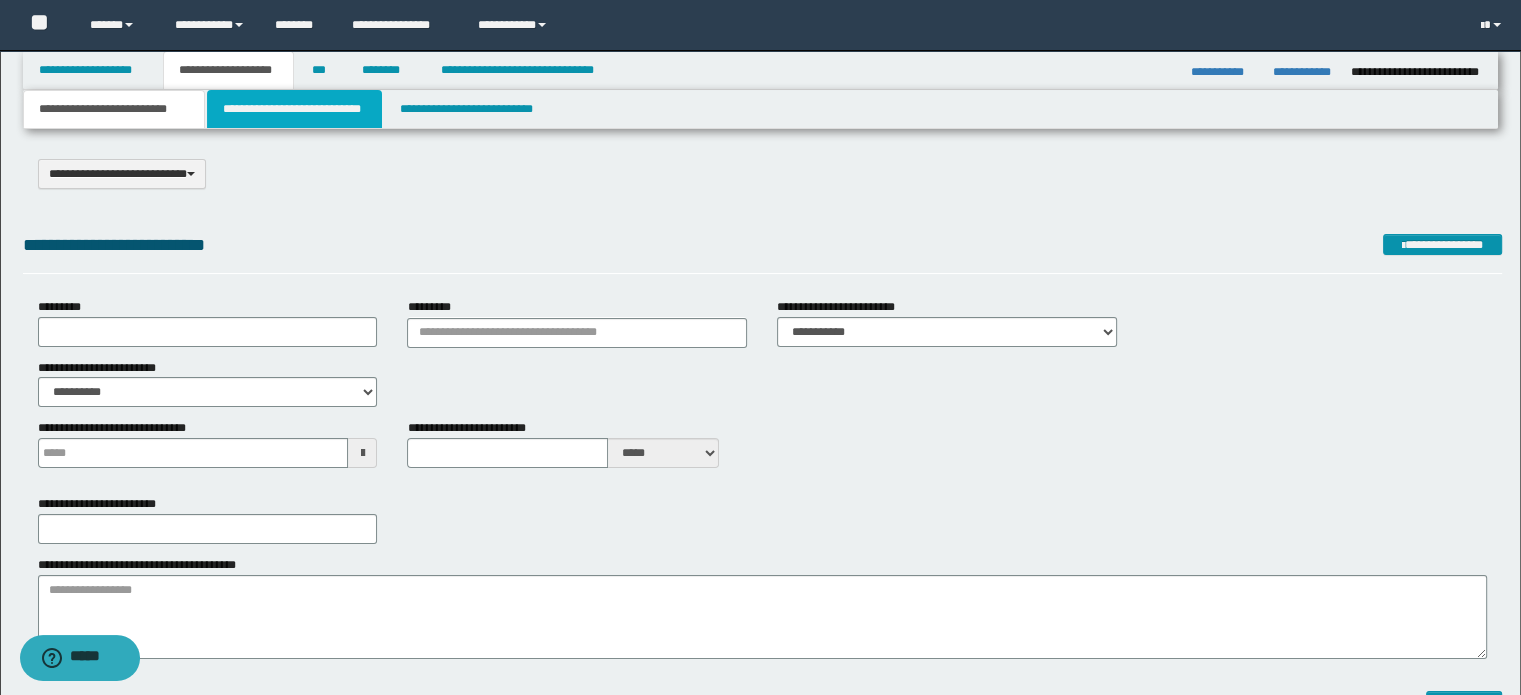click on "**********" at bounding box center (294, 109) 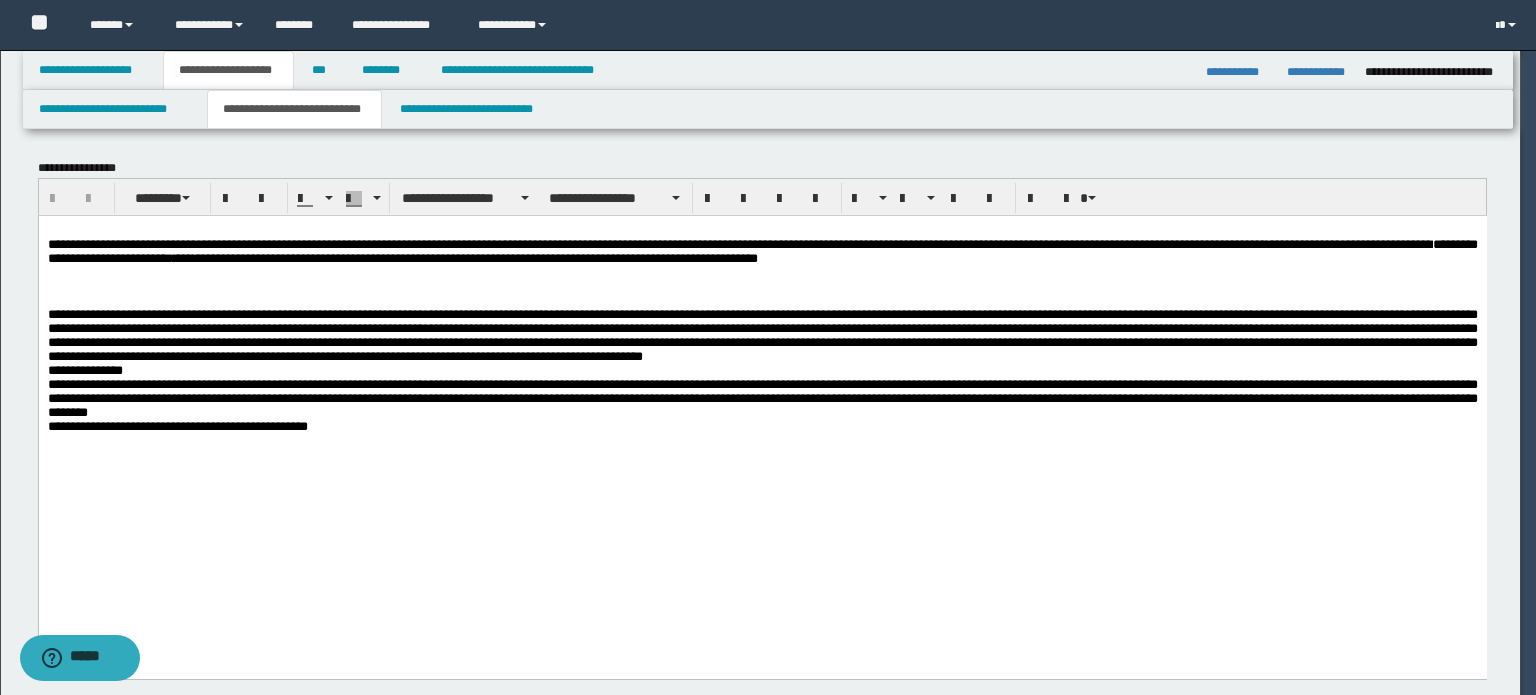 scroll, scrollTop: 0, scrollLeft: 0, axis: both 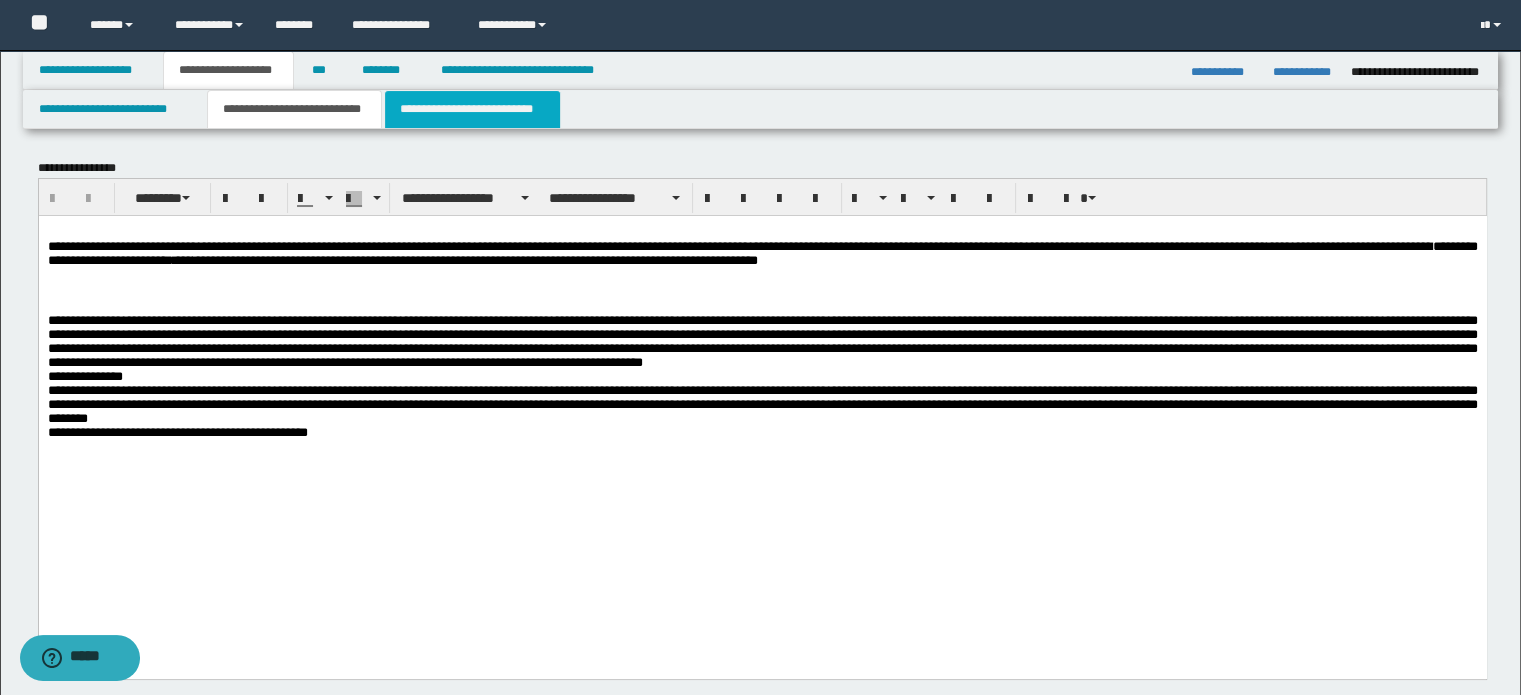 click on "**********" at bounding box center [472, 109] 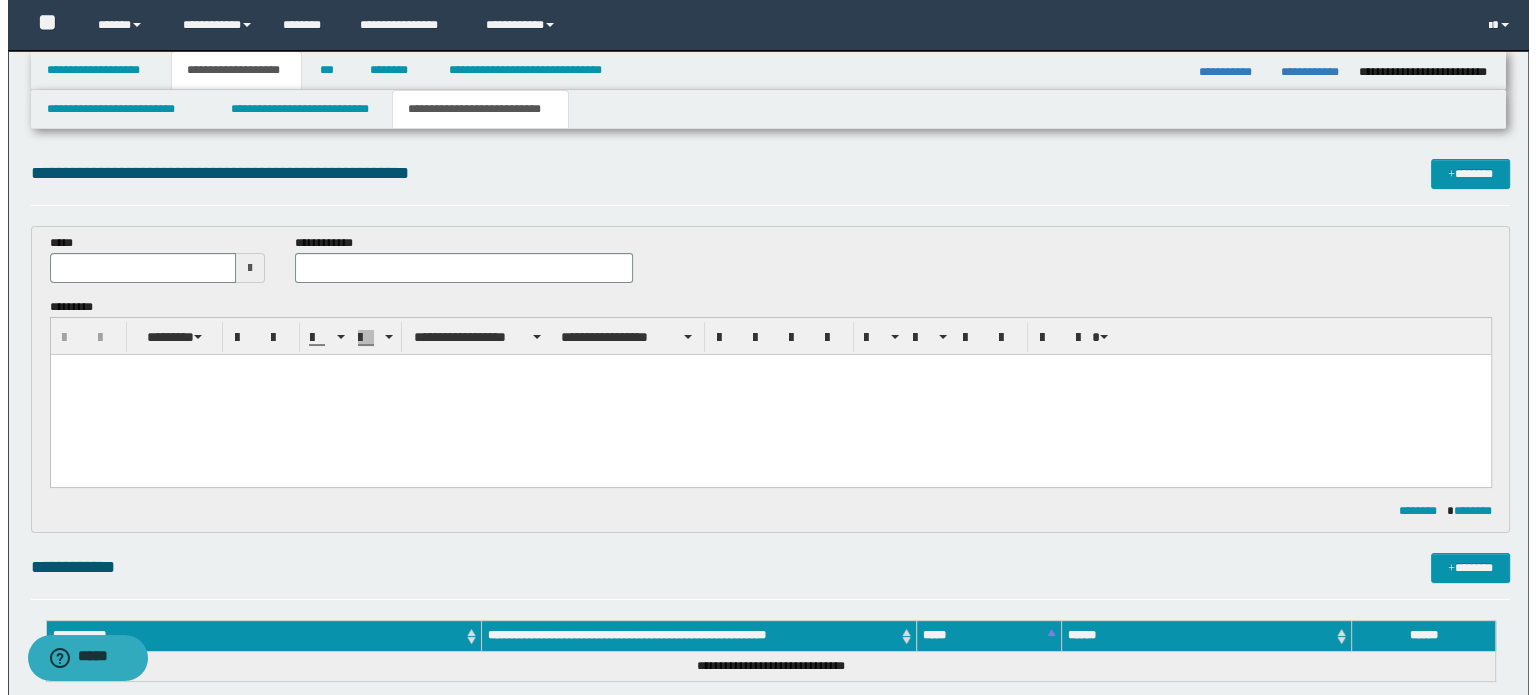 scroll, scrollTop: 0, scrollLeft: 0, axis: both 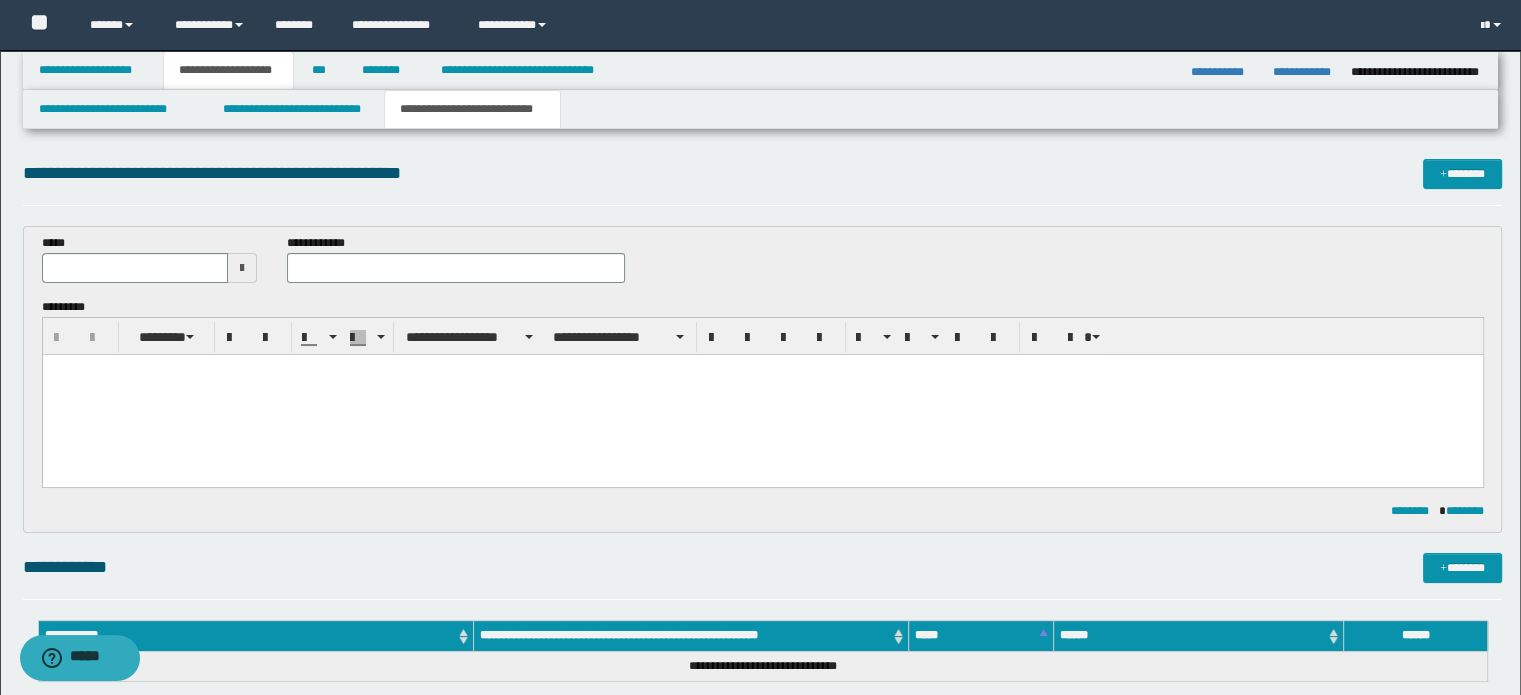 click at bounding box center [762, 394] 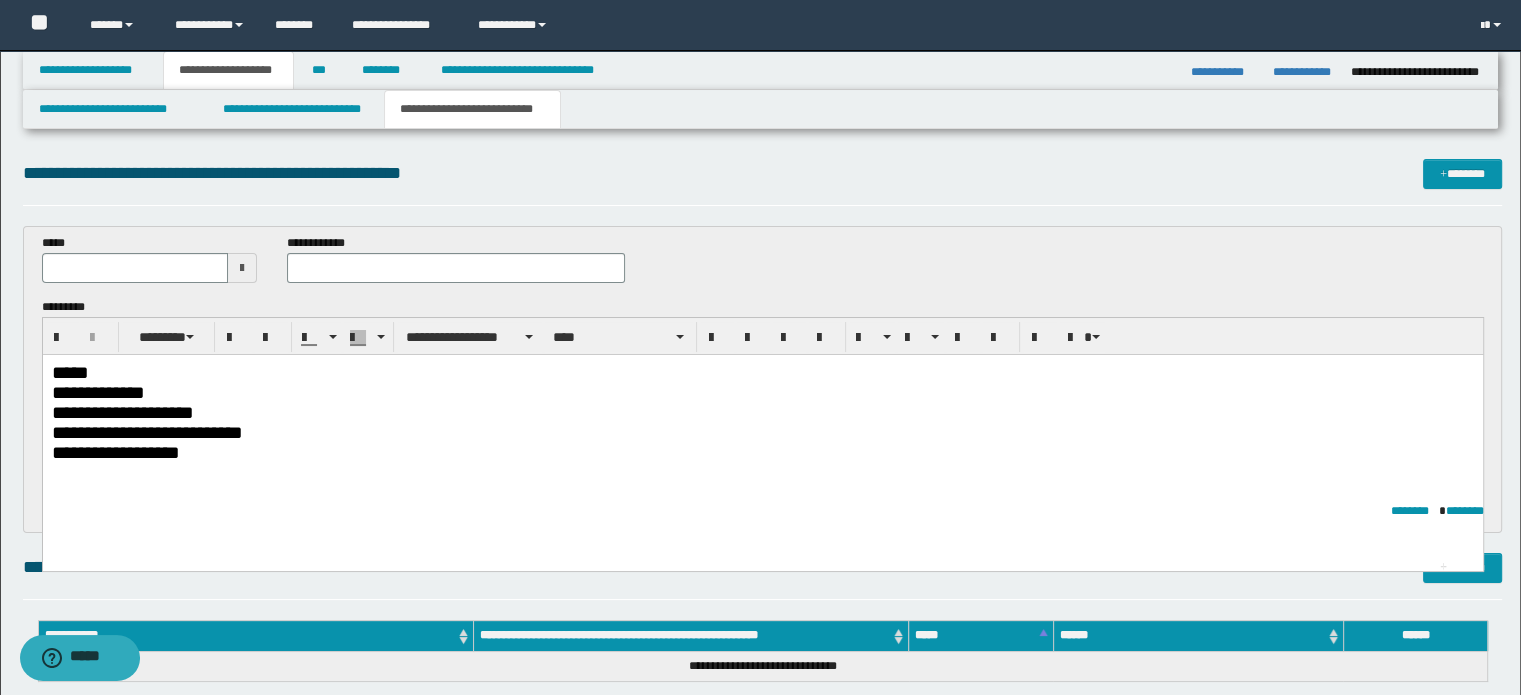 type 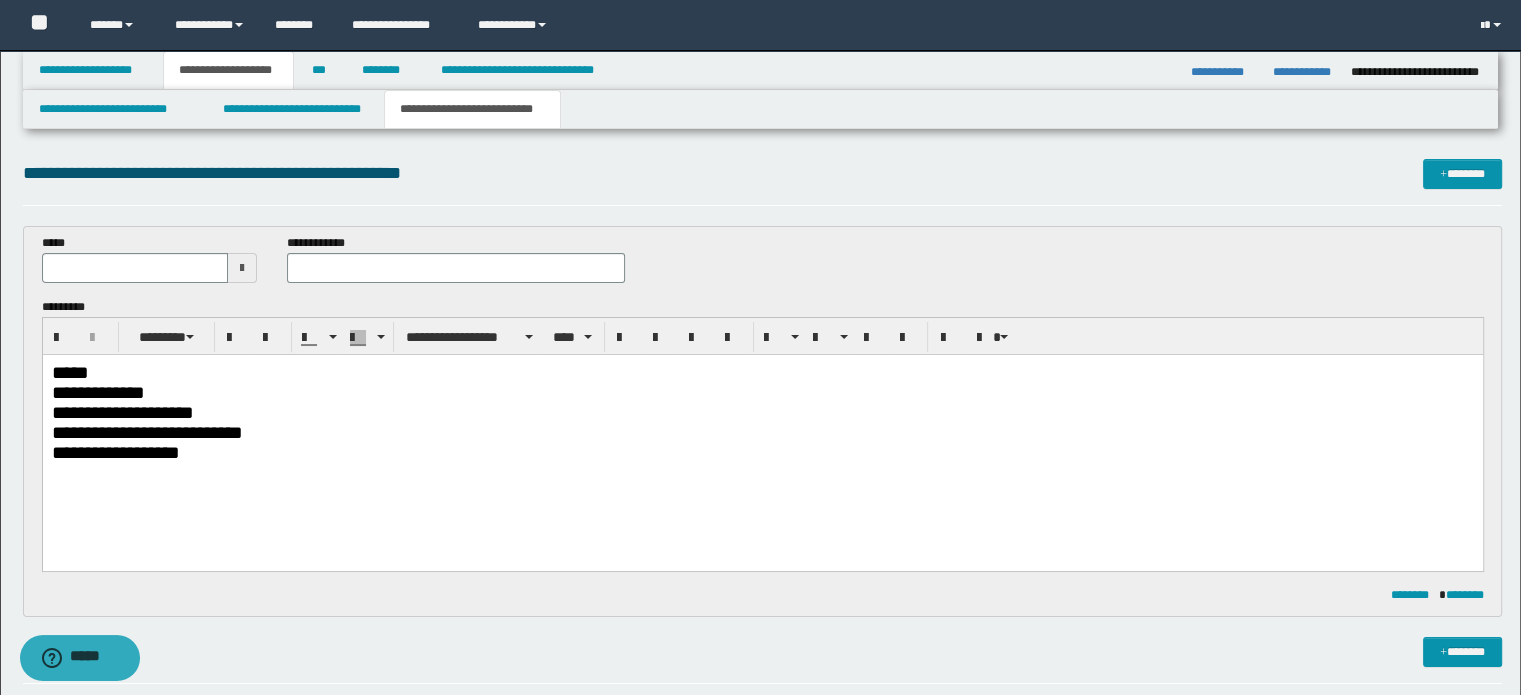 click on "*****" at bounding box center (762, 372) 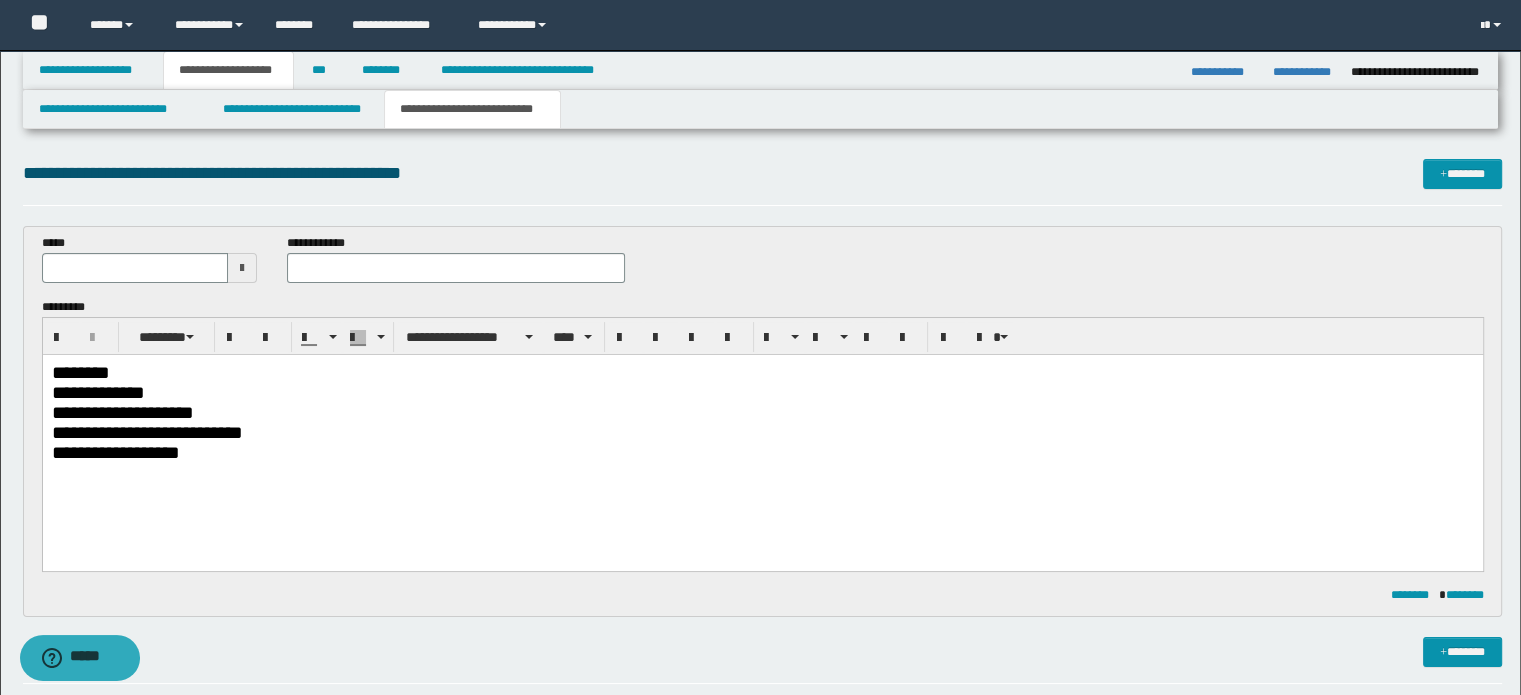 click on "********" at bounding box center (762, 372) 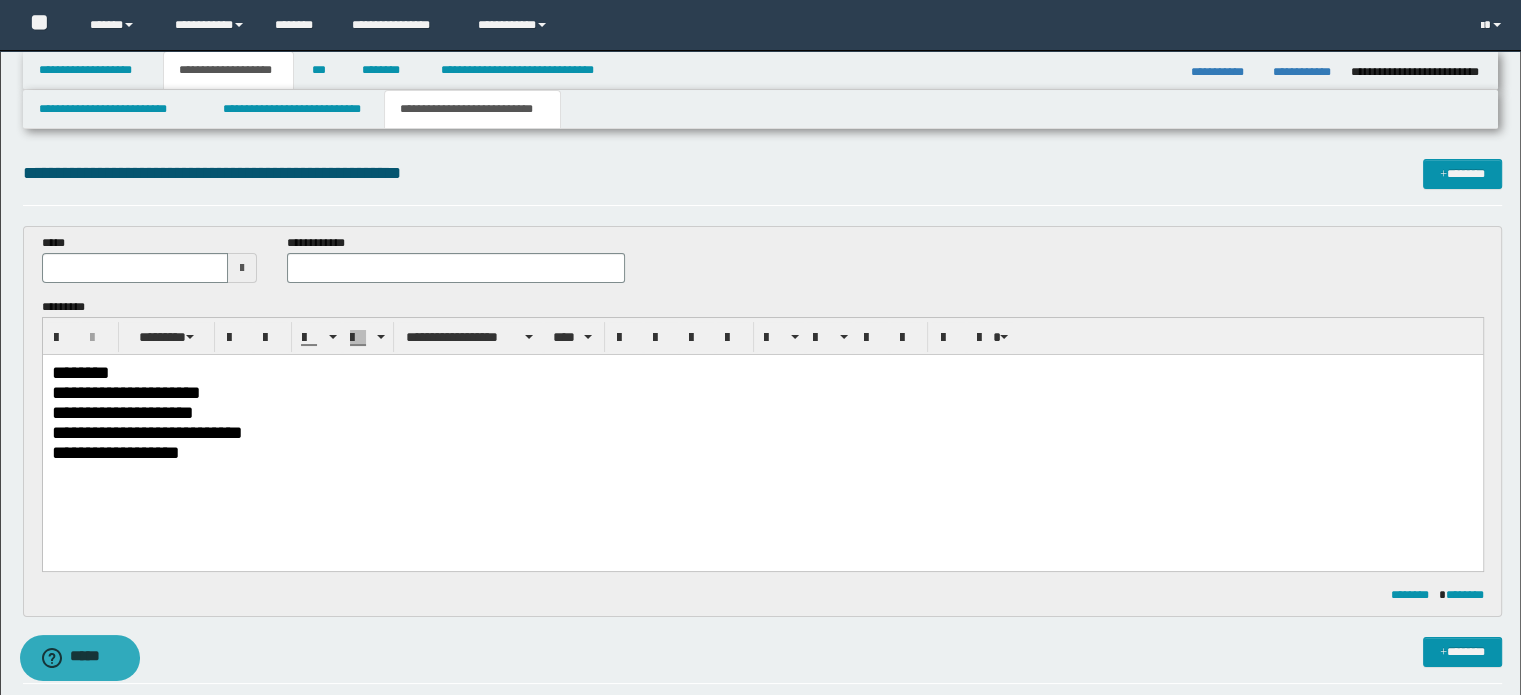 click on "**********" at bounding box center [762, 412] 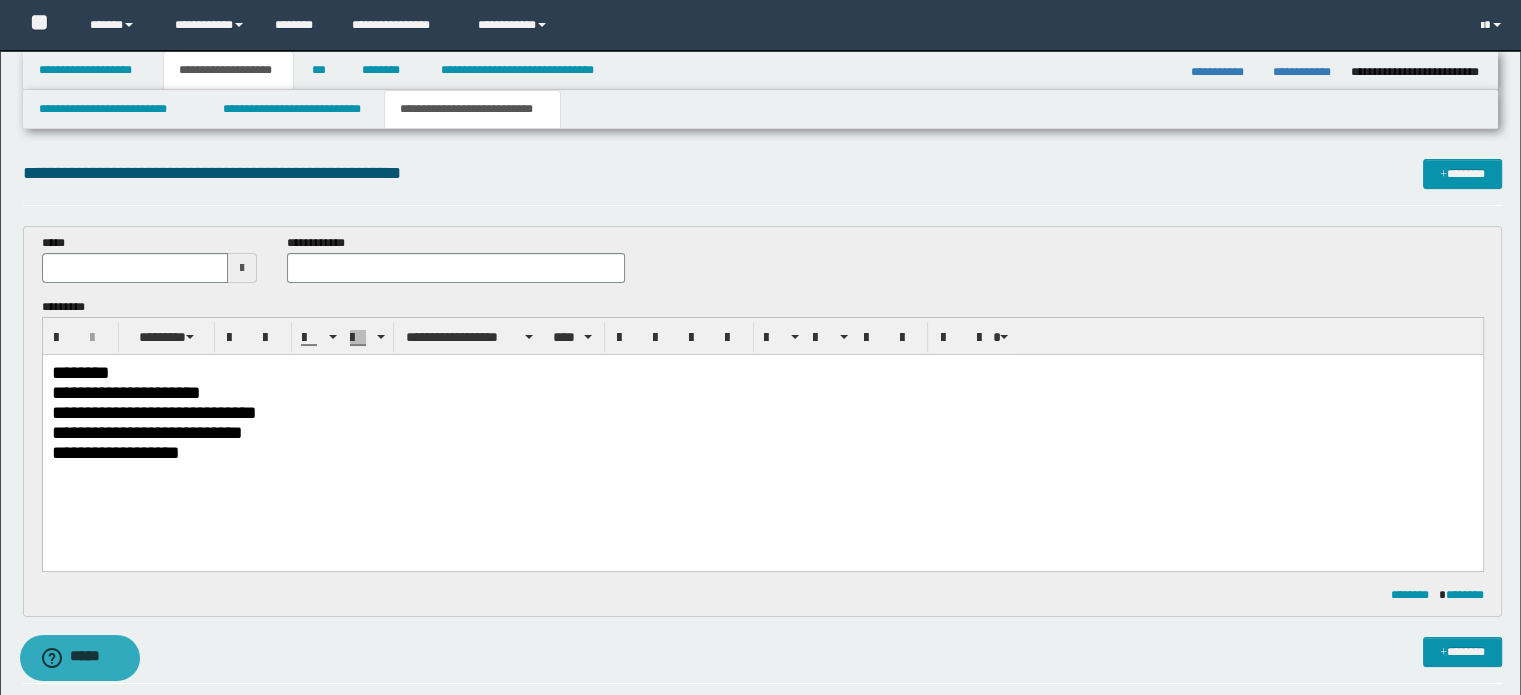 click on "**********" at bounding box center [762, 432] 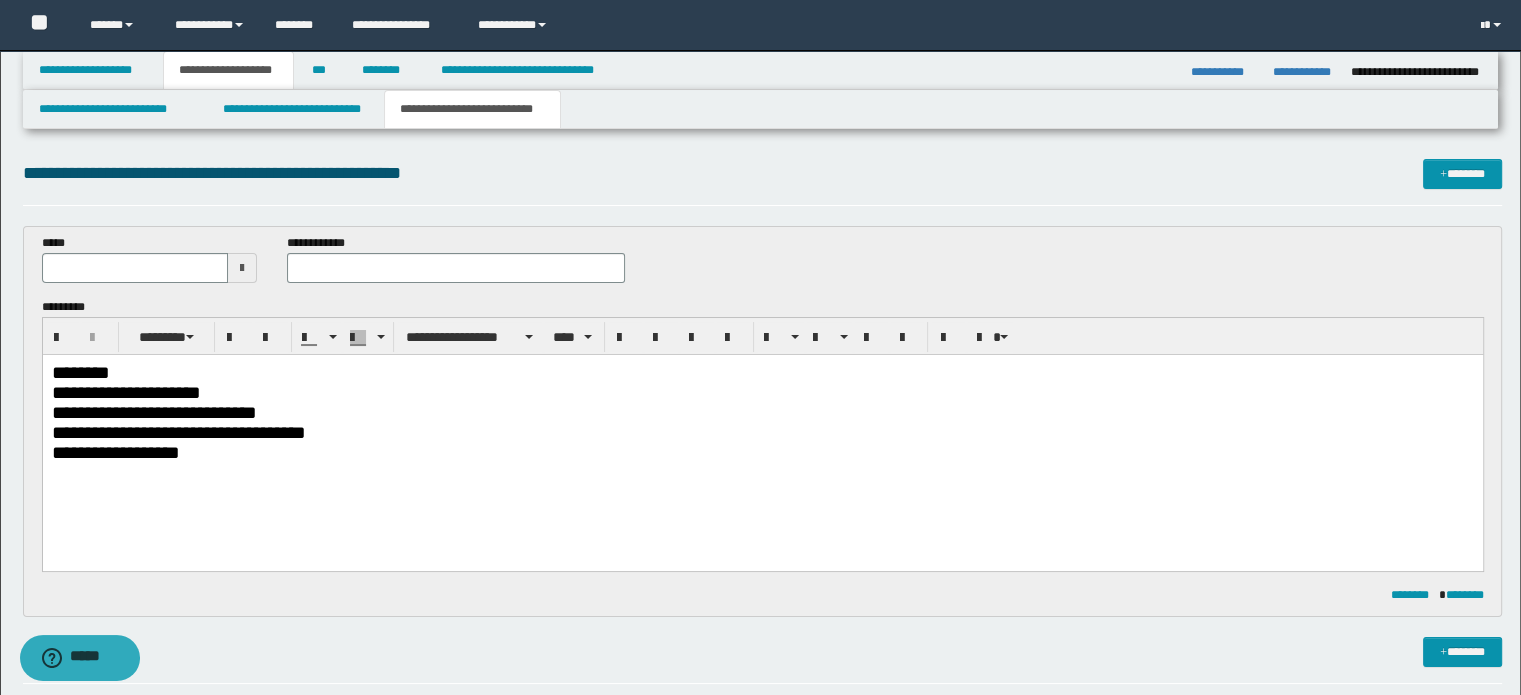 click on "**********" at bounding box center [762, 452] 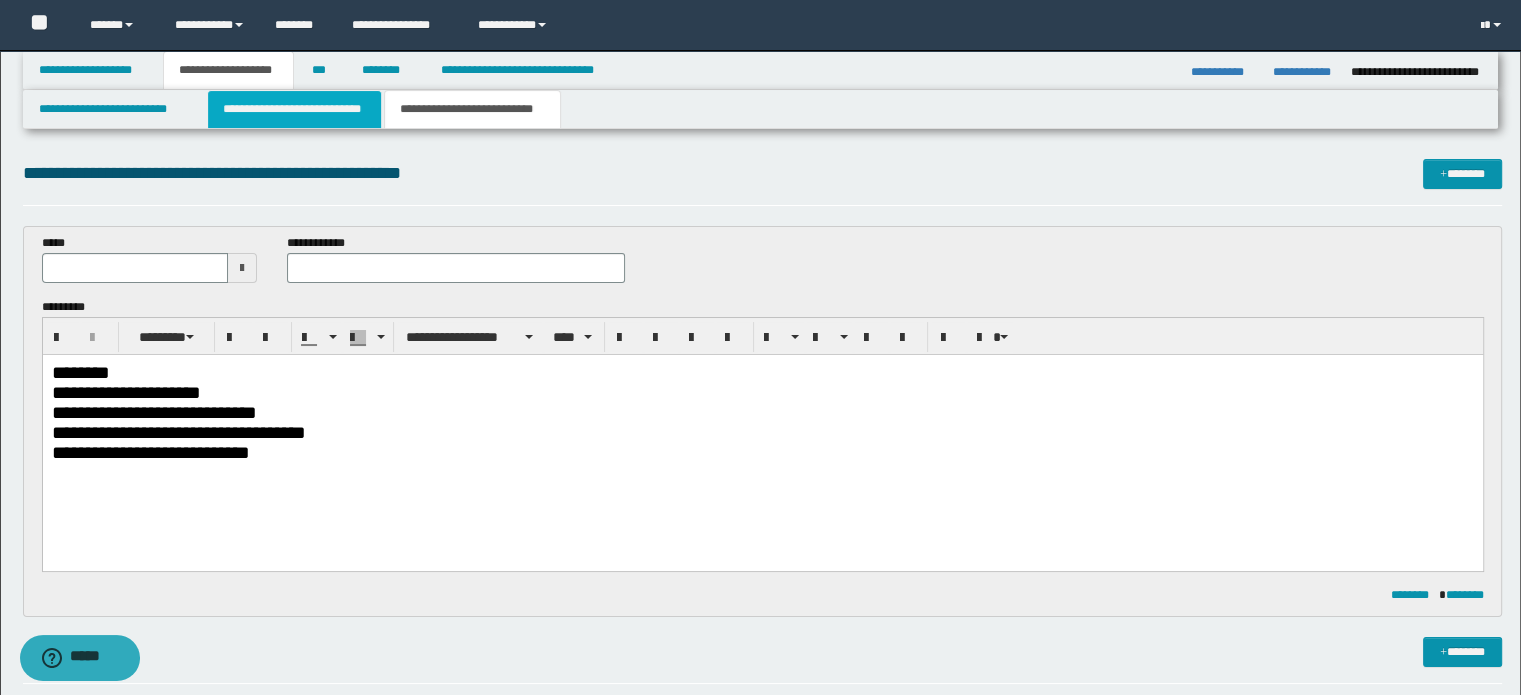 click on "**********" at bounding box center (294, 109) 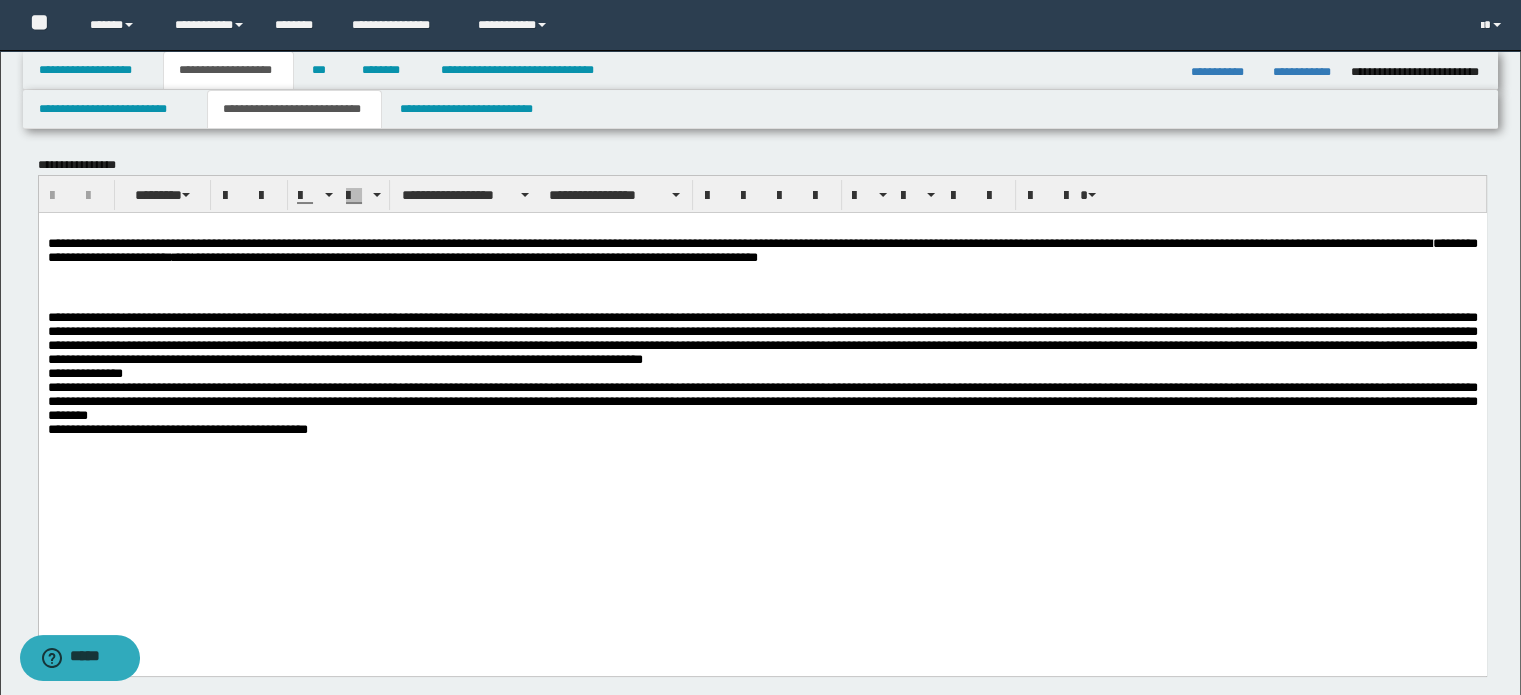 scroll, scrollTop: 0, scrollLeft: 0, axis: both 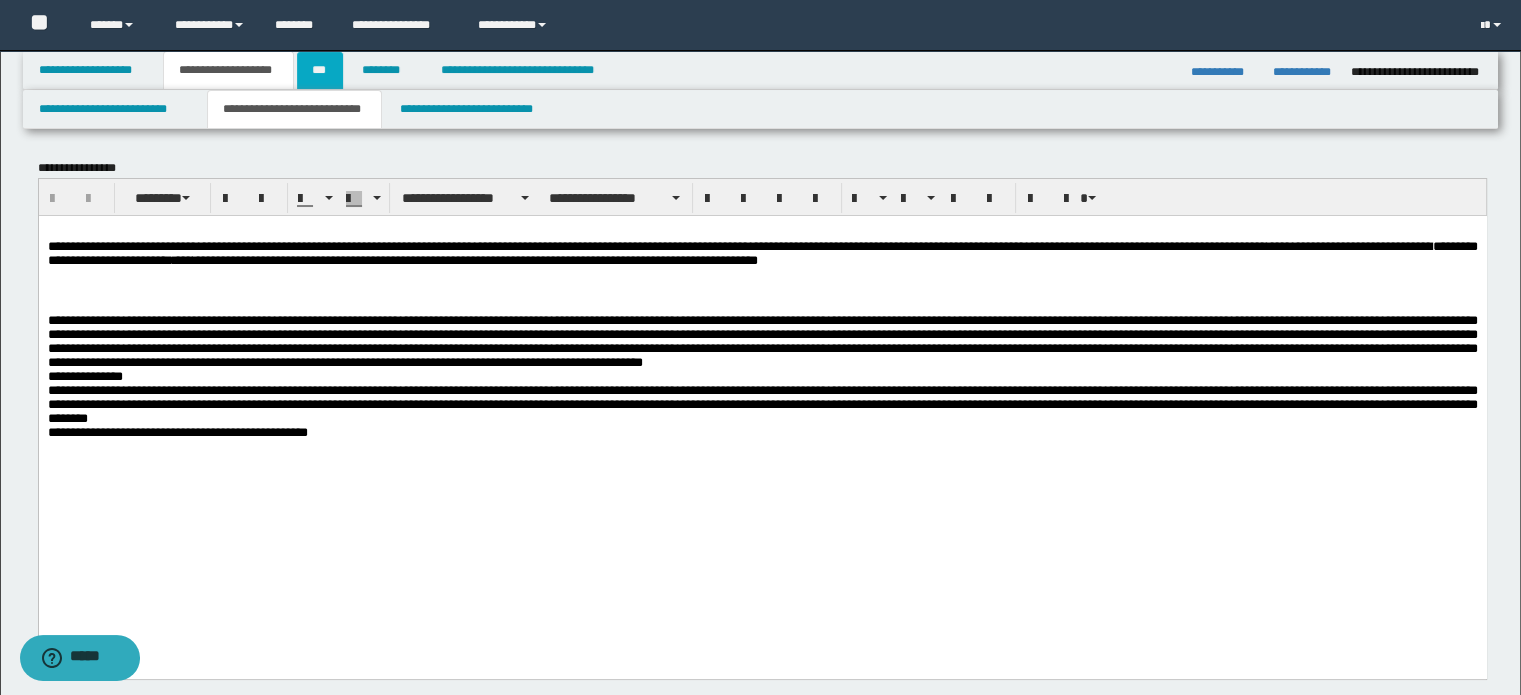 click on "***" at bounding box center (320, 70) 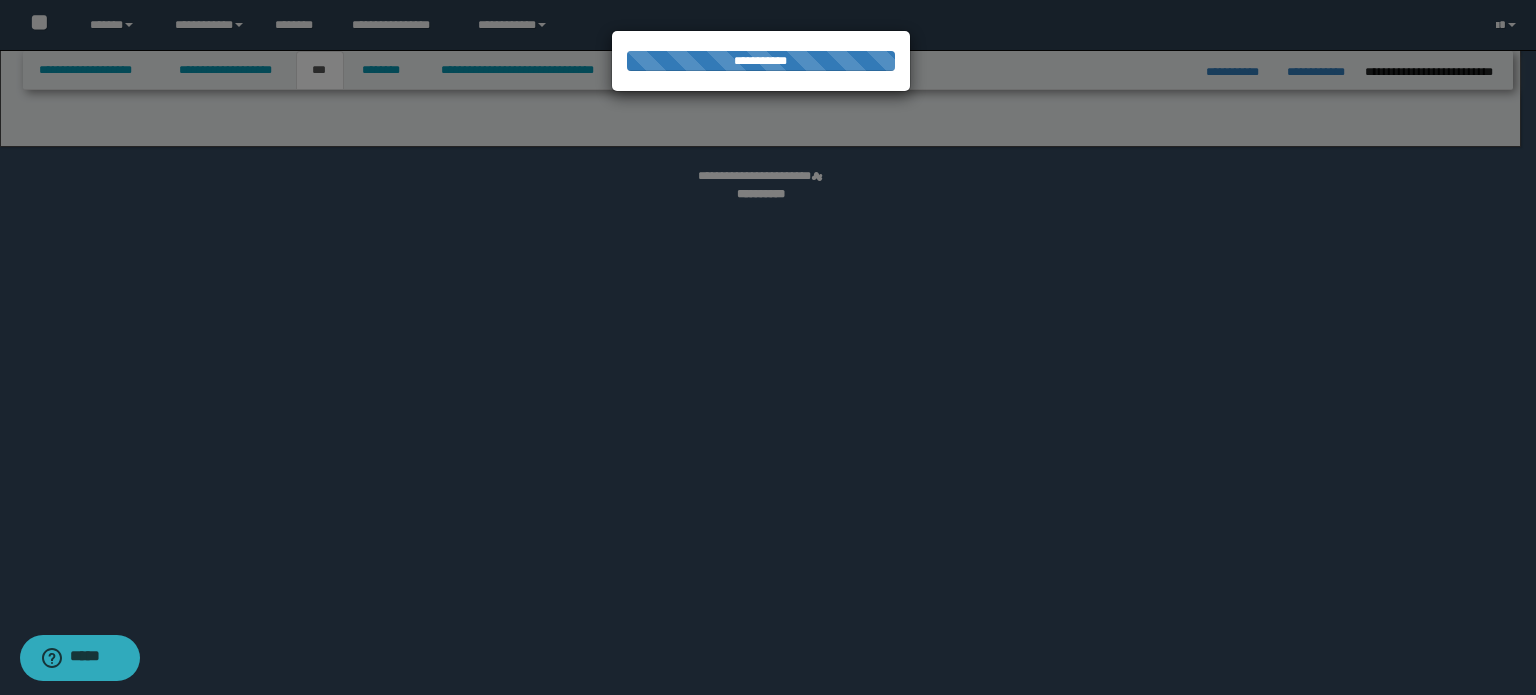 select on "**" 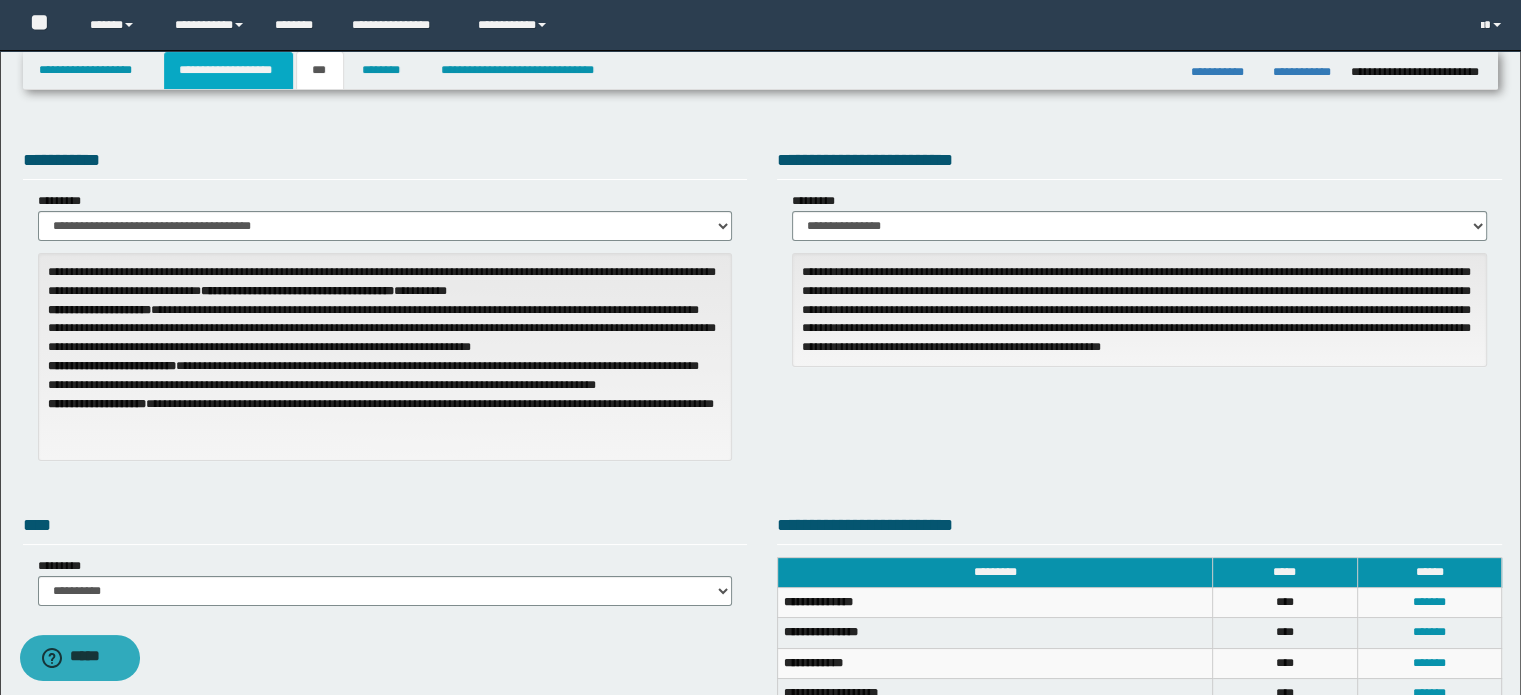 click on "**********" at bounding box center [228, 70] 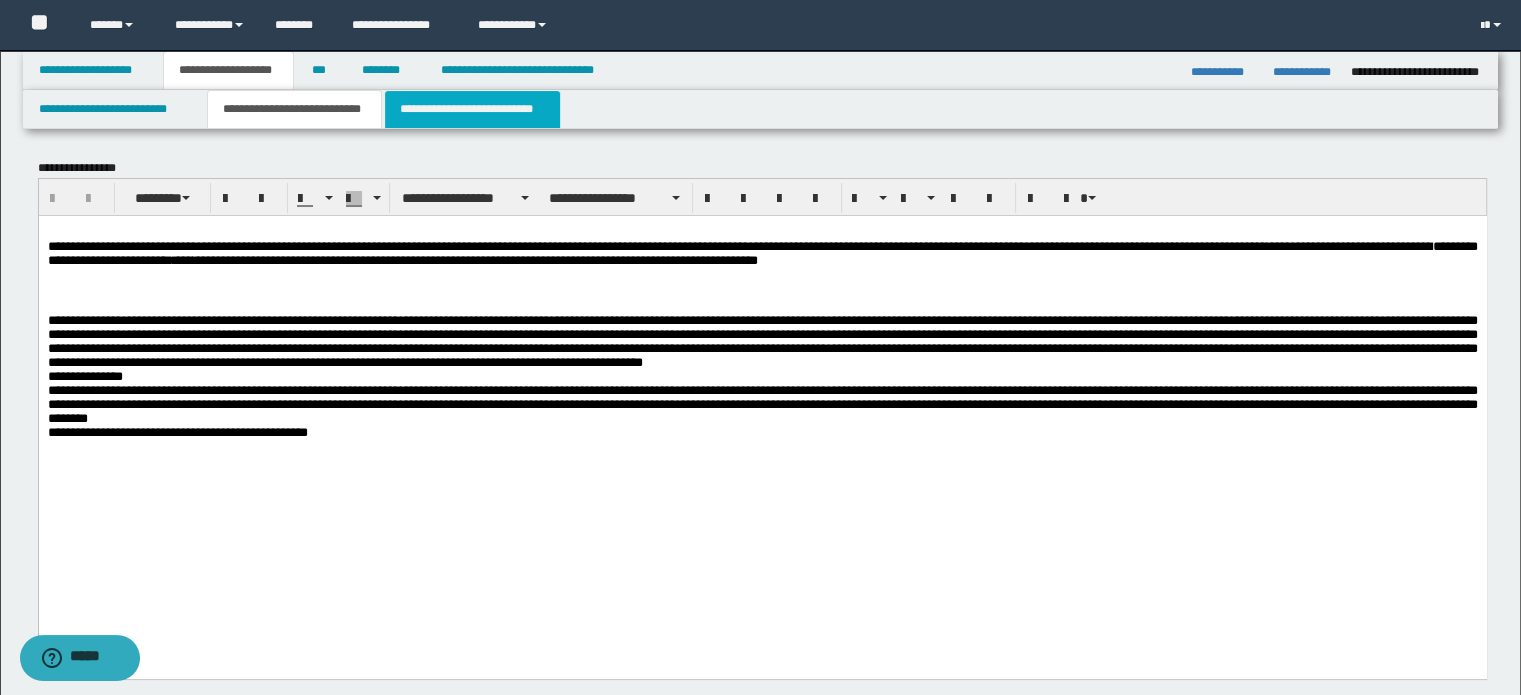 click on "**********" at bounding box center (472, 109) 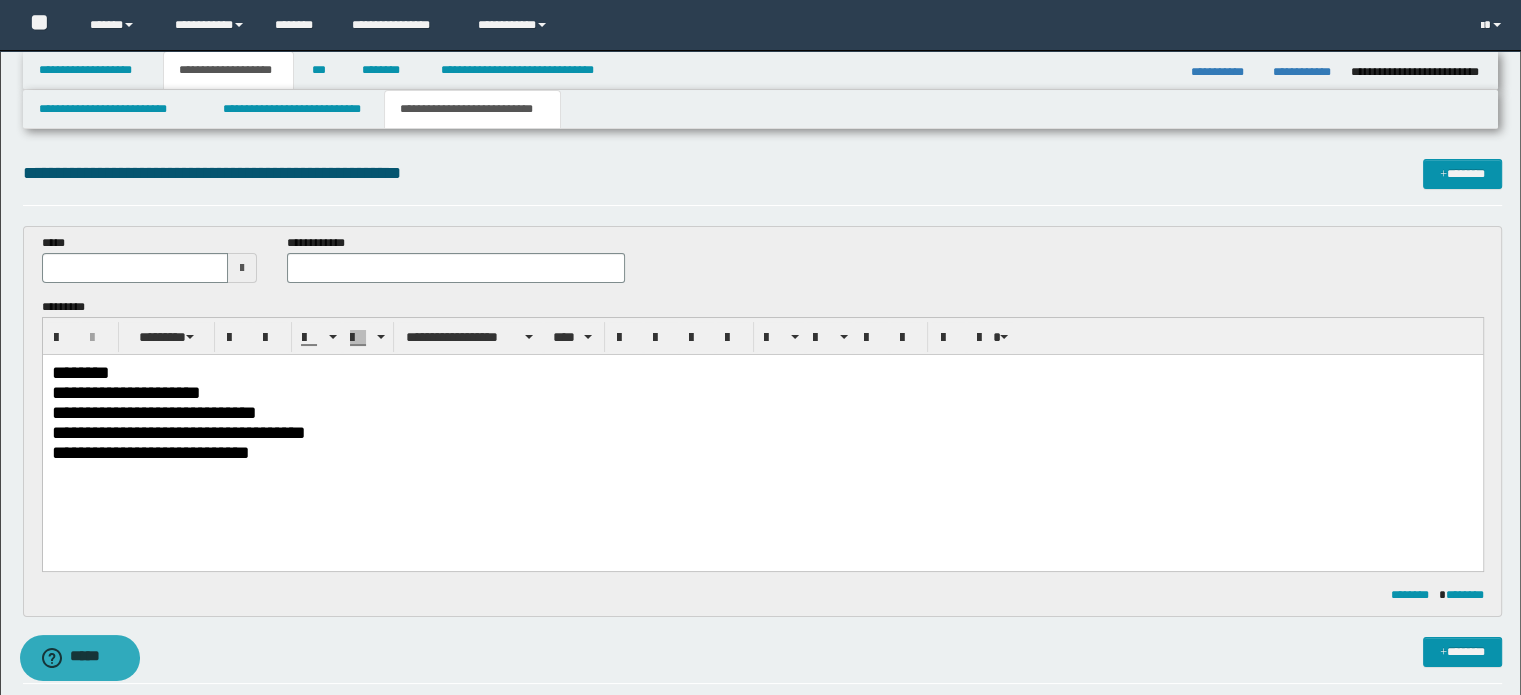 click on "**********" at bounding box center (762, 452) 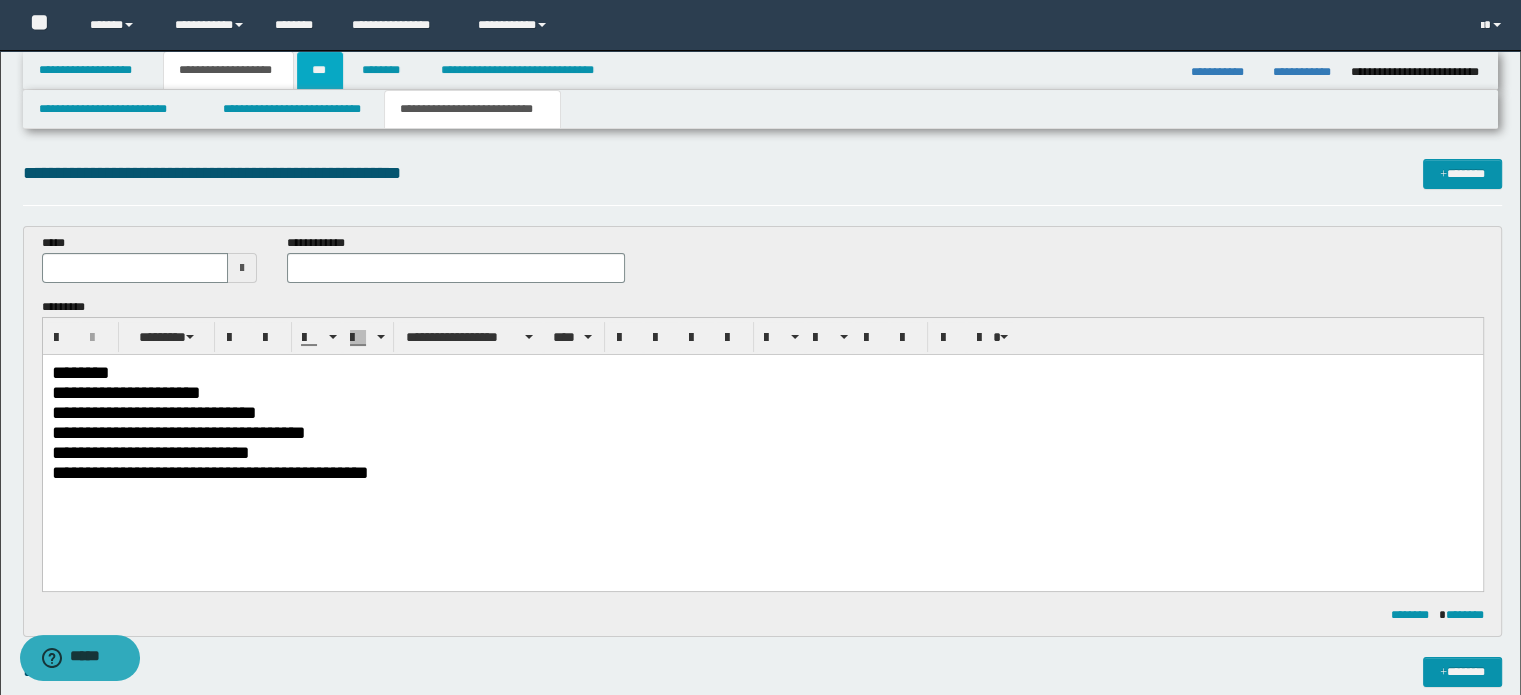 click on "***" at bounding box center (320, 70) 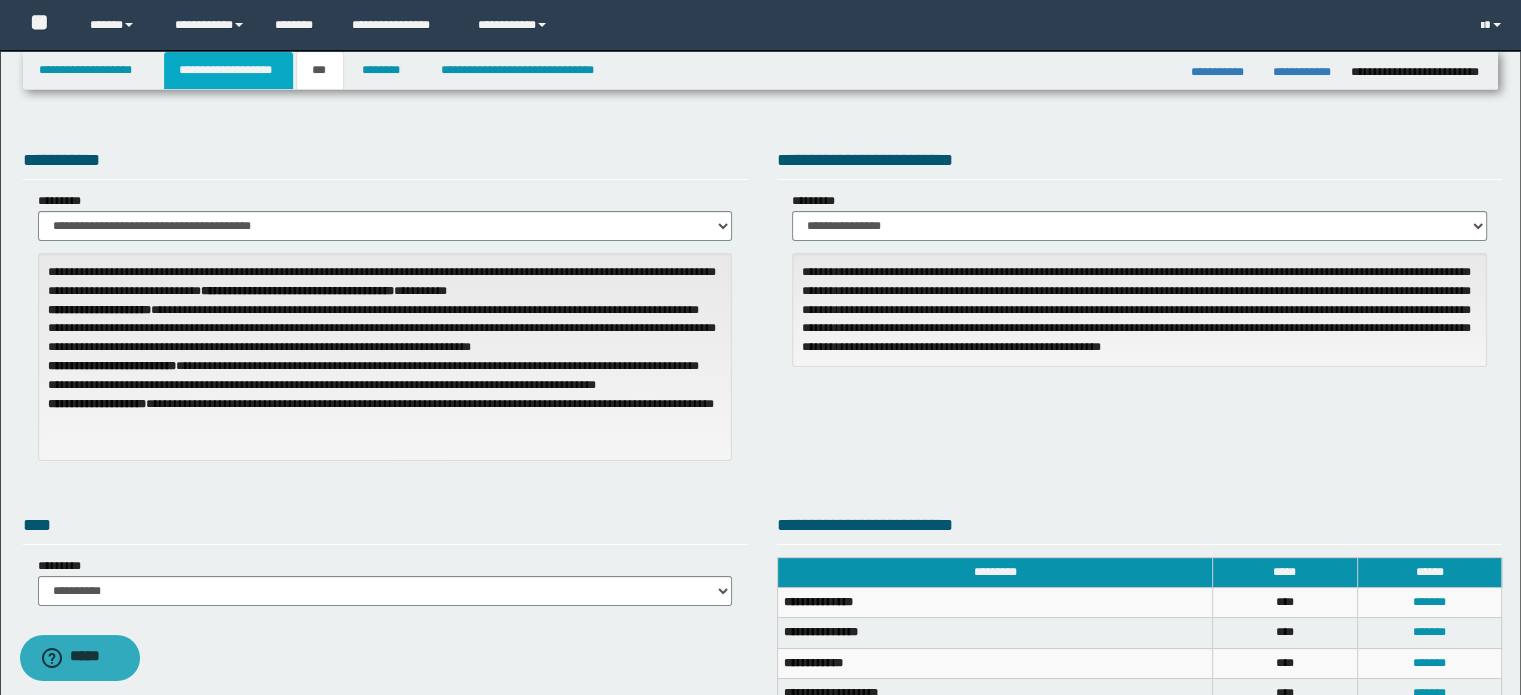 click on "**********" at bounding box center [228, 70] 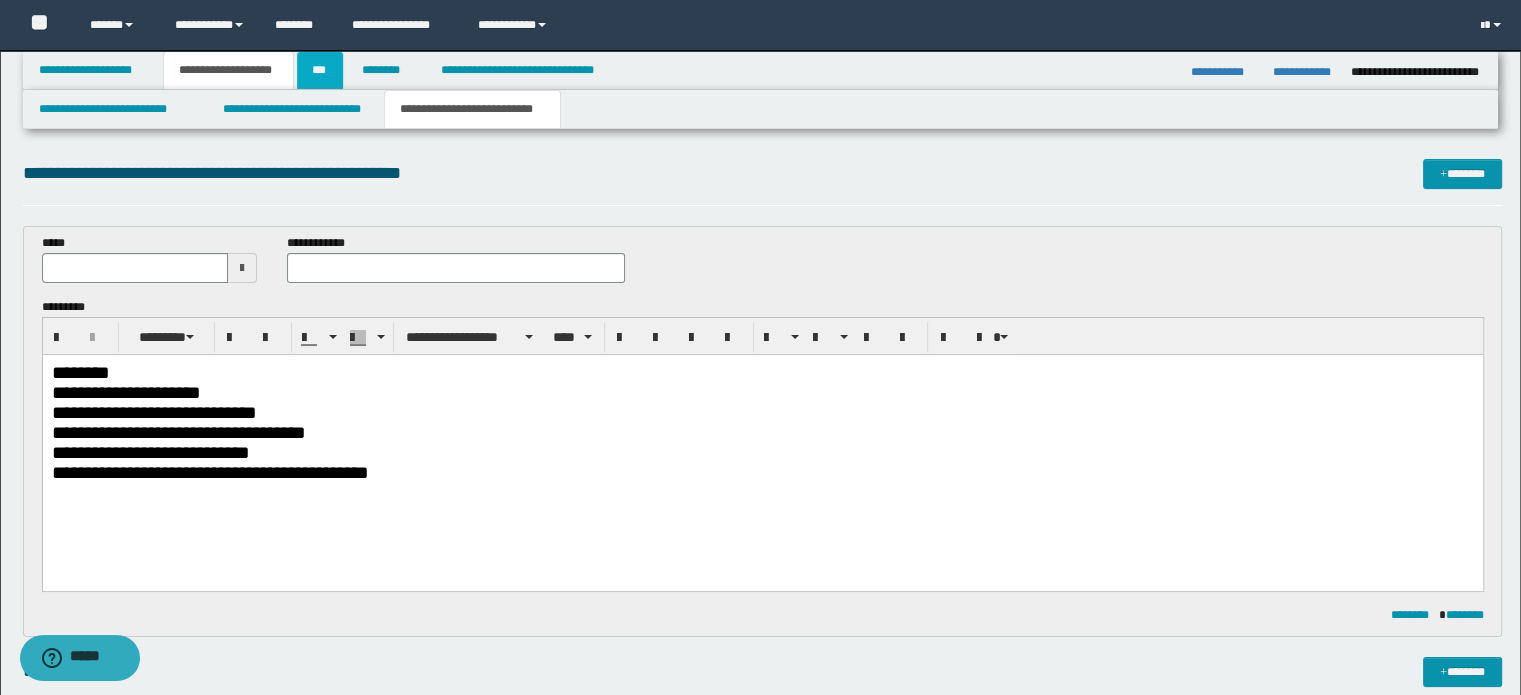 click on "***" at bounding box center [320, 70] 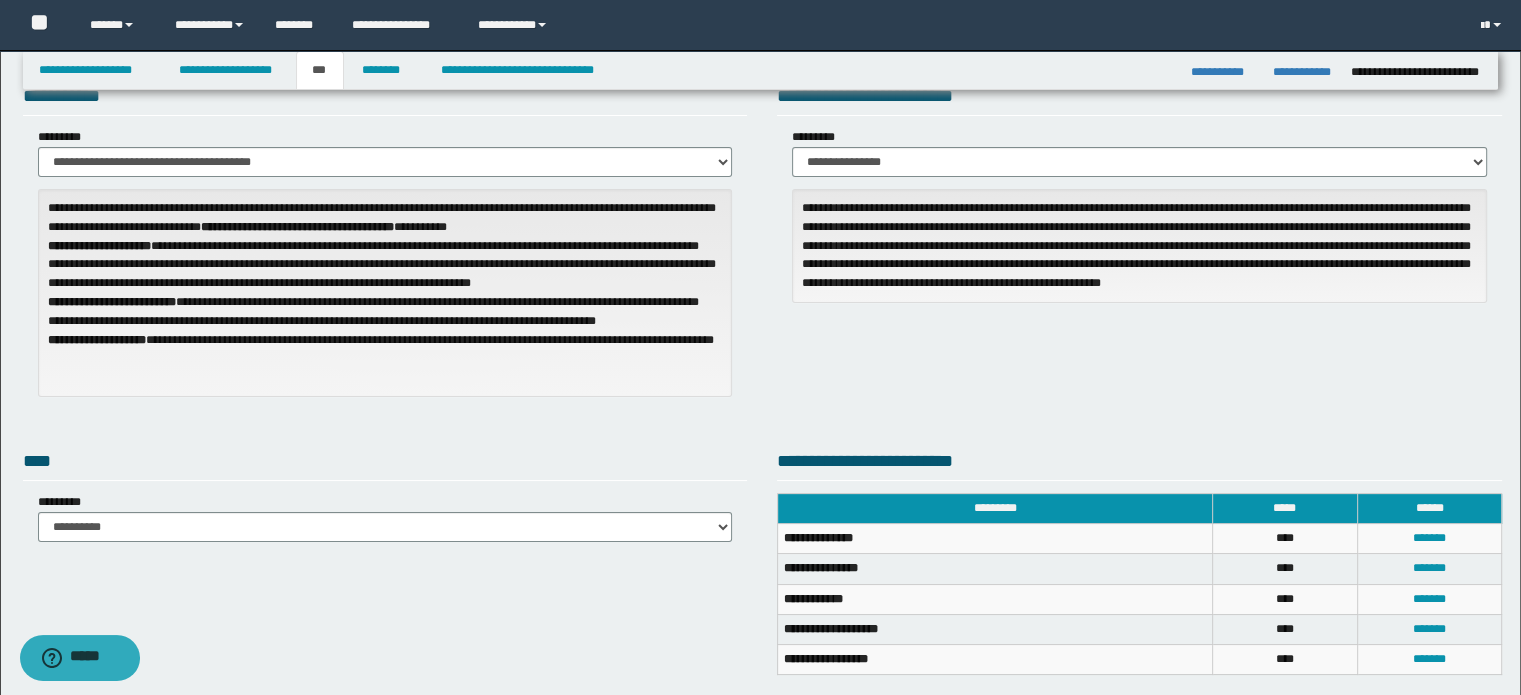 scroll, scrollTop: 0, scrollLeft: 0, axis: both 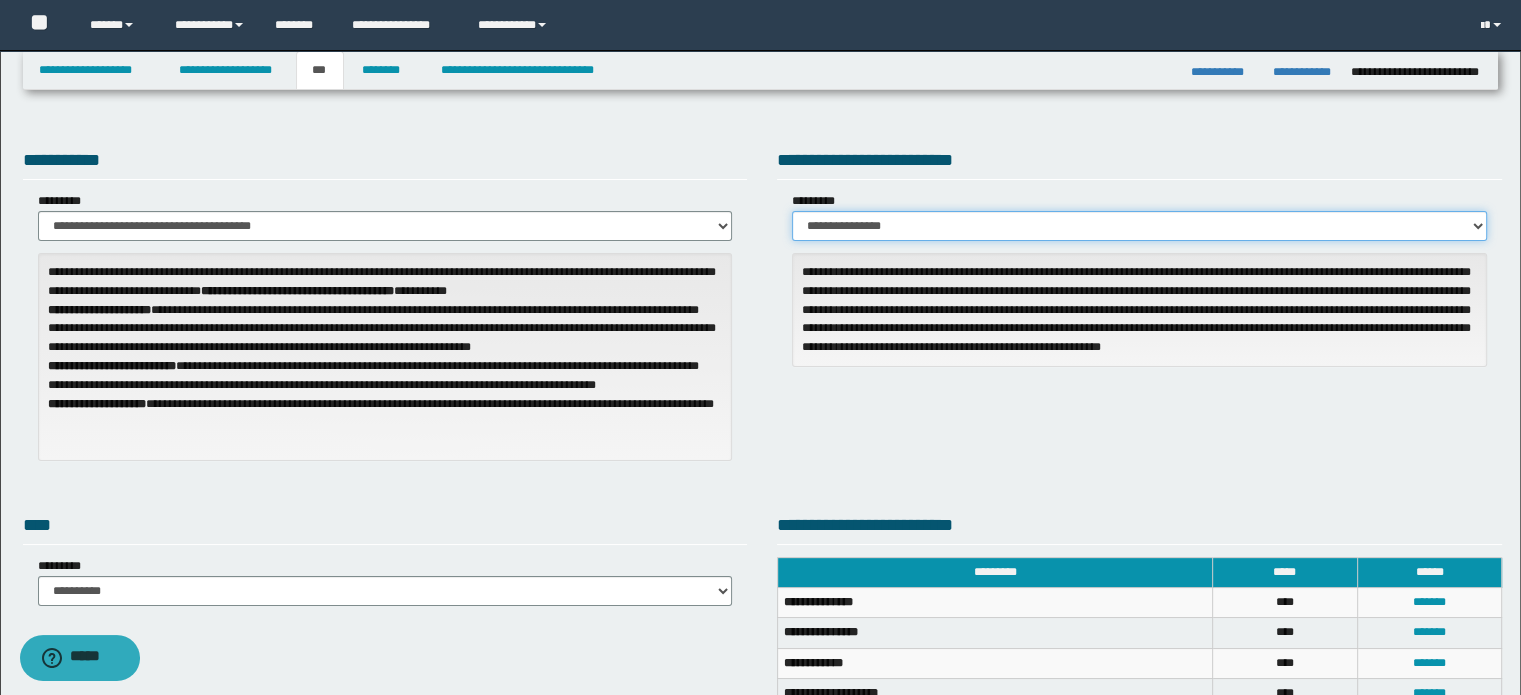 click on "**********" at bounding box center (1139, 226) 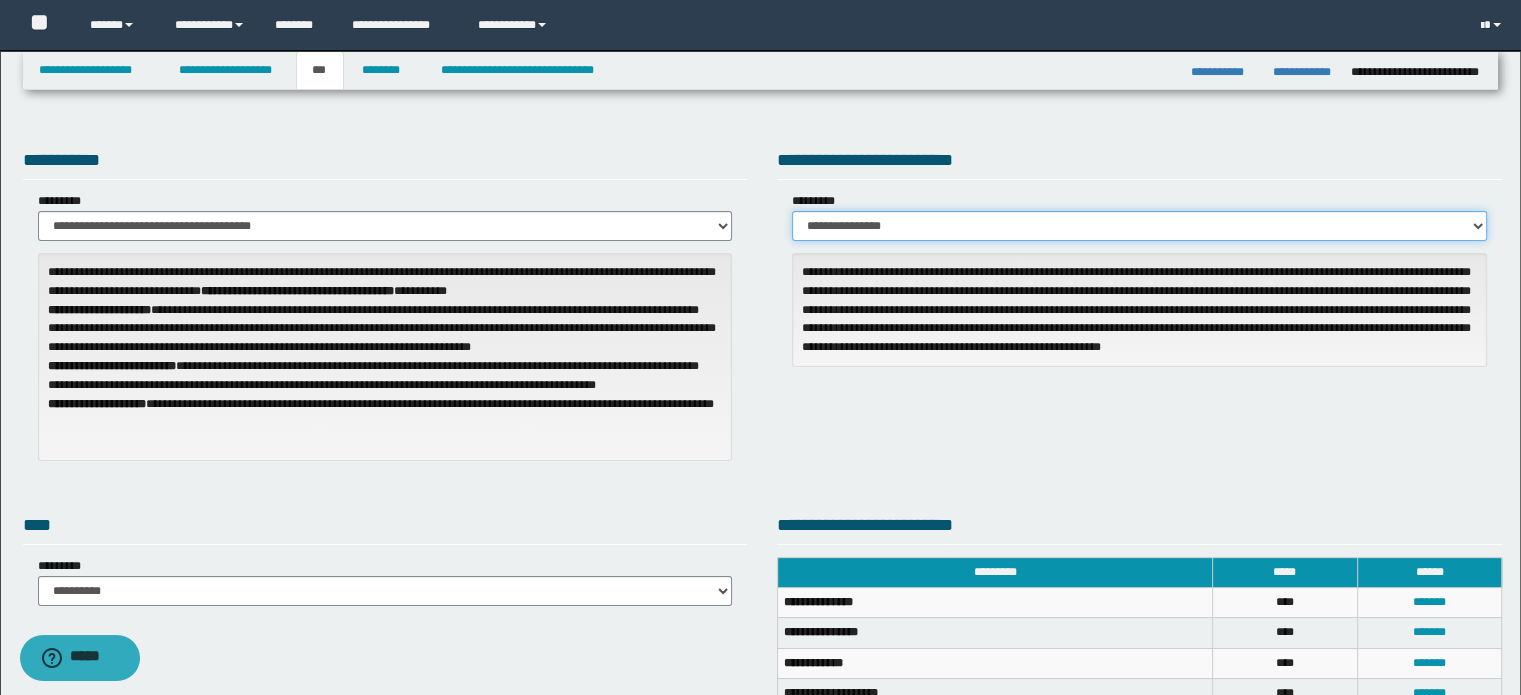 select on "*" 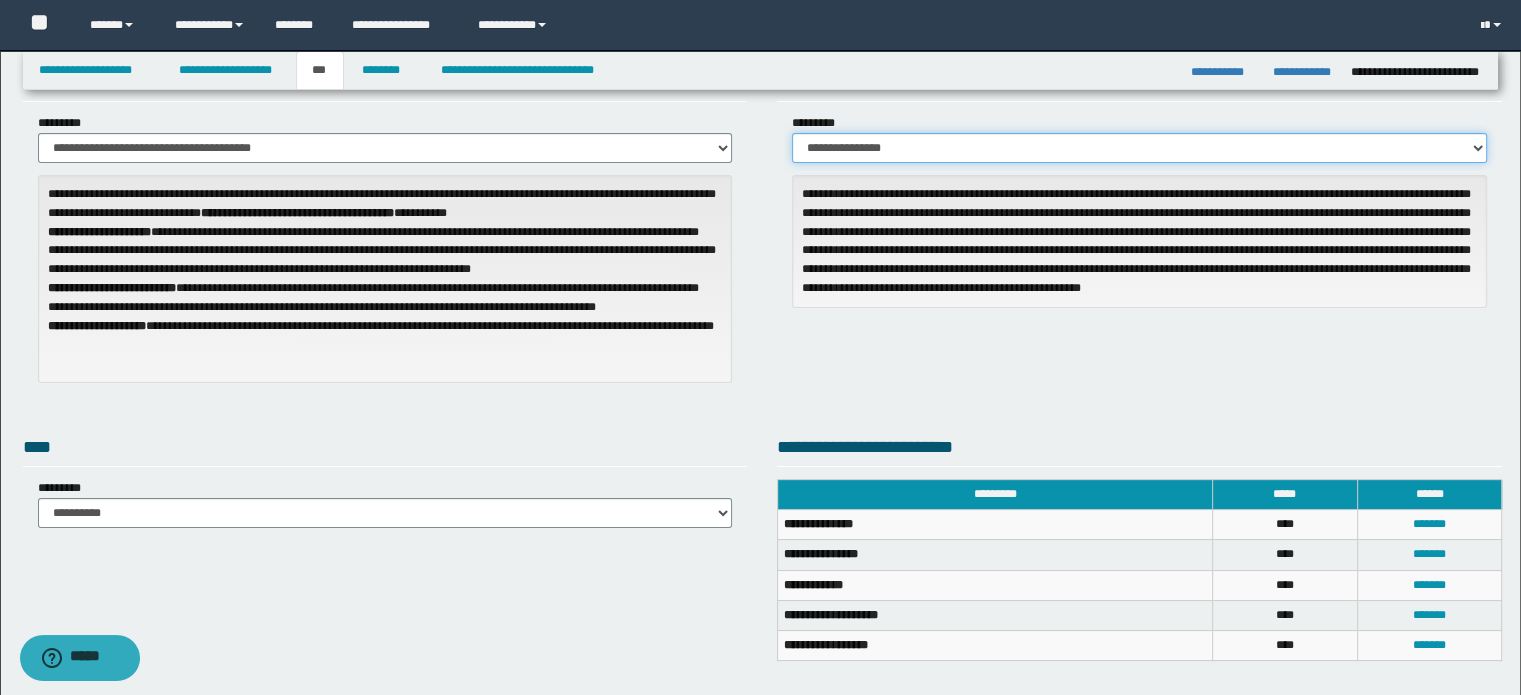 scroll, scrollTop: 0, scrollLeft: 0, axis: both 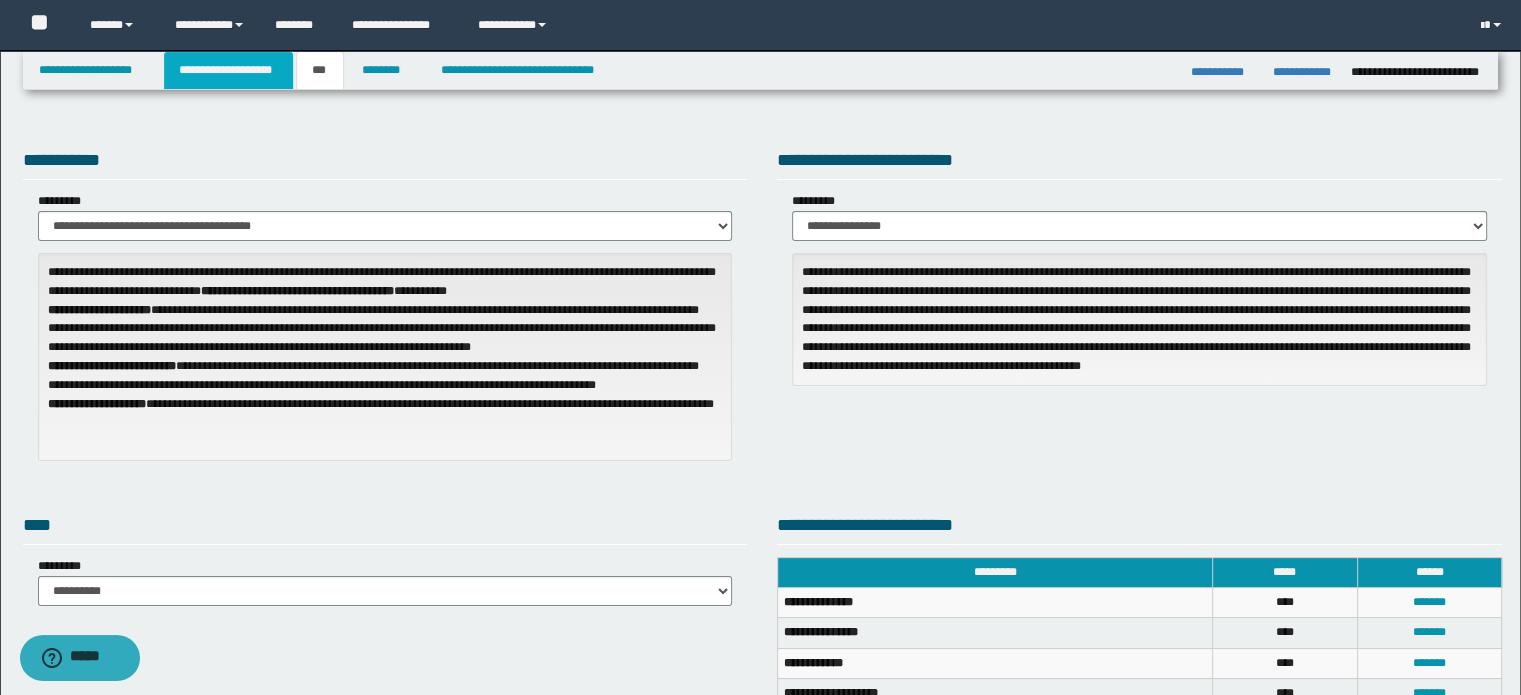 click on "**********" at bounding box center [228, 70] 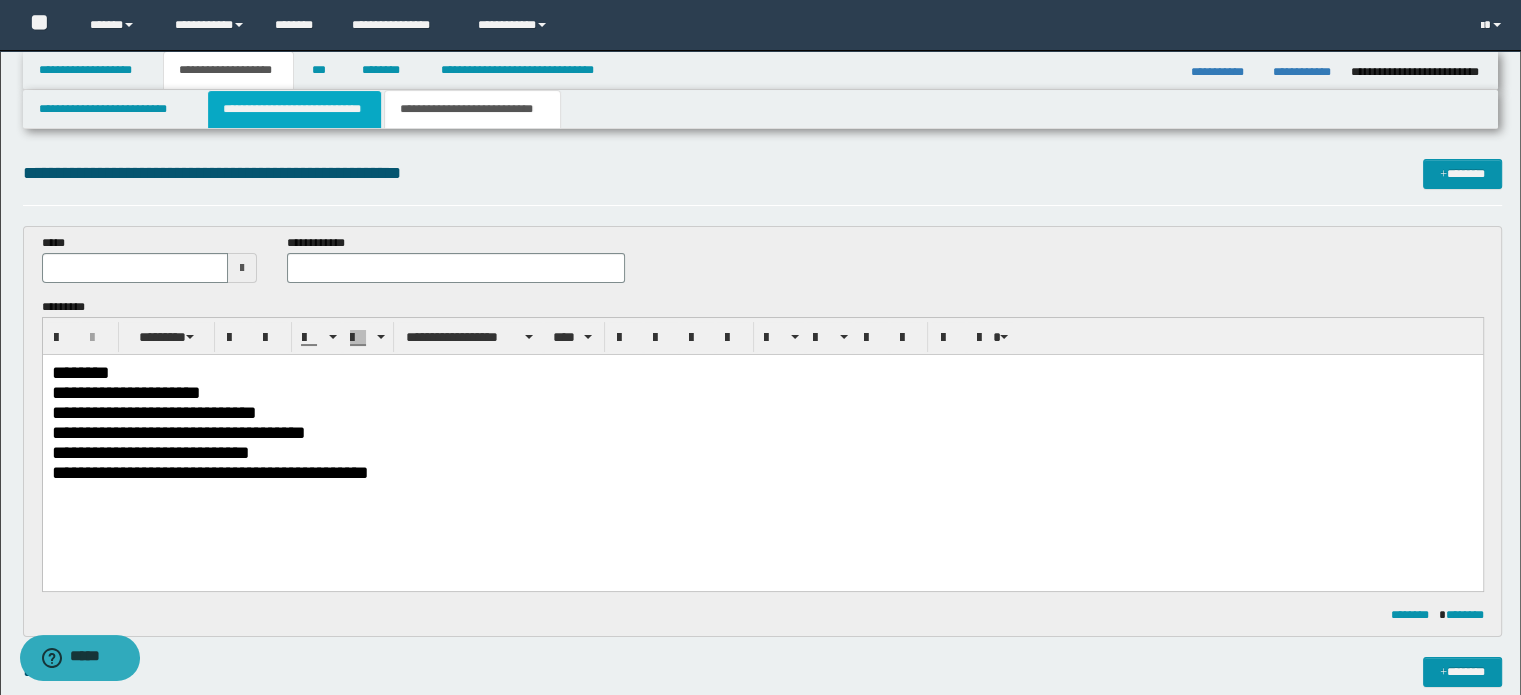 click on "**********" at bounding box center (294, 109) 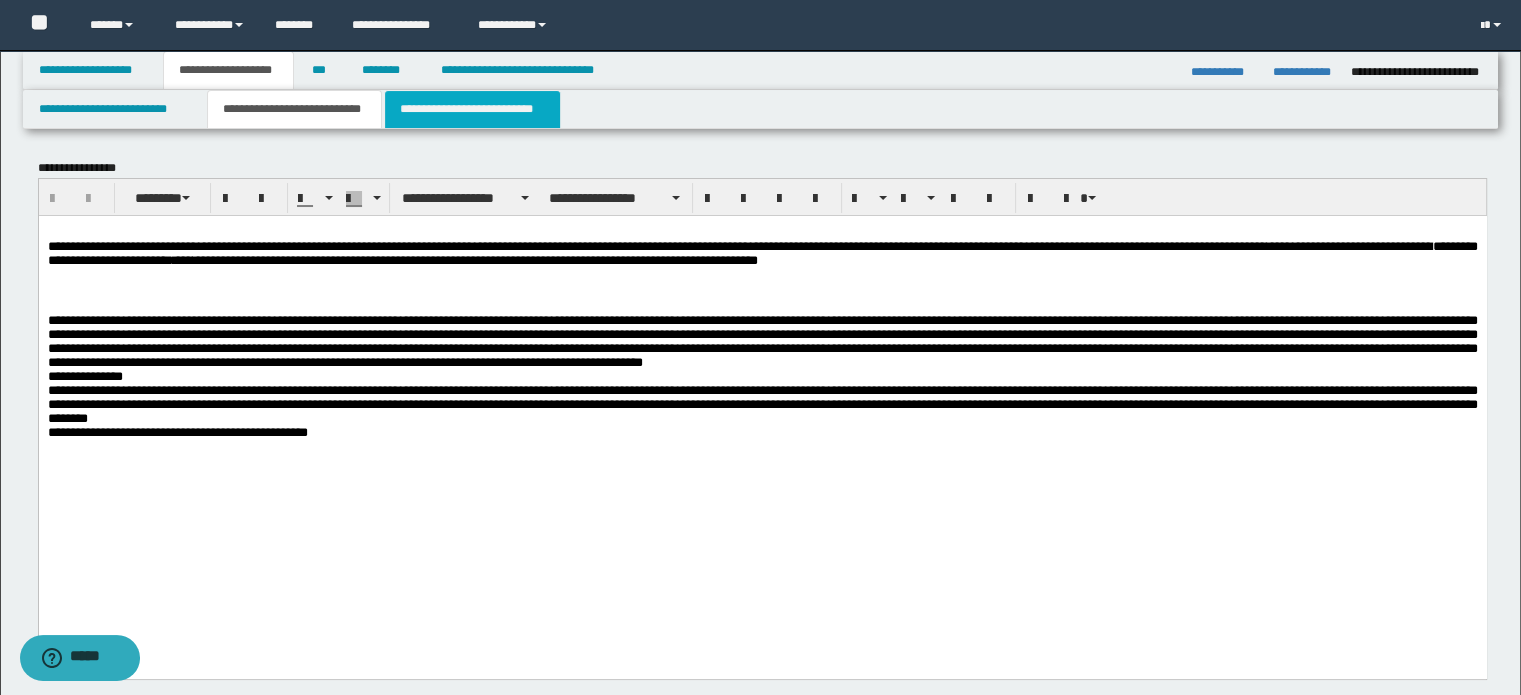 click on "**********" at bounding box center [472, 109] 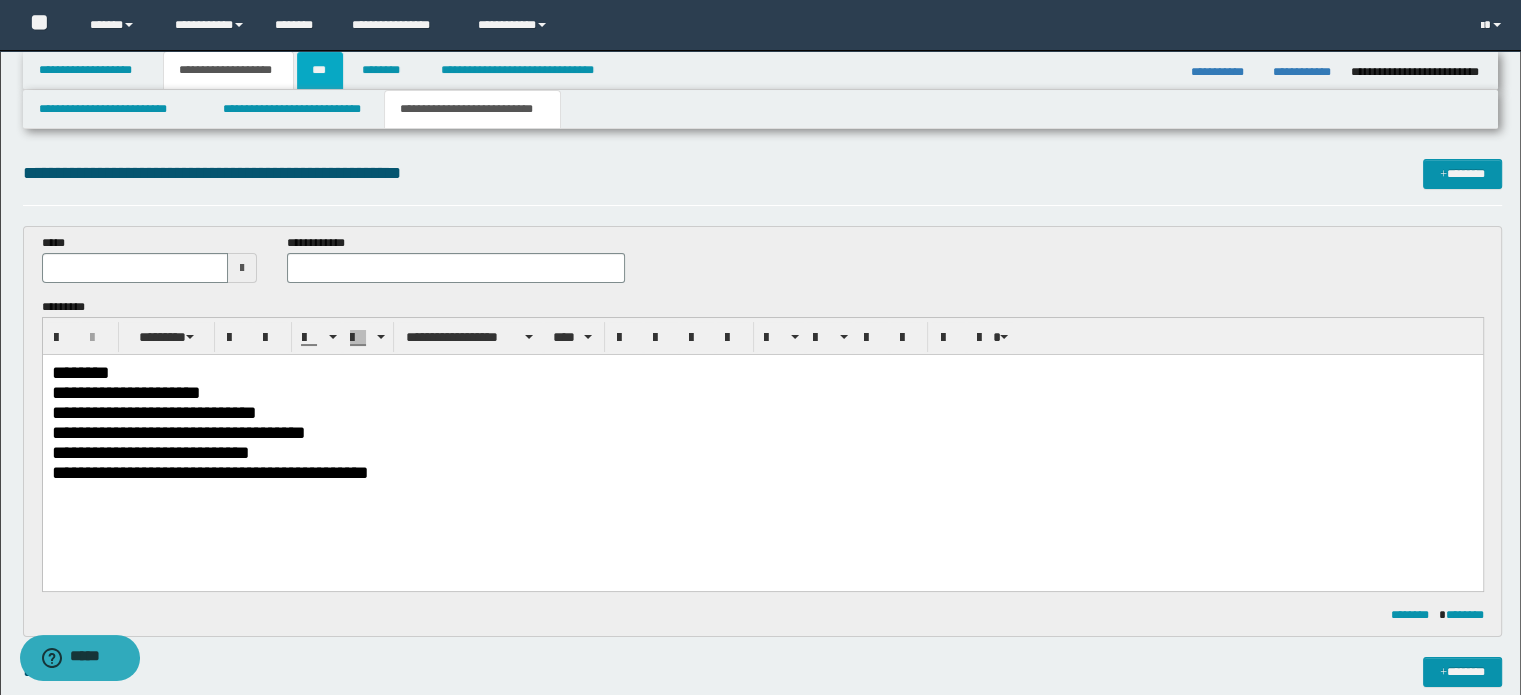 click on "***" at bounding box center (320, 70) 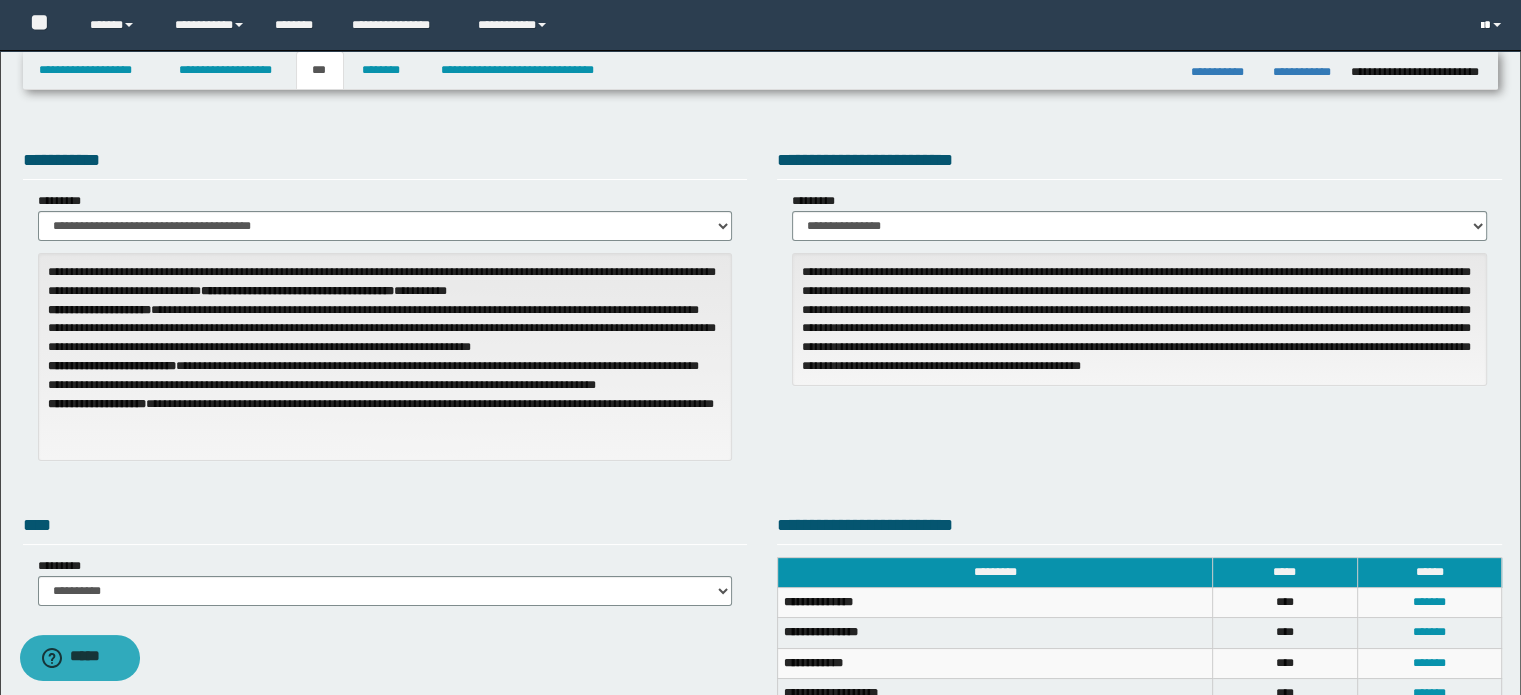 click at bounding box center (1497, 25) 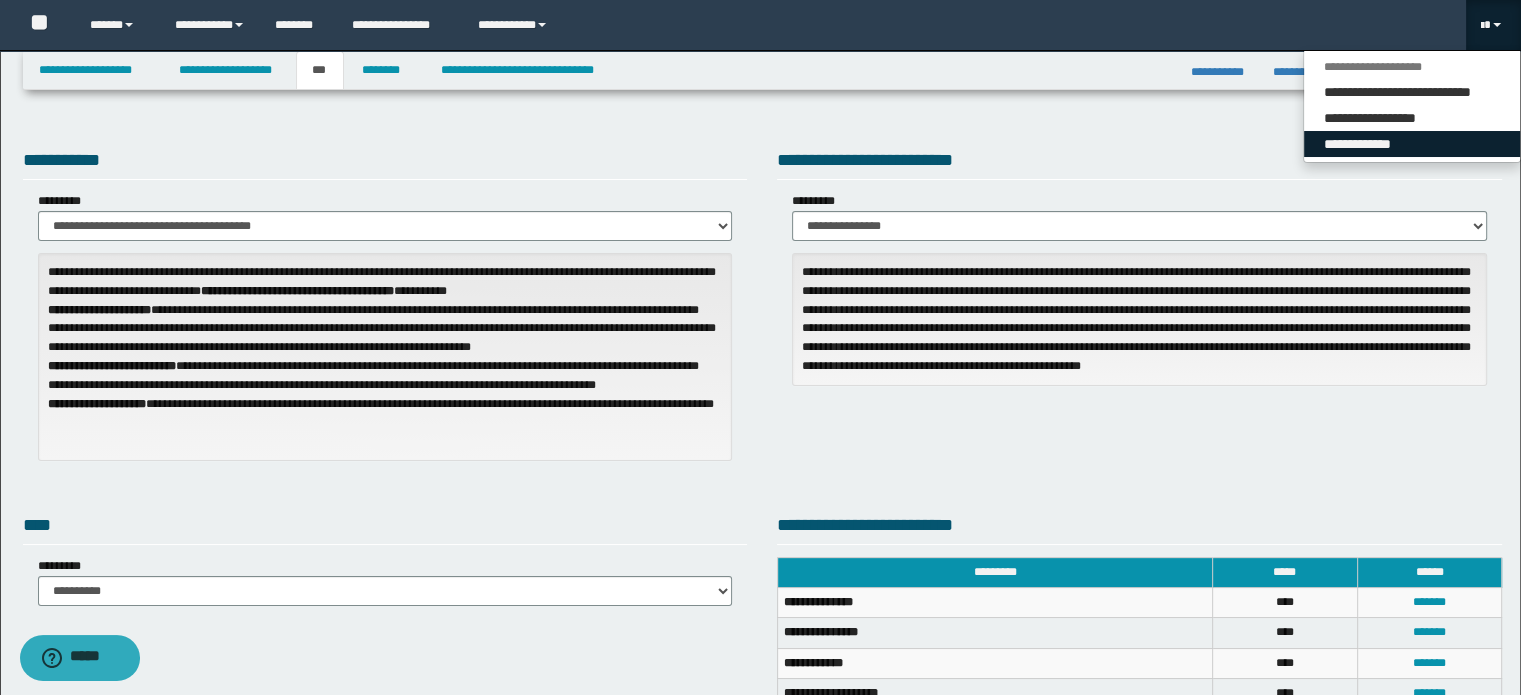 click on "**********" at bounding box center [1412, 144] 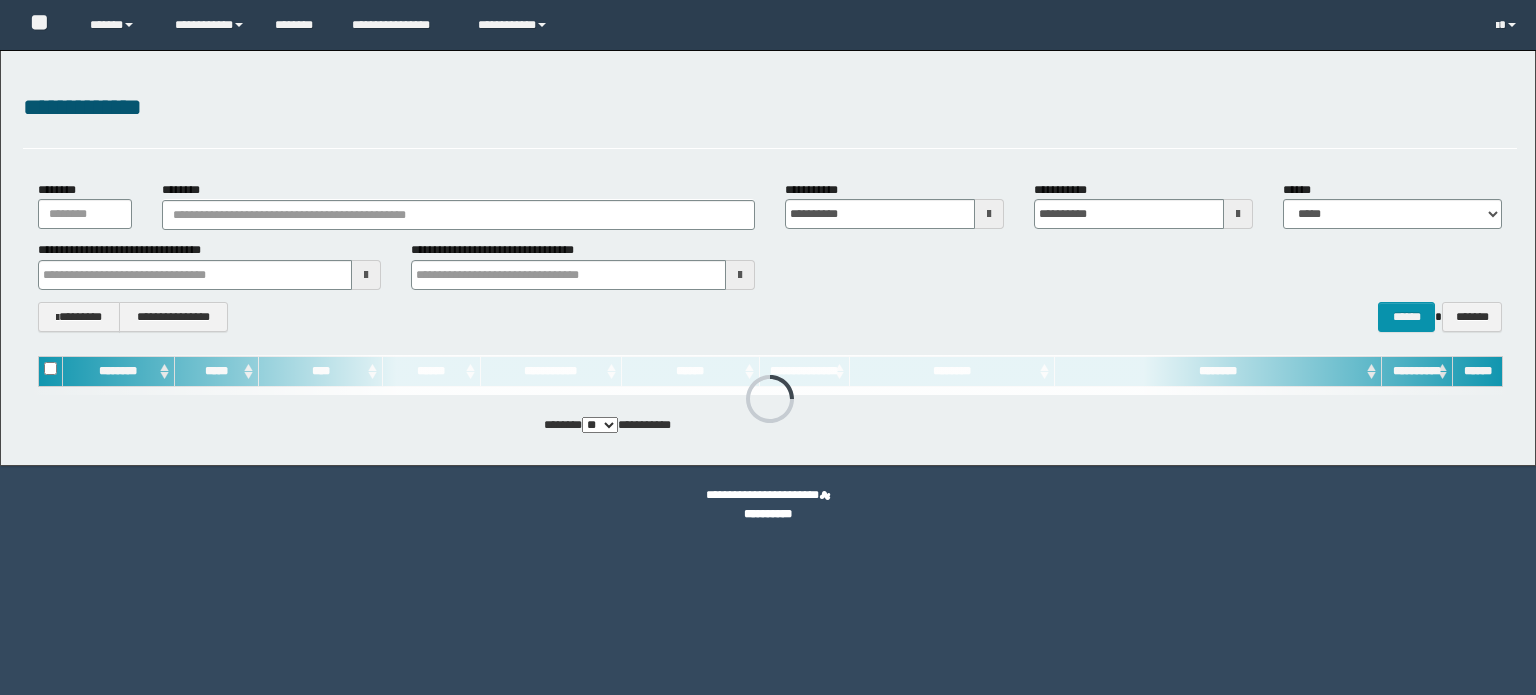 scroll, scrollTop: 0, scrollLeft: 0, axis: both 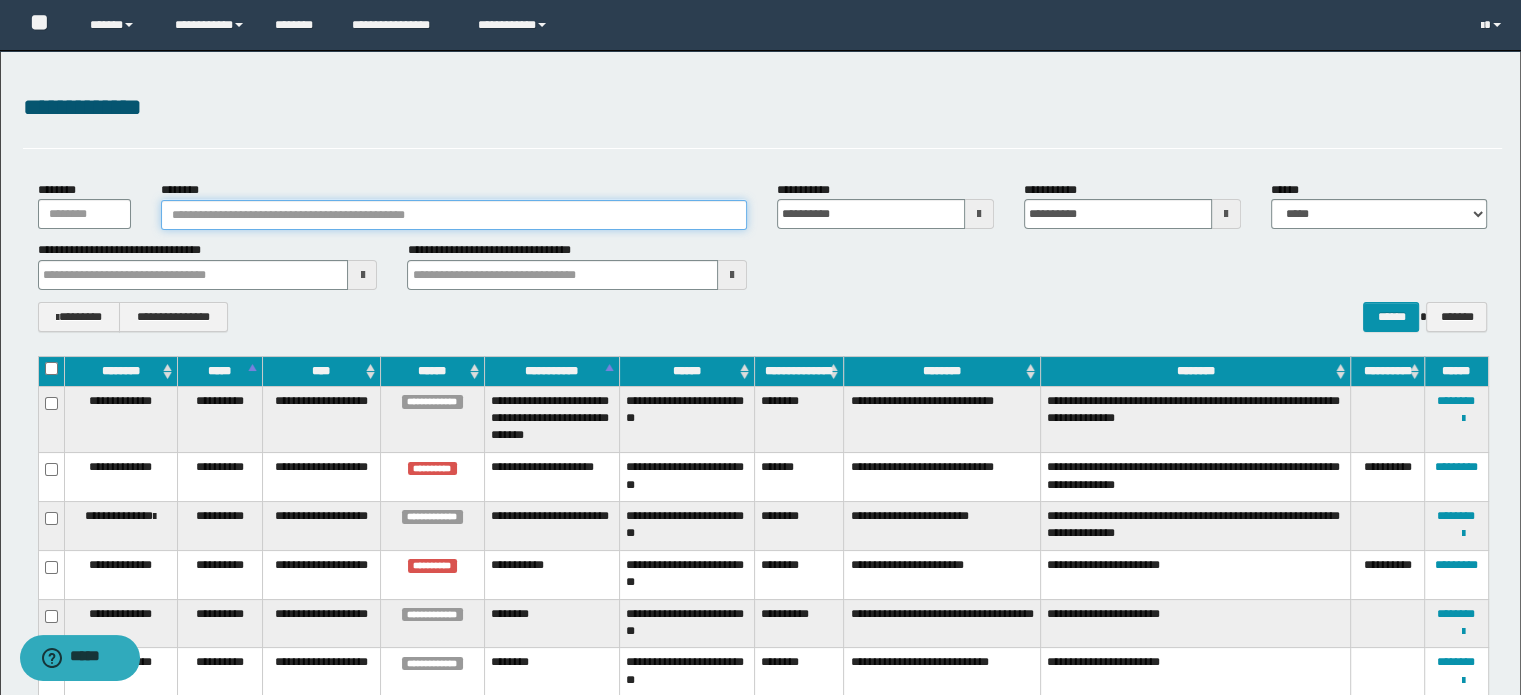 click on "********" at bounding box center [454, 215] 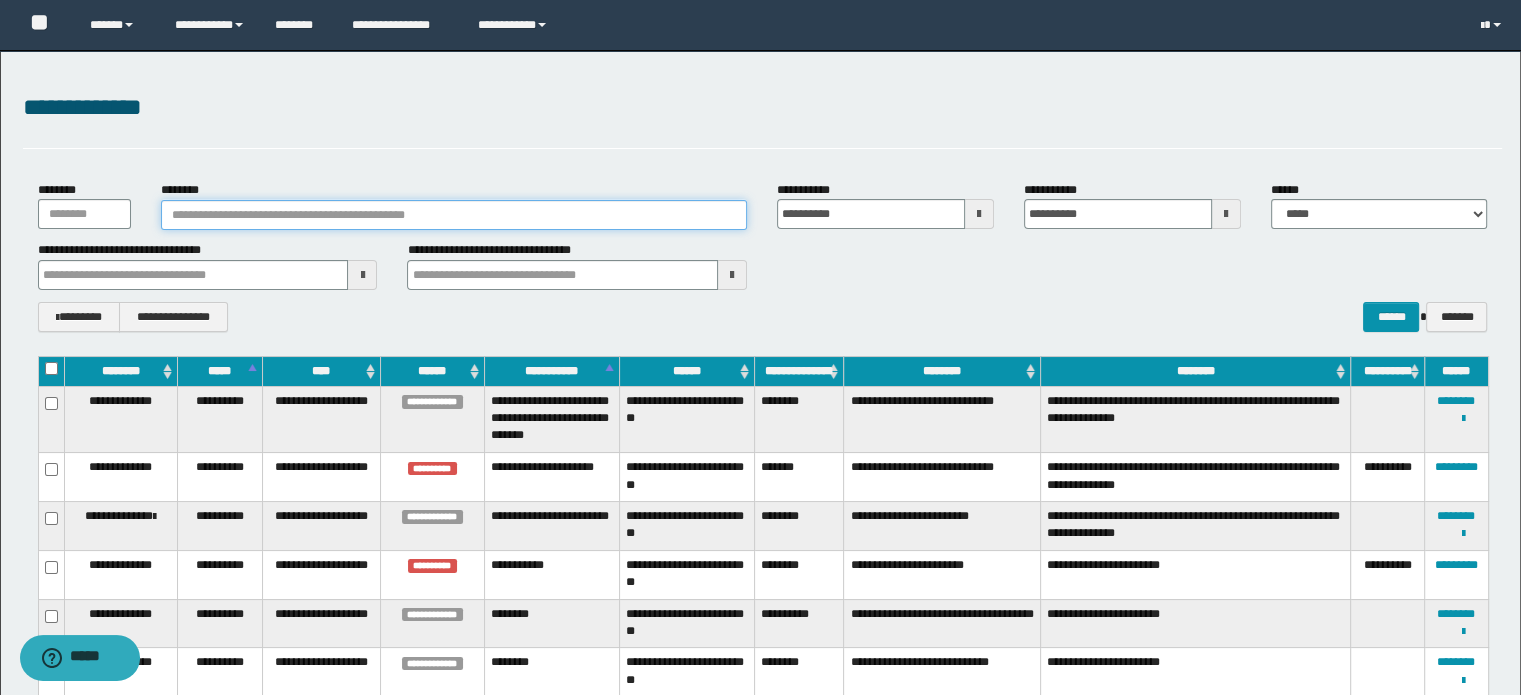 paste on "**********" 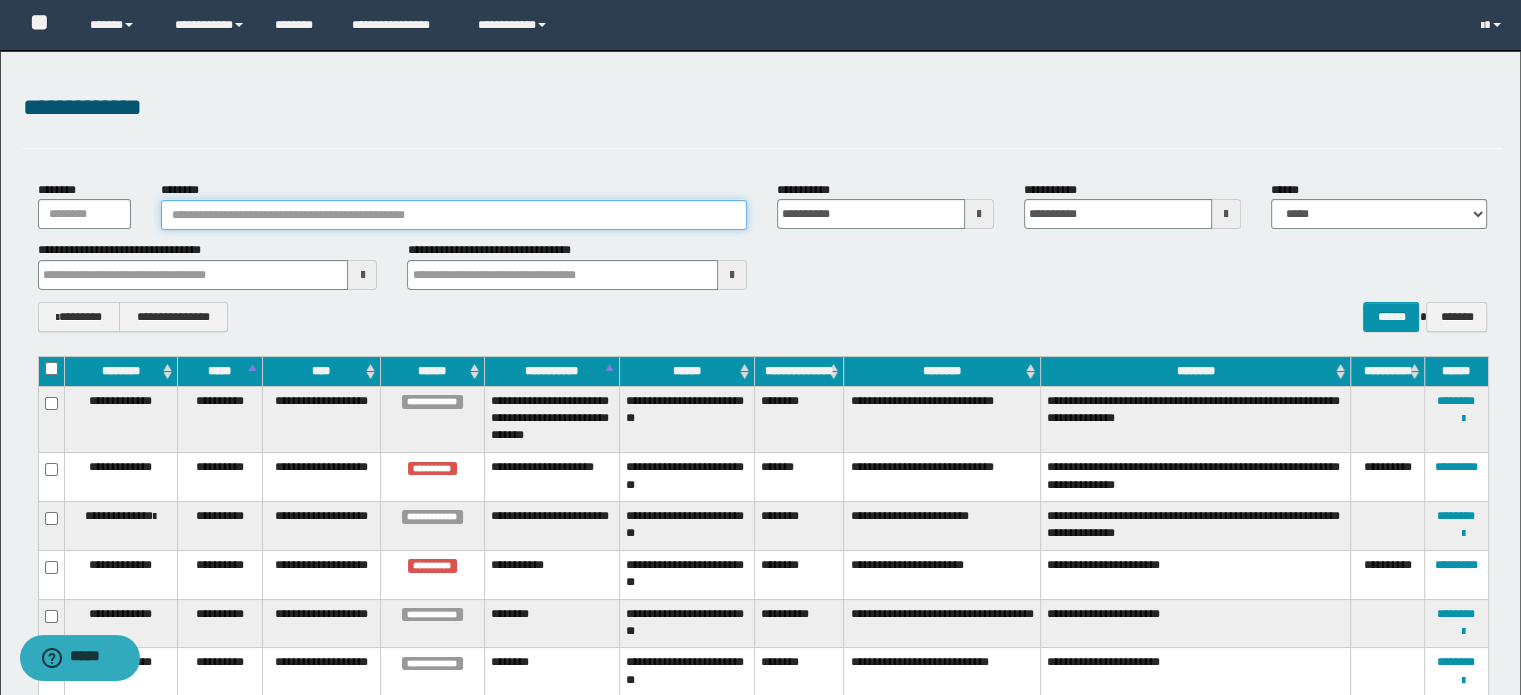 type on "**********" 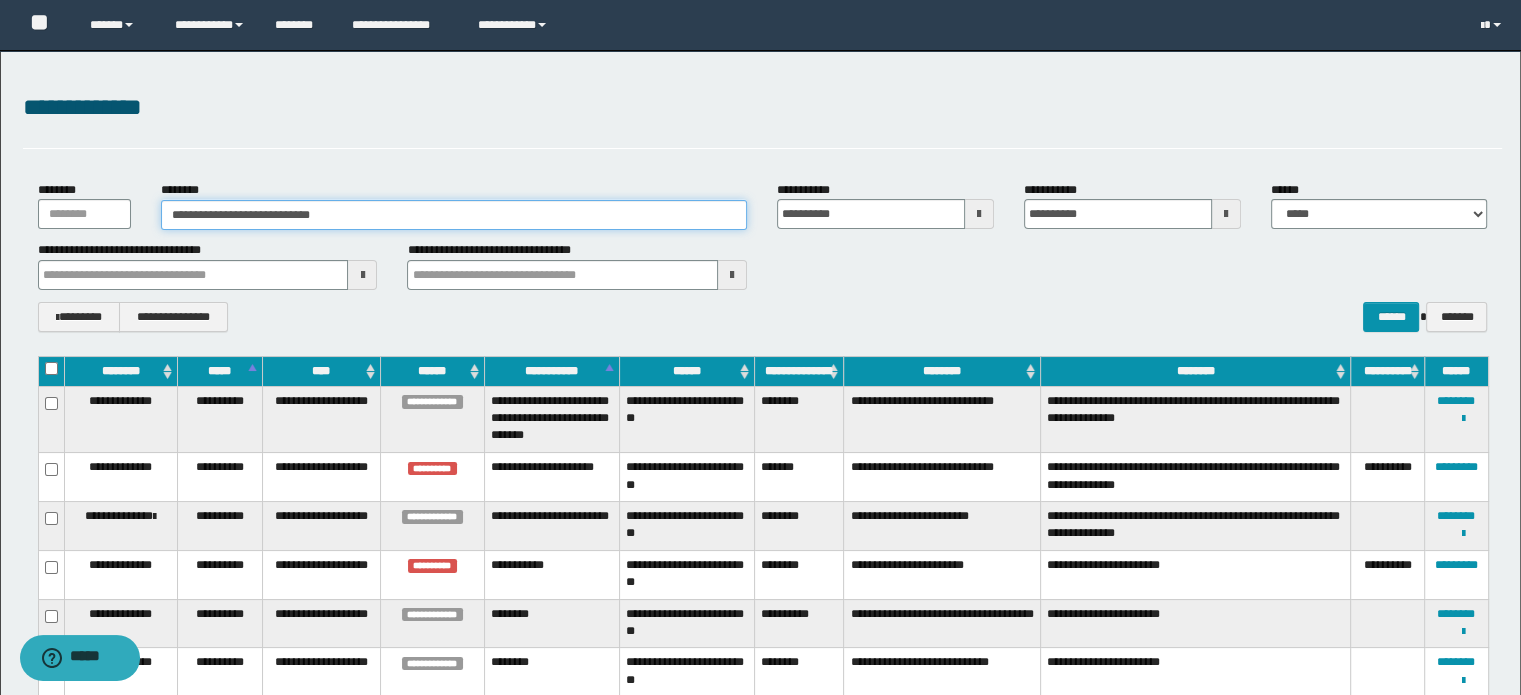 type on "**********" 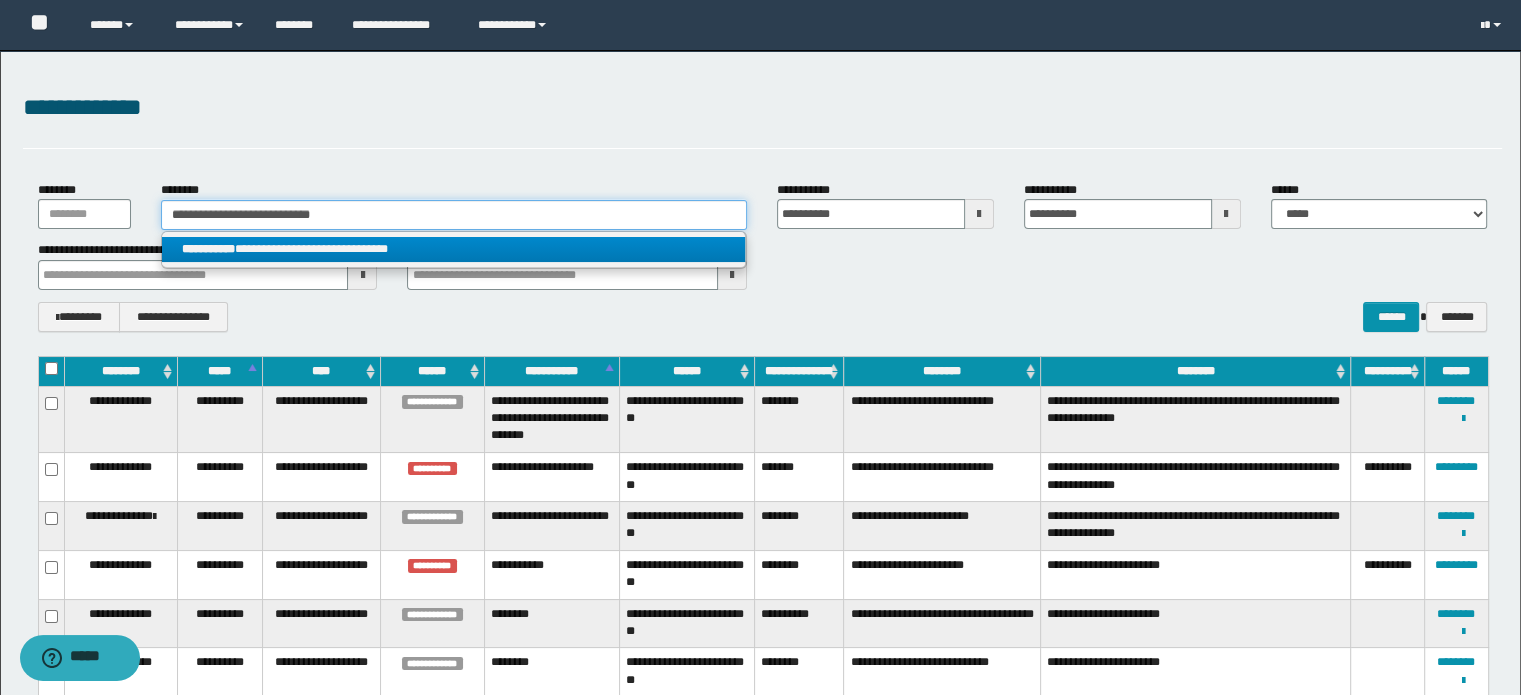 type on "**********" 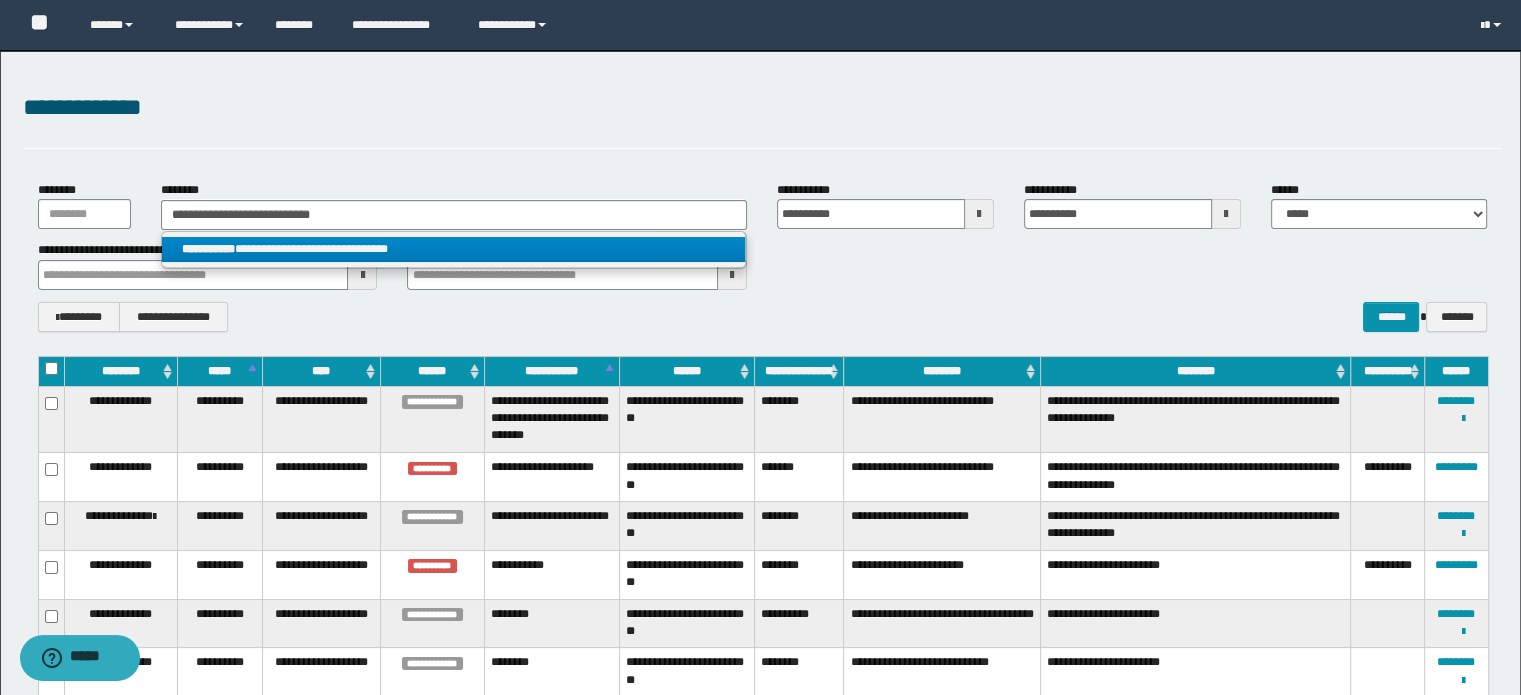 click on "**********" at bounding box center (454, 249) 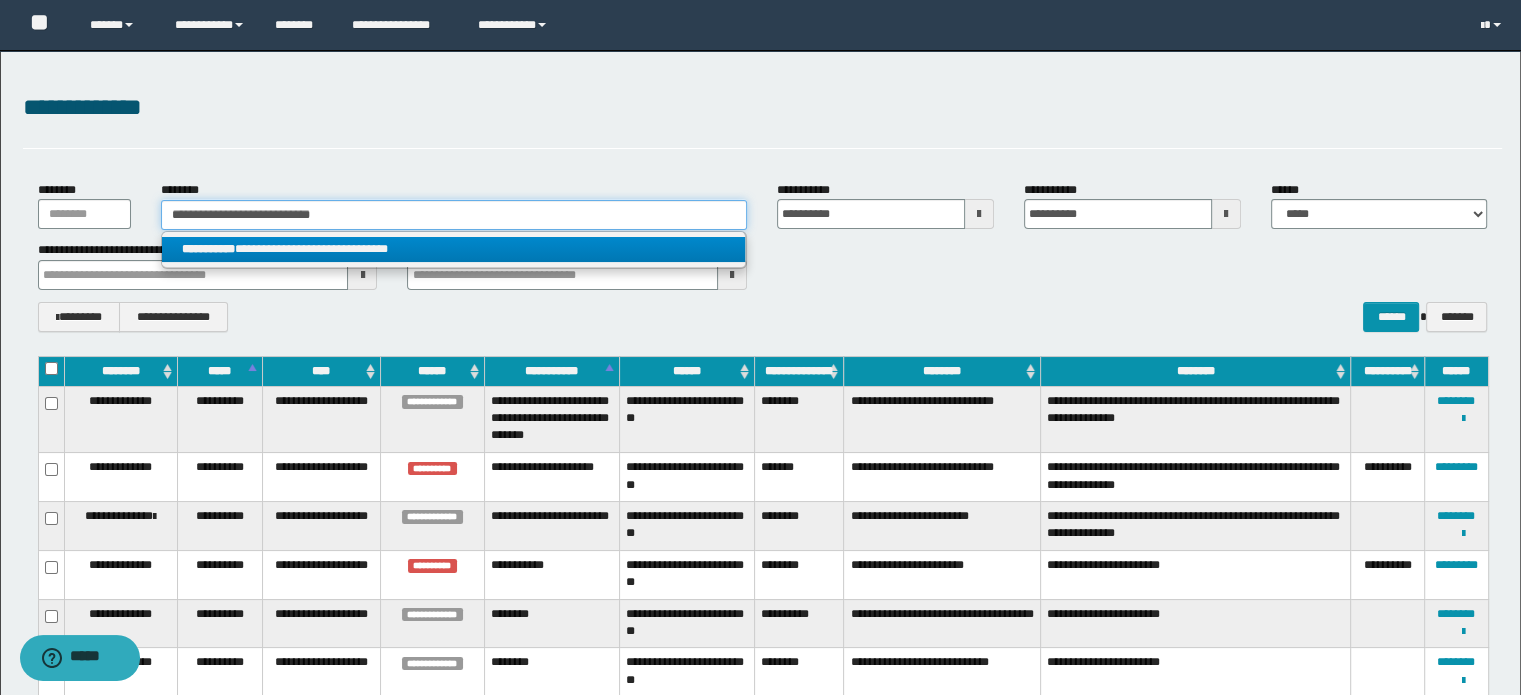 type 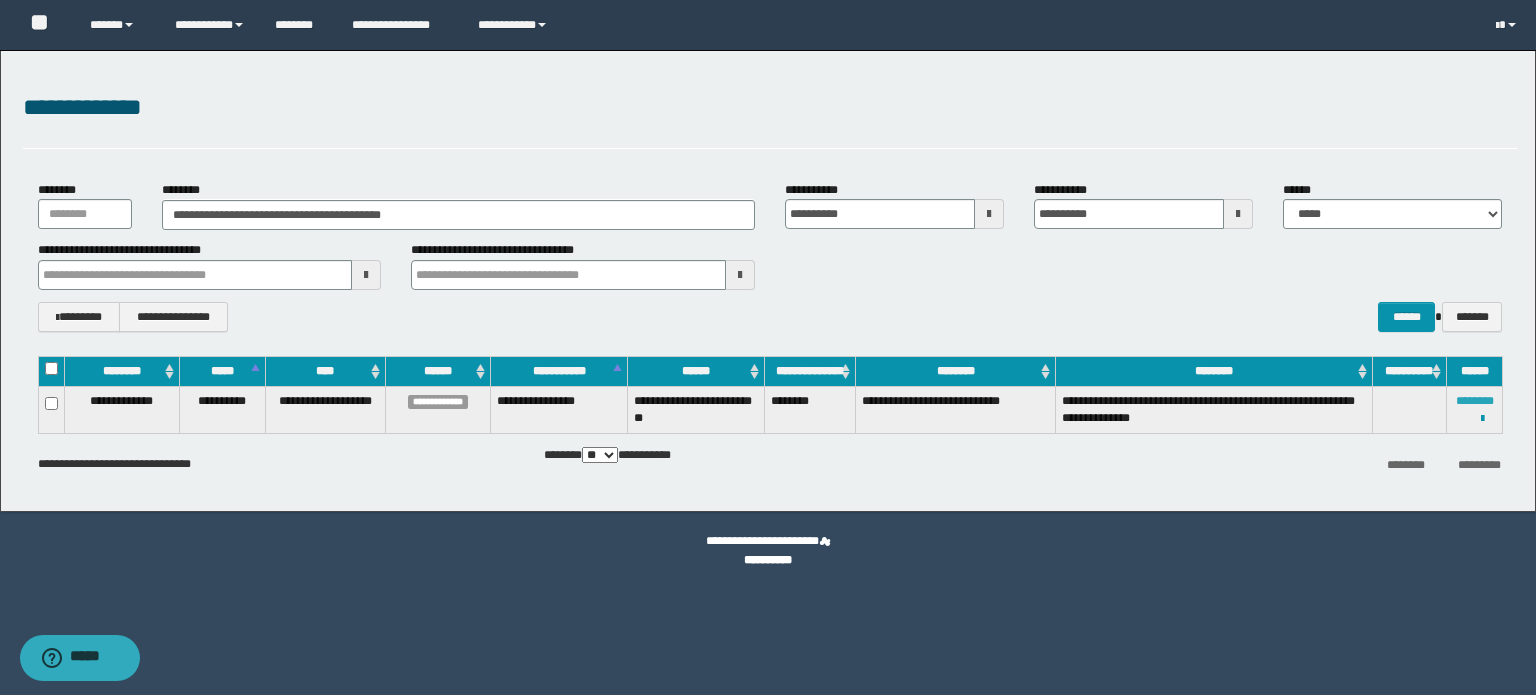 click on "********" at bounding box center (1475, 401) 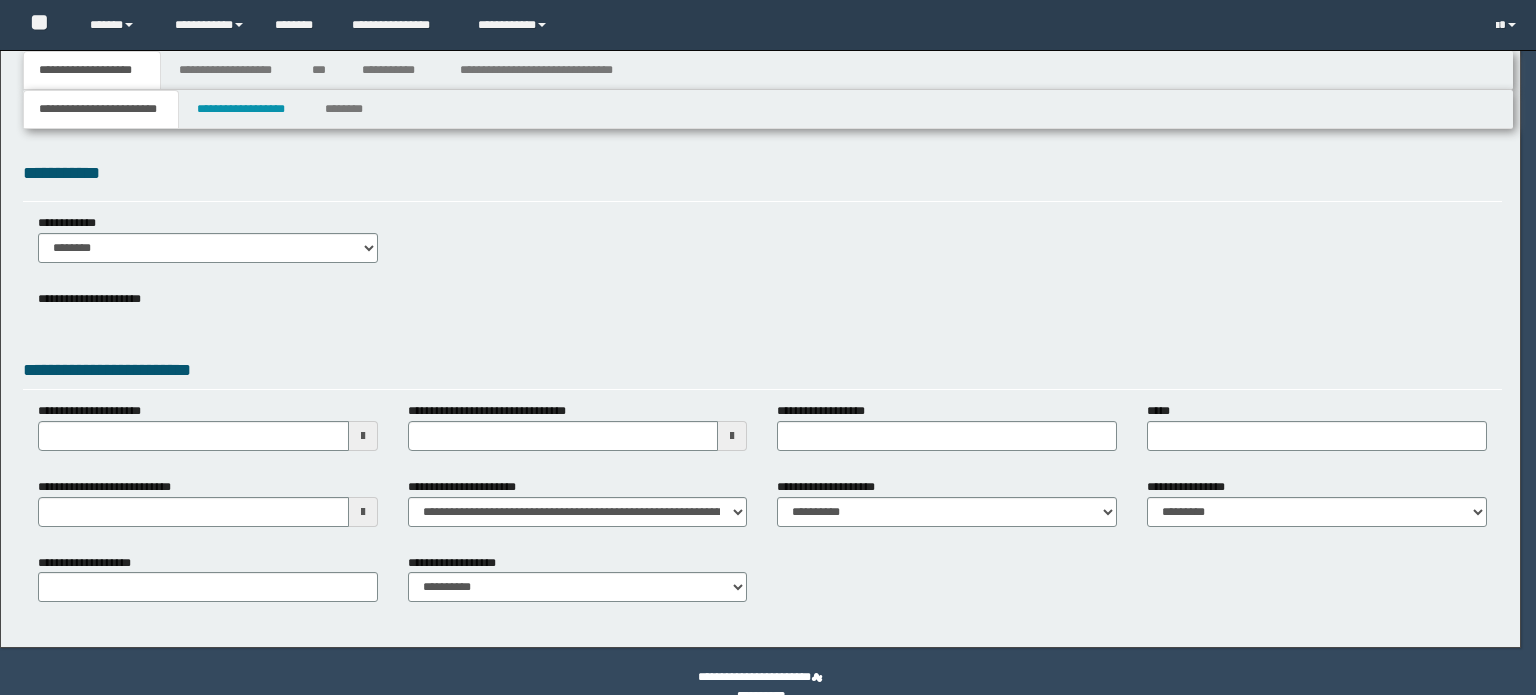 scroll, scrollTop: 0, scrollLeft: 0, axis: both 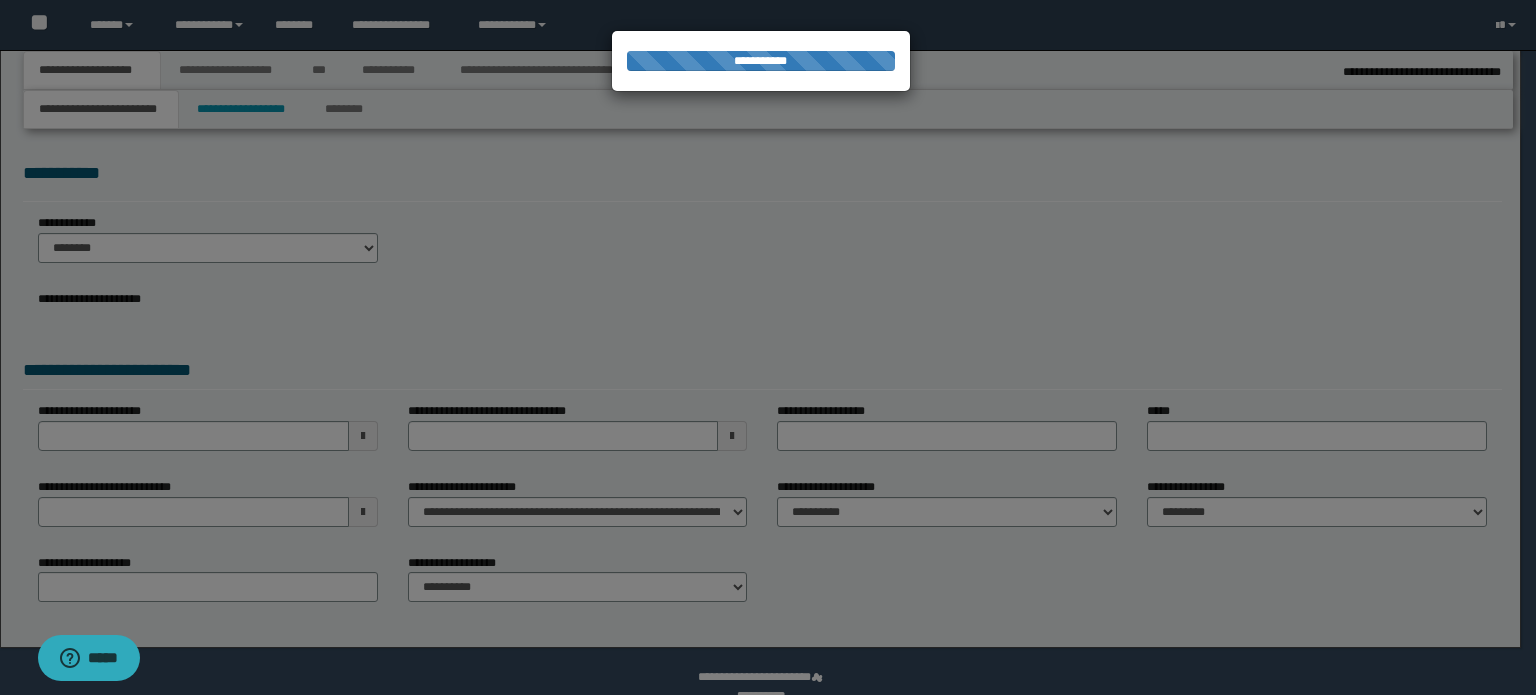 select on "*" 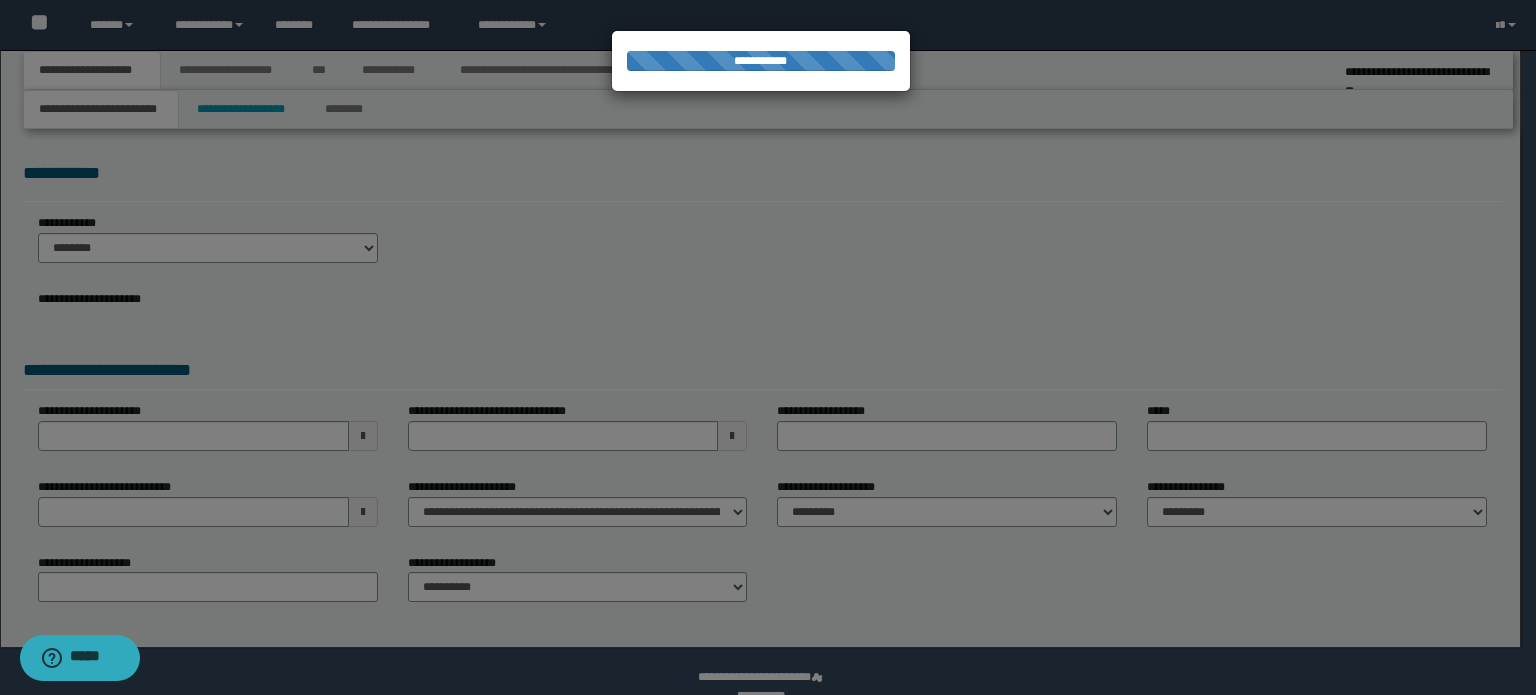 scroll, scrollTop: 0, scrollLeft: 0, axis: both 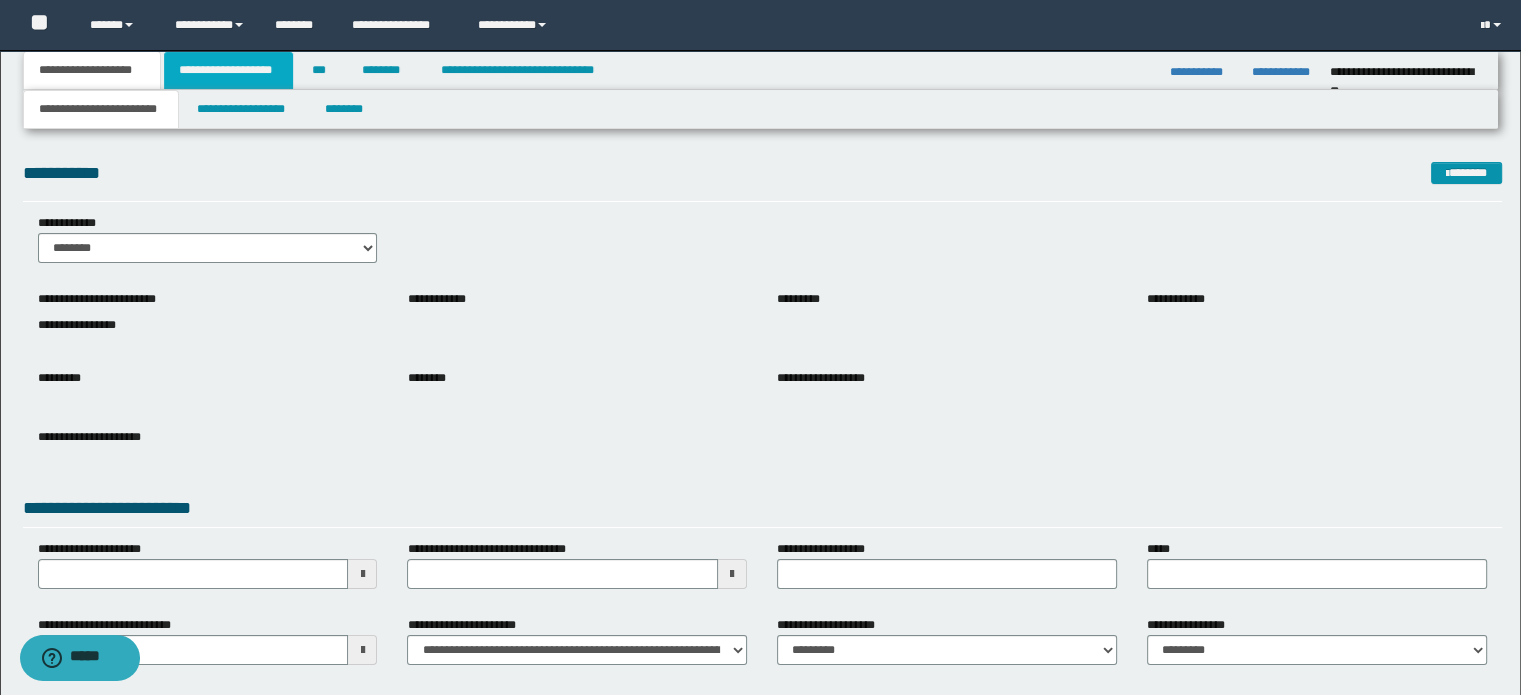 click on "**********" at bounding box center (228, 70) 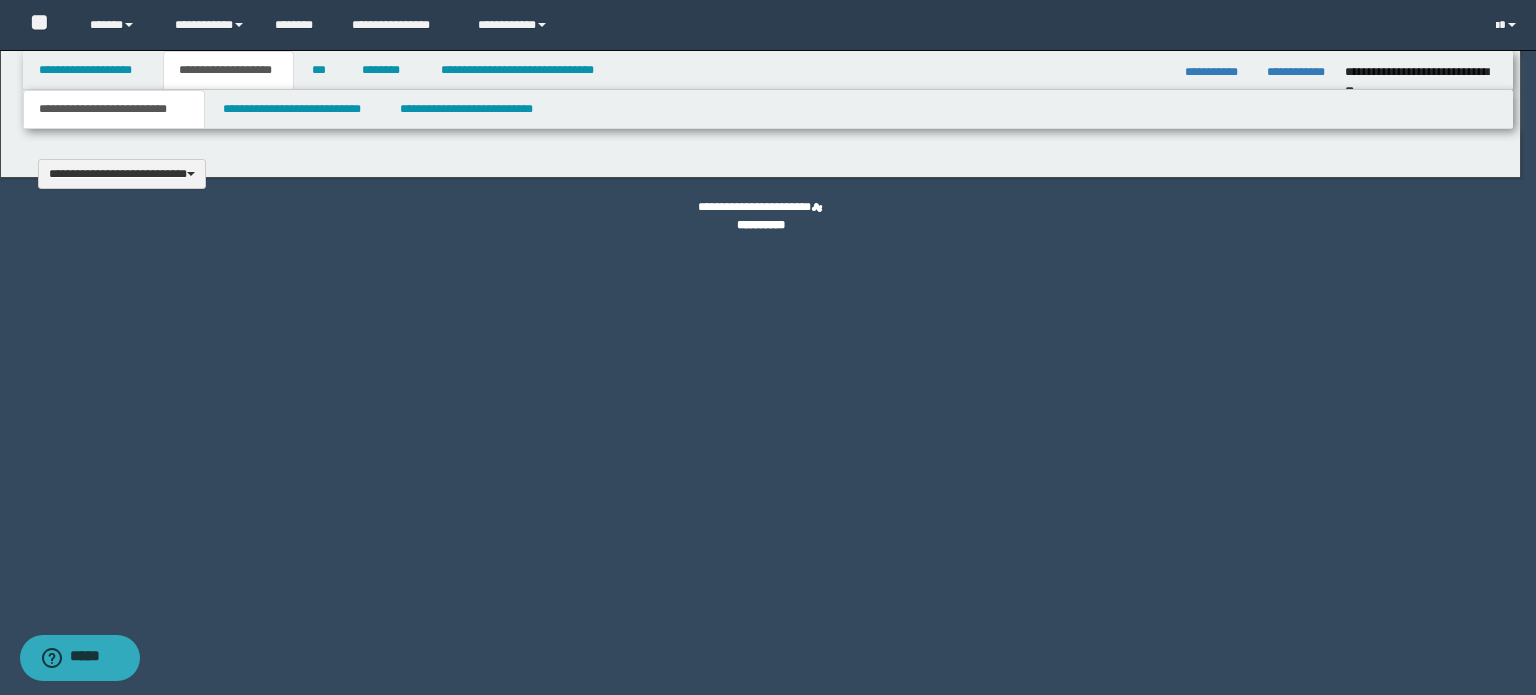 type 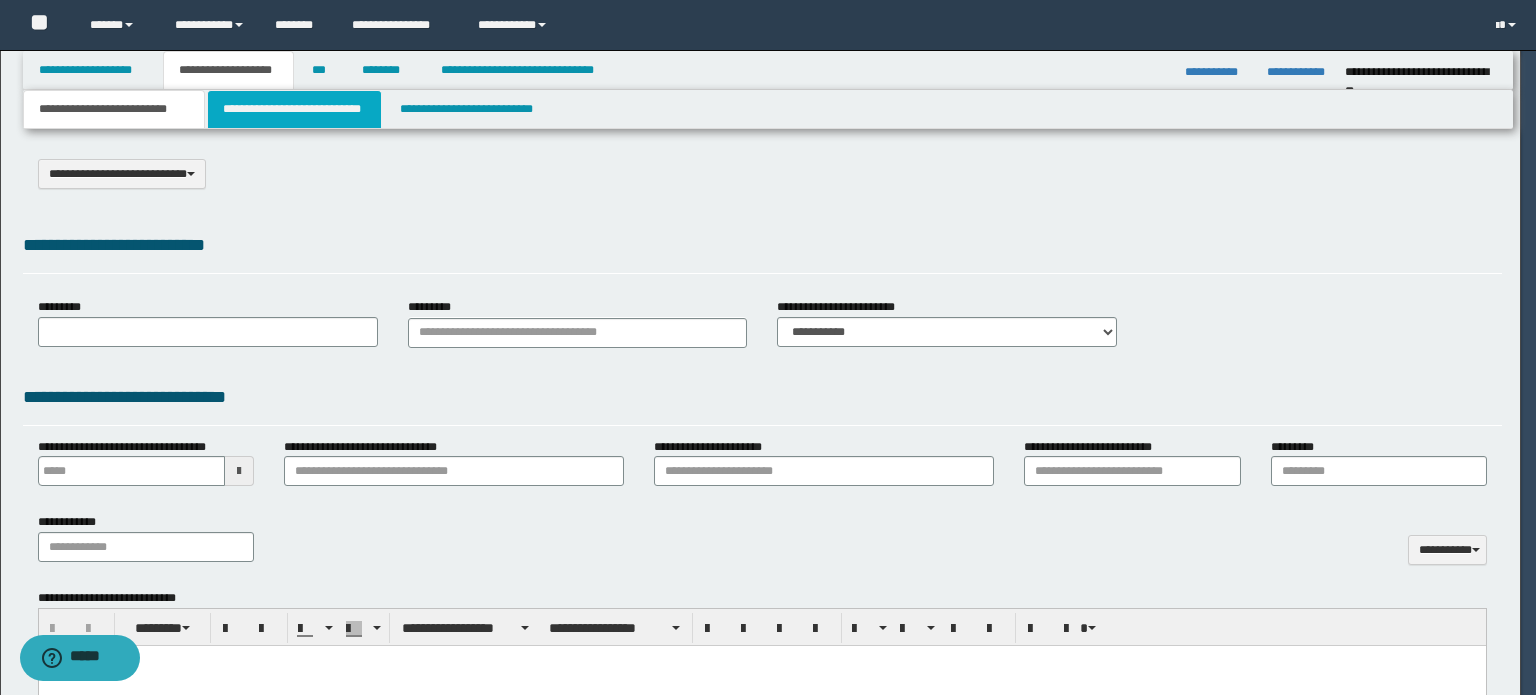 select on "*" 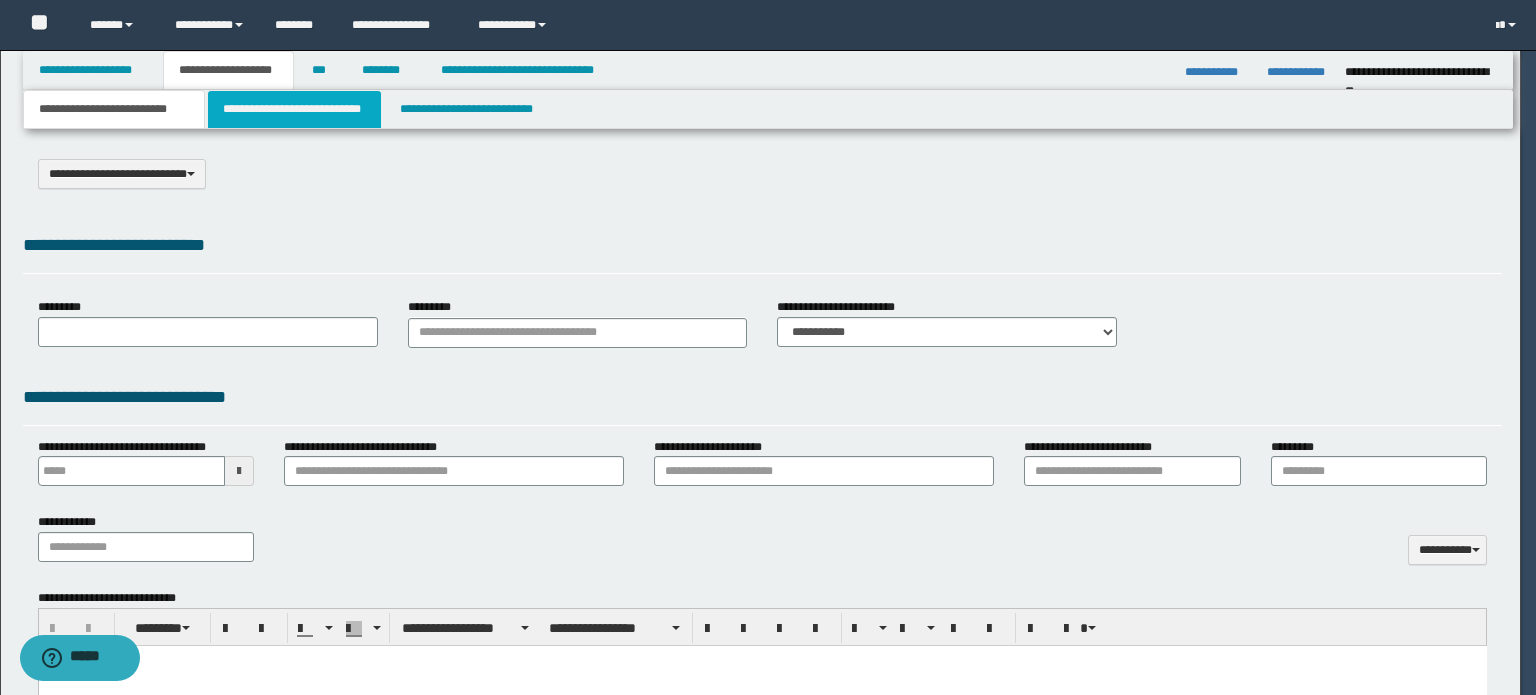 scroll, scrollTop: 0, scrollLeft: 0, axis: both 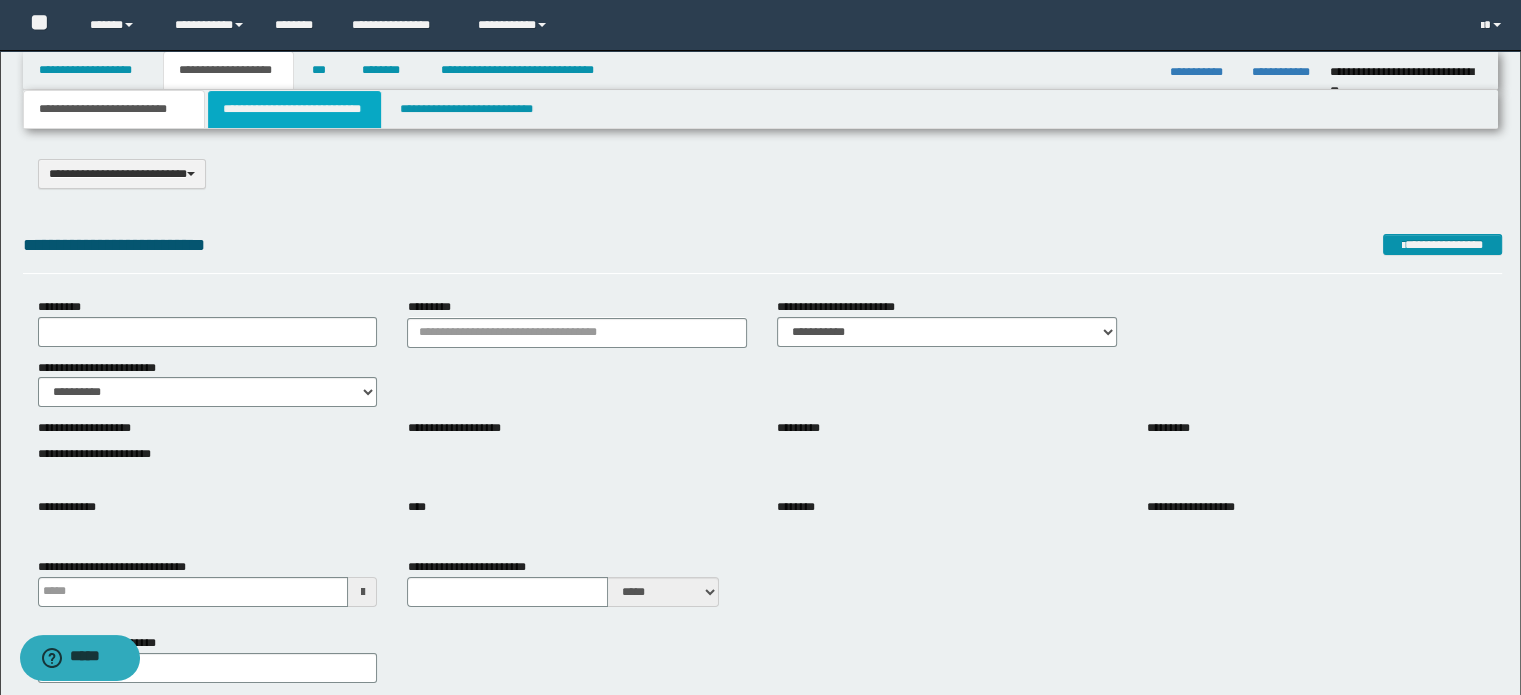 click on "**********" at bounding box center [294, 109] 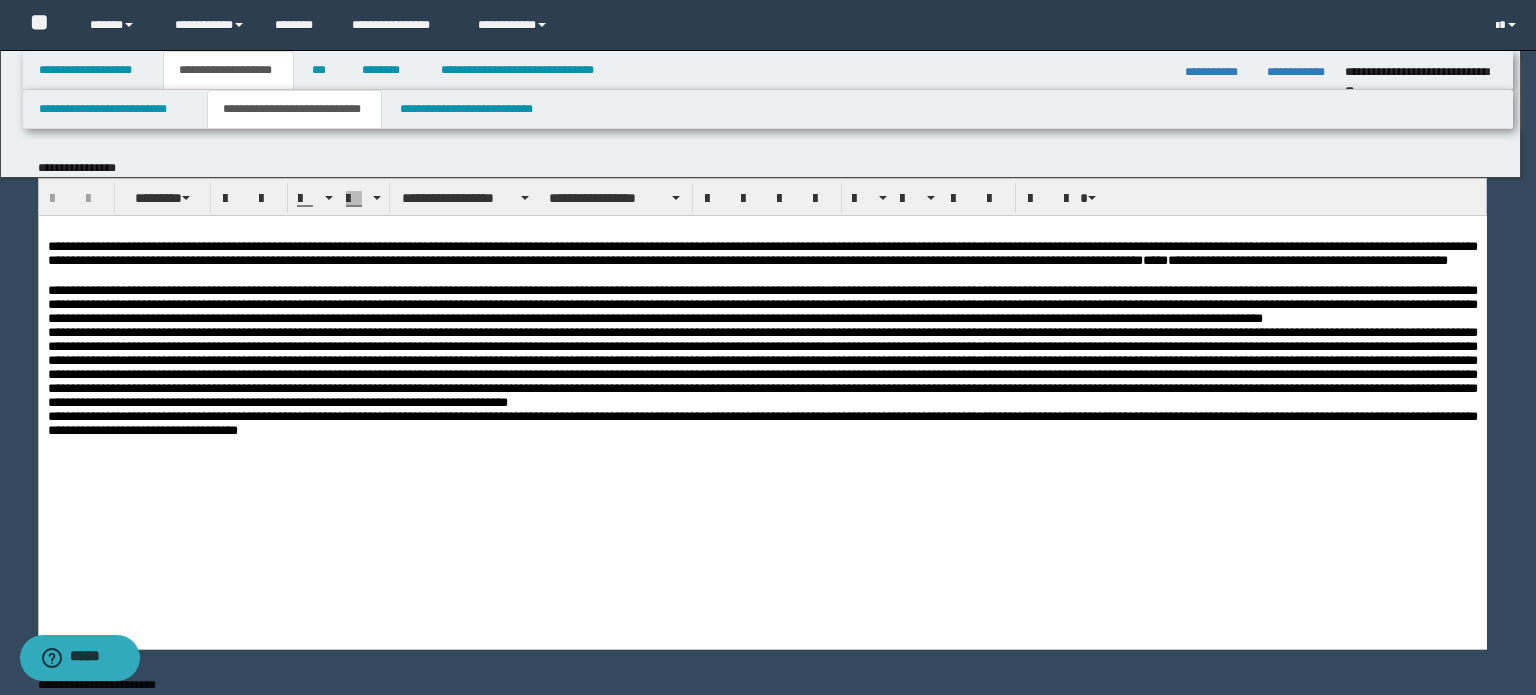 scroll, scrollTop: 0, scrollLeft: 0, axis: both 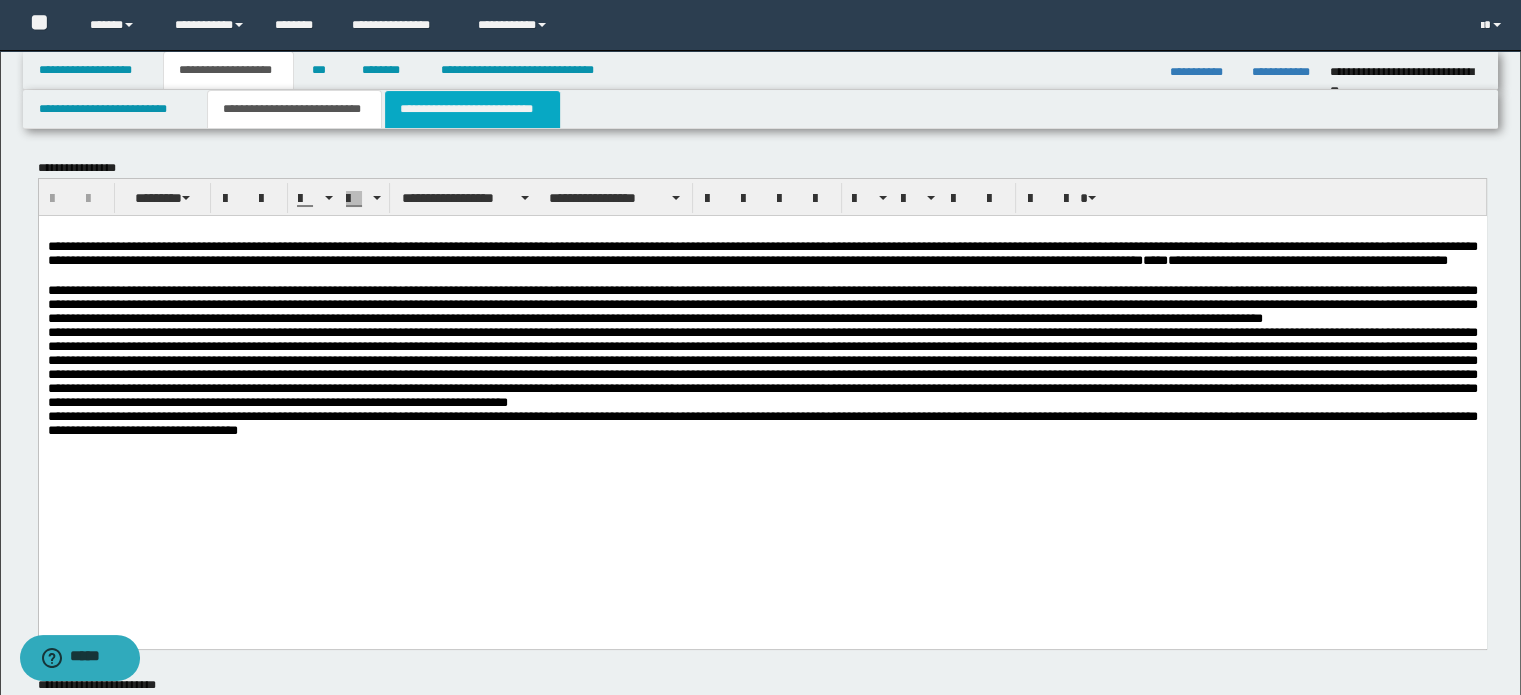click on "**********" at bounding box center (472, 109) 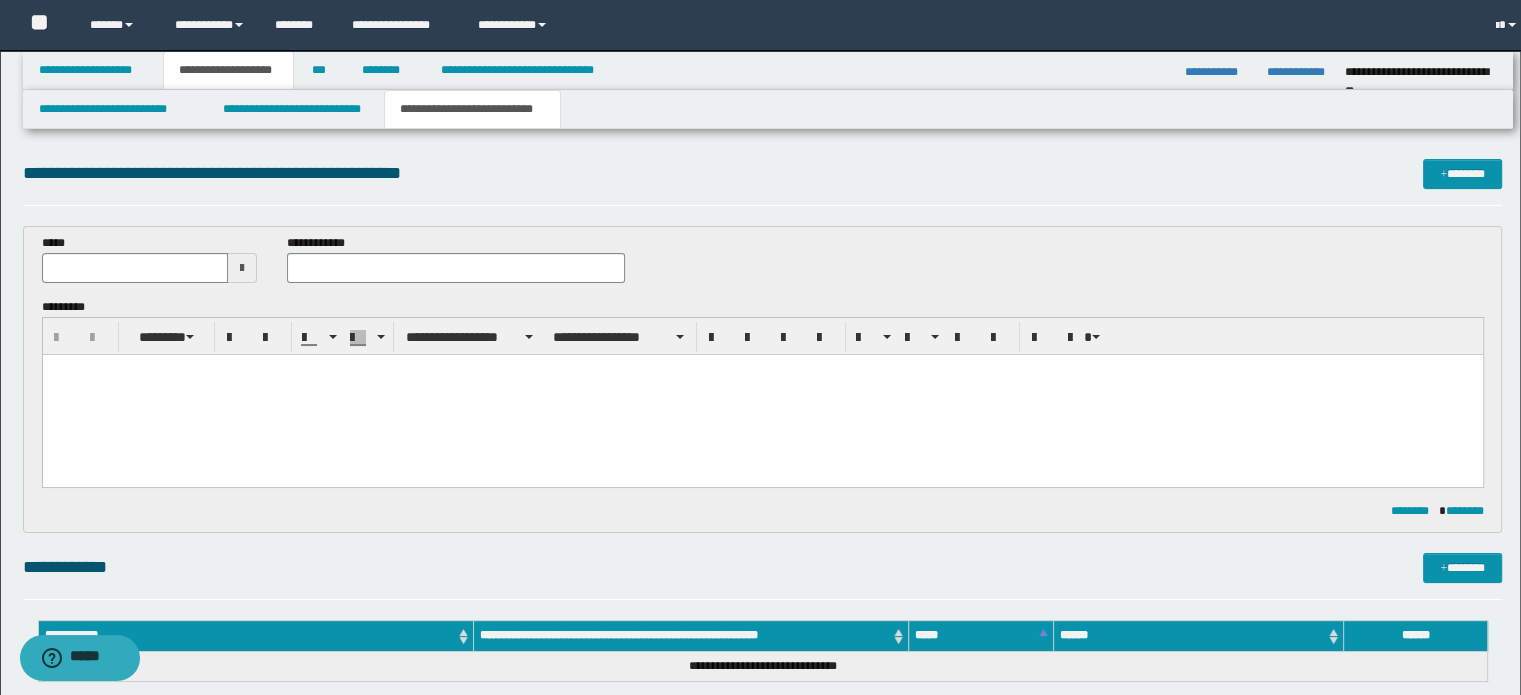 scroll, scrollTop: 0, scrollLeft: 0, axis: both 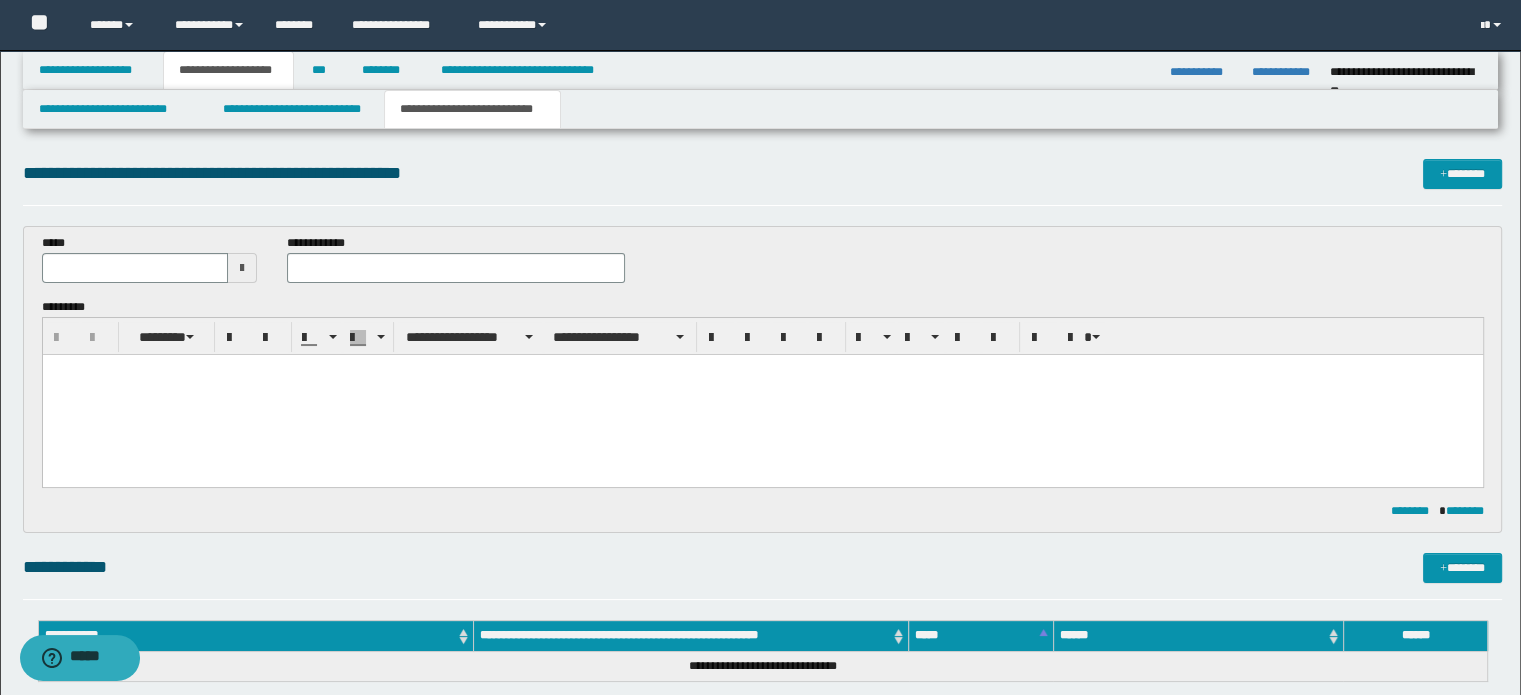 click at bounding box center [762, 394] 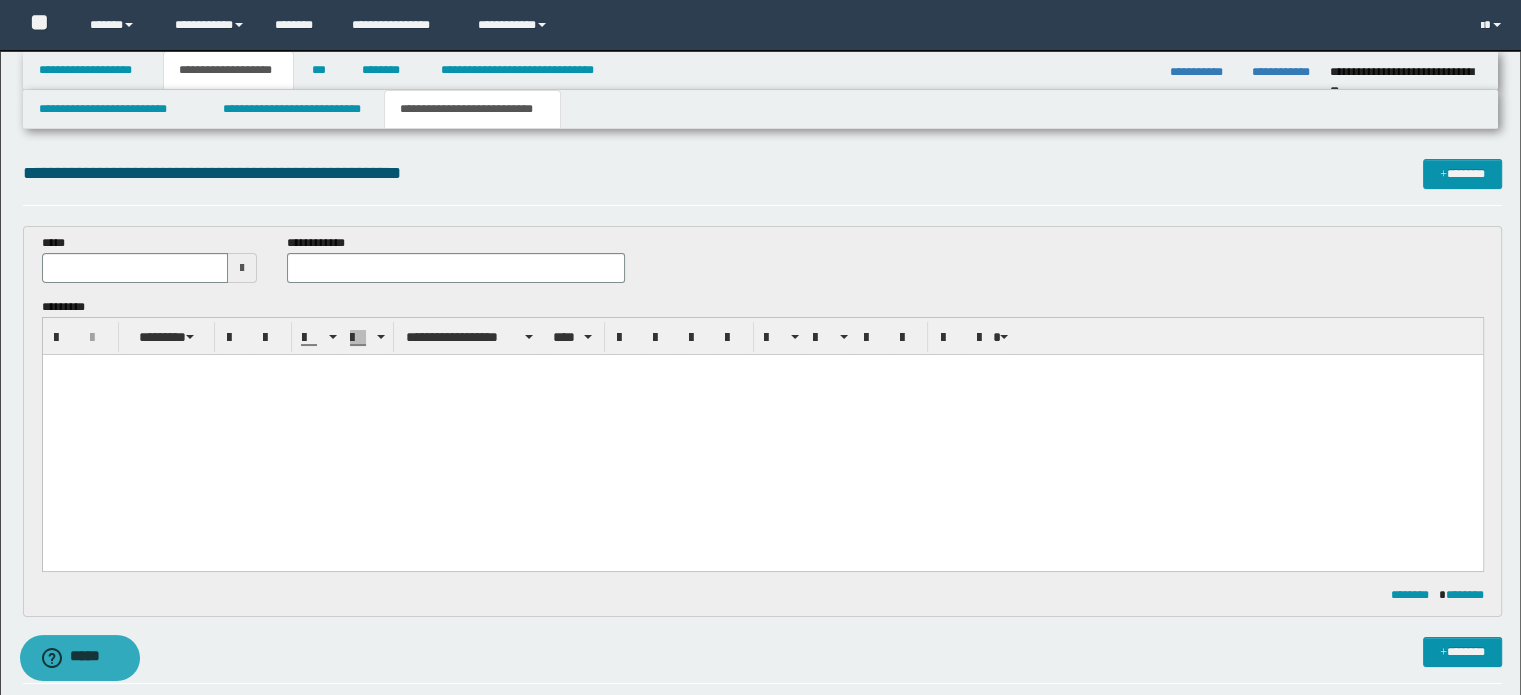 type 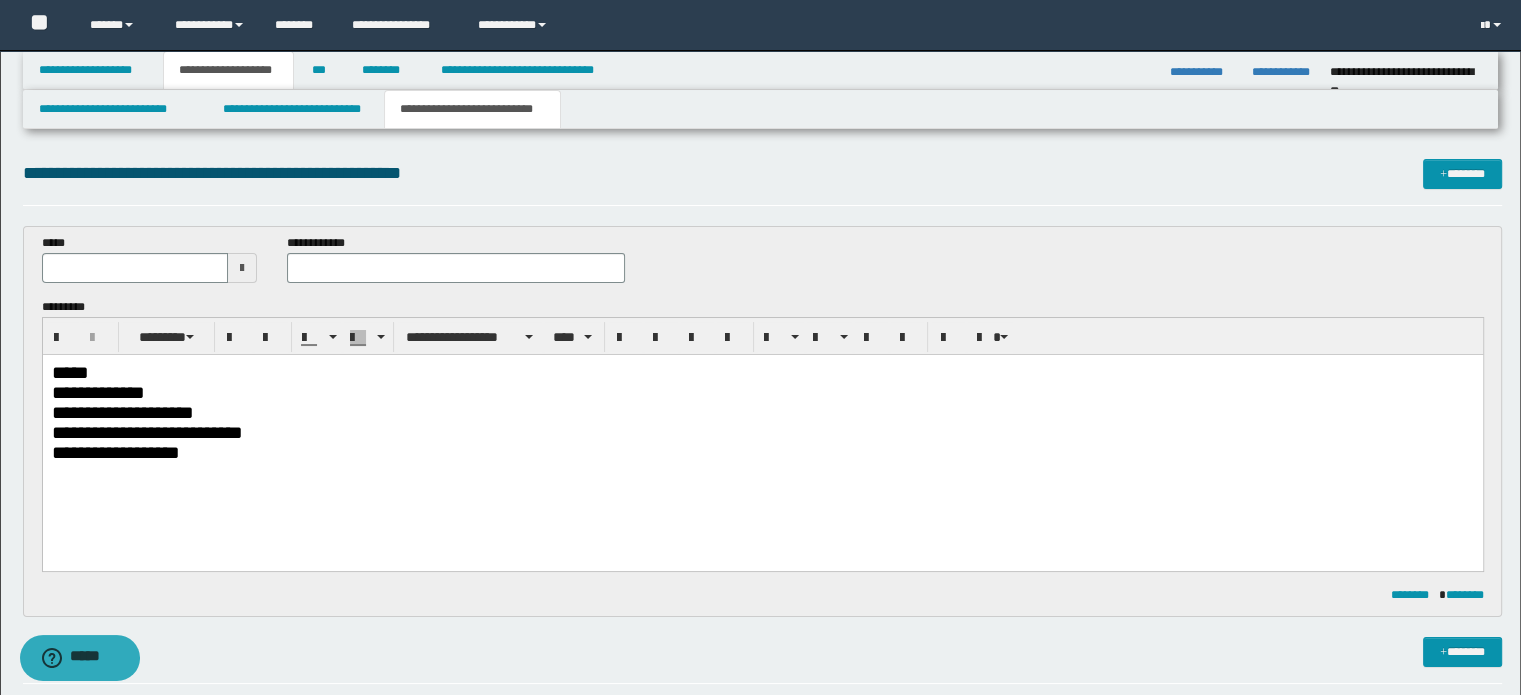 click on "*****" at bounding box center [762, 372] 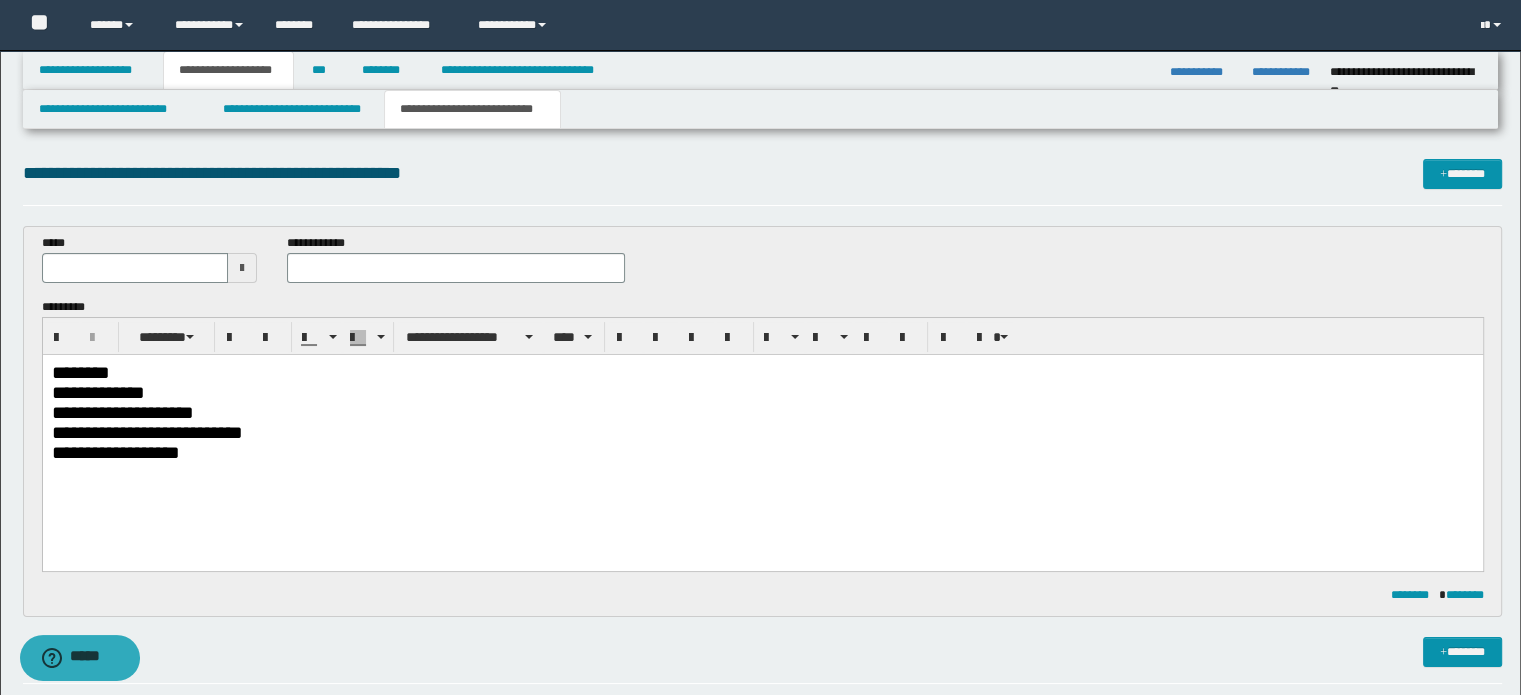 click on "**********" at bounding box center [762, 392] 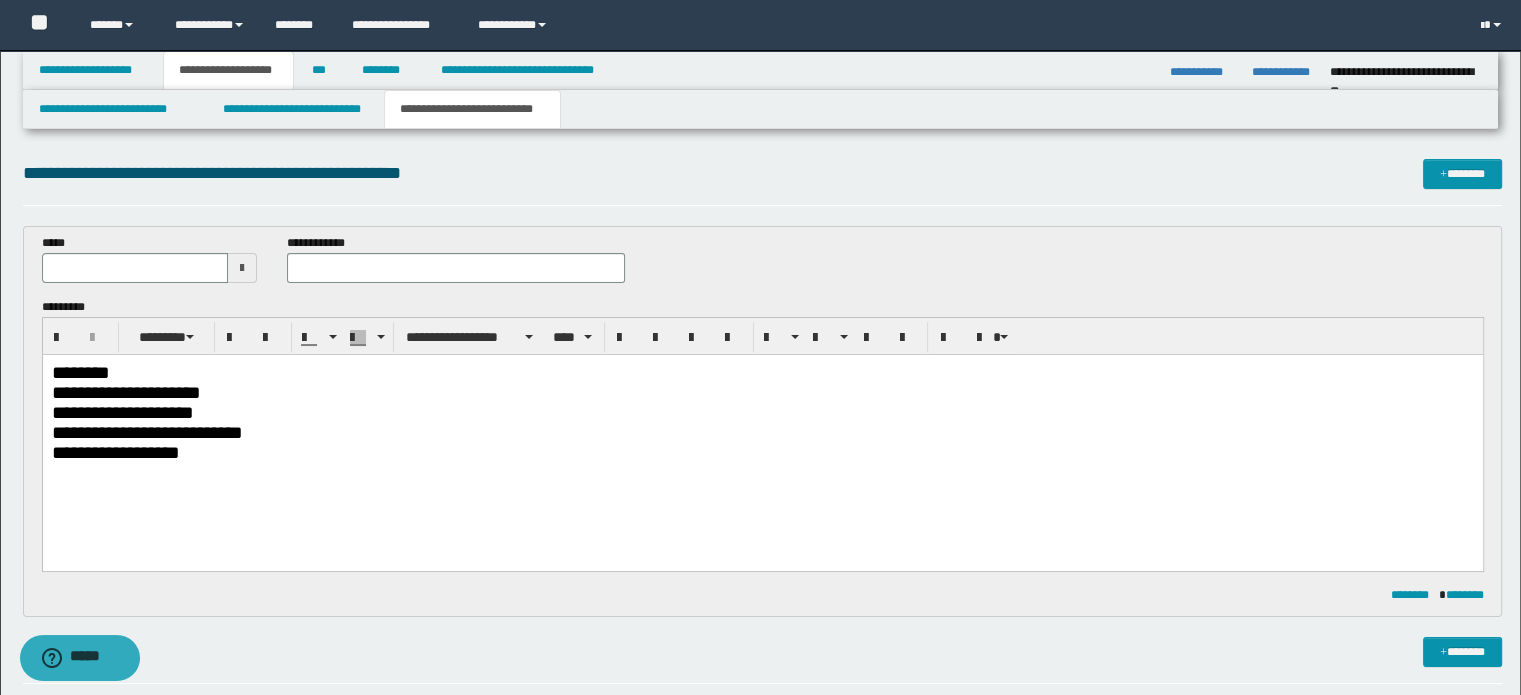 click on "**********" at bounding box center (762, 412) 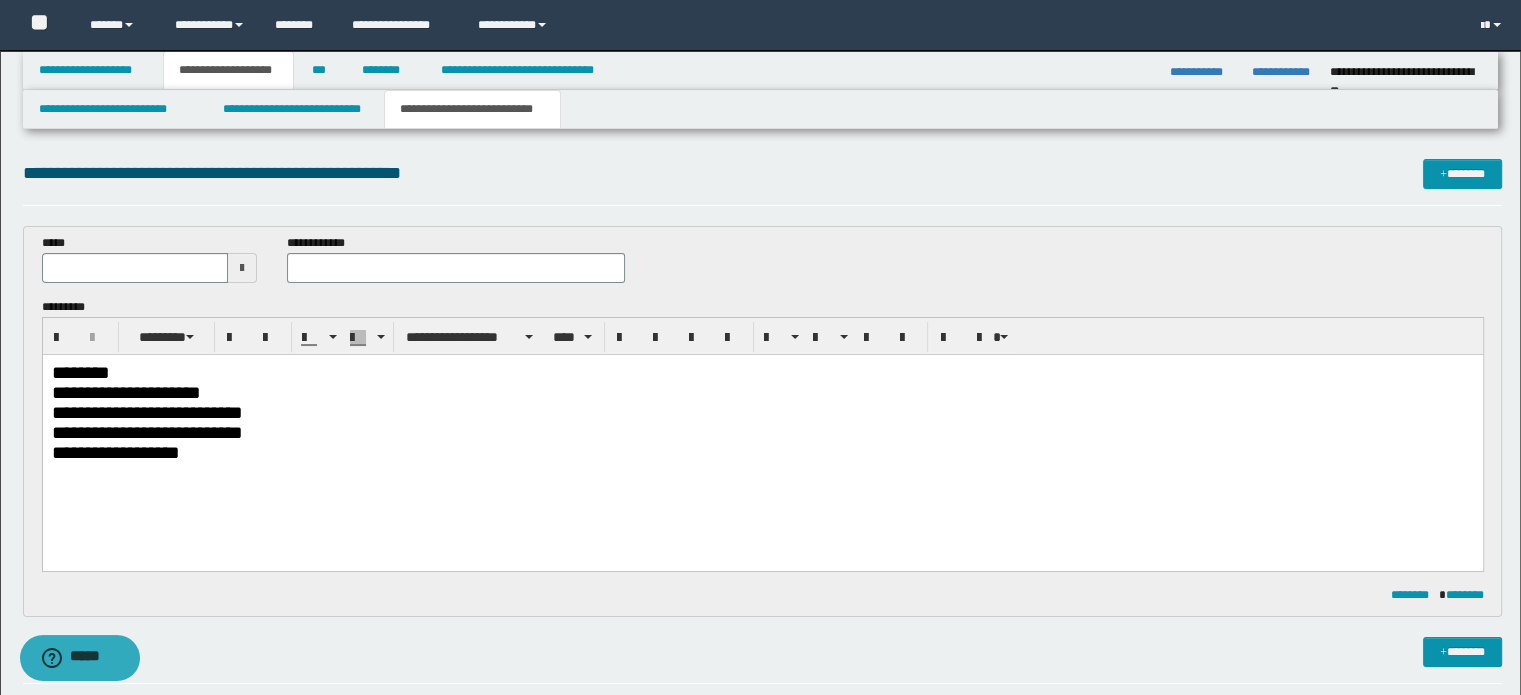 click on "**********" at bounding box center [762, 432] 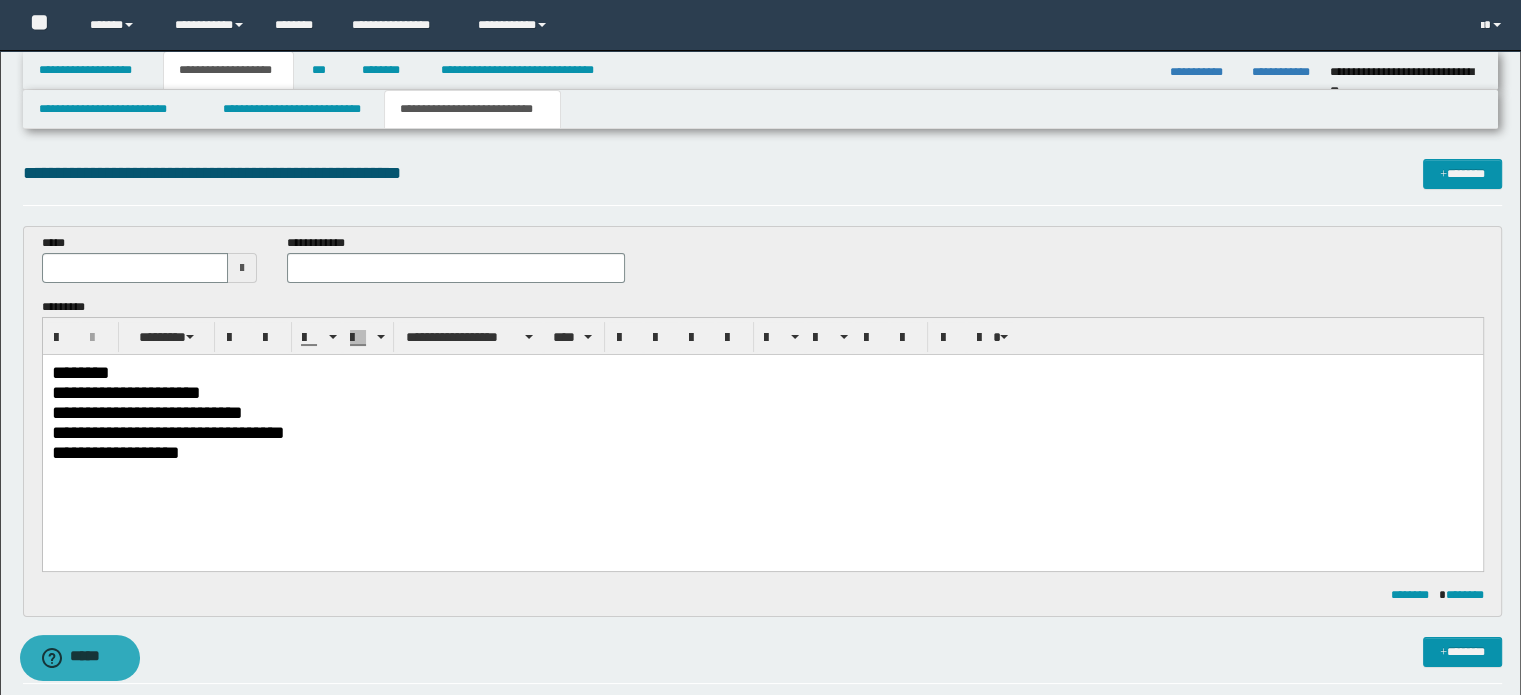 click on "**********" at bounding box center (762, 452) 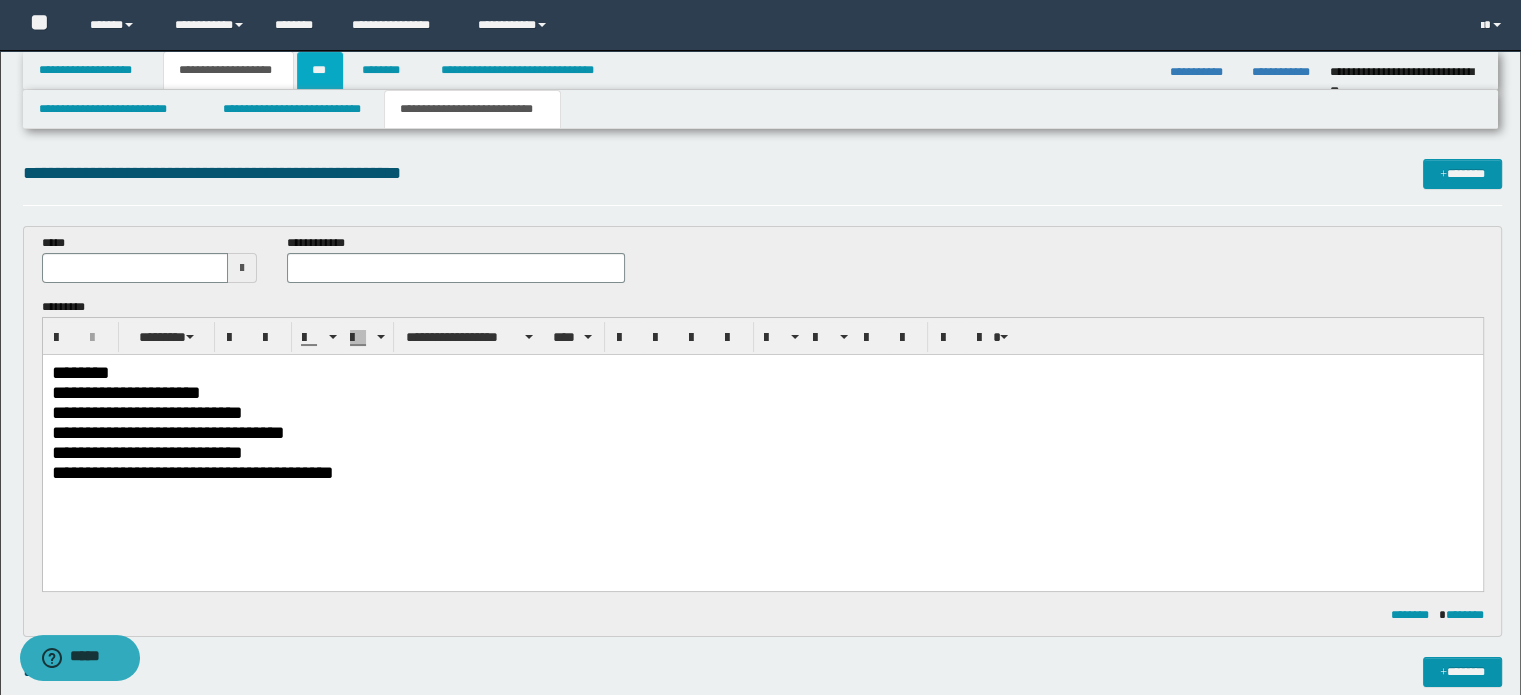 click on "***" at bounding box center [320, 70] 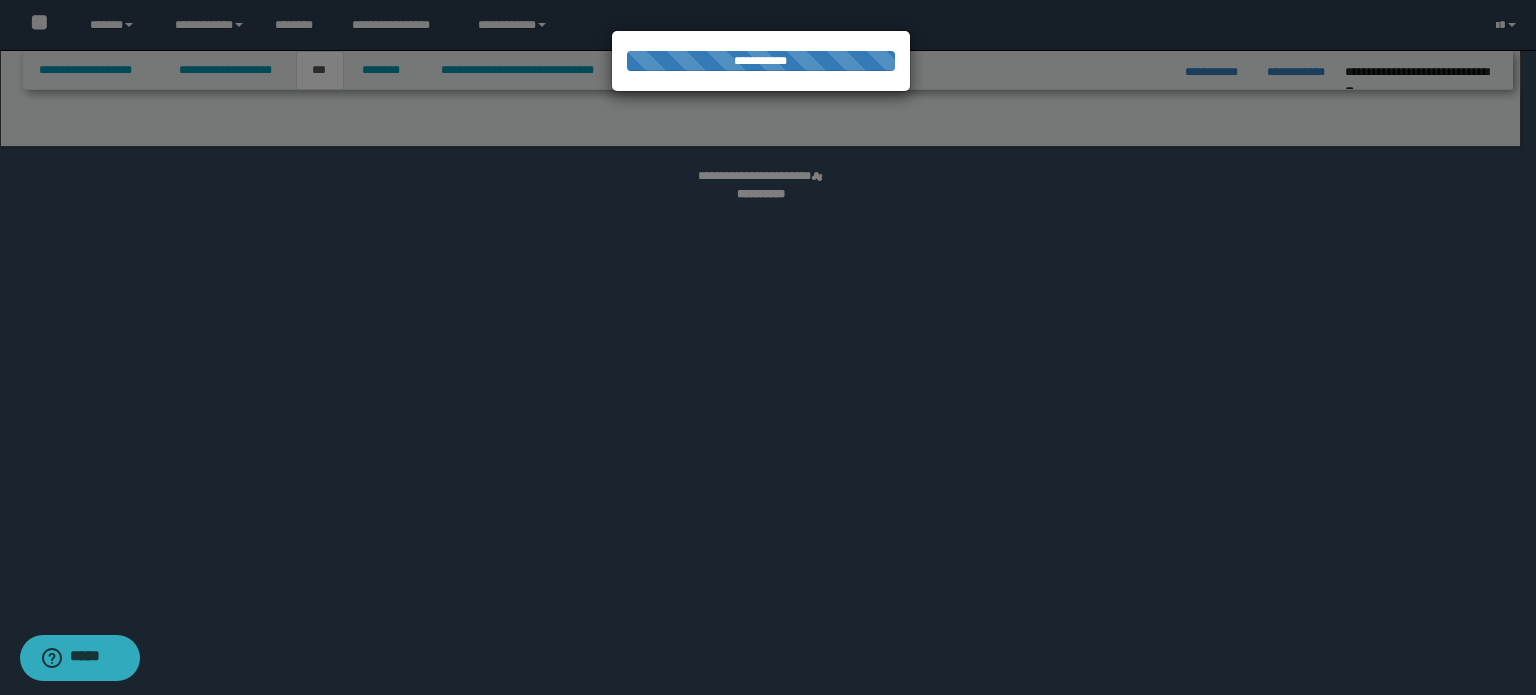 select on "**" 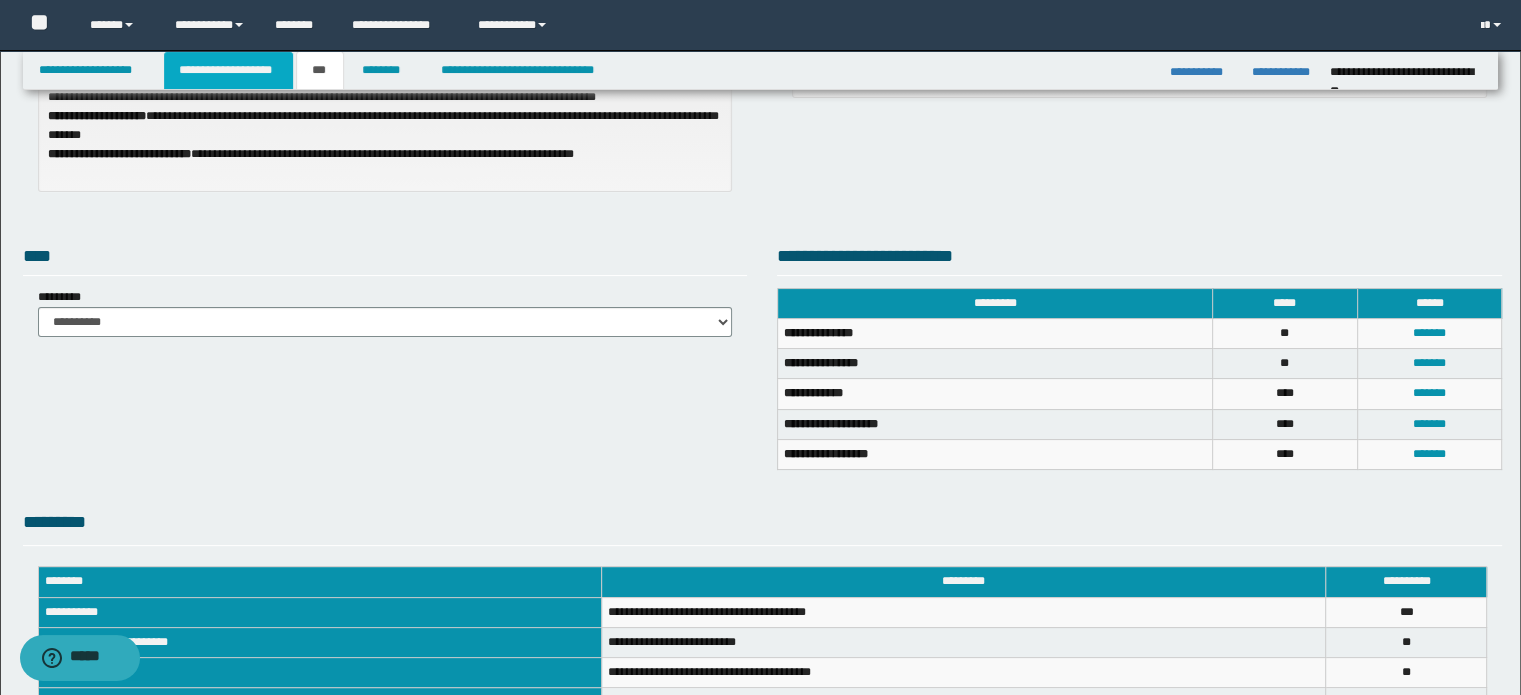 click on "**********" at bounding box center [228, 70] 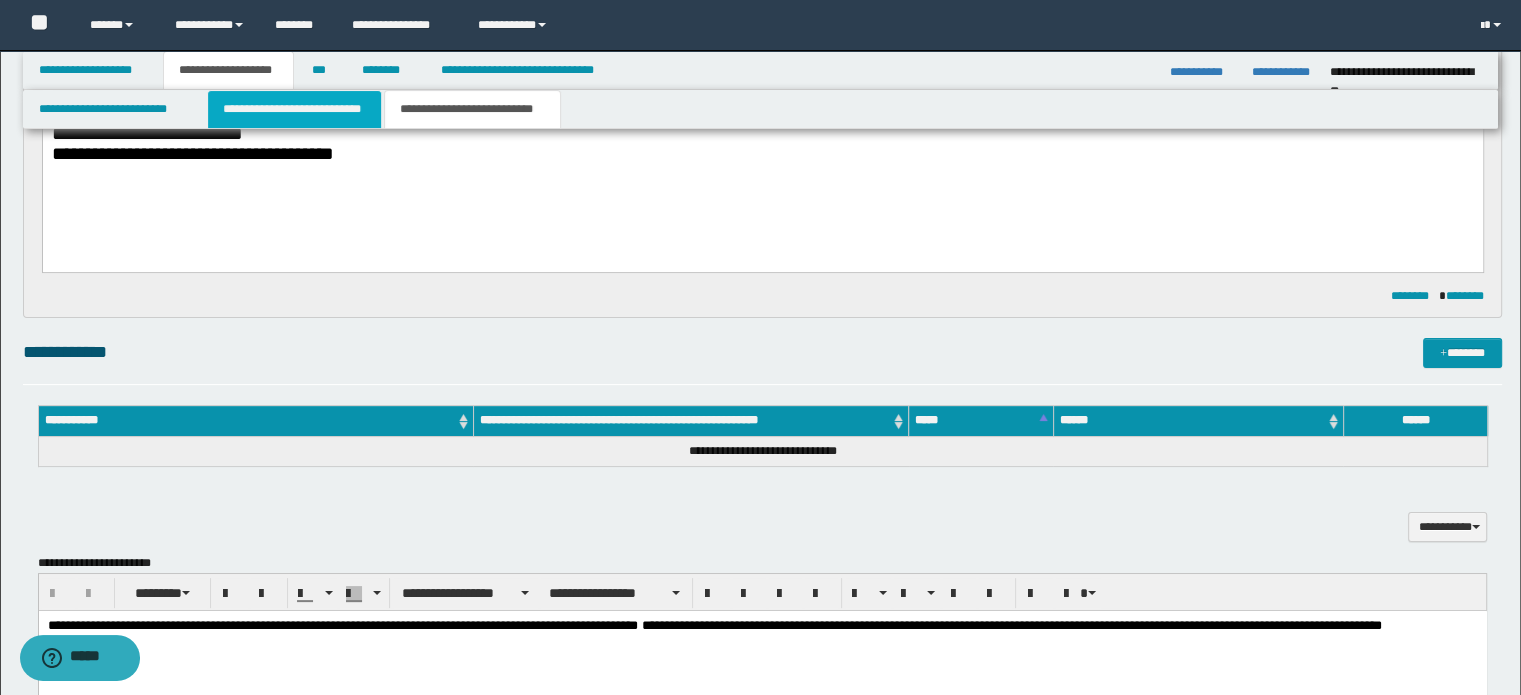 drag, startPoint x: 300, startPoint y: 103, endPoint x: 269, endPoint y: 235, distance: 135.5913 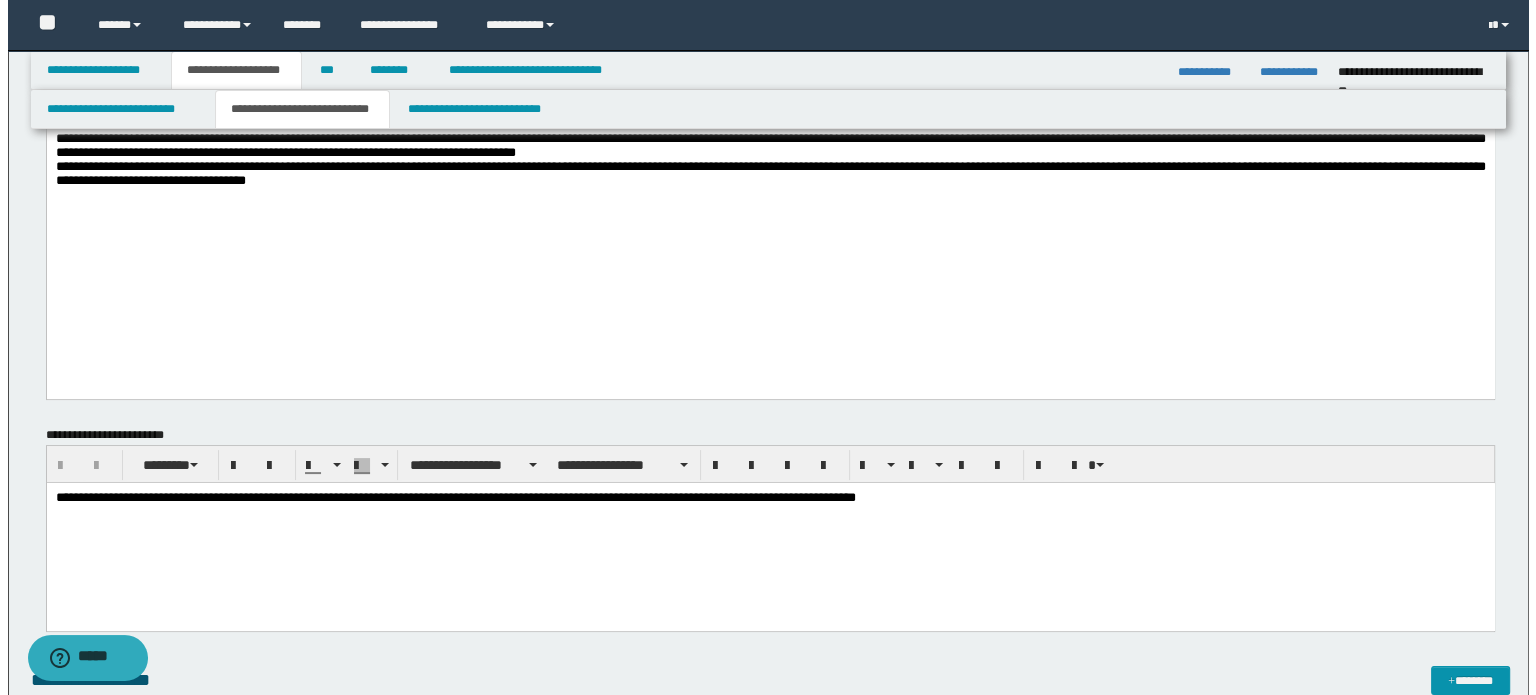 scroll, scrollTop: 120, scrollLeft: 0, axis: vertical 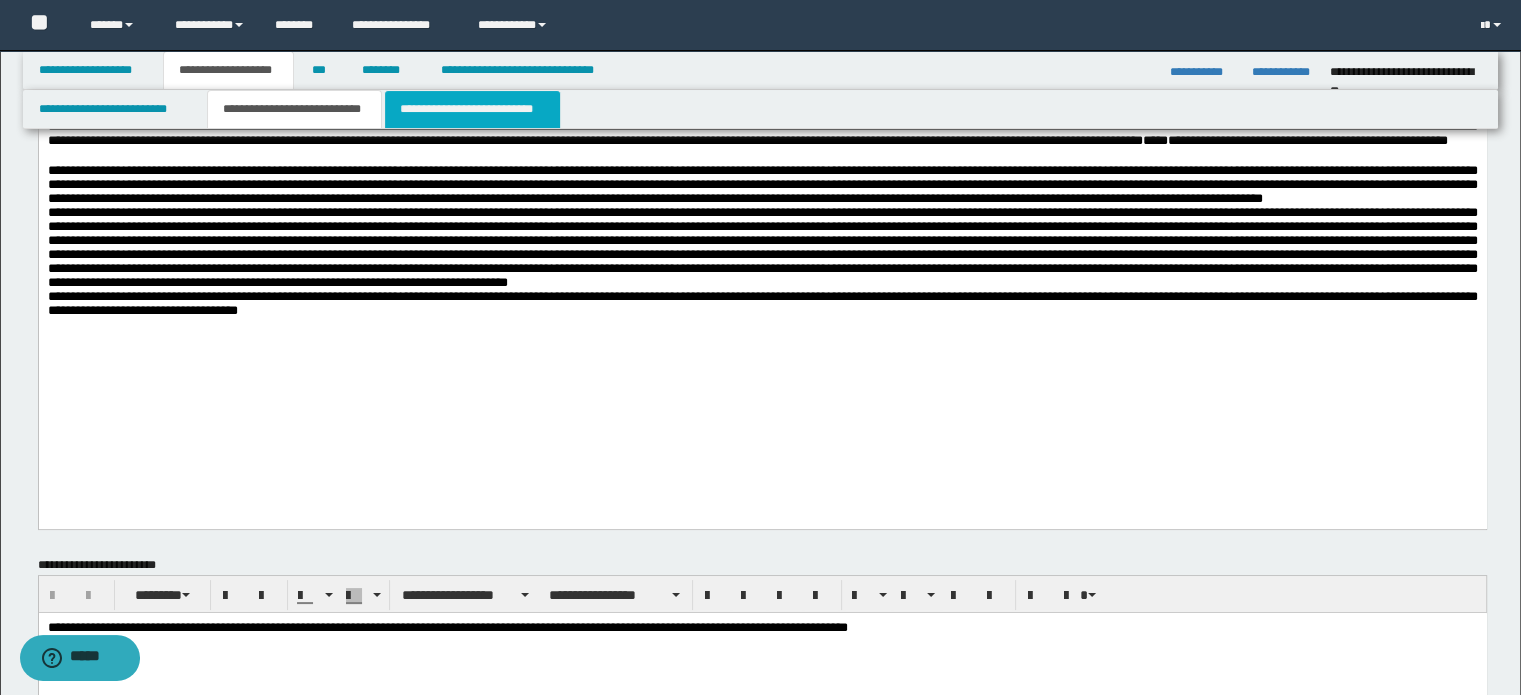 click on "**********" at bounding box center (472, 109) 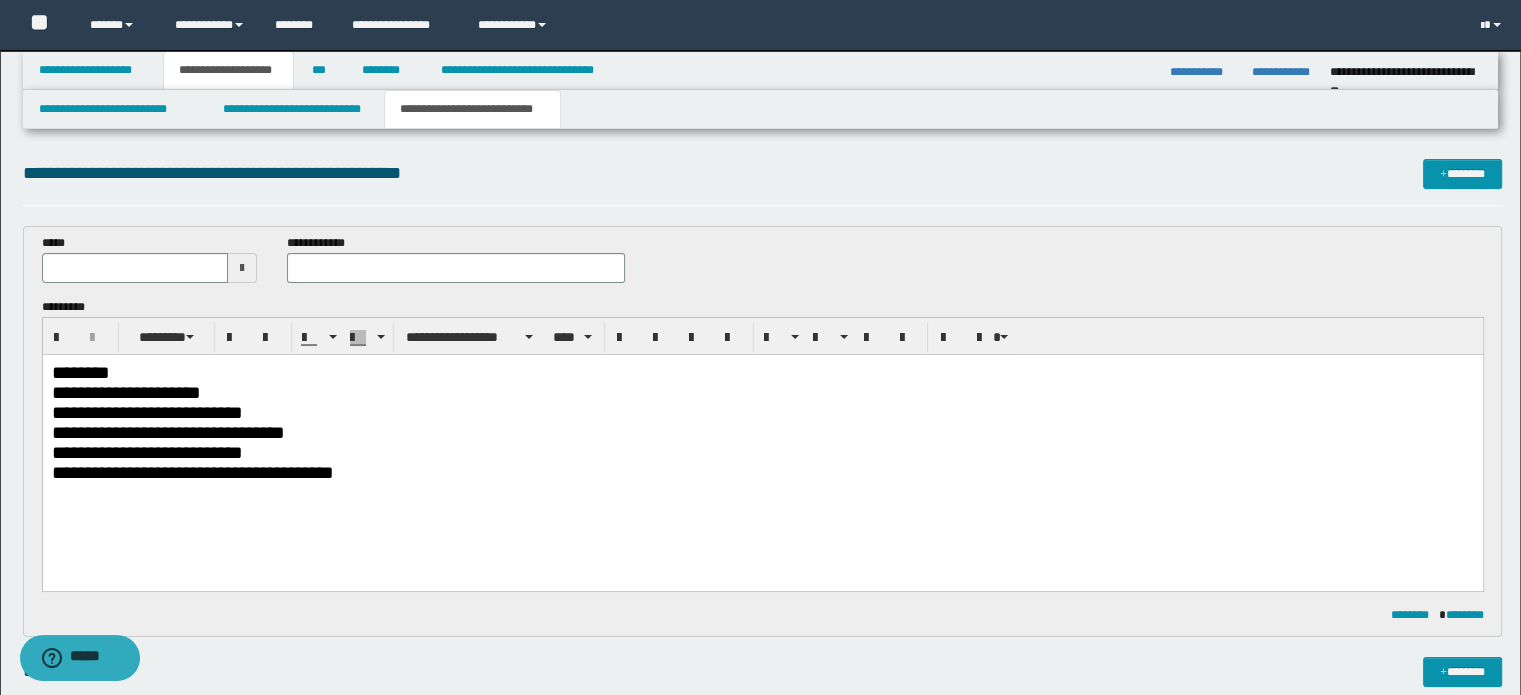 scroll, scrollTop: 0, scrollLeft: 0, axis: both 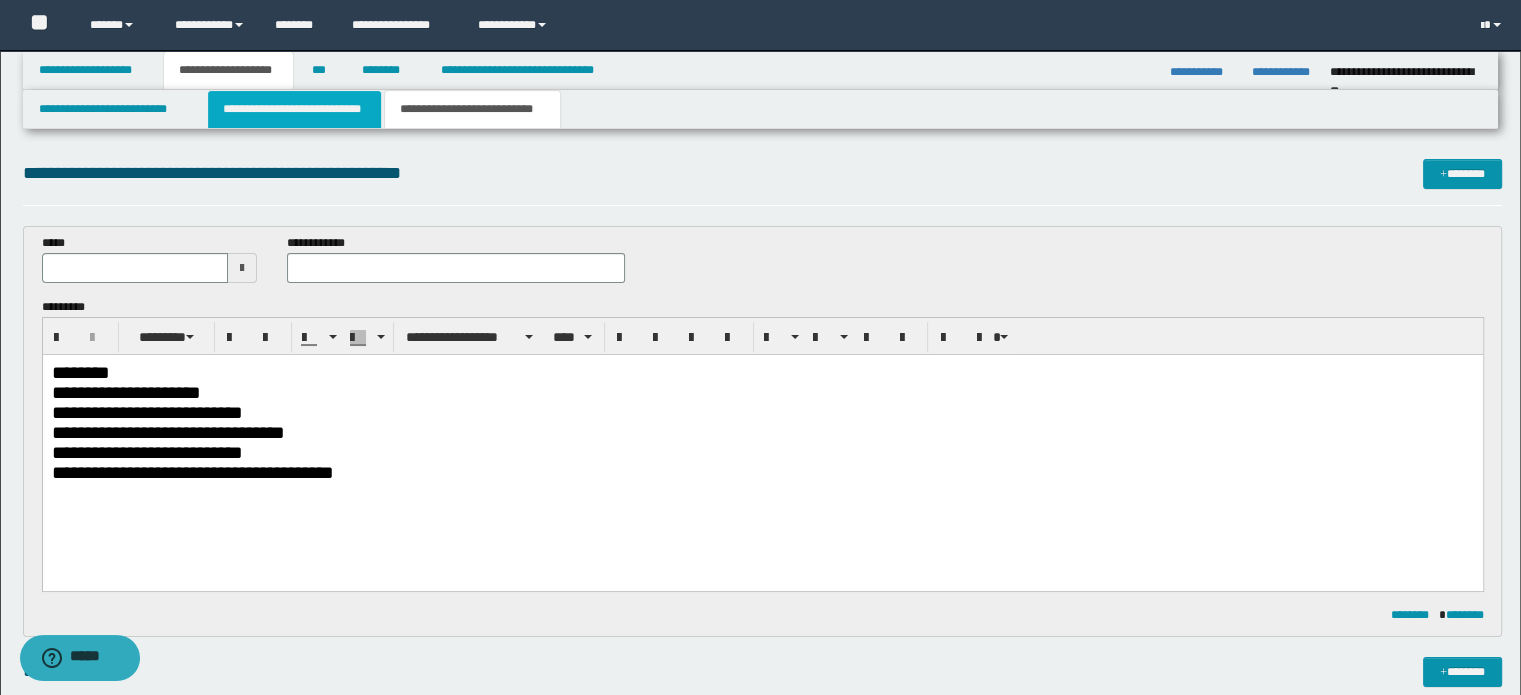 click on "**********" at bounding box center (294, 109) 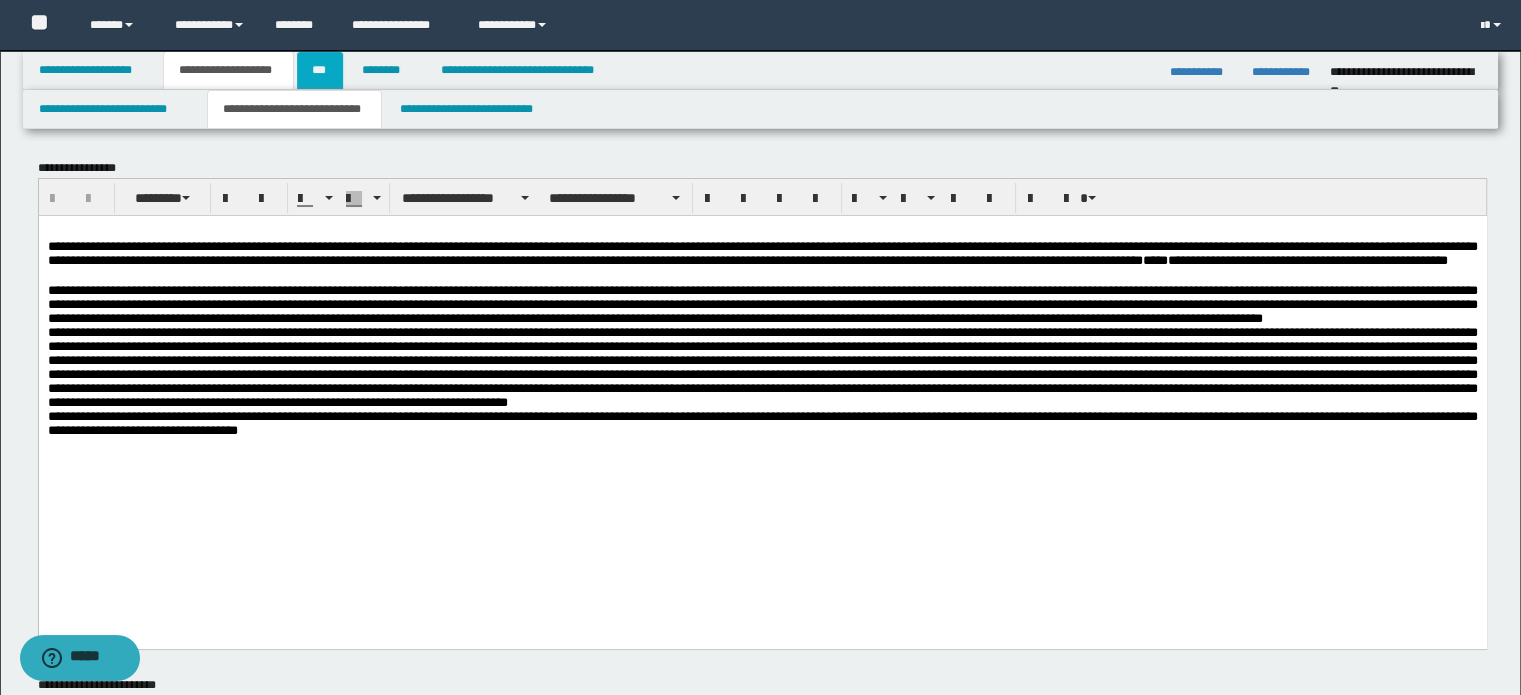 click on "***" at bounding box center (320, 70) 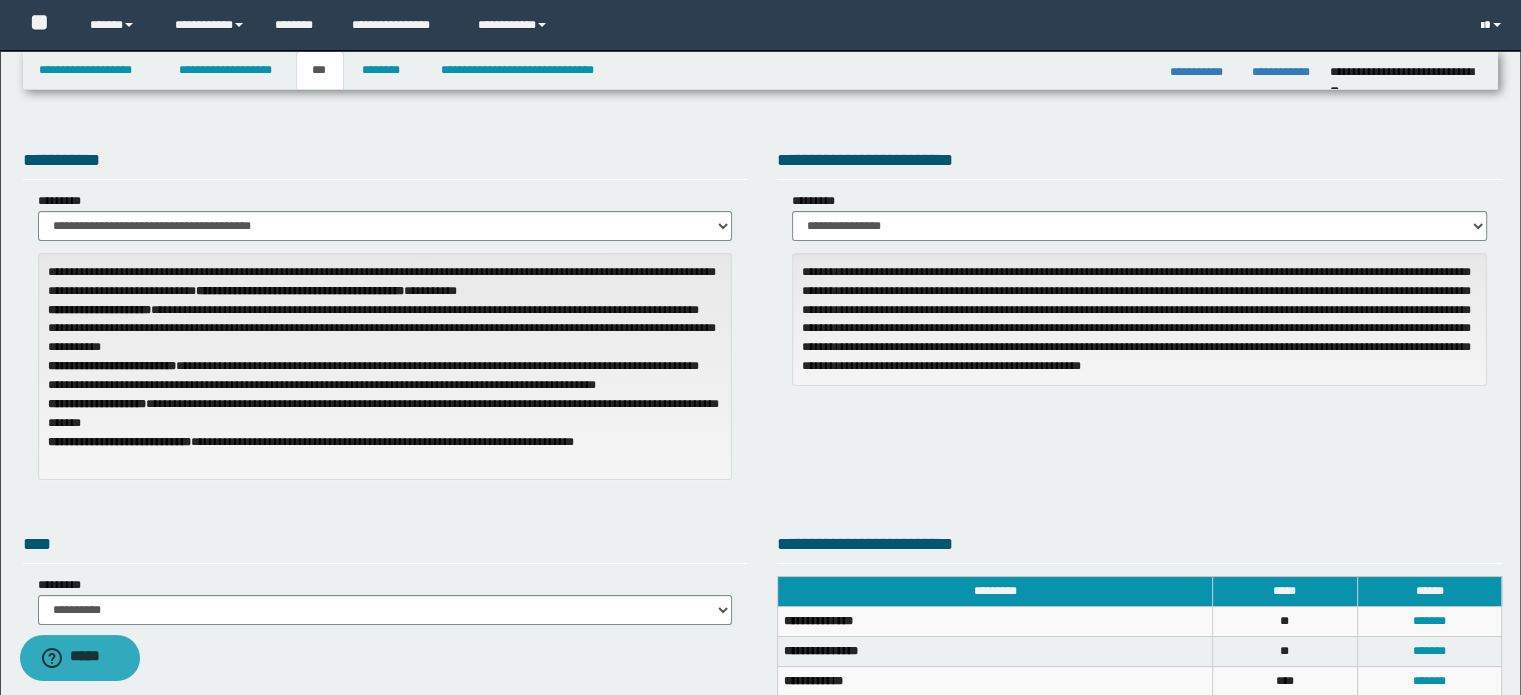 click at bounding box center (1497, 25) 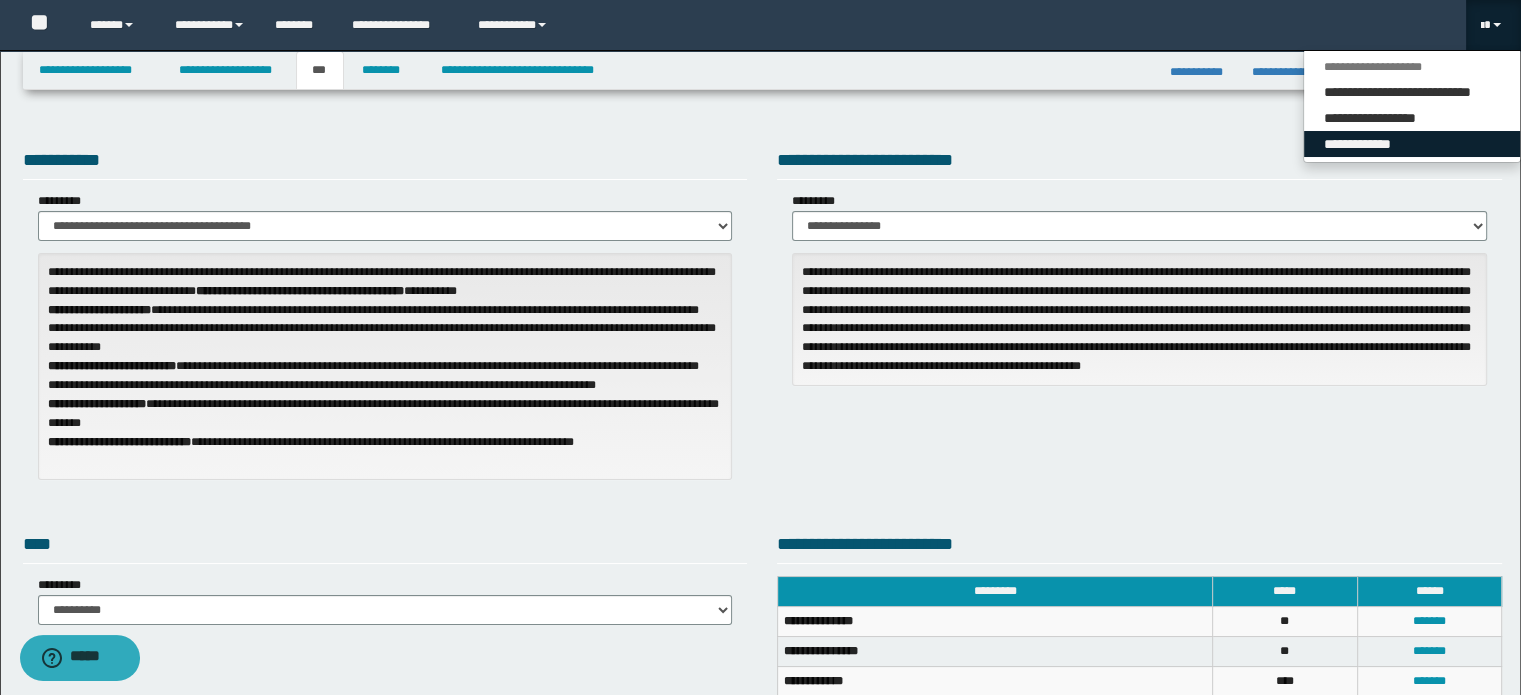 click on "**********" at bounding box center (1412, 144) 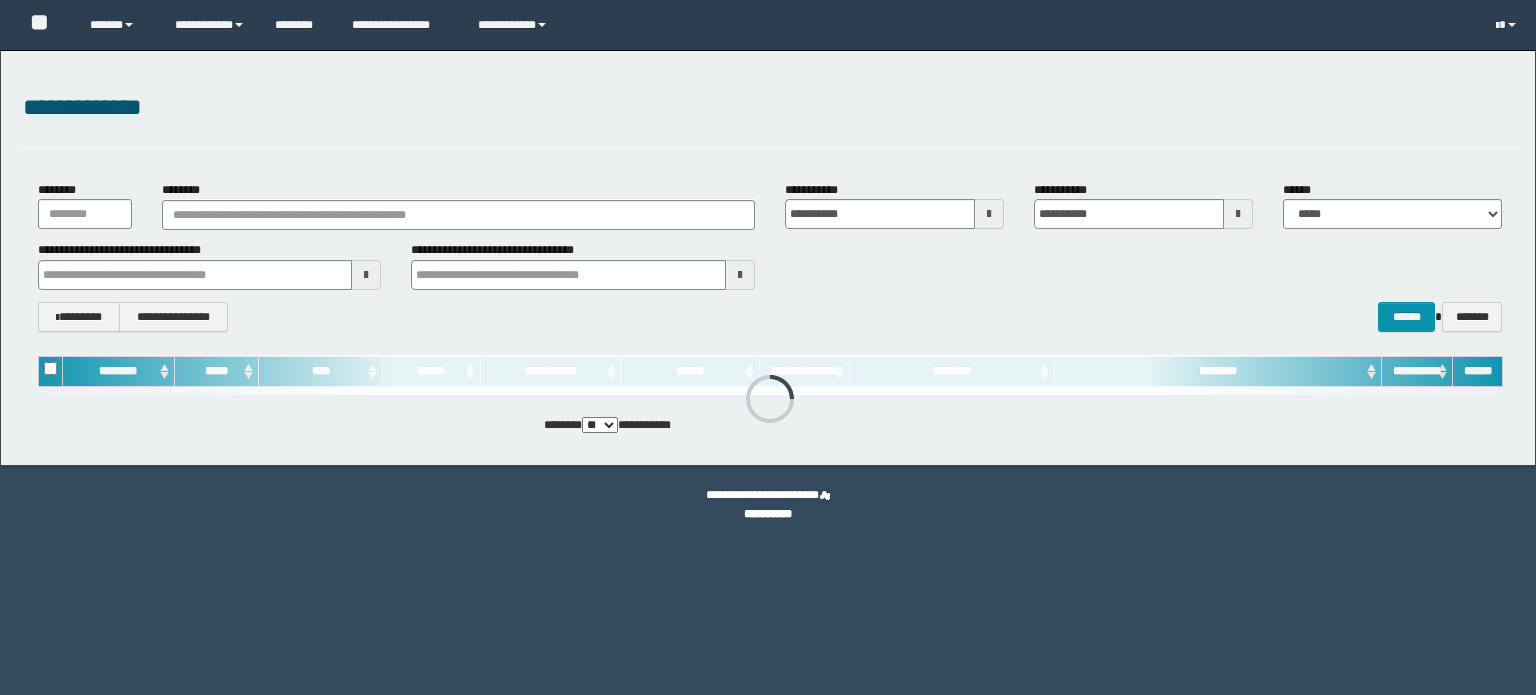 scroll, scrollTop: 0, scrollLeft: 0, axis: both 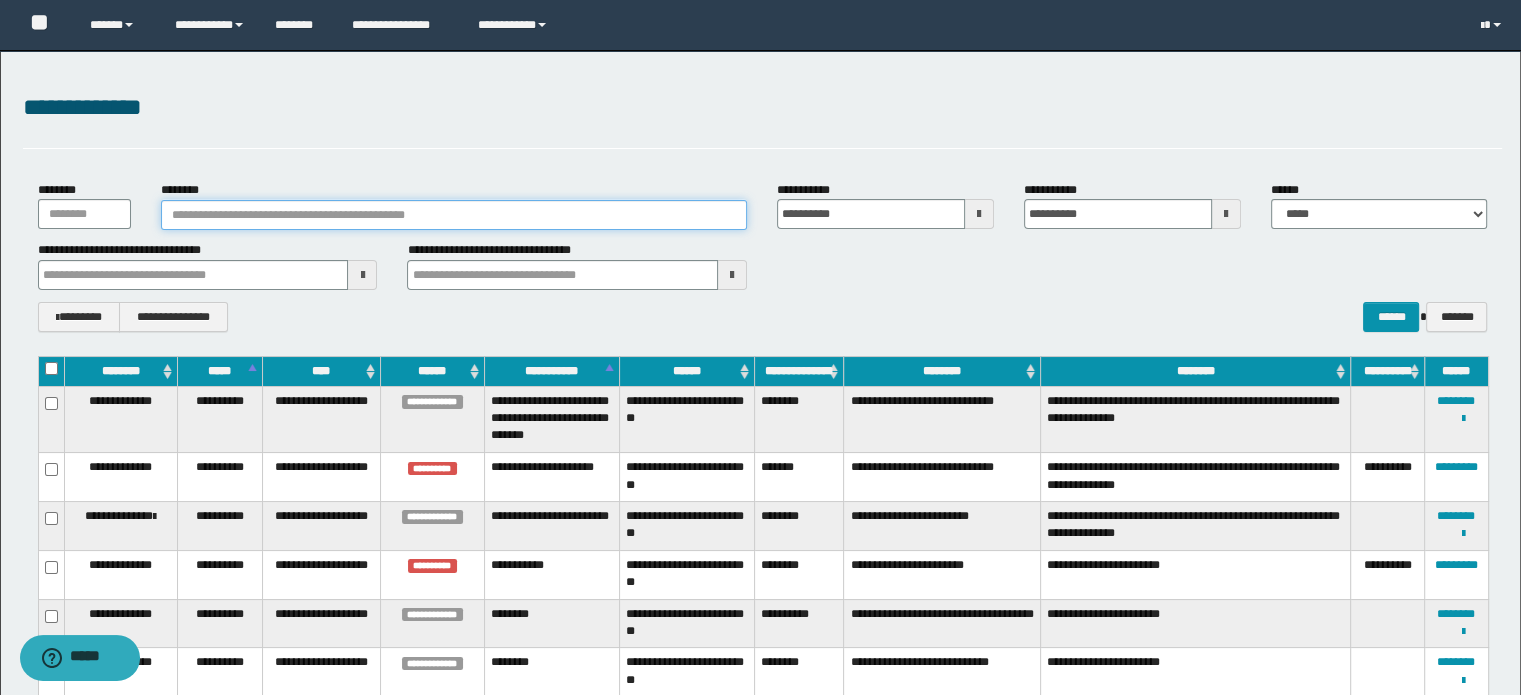 click on "********" at bounding box center (454, 215) 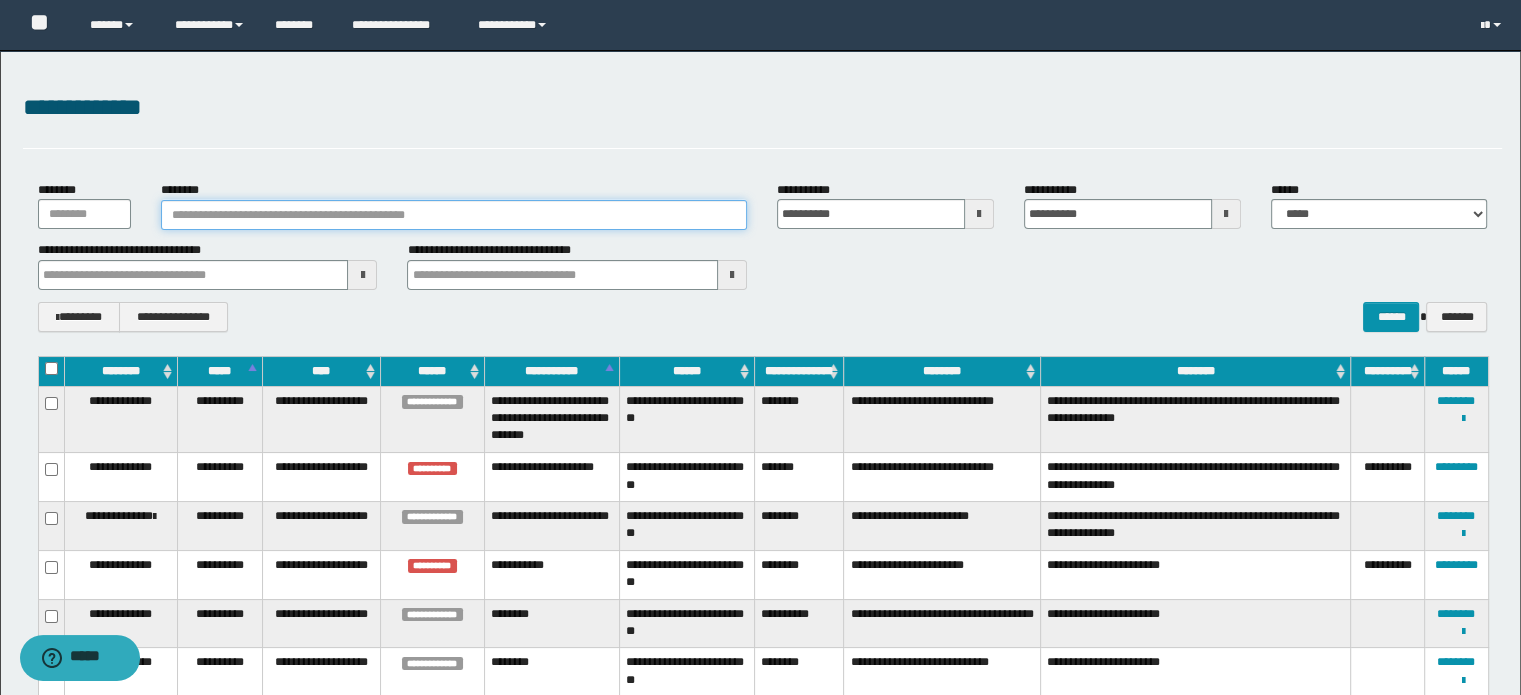 paste on "**********" 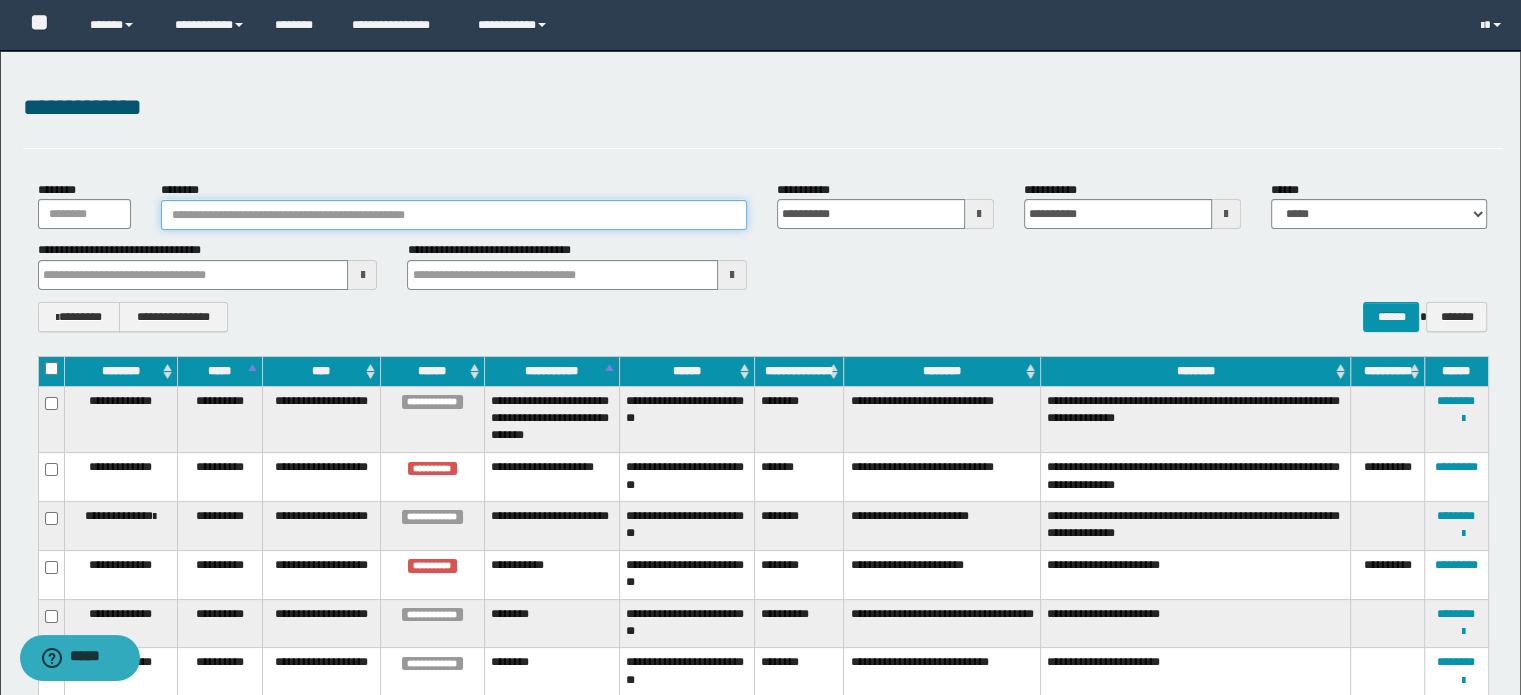 type on "**********" 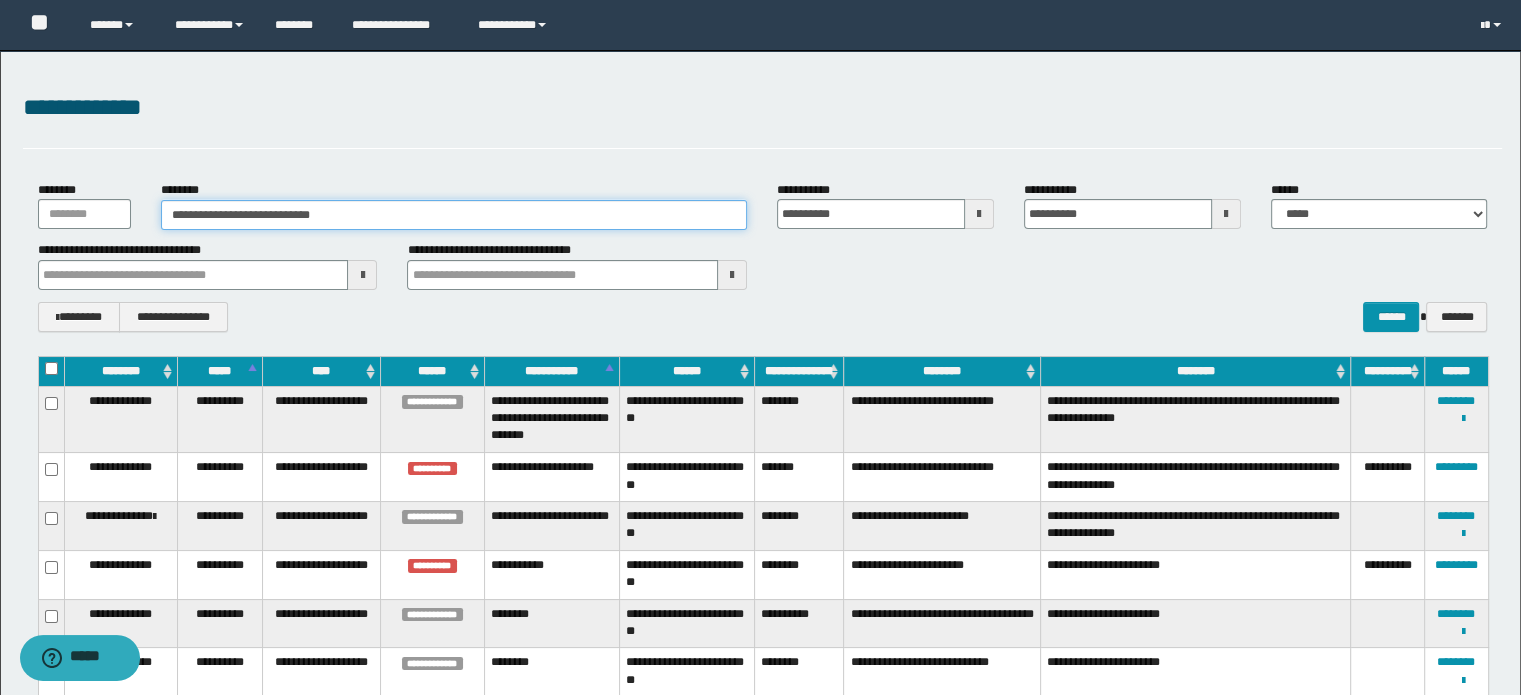 type on "**********" 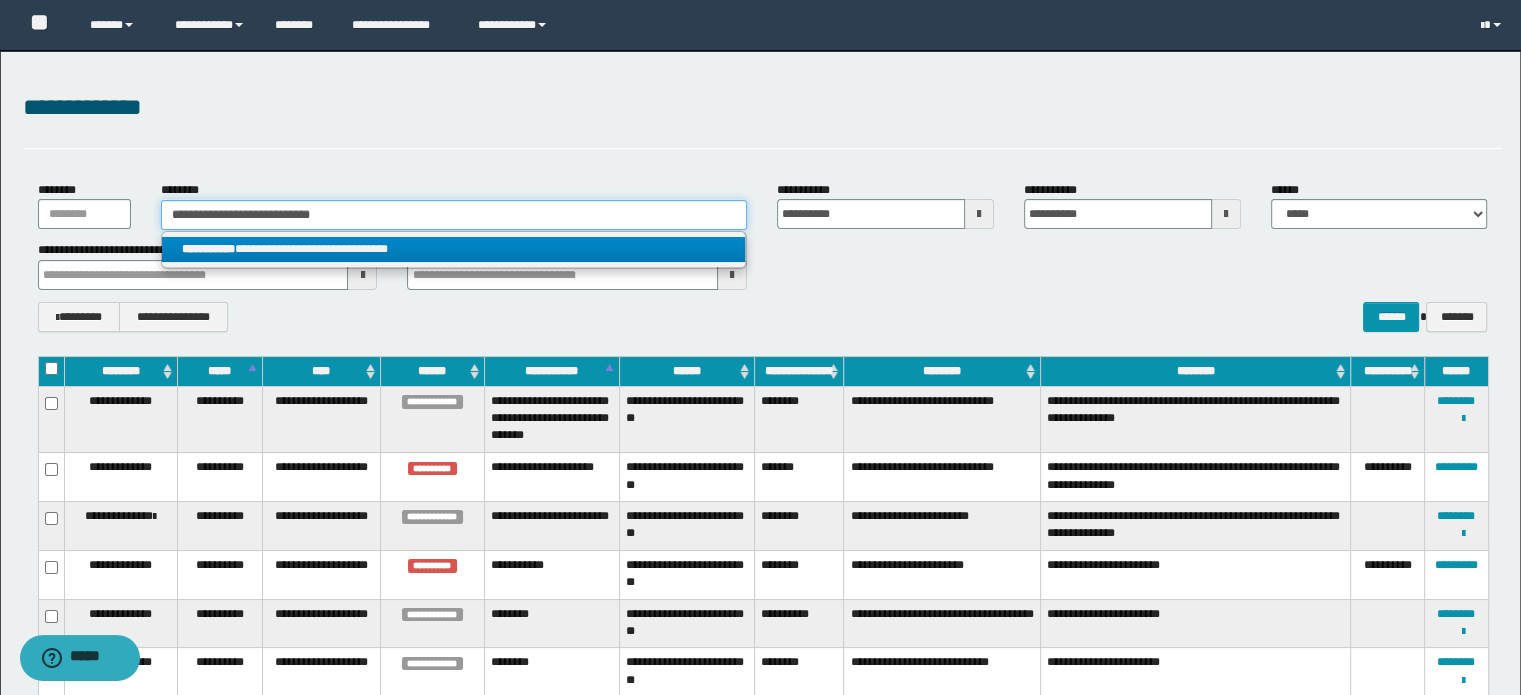 type on "**********" 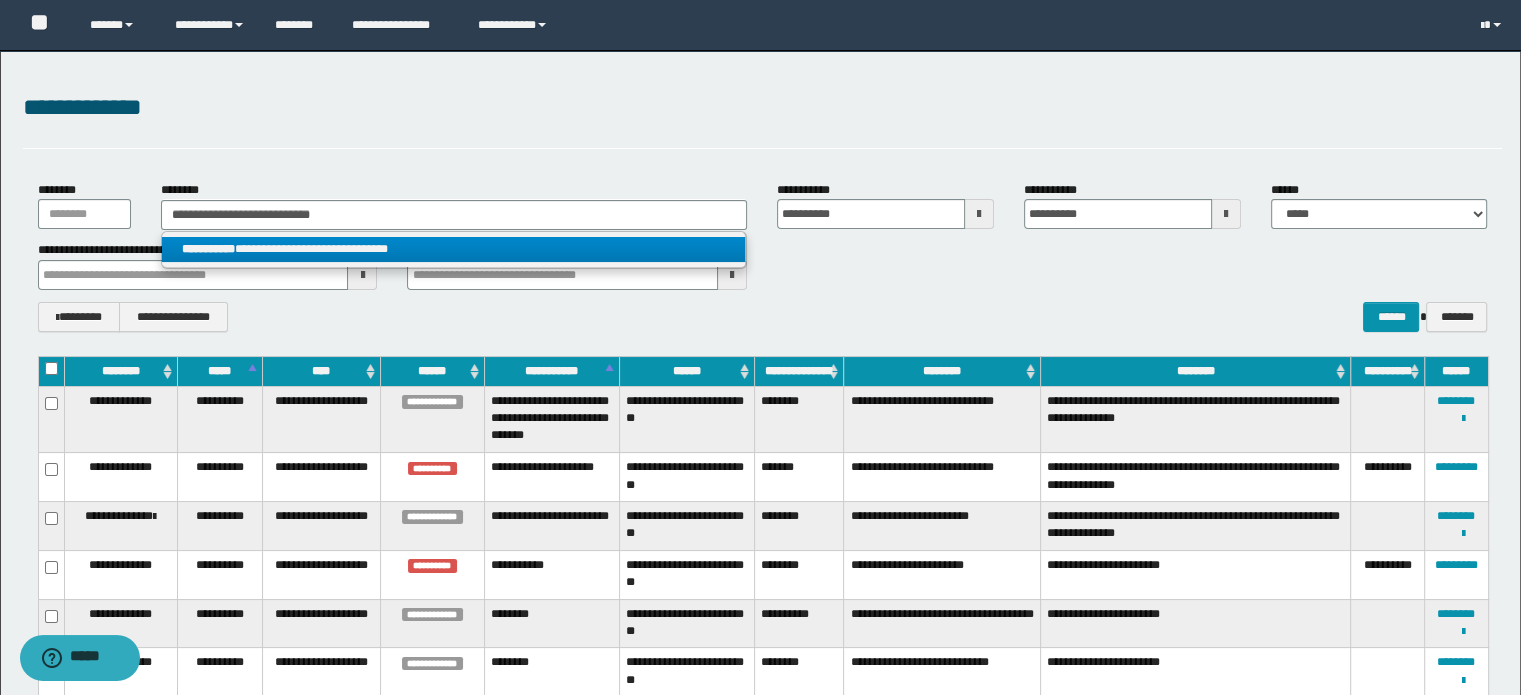 click on "**********" at bounding box center [454, 249] 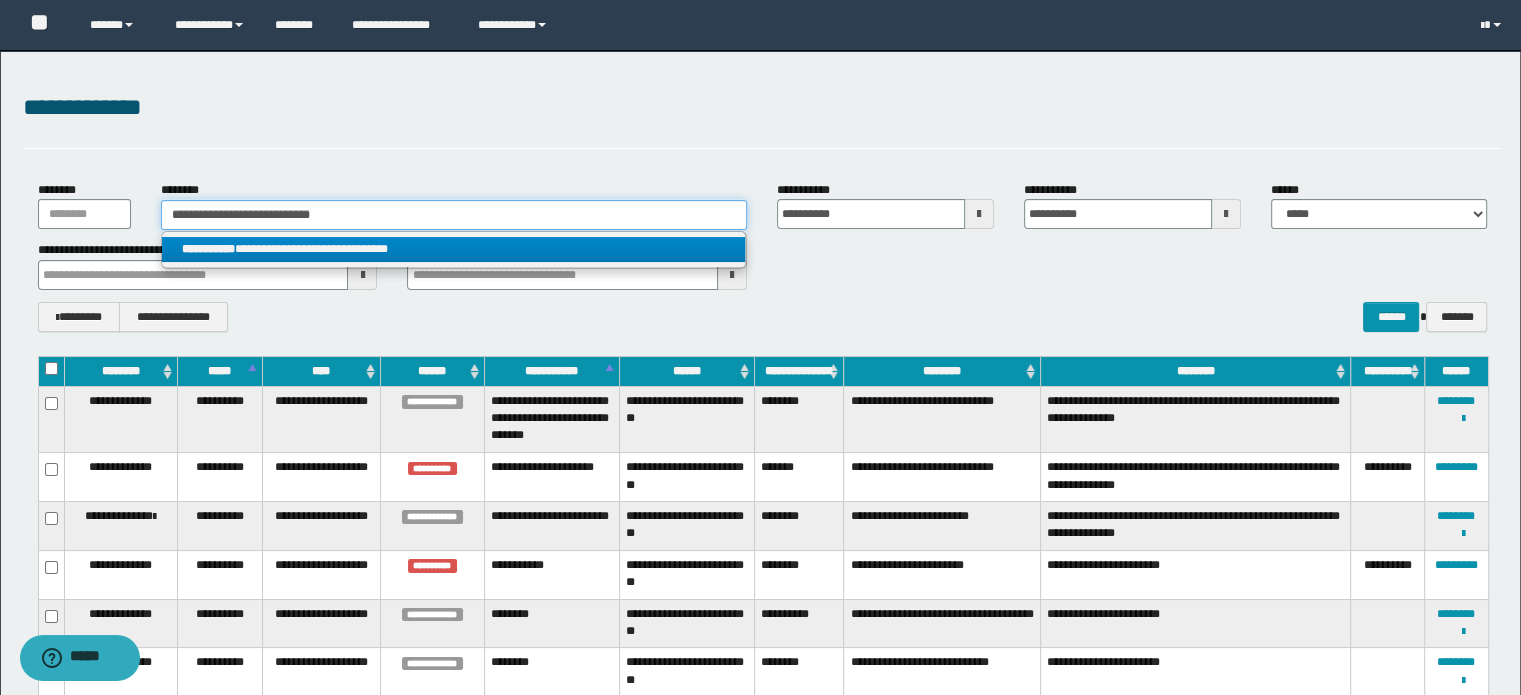 type 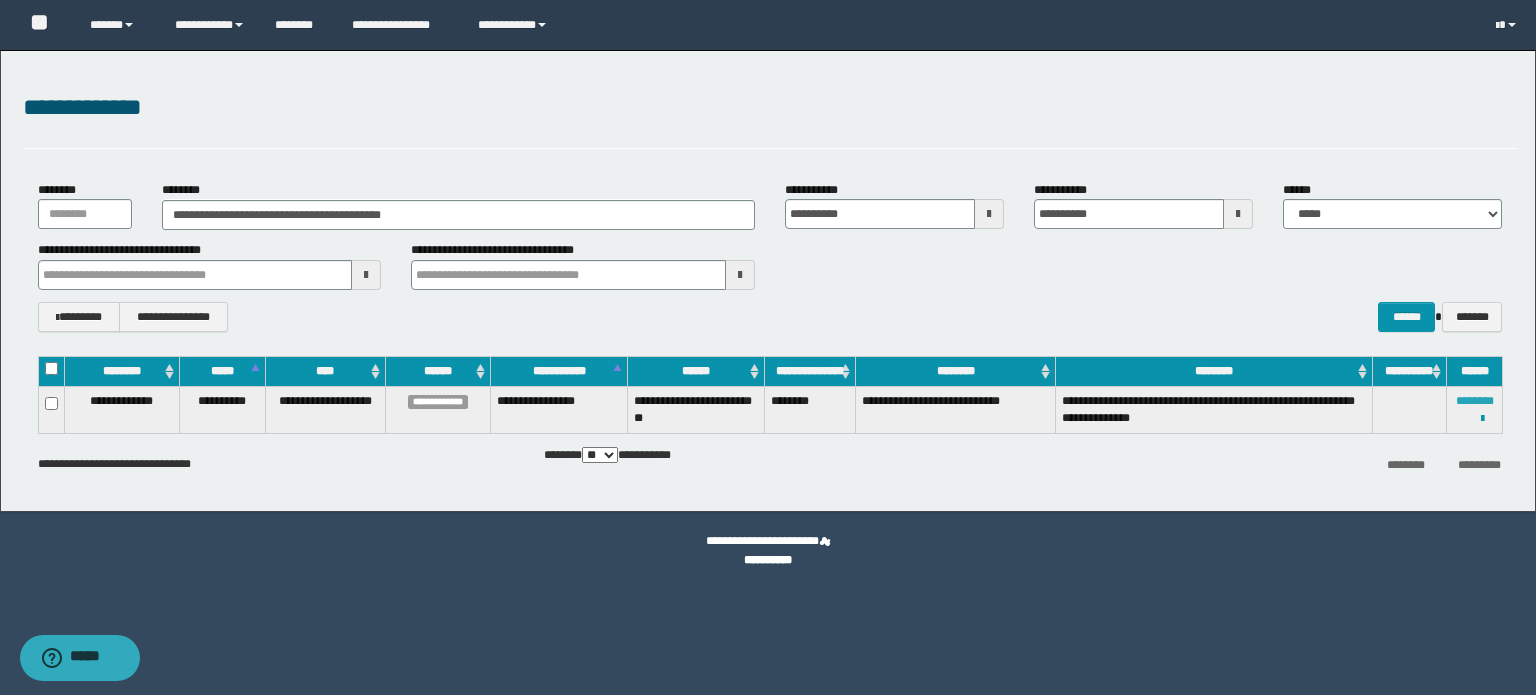 click on "********" at bounding box center (1475, 401) 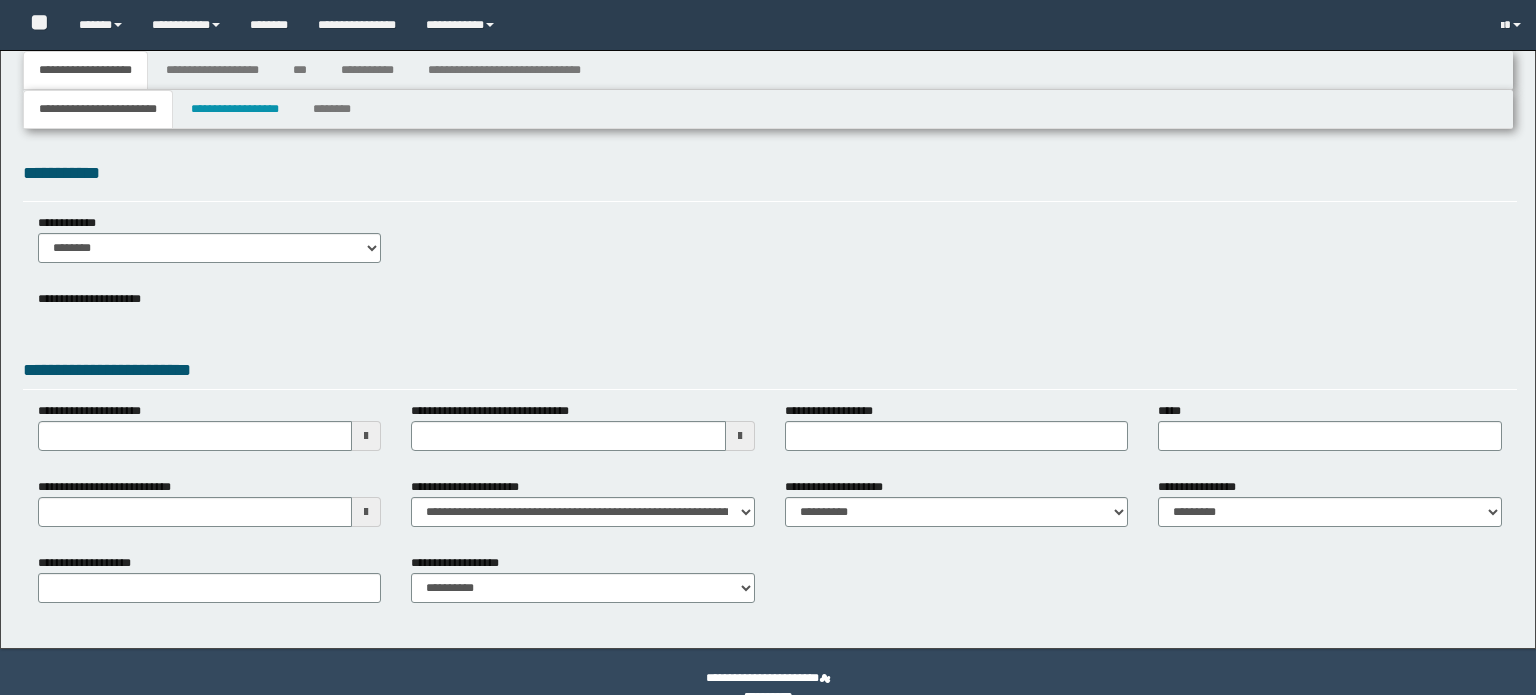 type 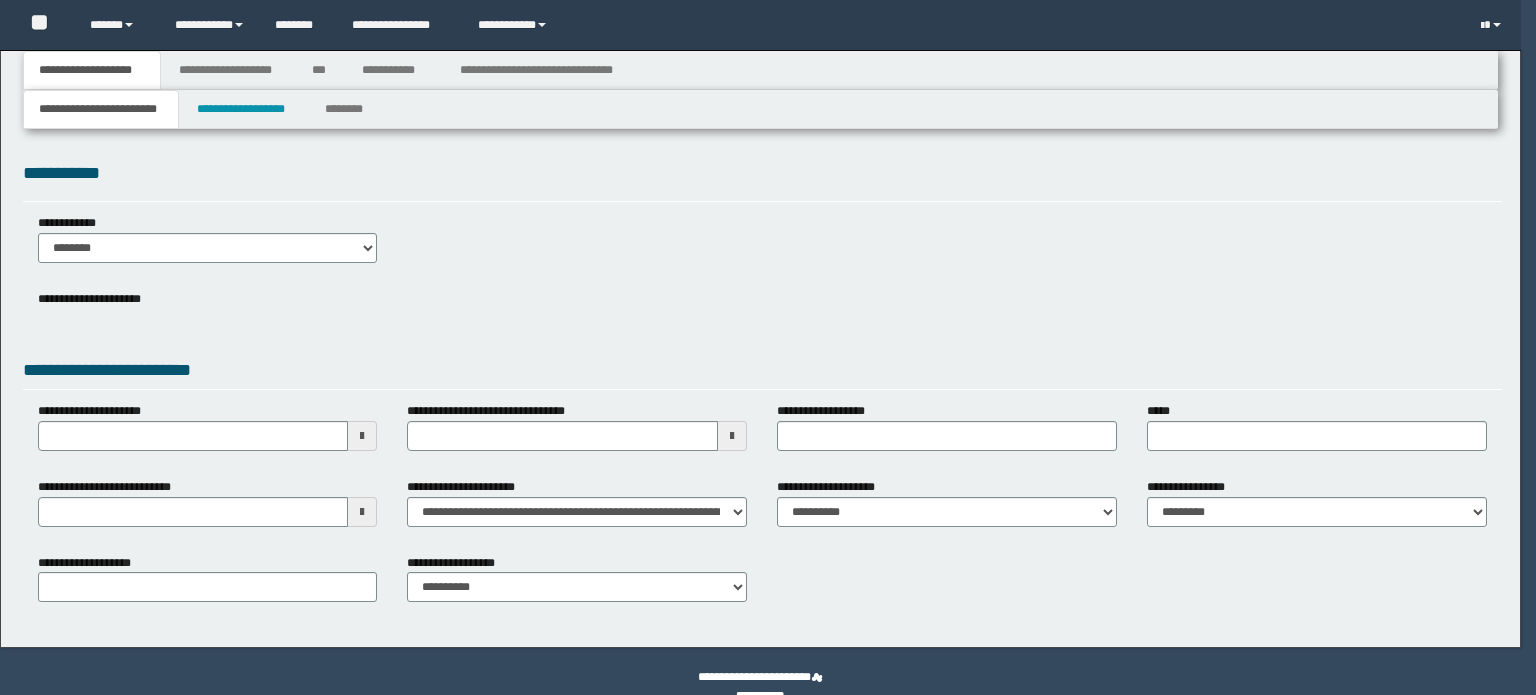 scroll, scrollTop: 0, scrollLeft: 0, axis: both 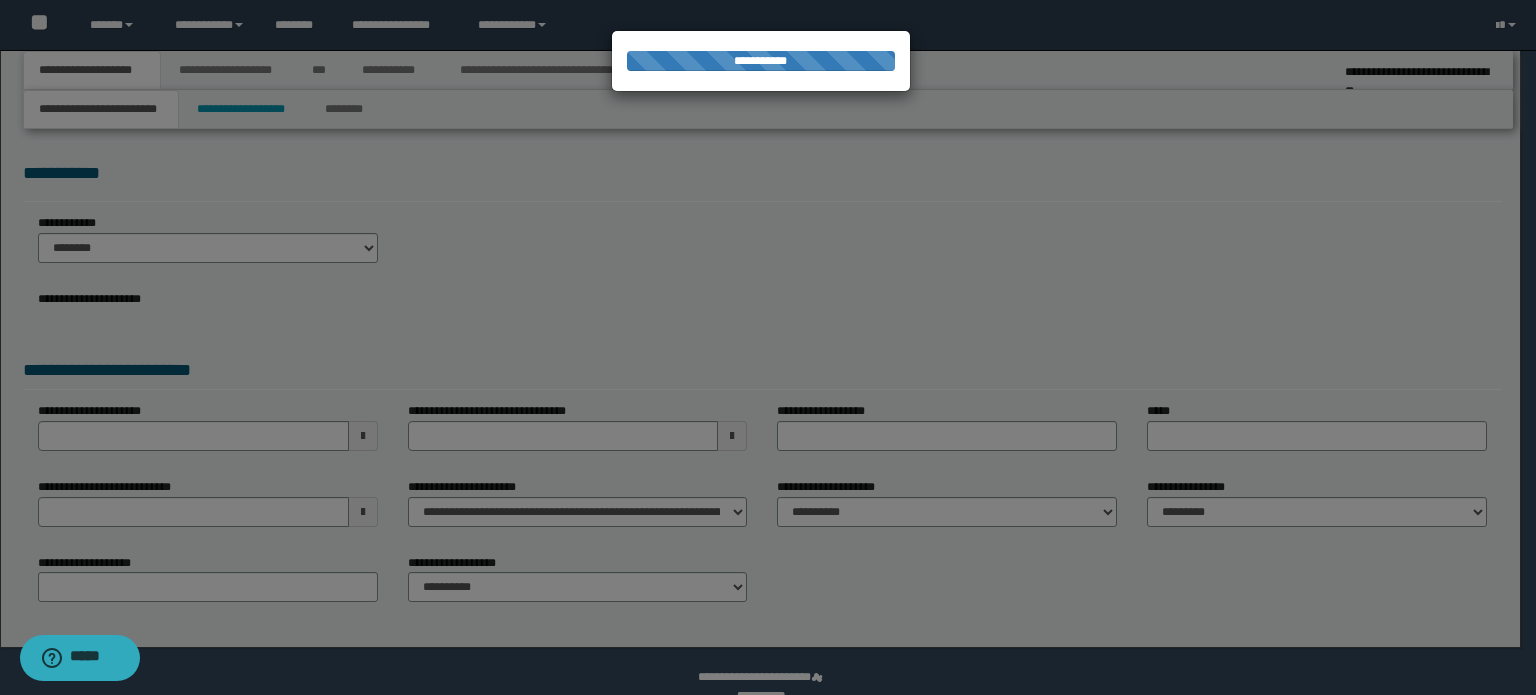 type on "**********" 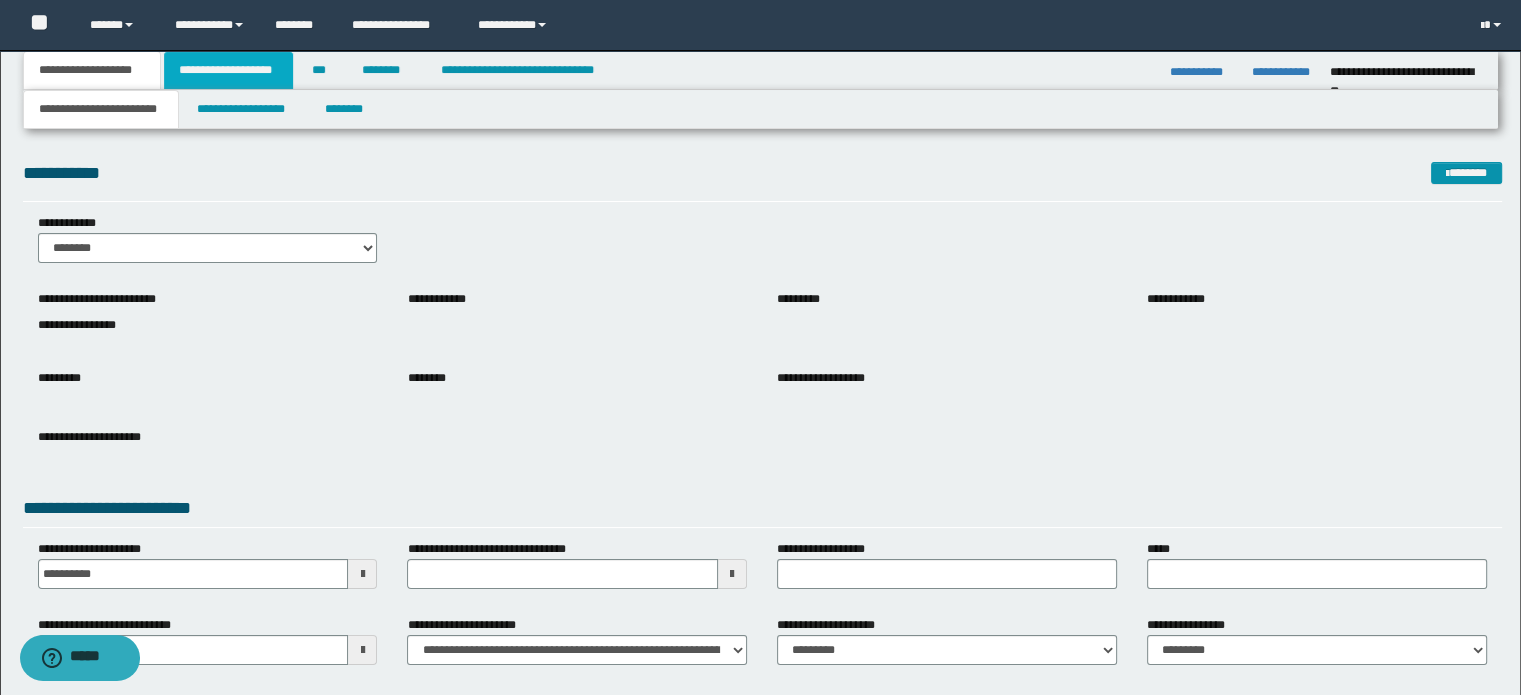 click on "**********" at bounding box center [228, 70] 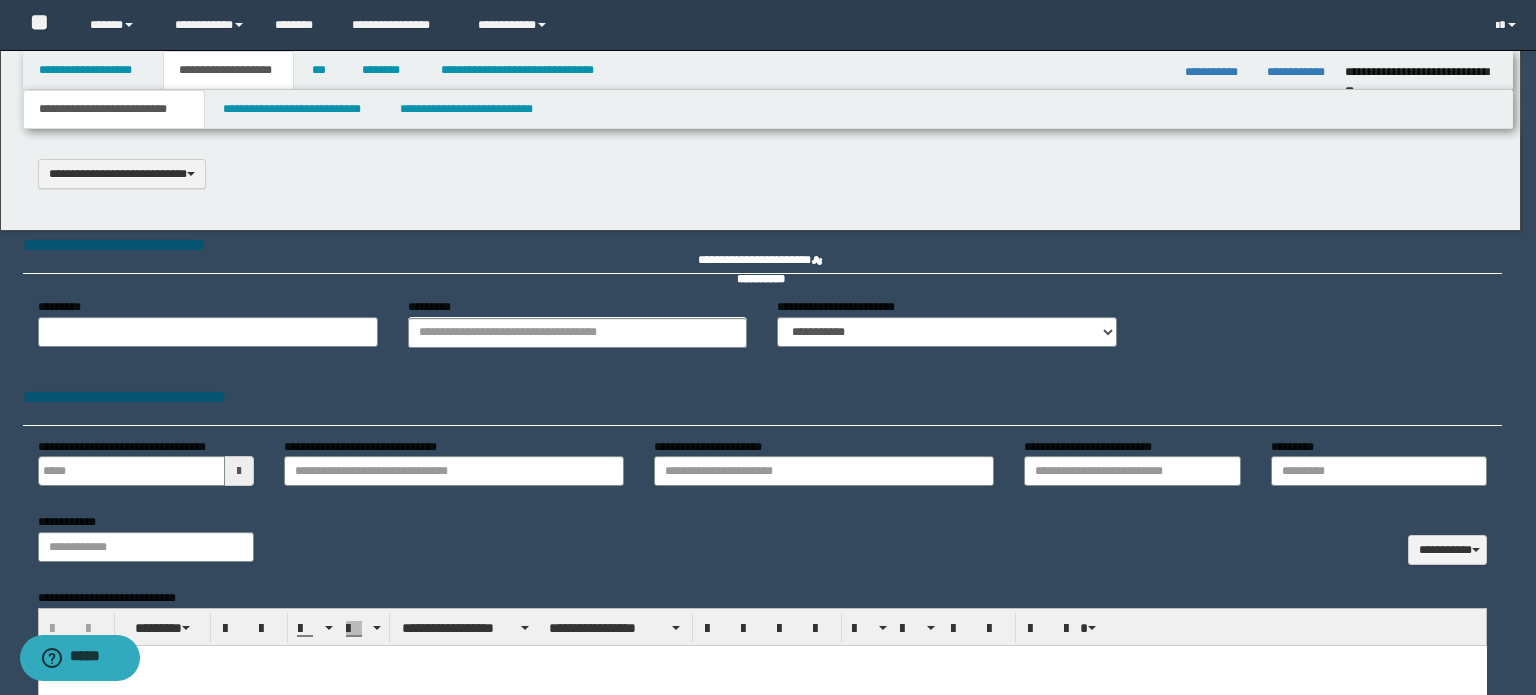 scroll, scrollTop: 0, scrollLeft: 0, axis: both 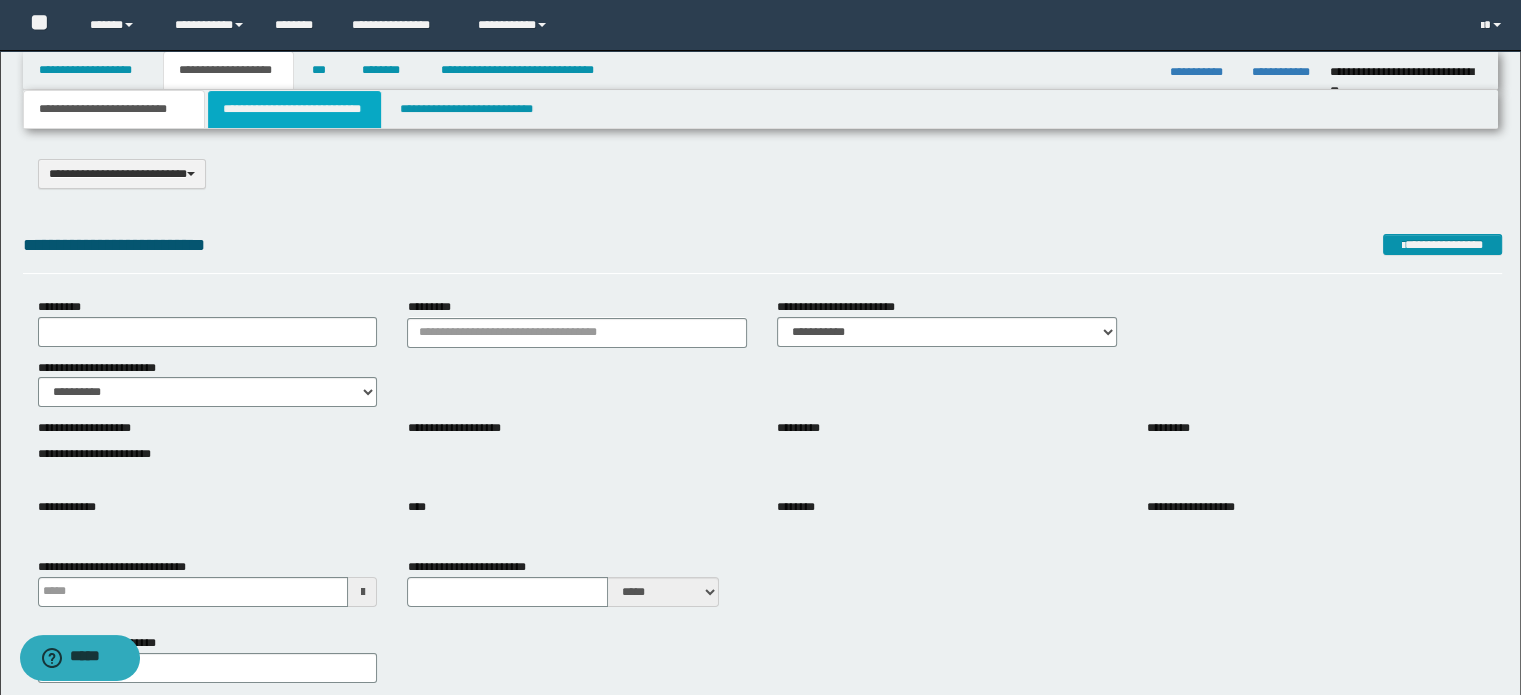 click on "**********" at bounding box center [294, 109] 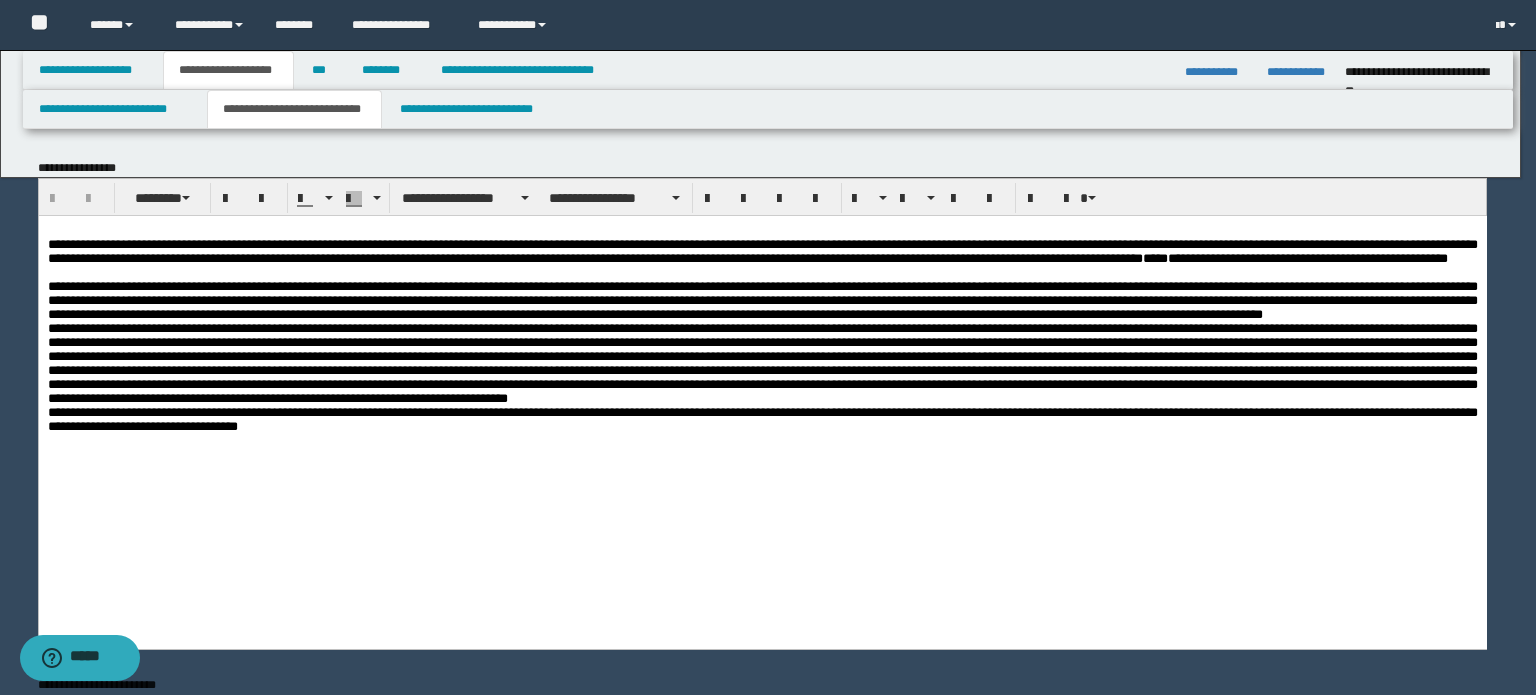 scroll, scrollTop: 0, scrollLeft: 0, axis: both 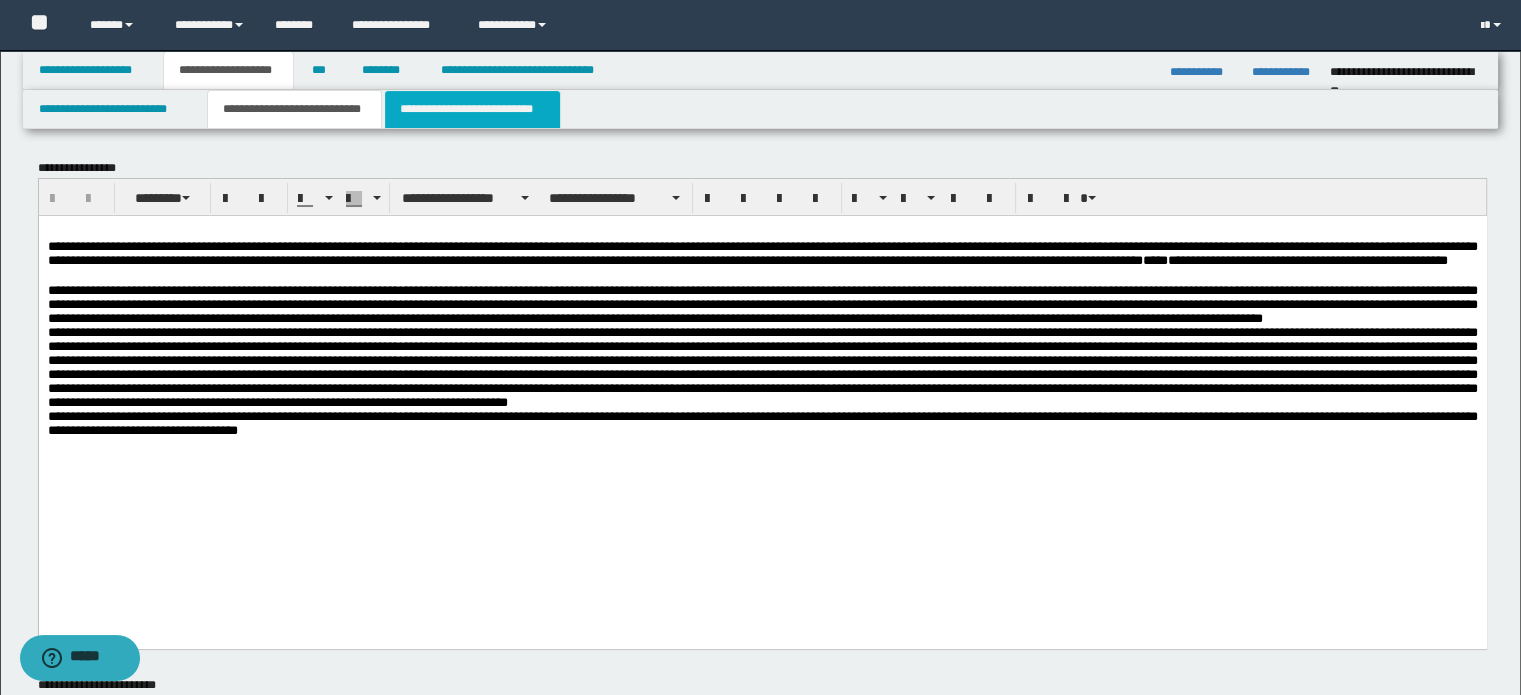 click on "**********" at bounding box center (472, 109) 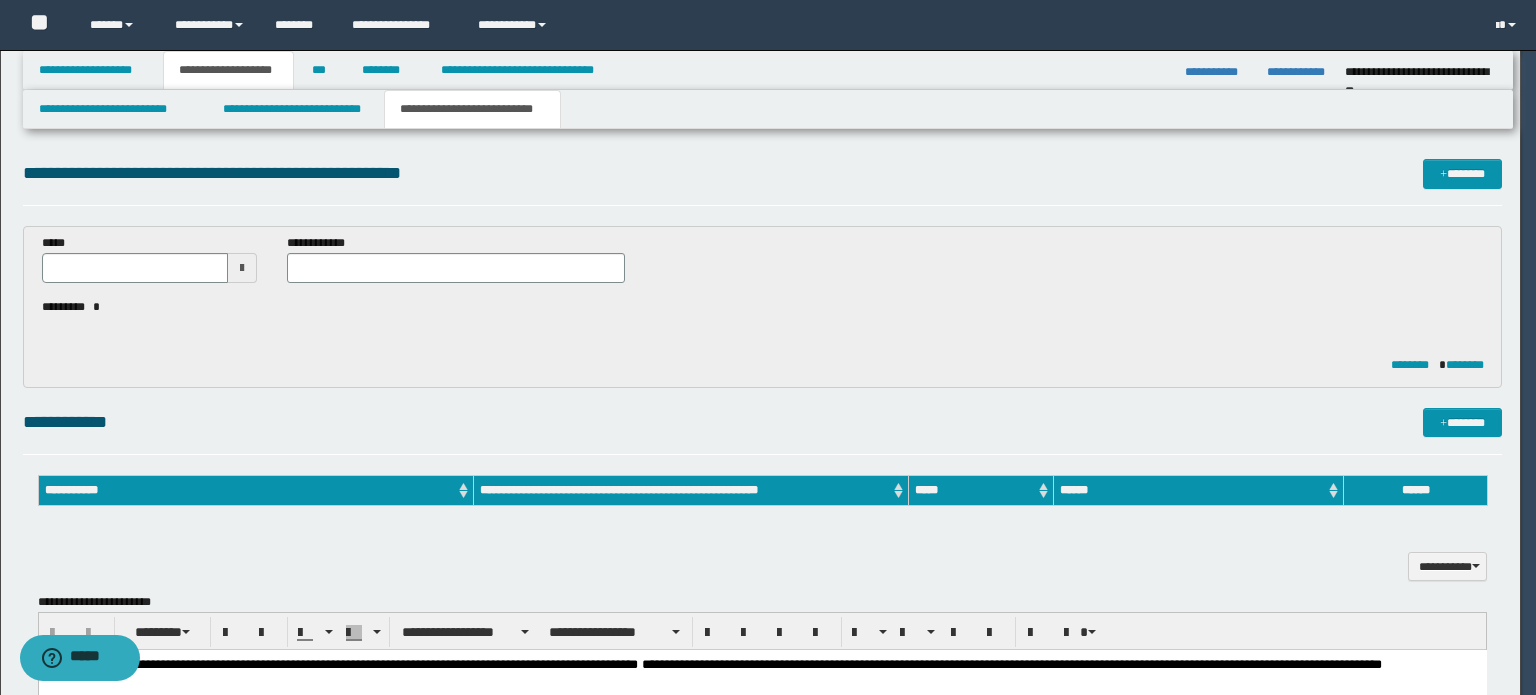 scroll, scrollTop: 0, scrollLeft: 0, axis: both 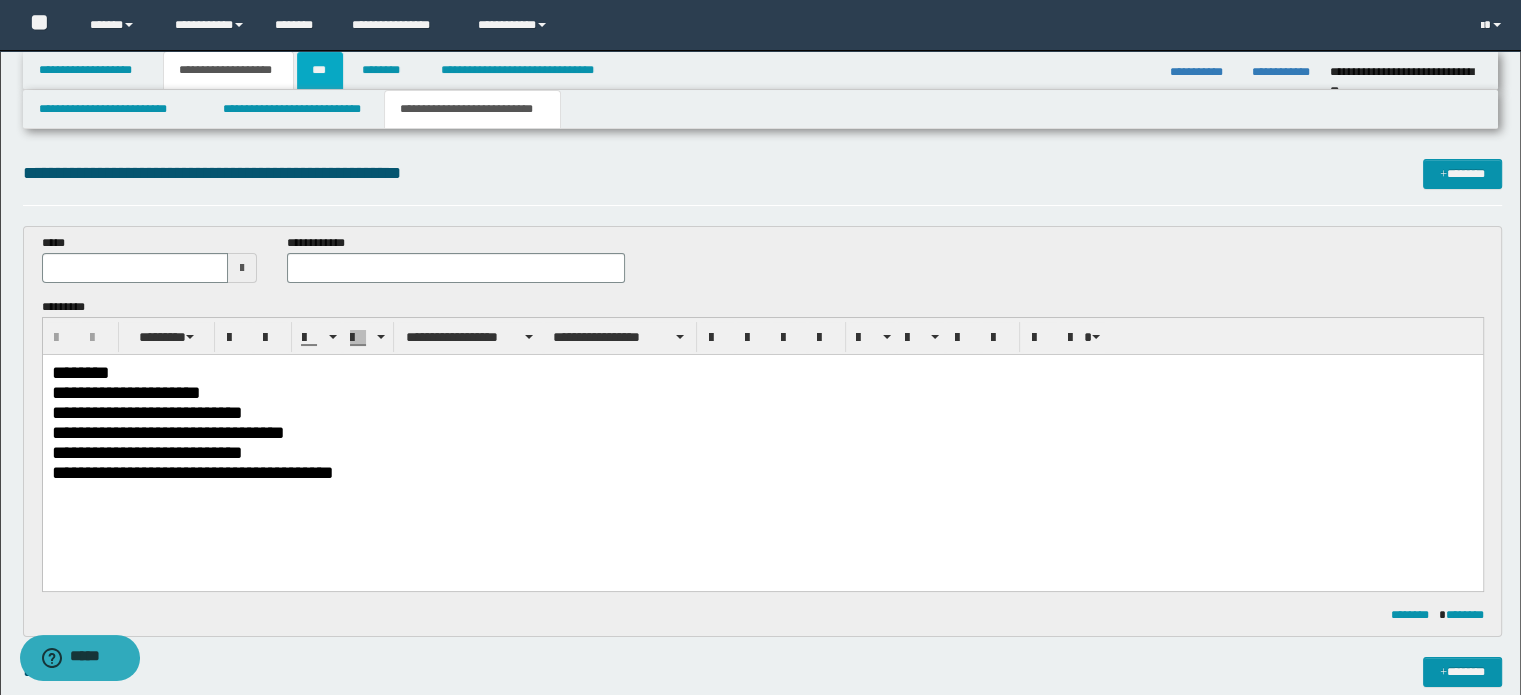 click on "***" at bounding box center (320, 70) 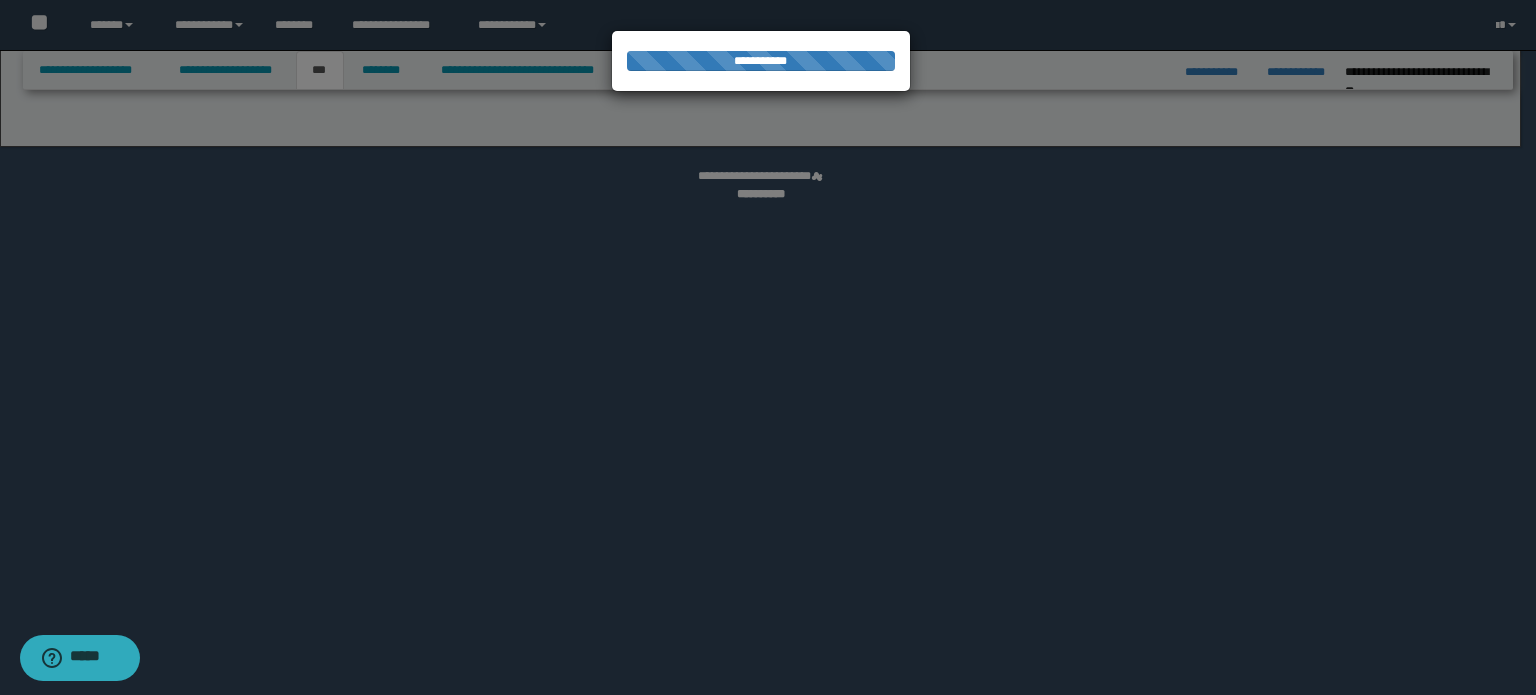 select on "**" 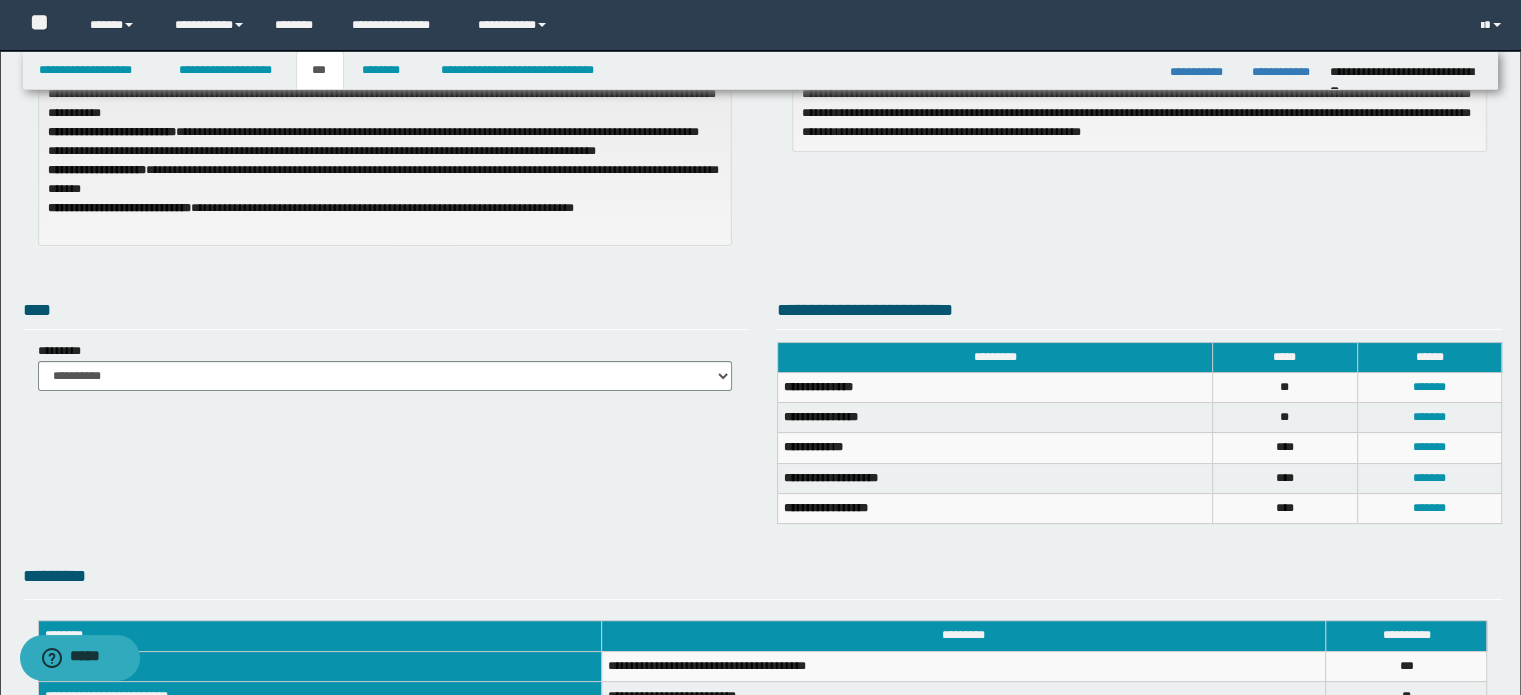 scroll, scrollTop: 0, scrollLeft: 0, axis: both 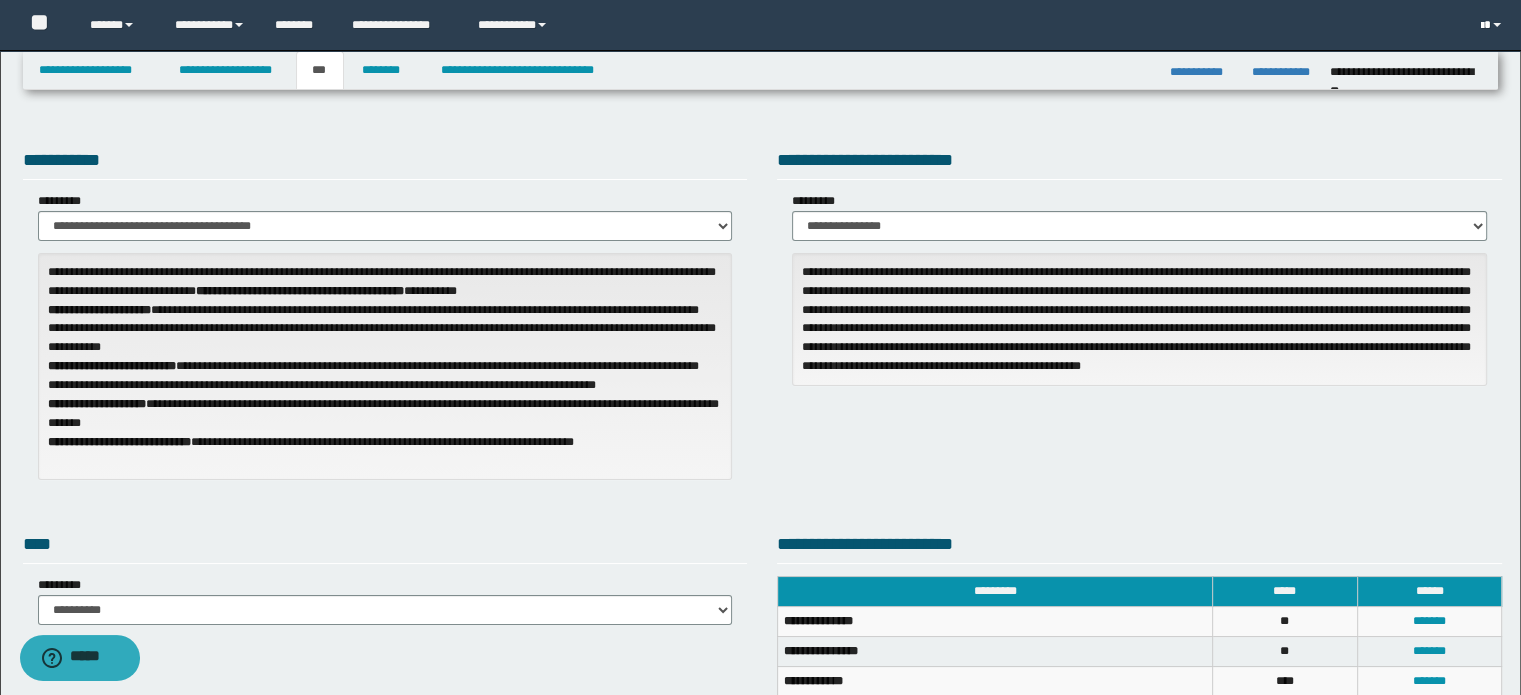 click at bounding box center [1493, 25] 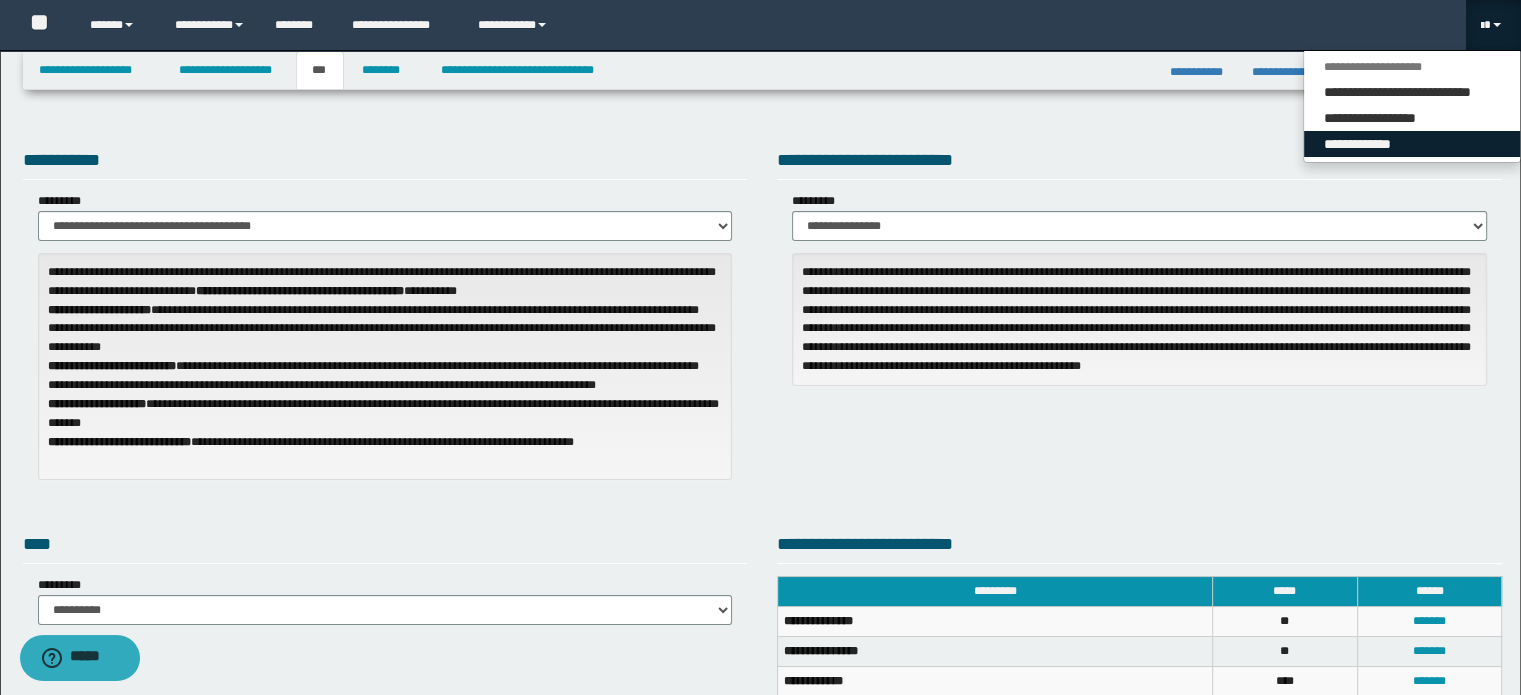 click on "**********" at bounding box center [1412, 144] 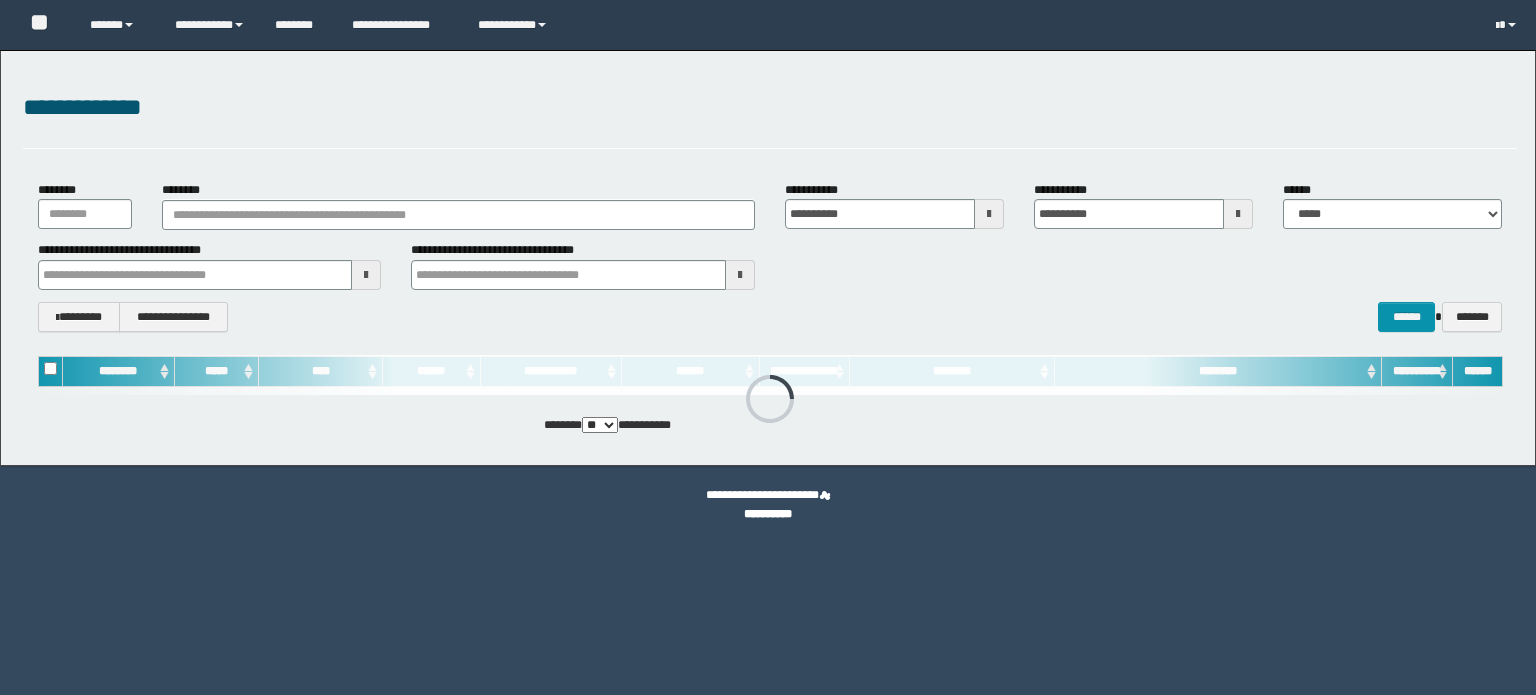 scroll, scrollTop: 0, scrollLeft: 0, axis: both 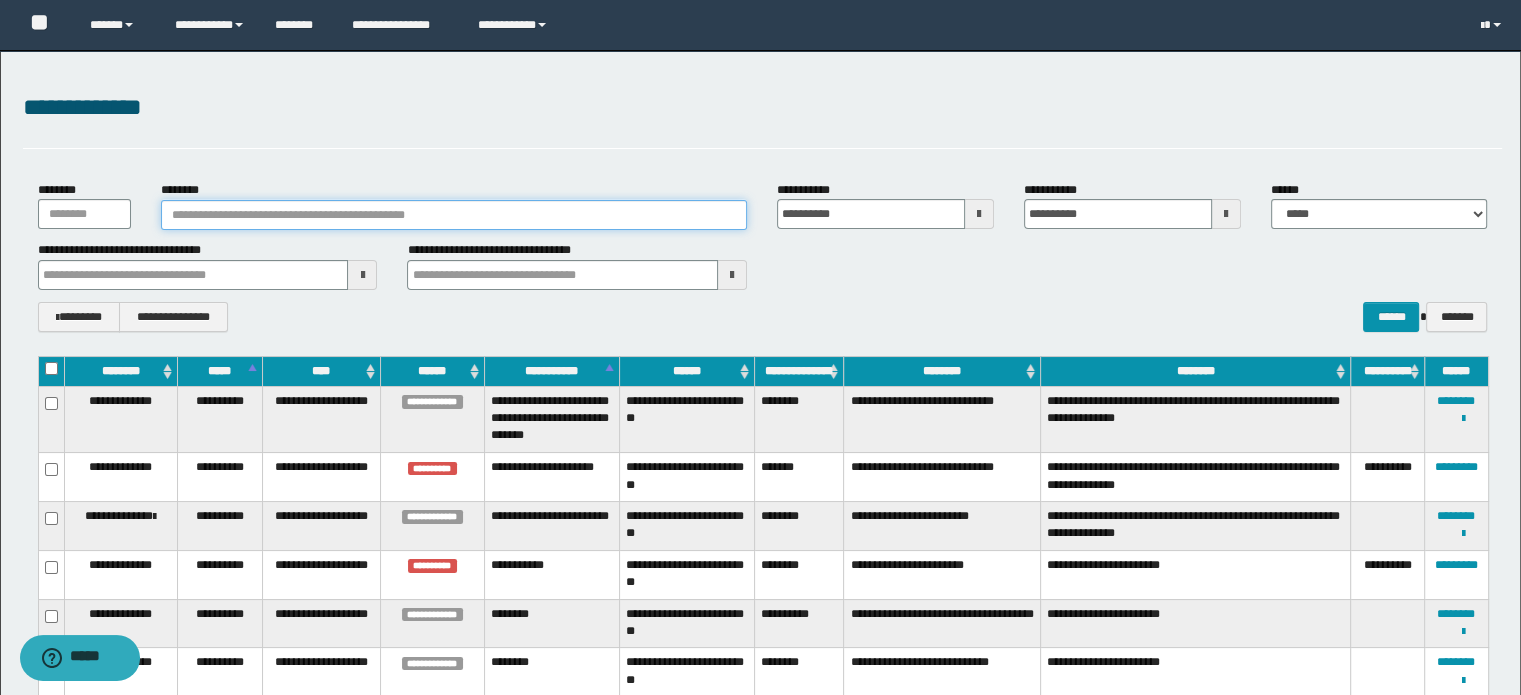 click on "********" at bounding box center (454, 215) 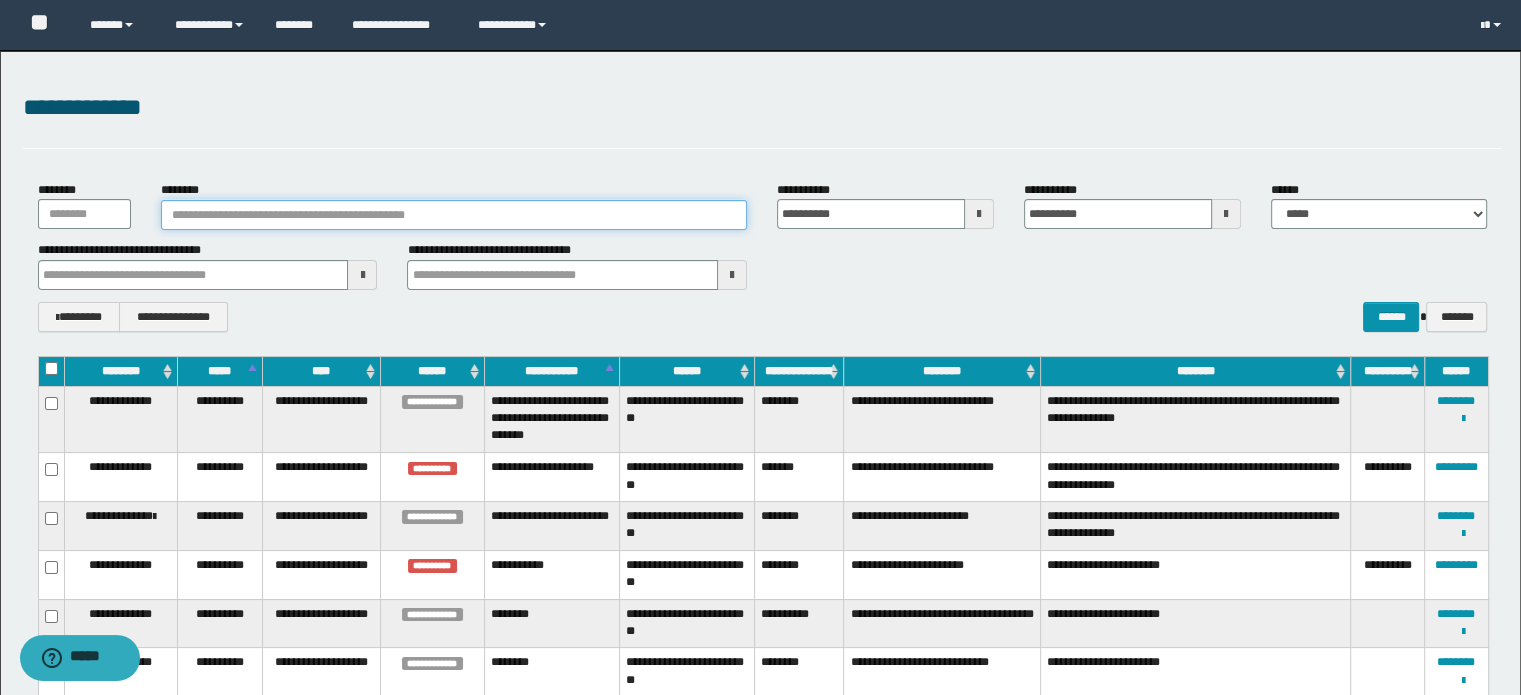 paste on "**********" 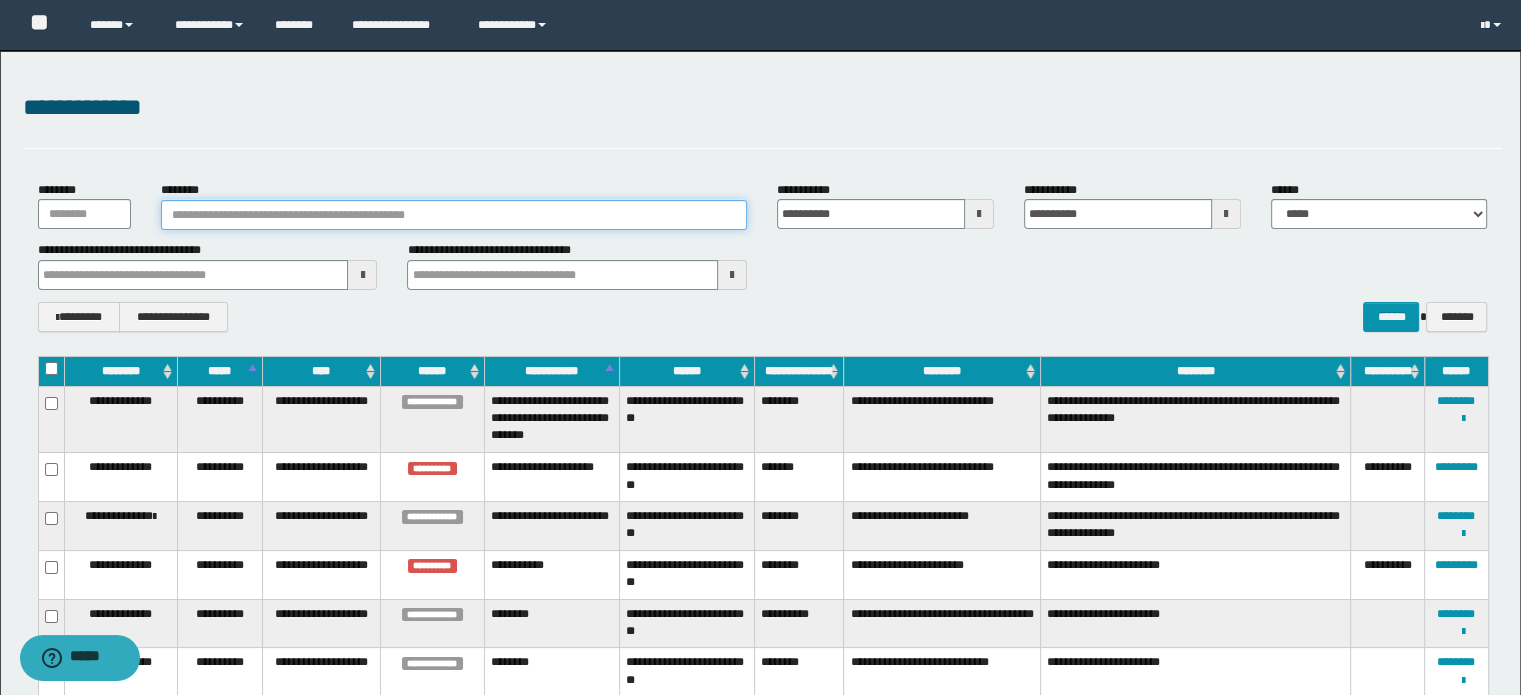 type on "**********" 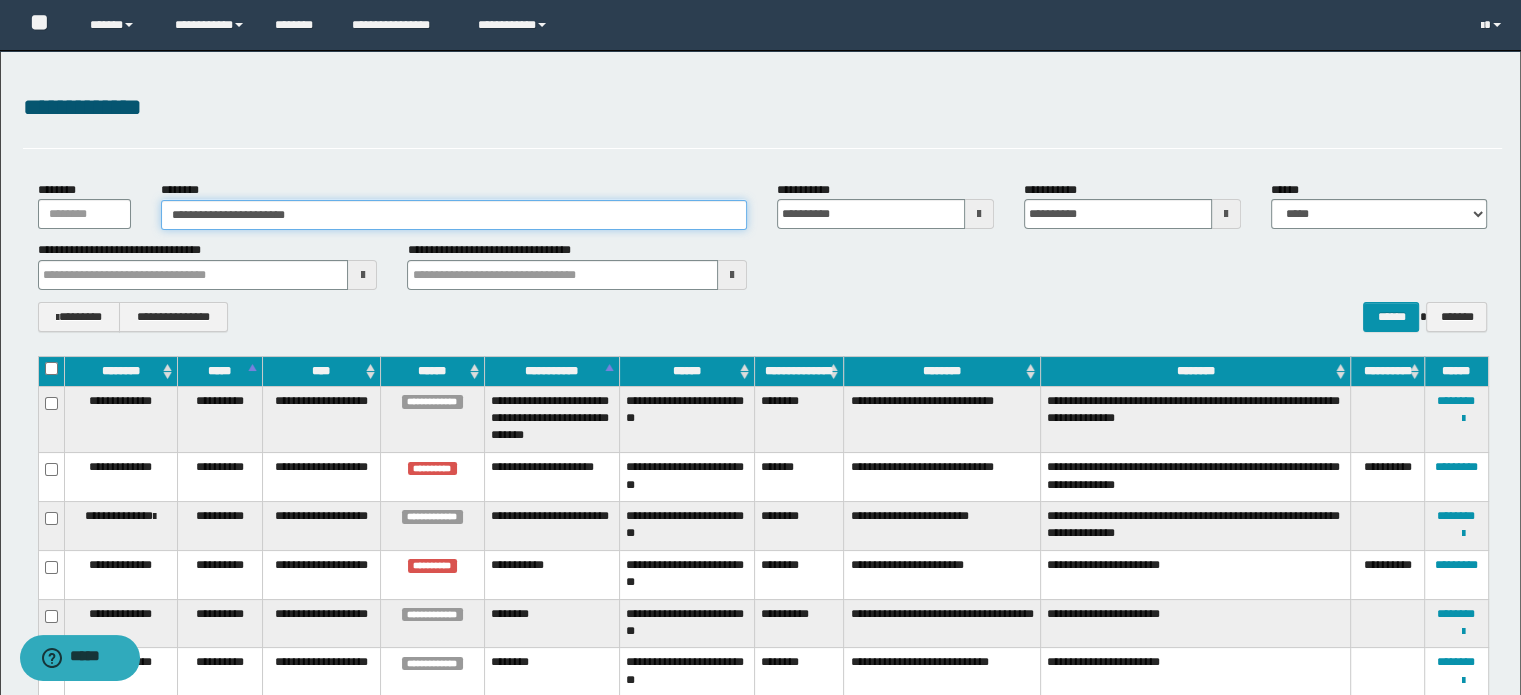 type on "**********" 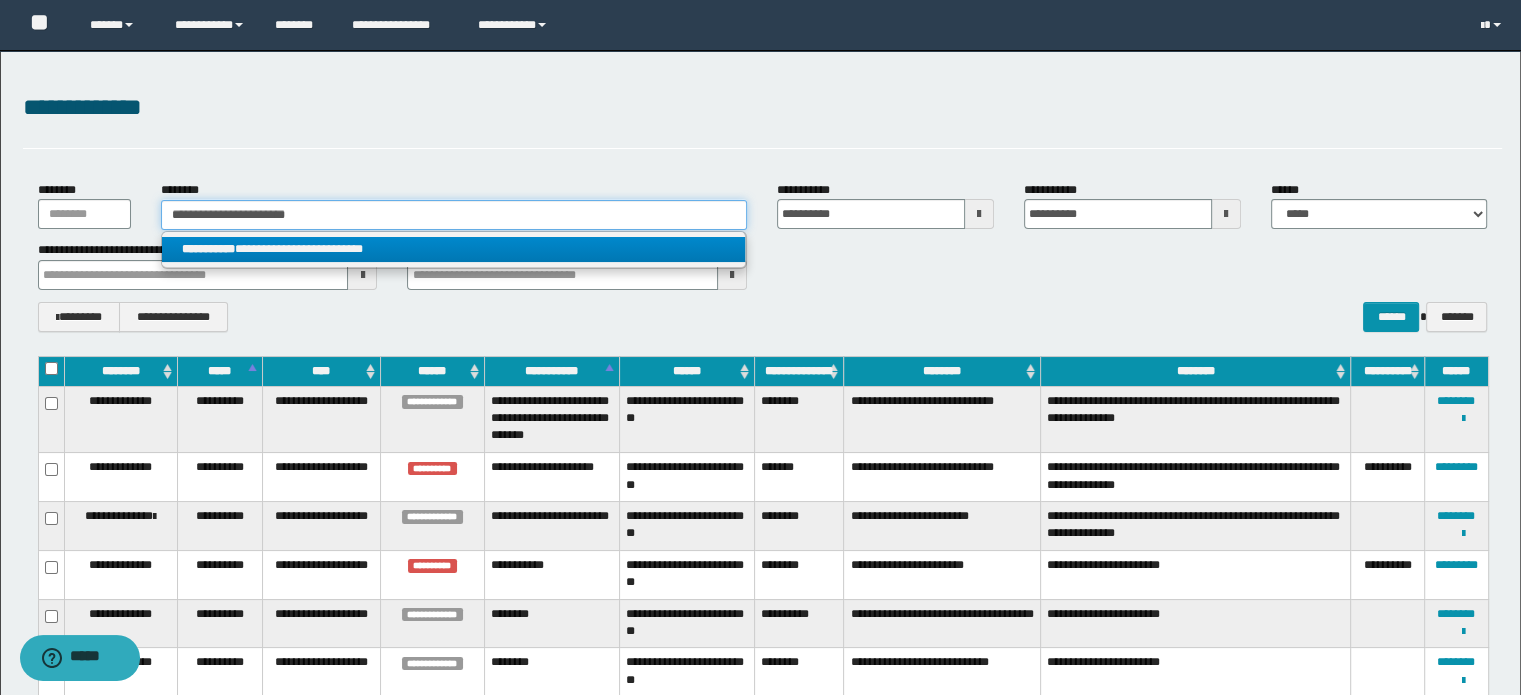 type on "**********" 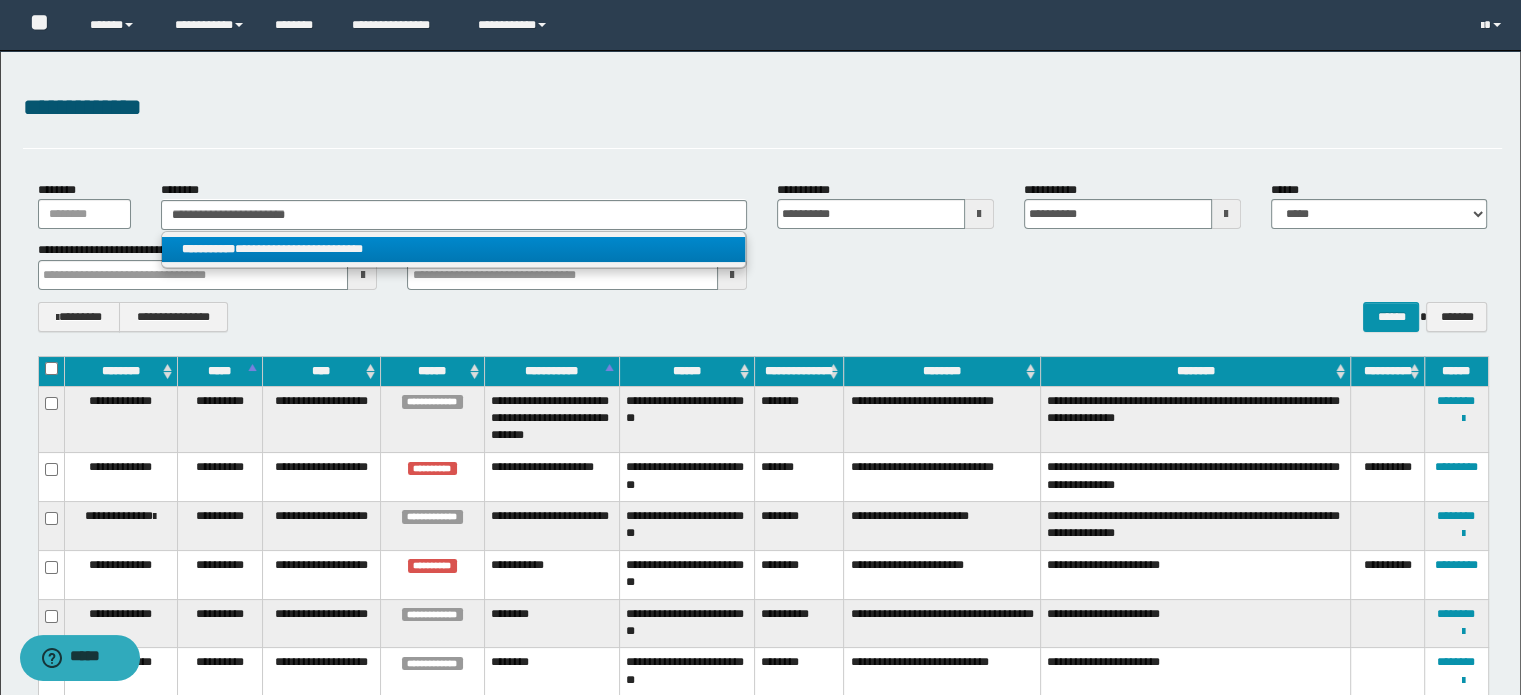 click on "**********" at bounding box center [454, 249] 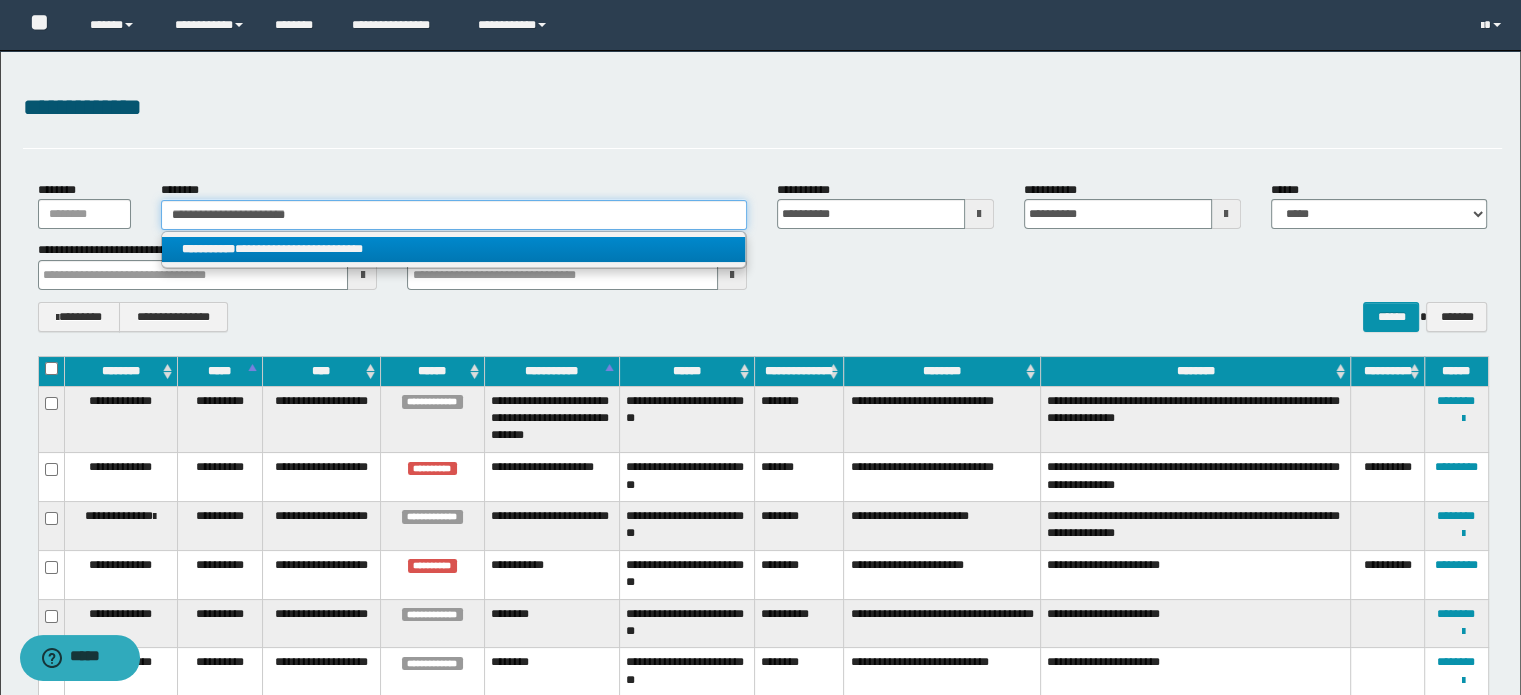 type 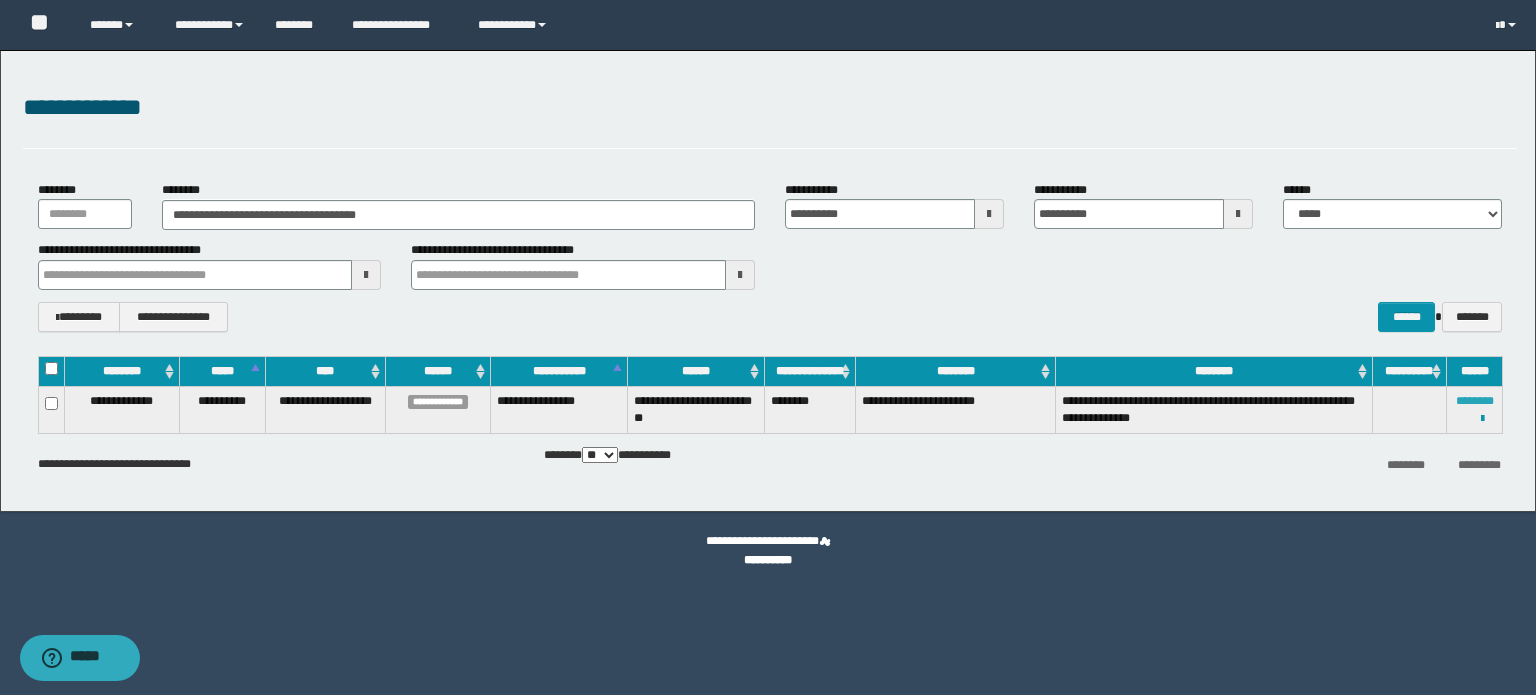 click on "********" at bounding box center [1475, 401] 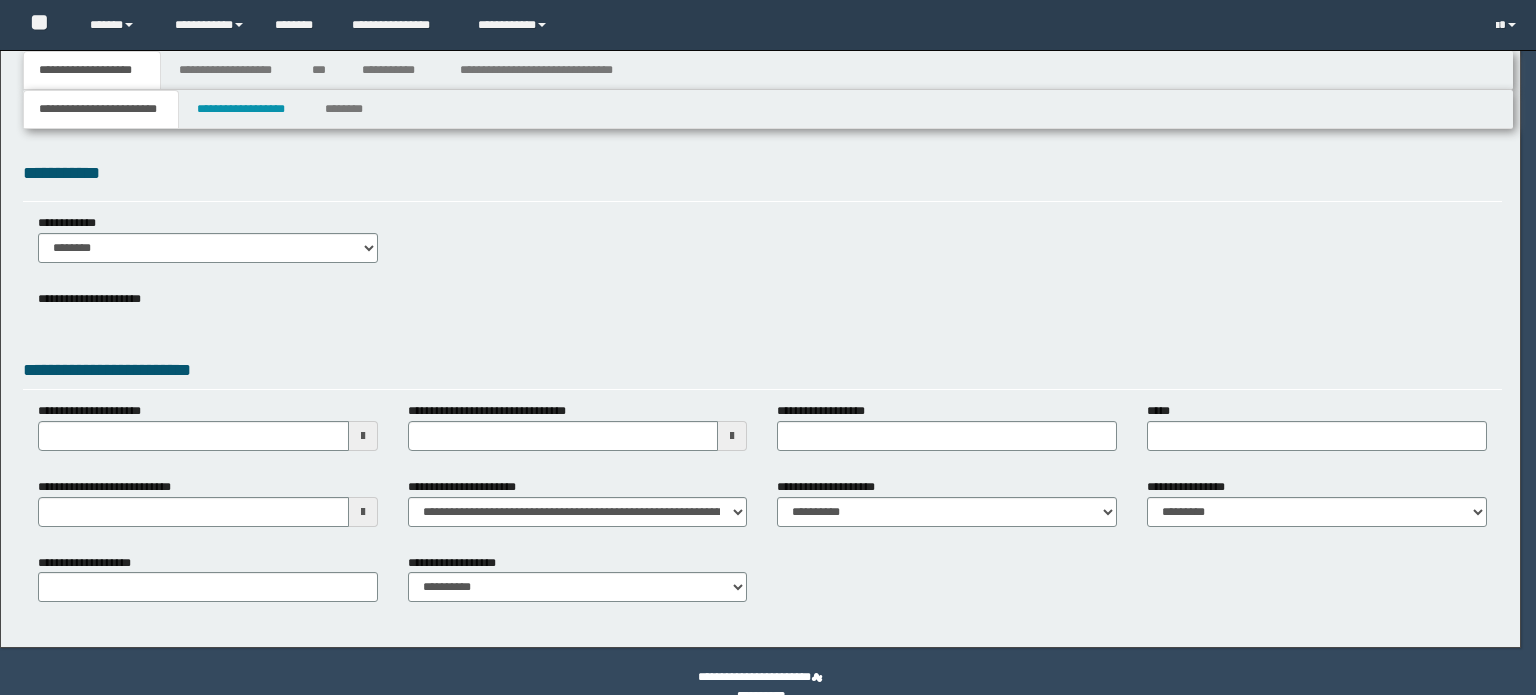 scroll, scrollTop: 0, scrollLeft: 0, axis: both 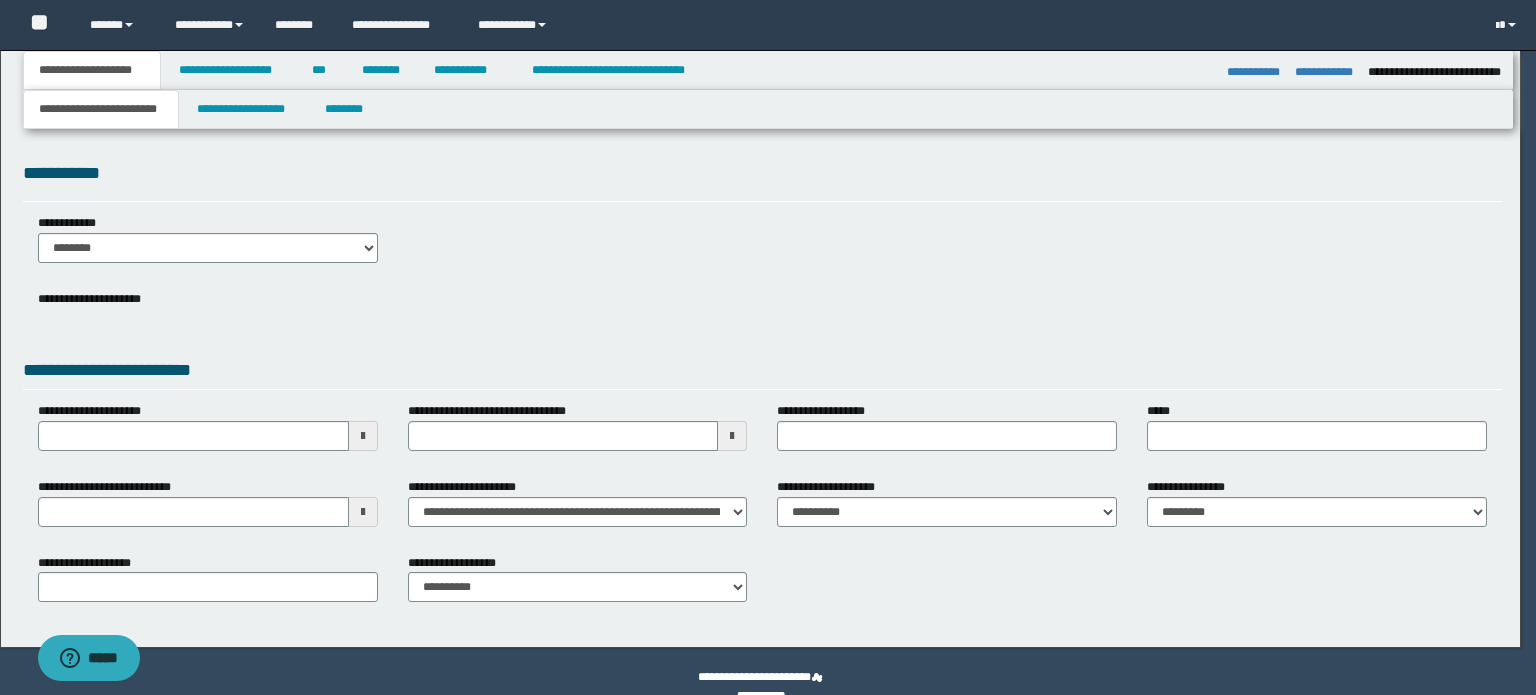 select on "*" 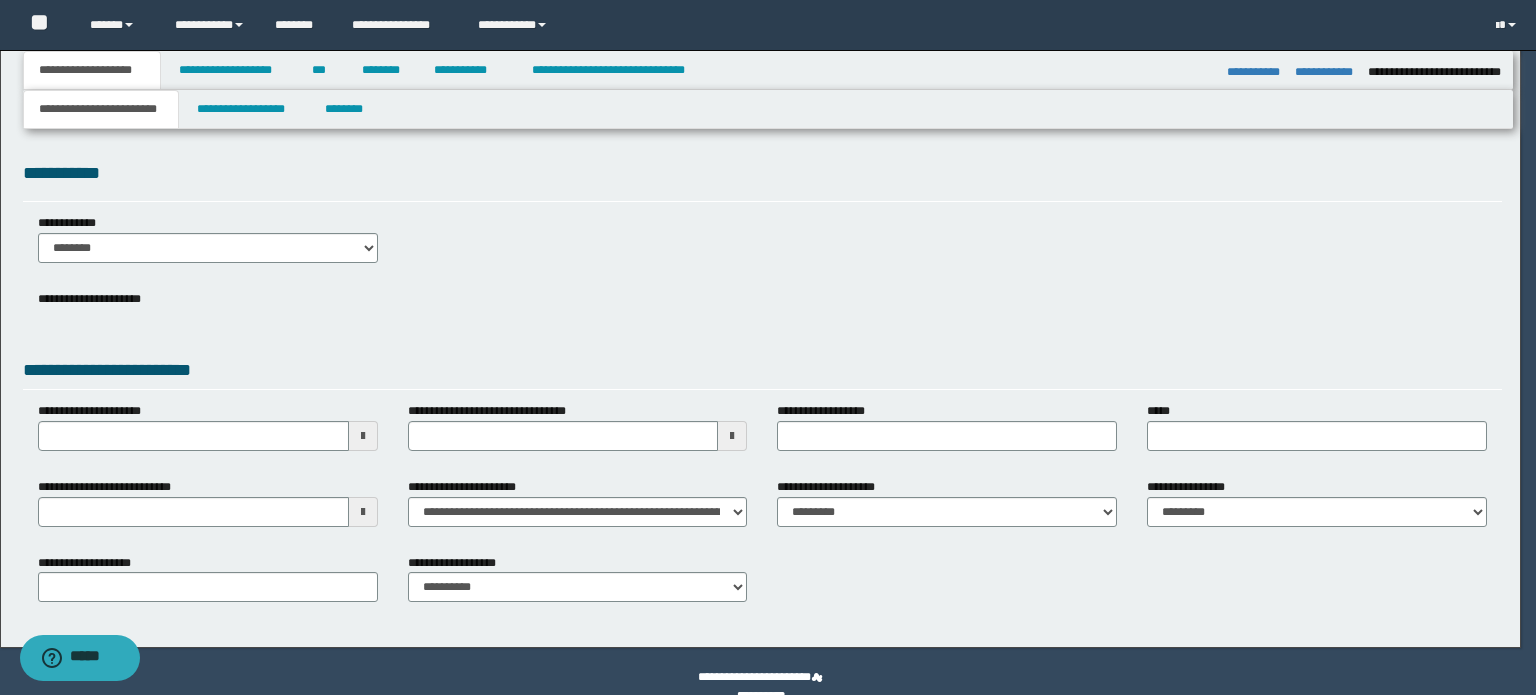 scroll, scrollTop: 0, scrollLeft: 0, axis: both 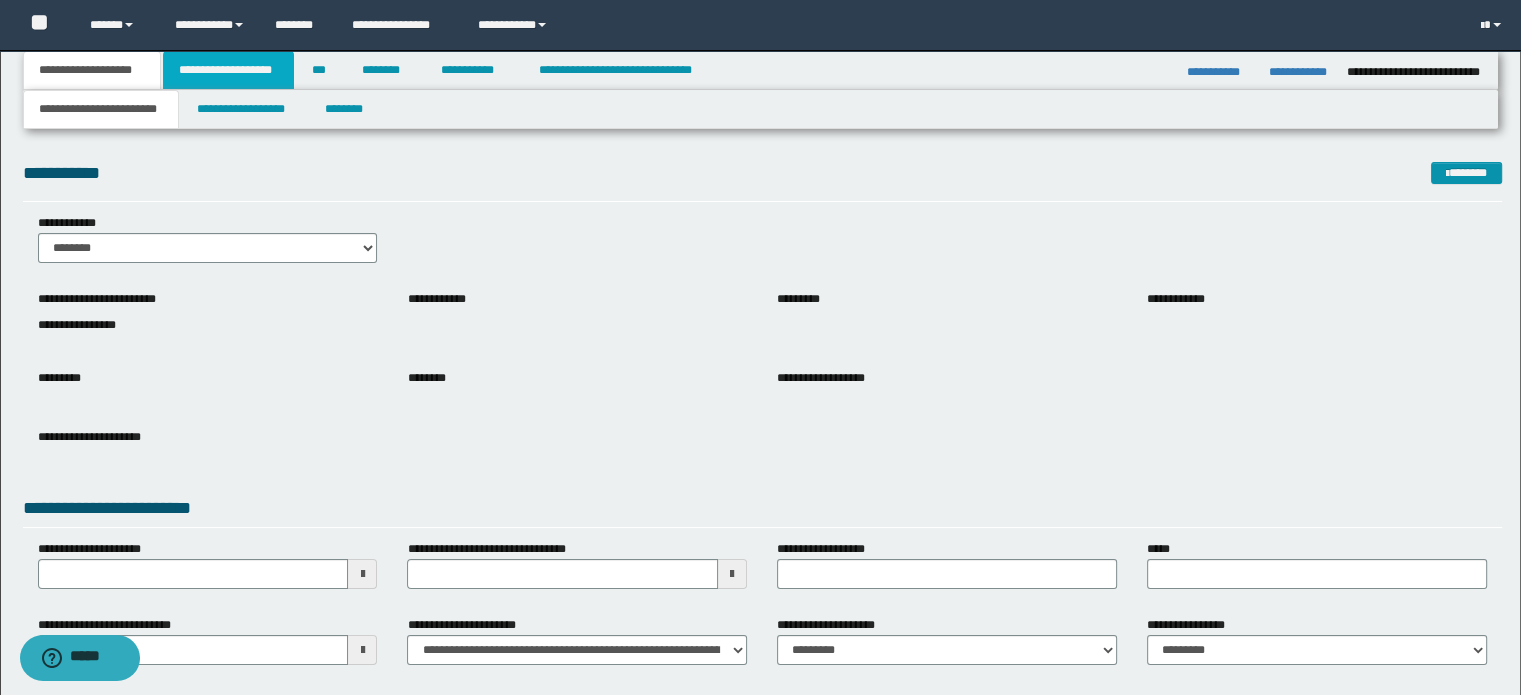click on "**********" at bounding box center [228, 70] 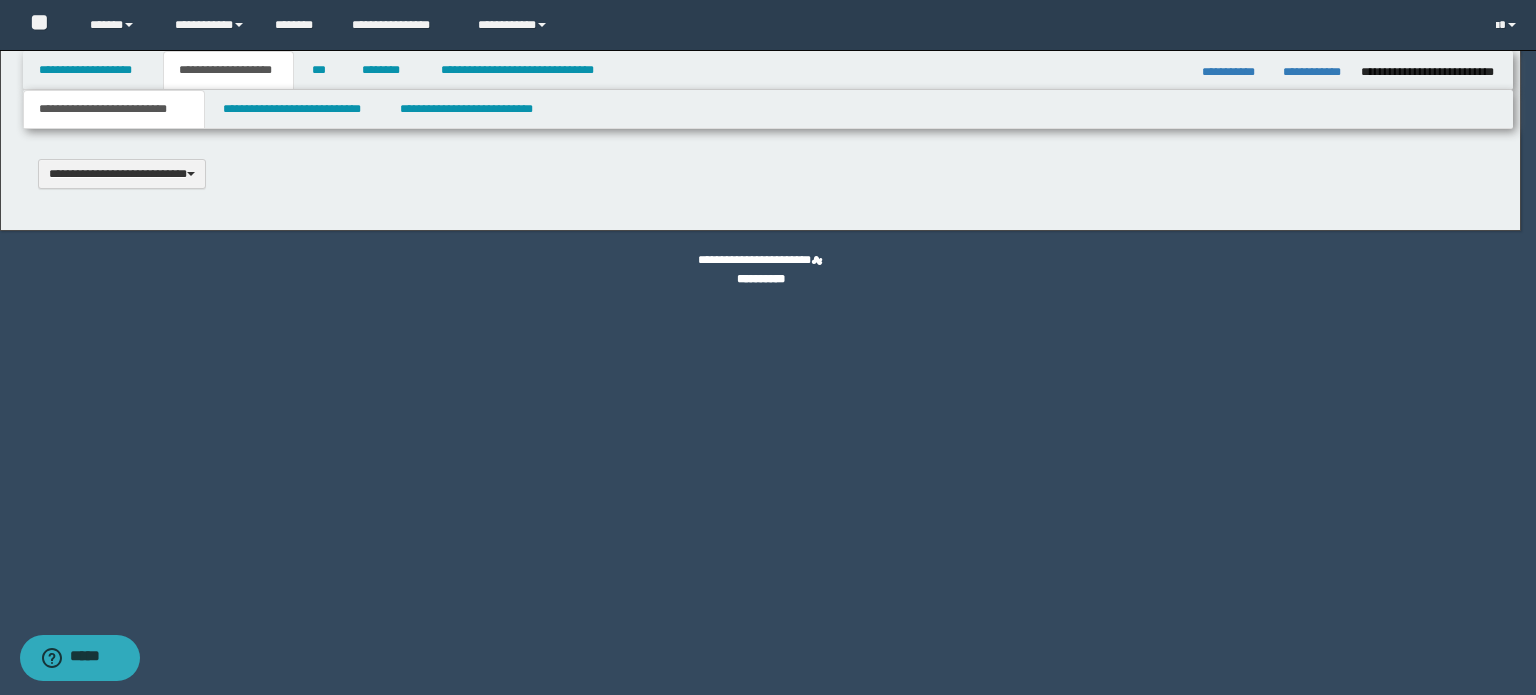 type 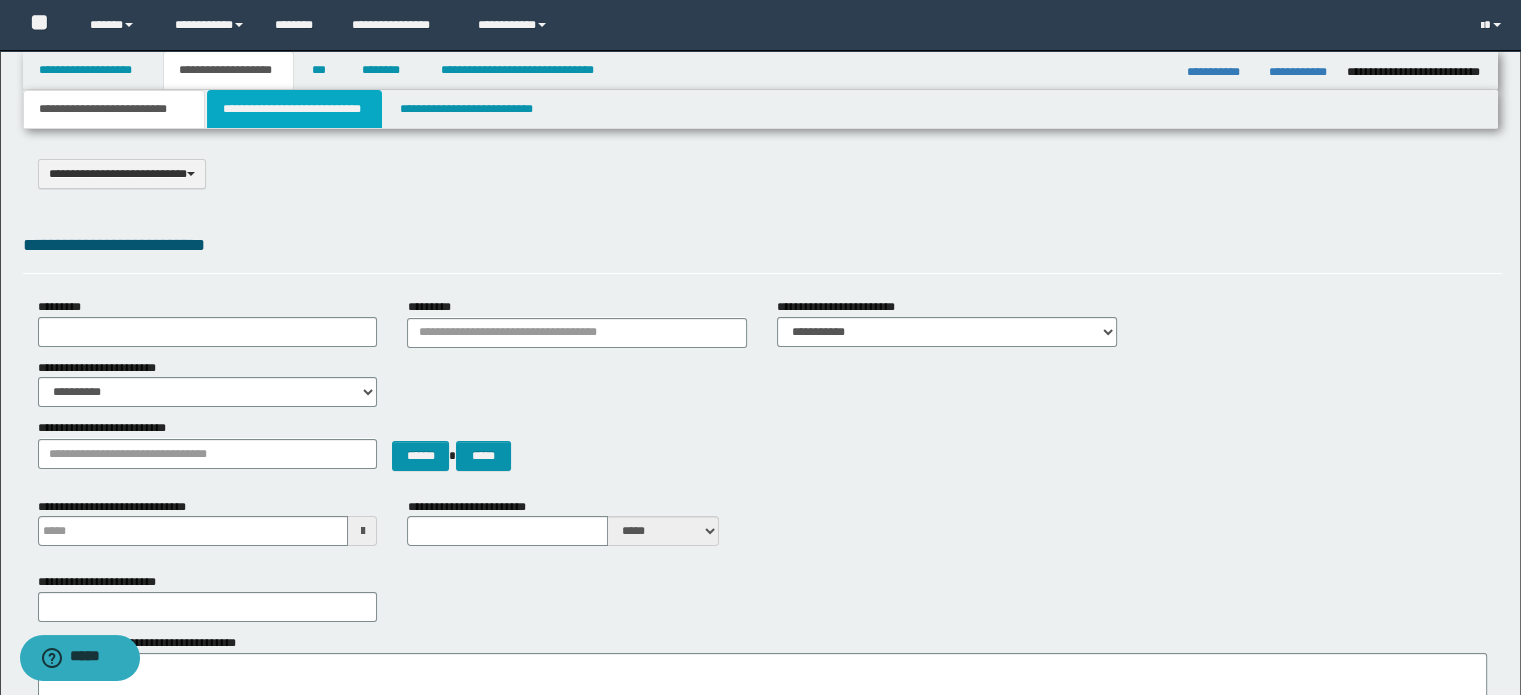 click on "**********" at bounding box center (294, 109) 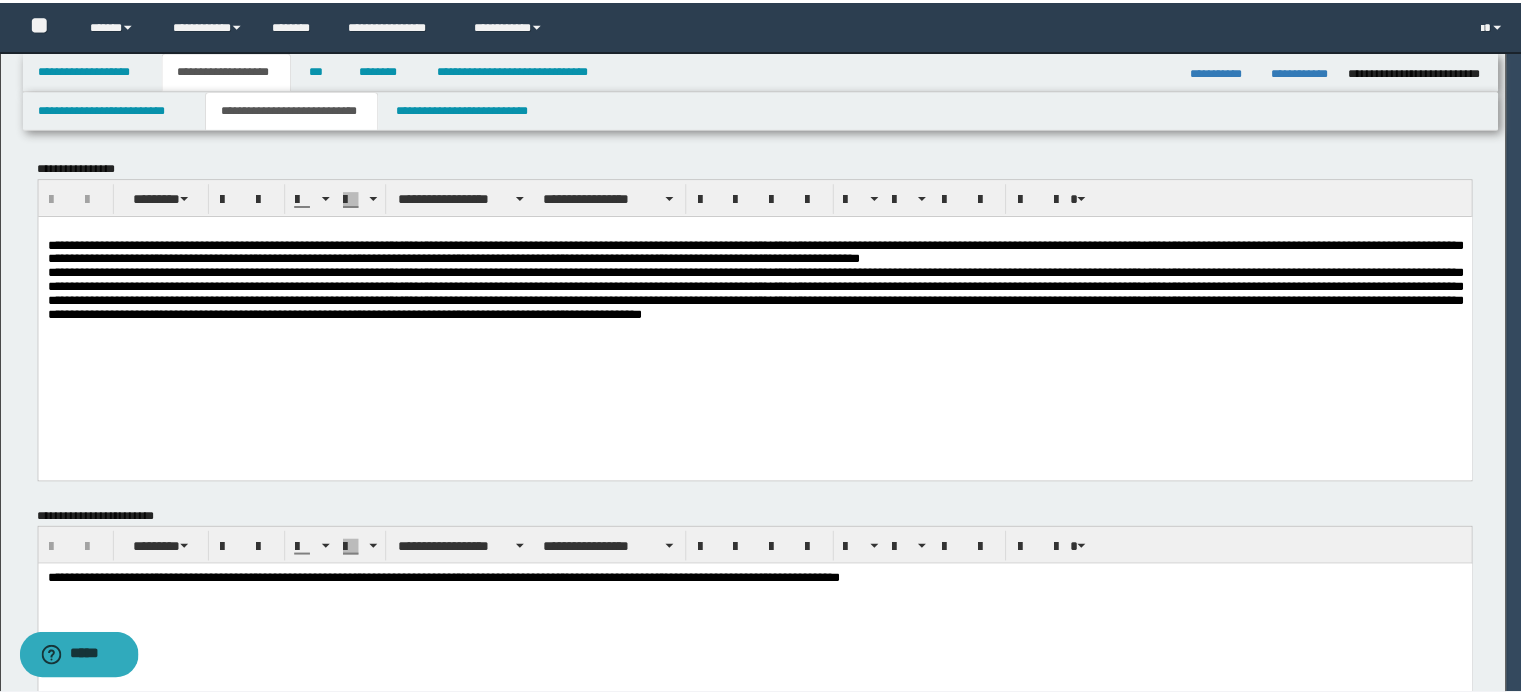 scroll, scrollTop: 0, scrollLeft: 0, axis: both 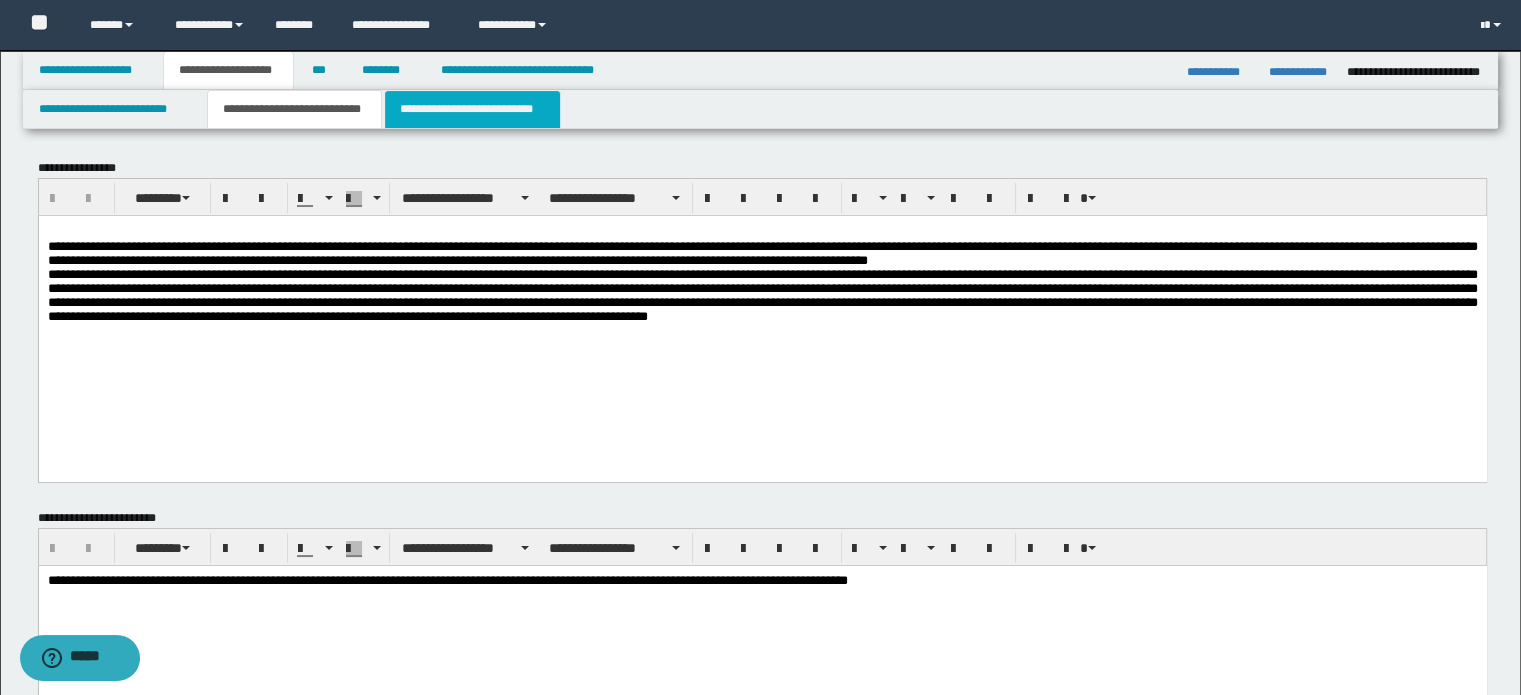 click on "**********" at bounding box center (472, 109) 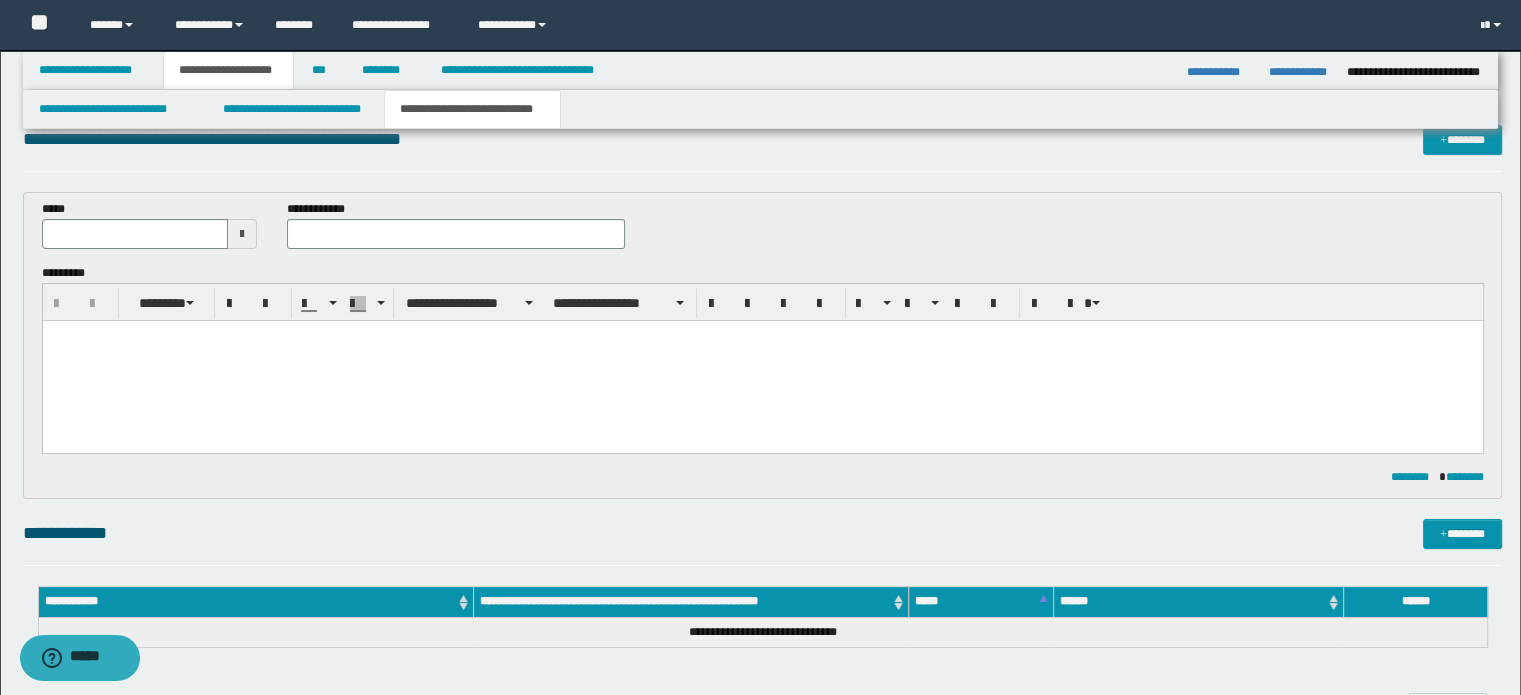 scroll, scrollTop: 0, scrollLeft: 0, axis: both 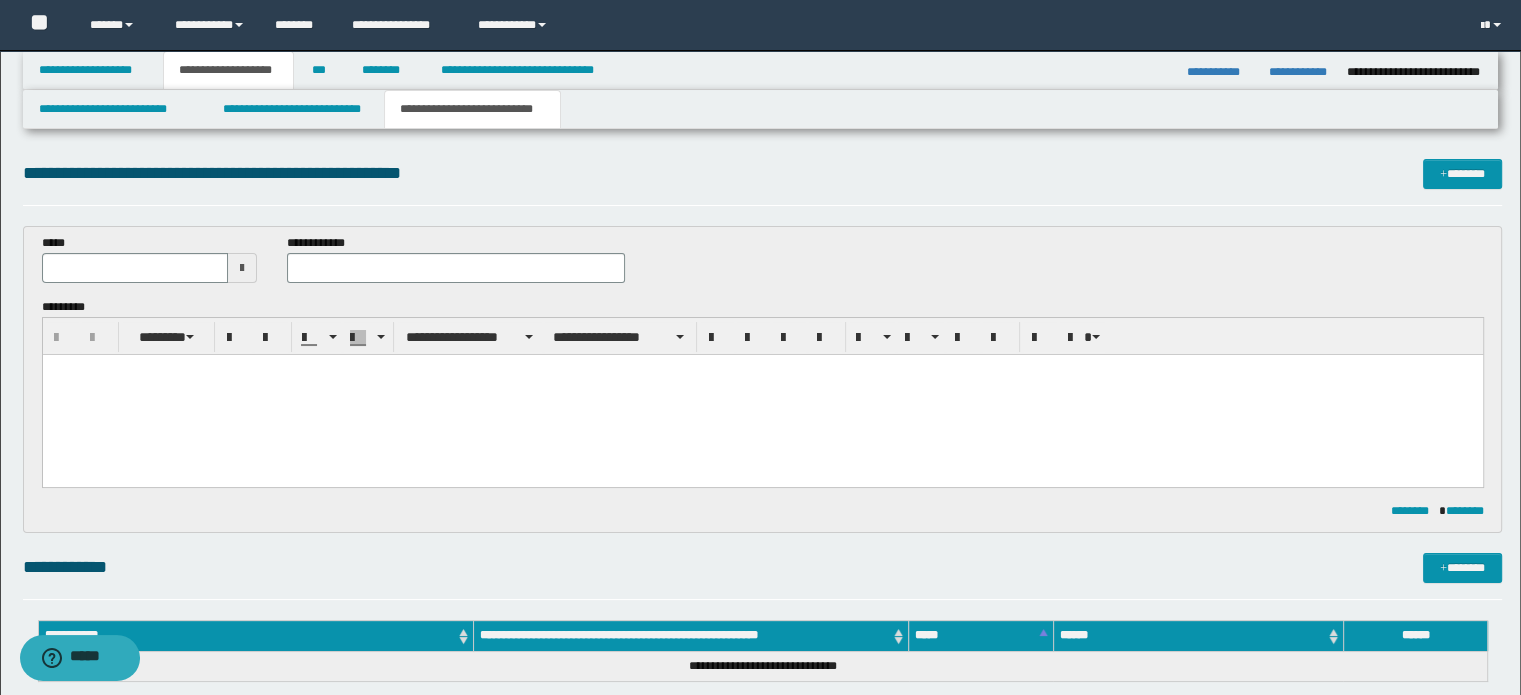 click at bounding box center [762, 394] 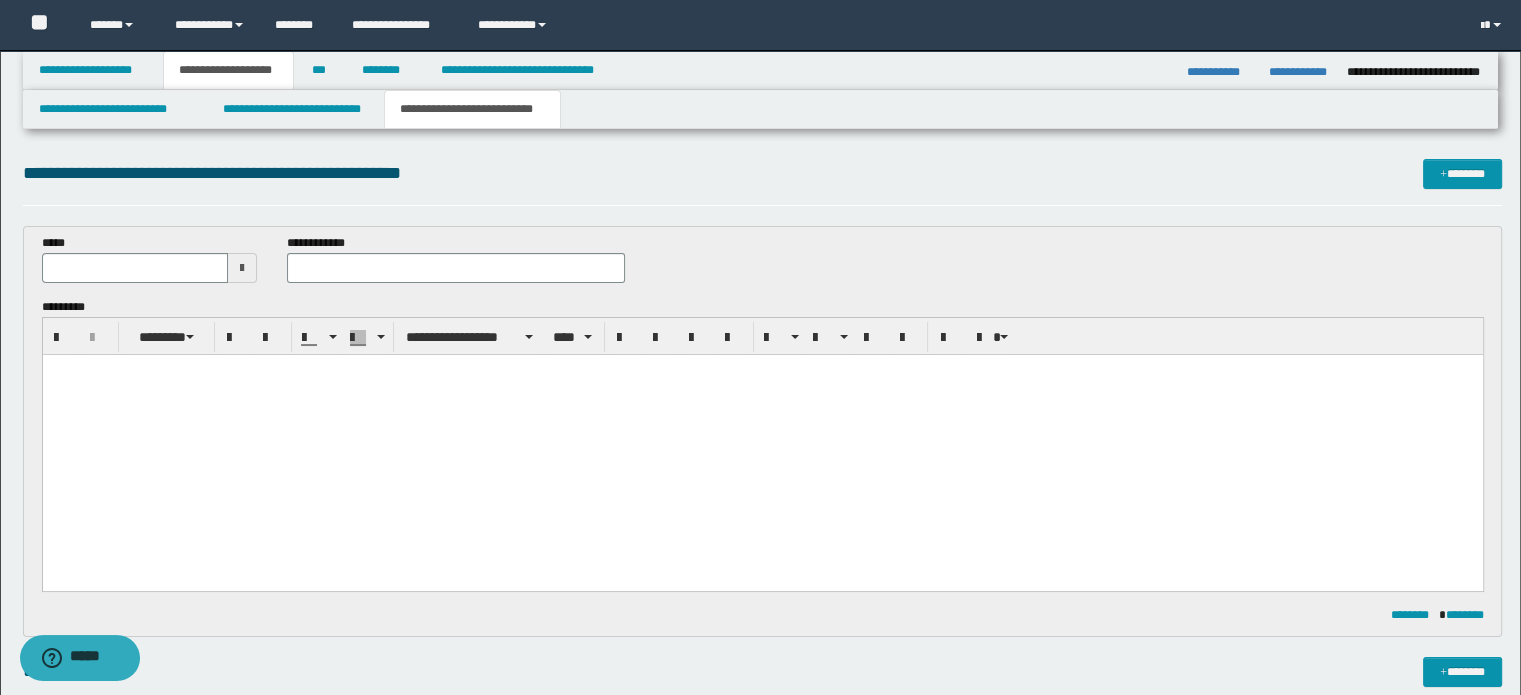 type 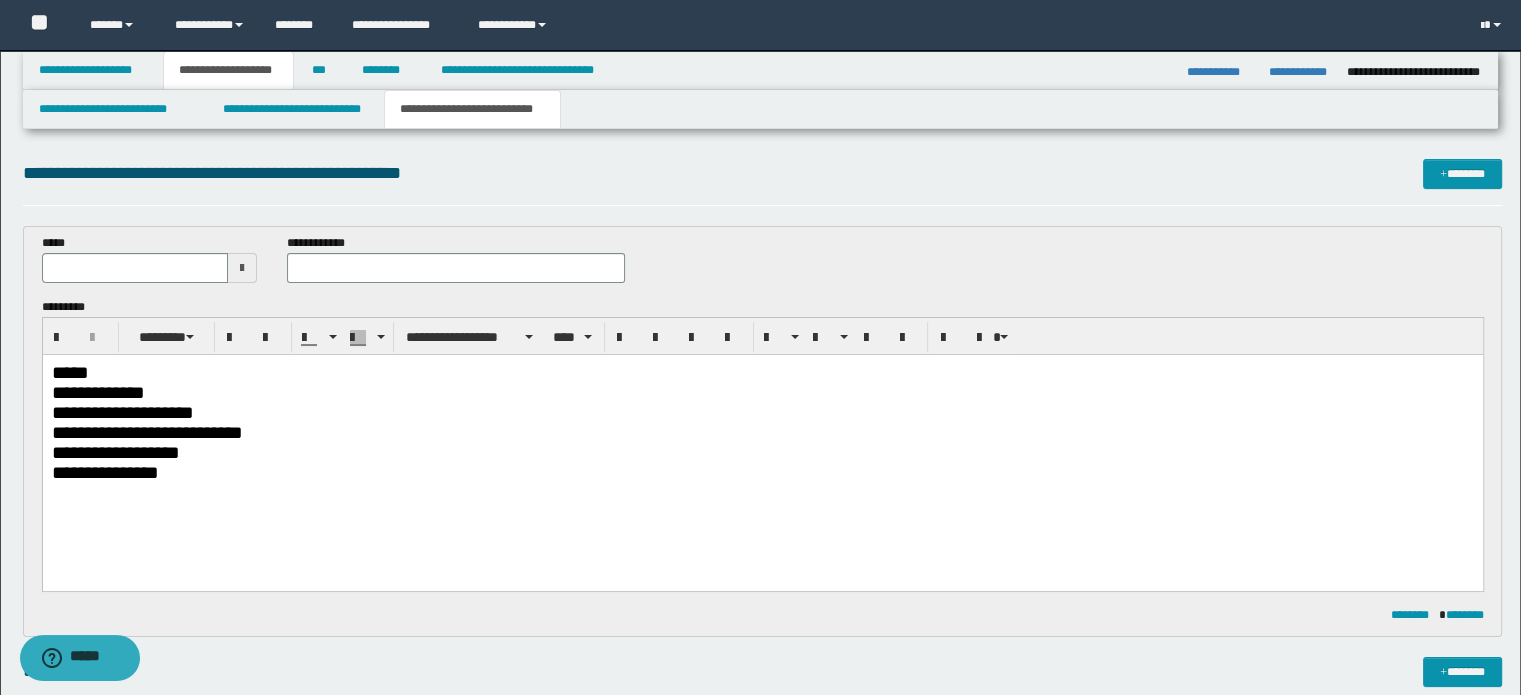 click on "*****" at bounding box center (762, 372) 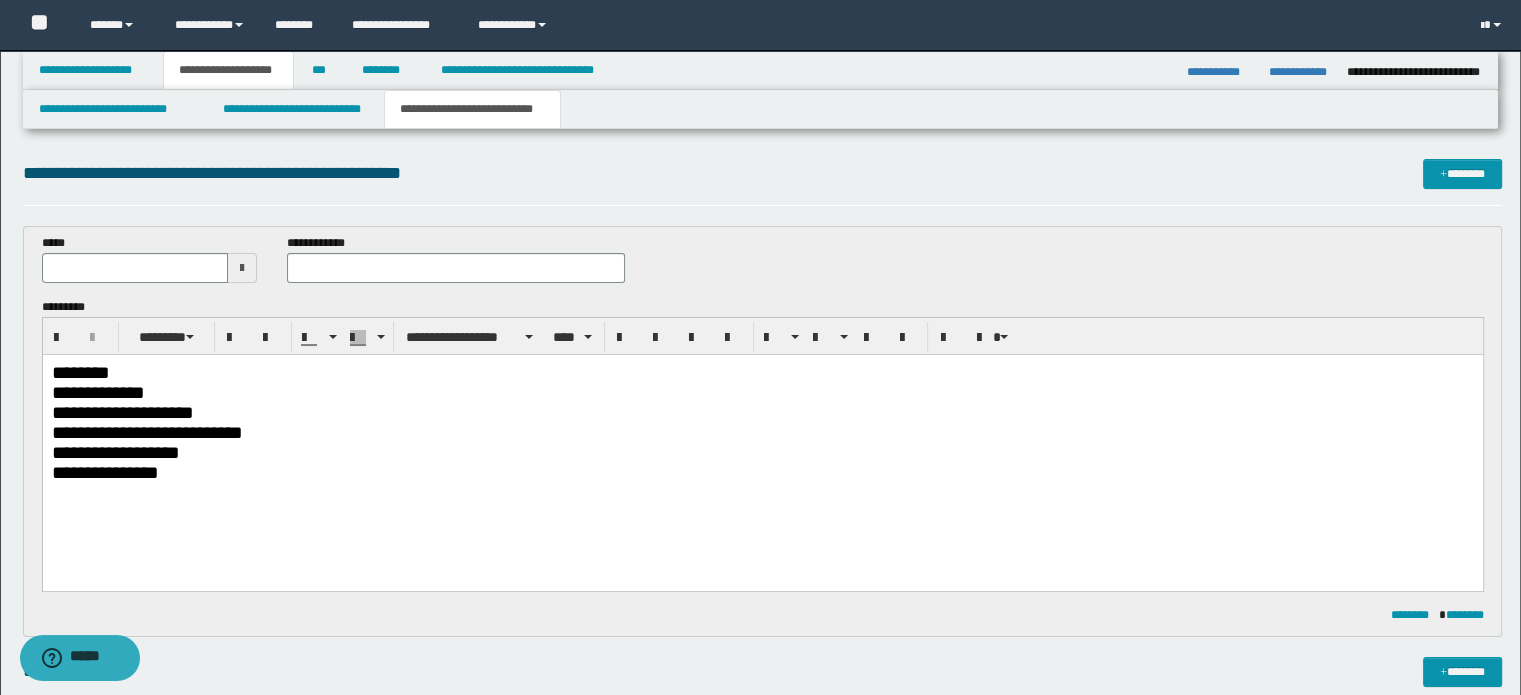 click on "********" at bounding box center [762, 372] 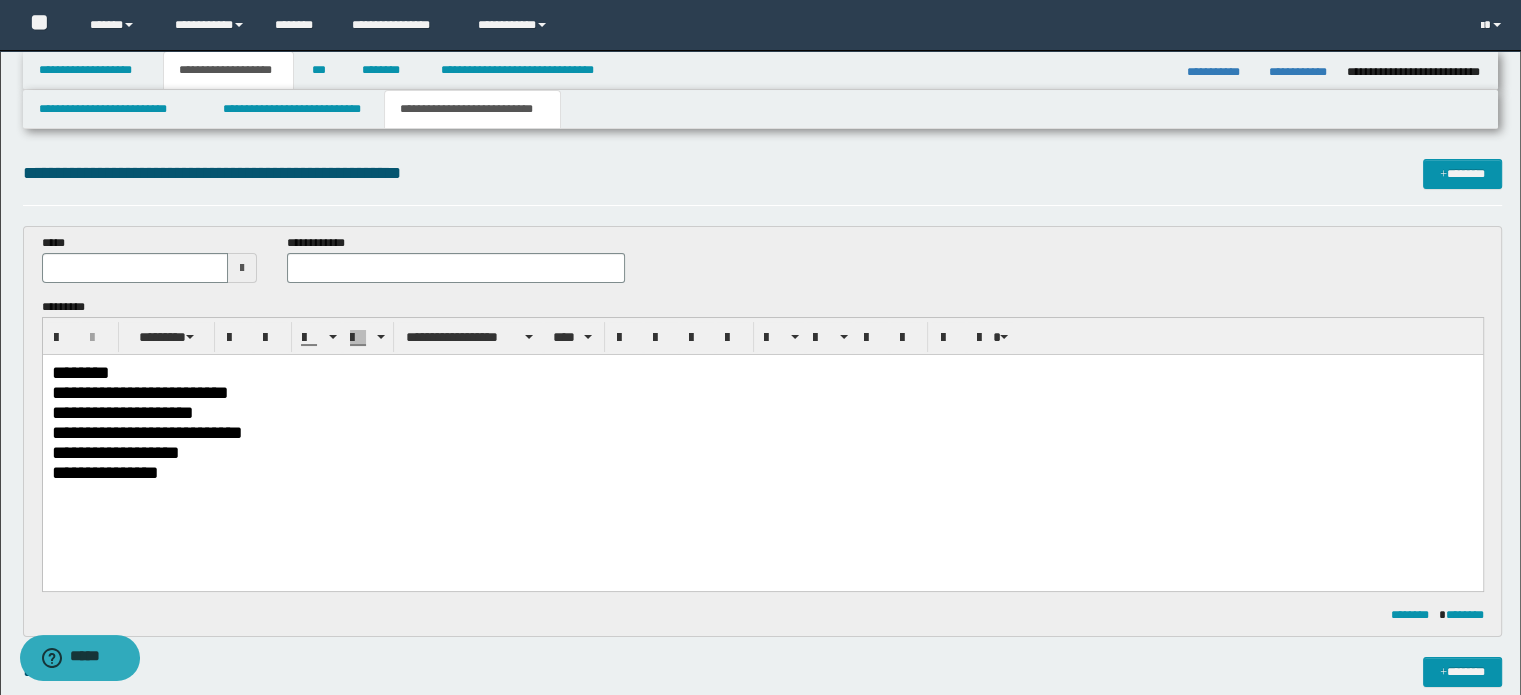 click on "**********" at bounding box center (762, 412) 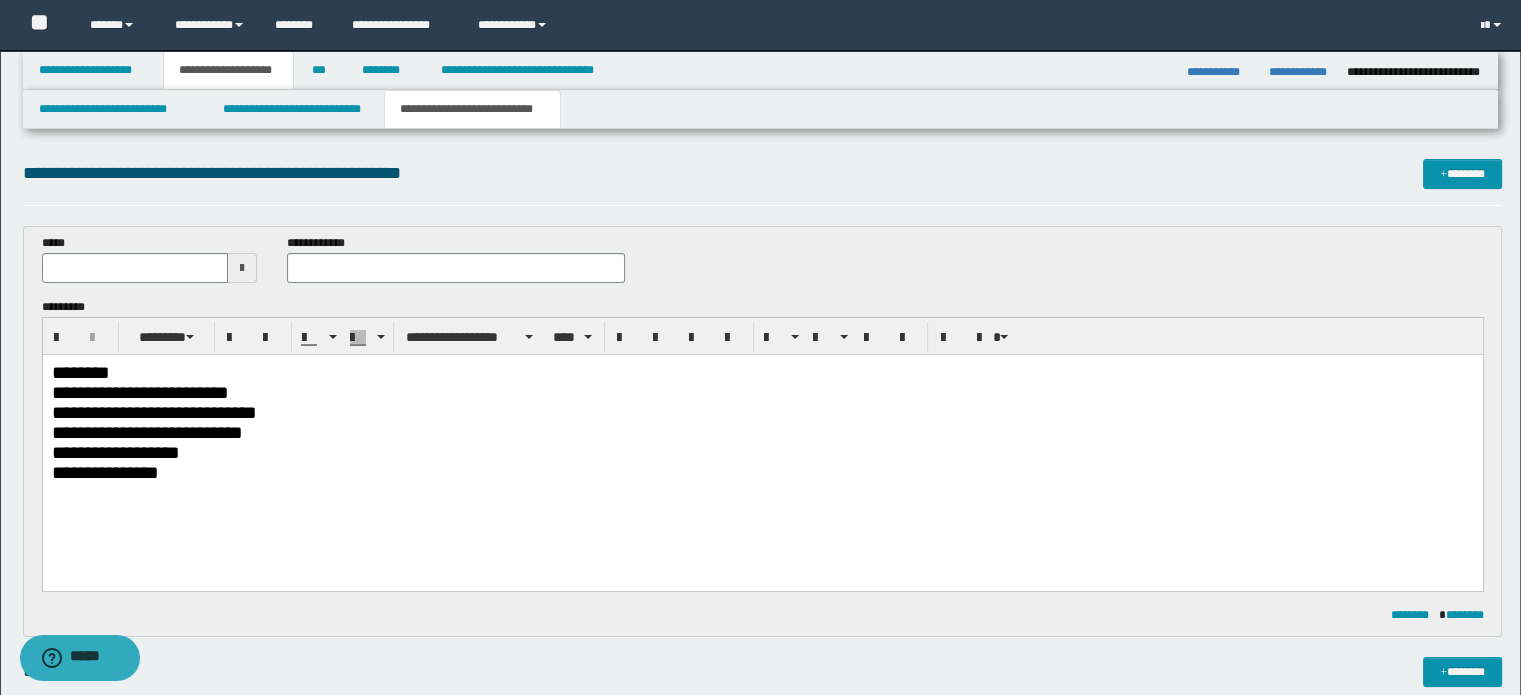 click on "**********" at bounding box center [762, 432] 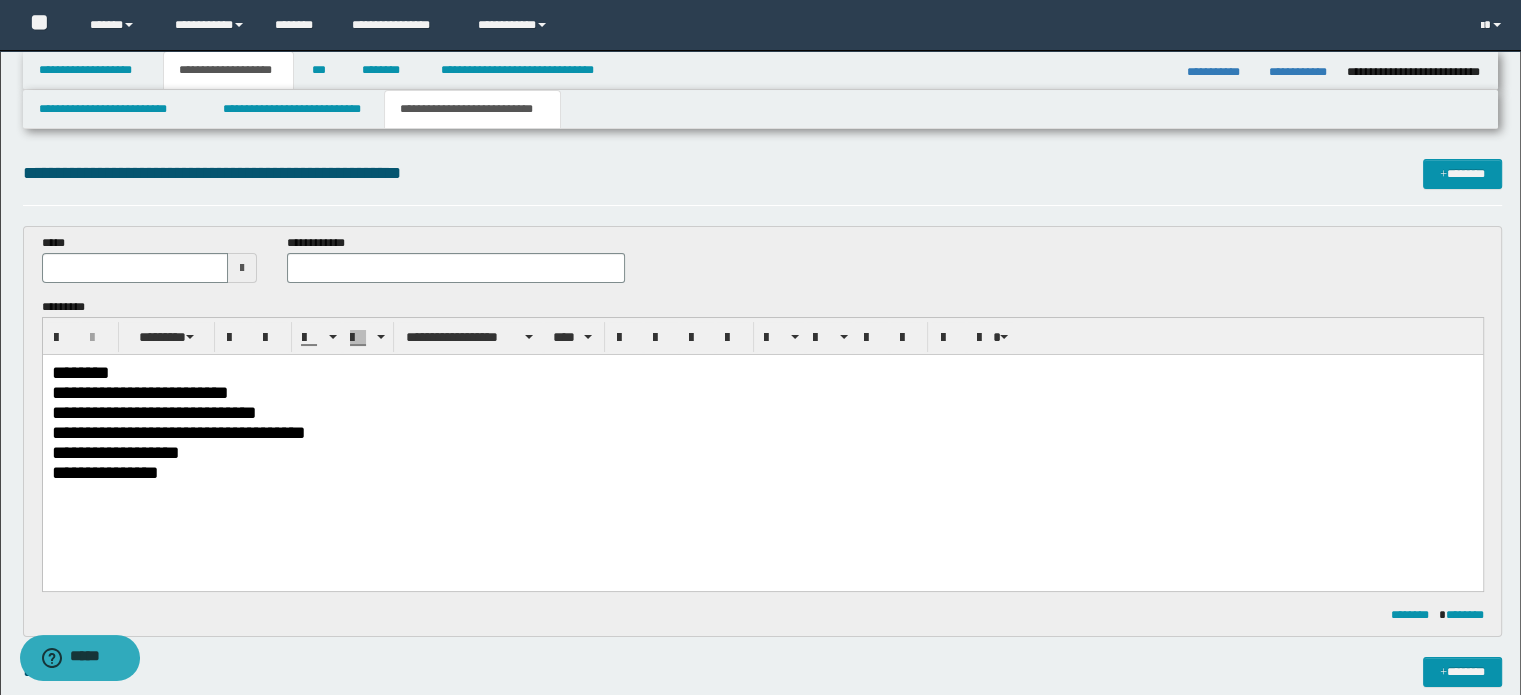 click on "**********" at bounding box center (762, 452) 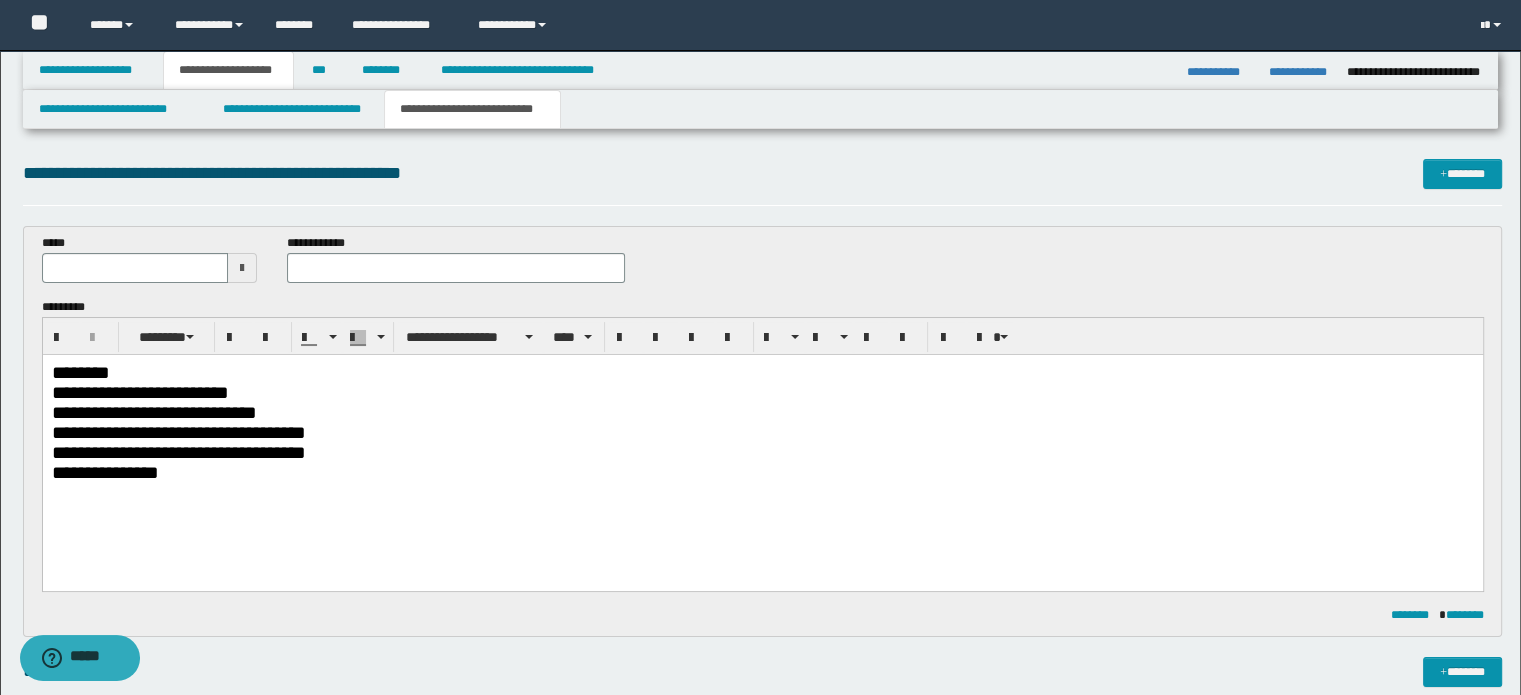 click on "**********" at bounding box center (762, 472) 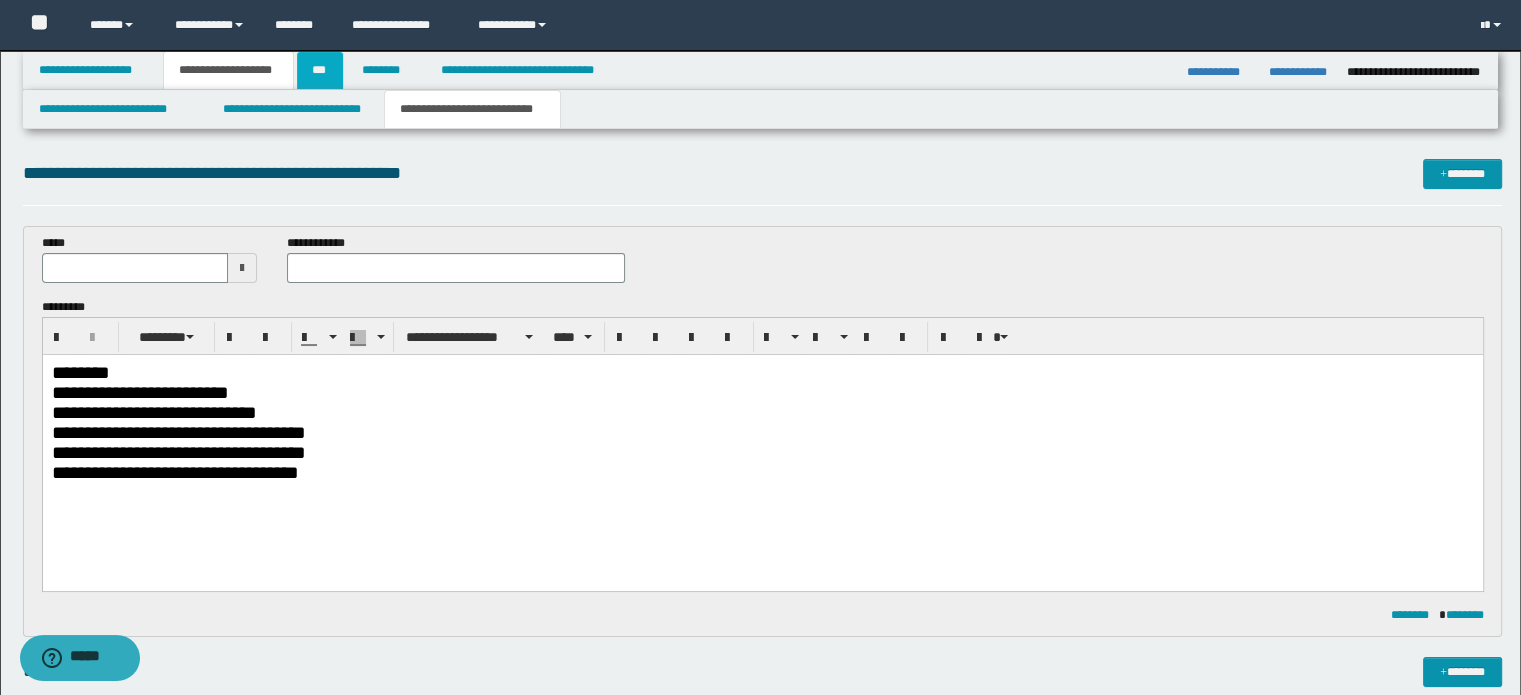 click on "***" at bounding box center [320, 70] 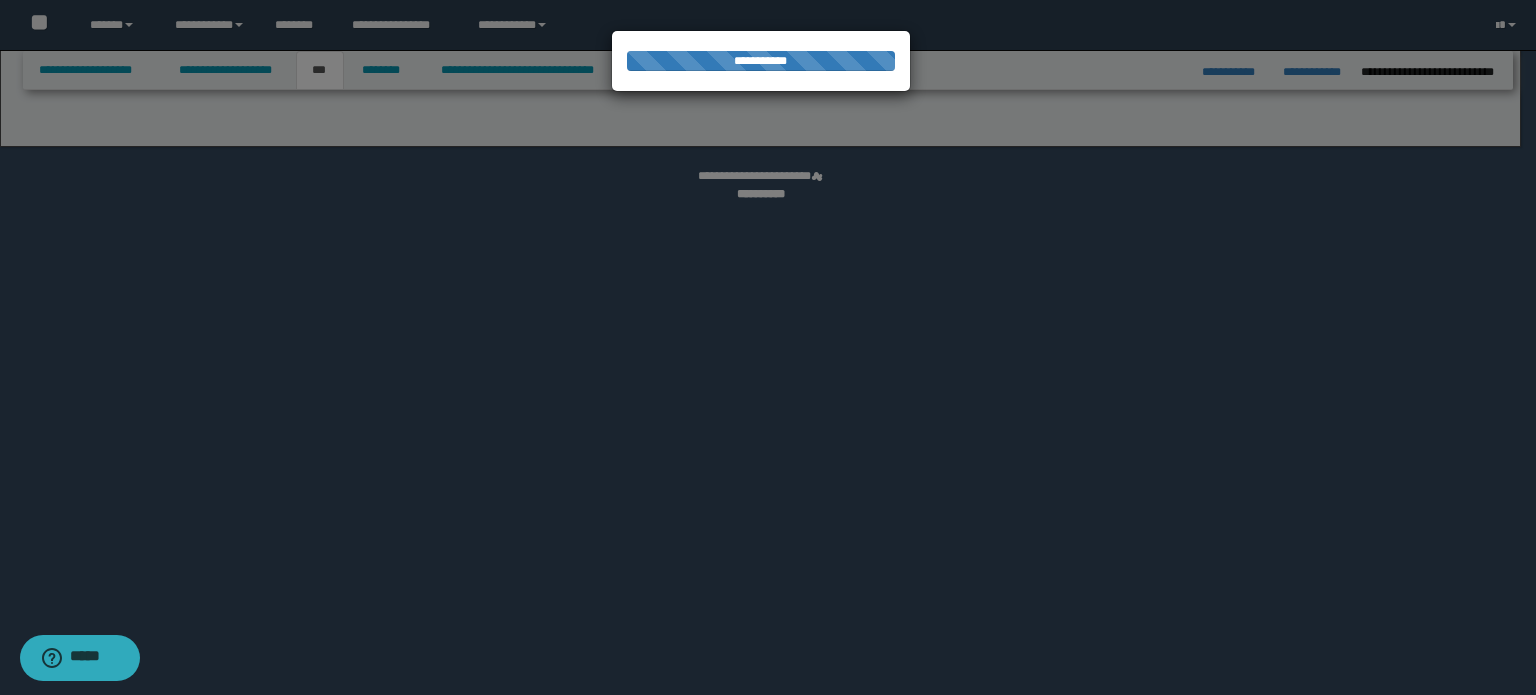 select on "**" 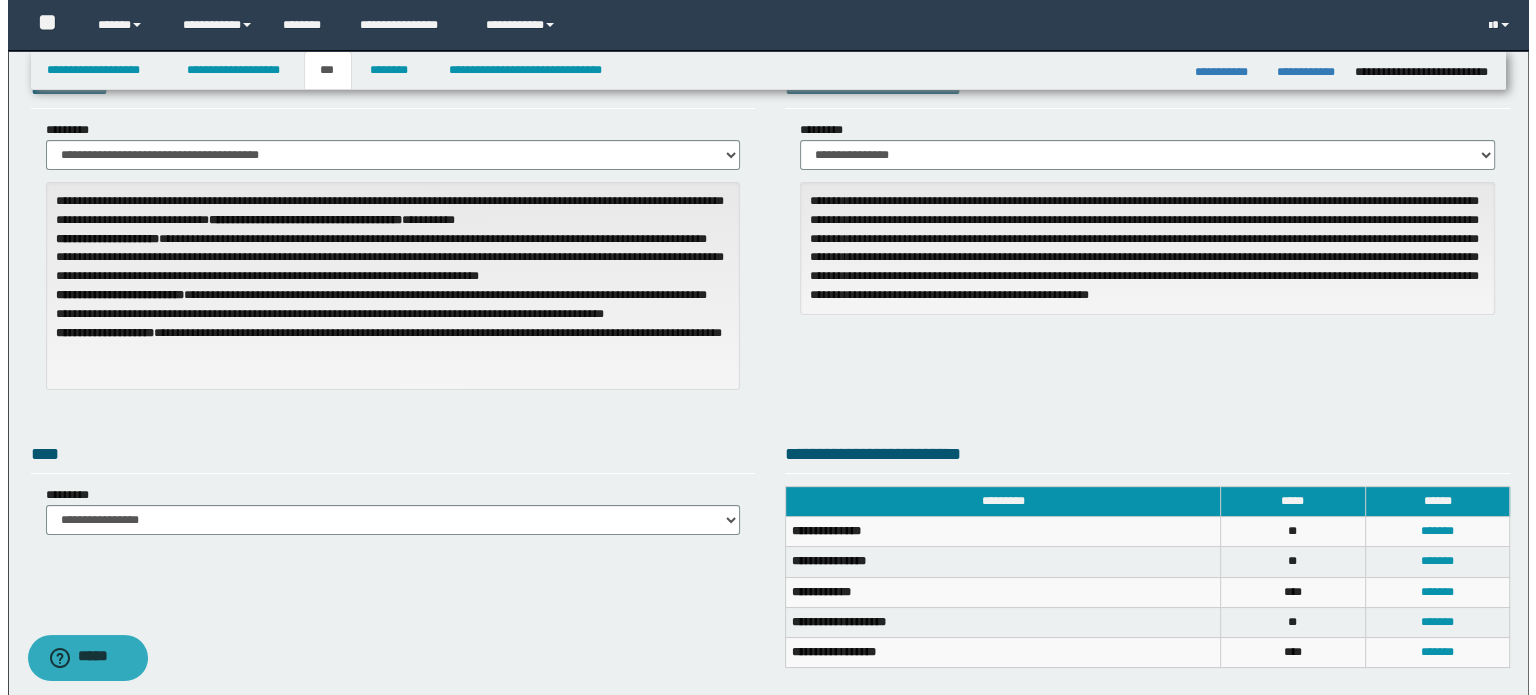 scroll, scrollTop: 300, scrollLeft: 0, axis: vertical 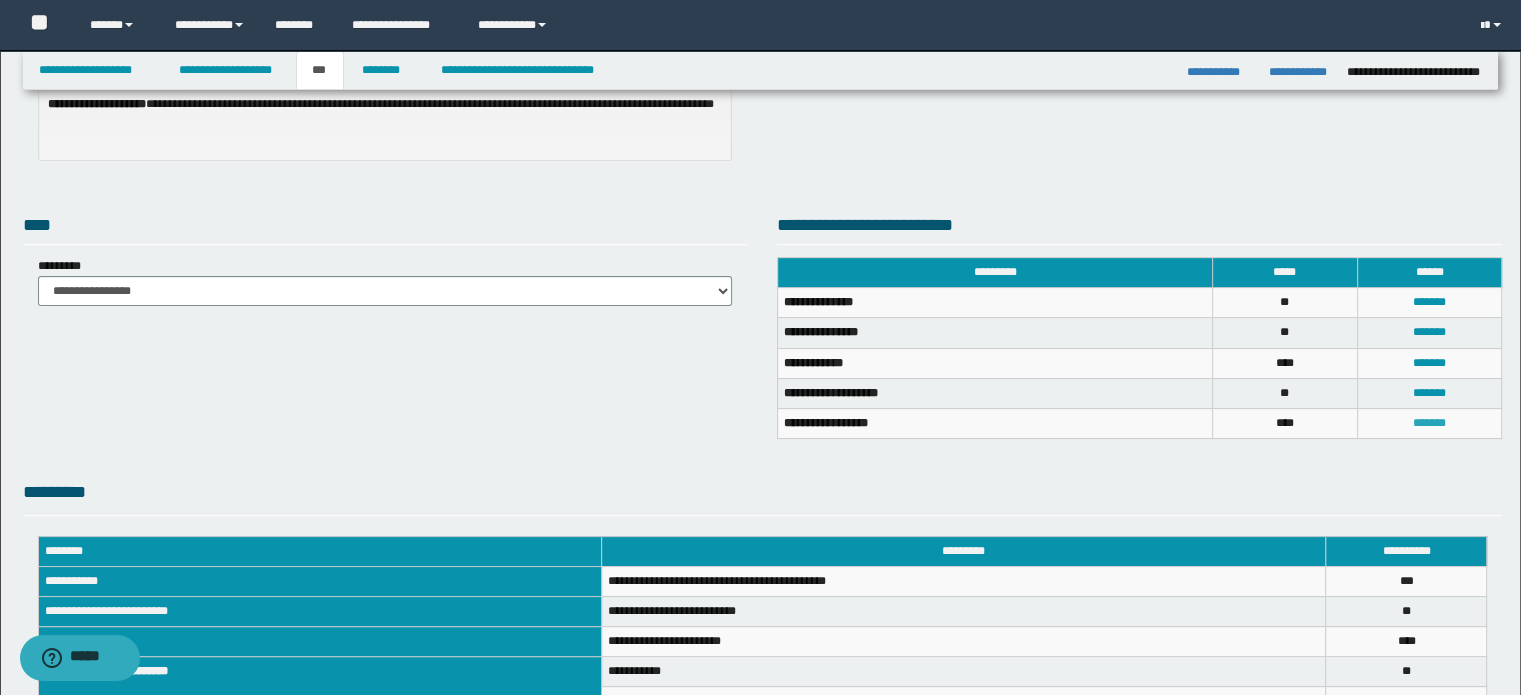 click on "*******" at bounding box center (1429, 423) 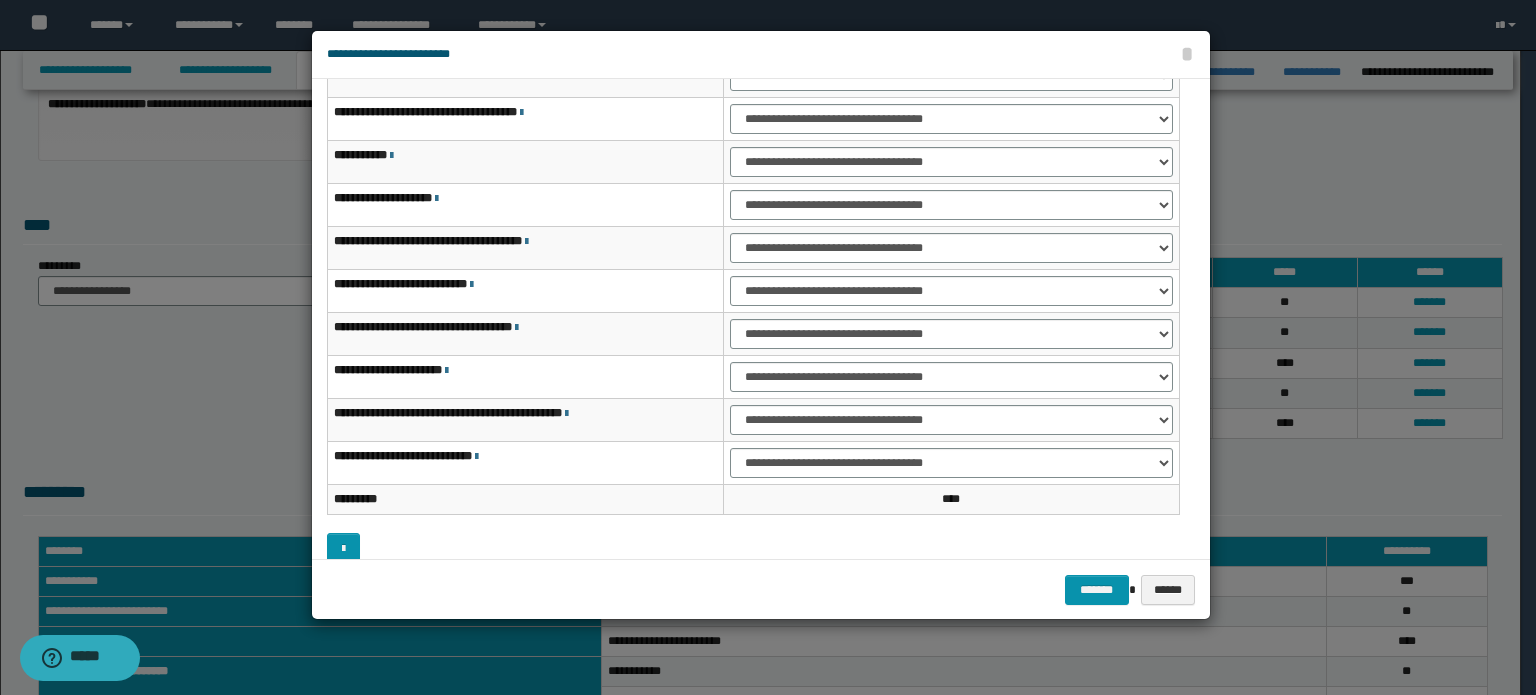 scroll, scrollTop: 118, scrollLeft: 0, axis: vertical 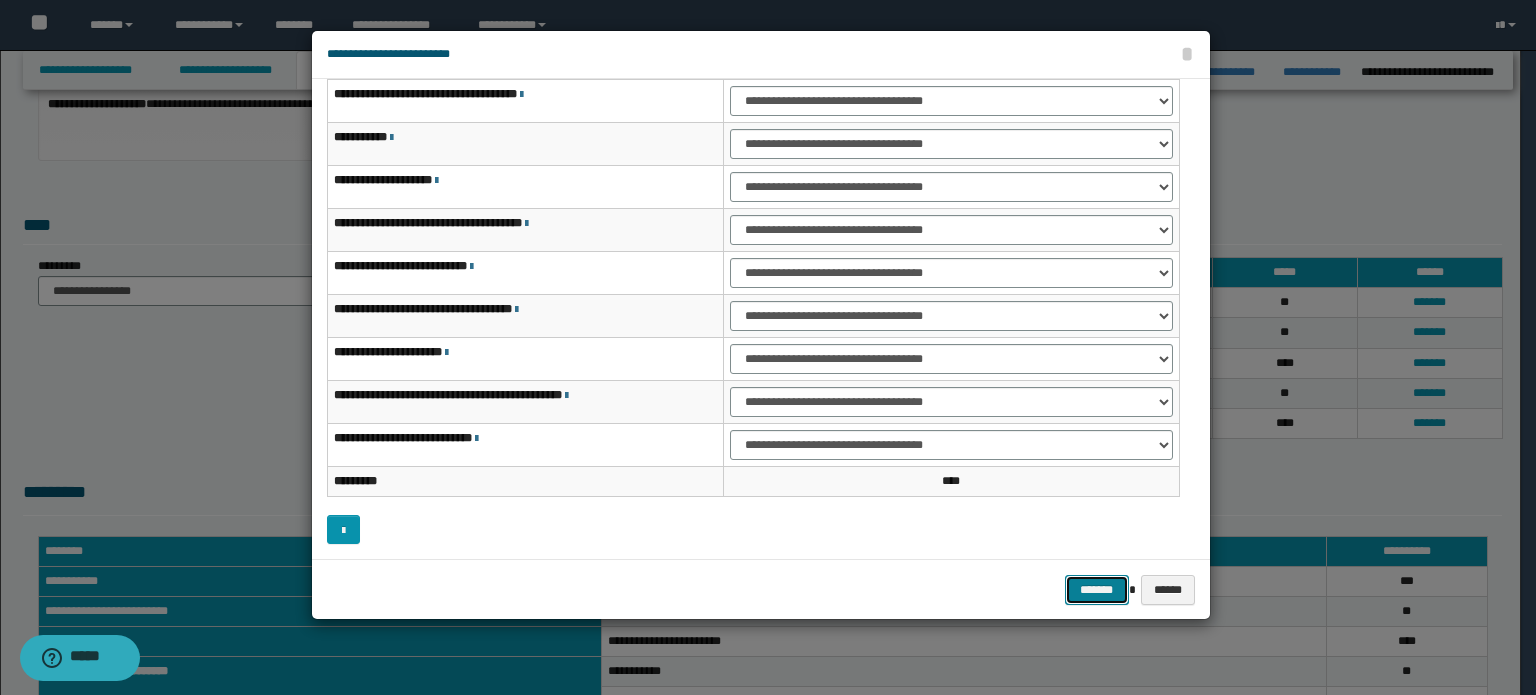 click on "*******" at bounding box center [1097, 590] 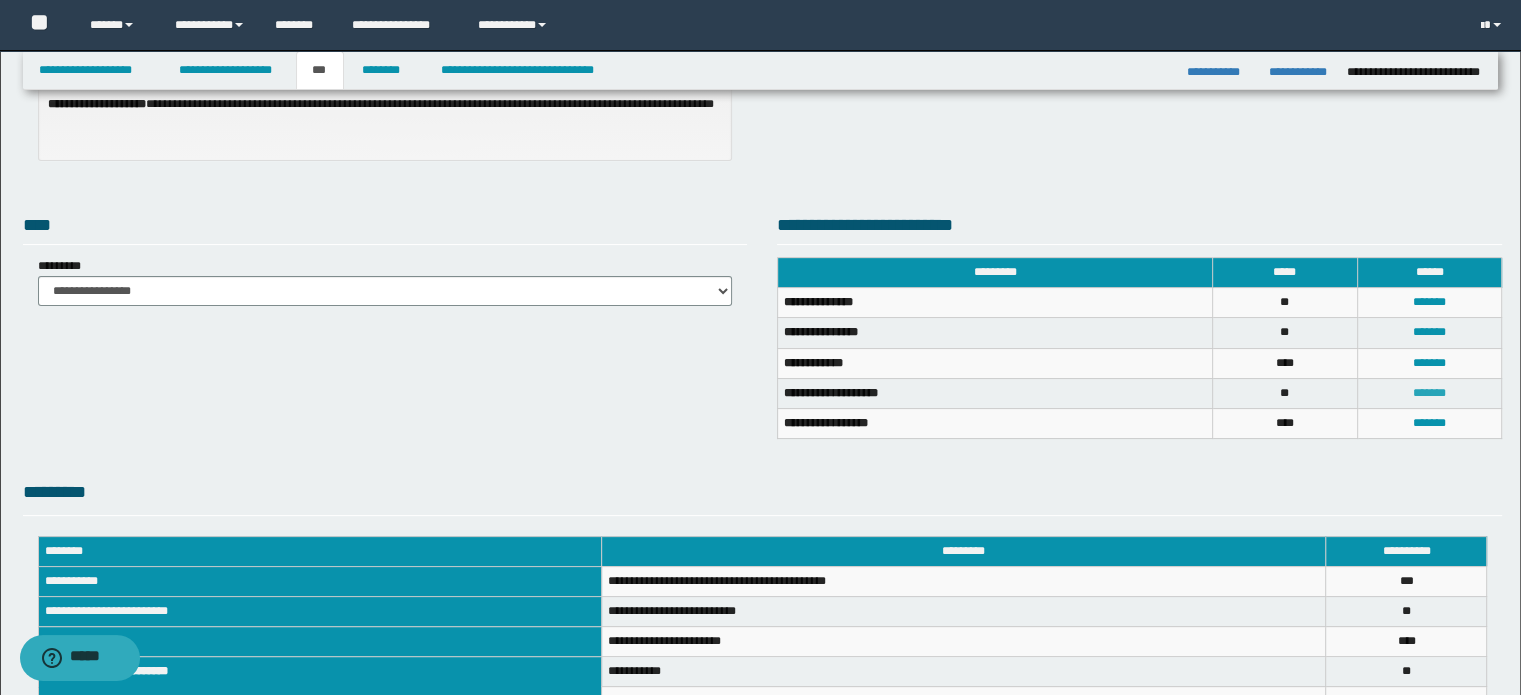 click on "*******" at bounding box center (1429, 393) 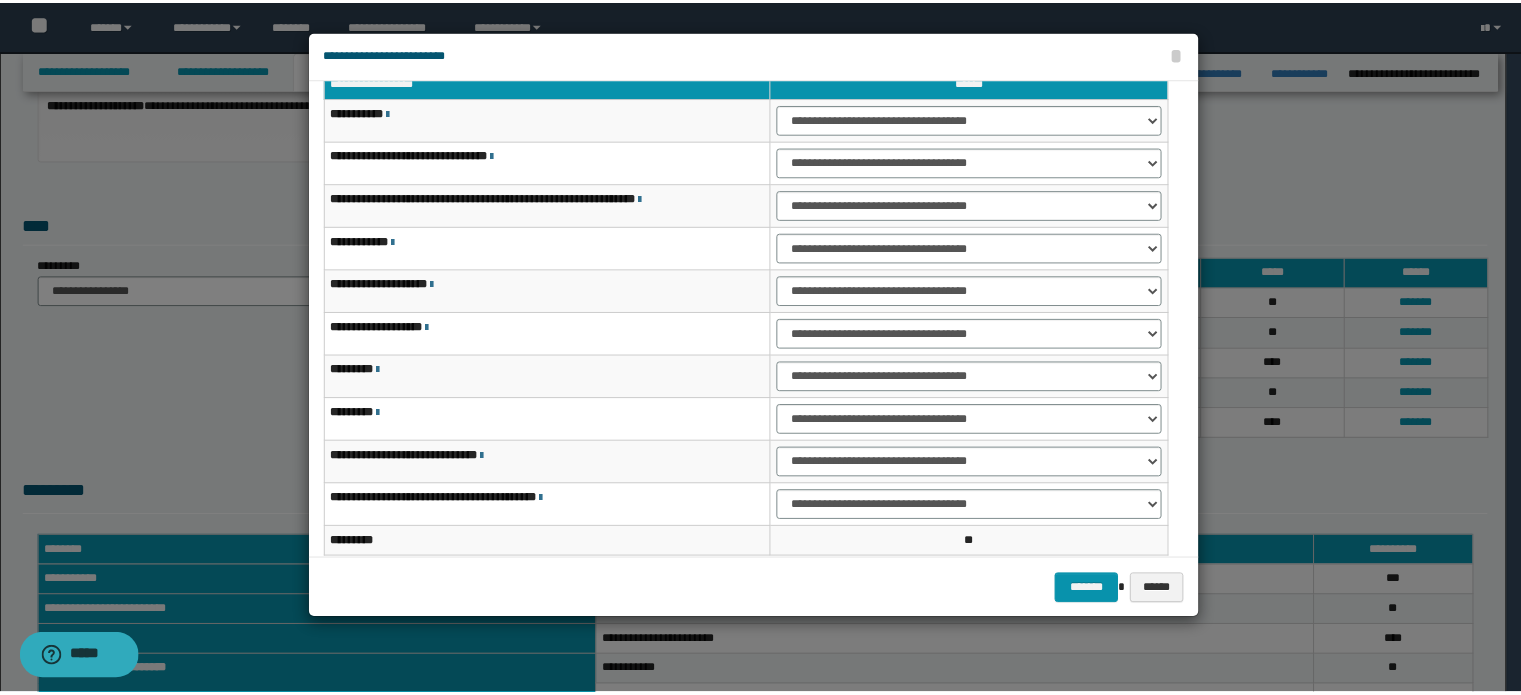 scroll, scrollTop: 0, scrollLeft: 0, axis: both 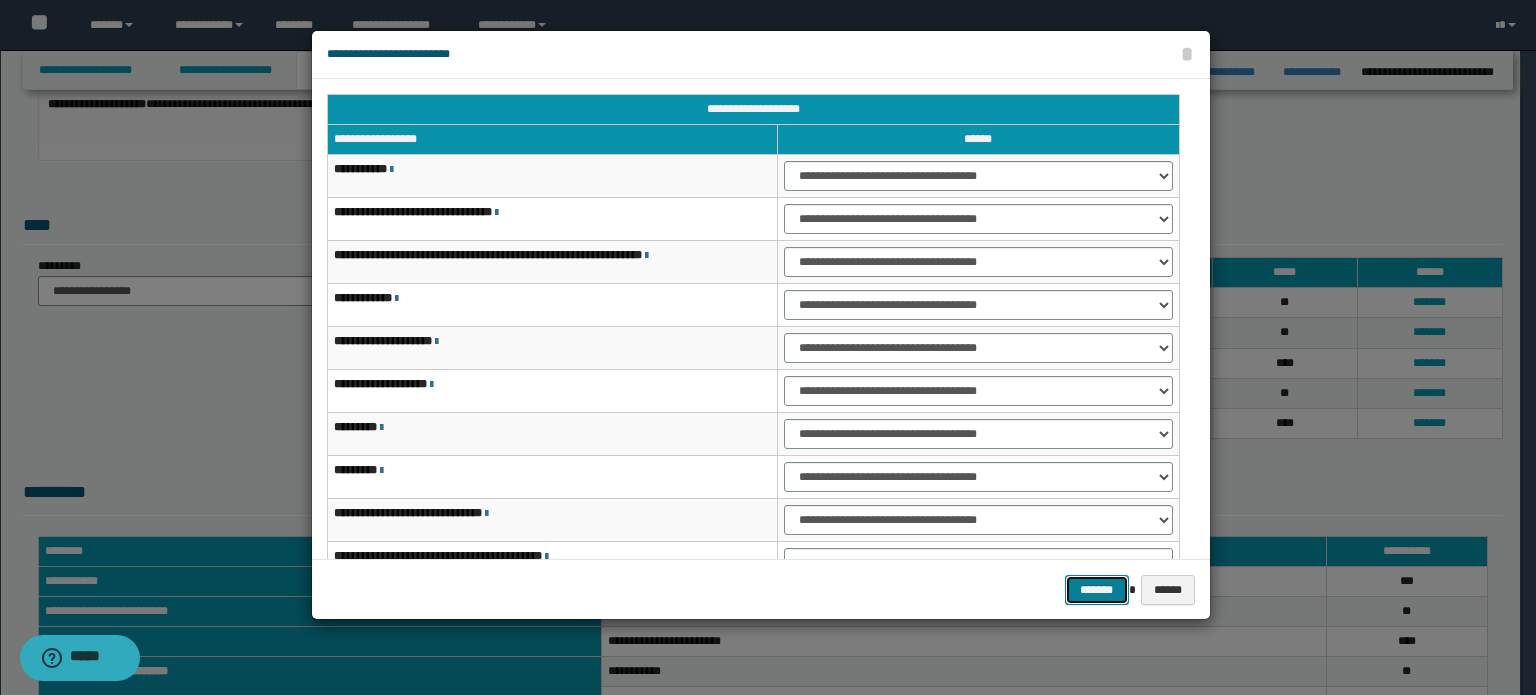 click on "*******" at bounding box center [1097, 590] 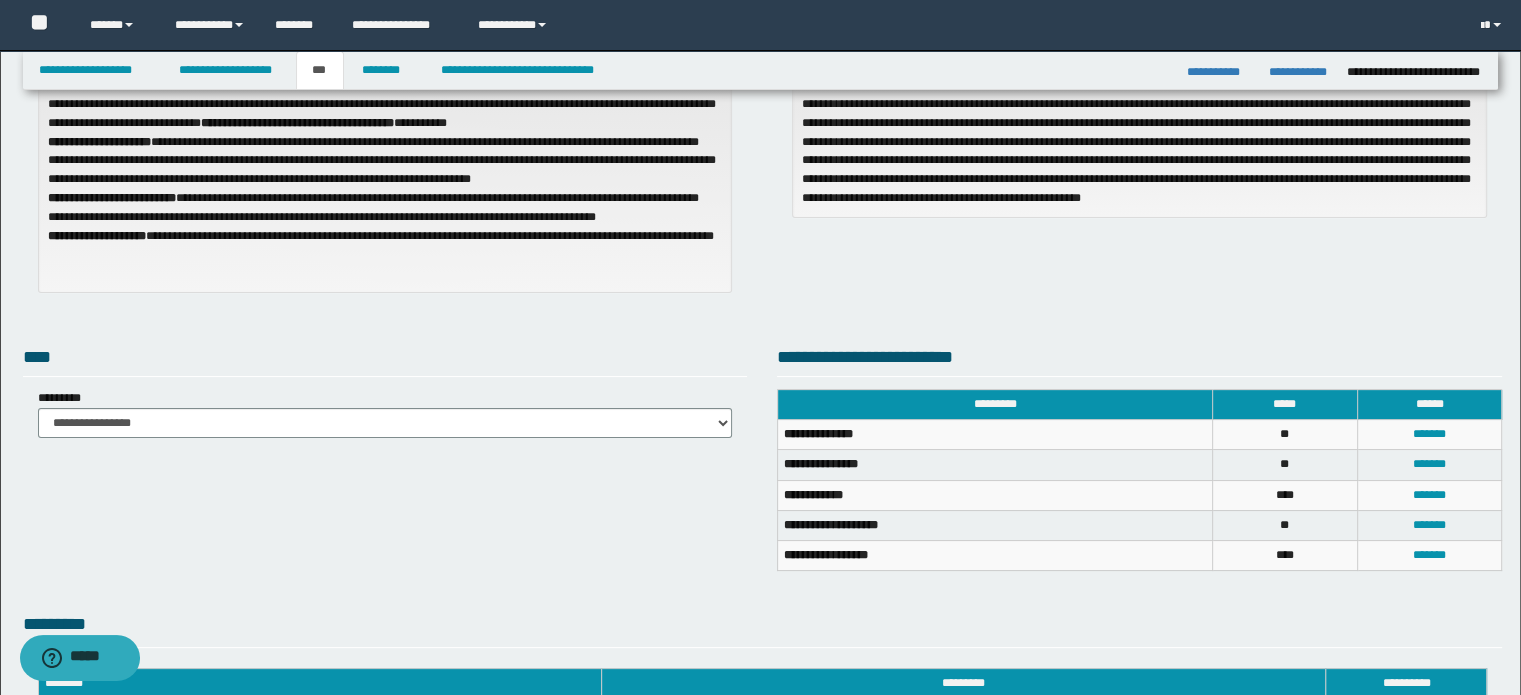 scroll, scrollTop: 0, scrollLeft: 0, axis: both 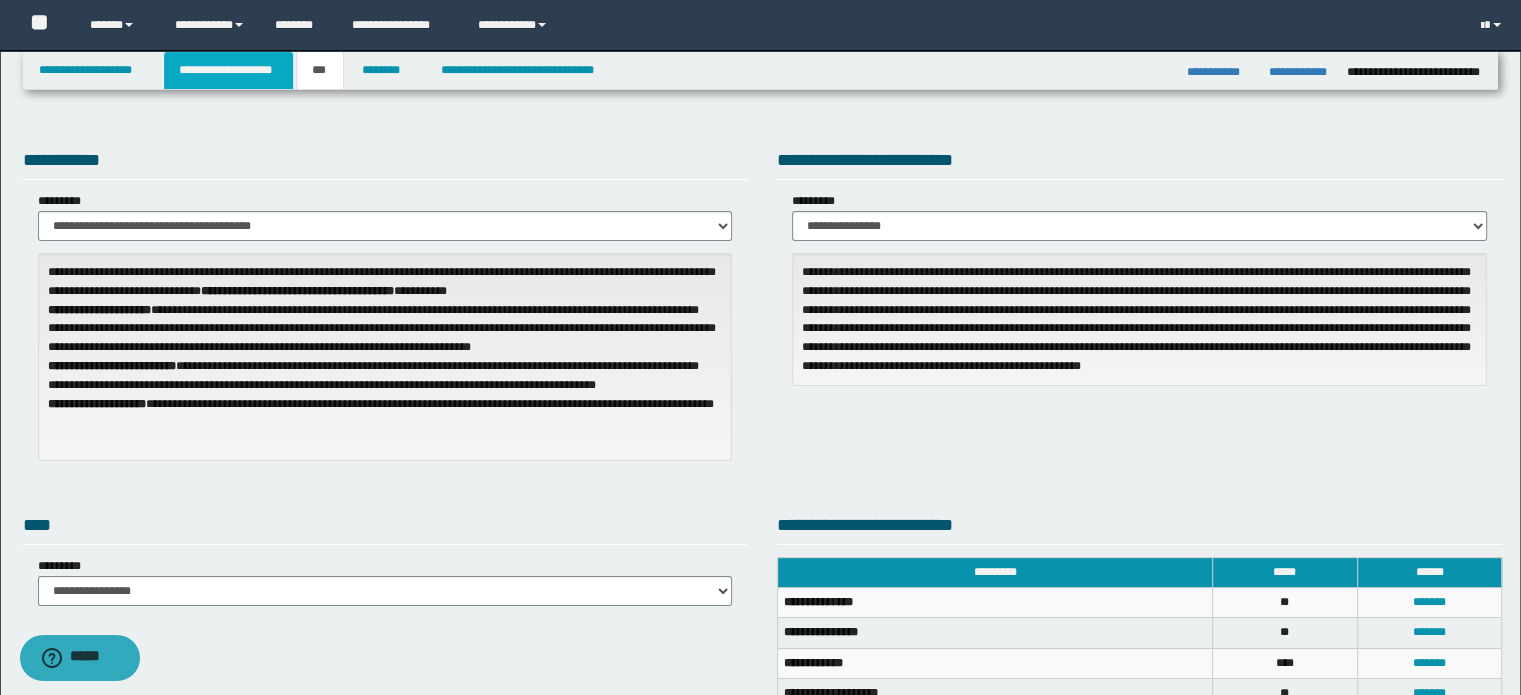 click on "**********" at bounding box center [228, 70] 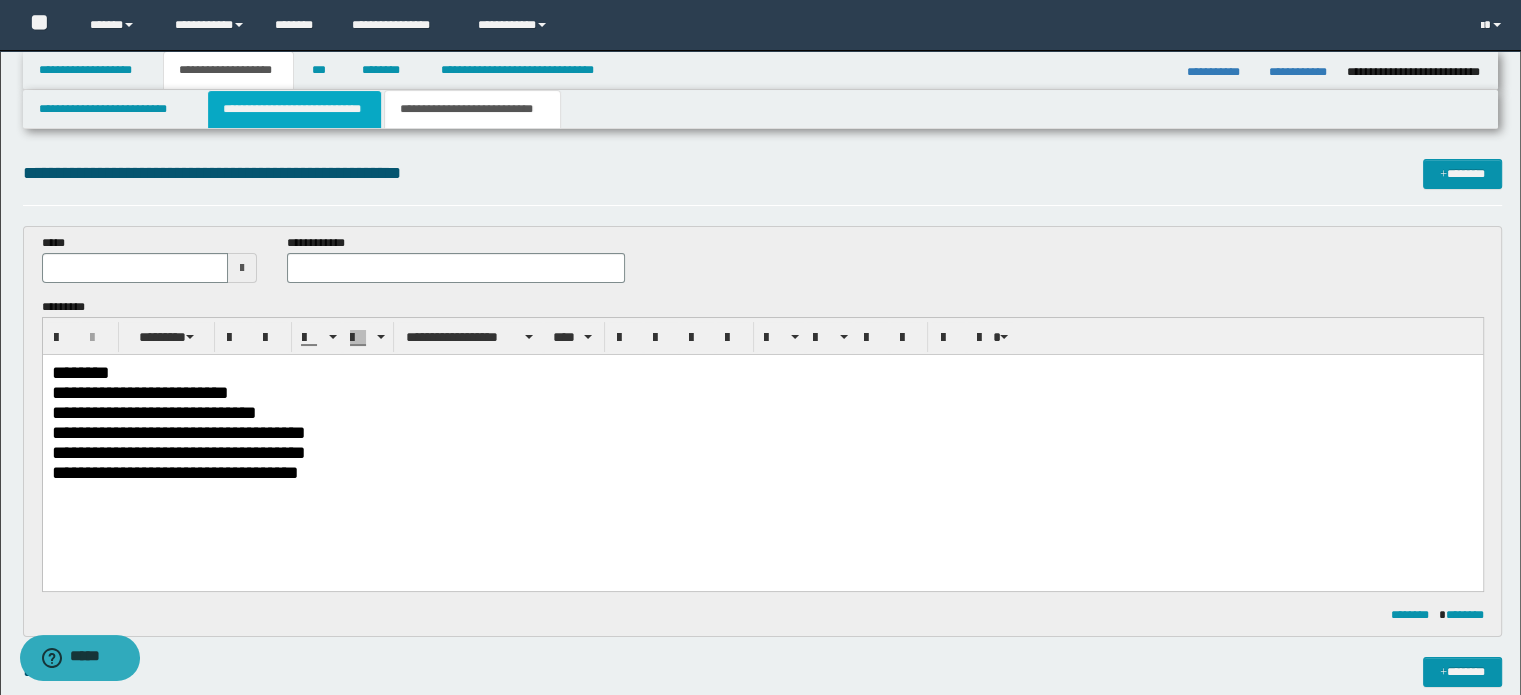 click on "**********" at bounding box center (294, 109) 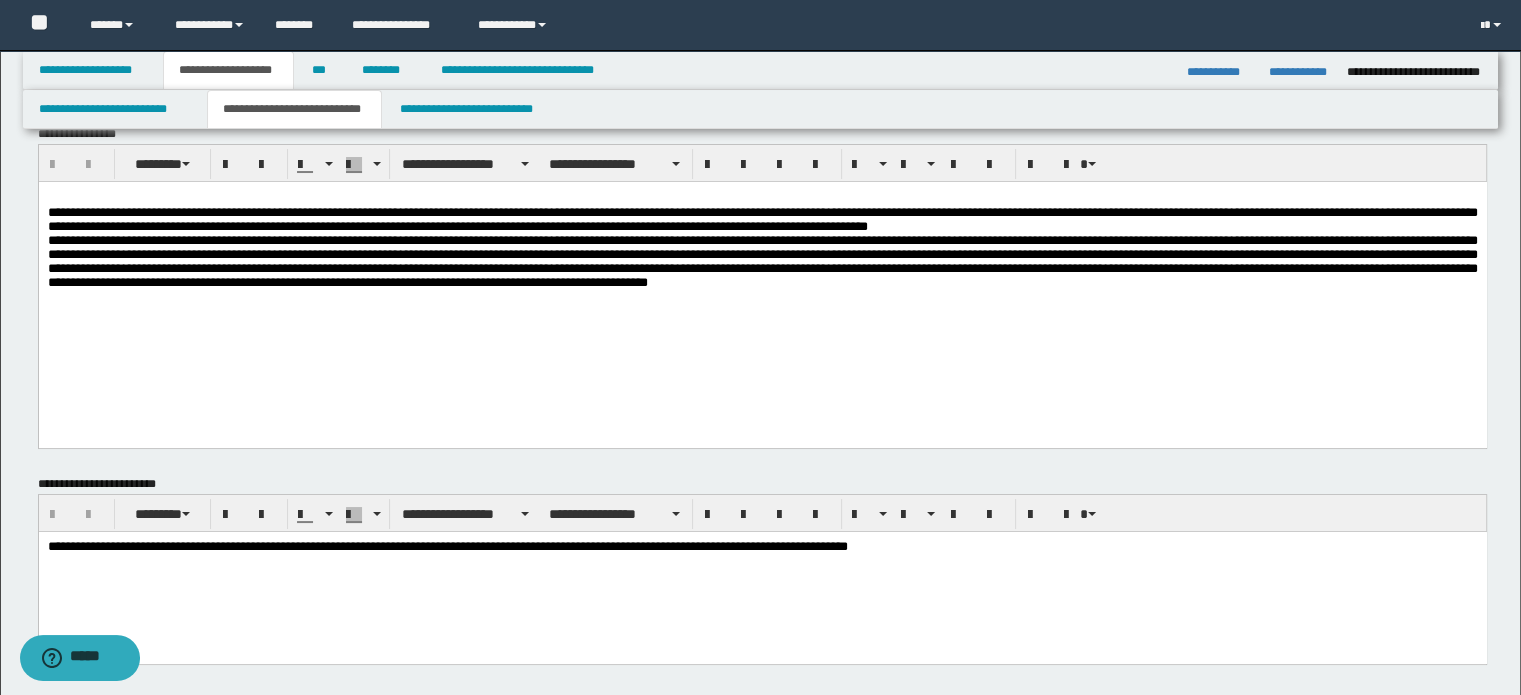scroll, scrollTop: 0, scrollLeft: 0, axis: both 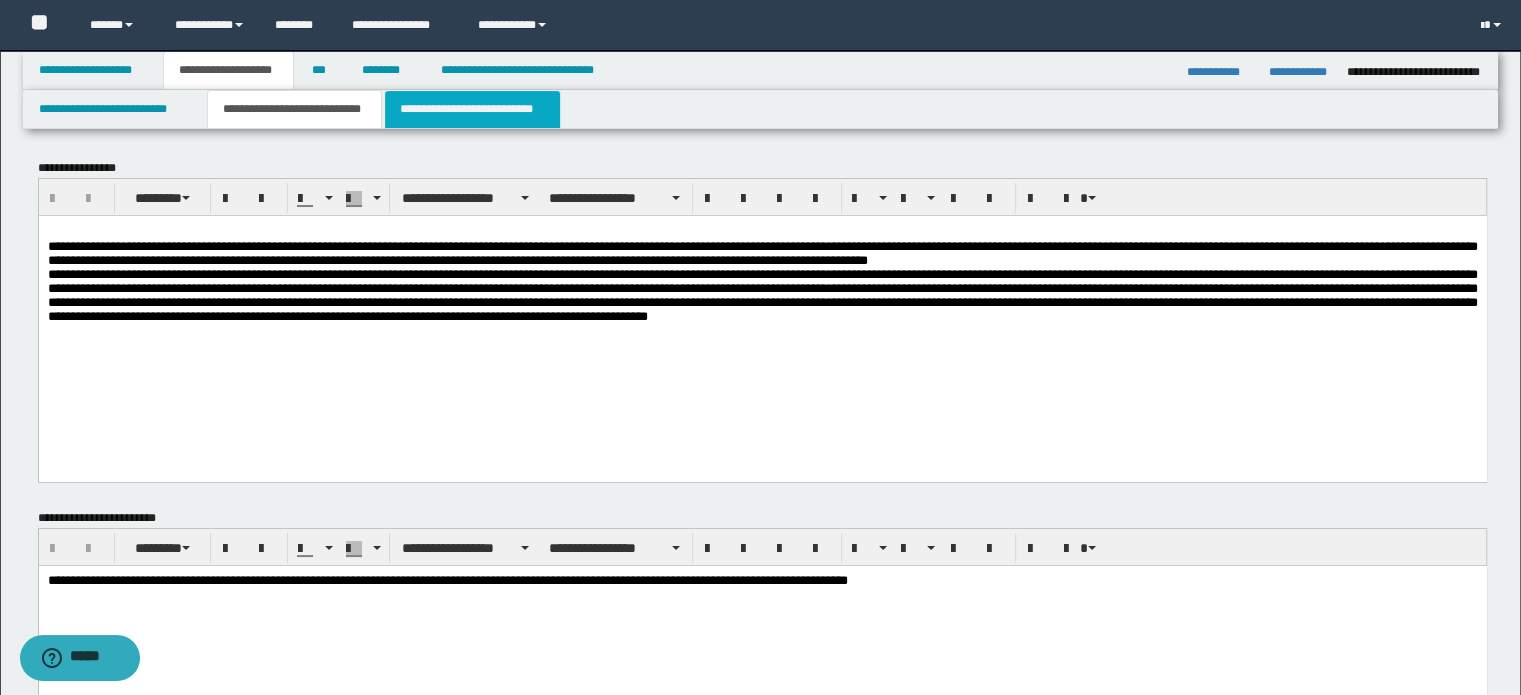 click on "**********" at bounding box center [472, 109] 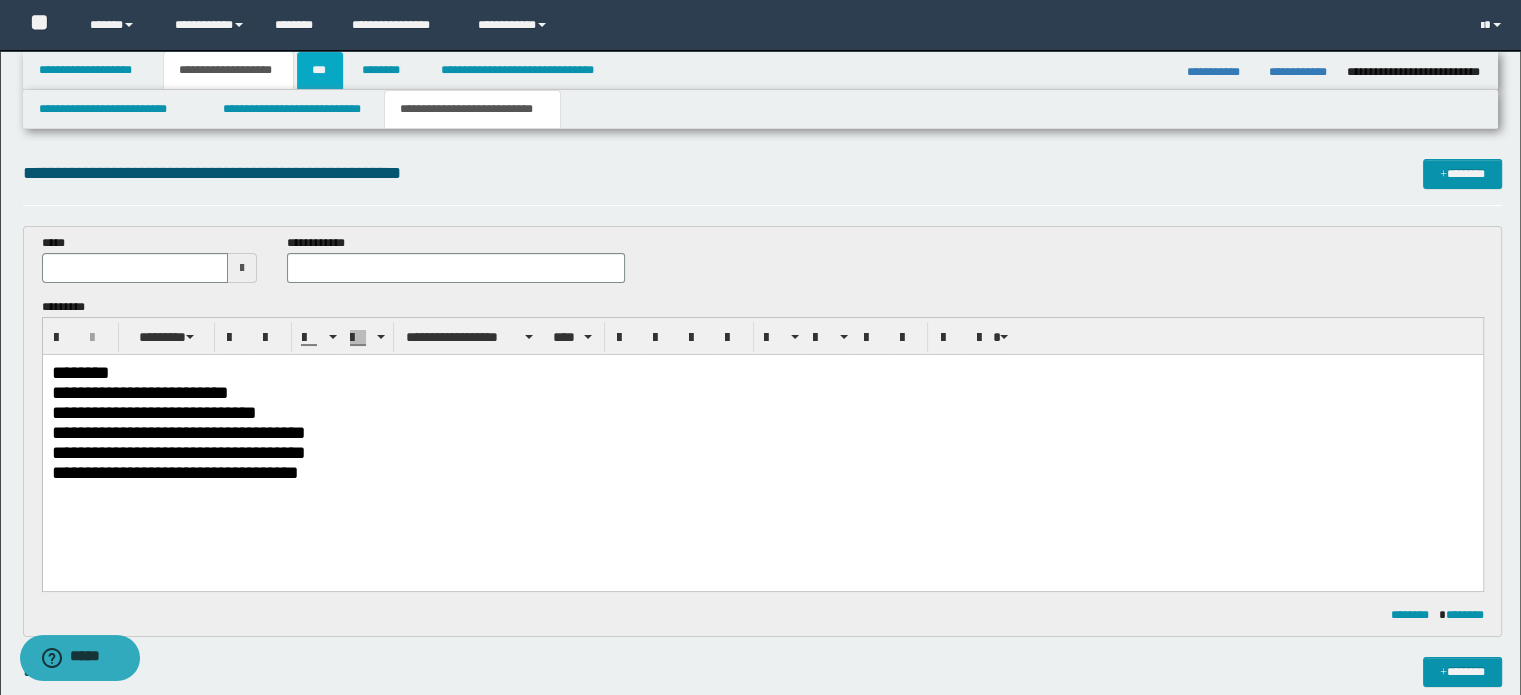 click on "***" at bounding box center [320, 70] 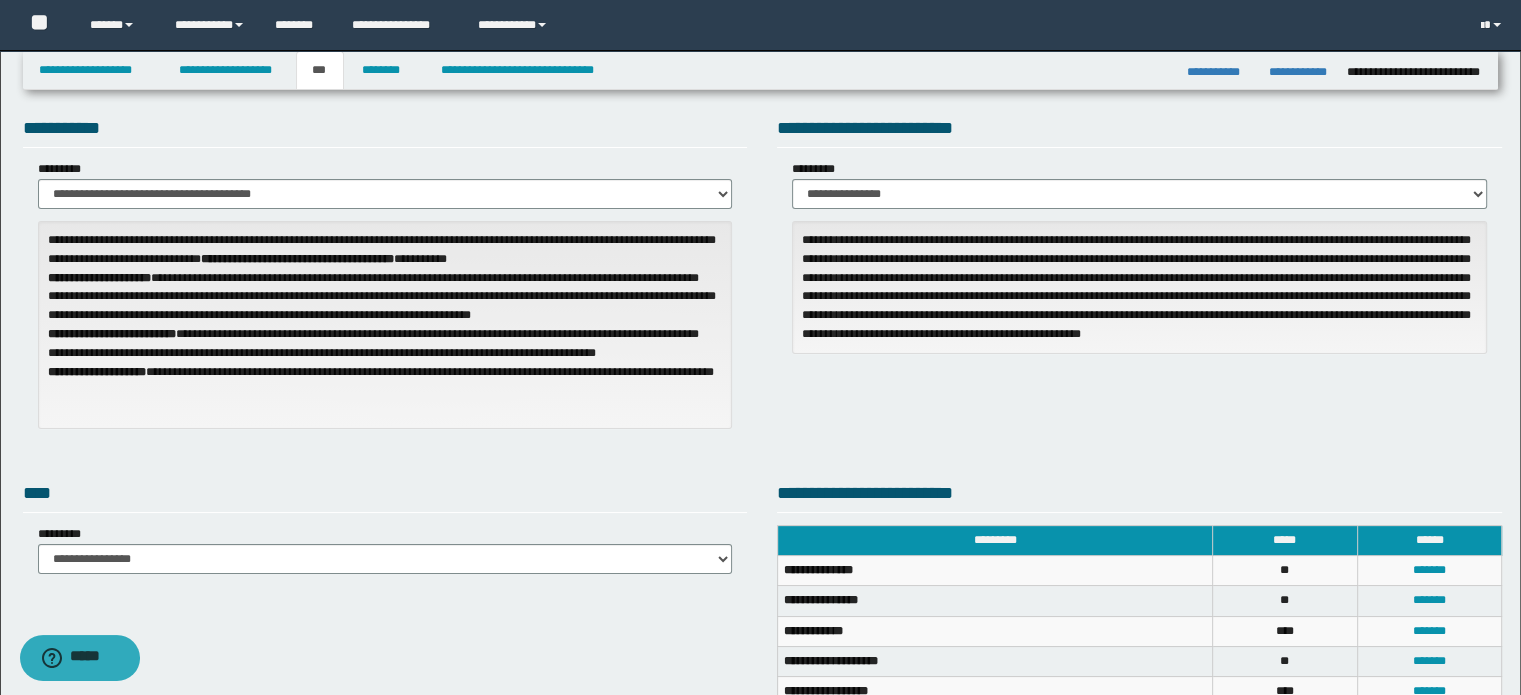 scroll, scrollTop: 0, scrollLeft: 0, axis: both 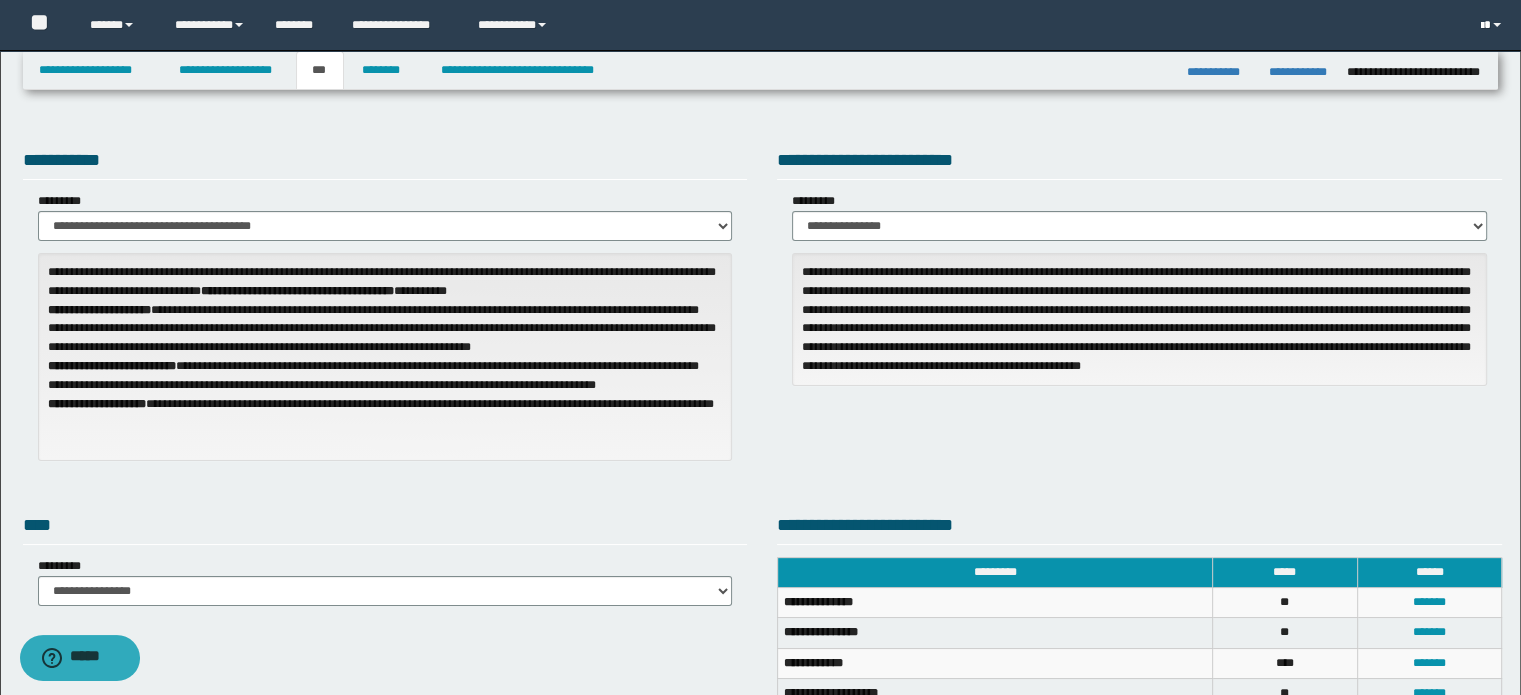 click at bounding box center (1493, 25) 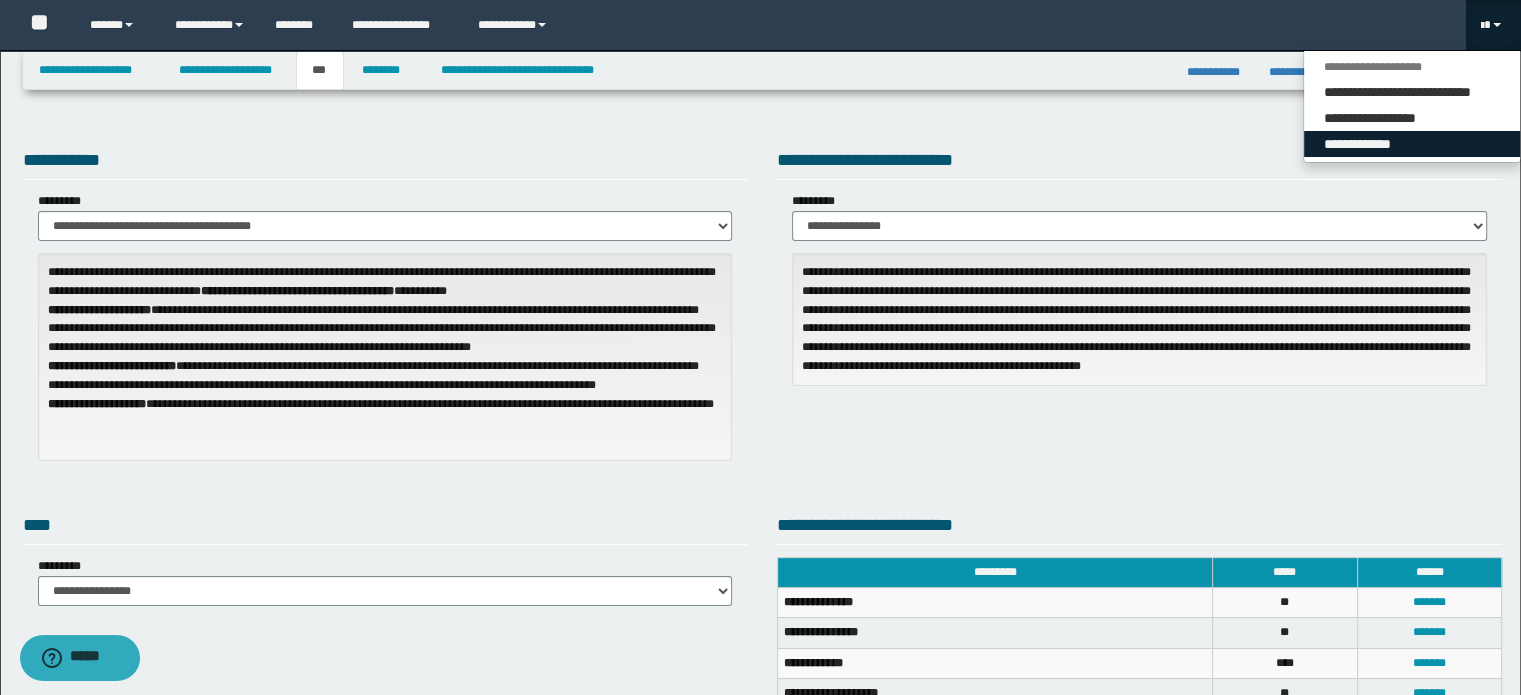 click on "**********" at bounding box center (1412, 144) 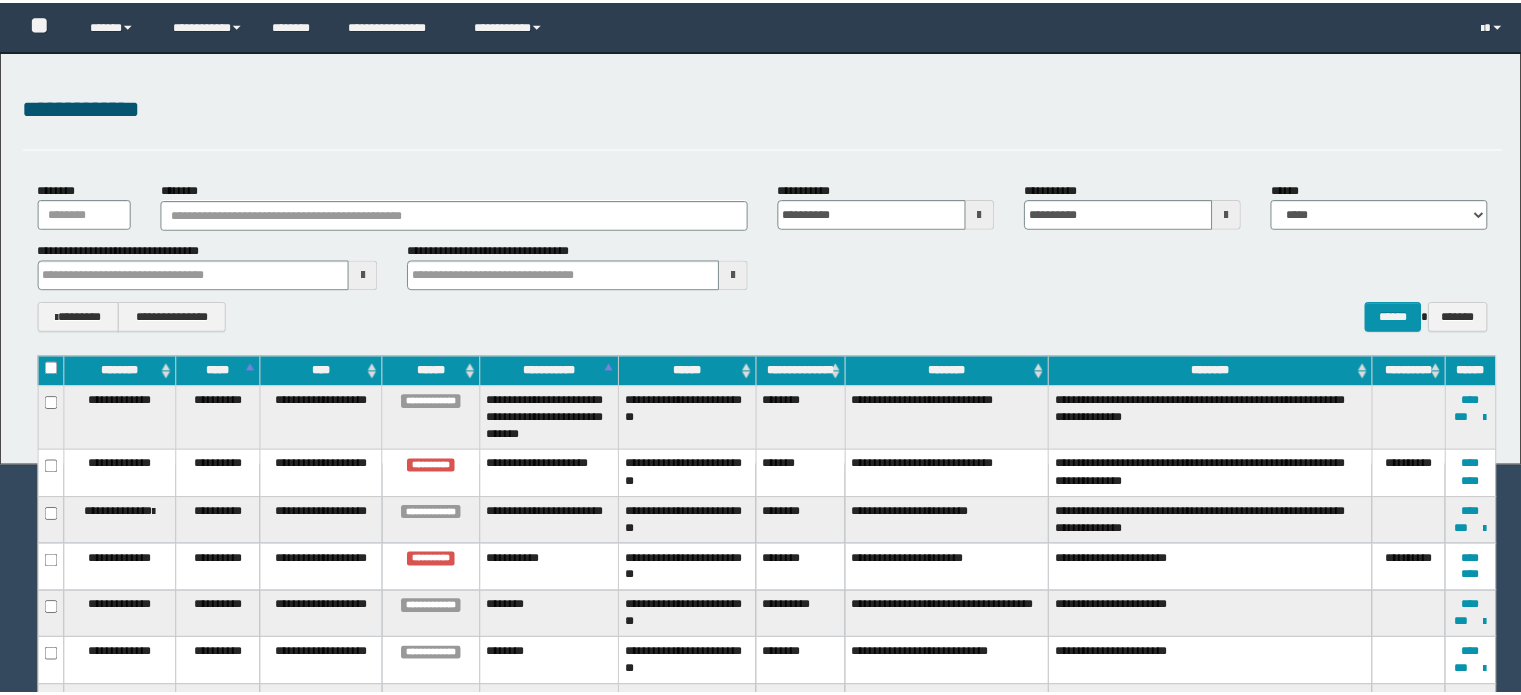 scroll, scrollTop: 0, scrollLeft: 0, axis: both 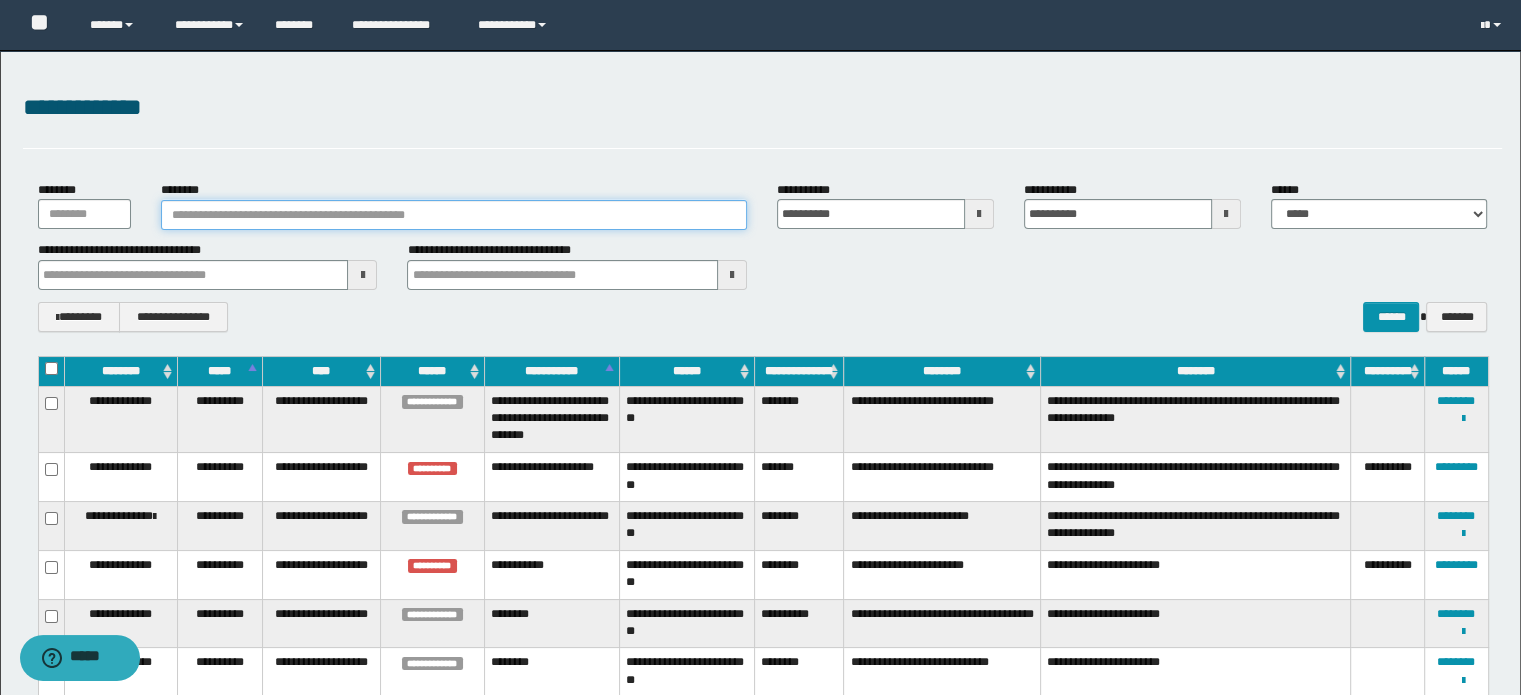 click on "********" at bounding box center [454, 215] 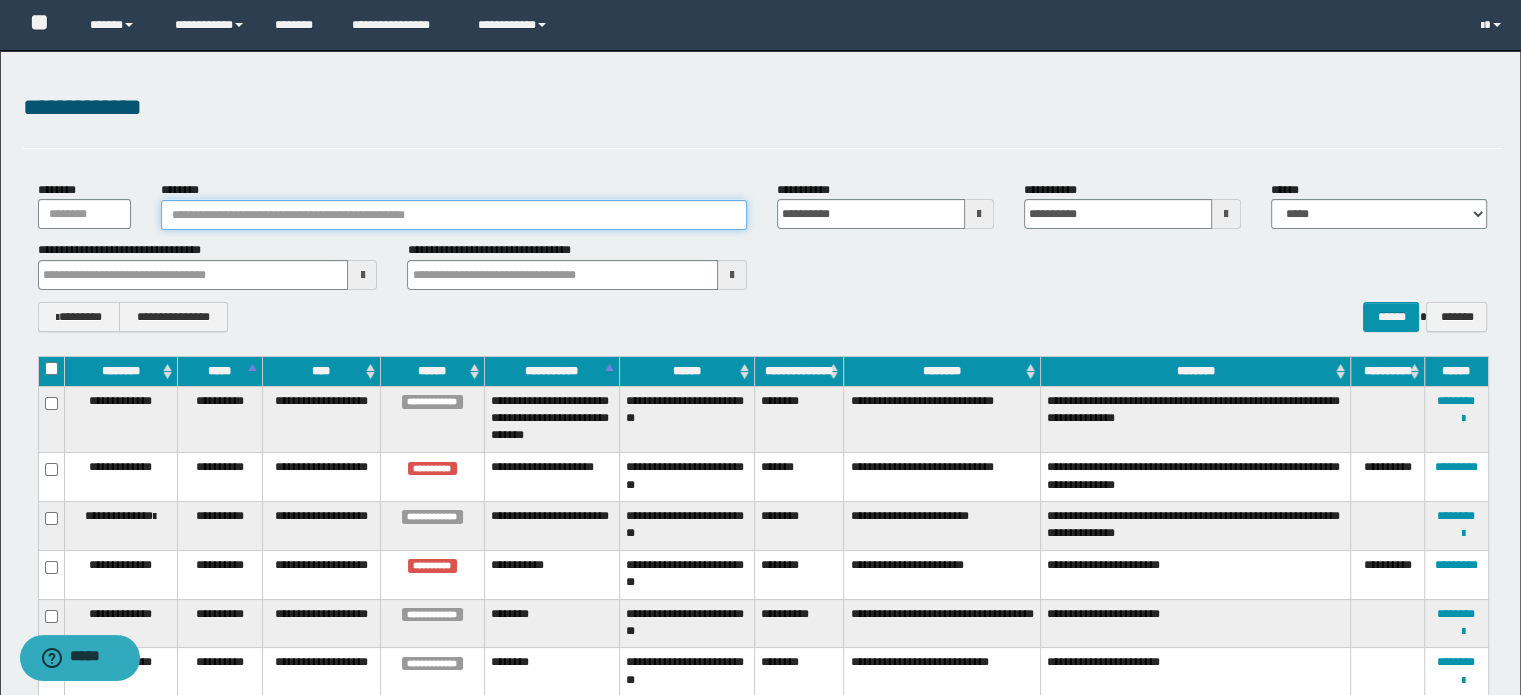 paste on "**********" 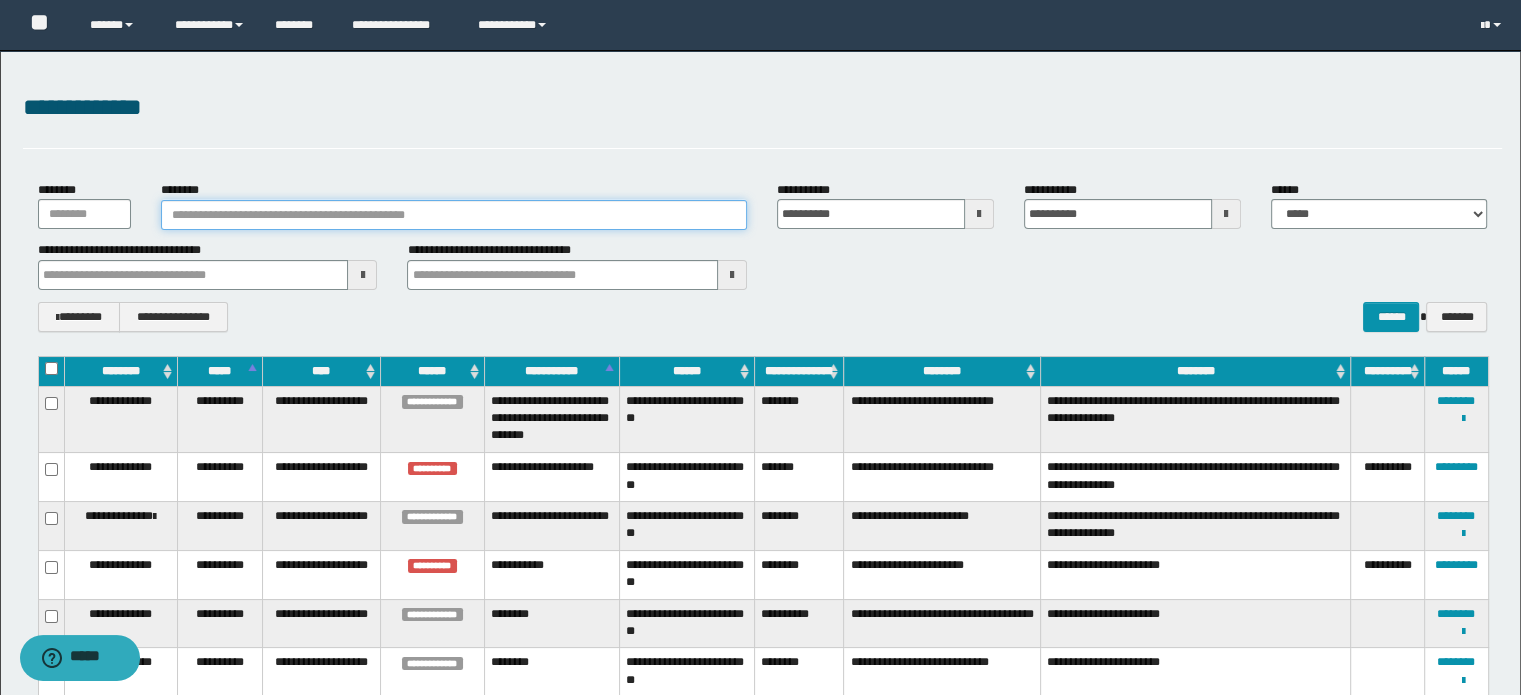 type on "**********" 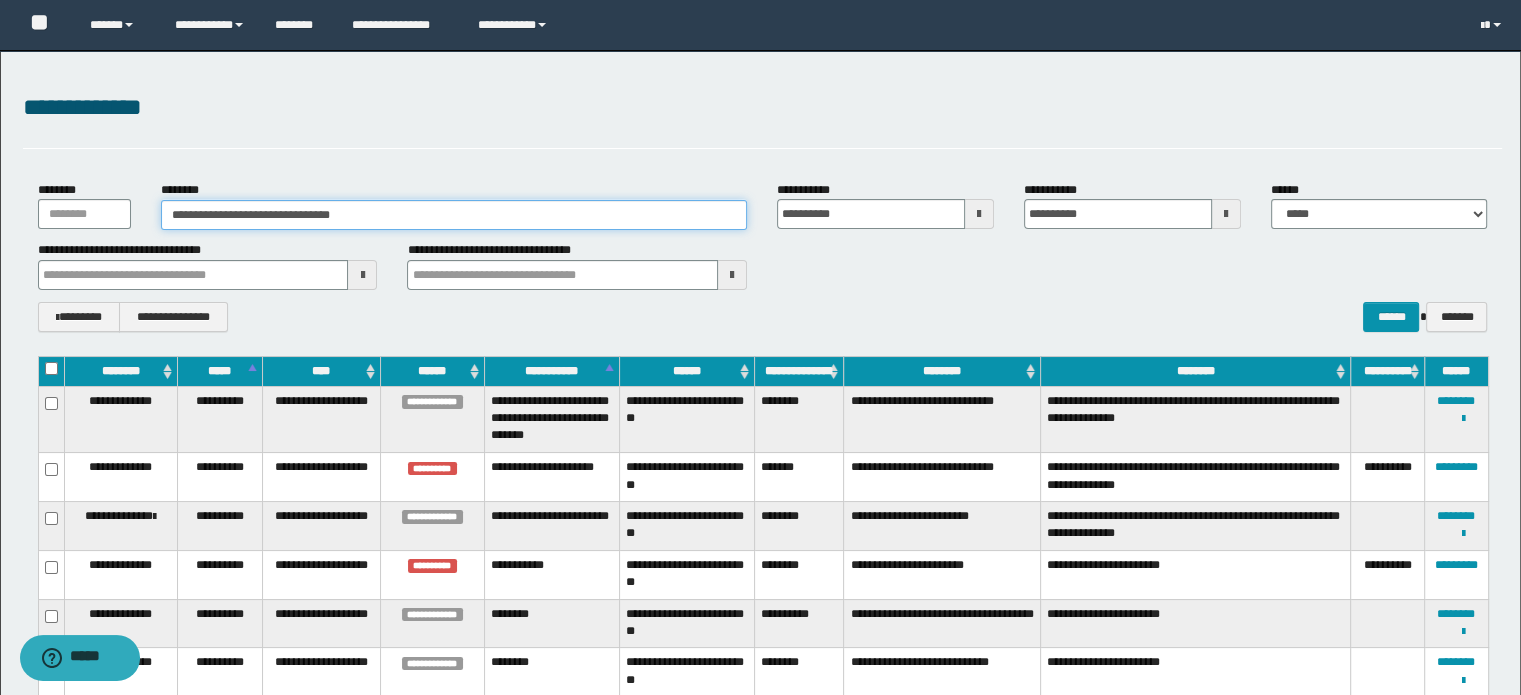 type on "**********" 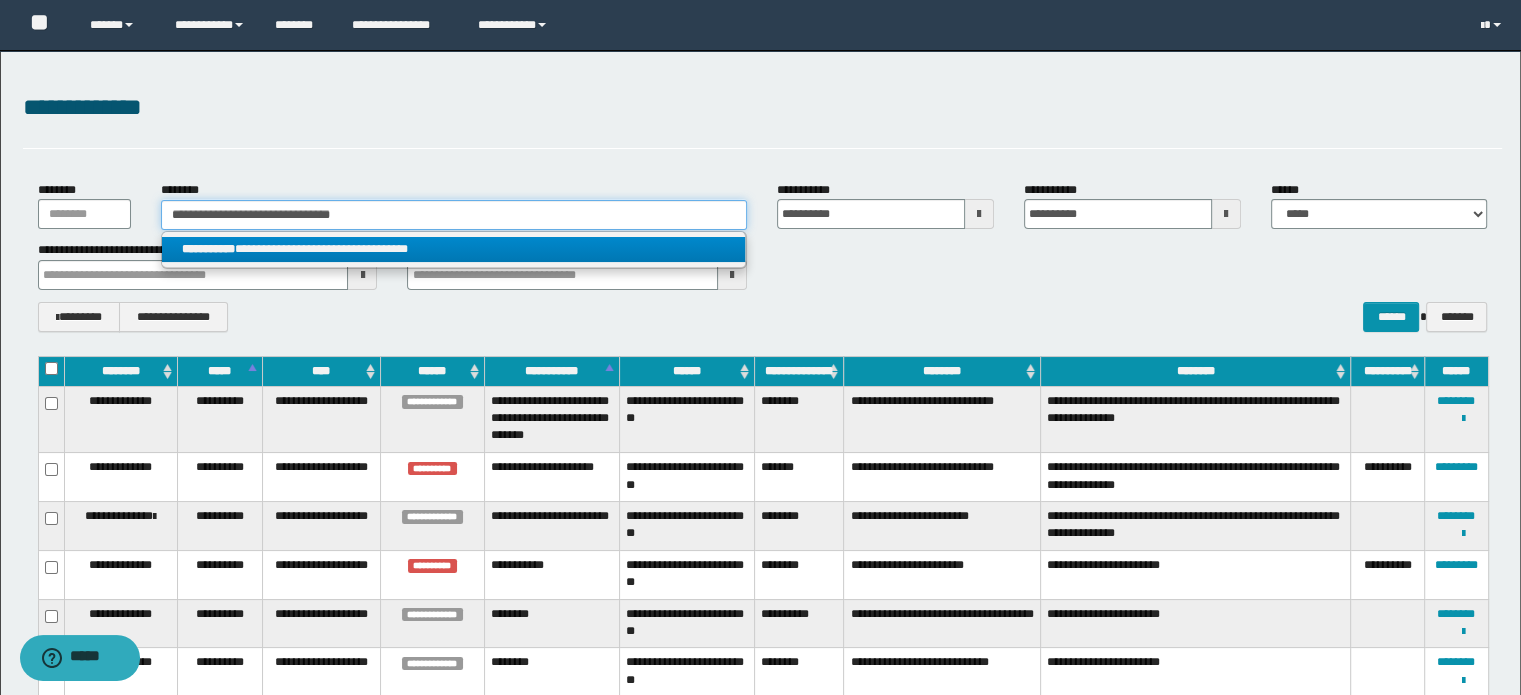 type on "**********" 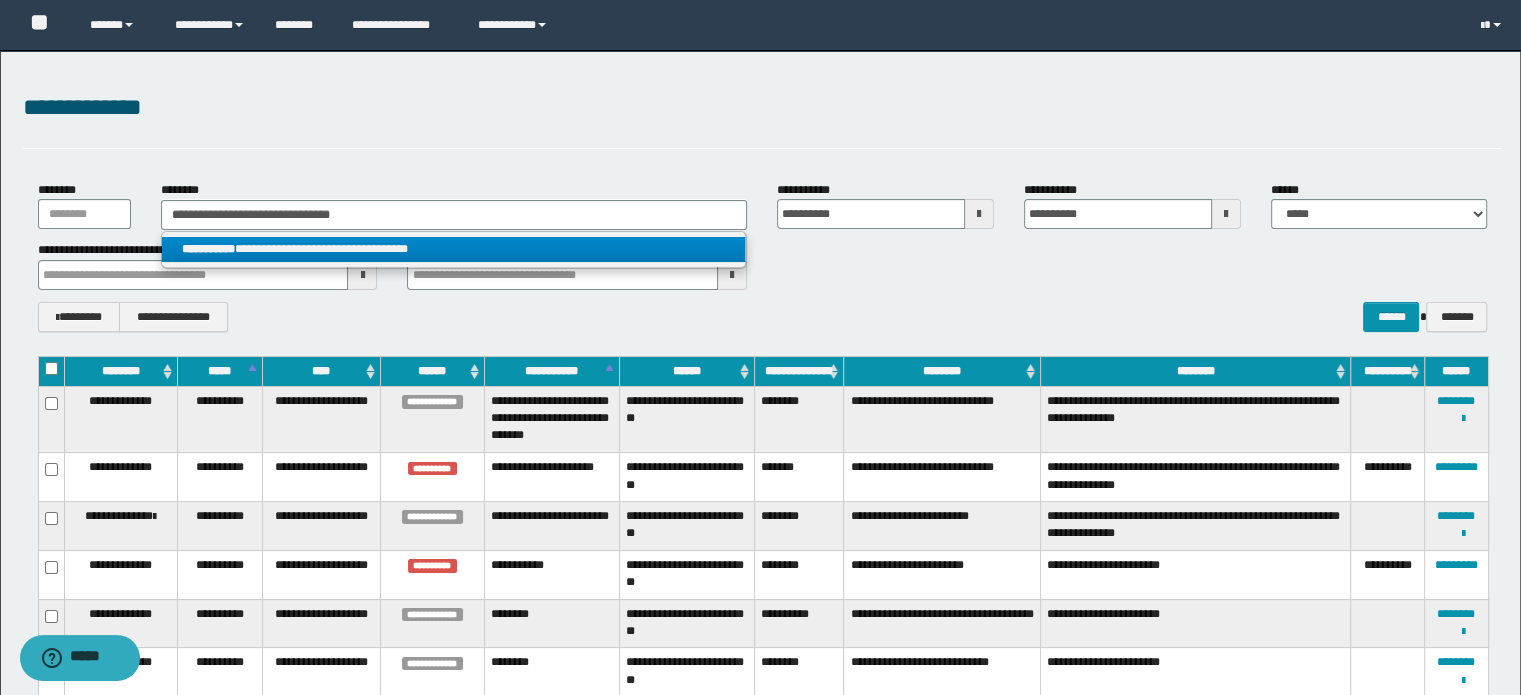 click on "**********" at bounding box center [454, 249] 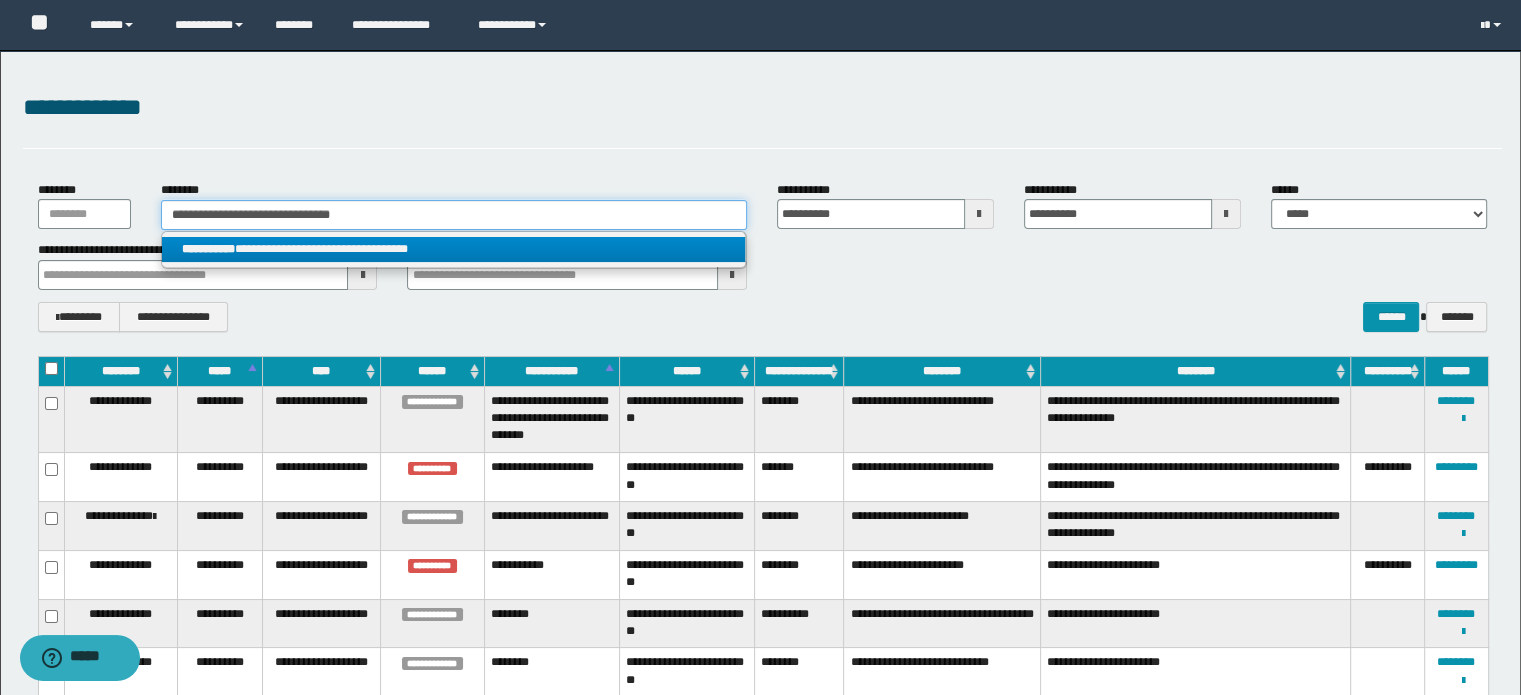 type 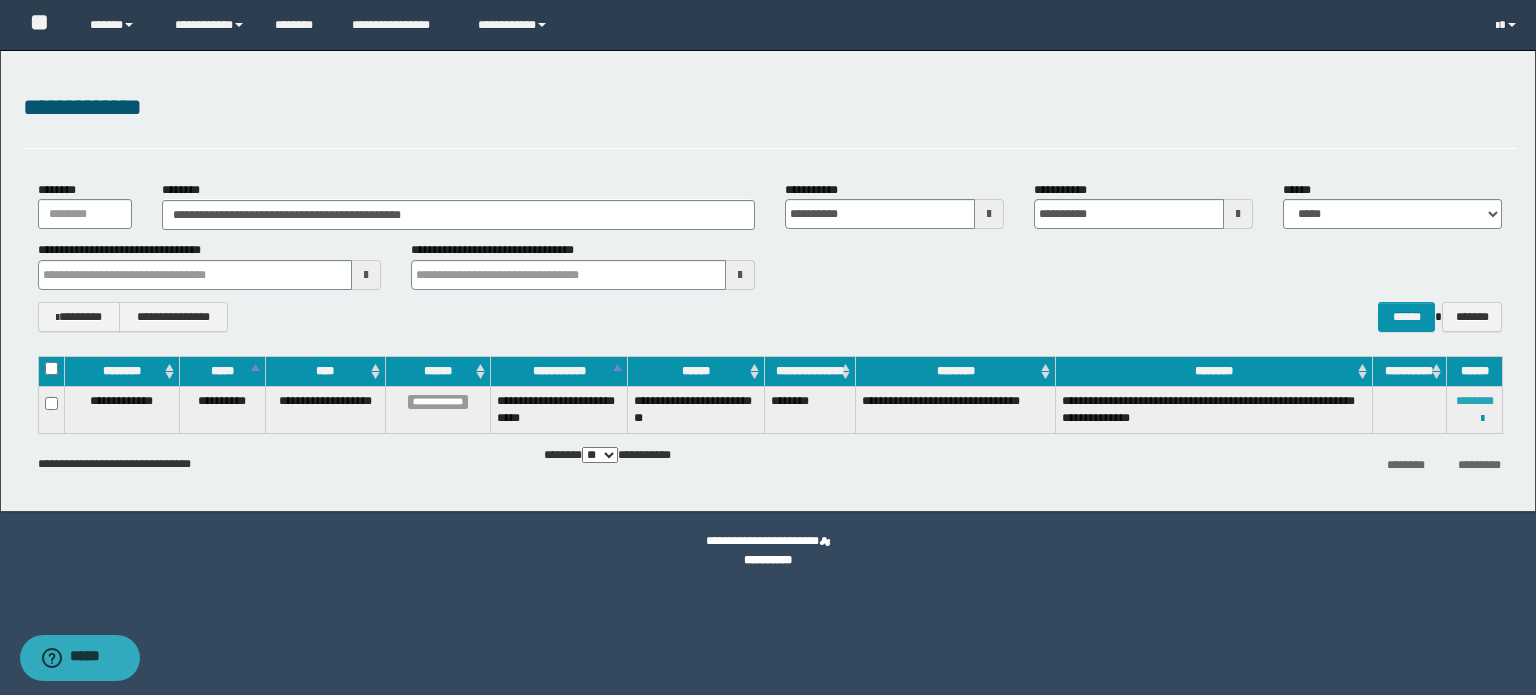 click on "********" at bounding box center (1475, 401) 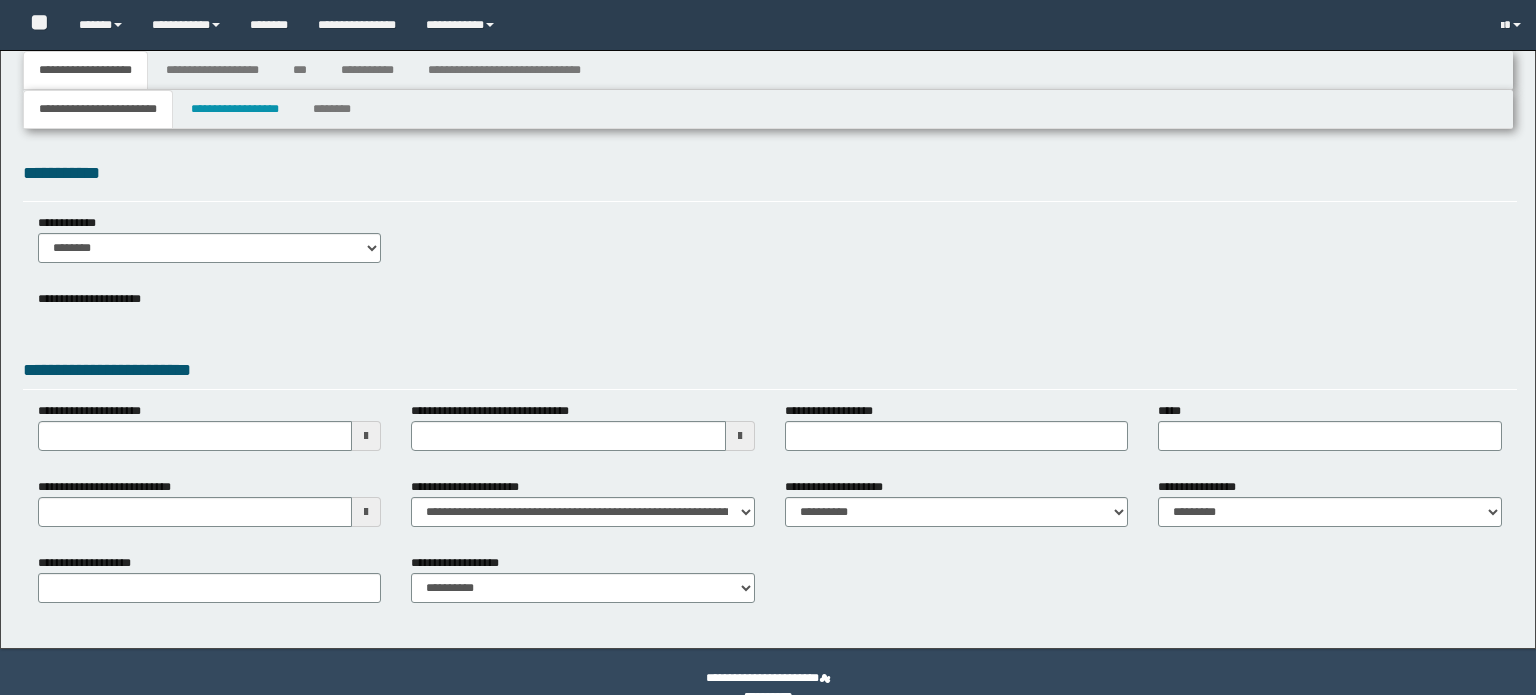 type 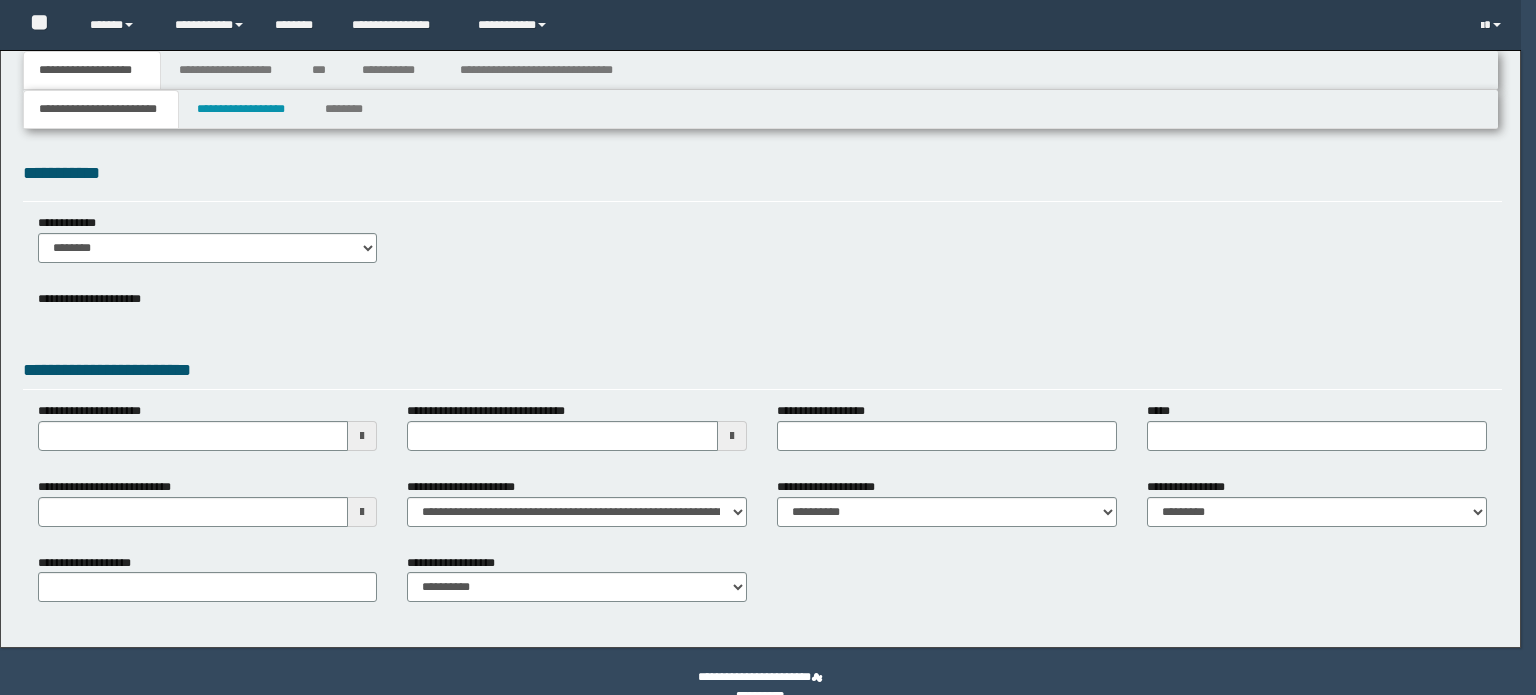 scroll, scrollTop: 0, scrollLeft: 0, axis: both 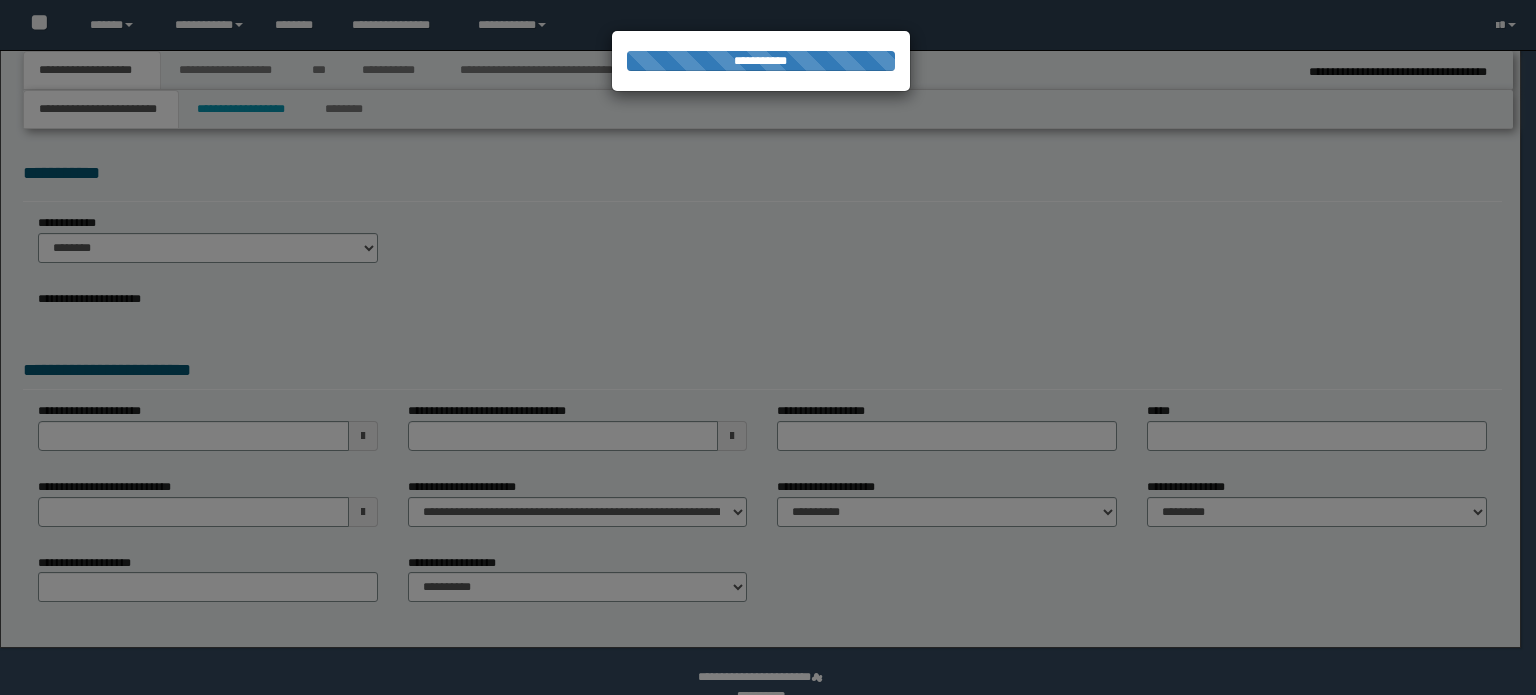 type on "**********" 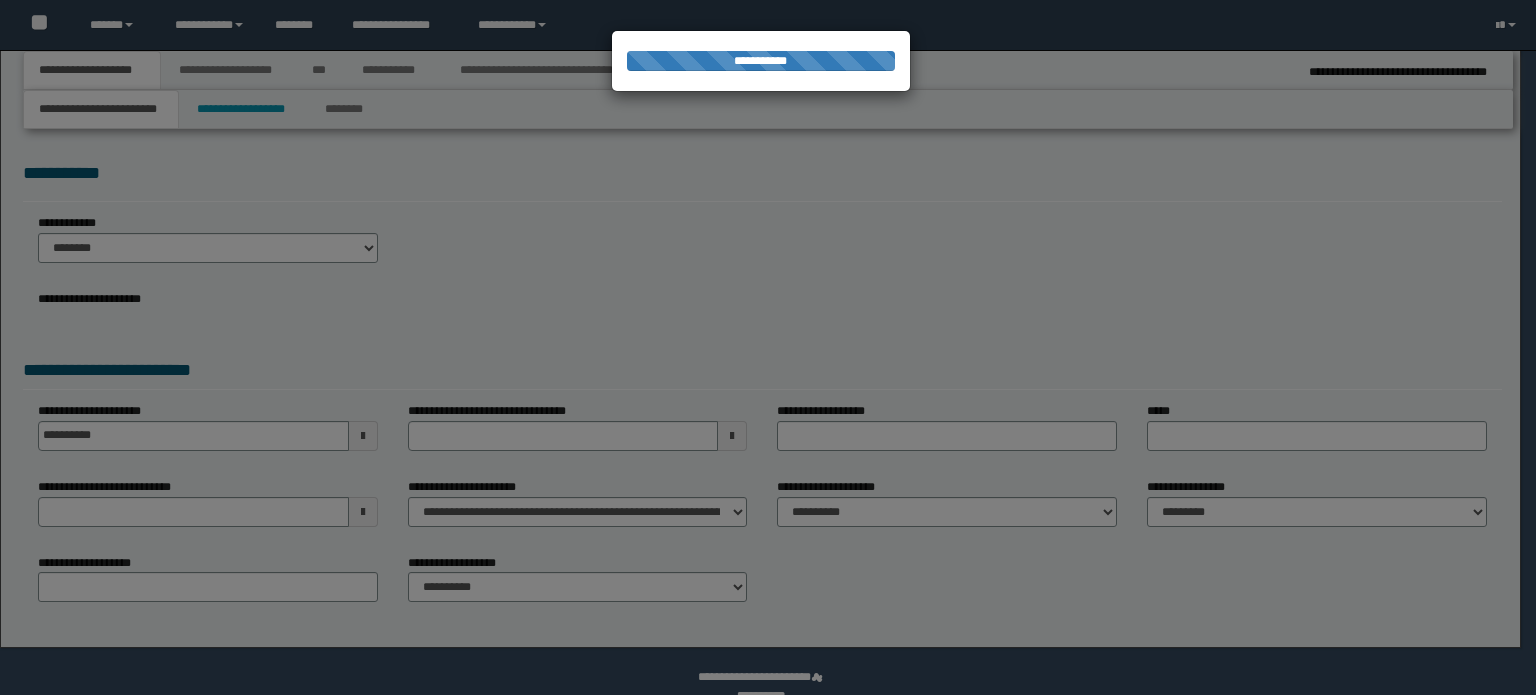 select on "*" 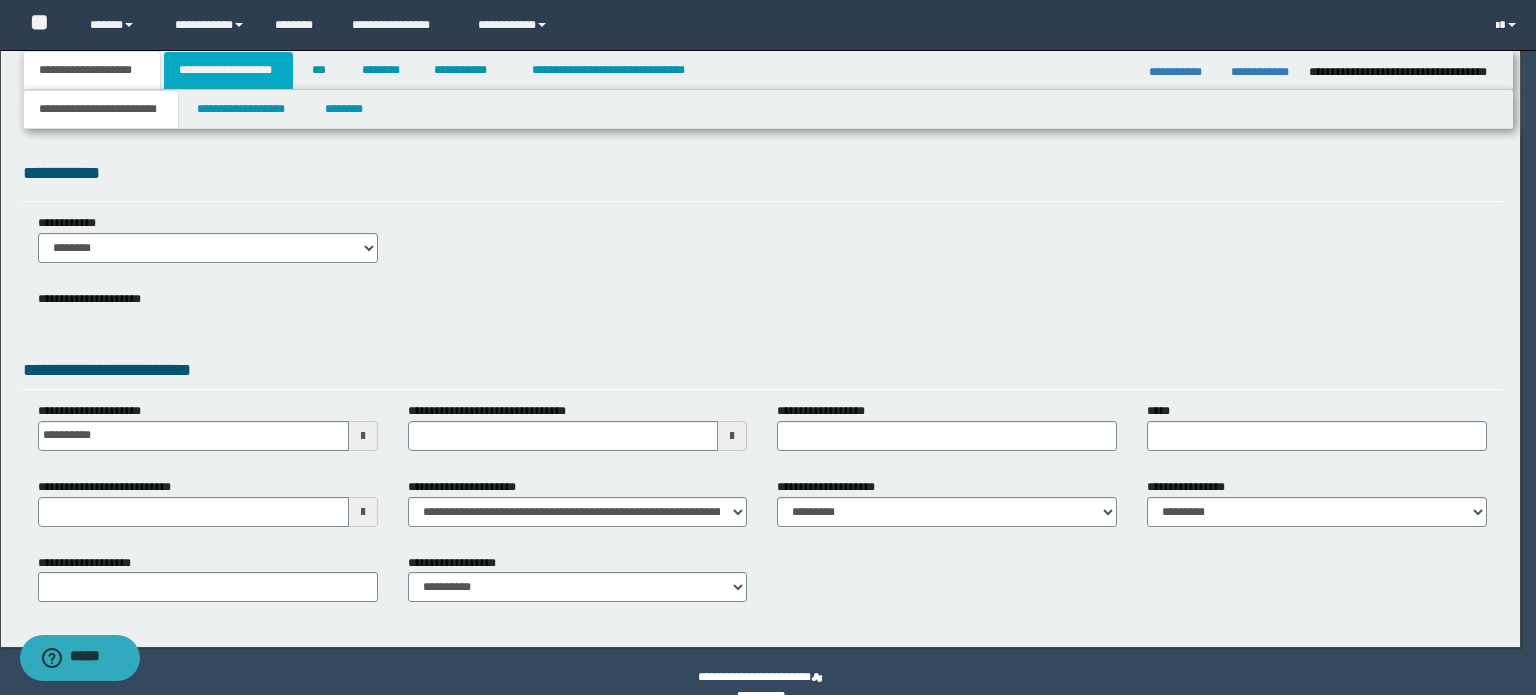 scroll, scrollTop: 0, scrollLeft: 0, axis: both 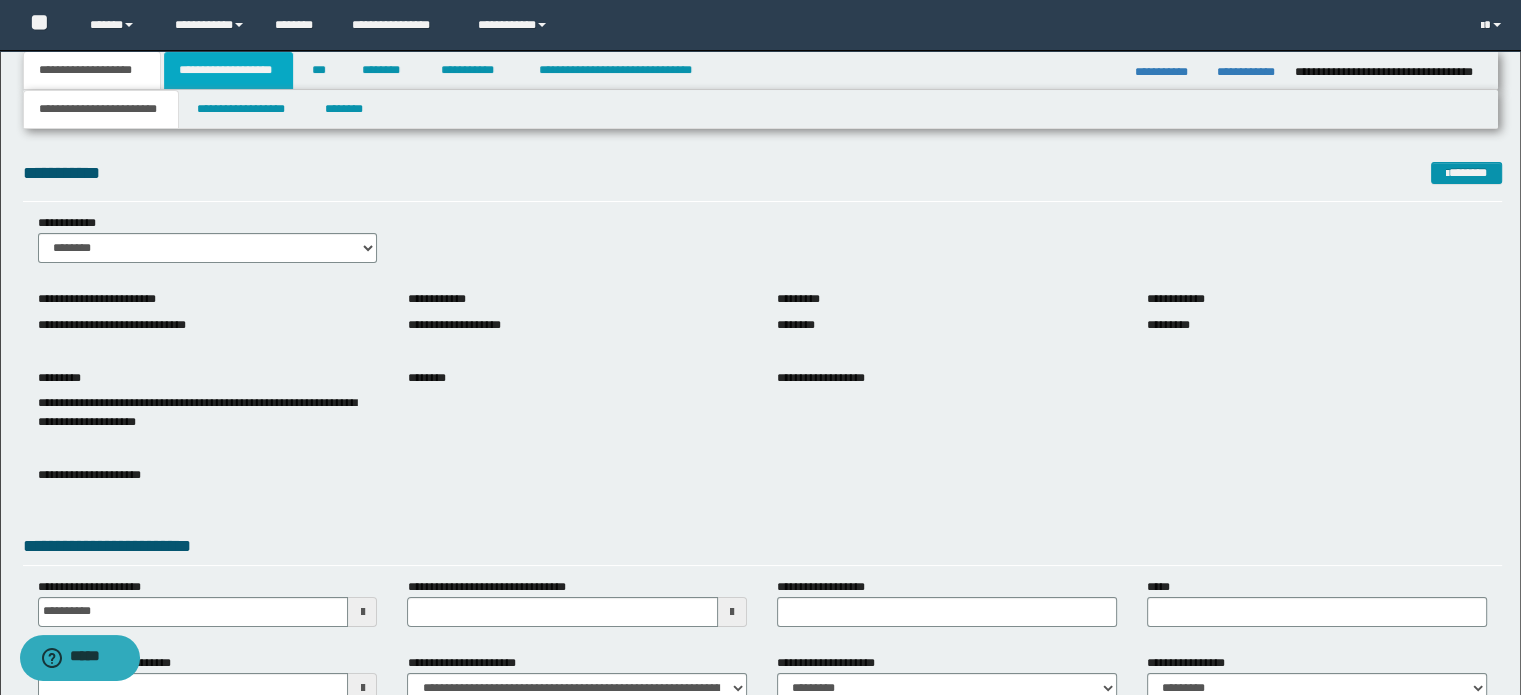 click on "**********" at bounding box center (228, 70) 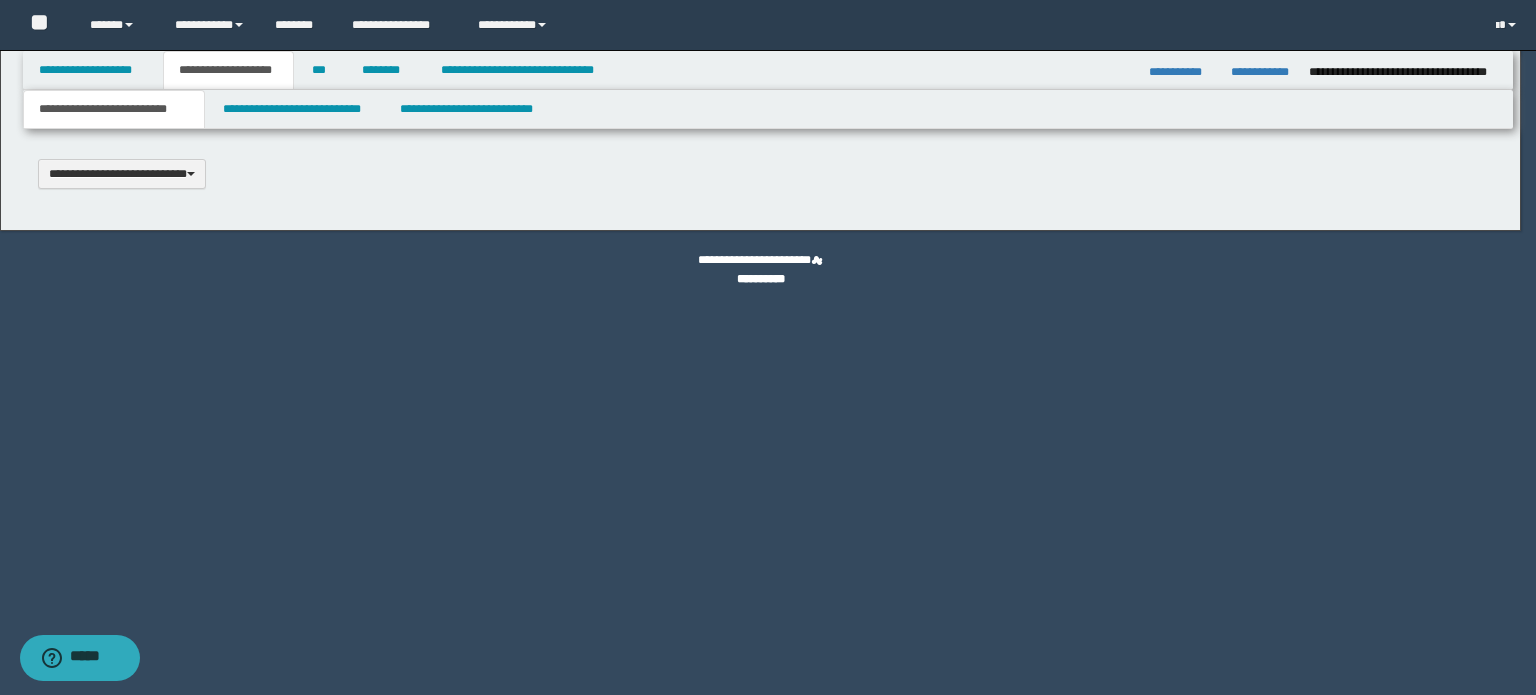 type 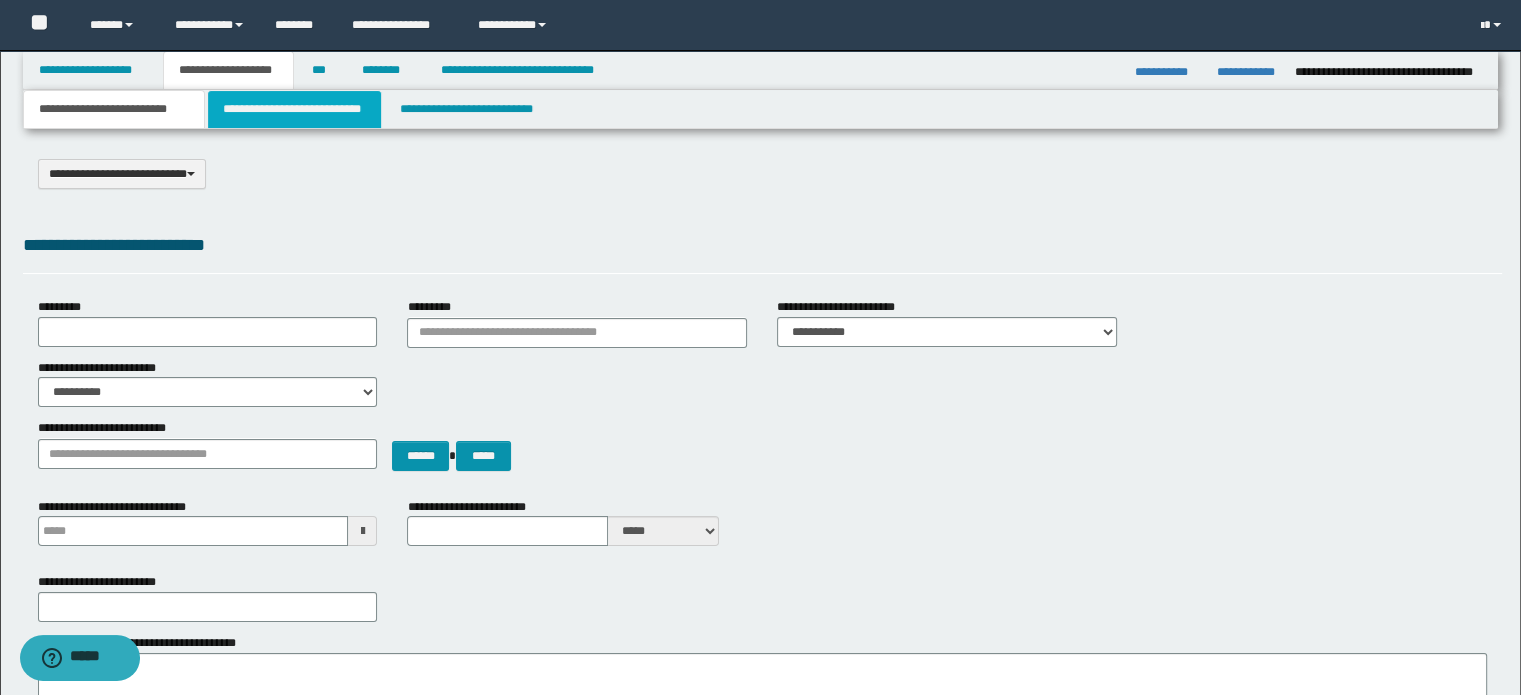 click on "**********" at bounding box center [294, 109] 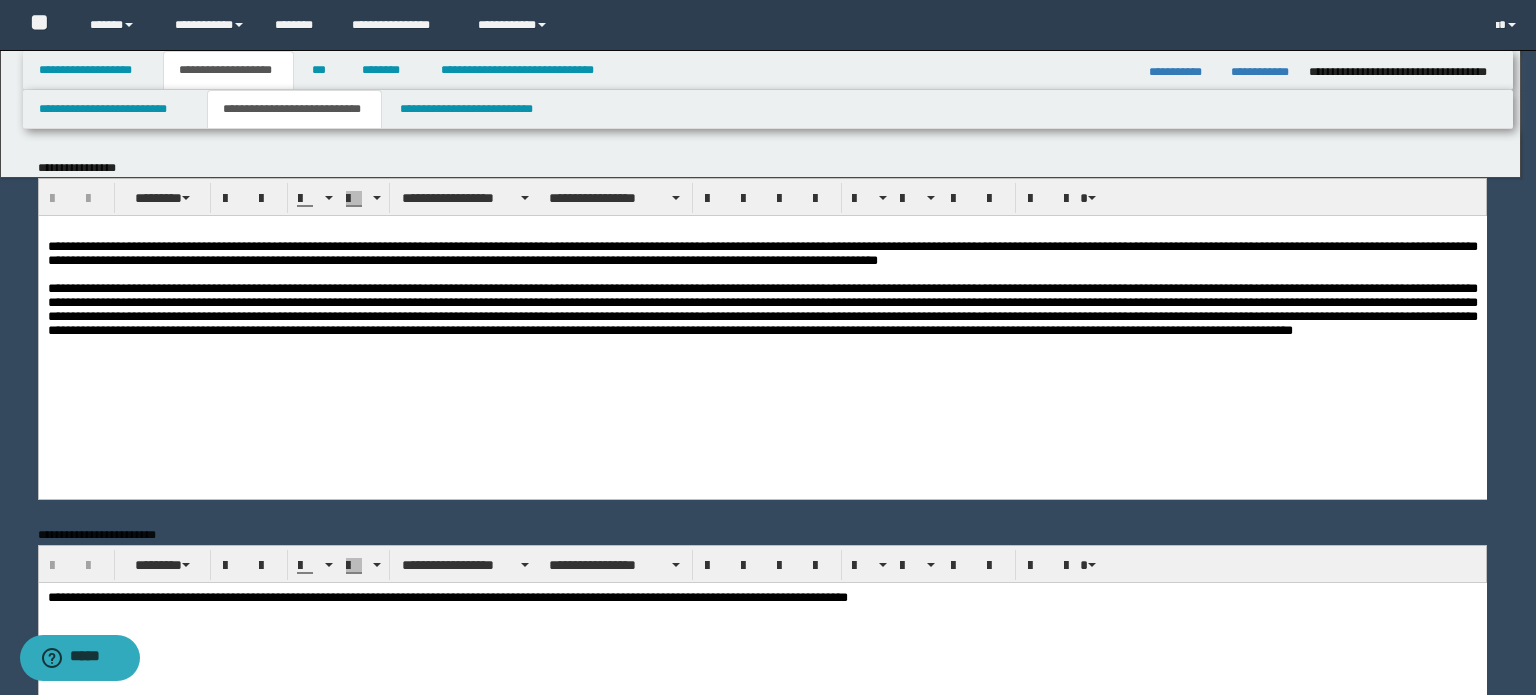 scroll, scrollTop: 0, scrollLeft: 0, axis: both 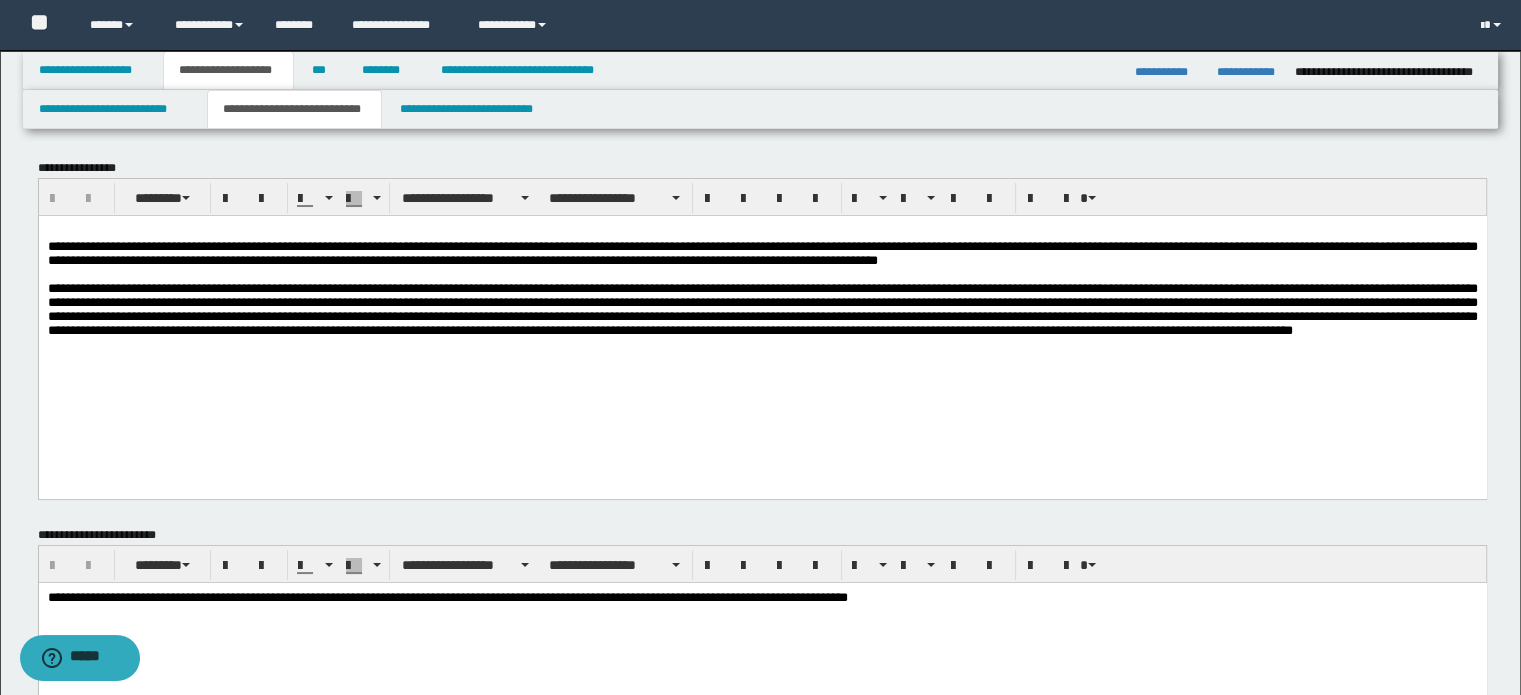 drag, startPoint x: 649, startPoint y: 717, endPoint x: 541, endPoint y: 305, distance: 425.92017 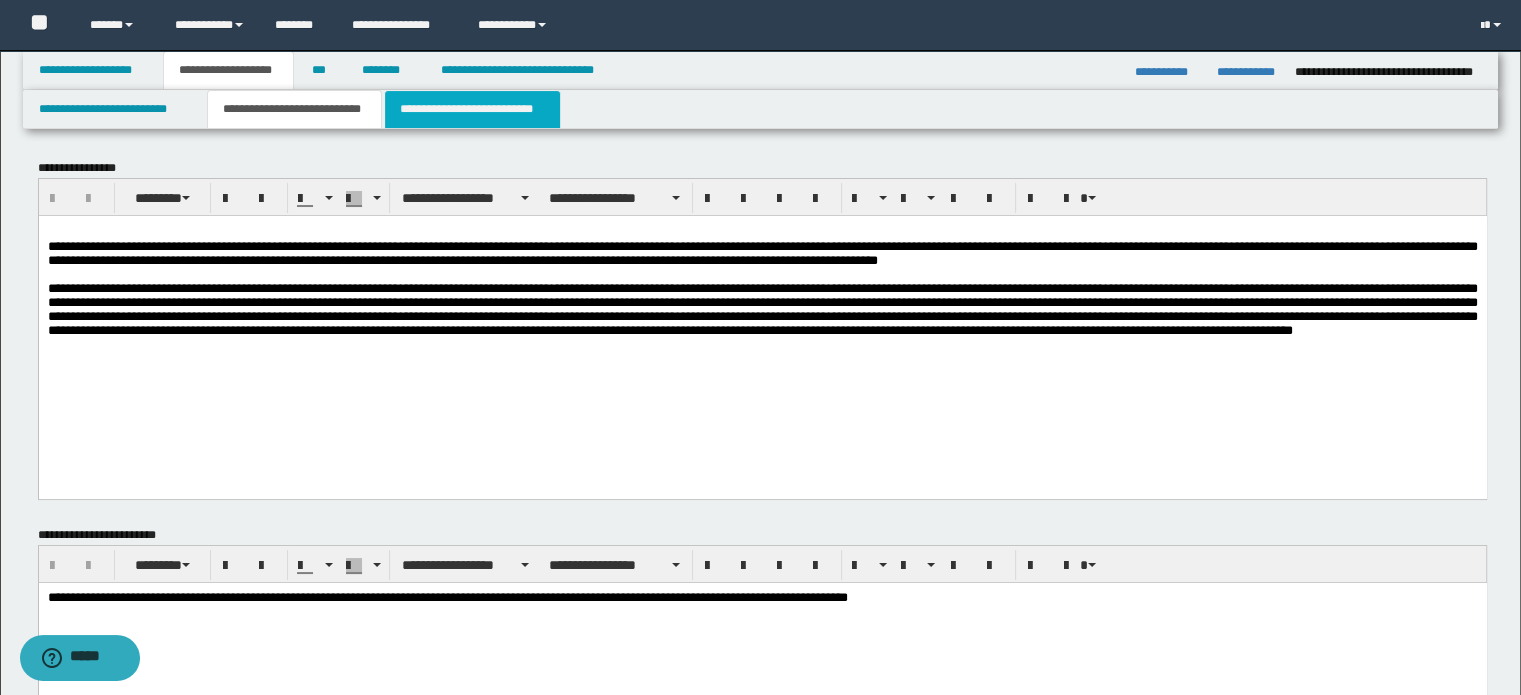 click on "**********" at bounding box center [472, 109] 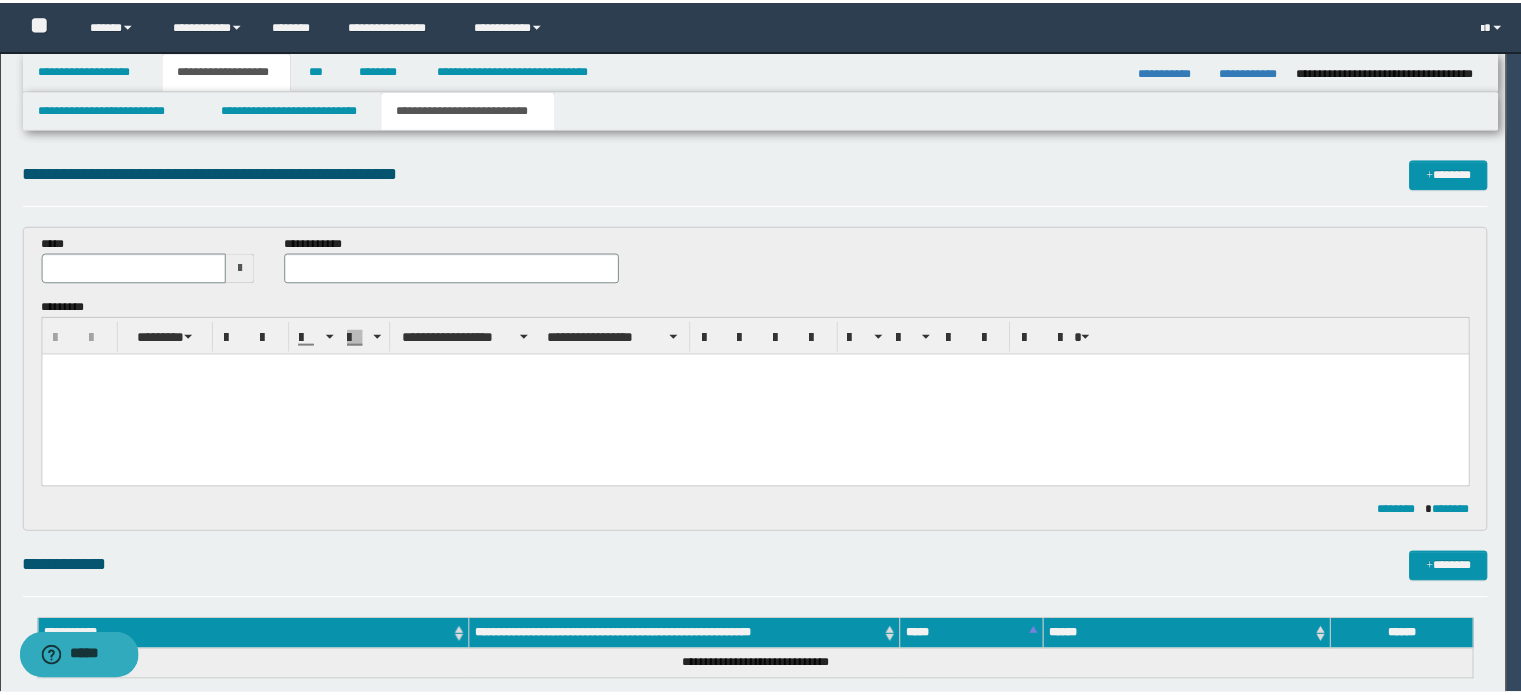 scroll, scrollTop: 0, scrollLeft: 0, axis: both 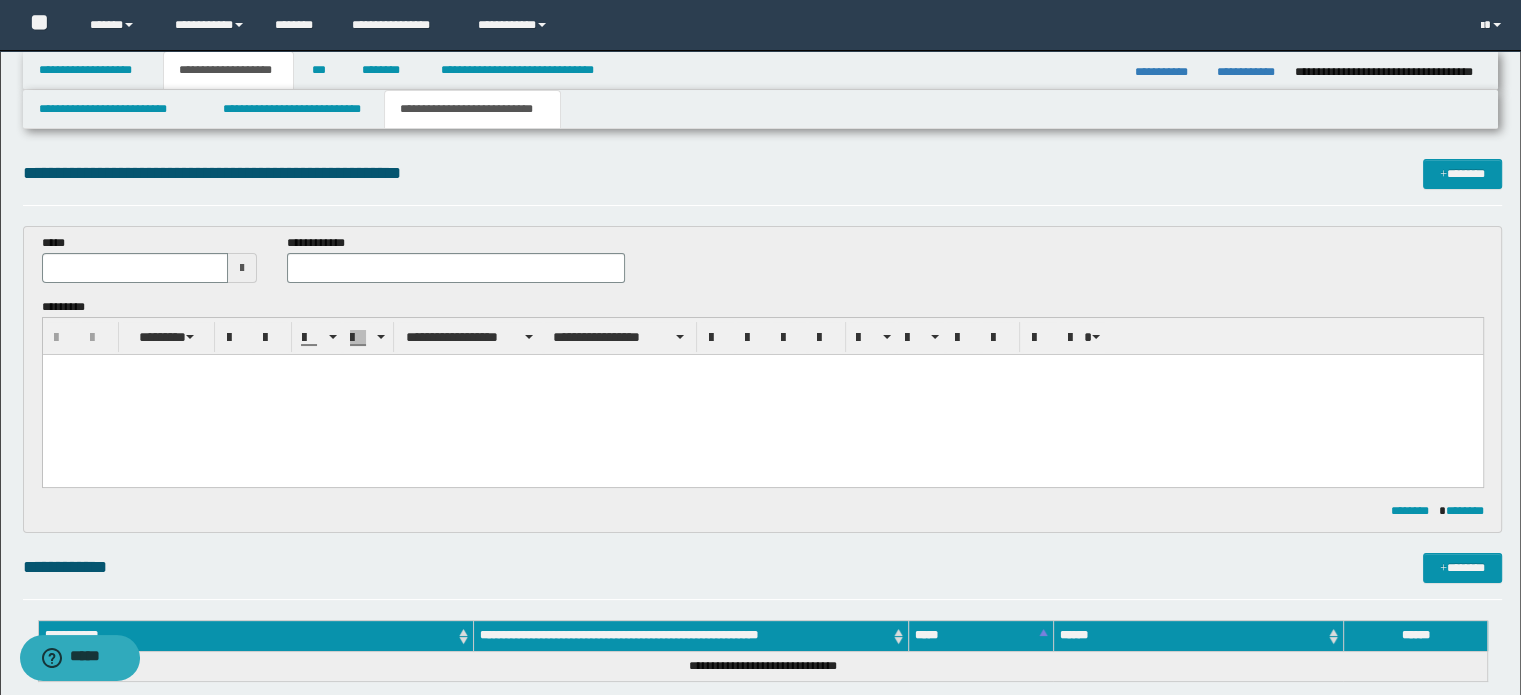 click at bounding box center (762, 369) 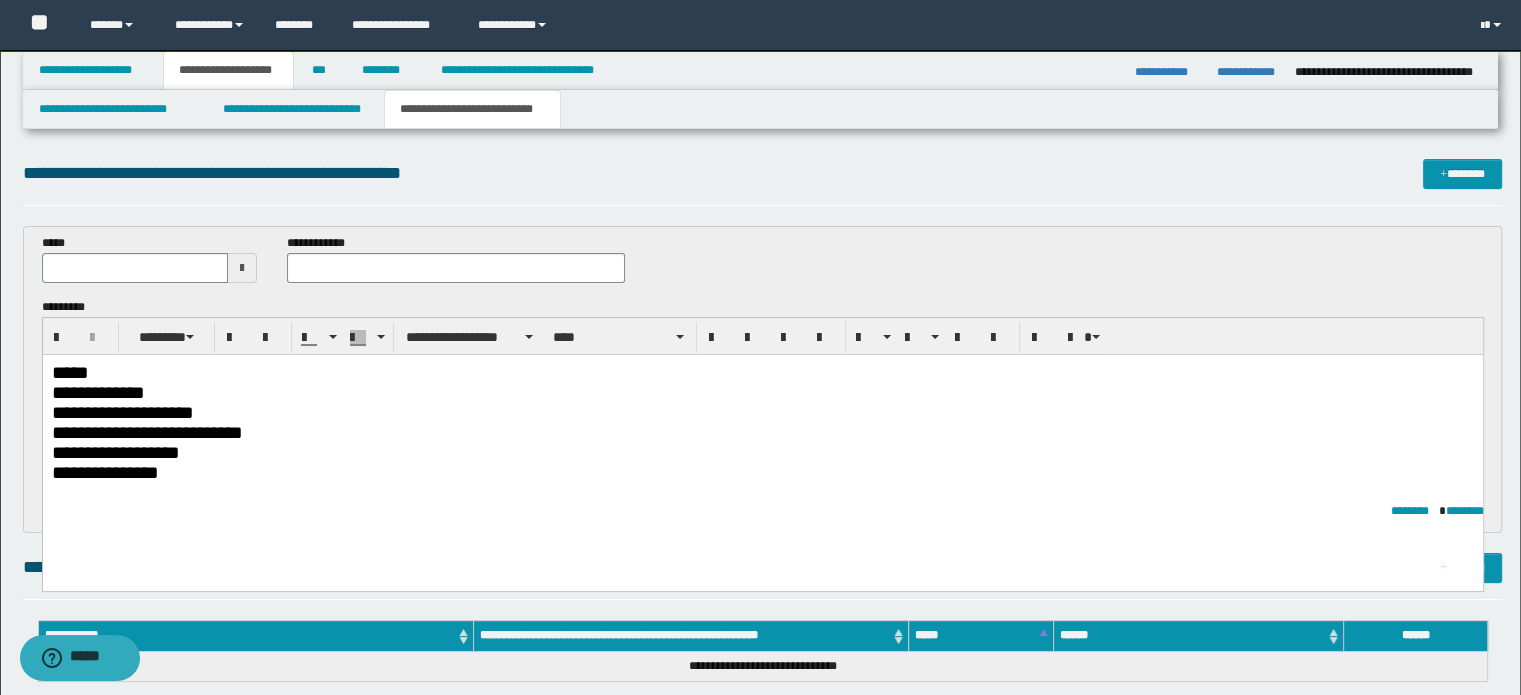 type 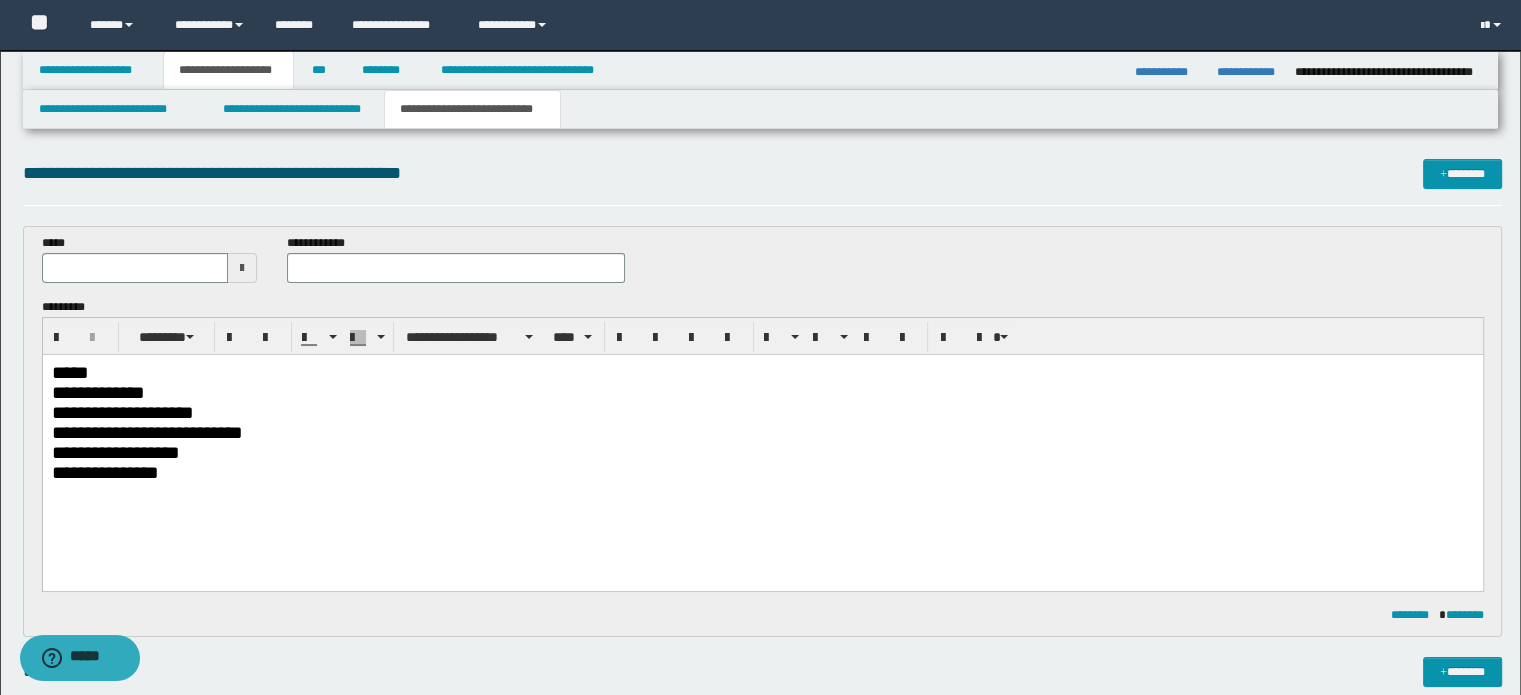 click on "*****" at bounding box center (762, 372) 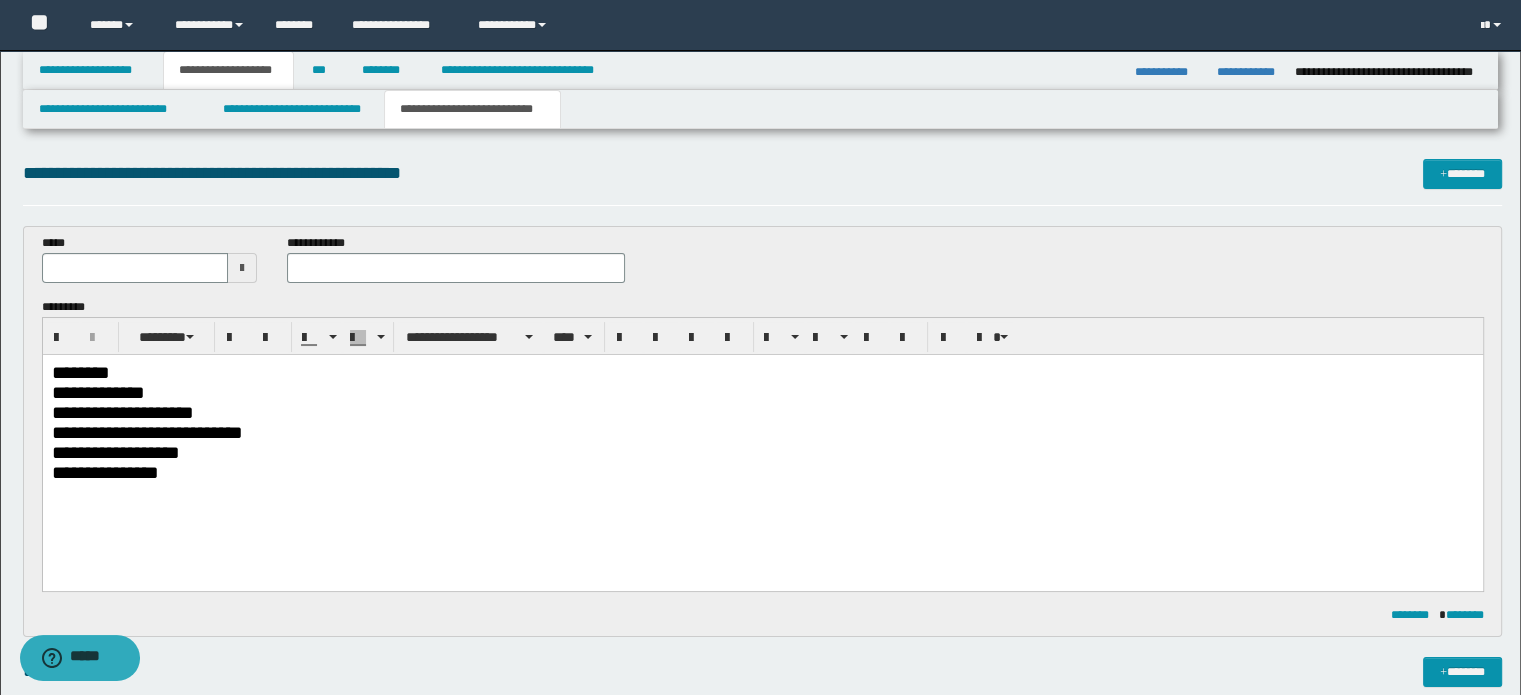 click on "**********" at bounding box center [762, 392] 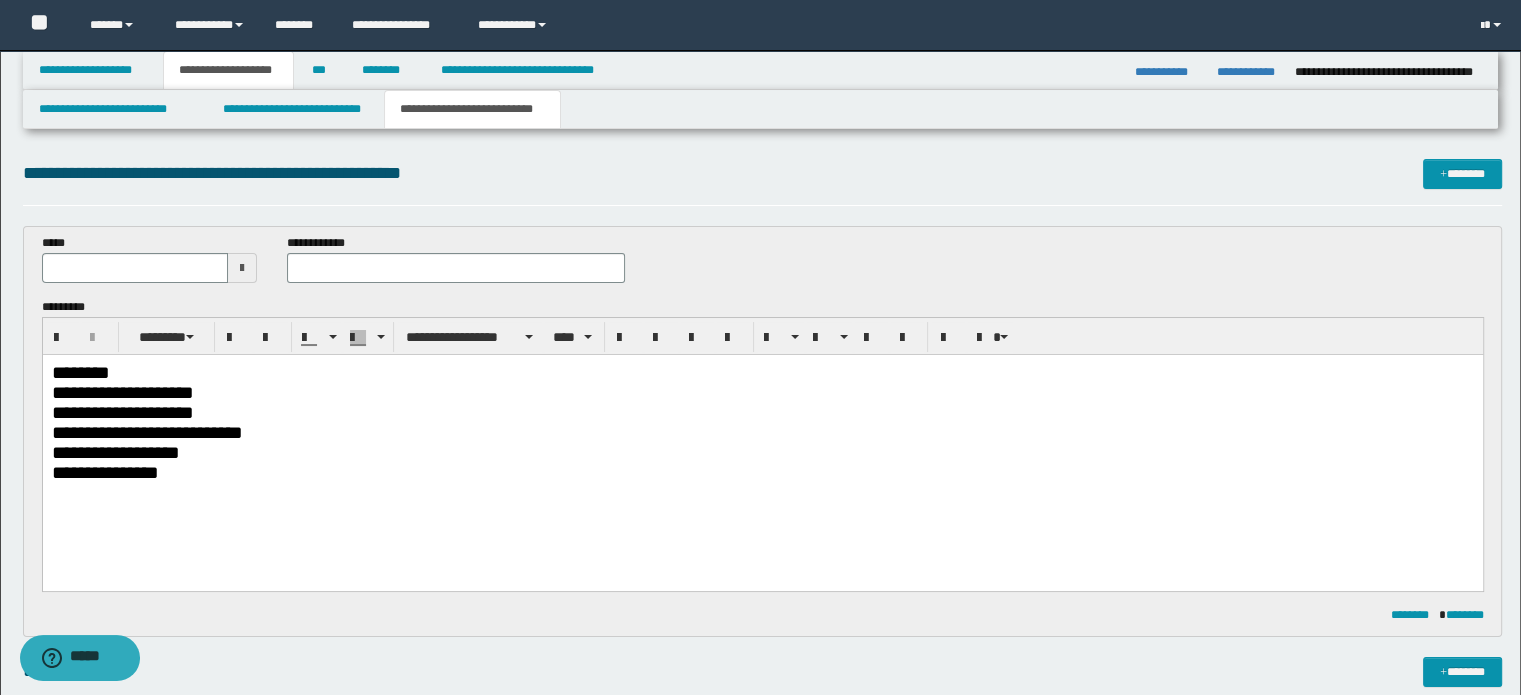 click on "**********" at bounding box center [762, 412] 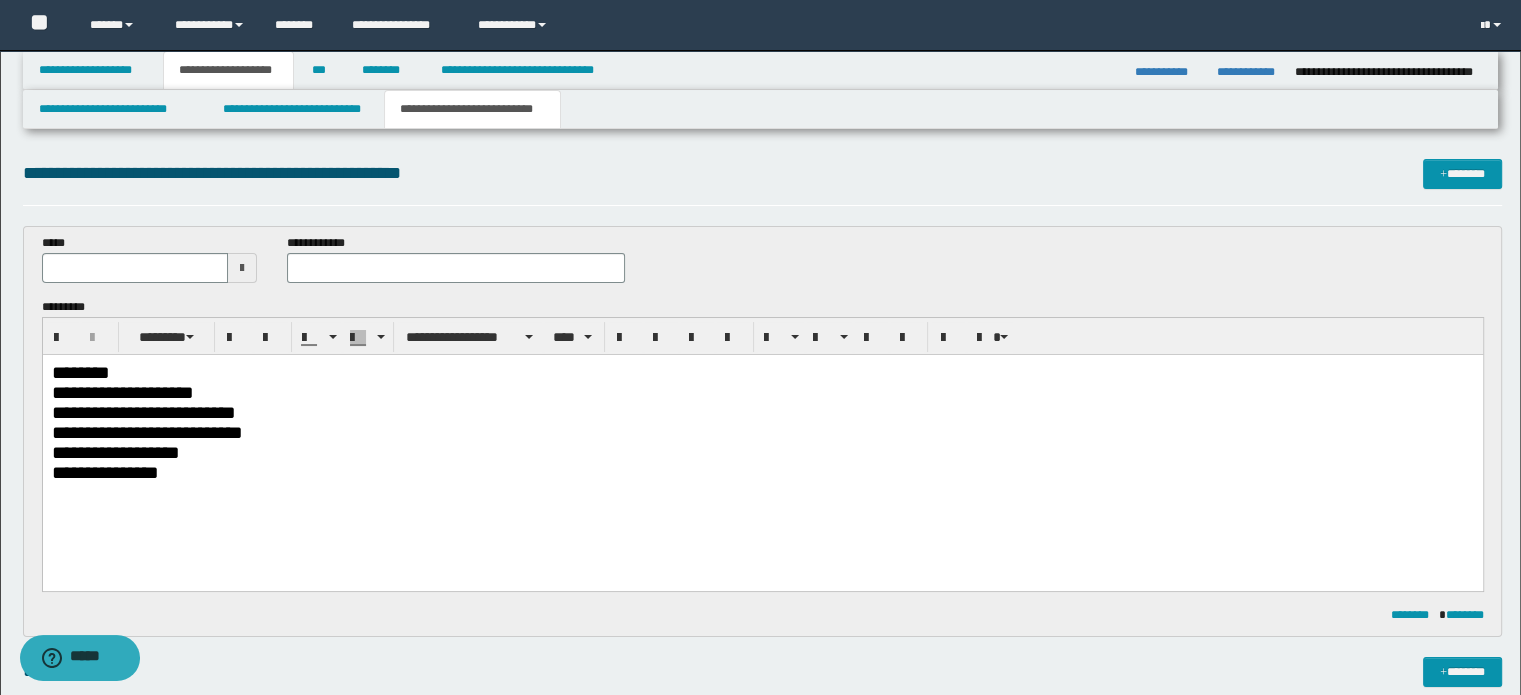 click on "**********" at bounding box center (762, 432) 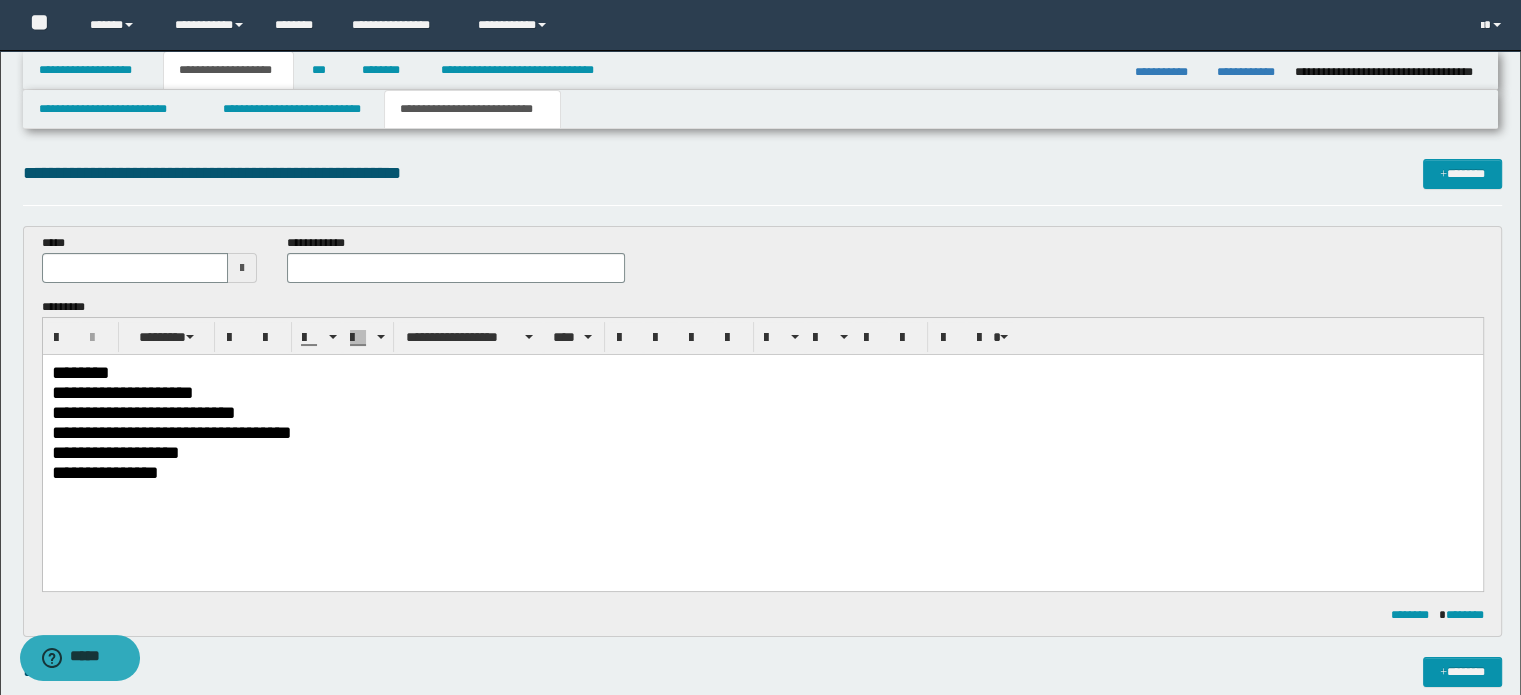 click on "**********" at bounding box center (762, 452) 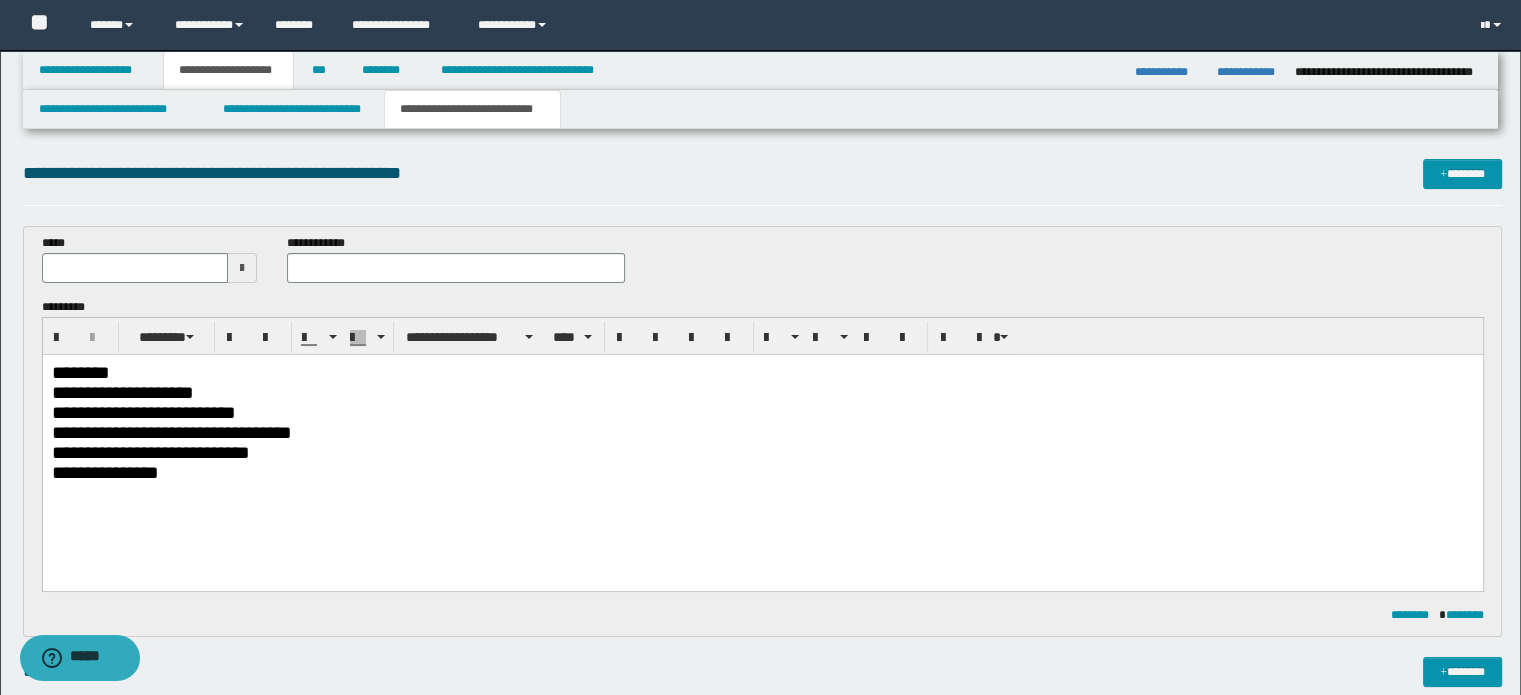 click on "**********" at bounding box center [762, 472] 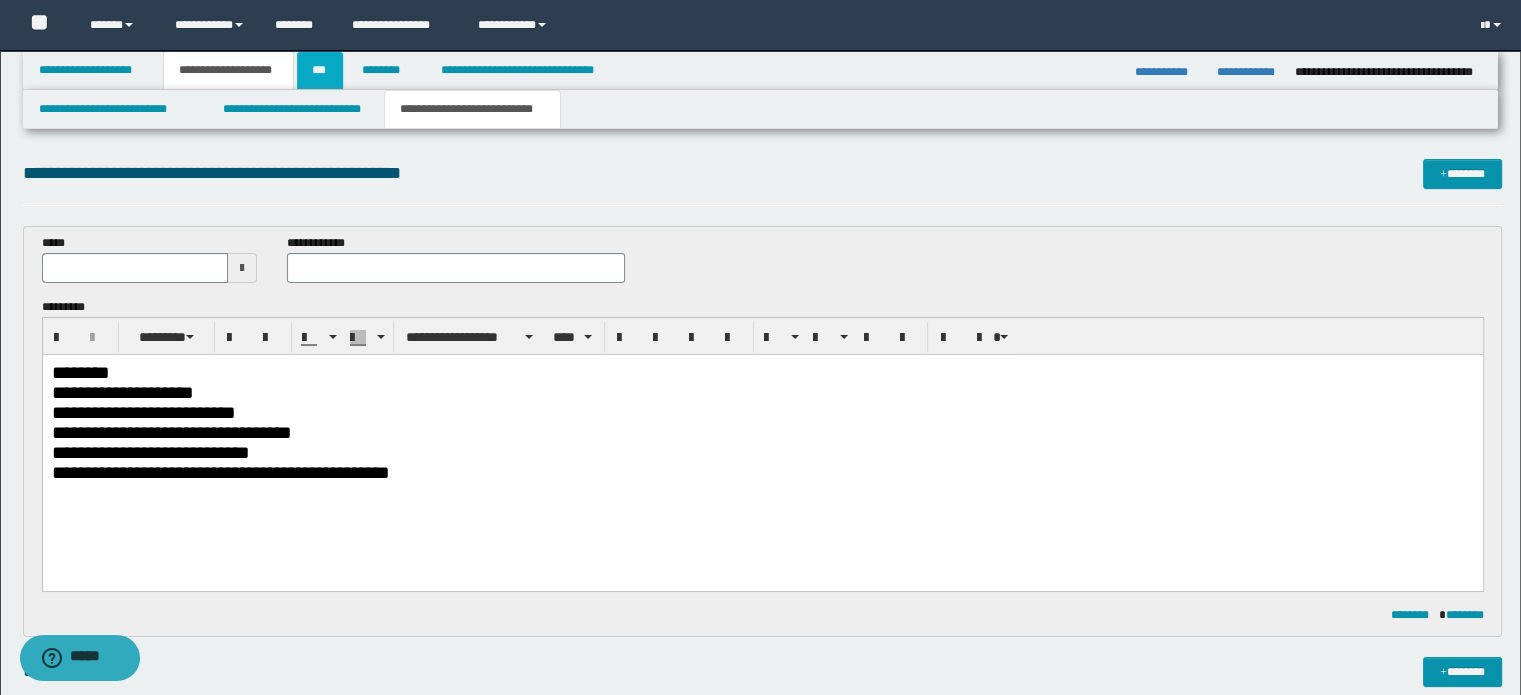click on "***" at bounding box center [320, 70] 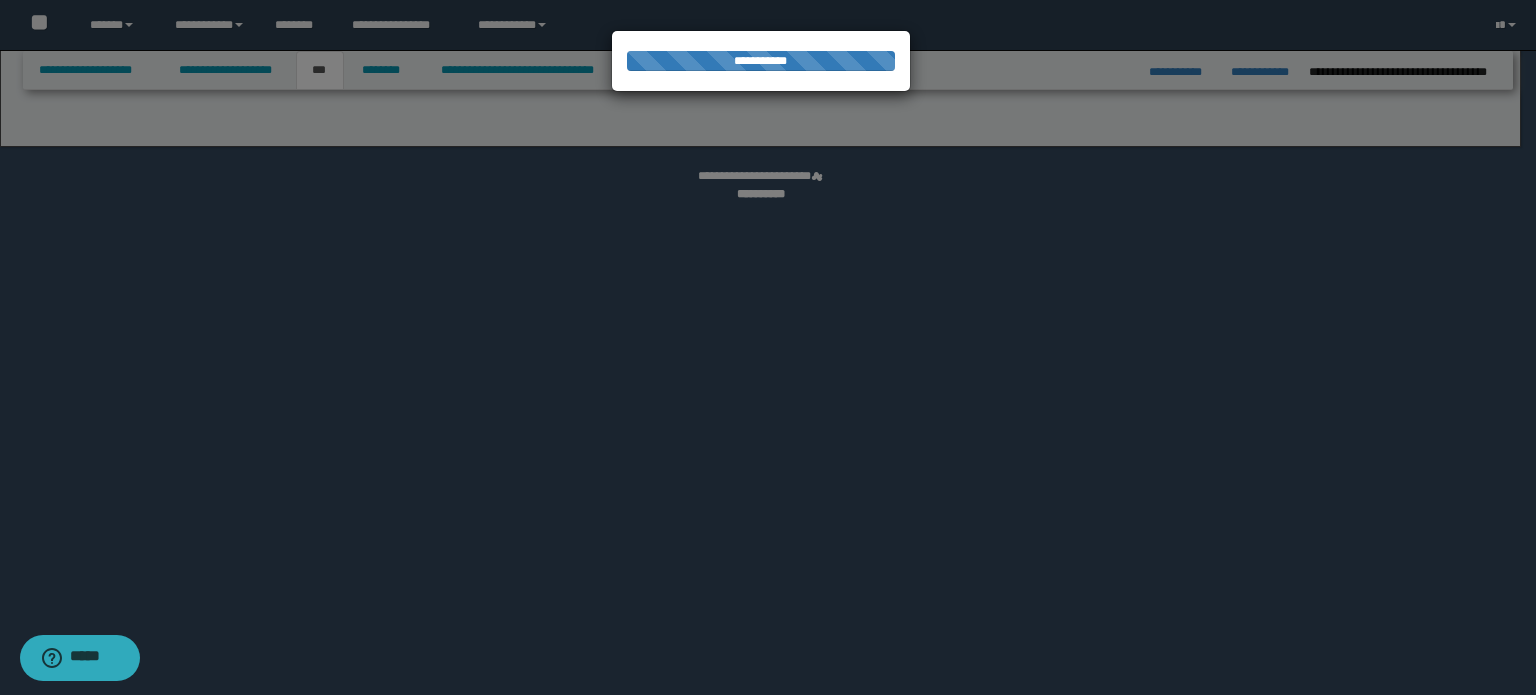 select on "**" 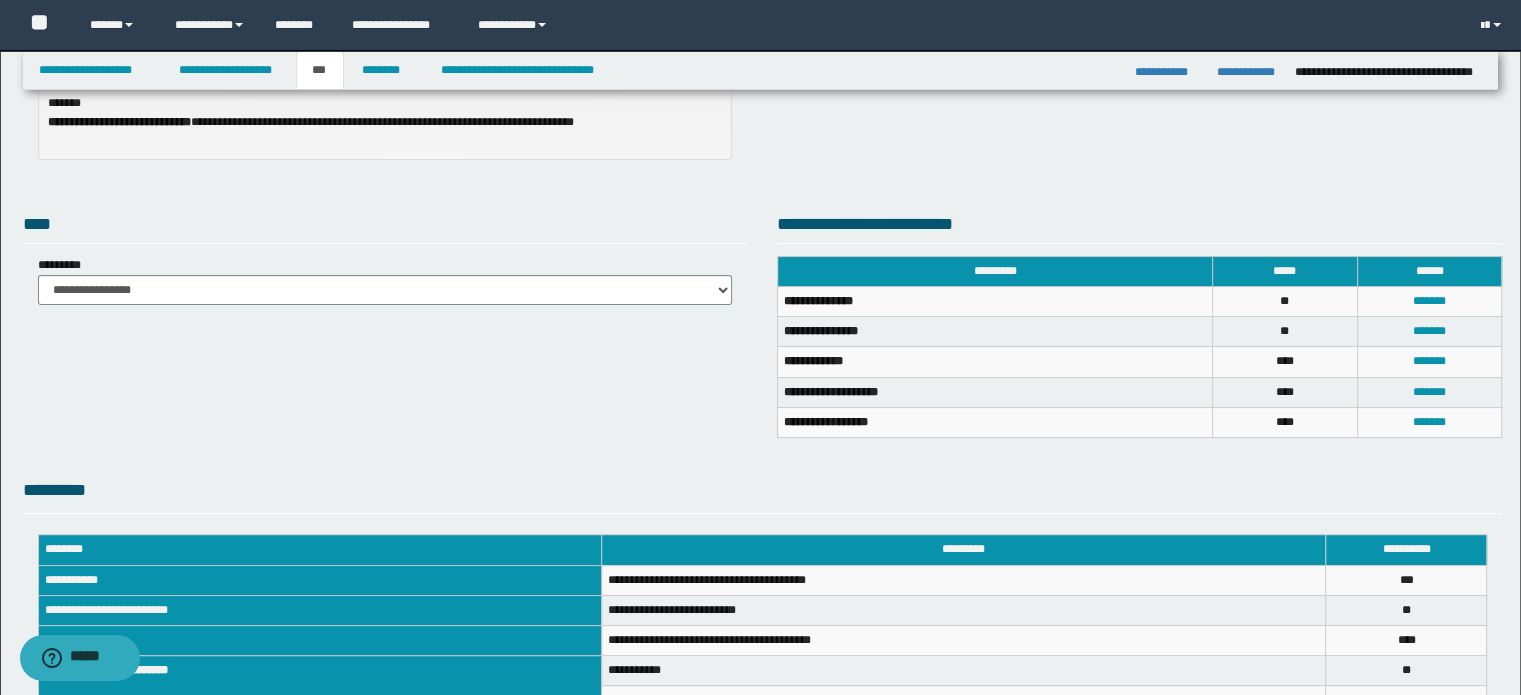 scroll, scrollTop: 288, scrollLeft: 0, axis: vertical 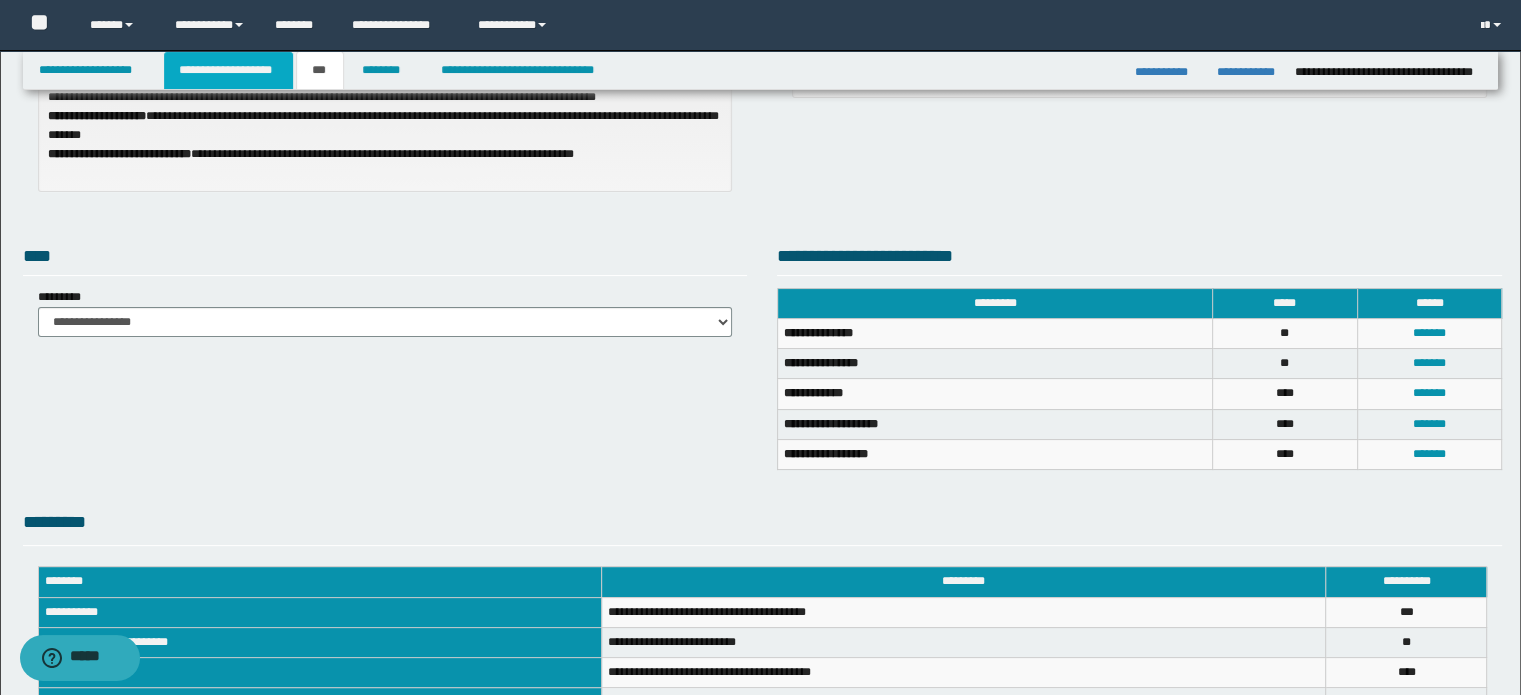 click on "**********" at bounding box center [228, 70] 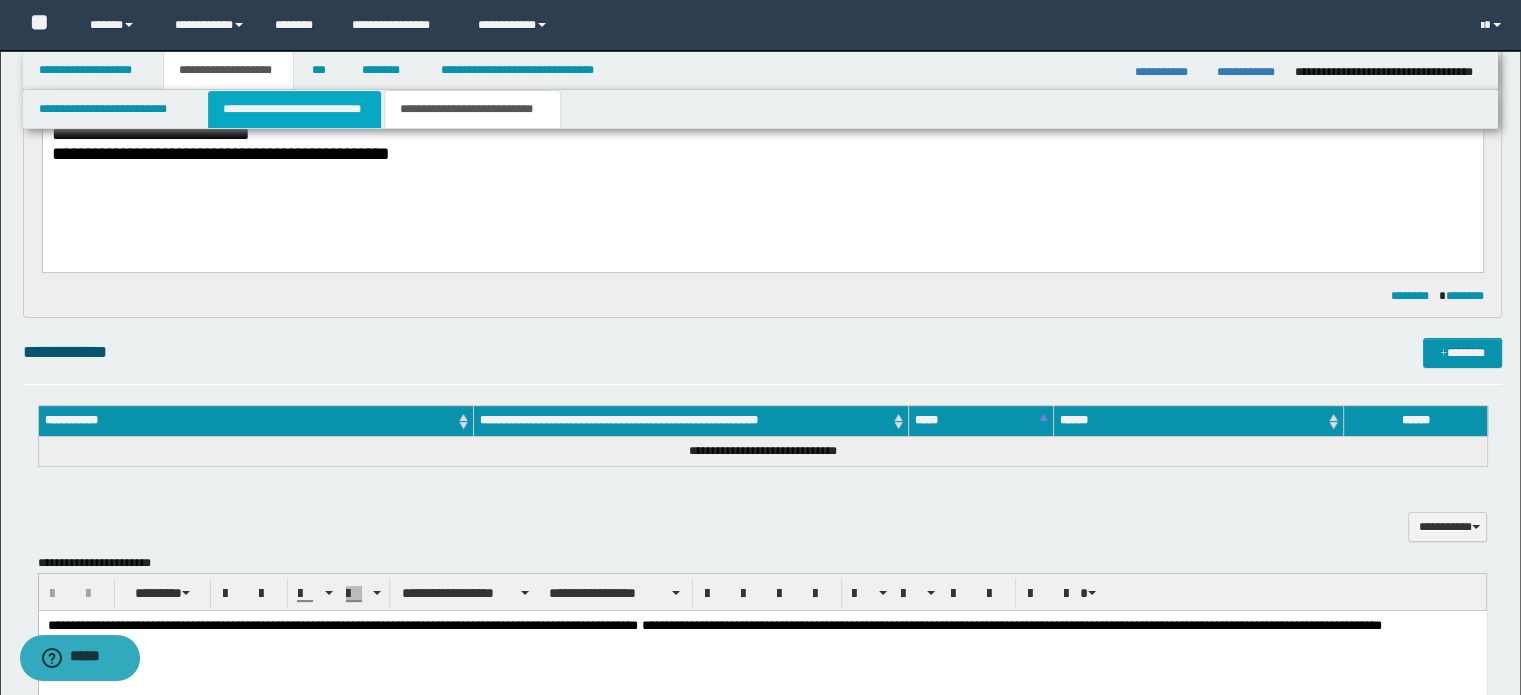 click on "**********" at bounding box center [294, 109] 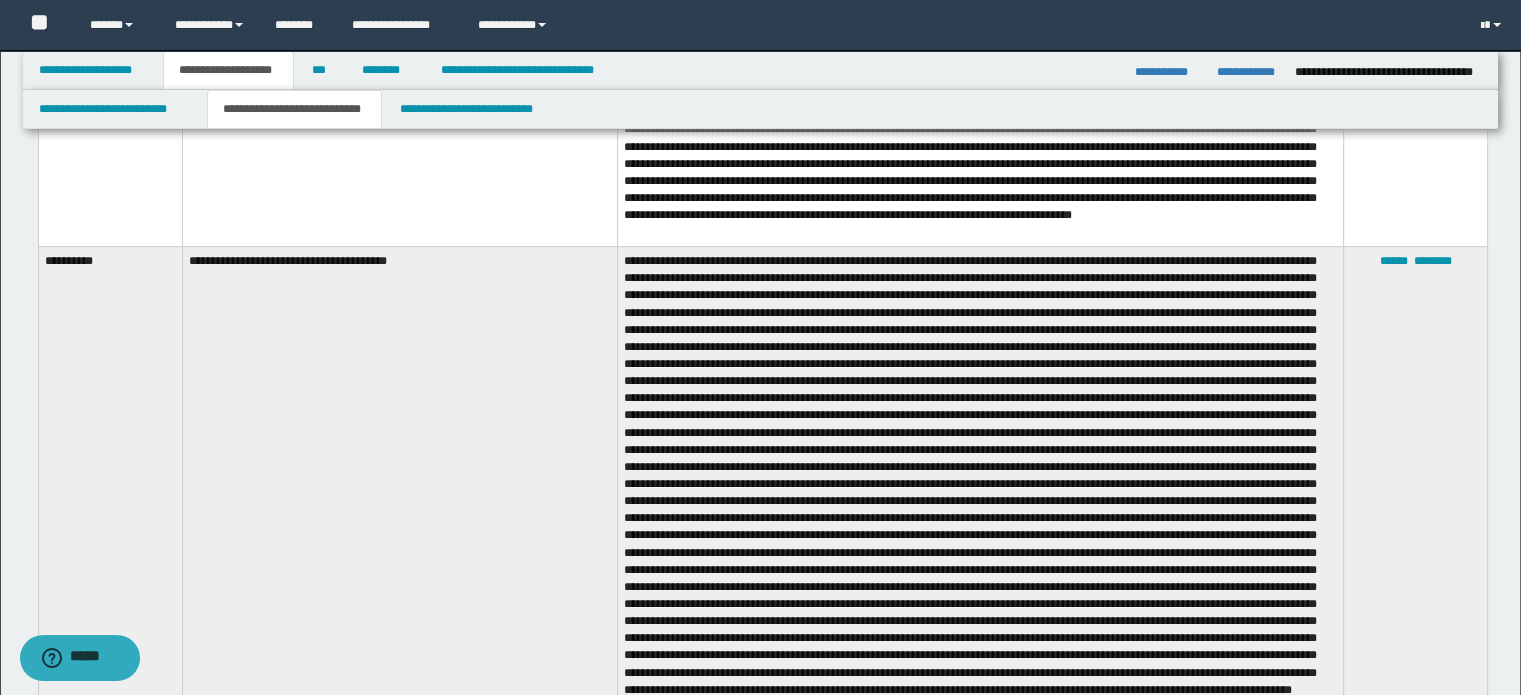 scroll, scrollTop: 905, scrollLeft: 0, axis: vertical 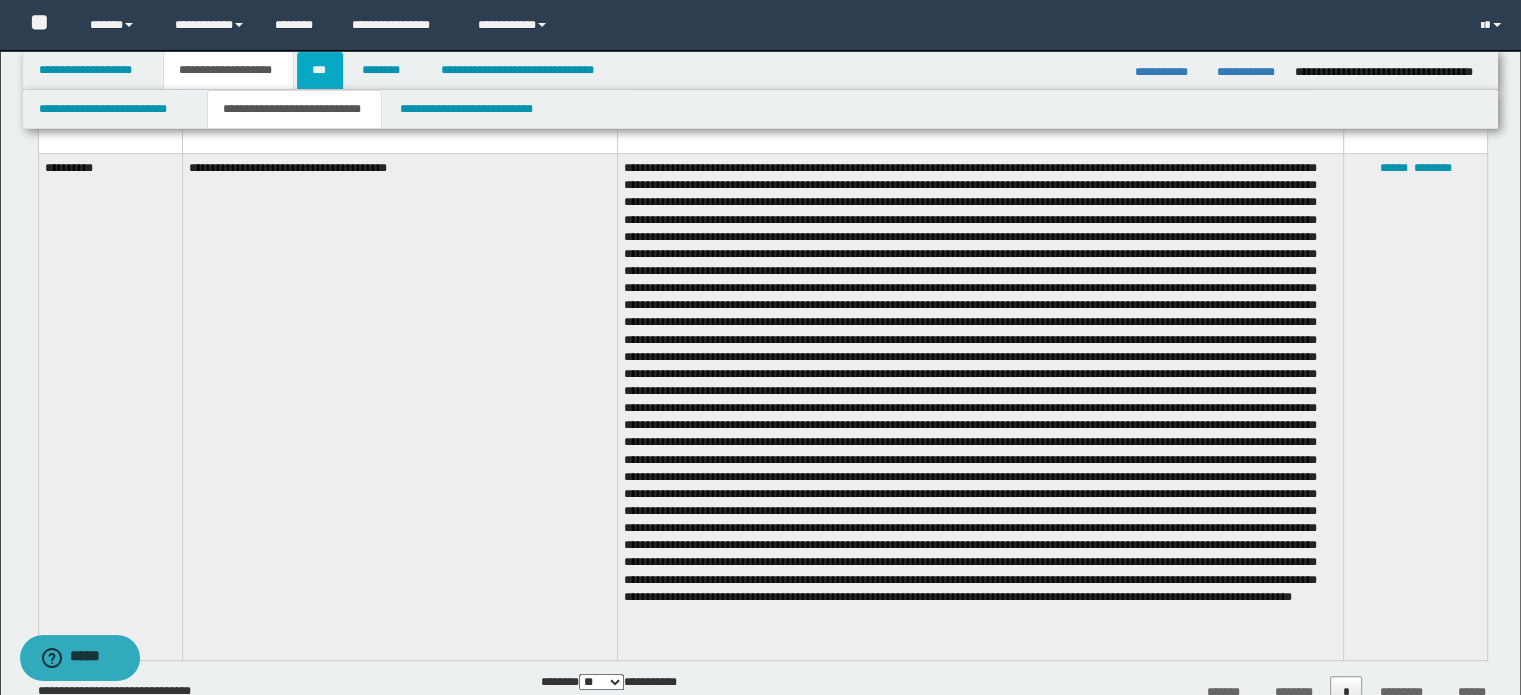 click on "***" at bounding box center [320, 70] 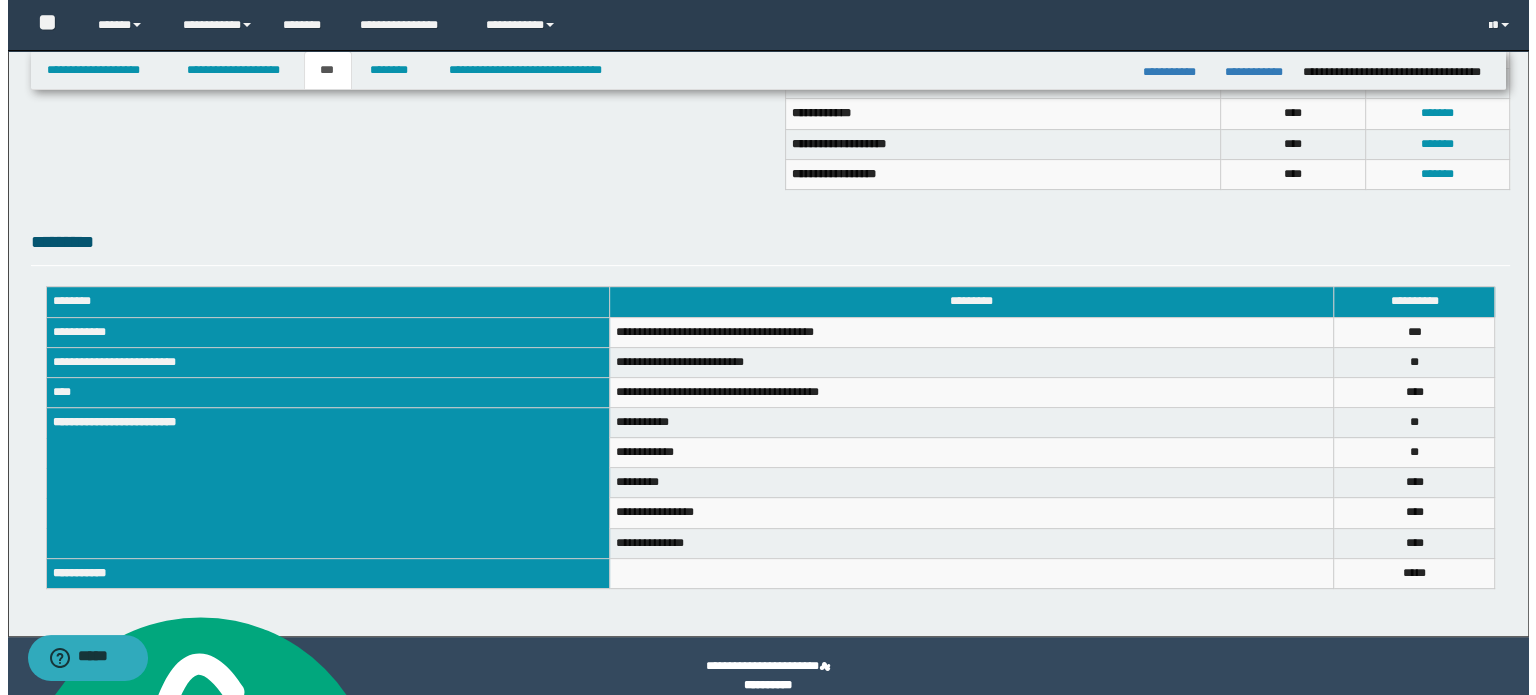 scroll, scrollTop: 168, scrollLeft: 0, axis: vertical 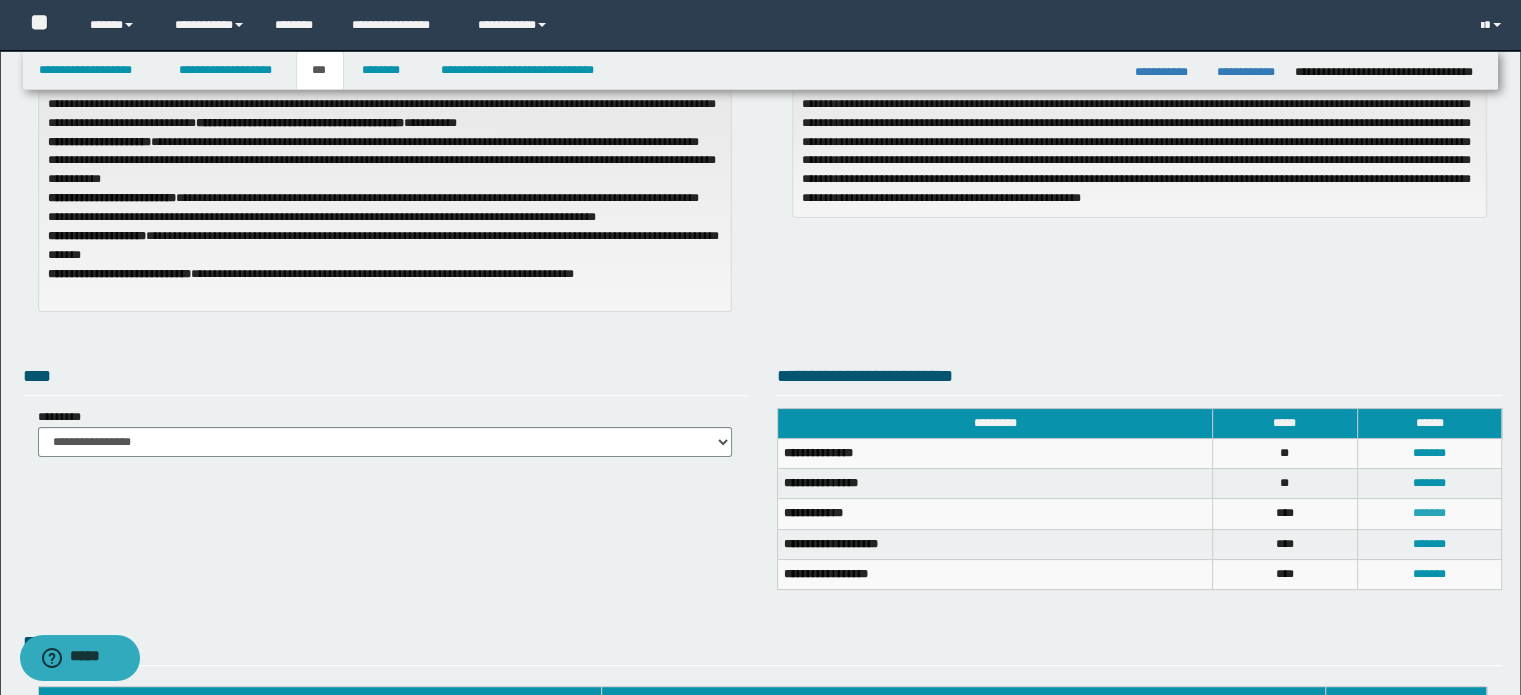 click on "*******" at bounding box center (1429, 513) 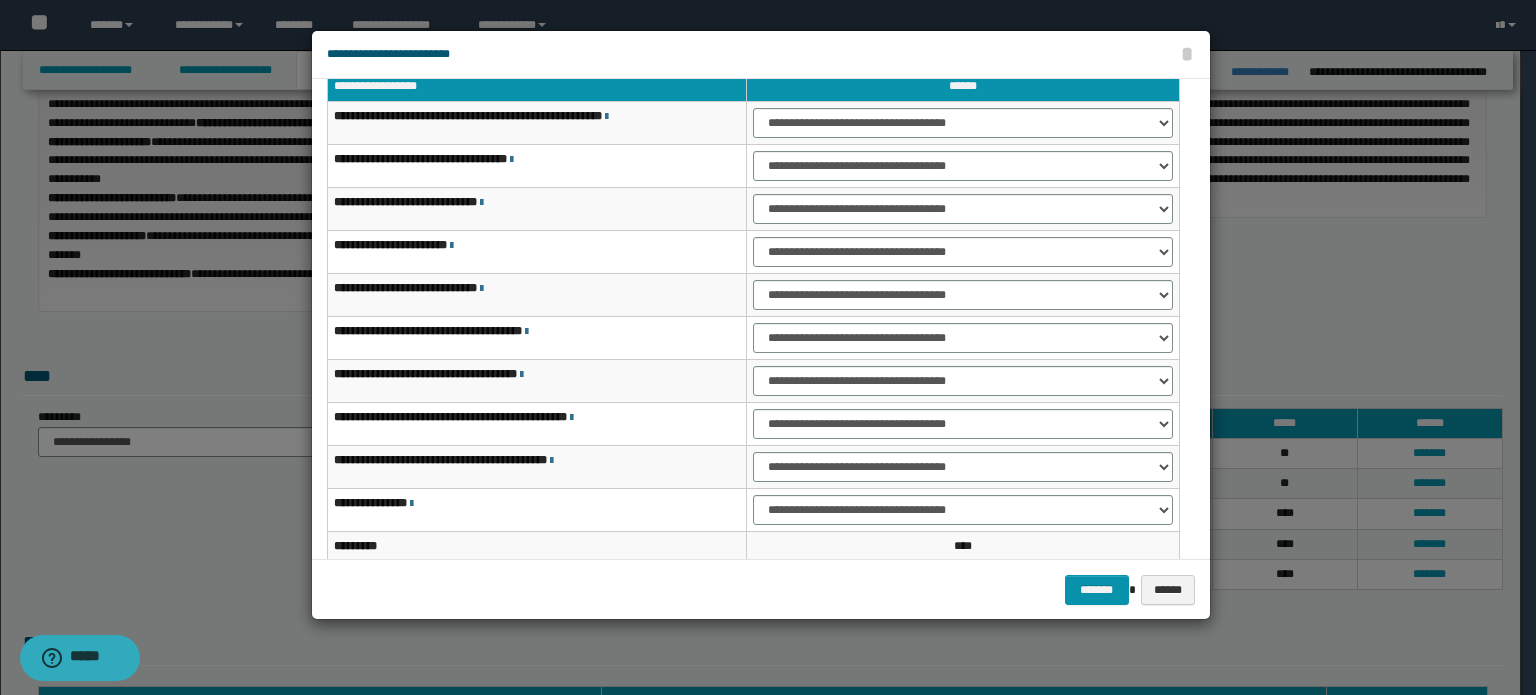 scroll, scrollTop: 100, scrollLeft: 0, axis: vertical 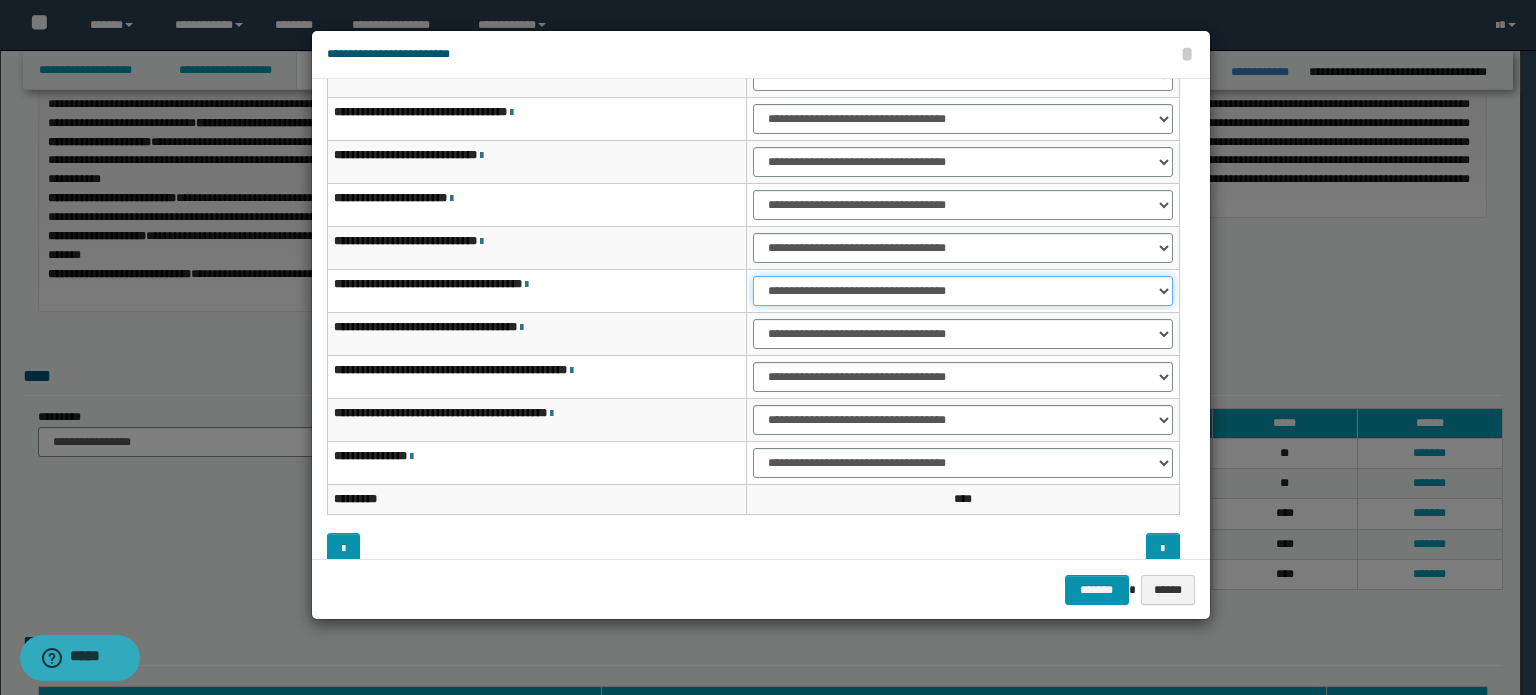 click on "**********" at bounding box center [963, 291] 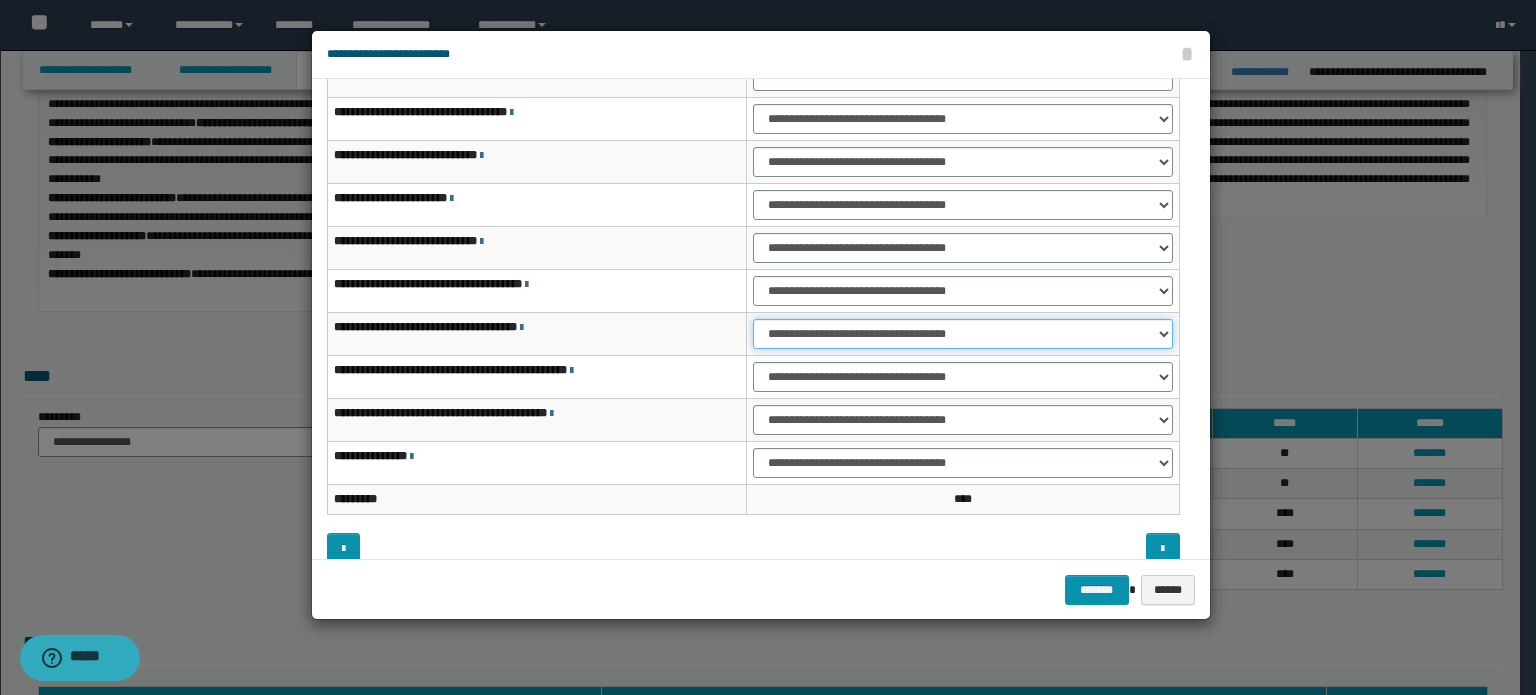 click on "**********" at bounding box center (963, 334) 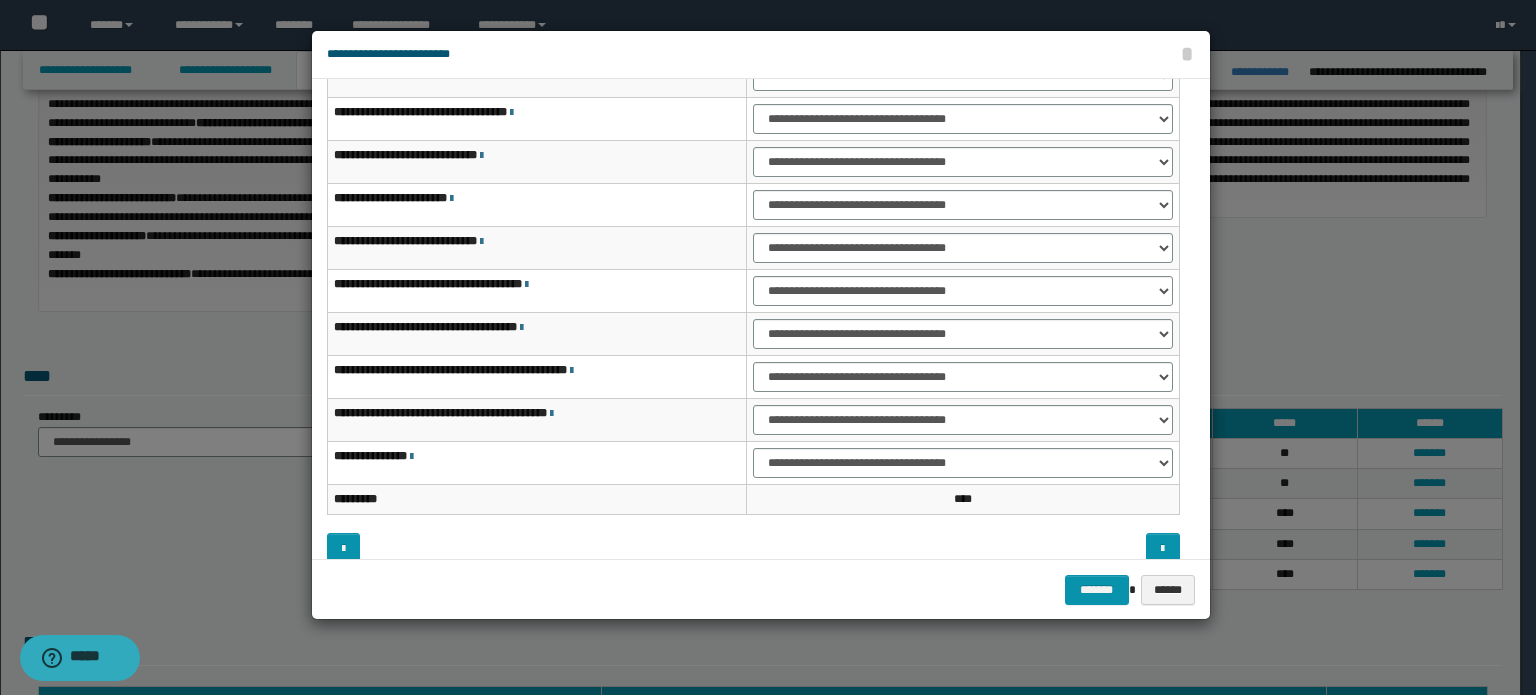 click on "**********" at bounding box center [963, 377] 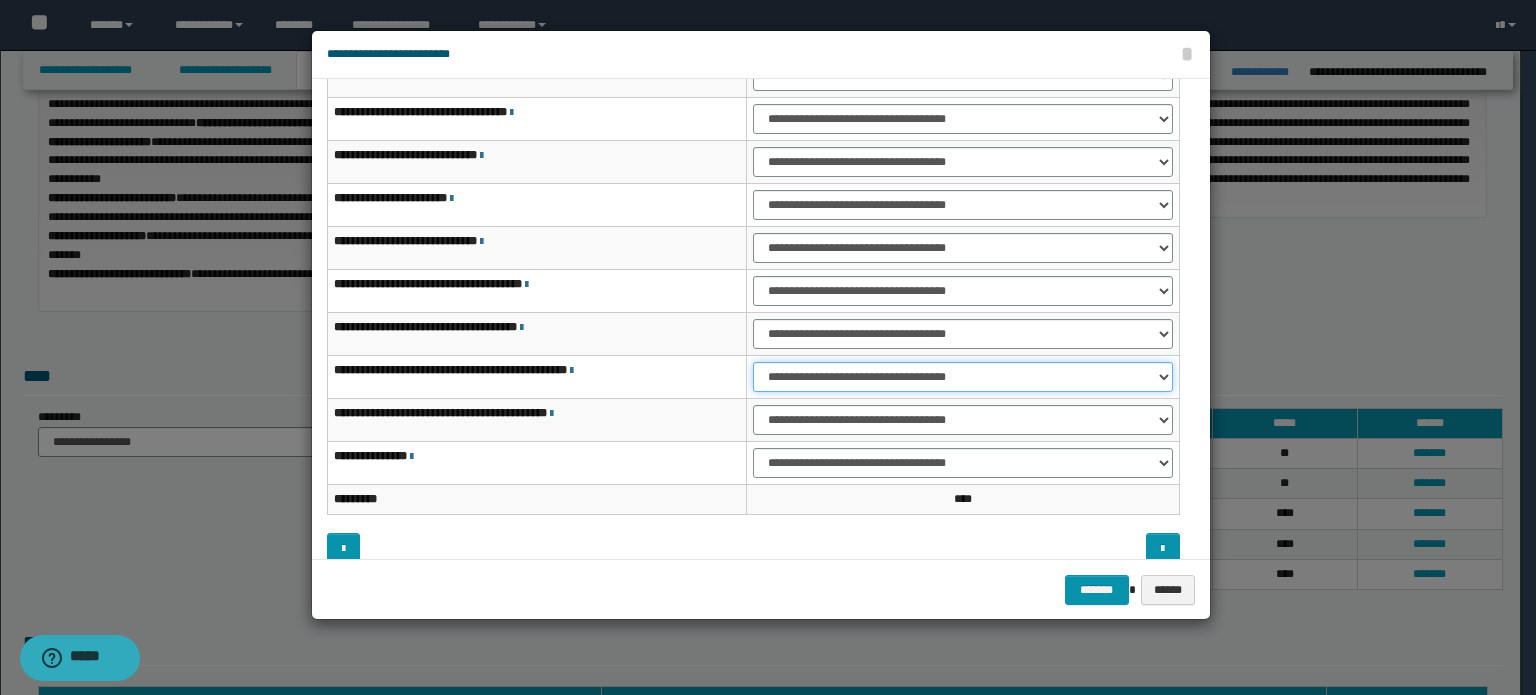 drag, startPoint x: 1044, startPoint y: 369, endPoint x: 1040, endPoint y: 388, distance: 19.416489 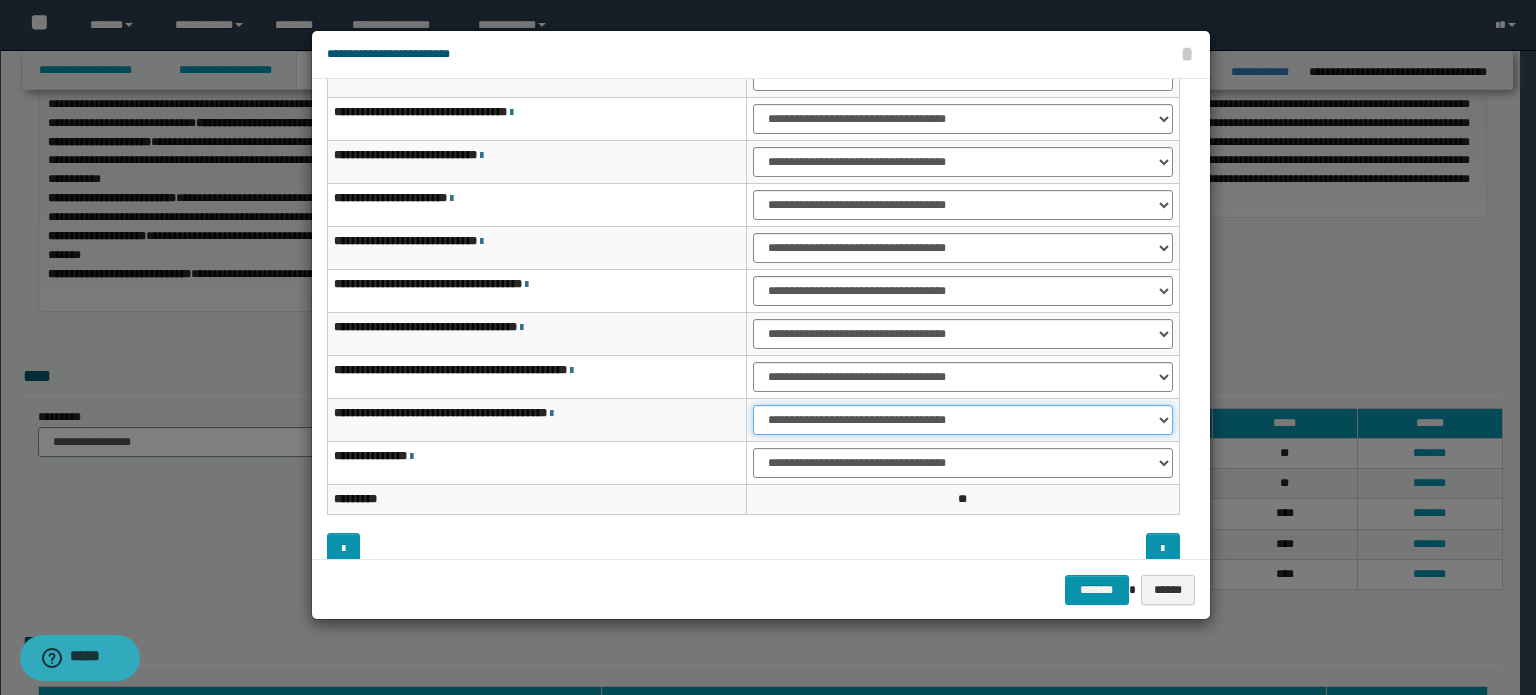 click on "**********" at bounding box center (963, 420) 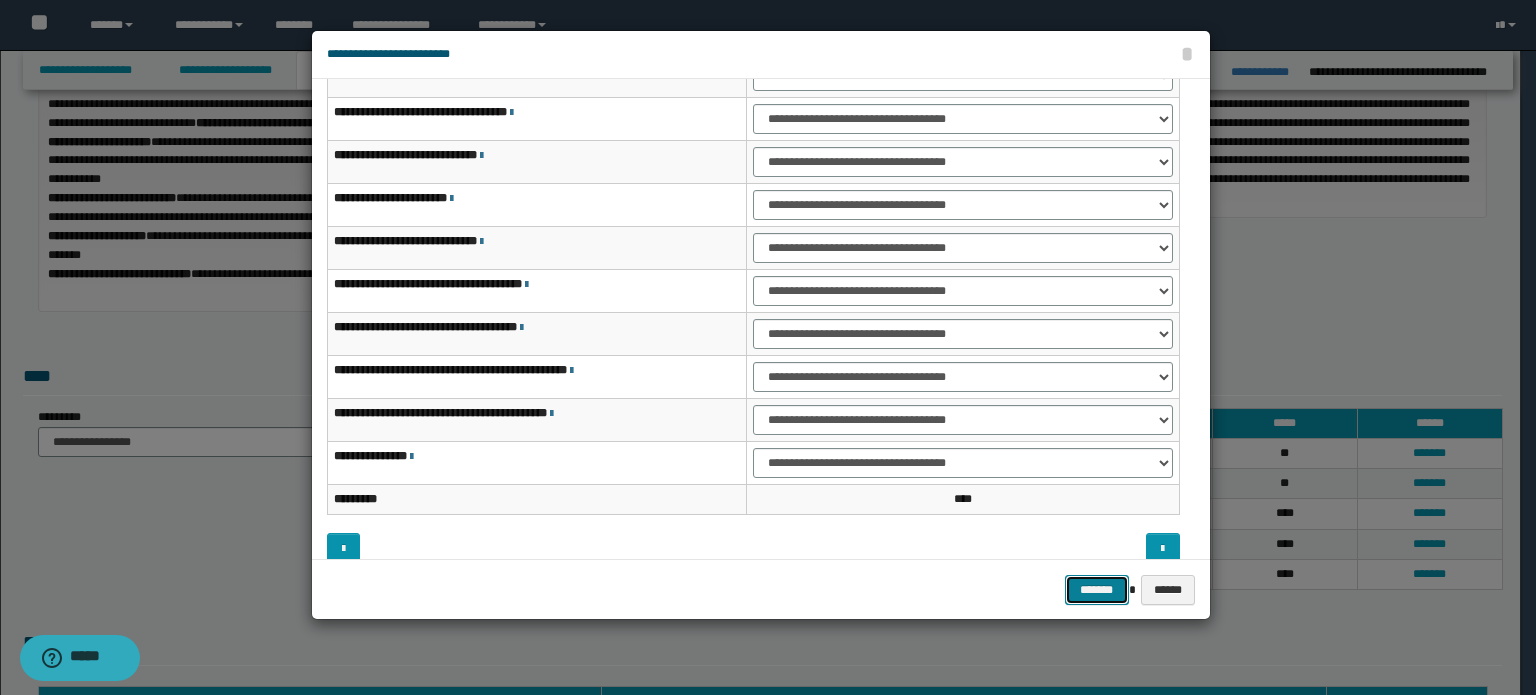 click on "*******" at bounding box center [1097, 590] 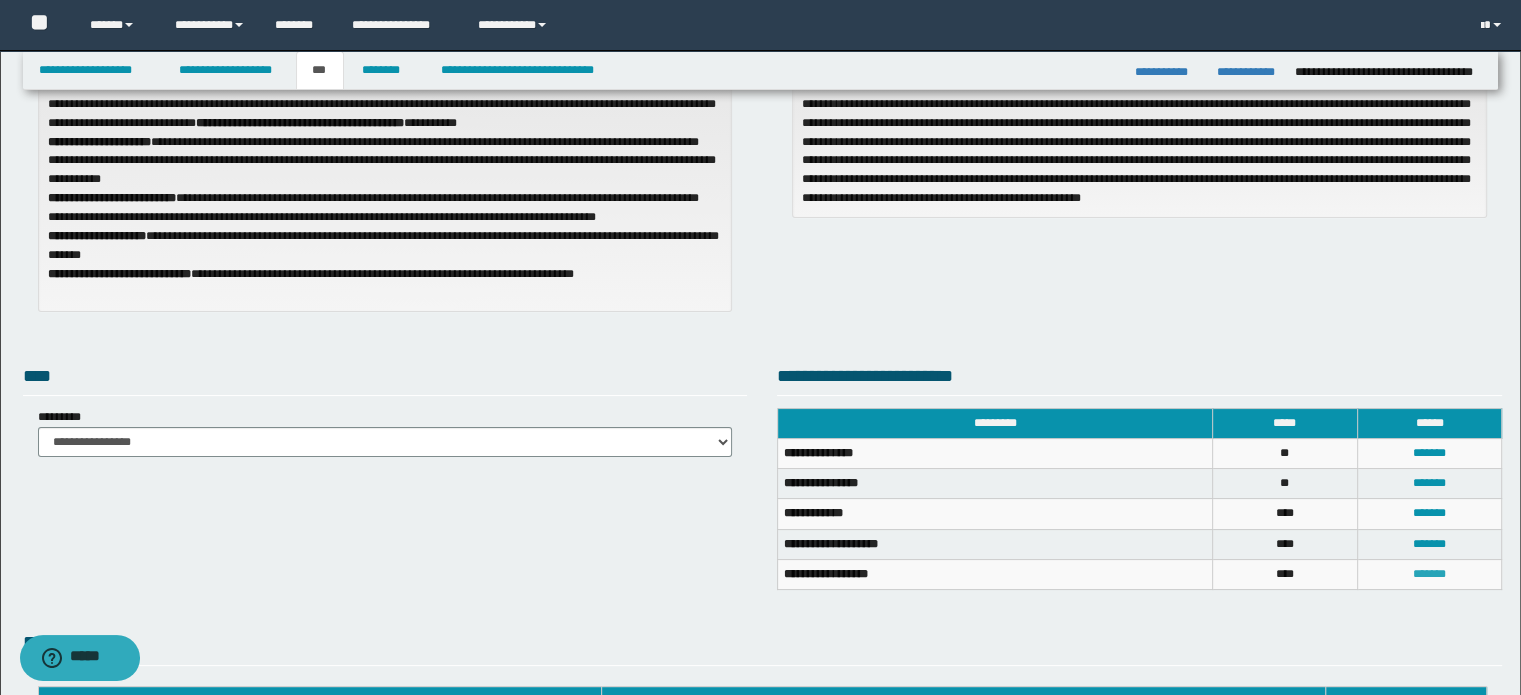 click on "*******" at bounding box center (1429, 574) 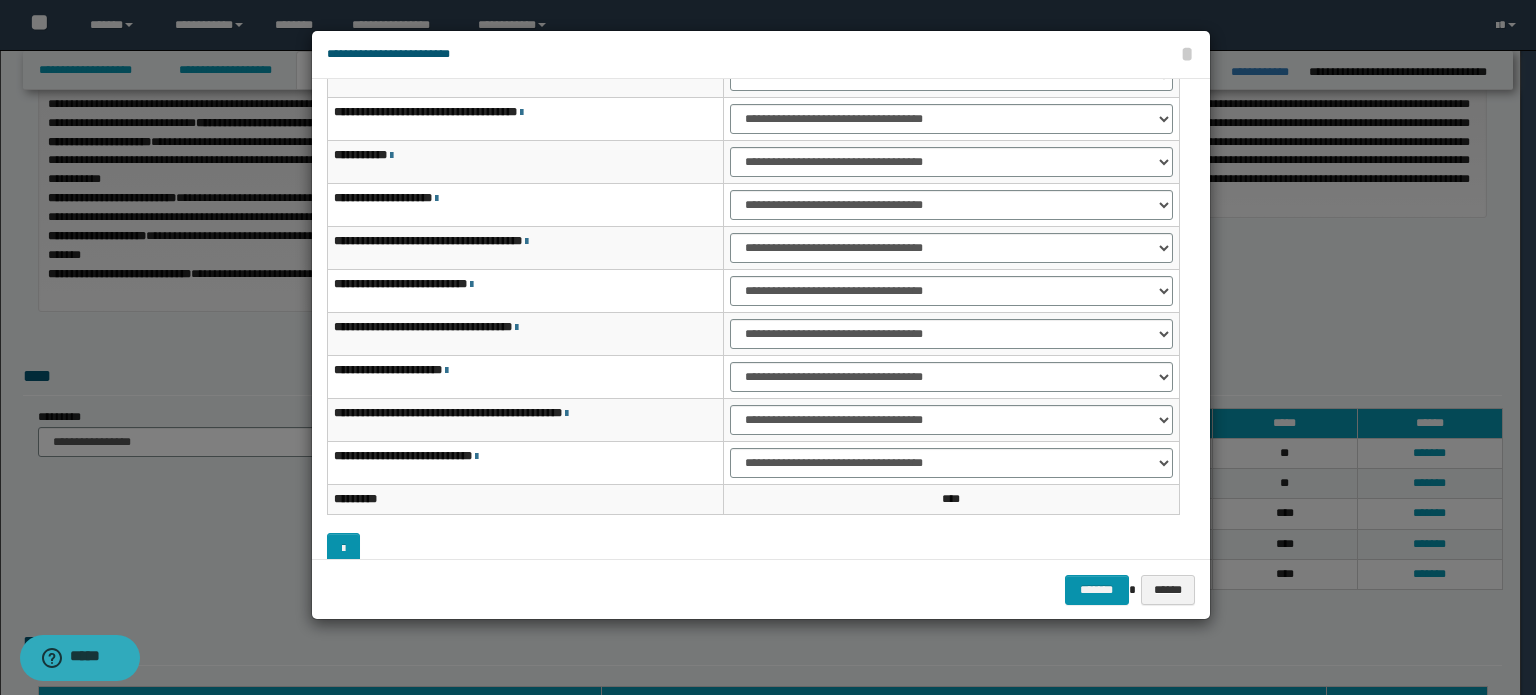 scroll, scrollTop: 0, scrollLeft: 0, axis: both 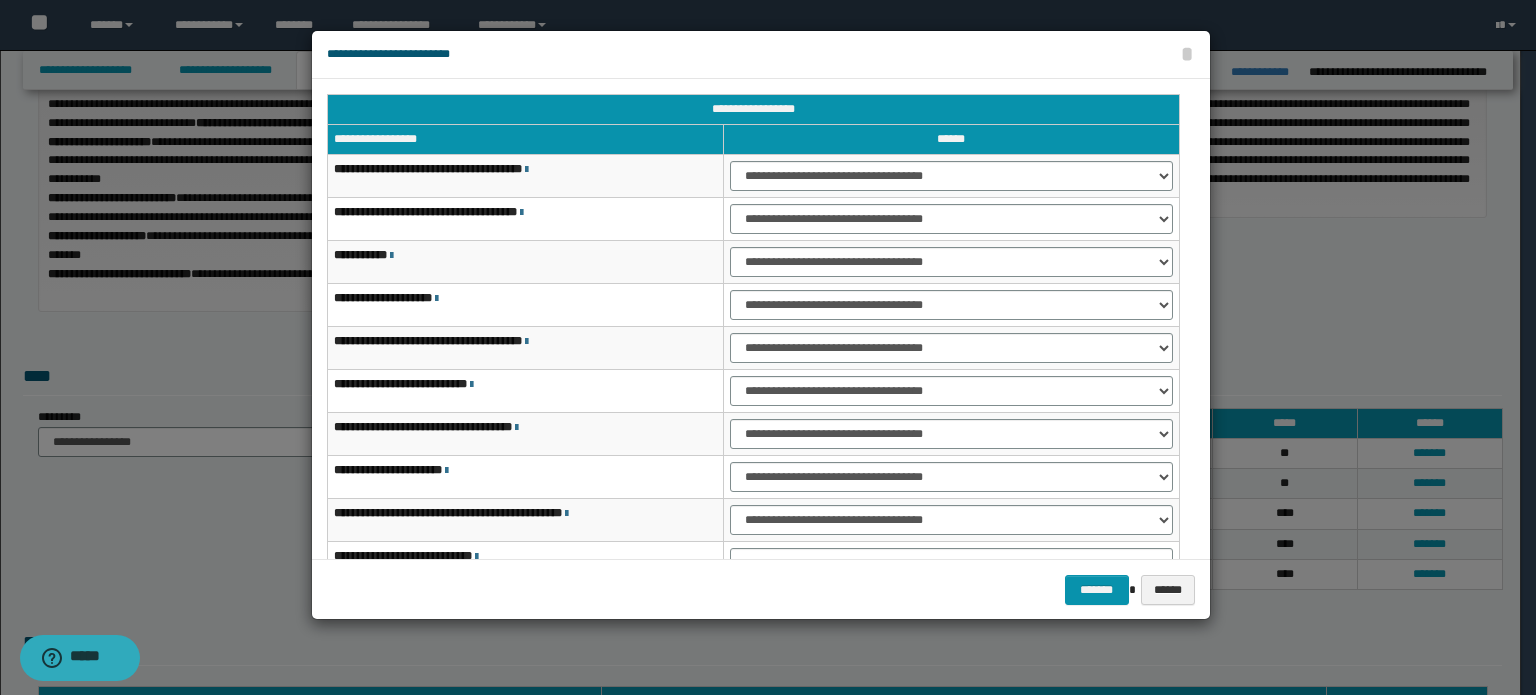 click on "*******
******" at bounding box center [761, 589] 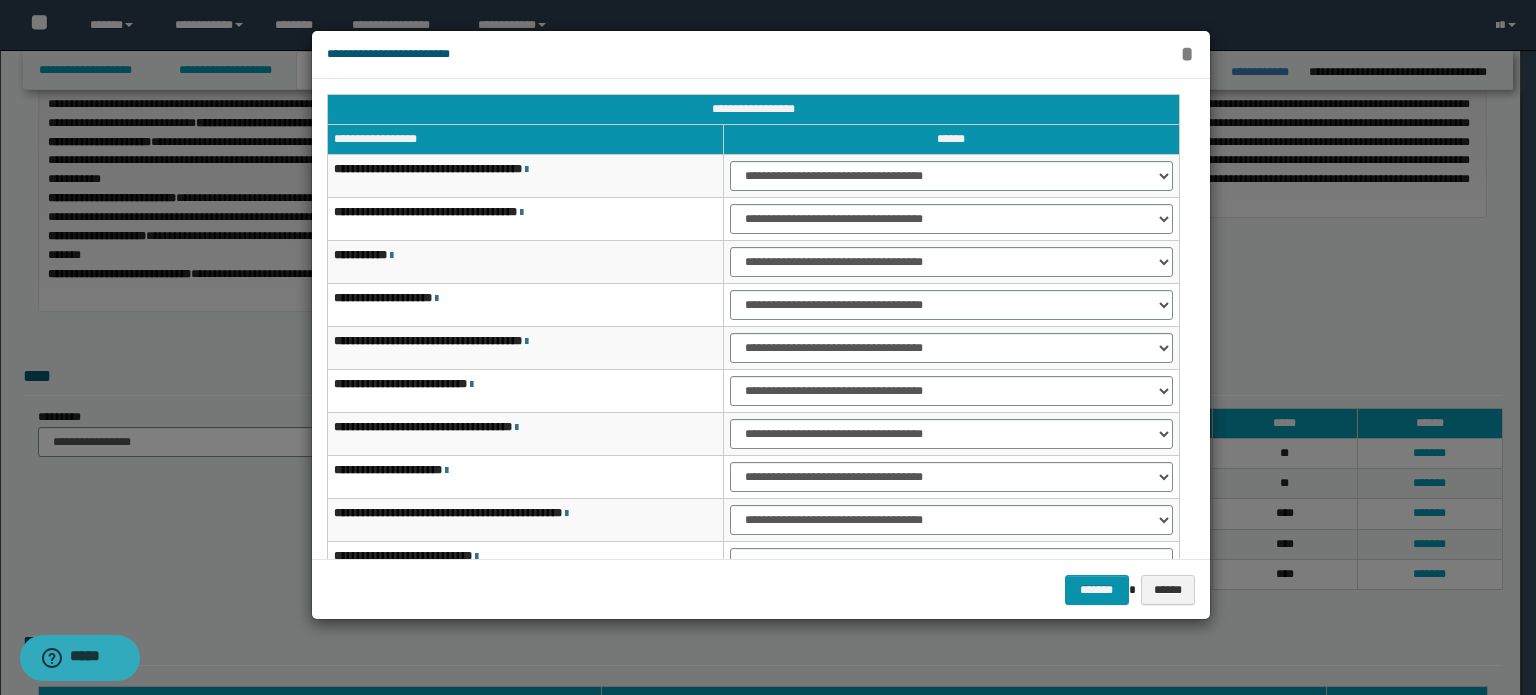click on "*" at bounding box center (1187, 54) 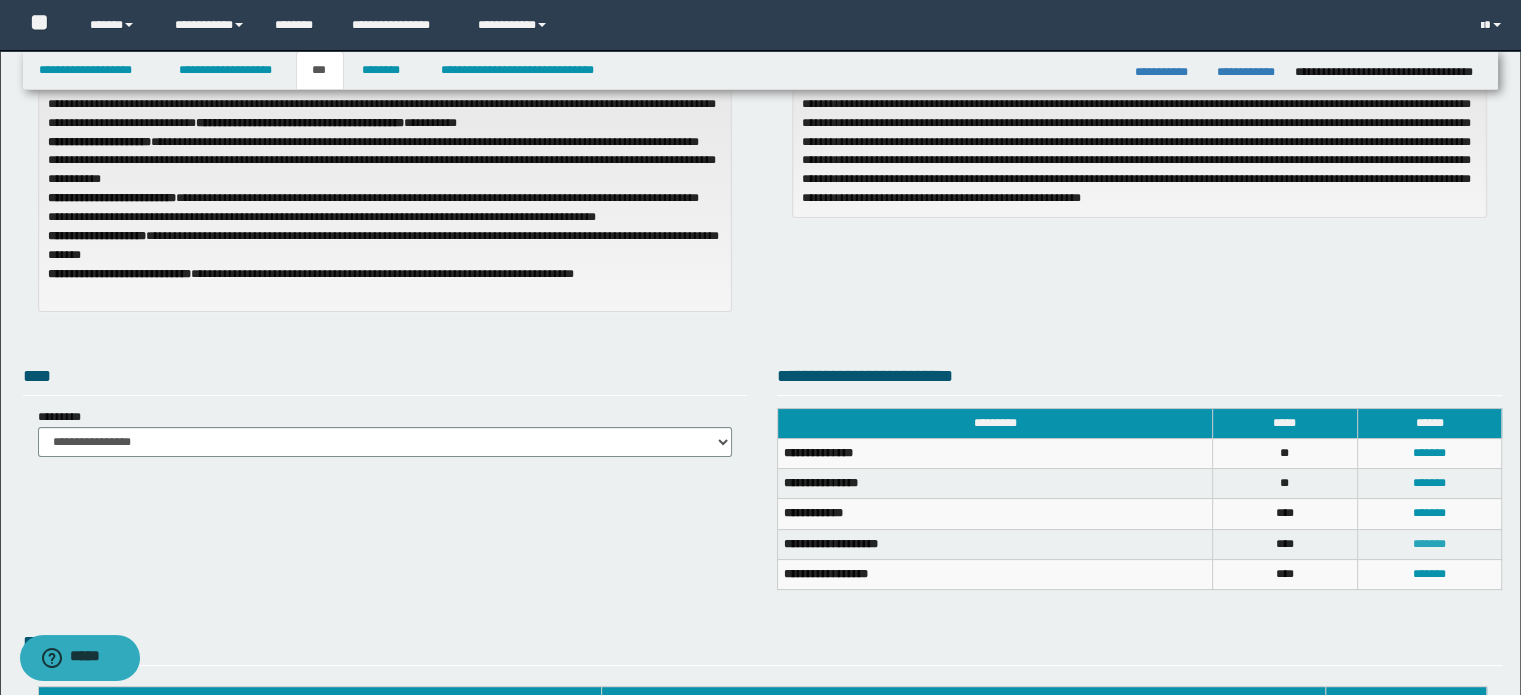 click on "*******" at bounding box center [1429, 544] 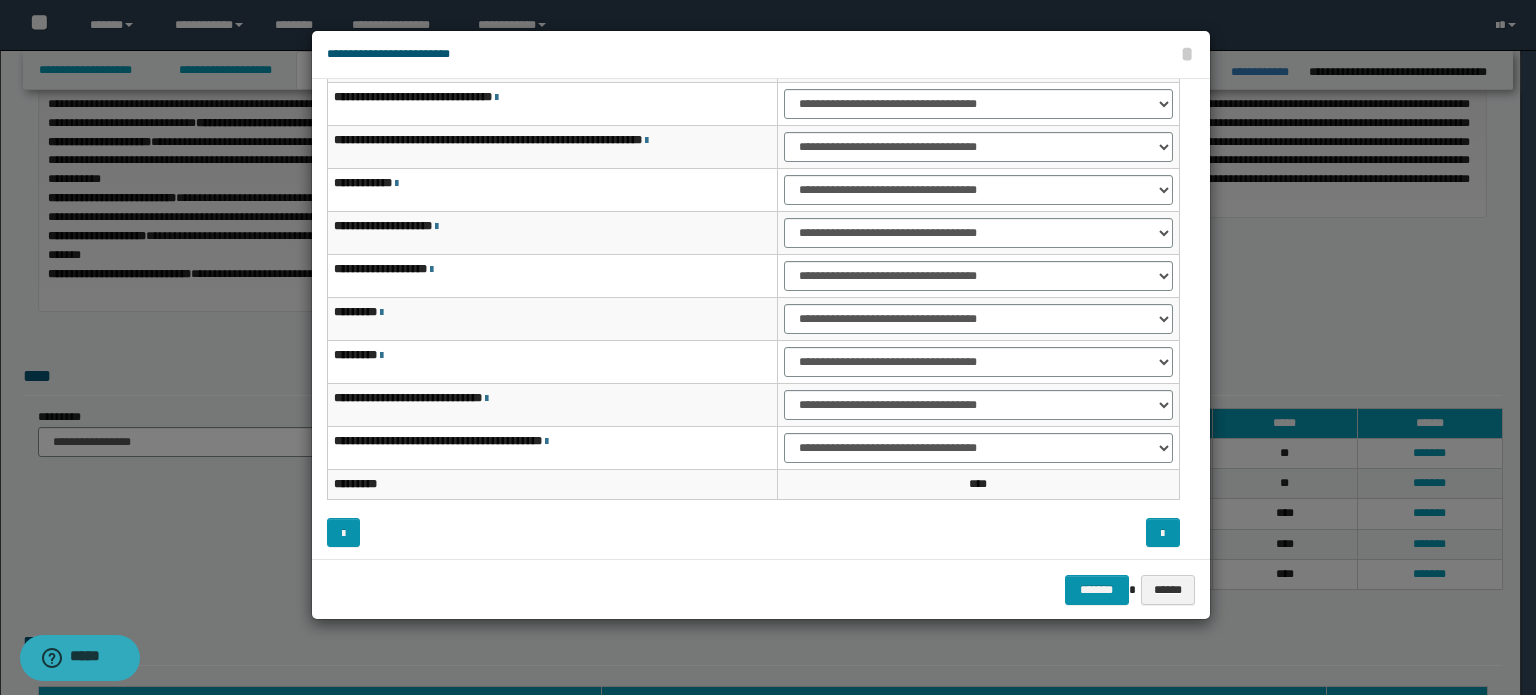 scroll, scrollTop: 118, scrollLeft: 0, axis: vertical 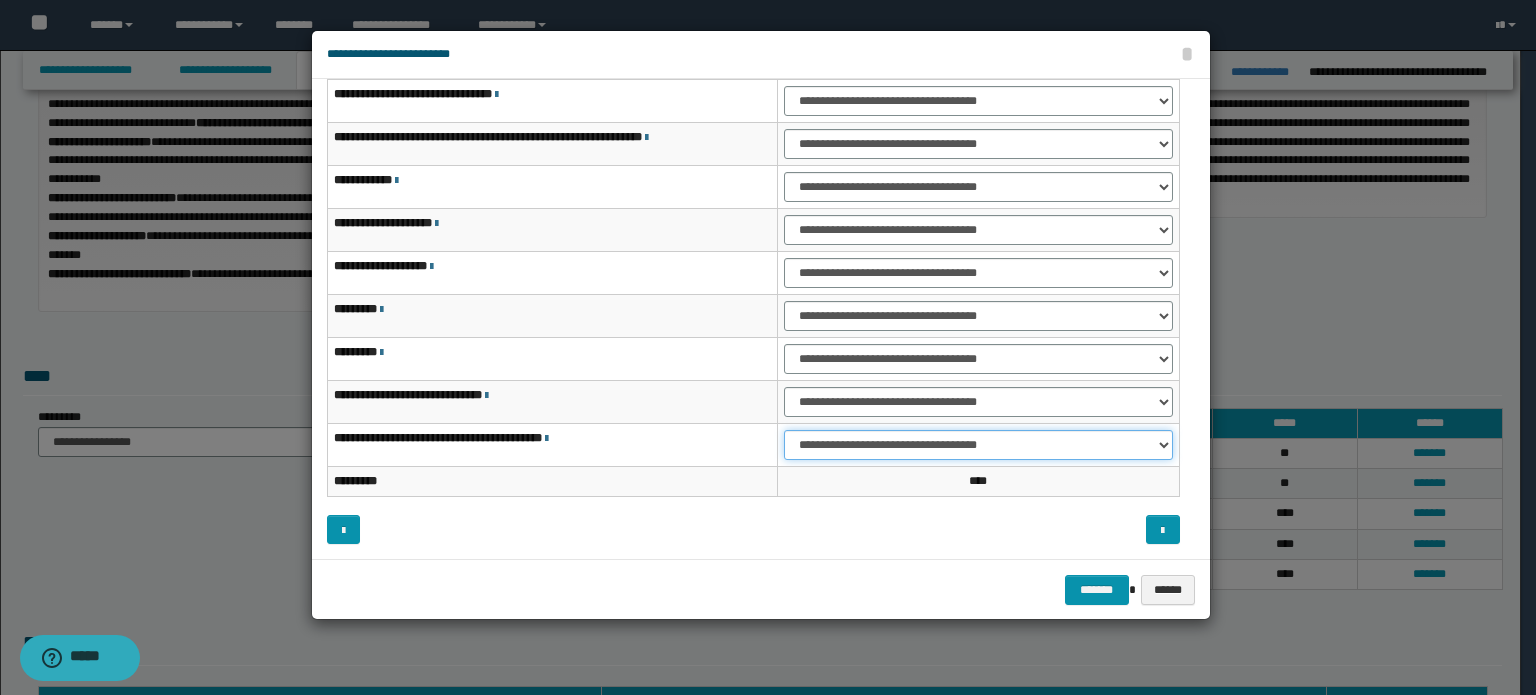 click on "**********" at bounding box center (978, 445) 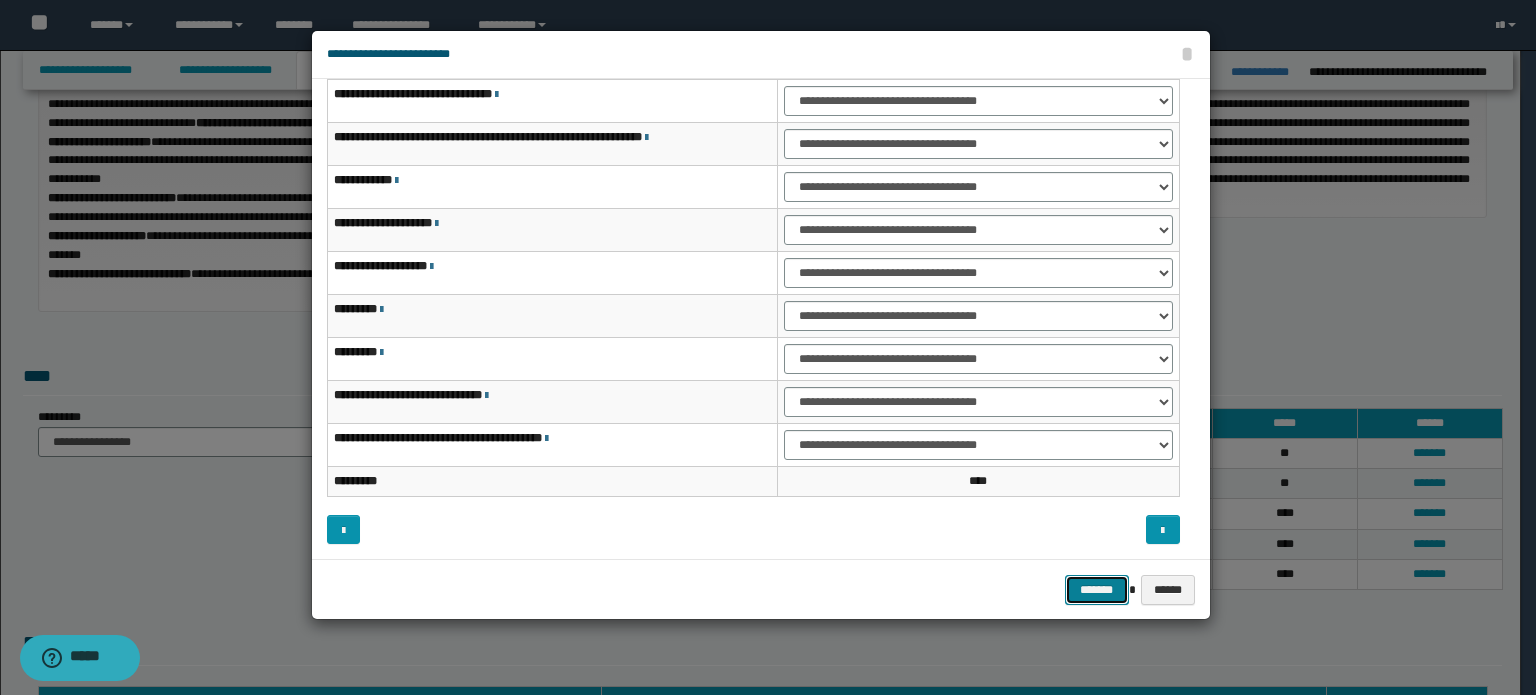 click on "*******" at bounding box center [1097, 590] 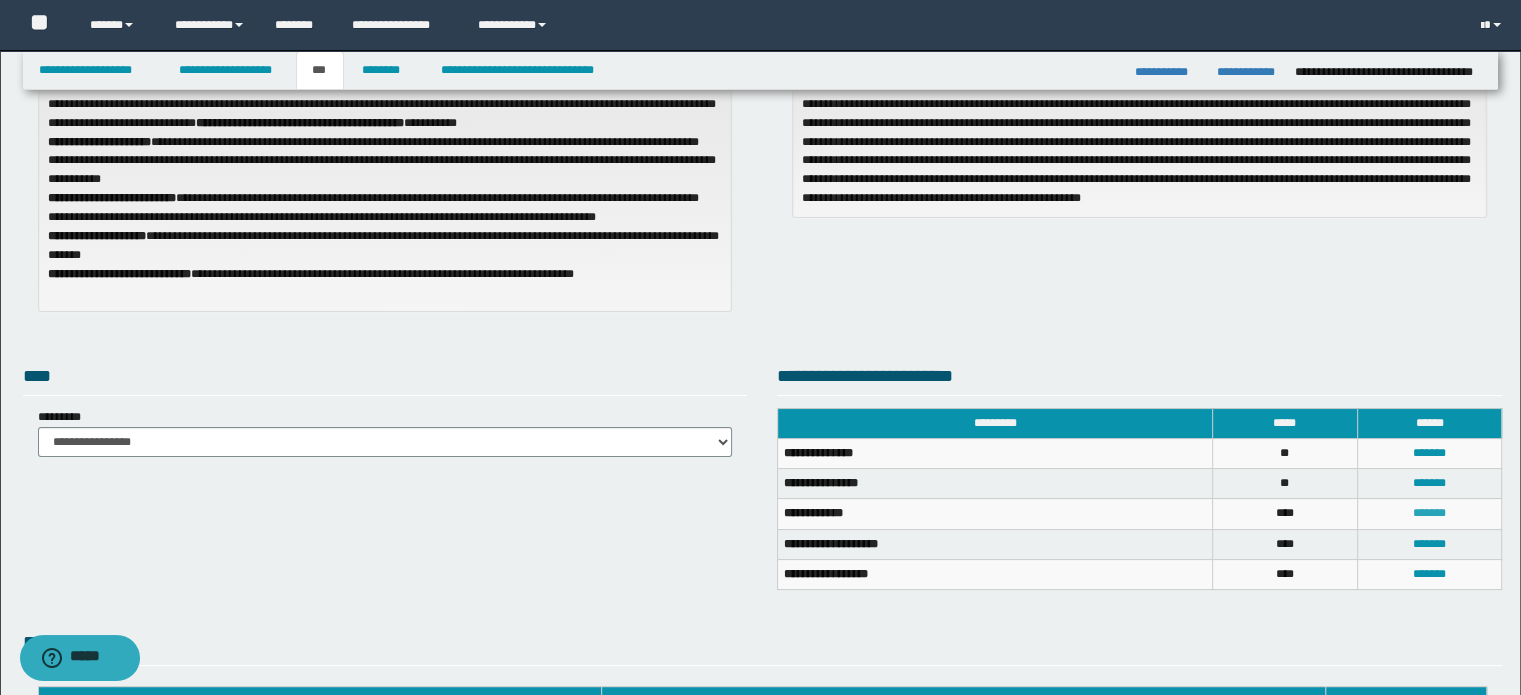 click on "*******" at bounding box center [1429, 513] 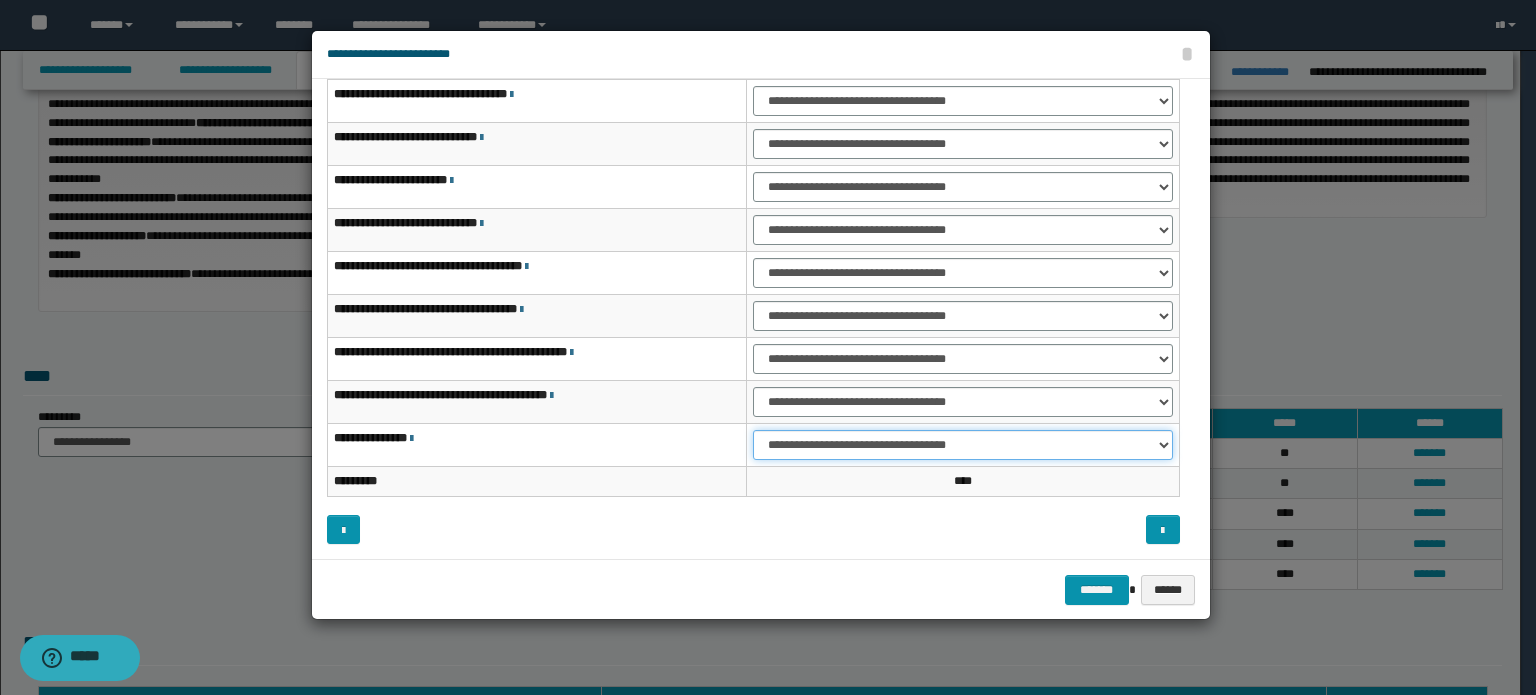 click on "**********" at bounding box center [963, 445] 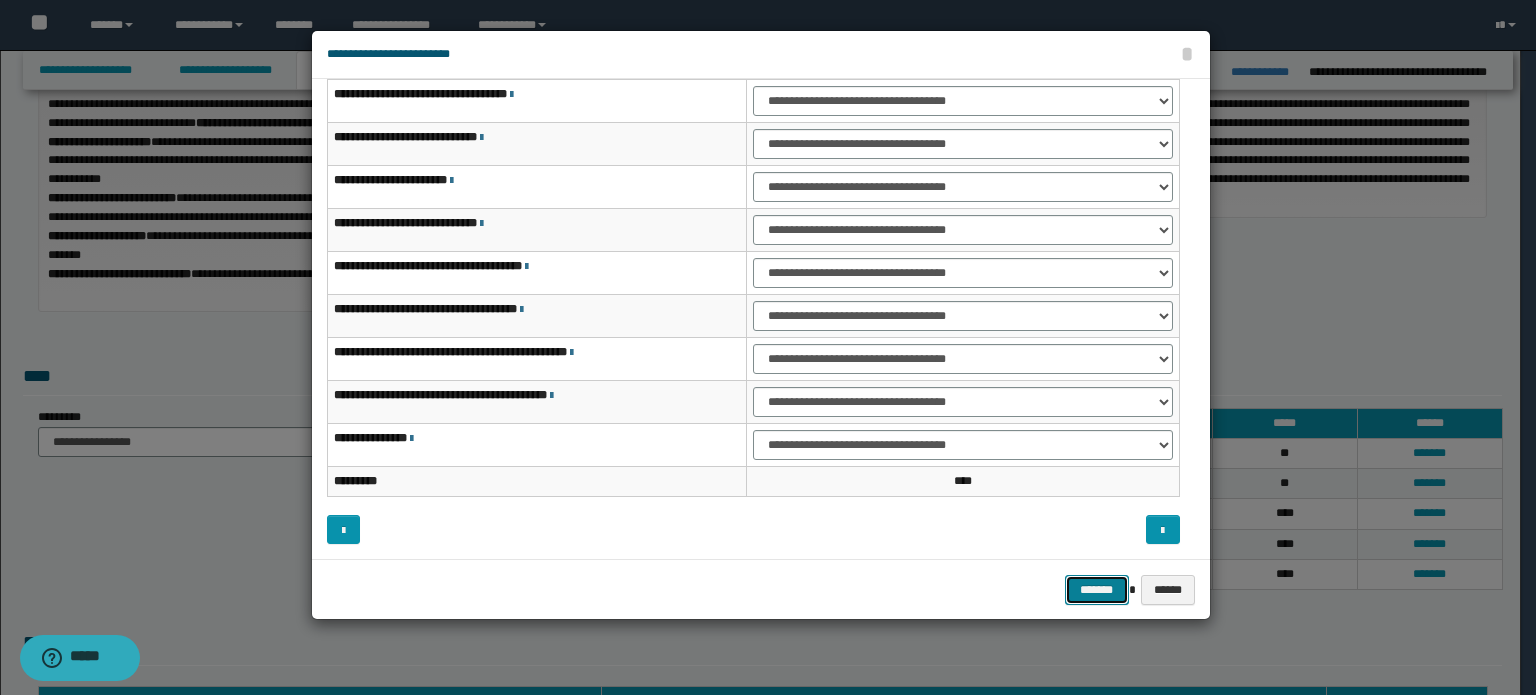 click on "*******" at bounding box center [1097, 590] 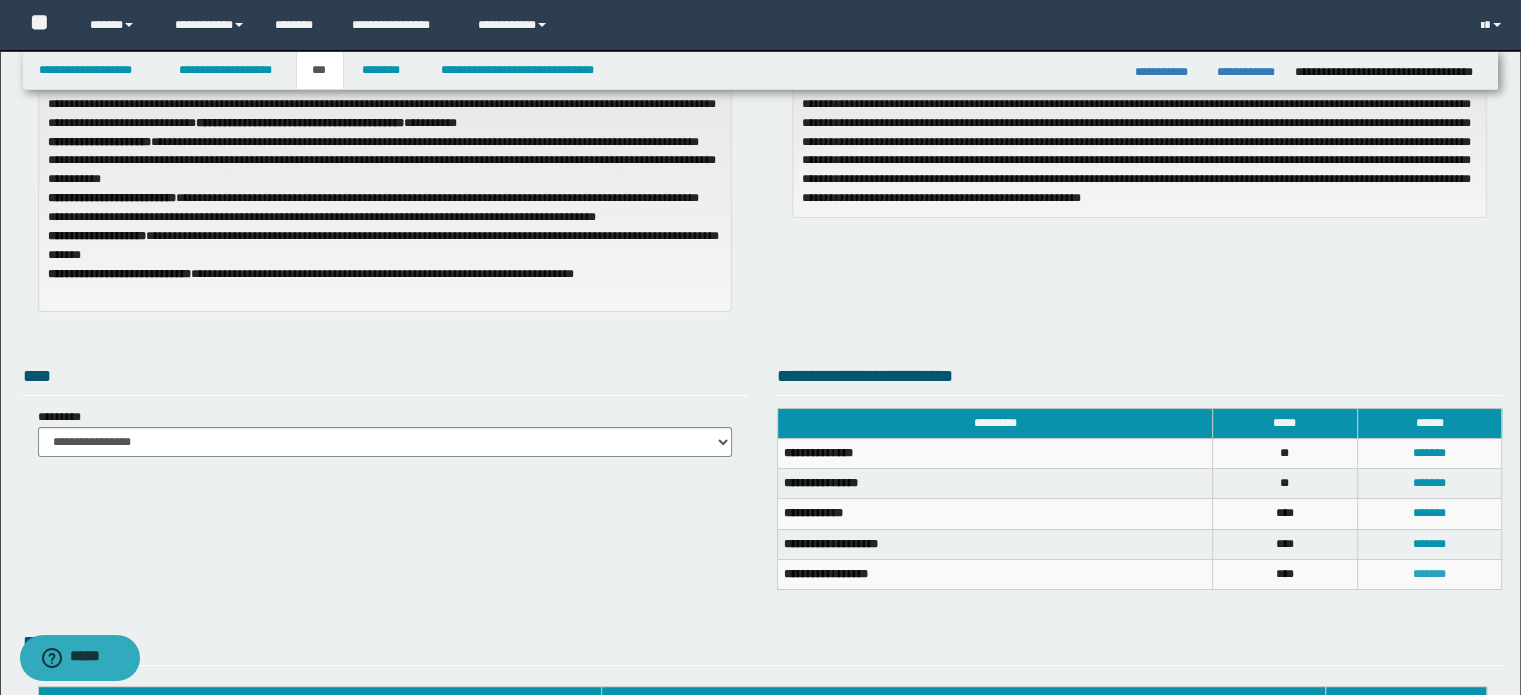click on "*******" at bounding box center [1429, 574] 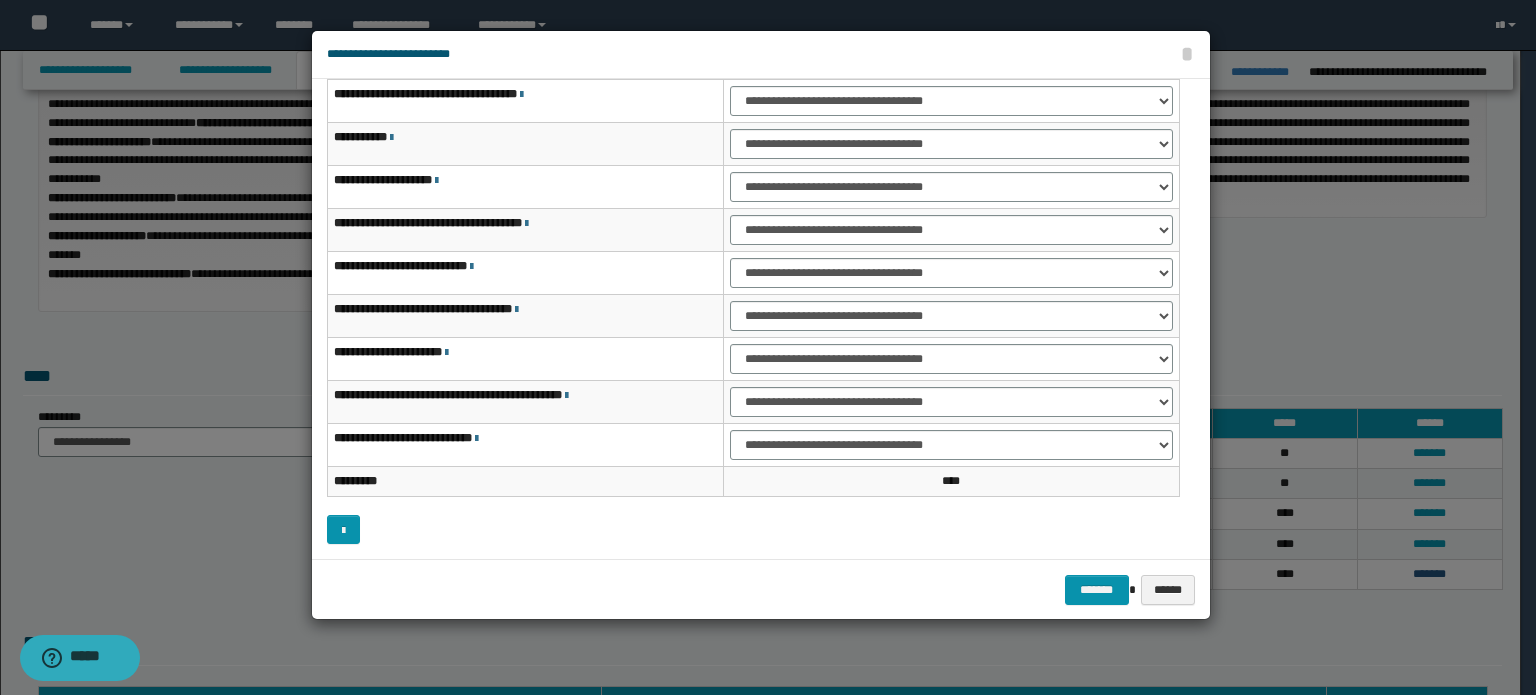 scroll, scrollTop: 48, scrollLeft: 0, axis: vertical 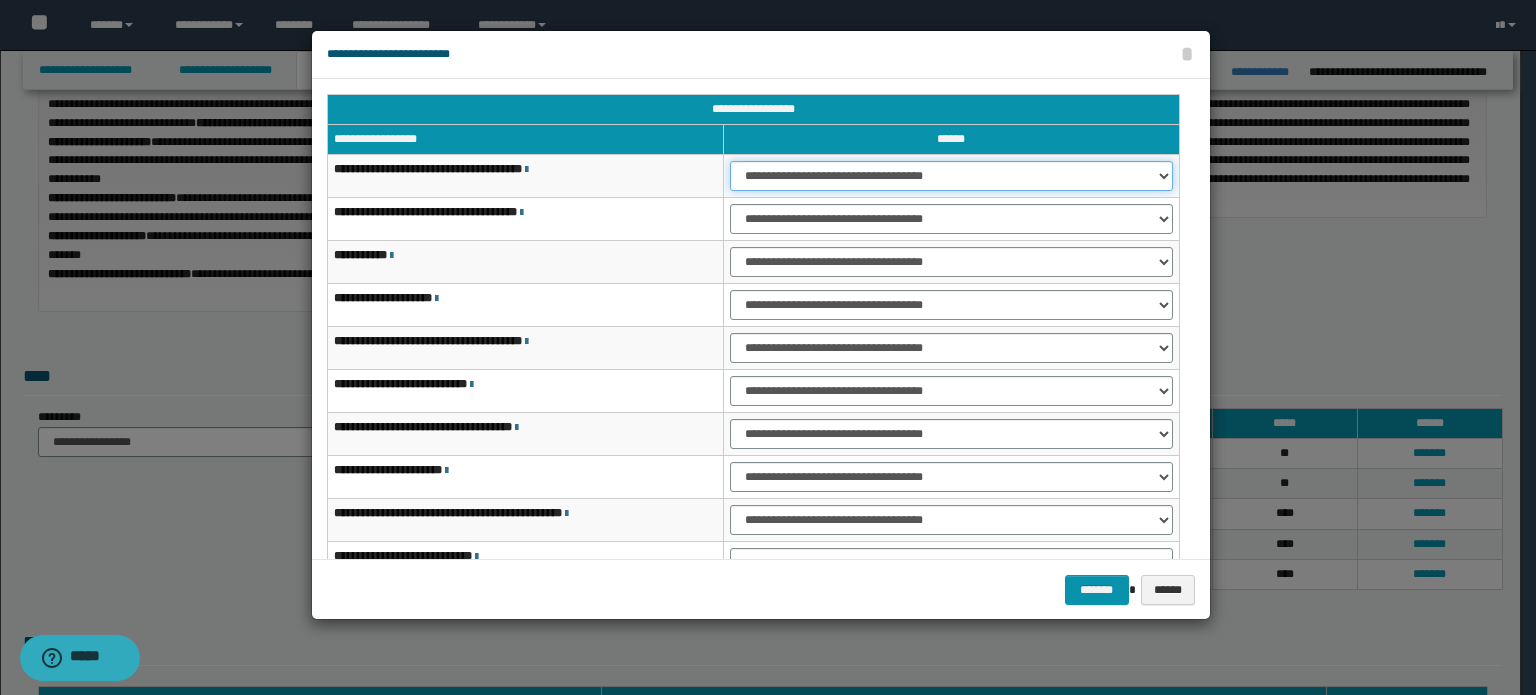drag, startPoint x: 992, startPoint y: 171, endPoint x: 990, endPoint y: 185, distance: 14.142136 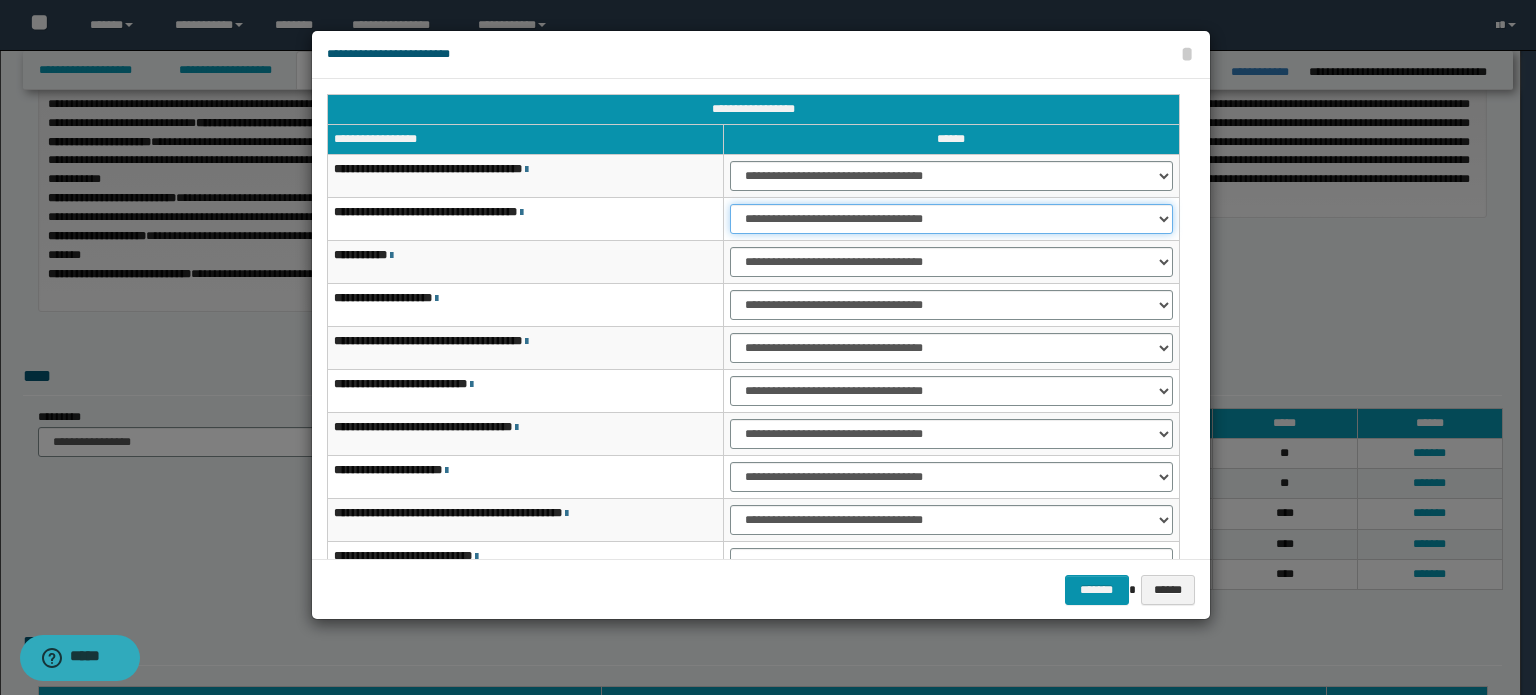 drag, startPoint x: 1008, startPoint y: 215, endPoint x: 1008, endPoint y: 229, distance: 14 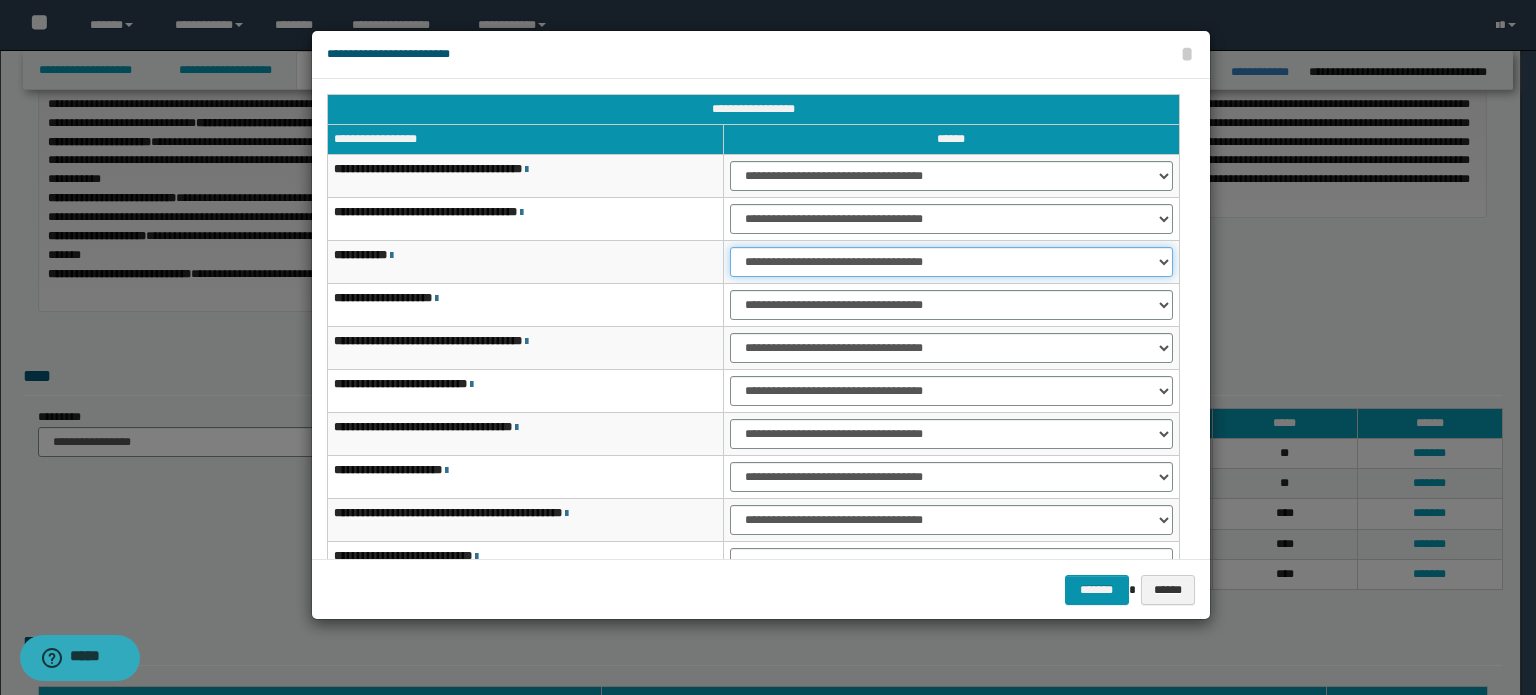 click on "**********" at bounding box center [951, 262] 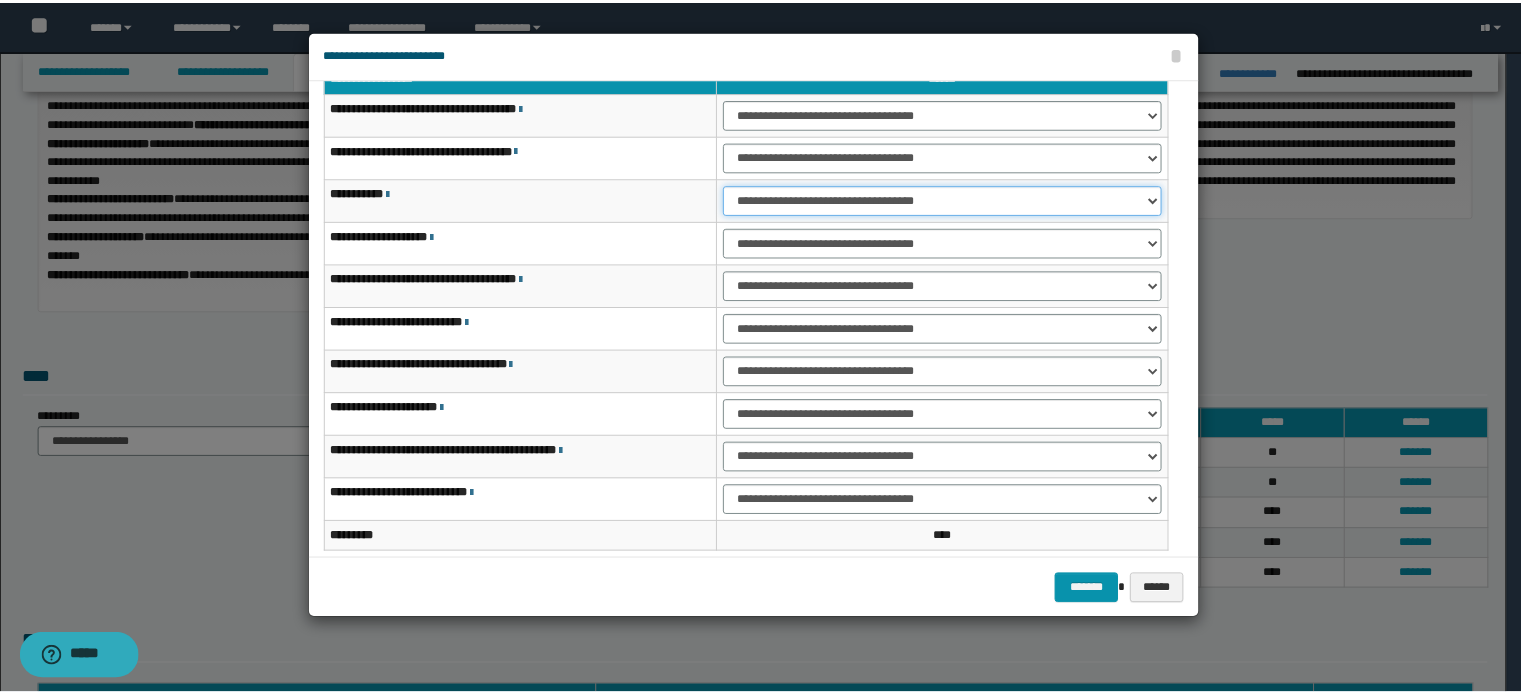 scroll, scrollTop: 118, scrollLeft: 0, axis: vertical 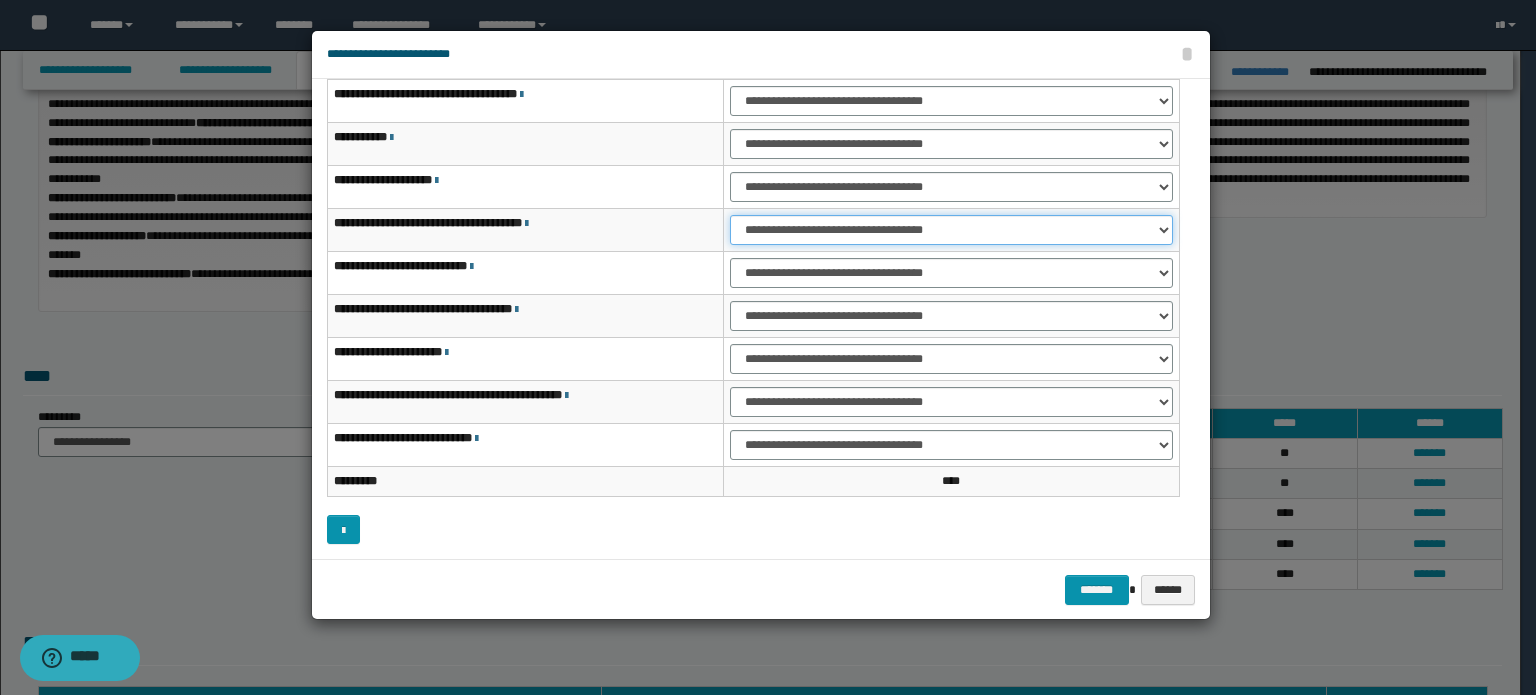 click on "**********" at bounding box center [951, 230] 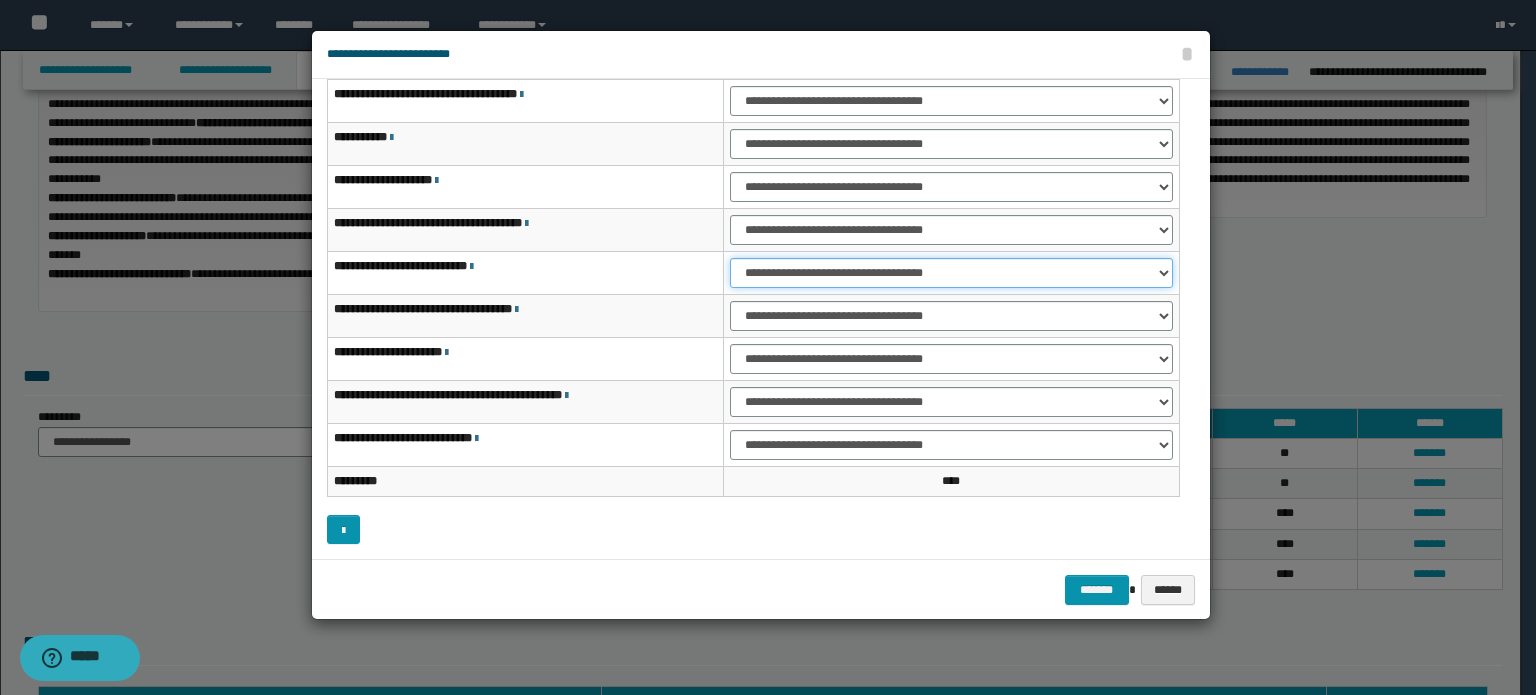 drag, startPoint x: 1057, startPoint y: 269, endPoint x: 1056, endPoint y: 284, distance: 15.033297 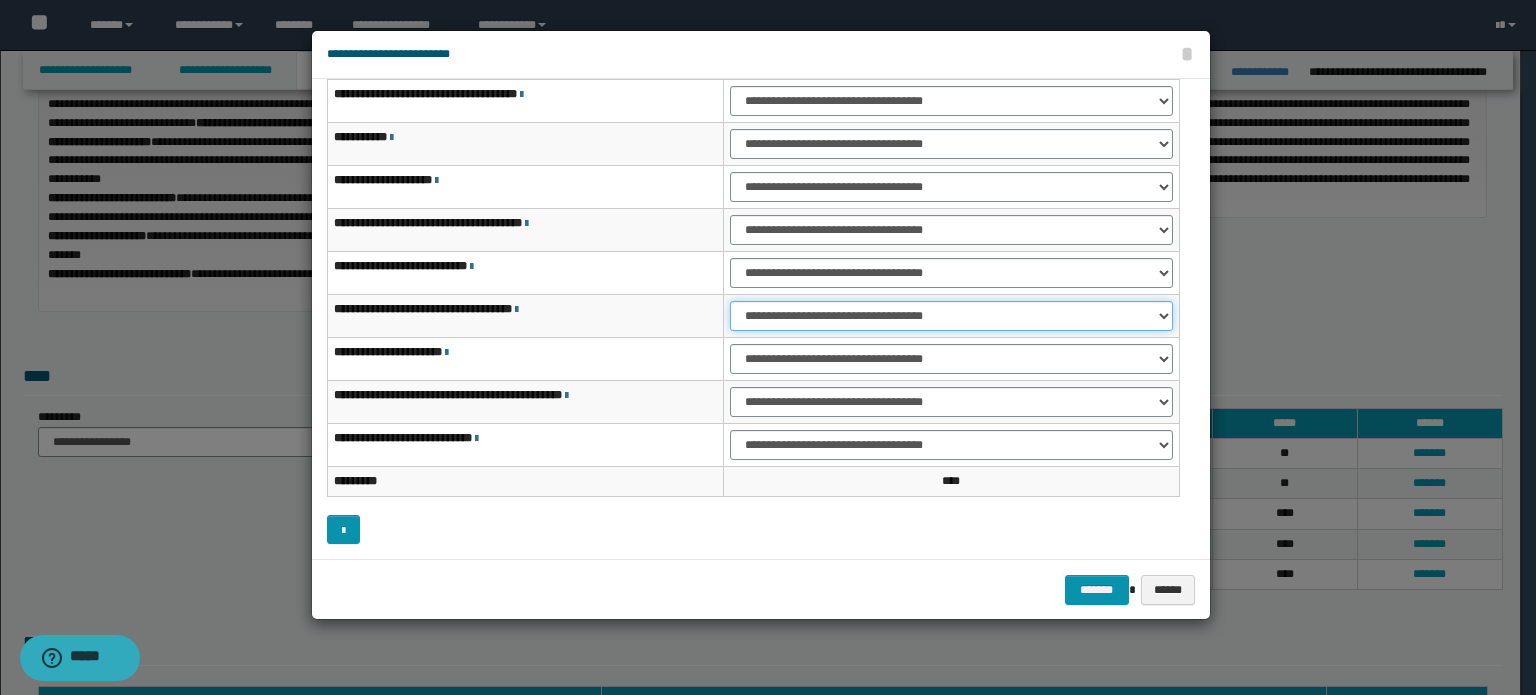 drag, startPoint x: 1061, startPoint y: 311, endPoint x: 1063, endPoint y: 325, distance: 14.142136 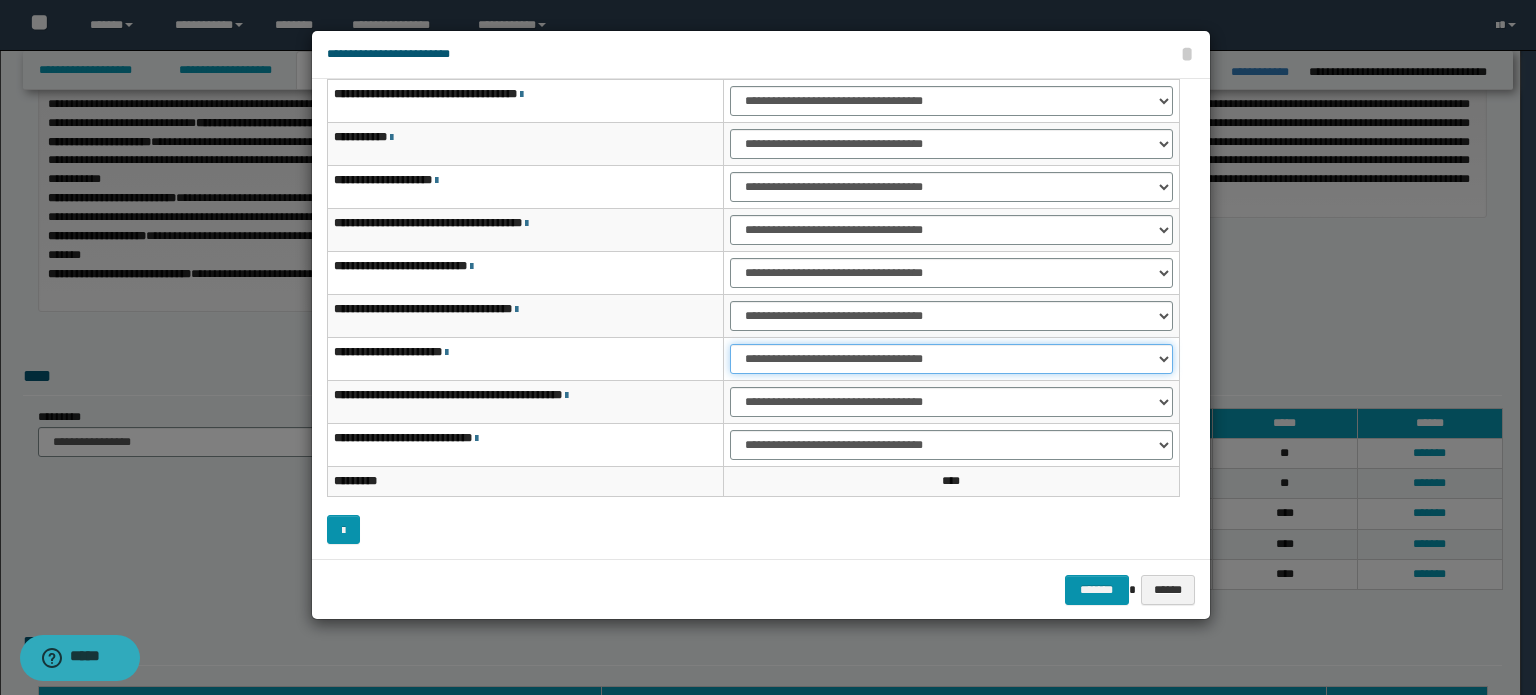 click on "**********" at bounding box center (951, 359) 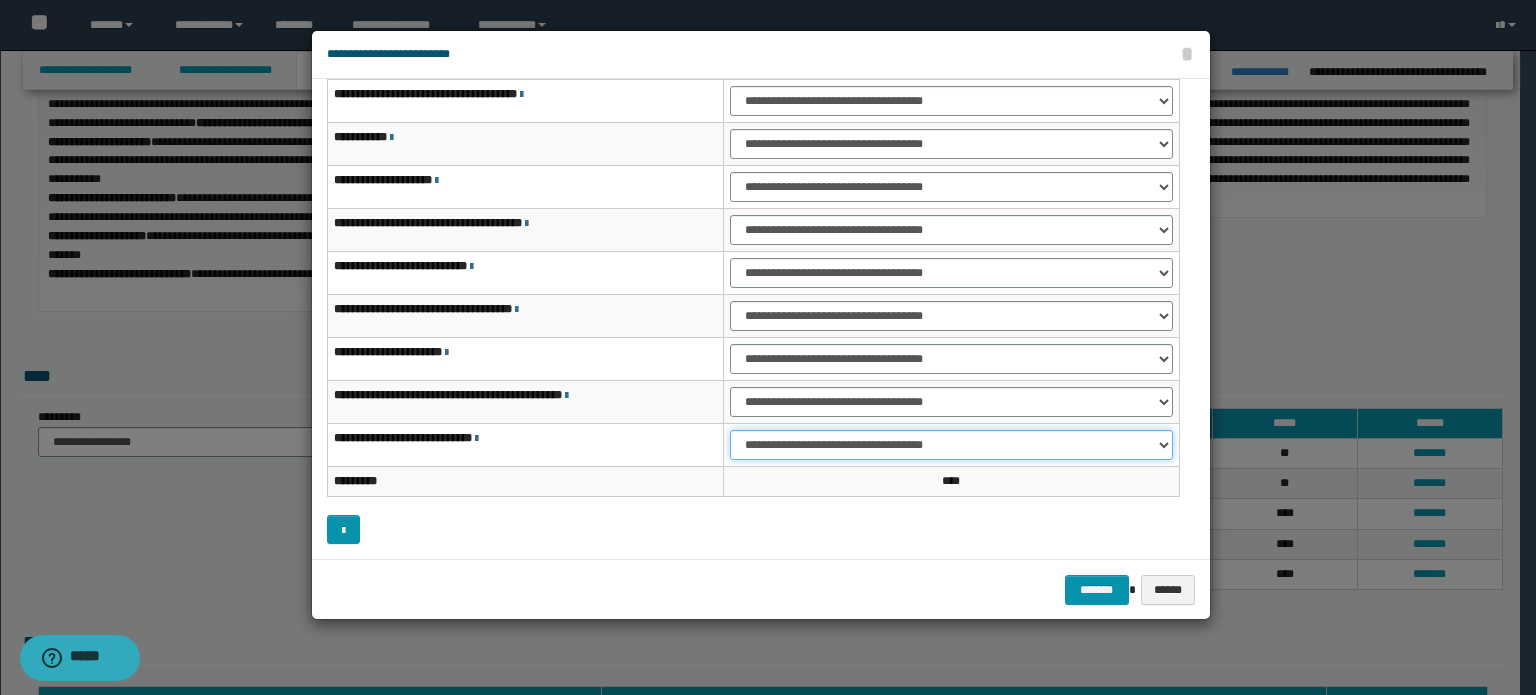 drag, startPoint x: 1092, startPoint y: 433, endPoint x: 1093, endPoint y: 444, distance: 11.045361 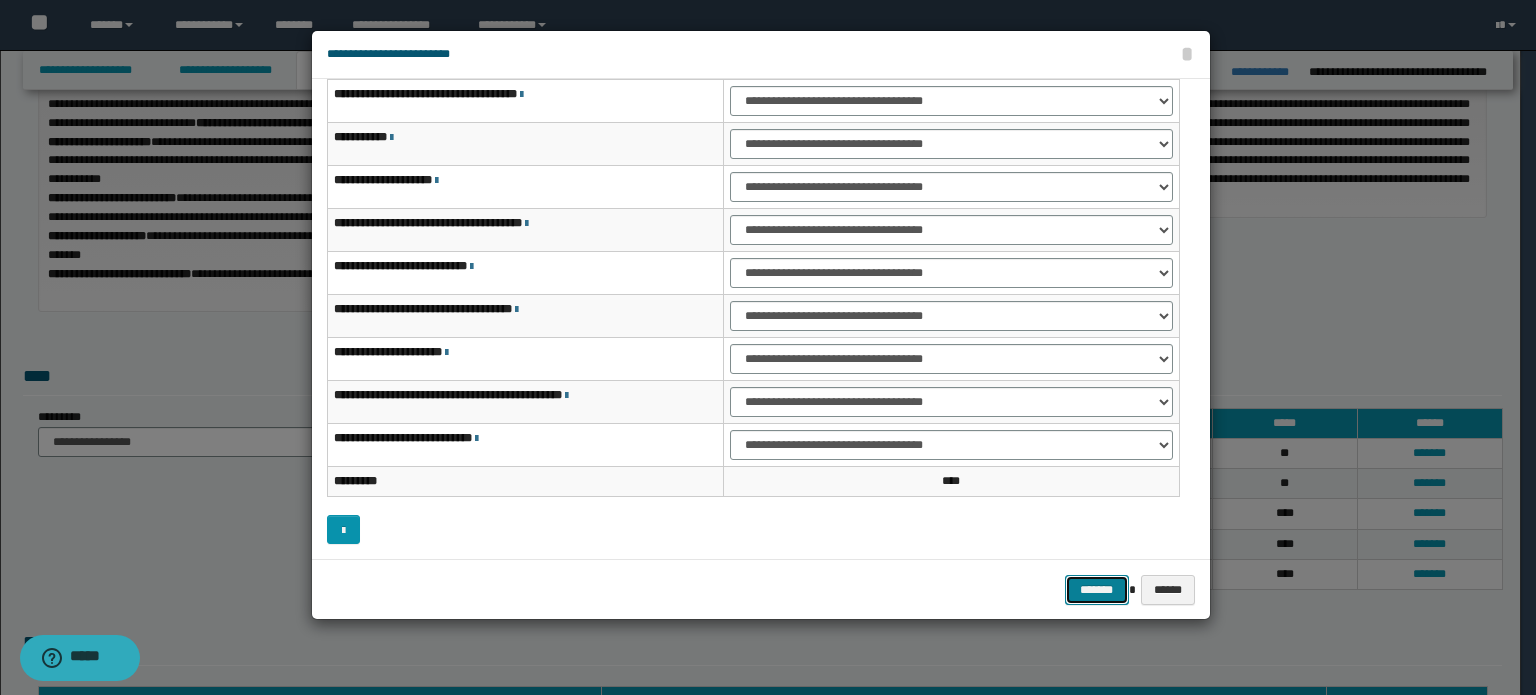 click on "*******" at bounding box center [1097, 590] 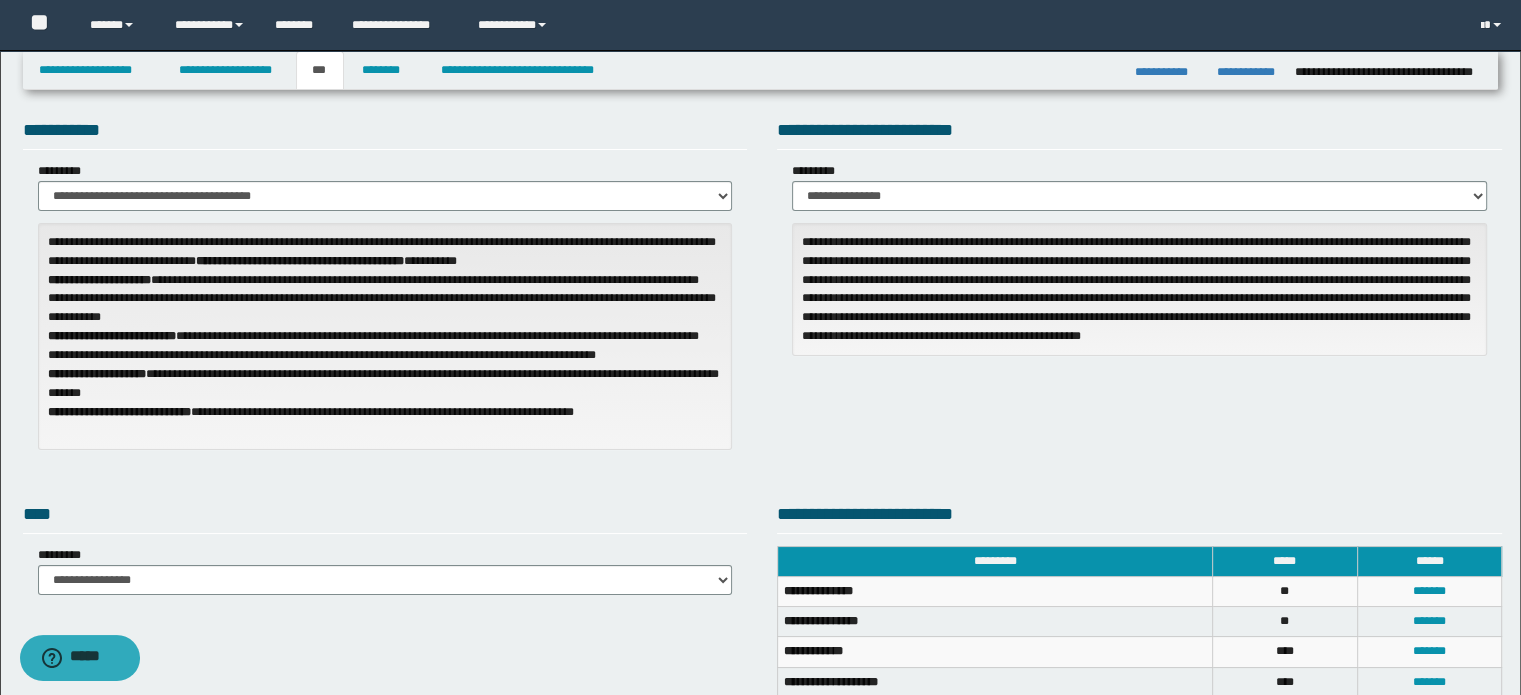 scroll, scrollTop: 0, scrollLeft: 0, axis: both 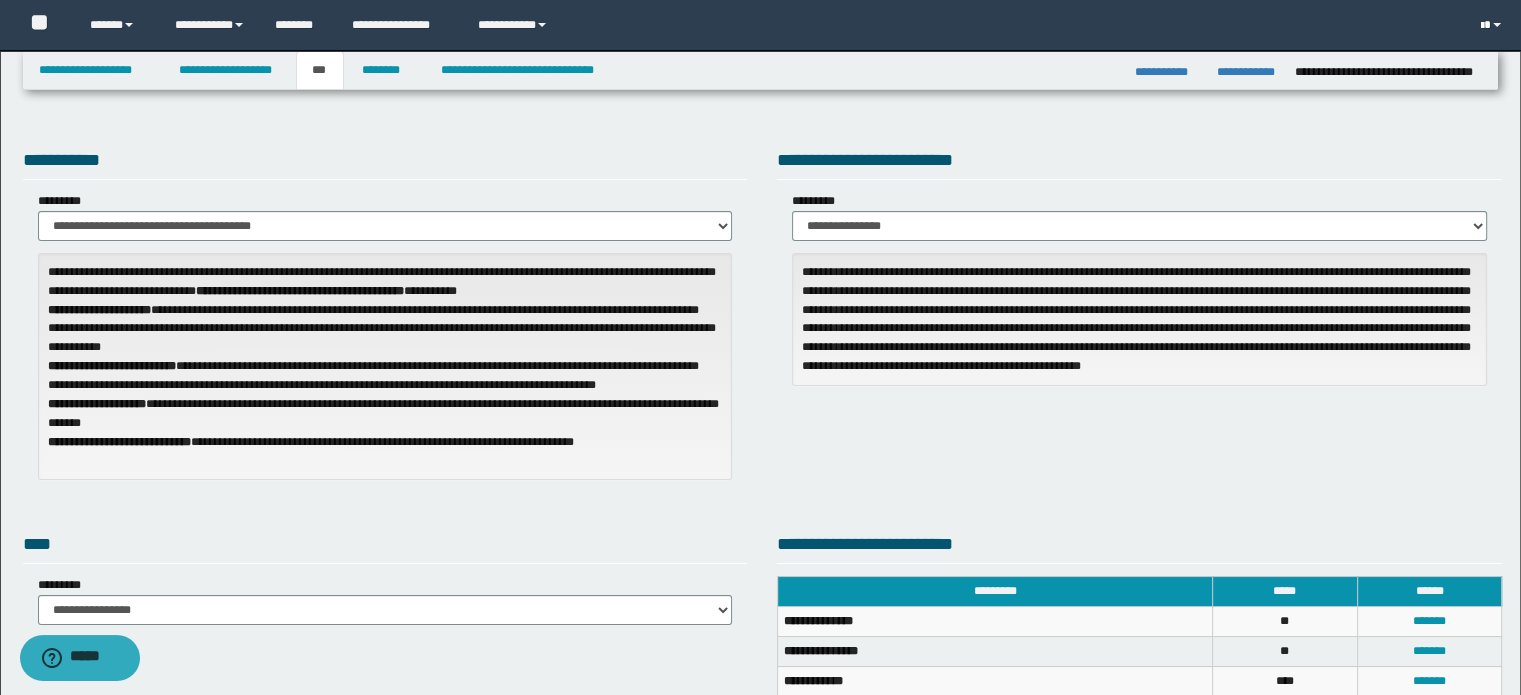 click at bounding box center (1497, 25) 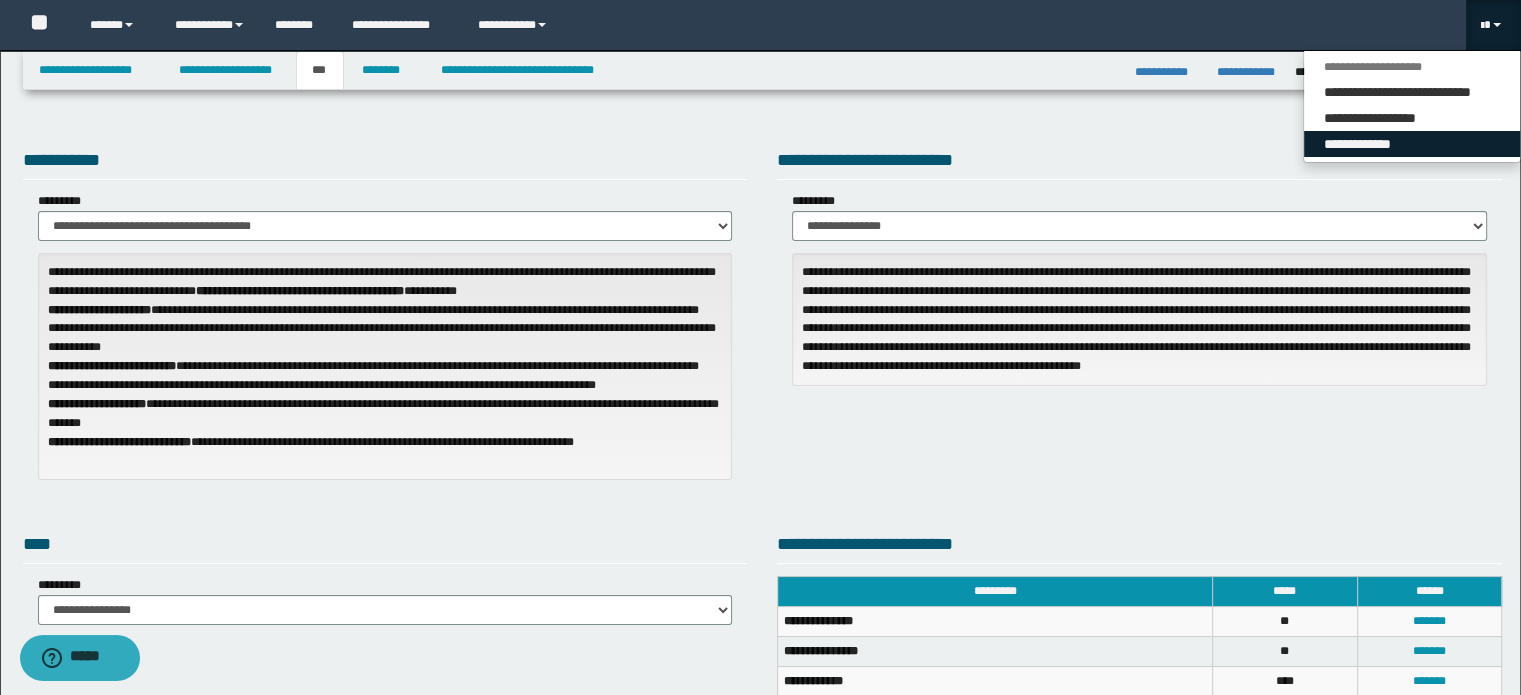 drag, startPoint x: 1452, startPoint y: 149, endPoint x: 1440, endPoint y: 152, distance: 12.369317 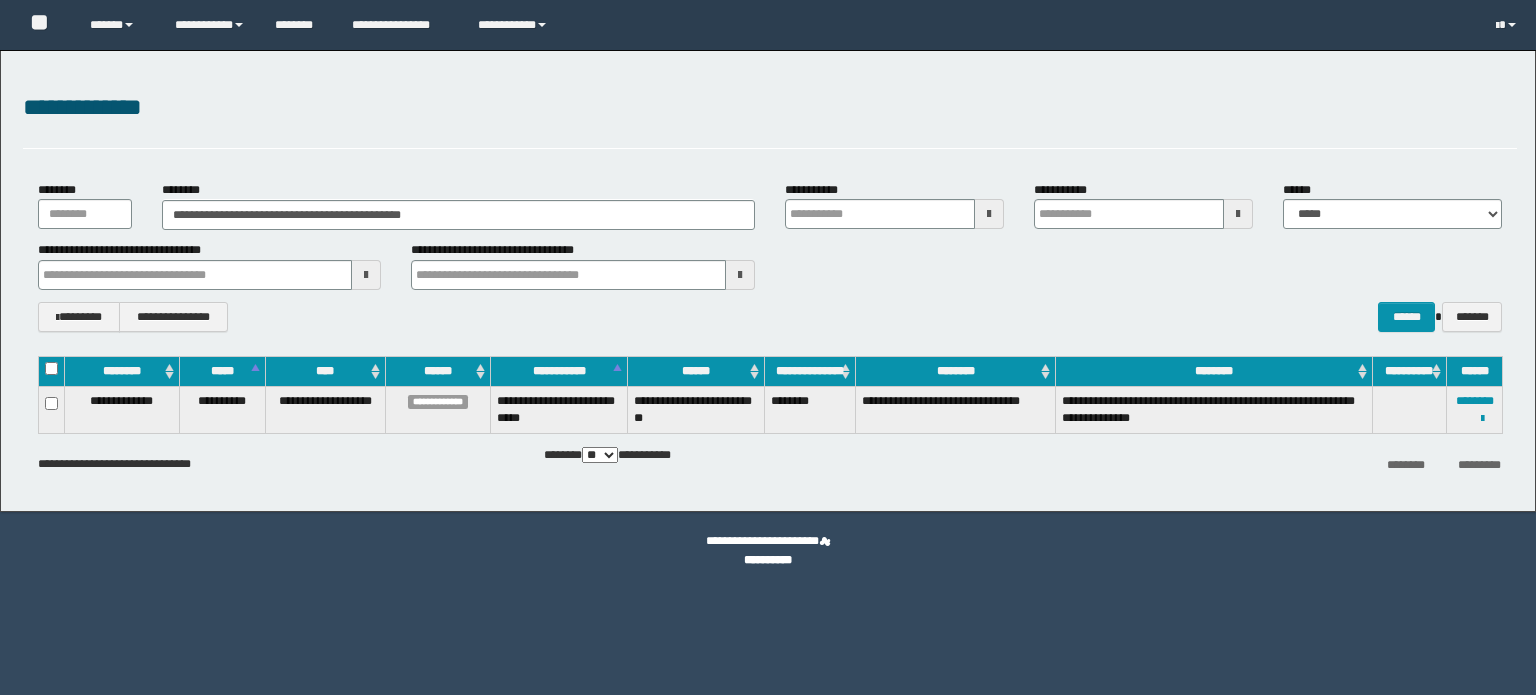 scroll, scrollTop: 0, scrollLeft: 0, axis: both 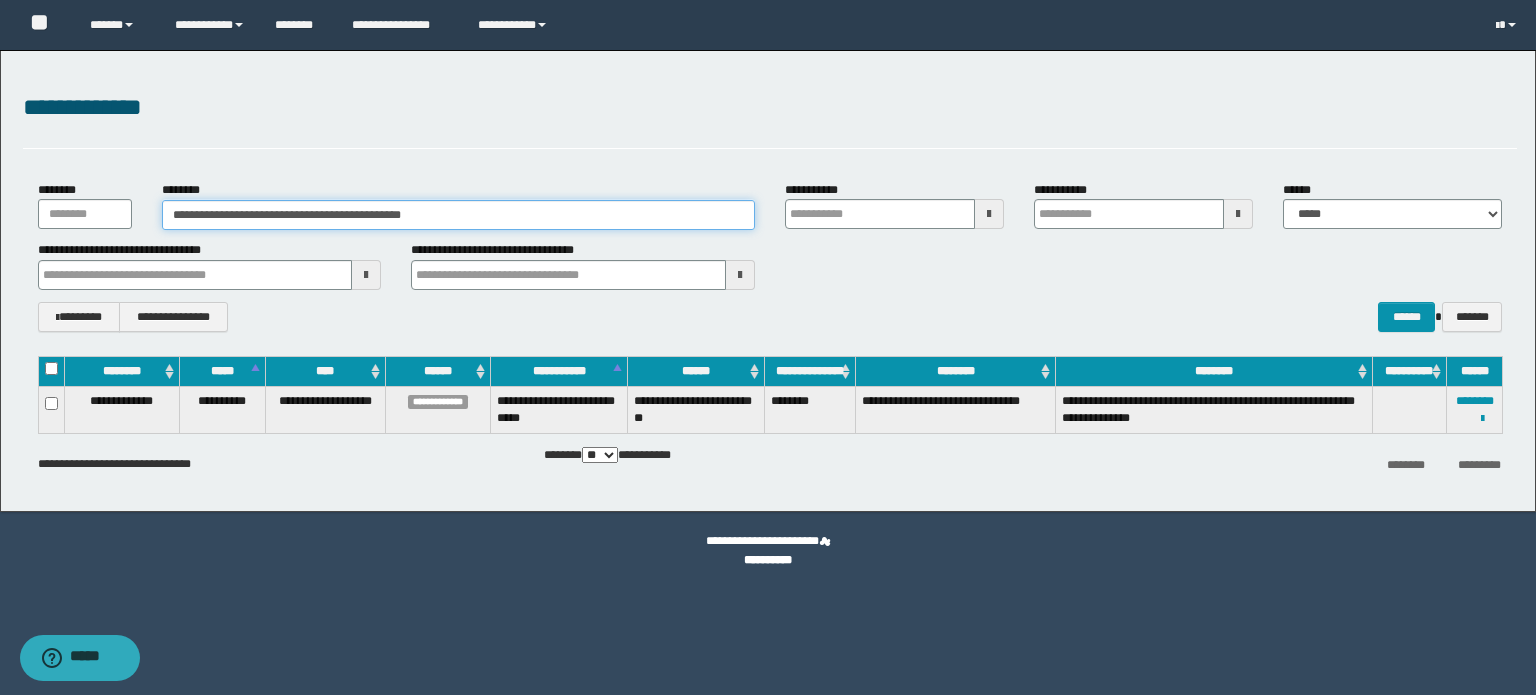 type on "*" 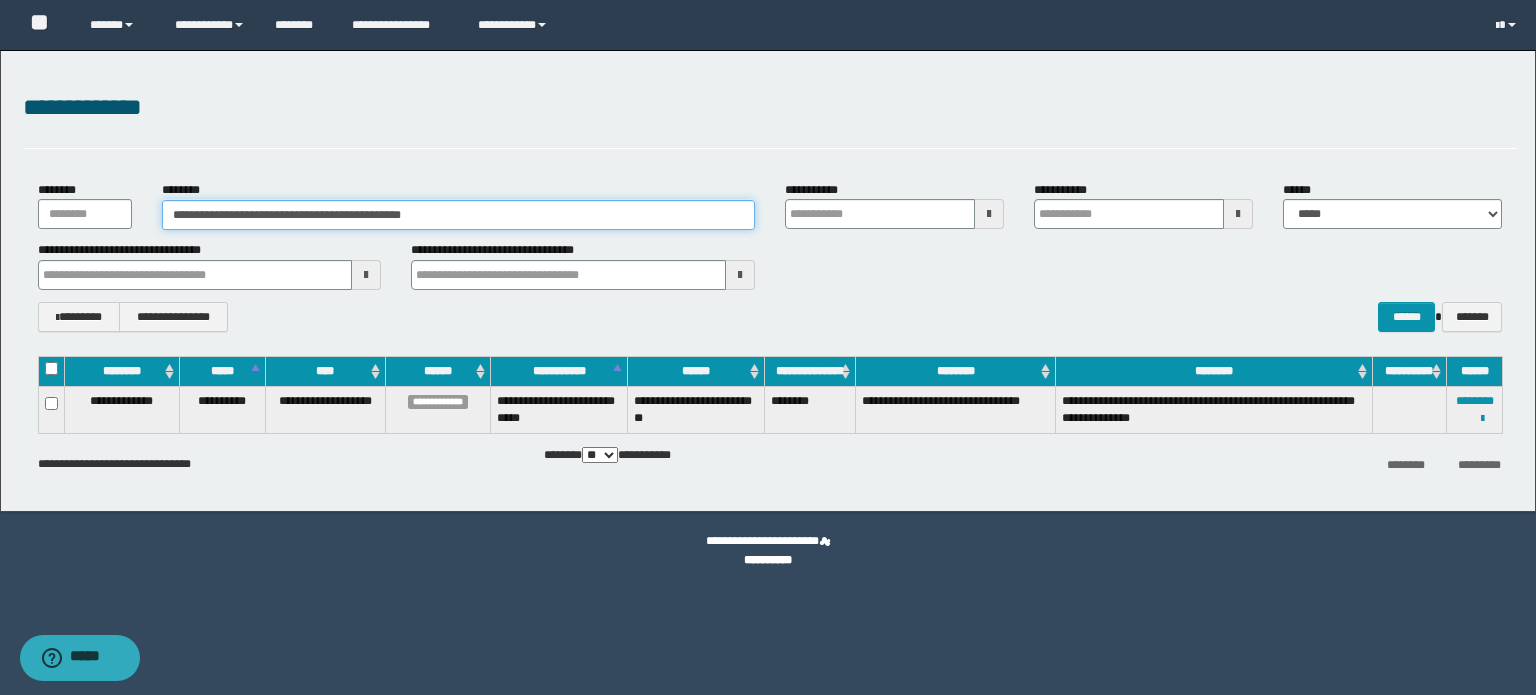 drag, startPoint x: 503, startPoint y: 213, endPoint x: 0, endPoint y: 285, distance: 508.12695 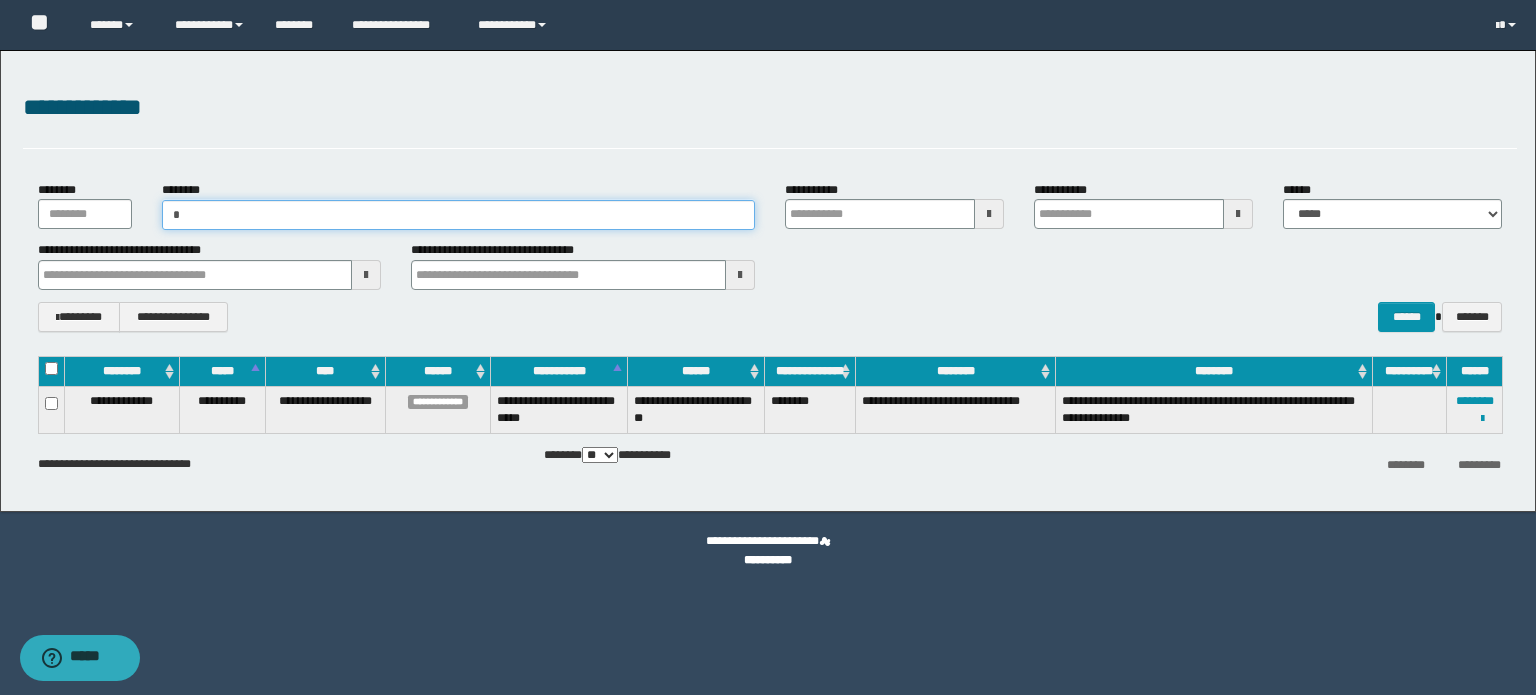 paste on "**********" 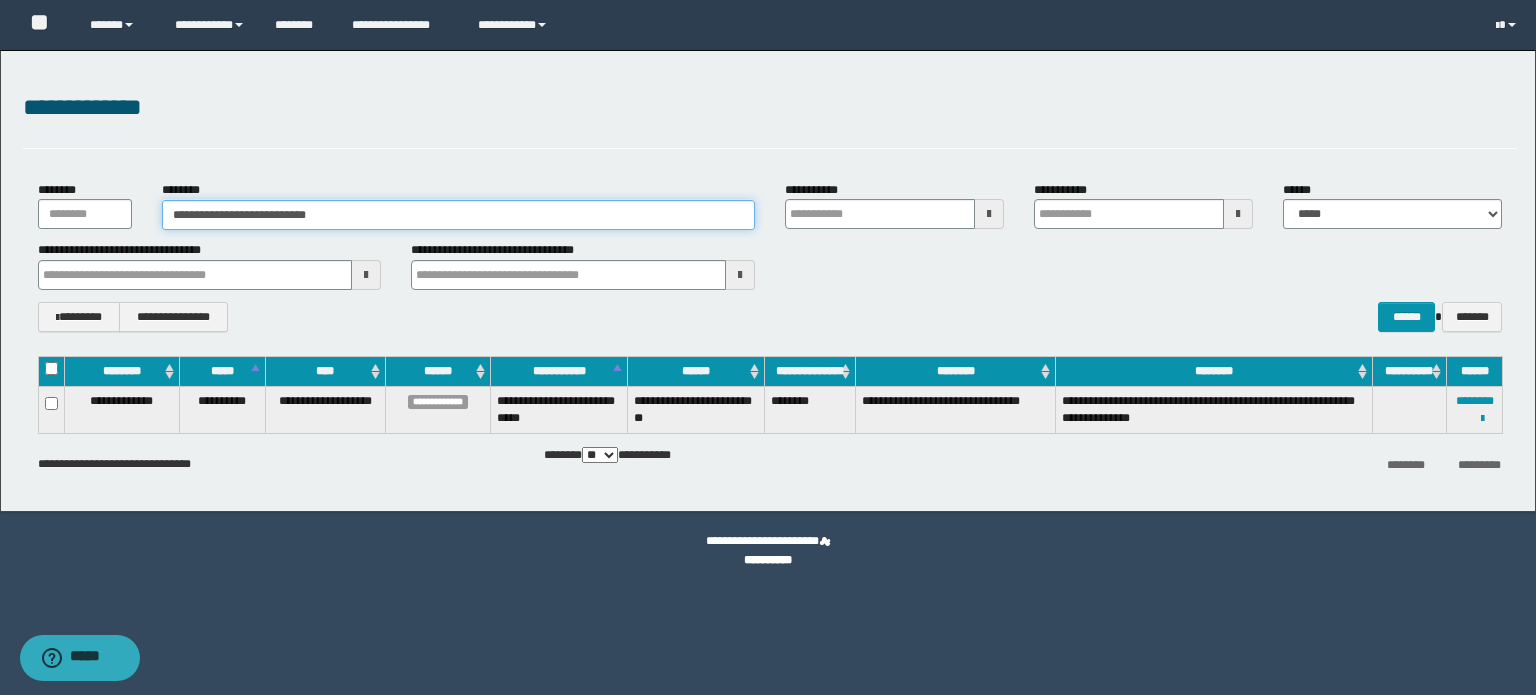 type on "**********" 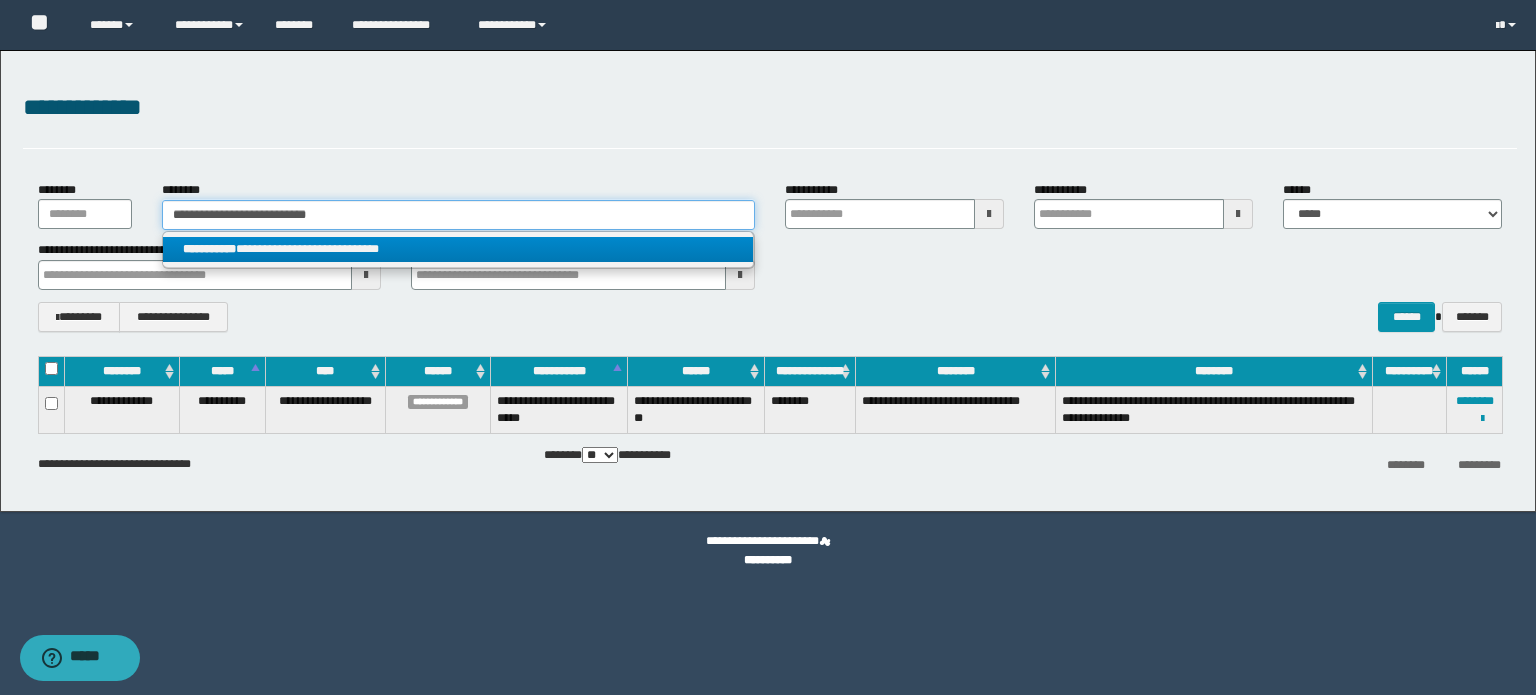 type on "**********" 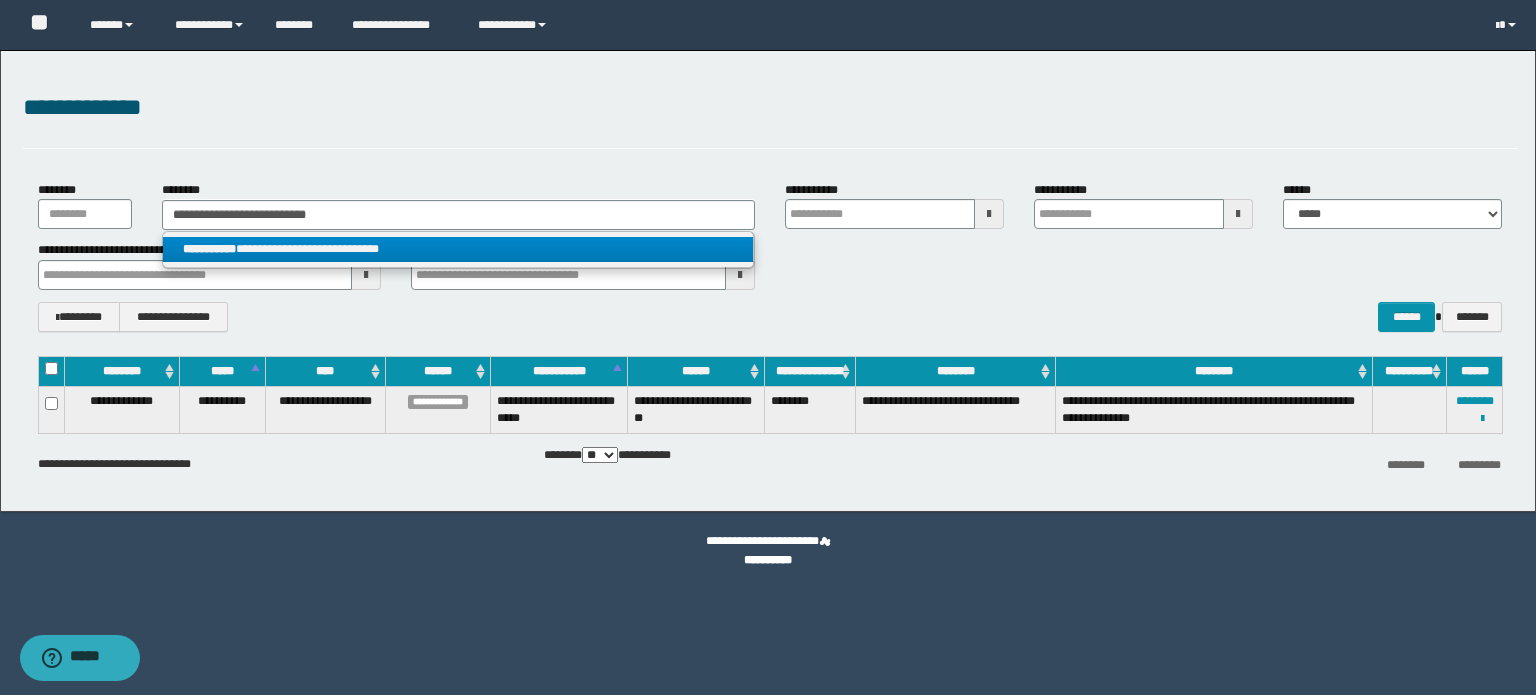 click on "**********" at bounding box center (458, 249) 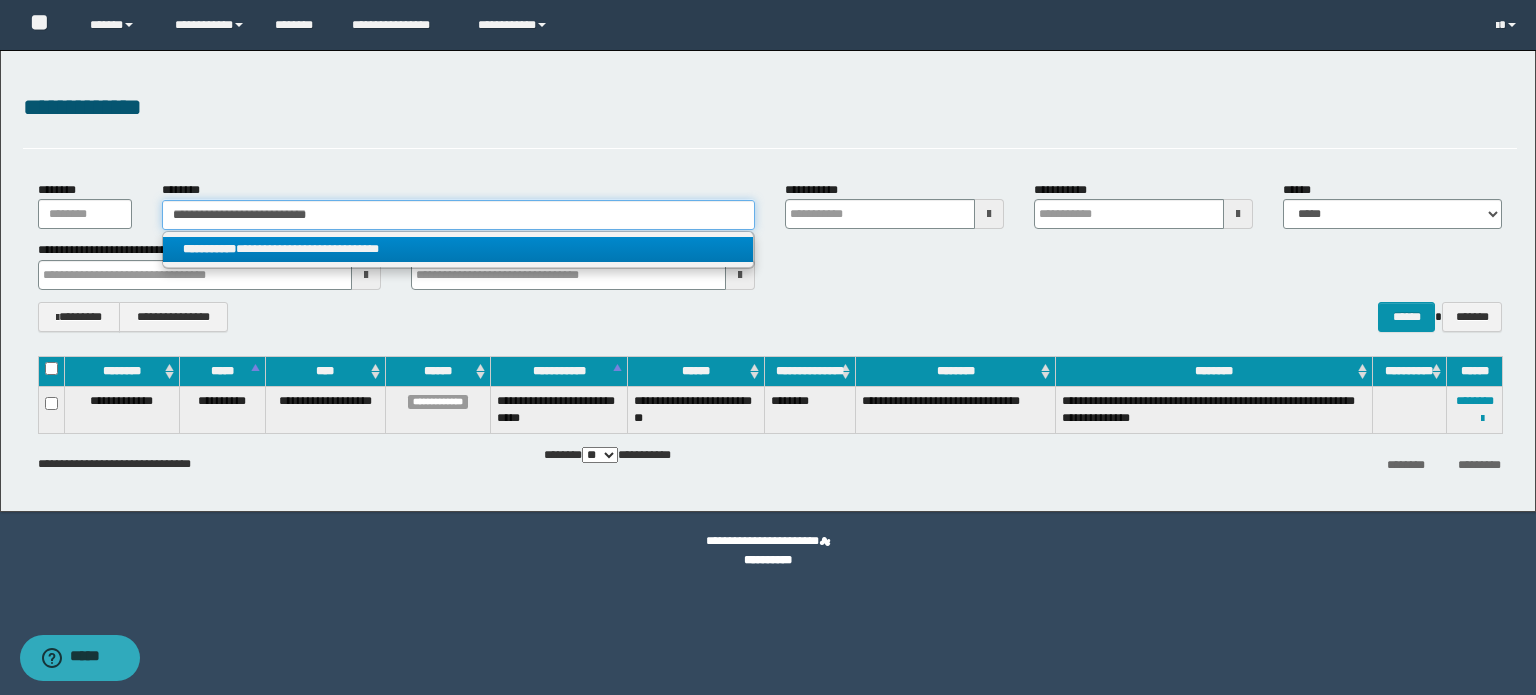 type 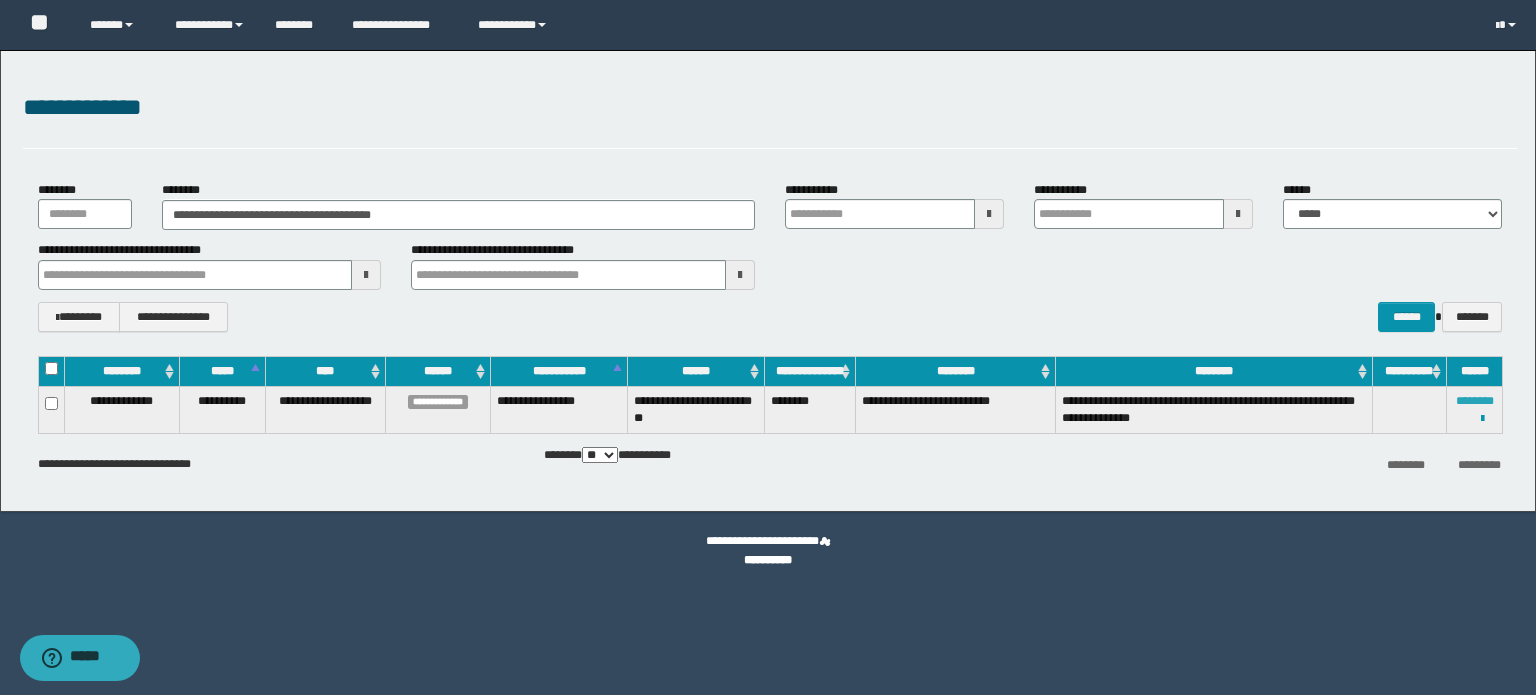 click on "********" at bounding box center [1475, 401] 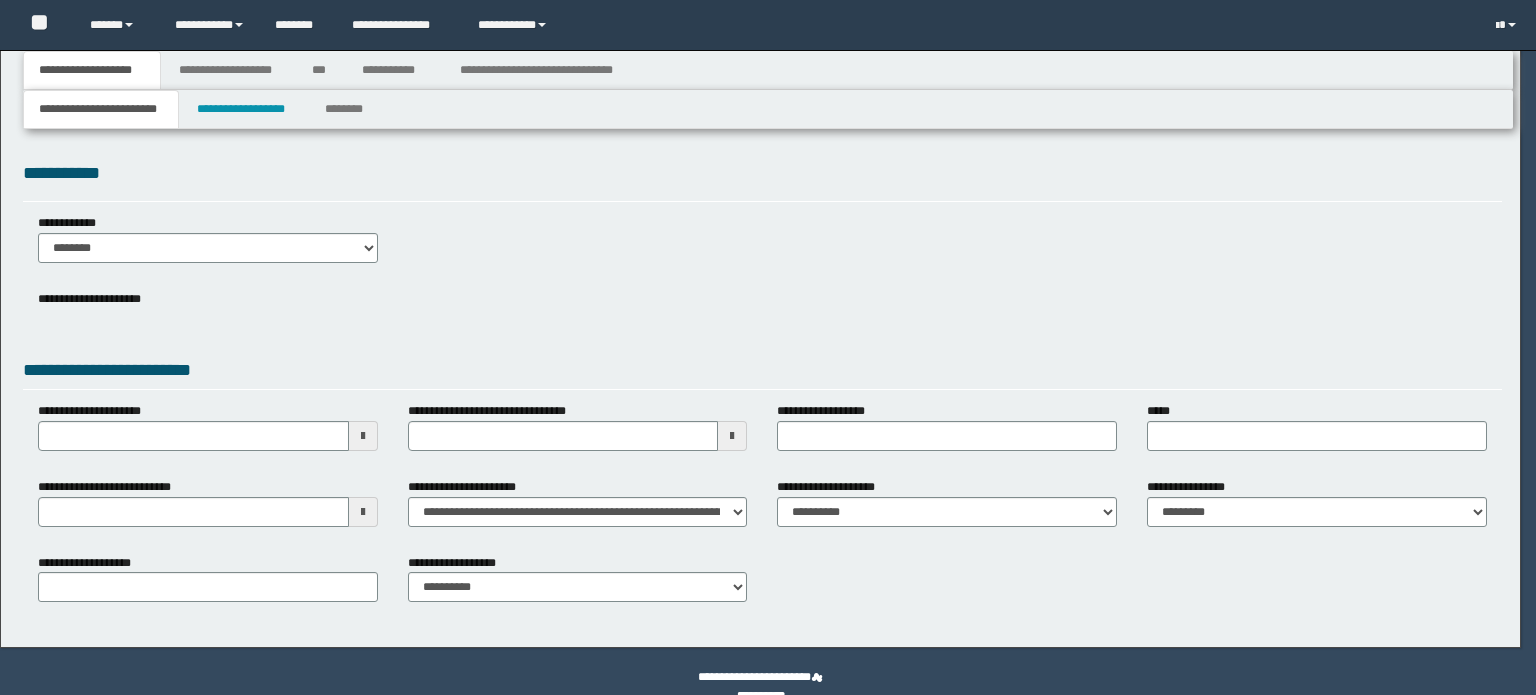 scroll, scrollTop: 0, scrollLeft: 0, axis: both 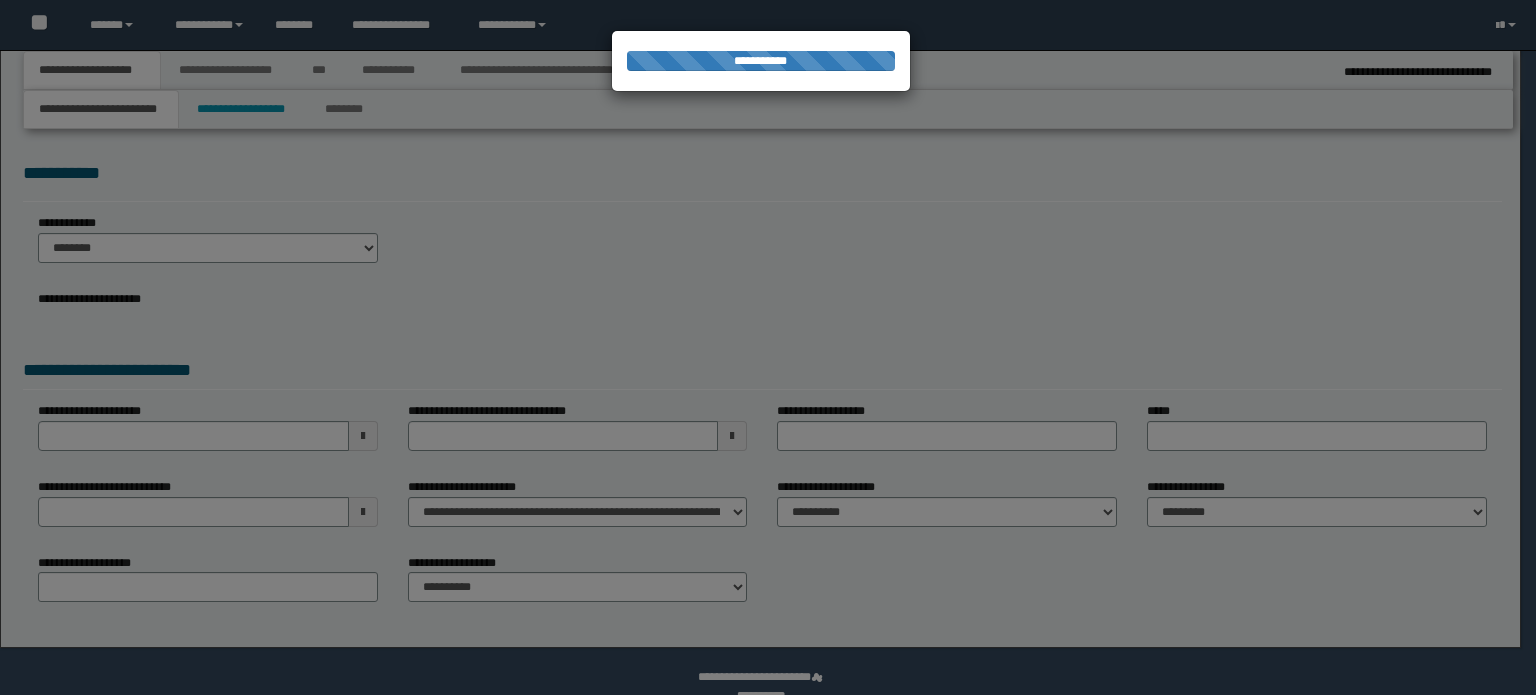select on "*" 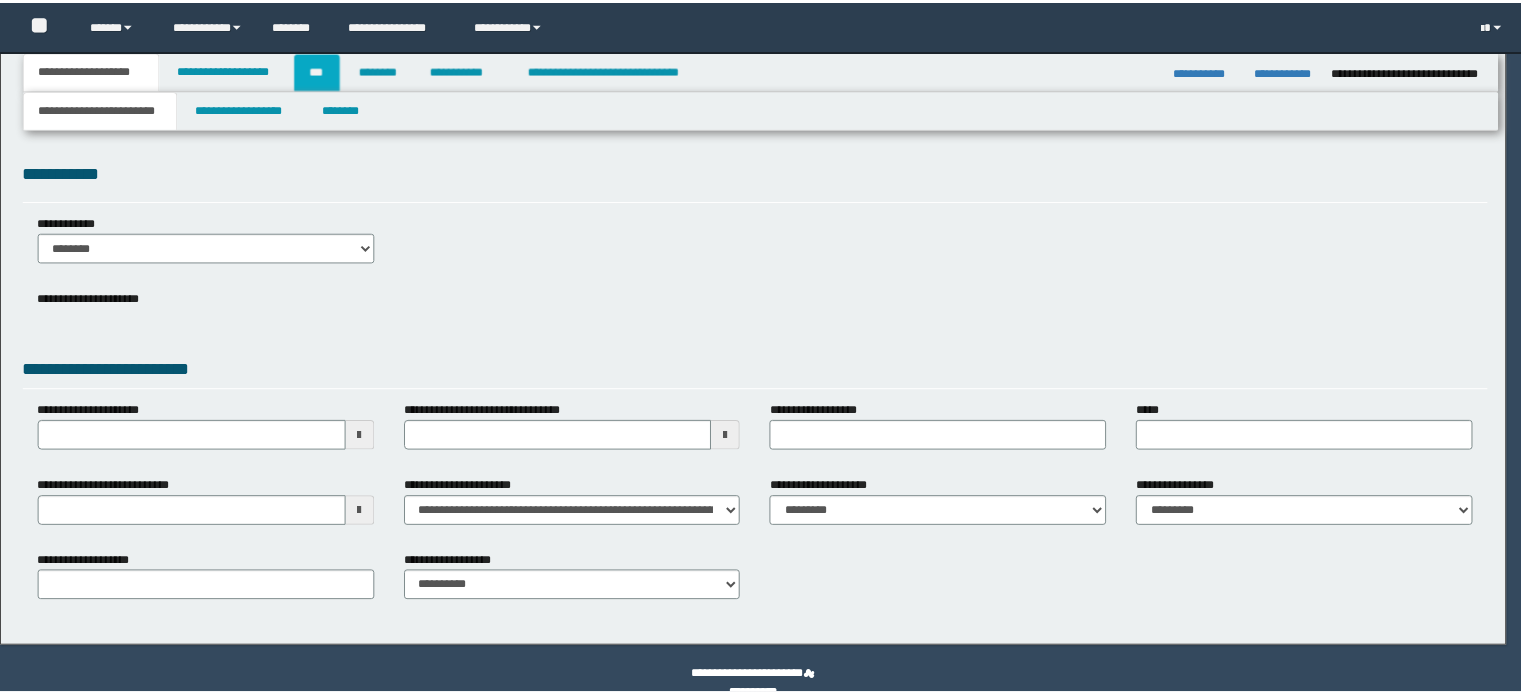scroll, scrollTop: 0, scrollLeft: 0, axis: both 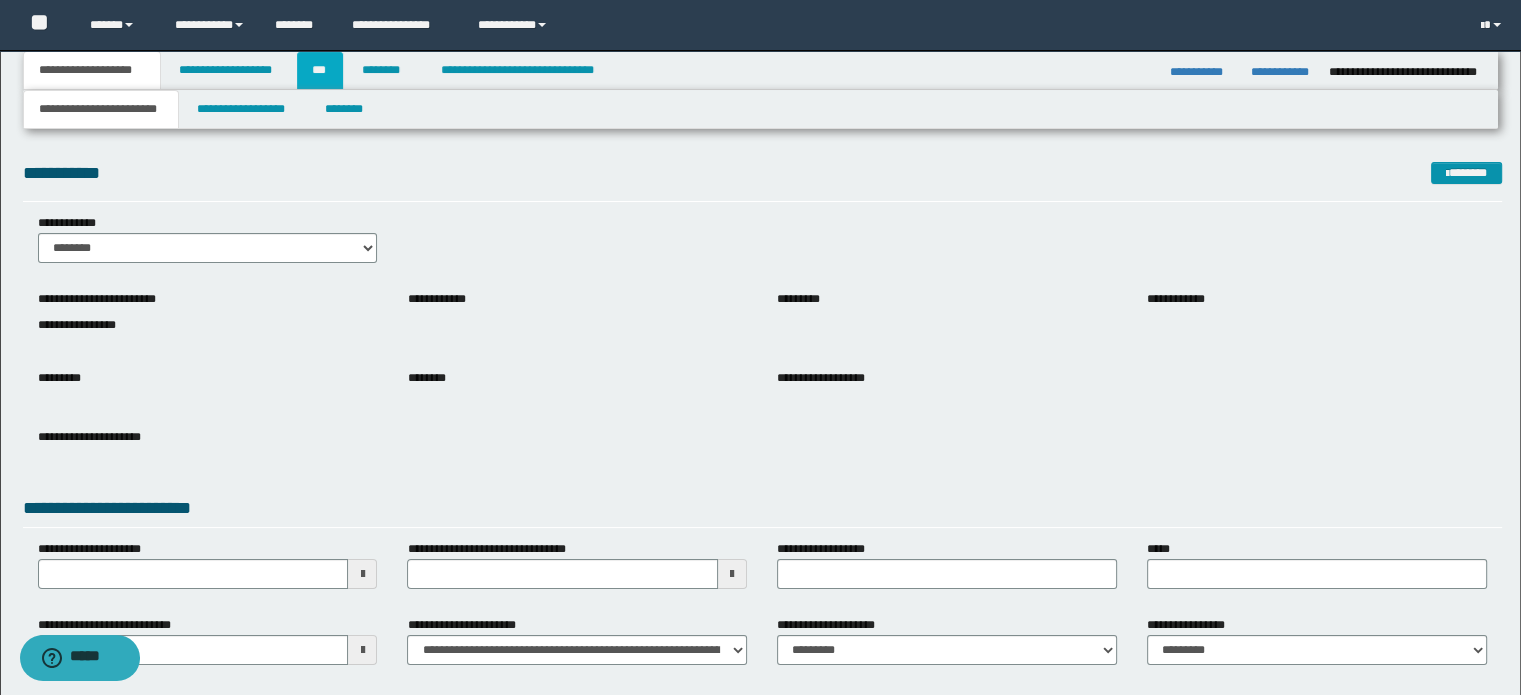 click on "***" at bounding box center (320, 70) 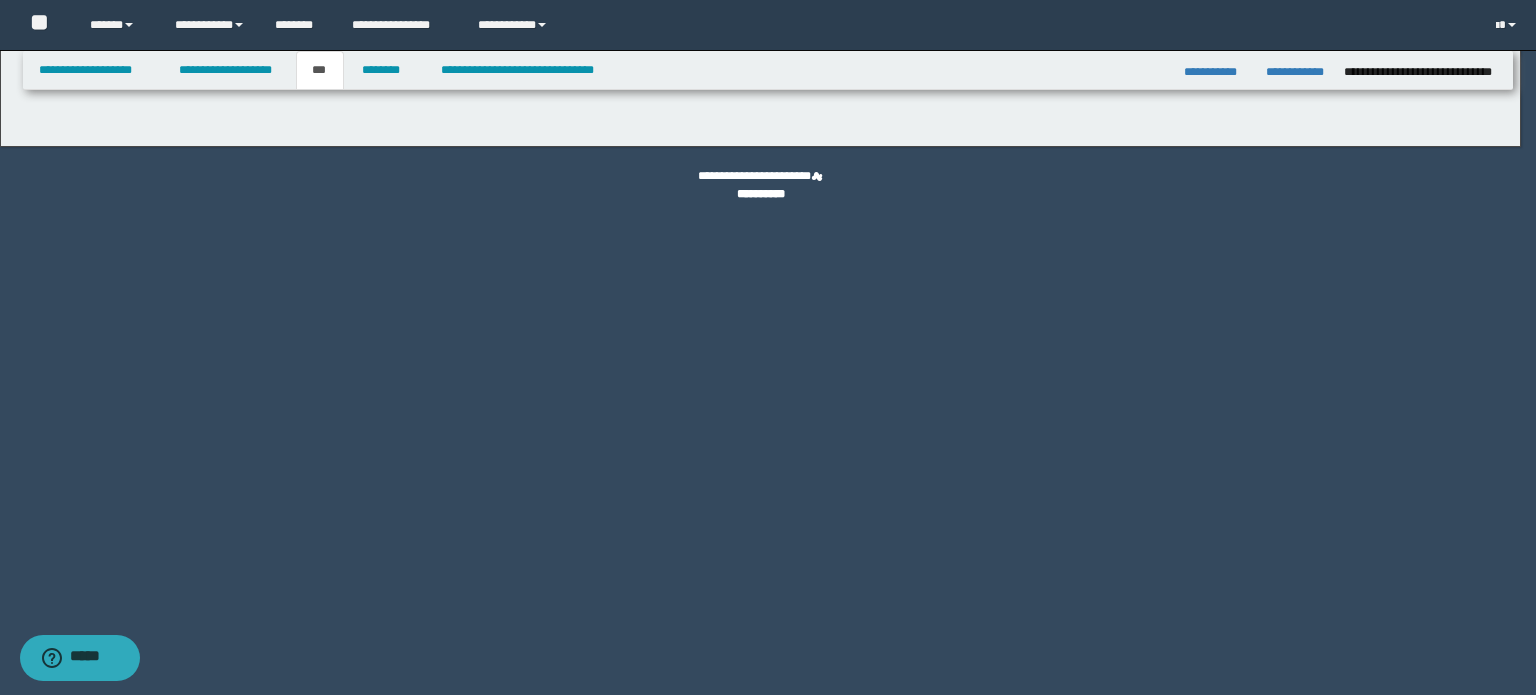 select on "***" 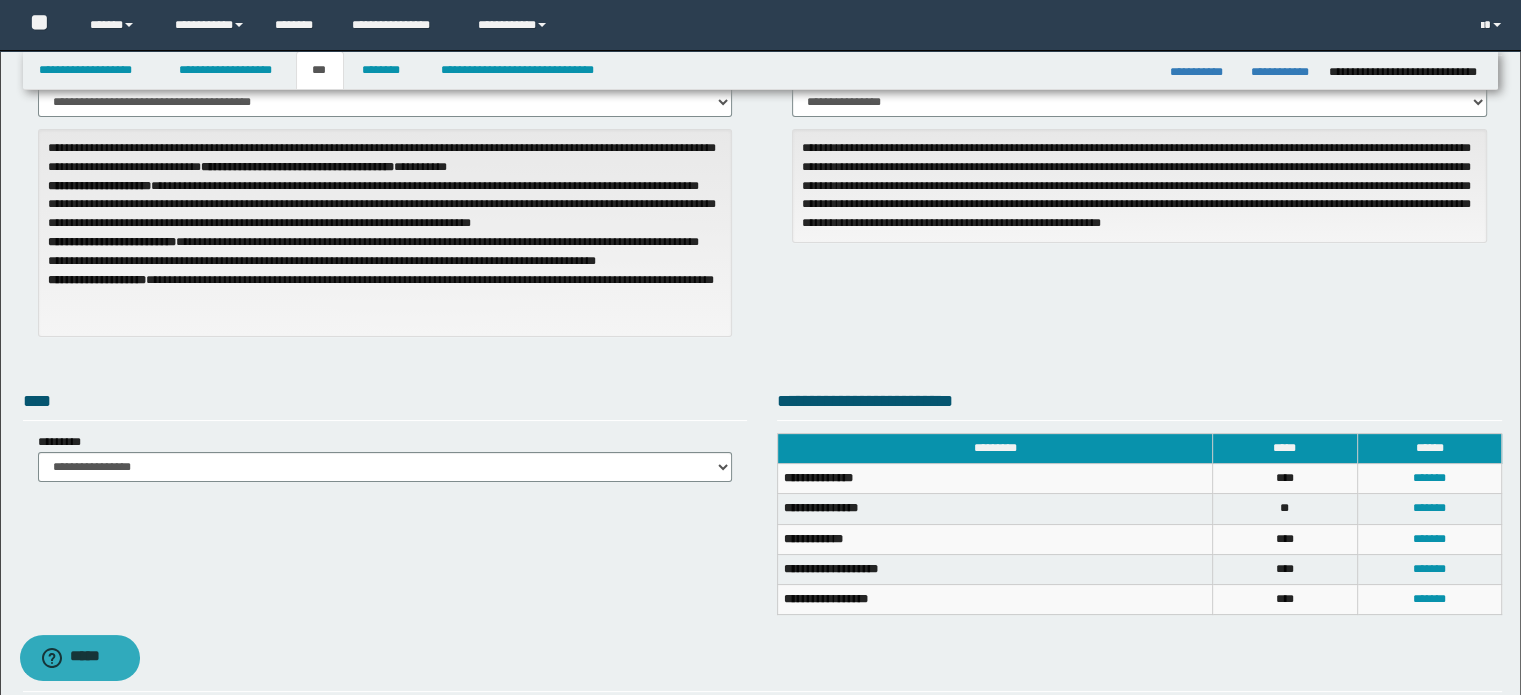 scroll, scrollTop: 100, scrollLeft: 0, axis: vertical 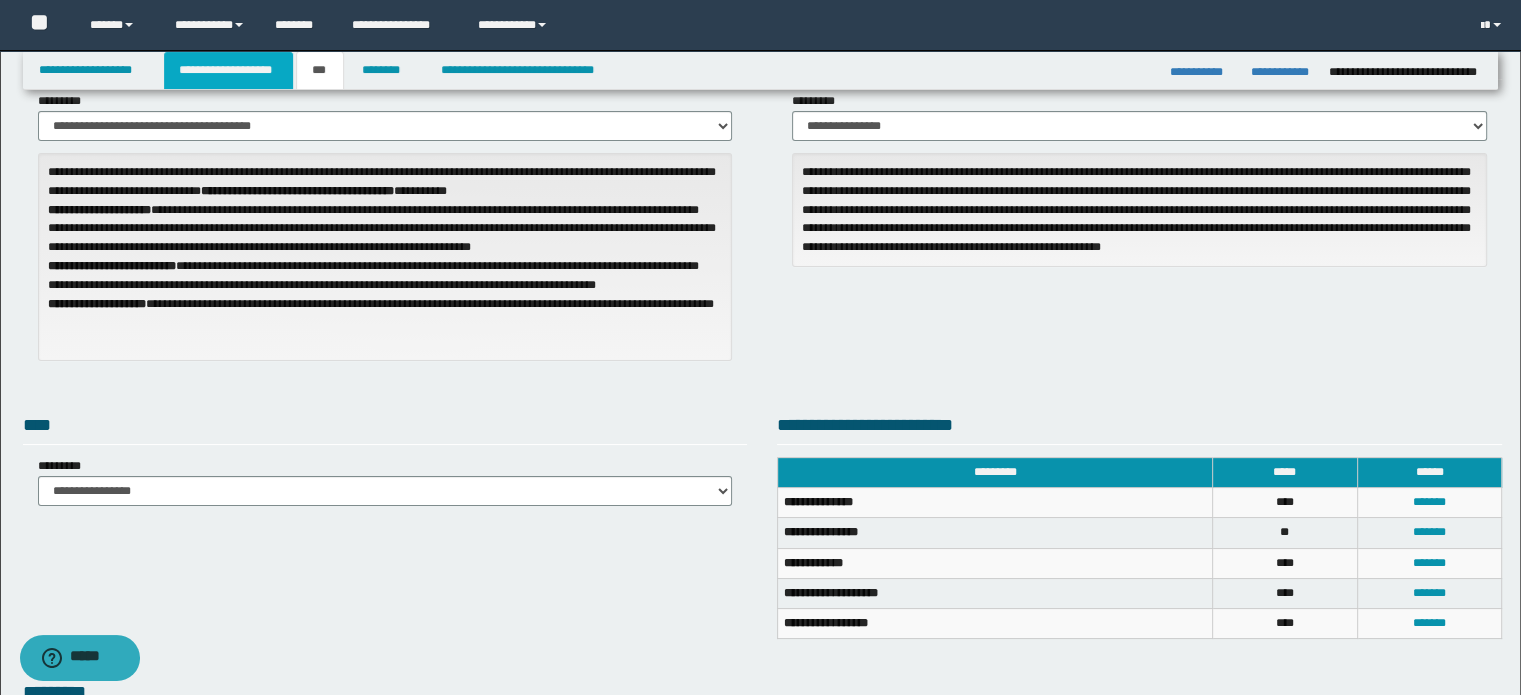 click on "**********" at bounding box center [228, 70] 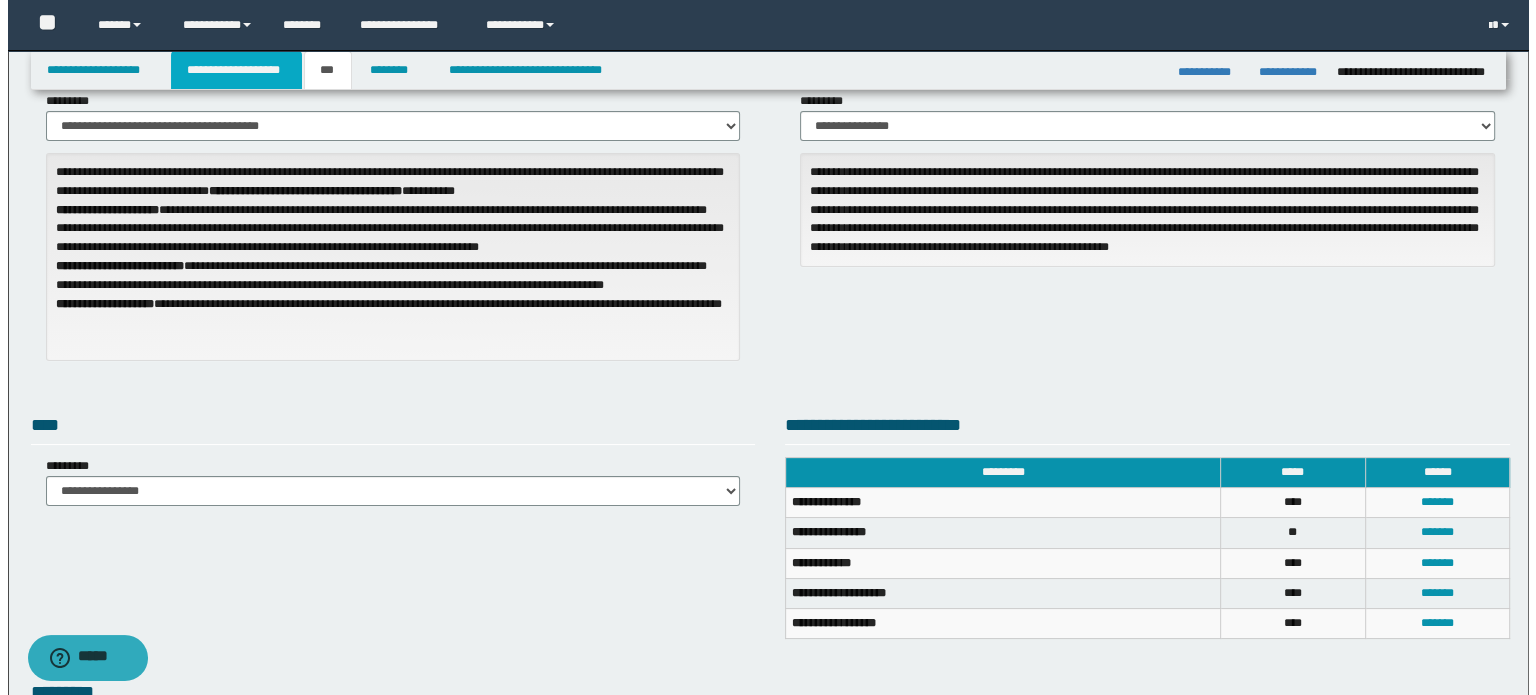 scroll, scrollTop: 0, scrollLeft: 0, axis: both 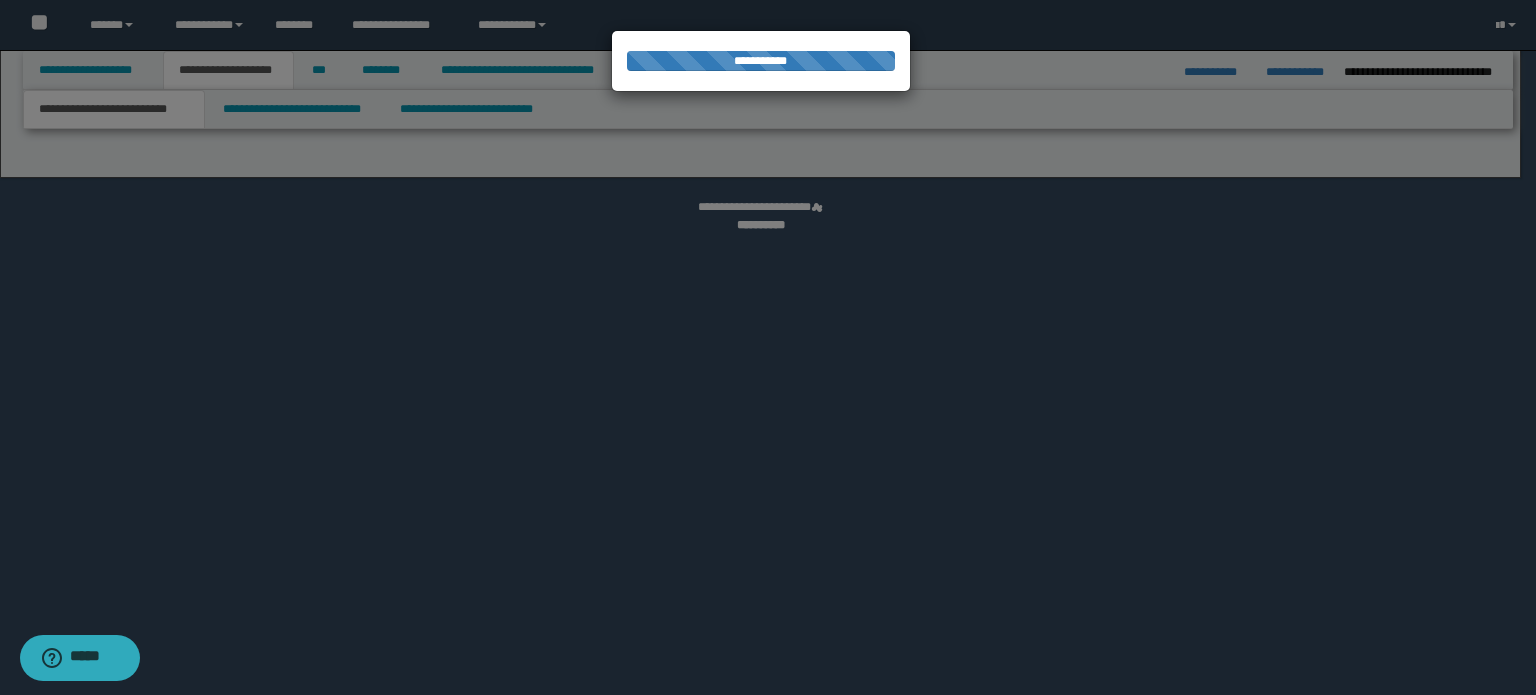 select on "*" 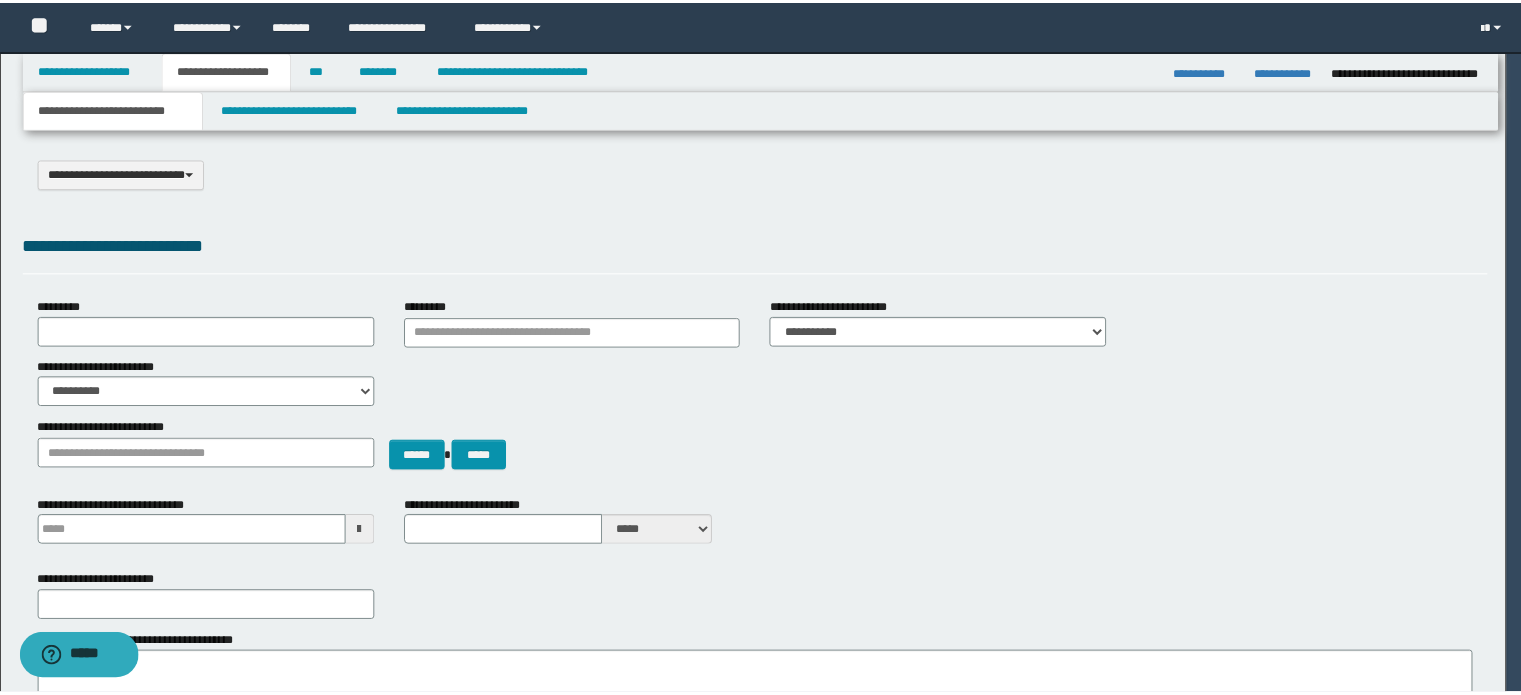 scroll, scrollTop: 0, scrollLeft: 0, axis: both 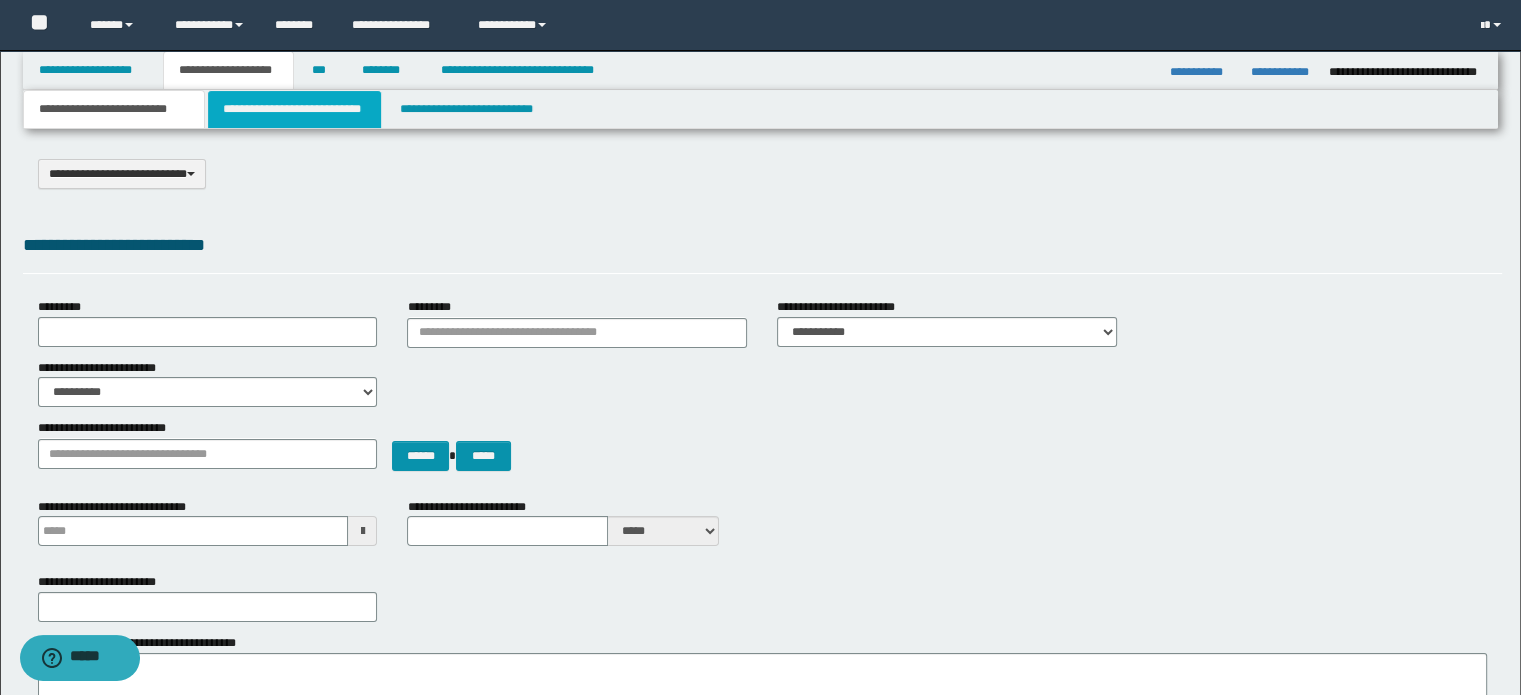 click on "**********" at bounding box center (294, 109) 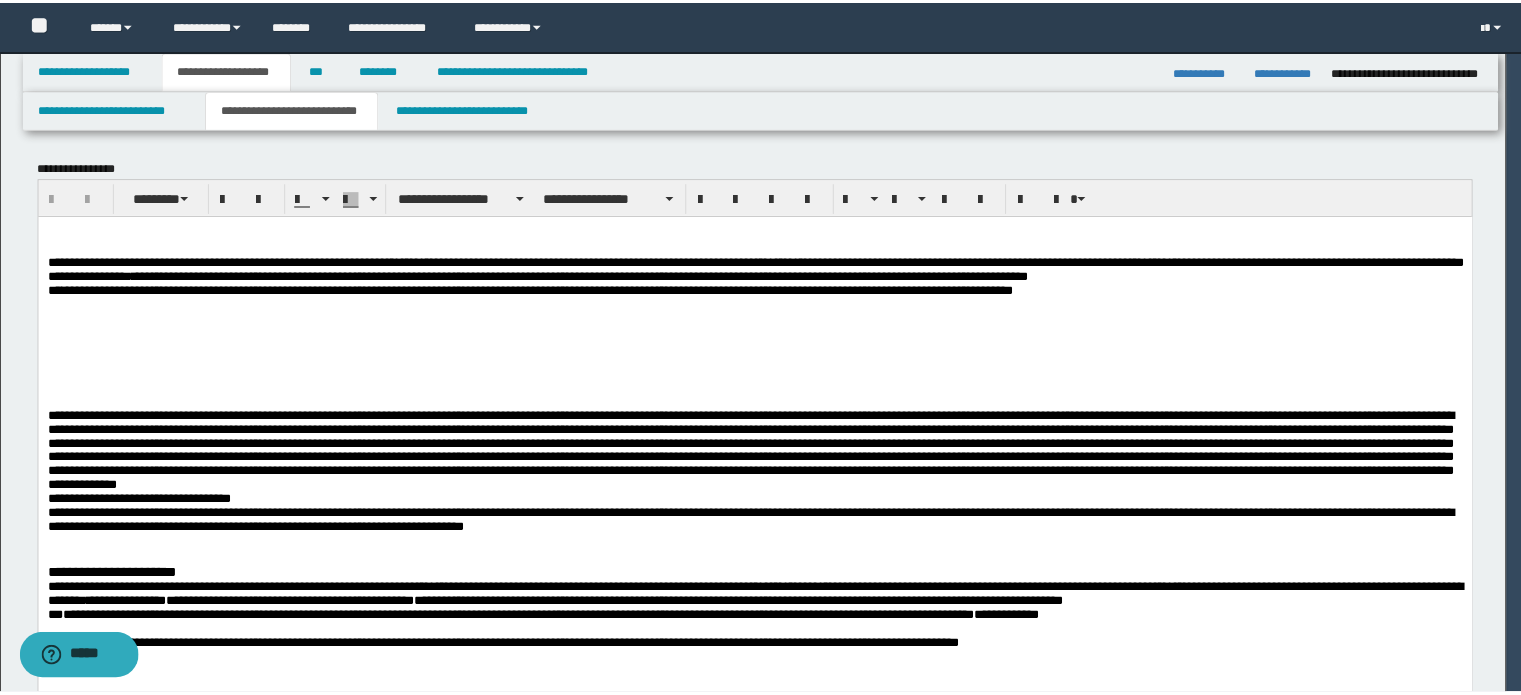 scroll, scrollTop: 0, scrollLeft: 0, axis: both 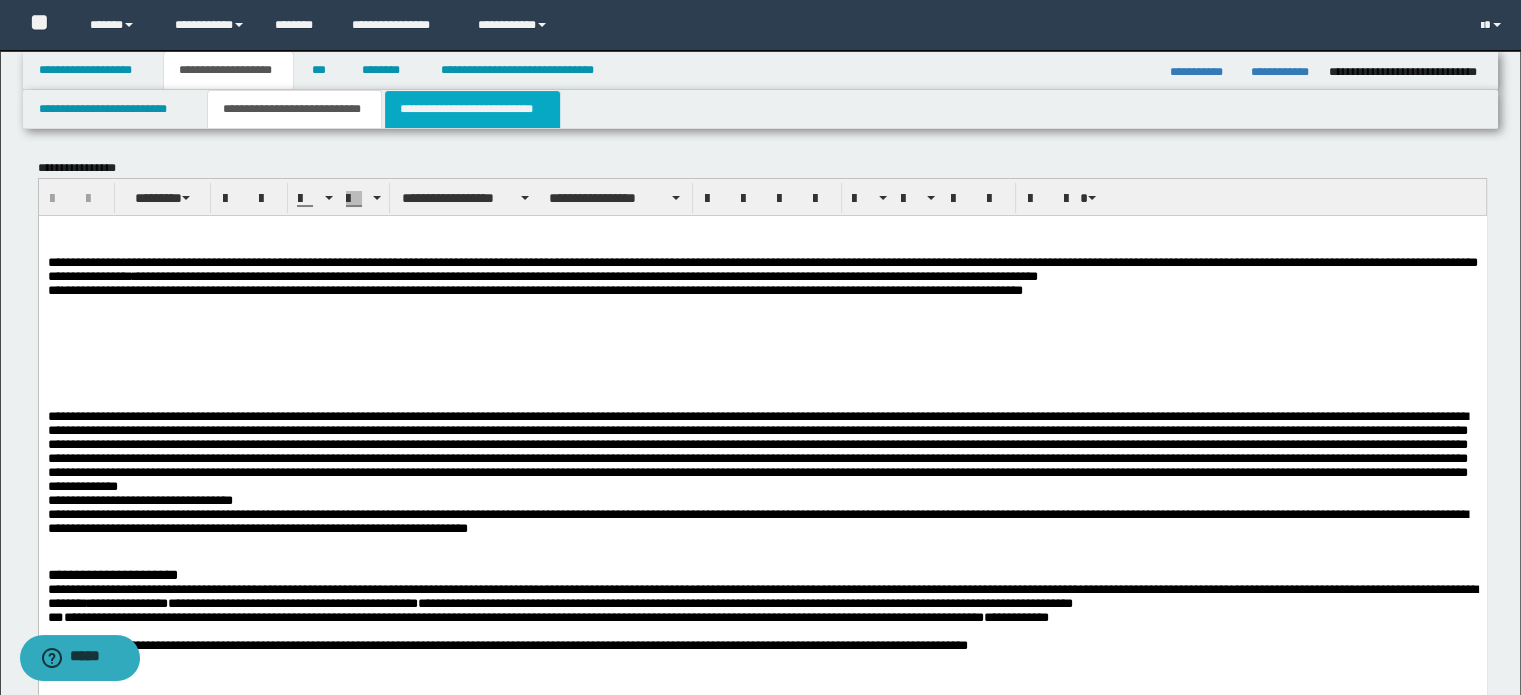 click on "**********" at bounding box center [472, 109] 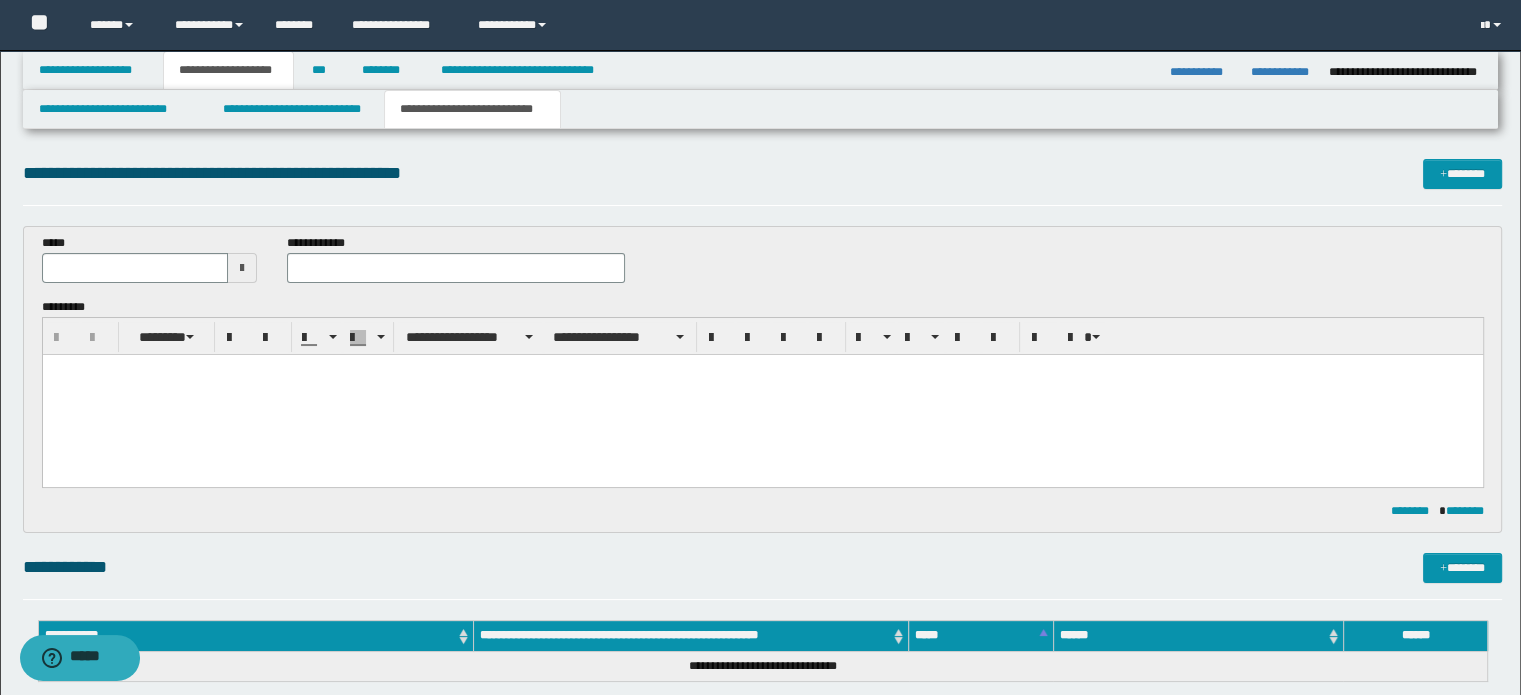 scroll, scrollTop: 0, scrollLeft: 0, axis: both 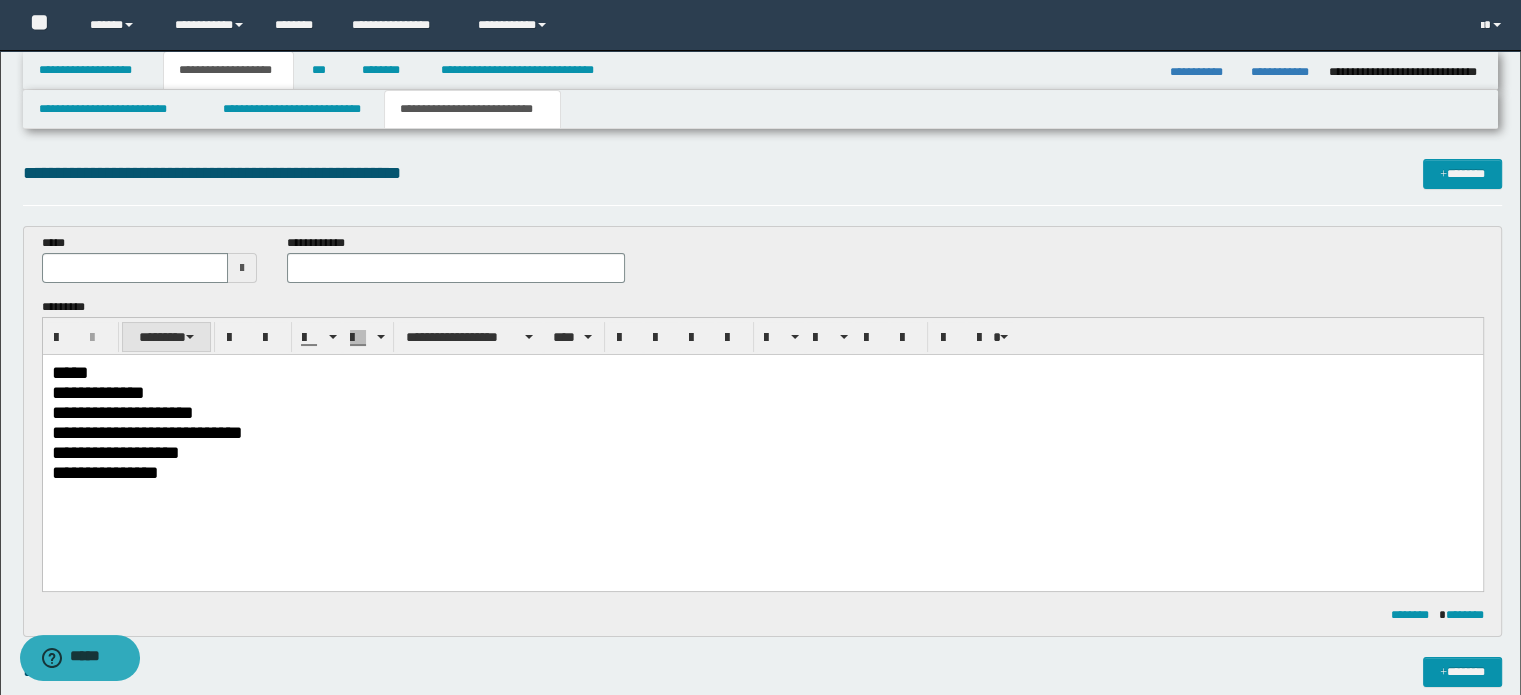 type 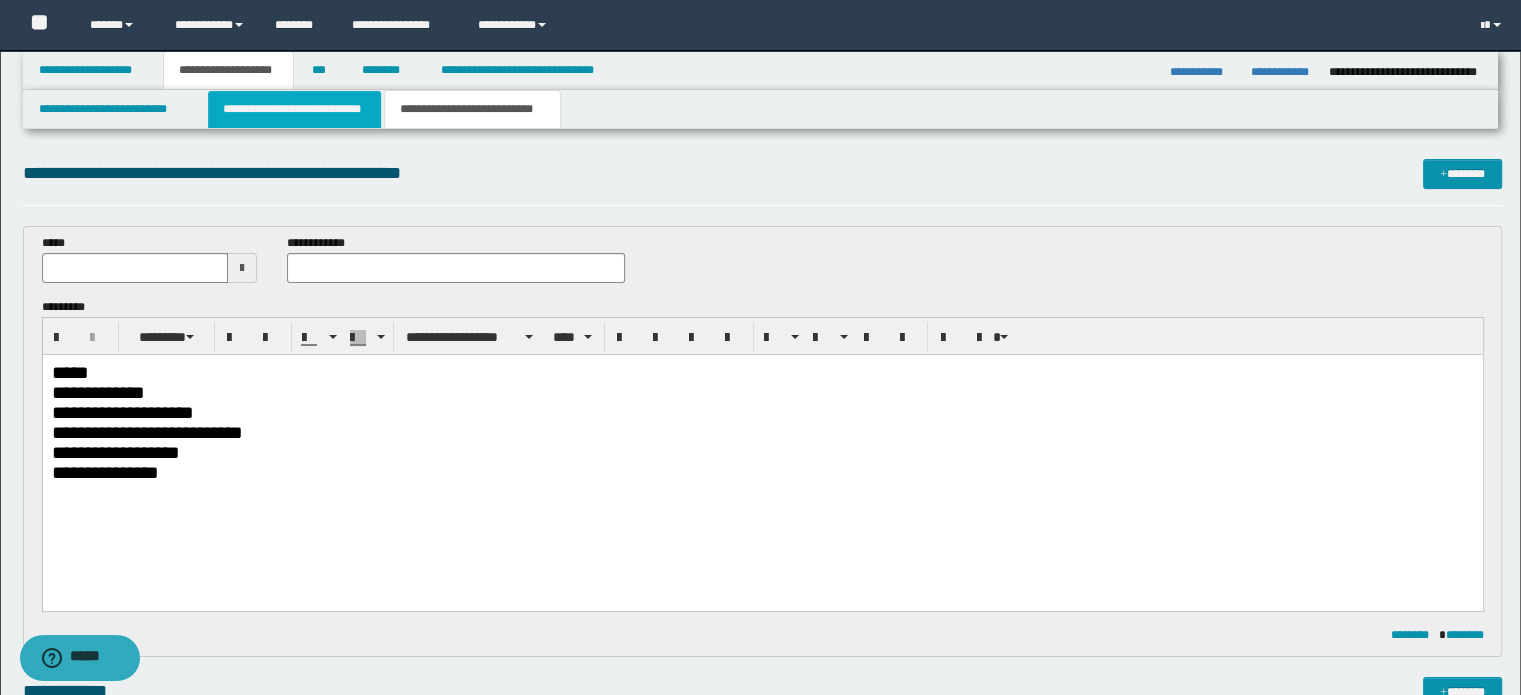 click on "**********" at bounding box center [294, 109] 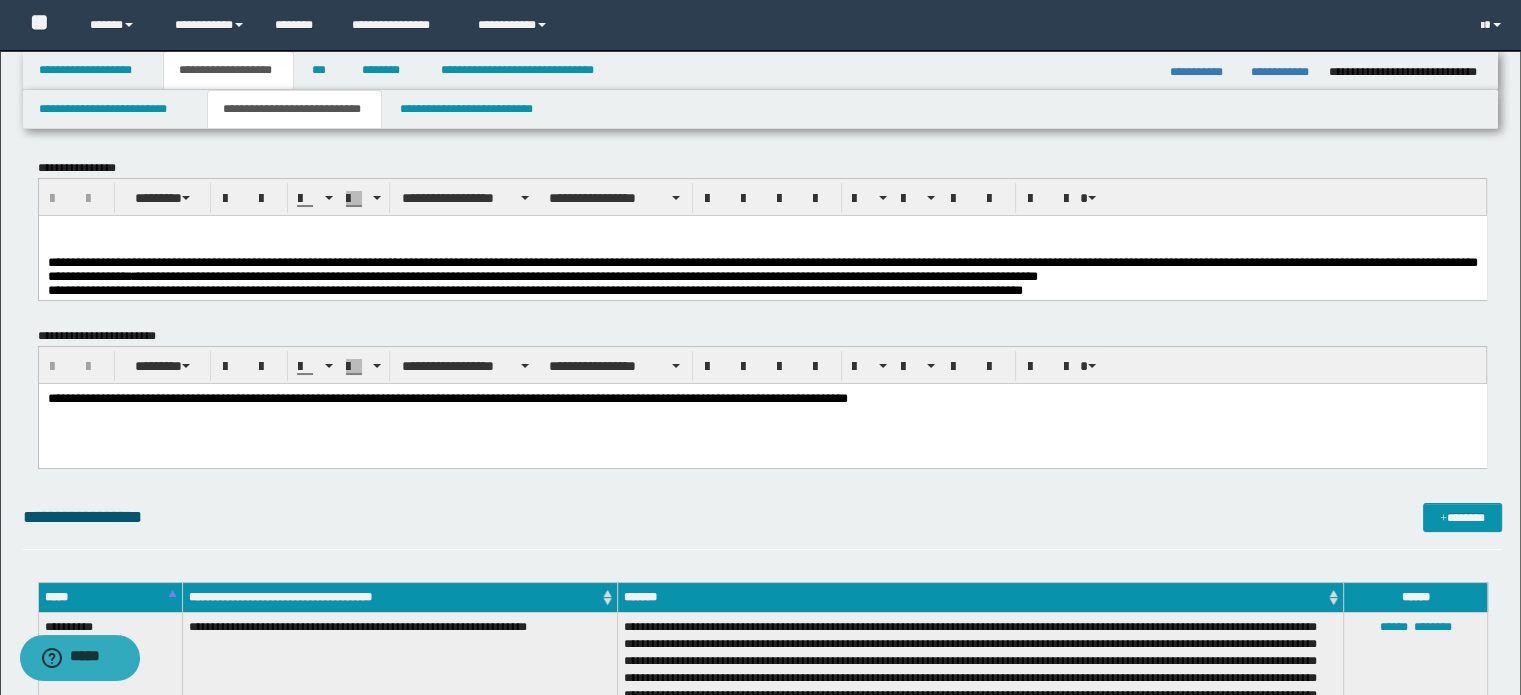 click at bounding box center (762, 231) 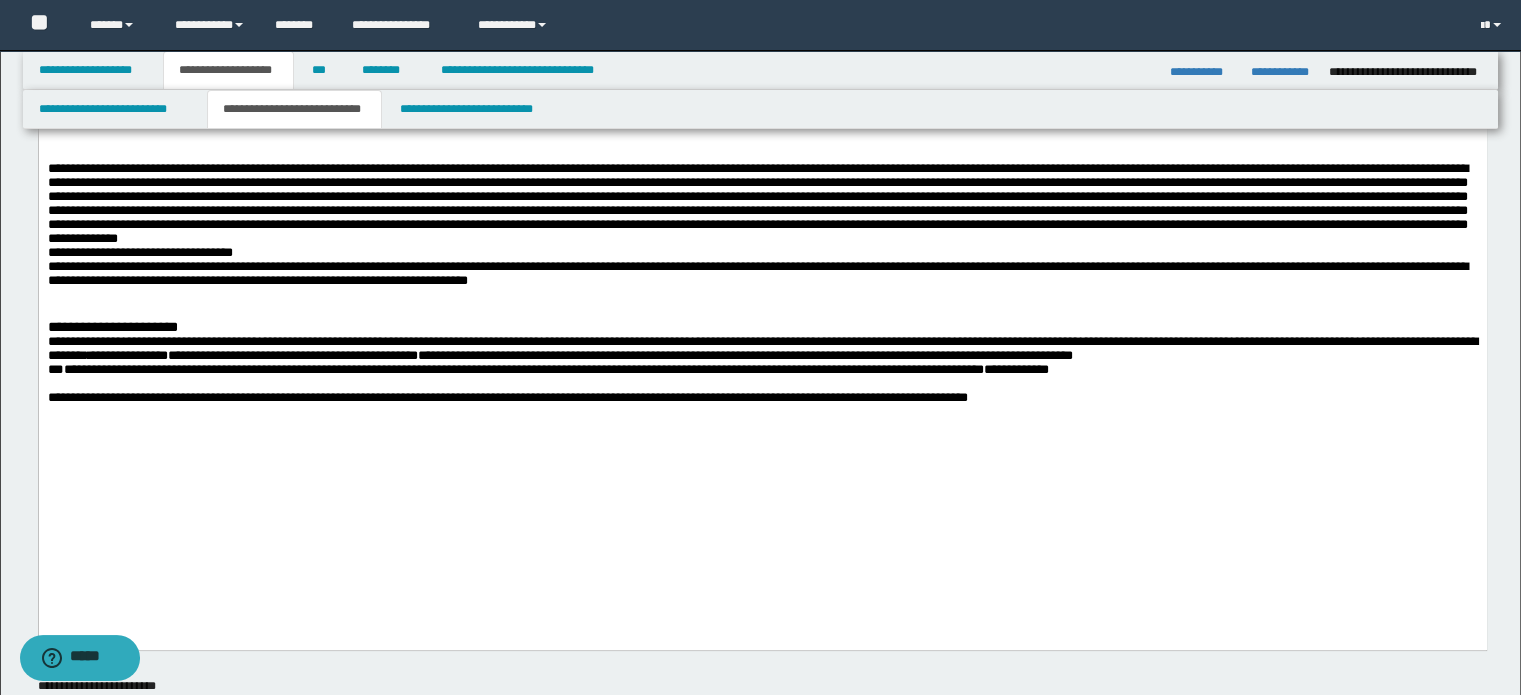 scroll, scrollTop: 200, scrollLeft: 0, axis: vertical 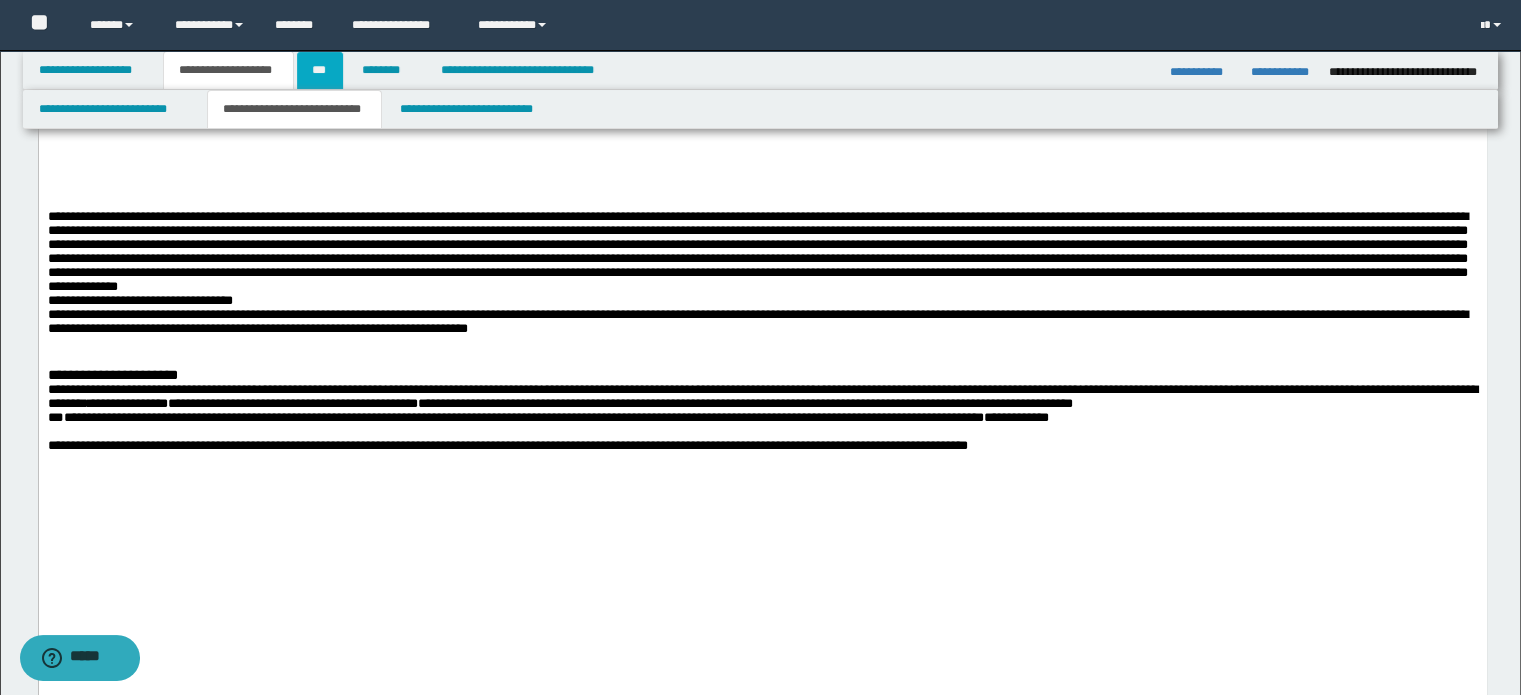 click on "***" at bounding box center (320, 70) 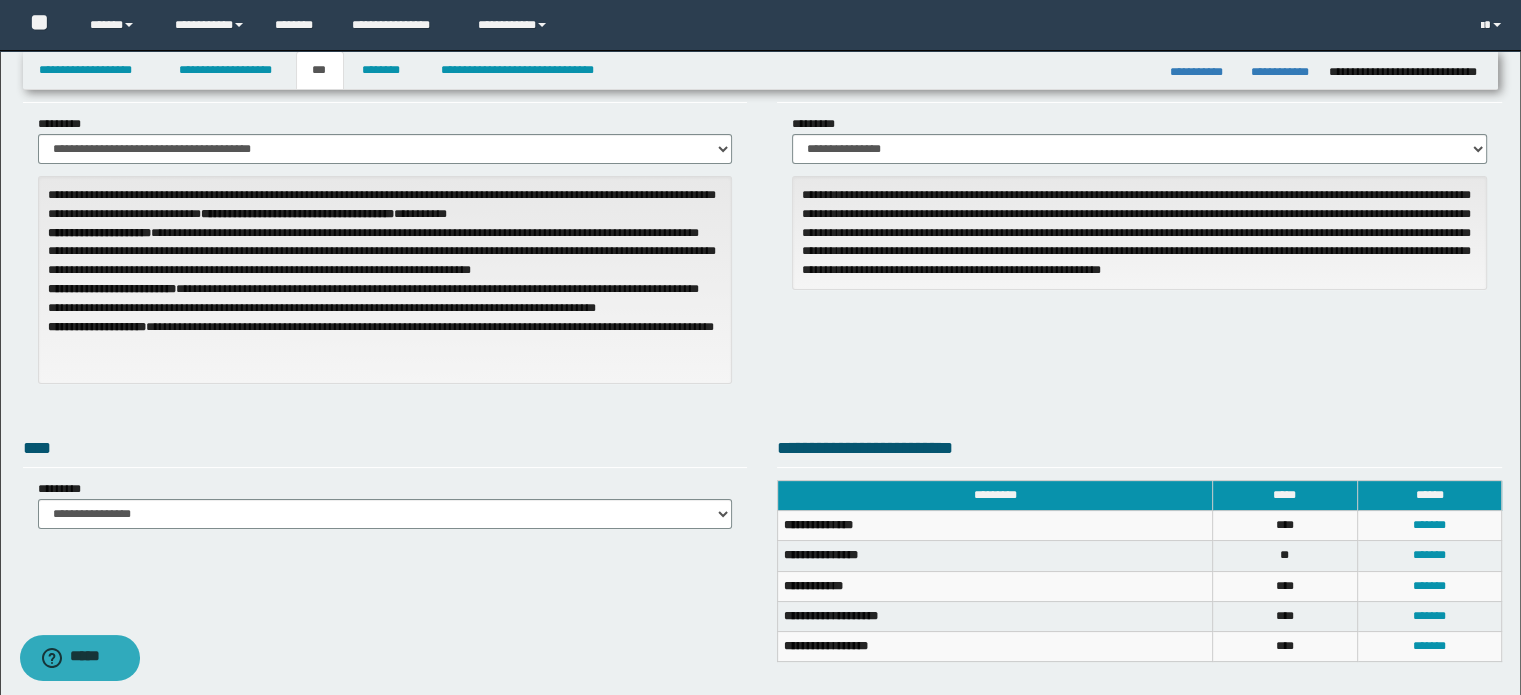 scroll, scrollTop: 0, scrollLeft: 0, axis: both 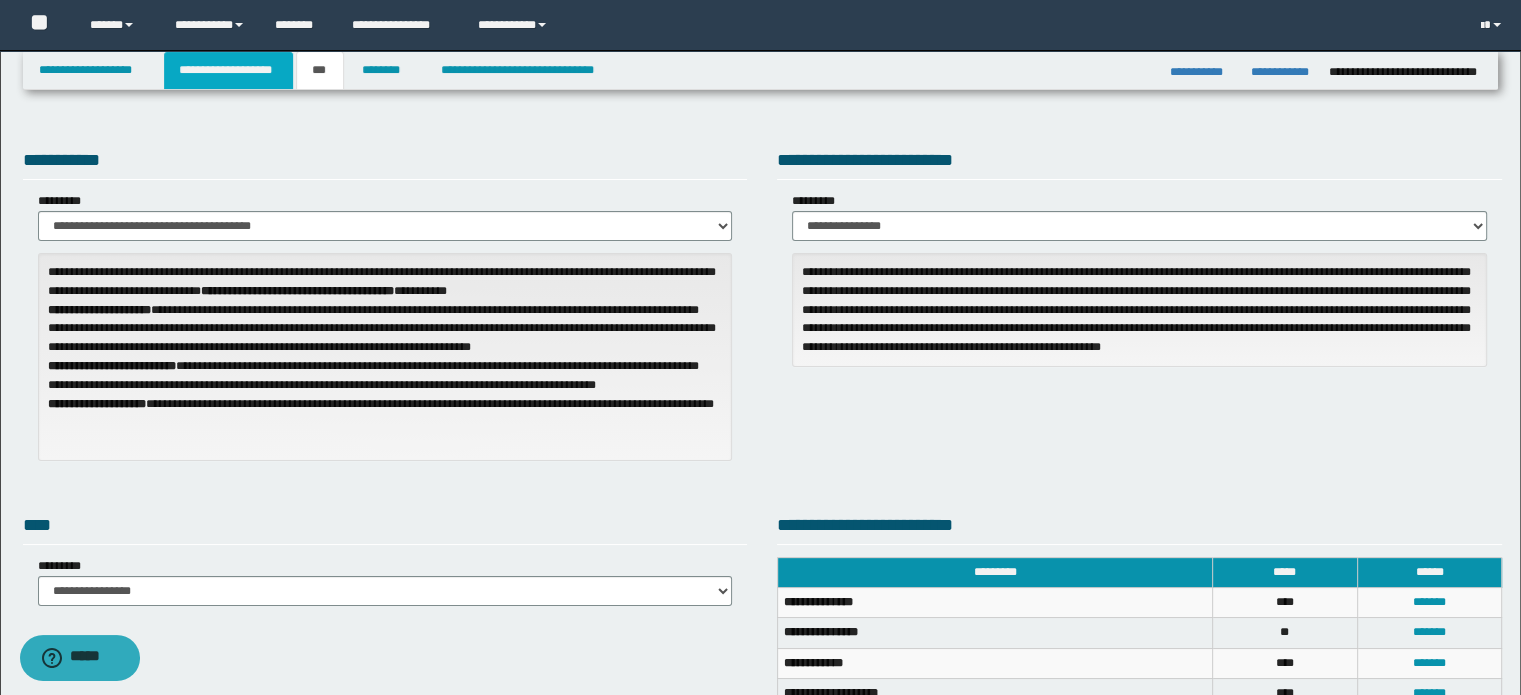 click on "**********" at bounding box center (228, 70) 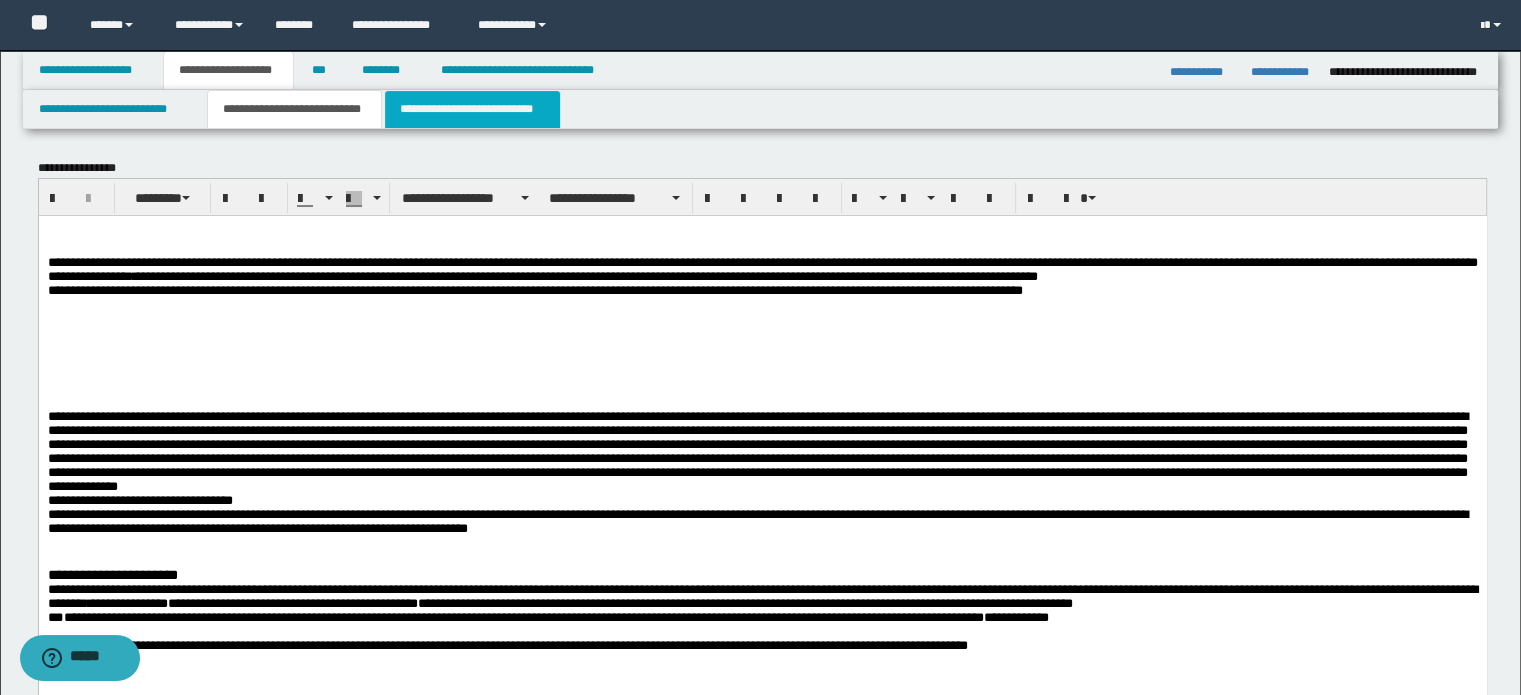 click on "**********" at bounding box center [472, 109] 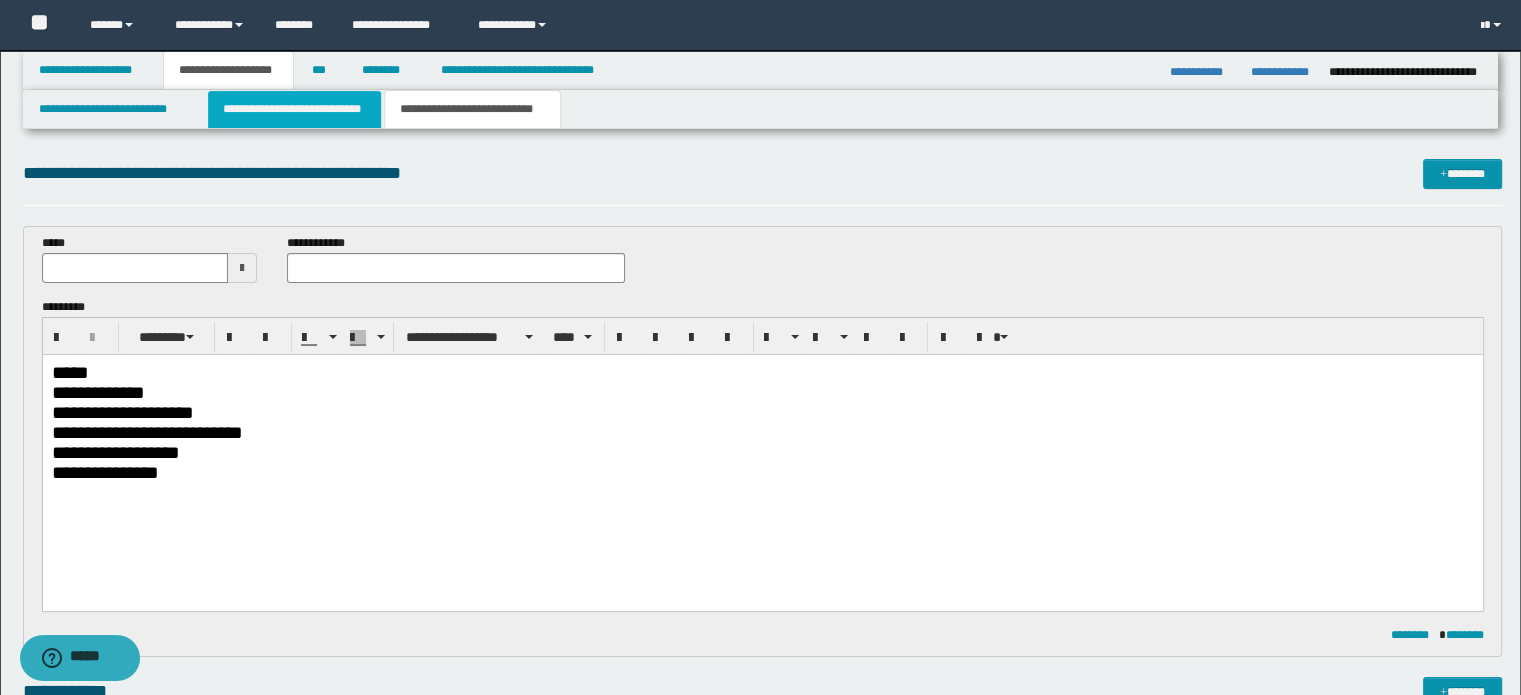 click on "**********" at bounding box center (294, 109) 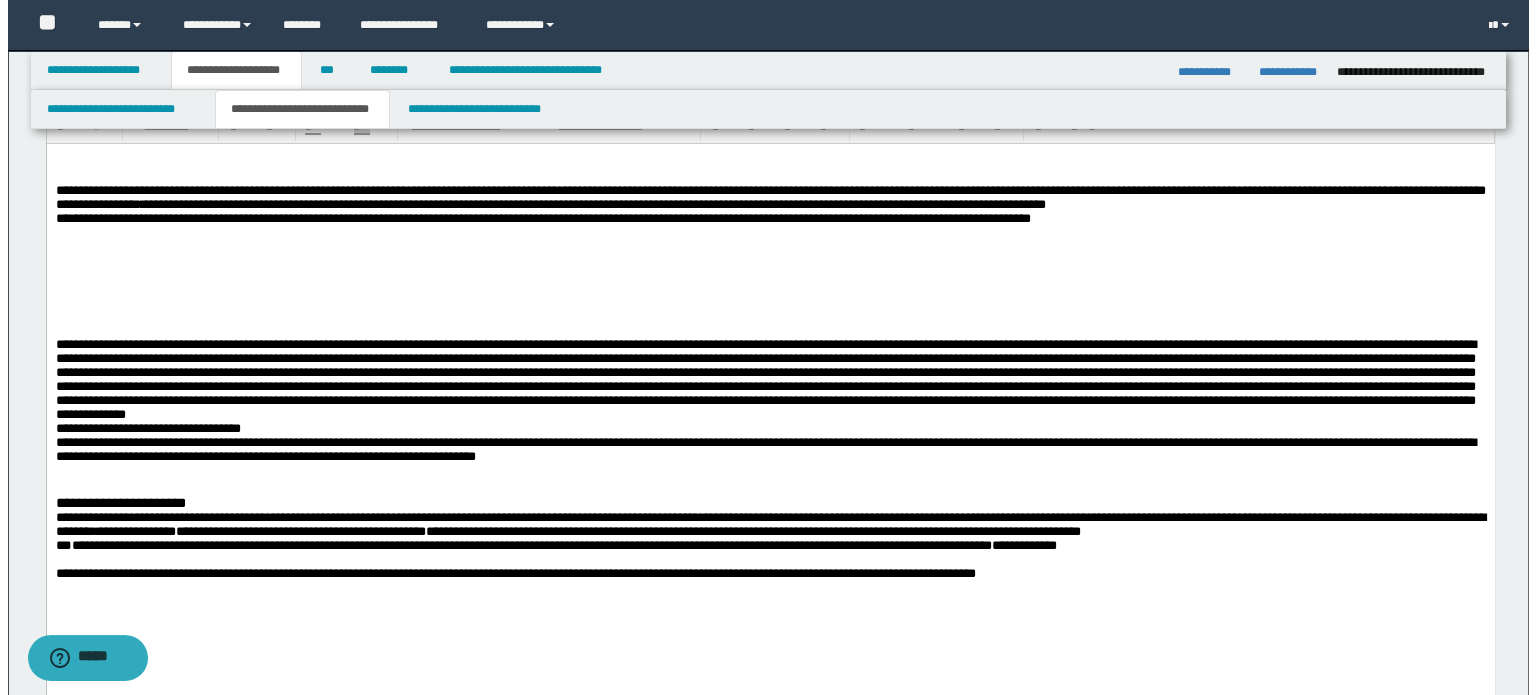 scroll, scrollTop: 0, scrollLeft: 0, axis: both 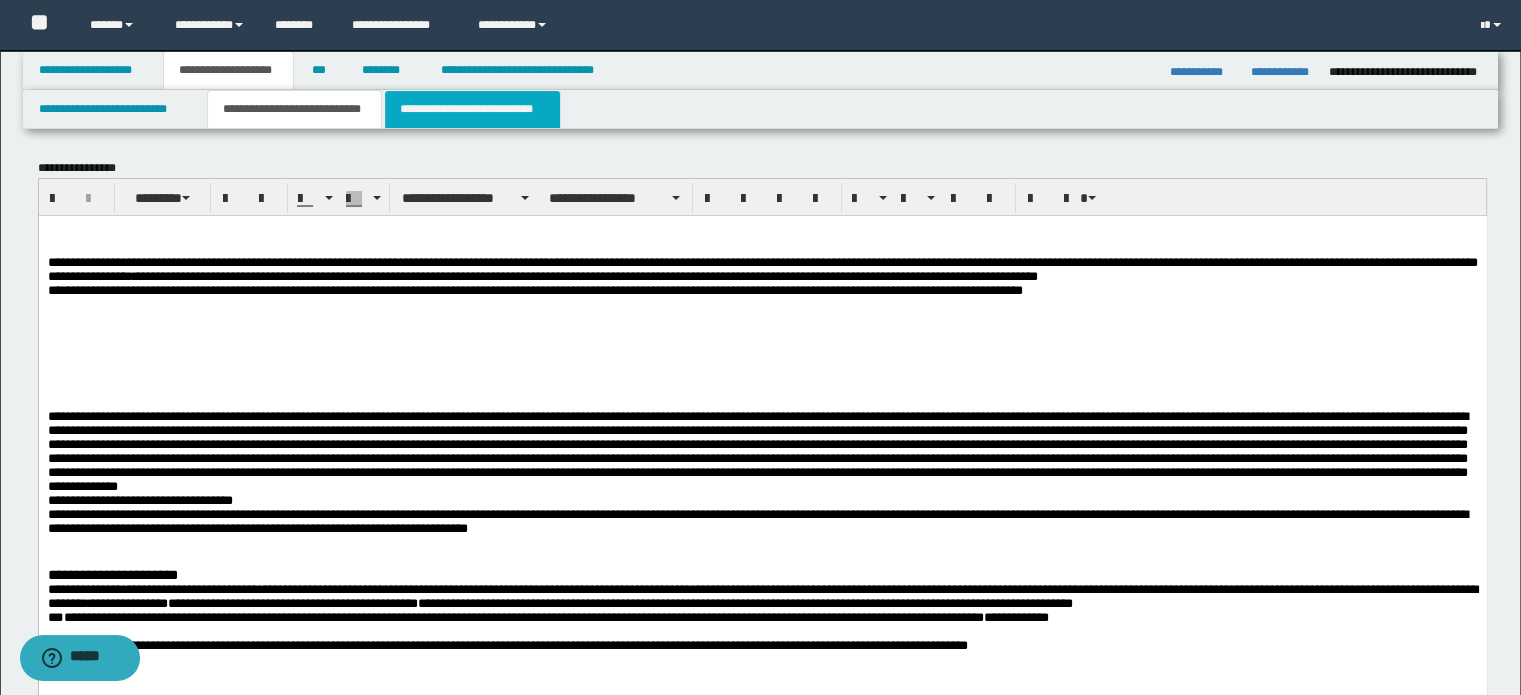 click on "**********" at bounding box center [472, 109] 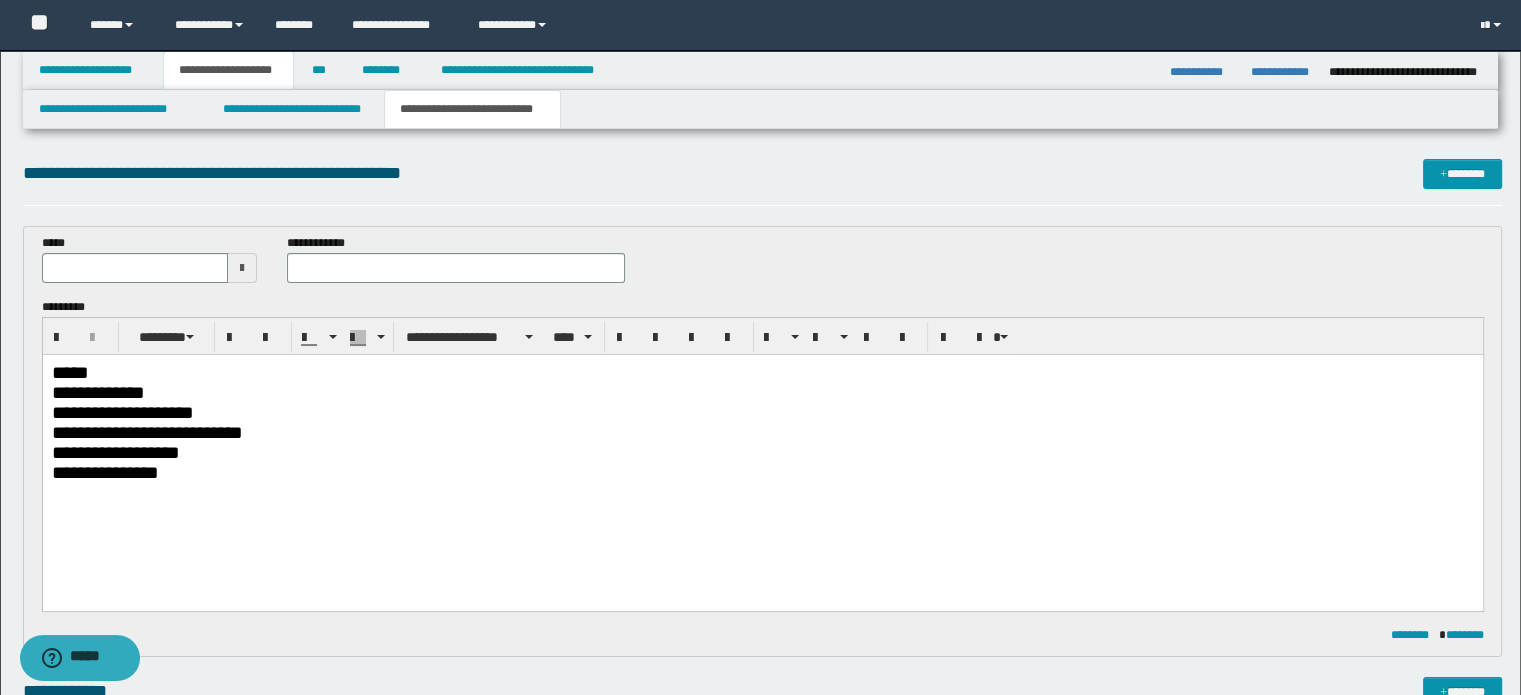 click on "*****" at bounding box center [762, 372] 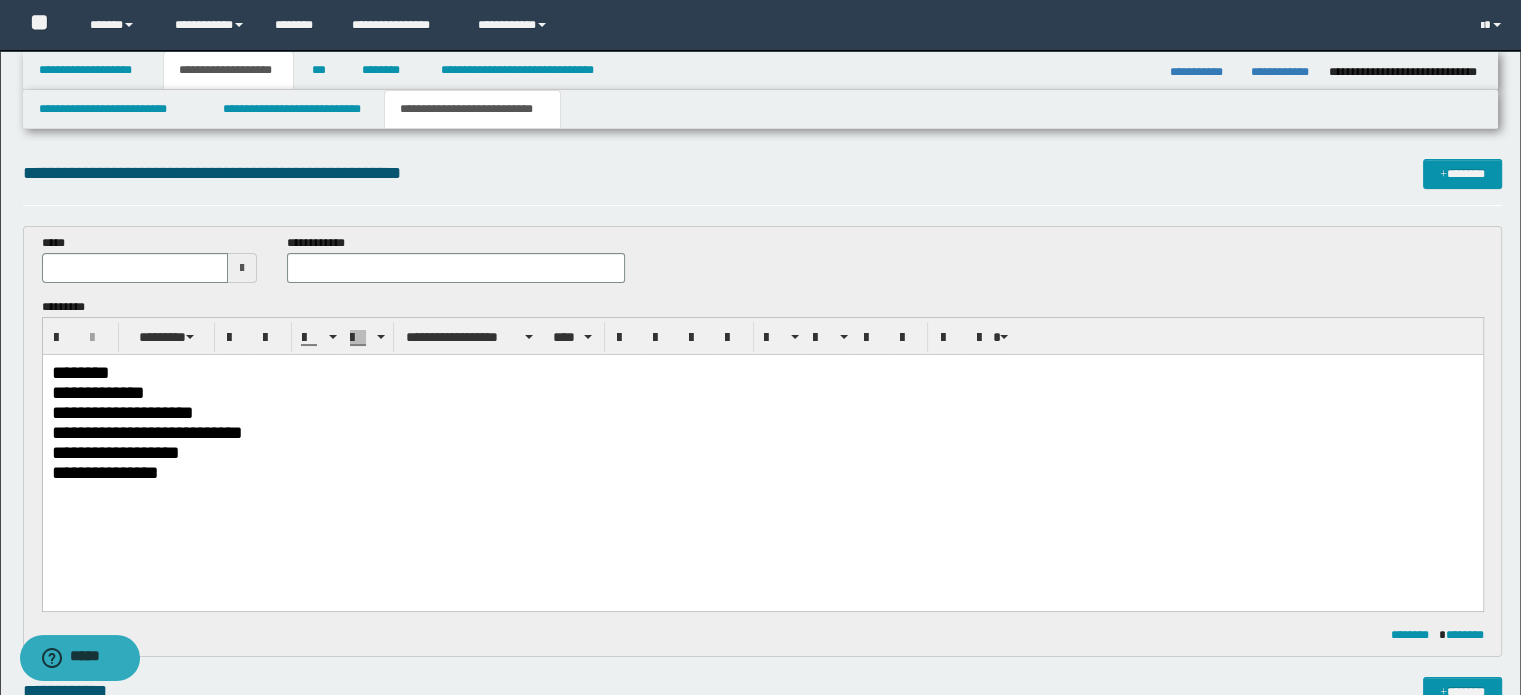 click on "**********" at bounding box center (762, 392) 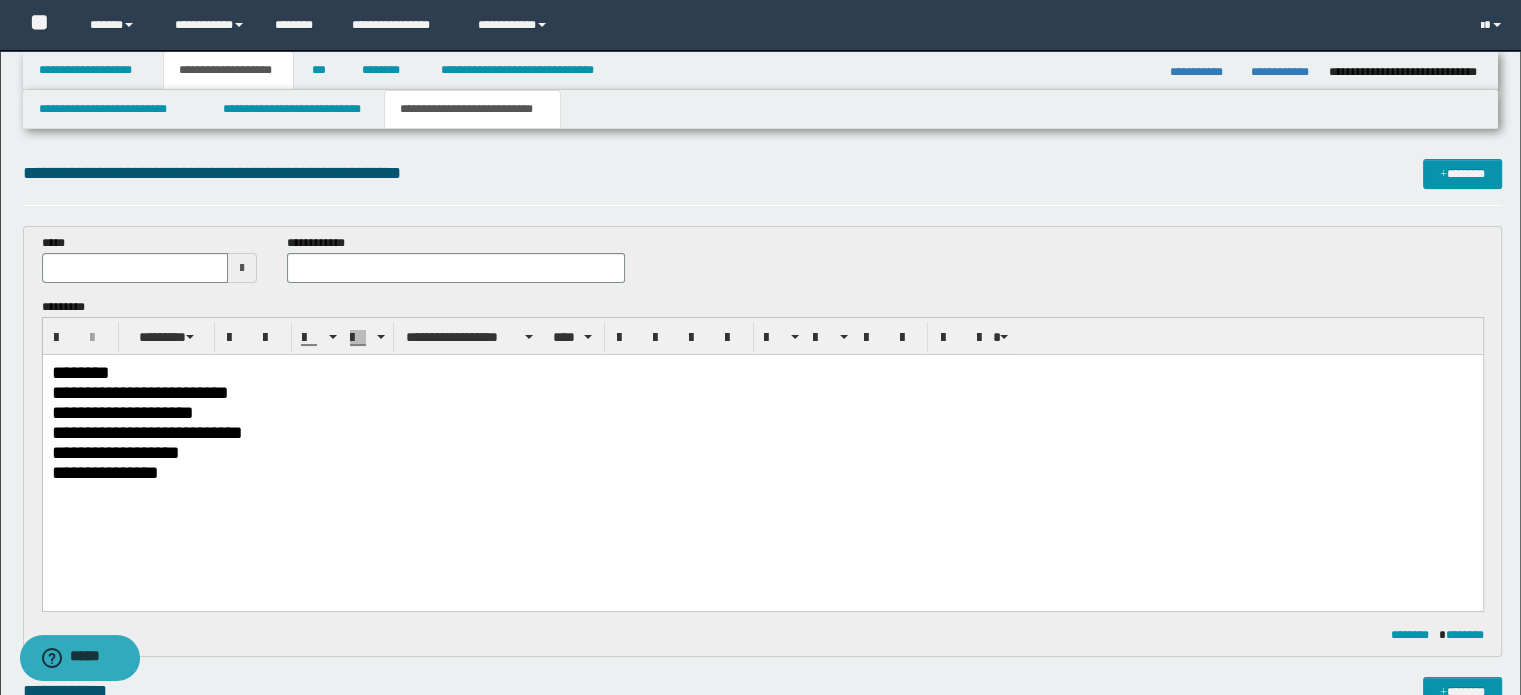 click on "**********" at bounding box center [762, 412] 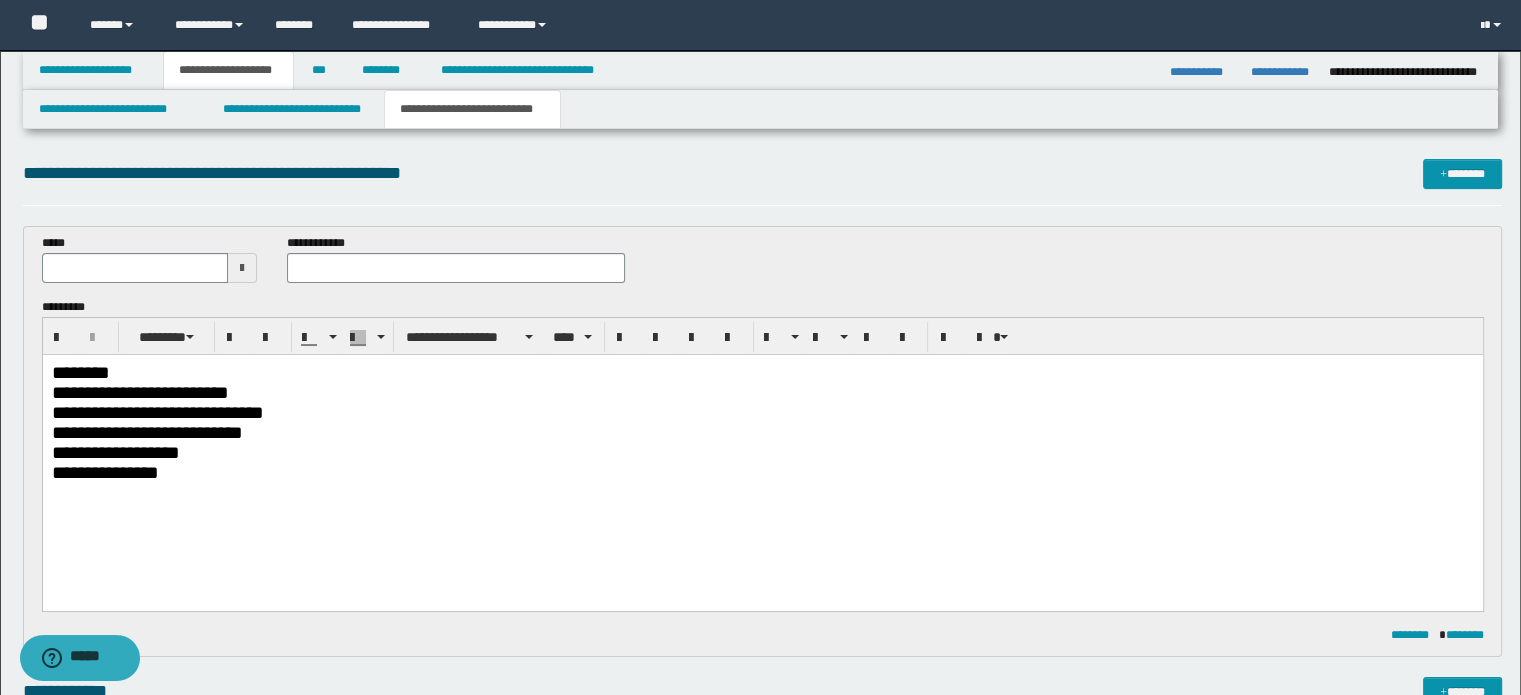 click on "**********" at bounding box center (762, 432) 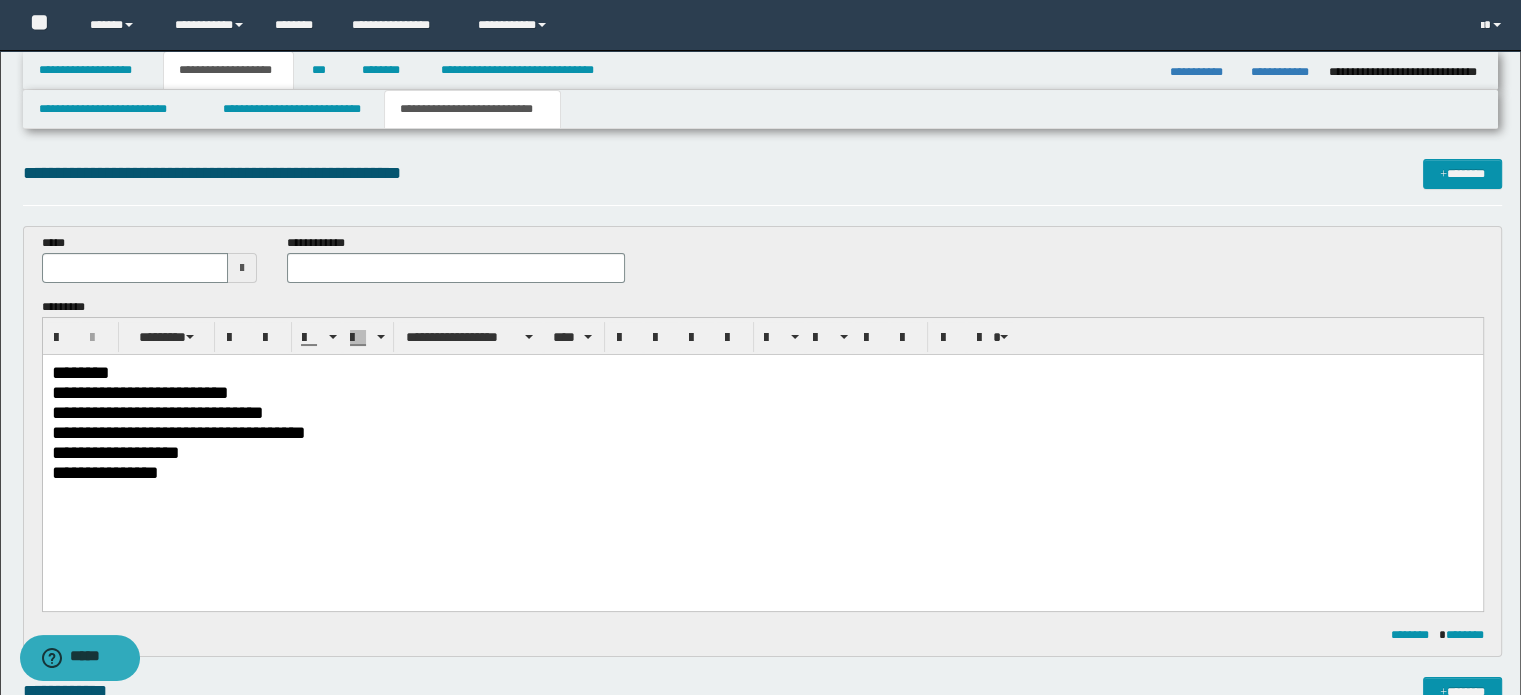 click on "**********" at bounding box center [762, 452] 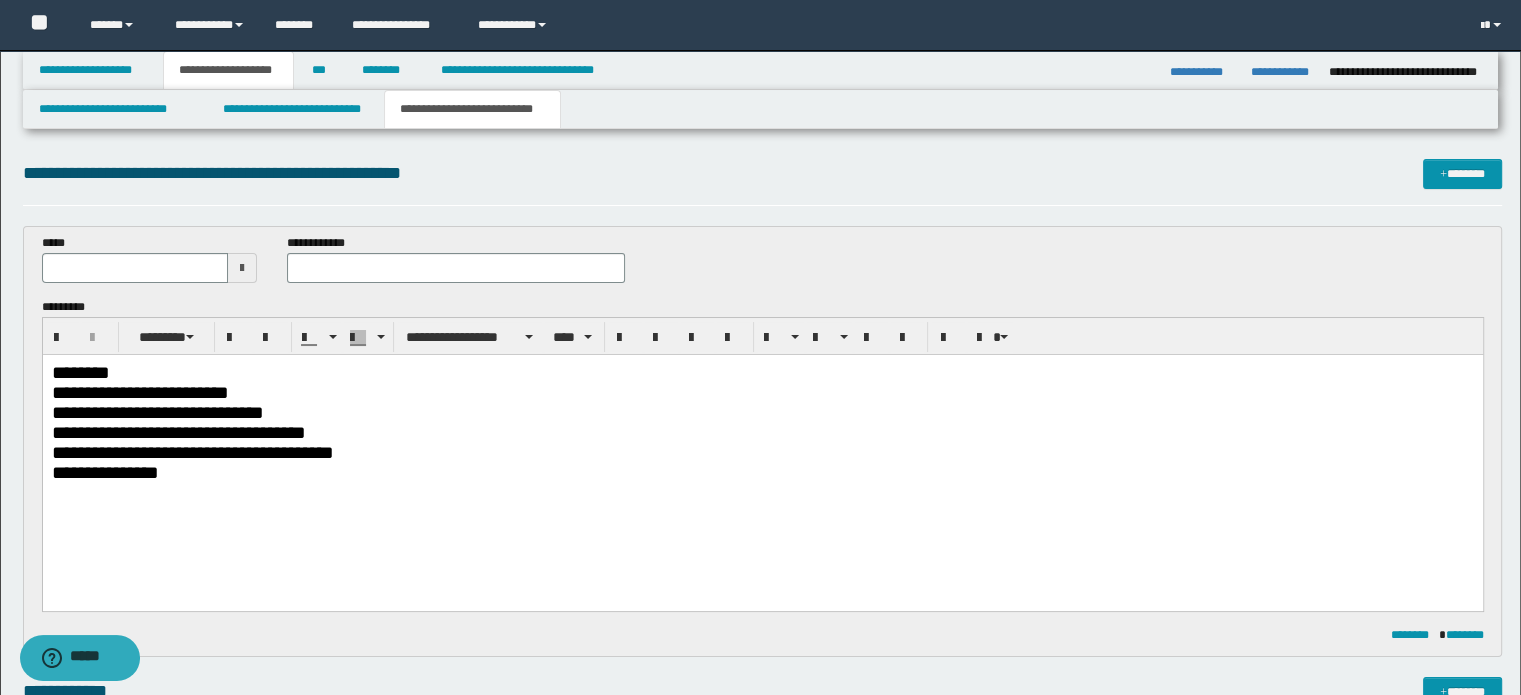 click on "**********" at bounding box center [762, 472] 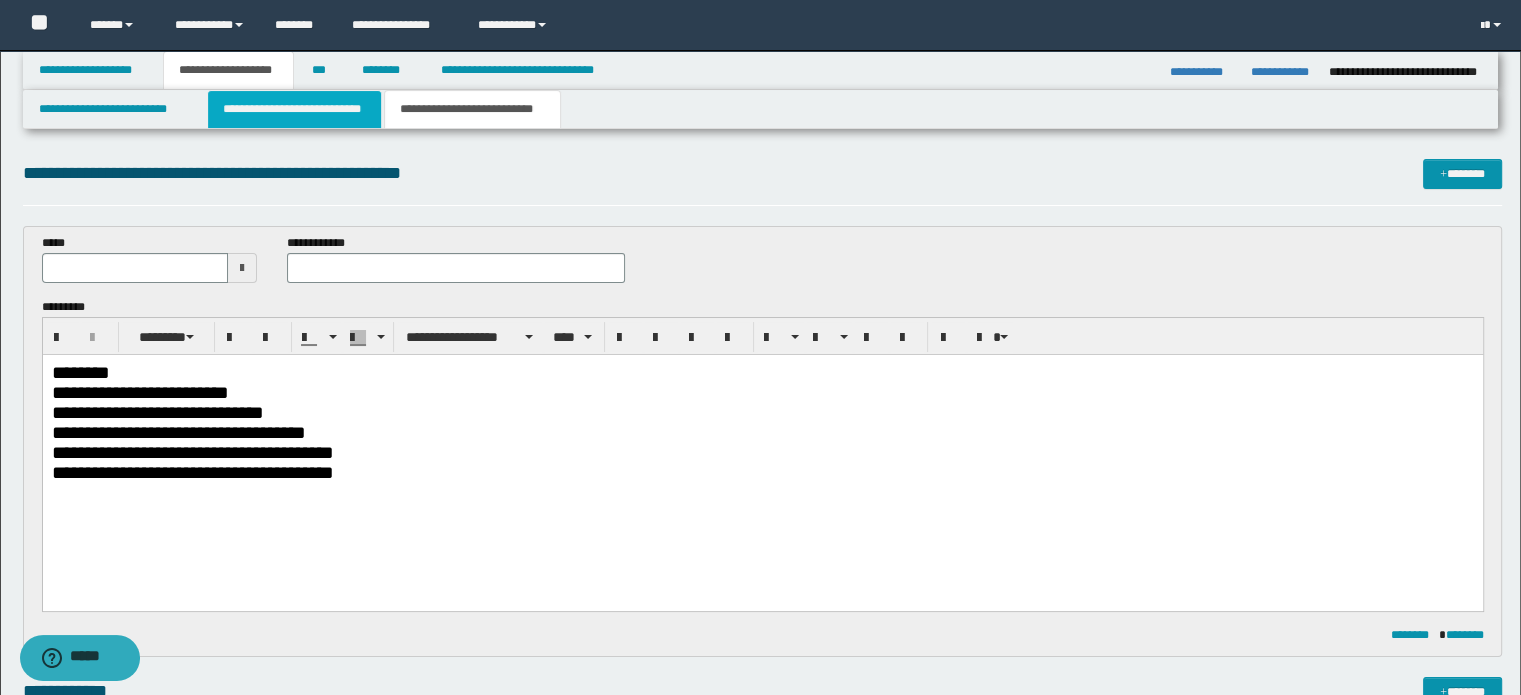 click on "**********" at bounding box center [294, 109] 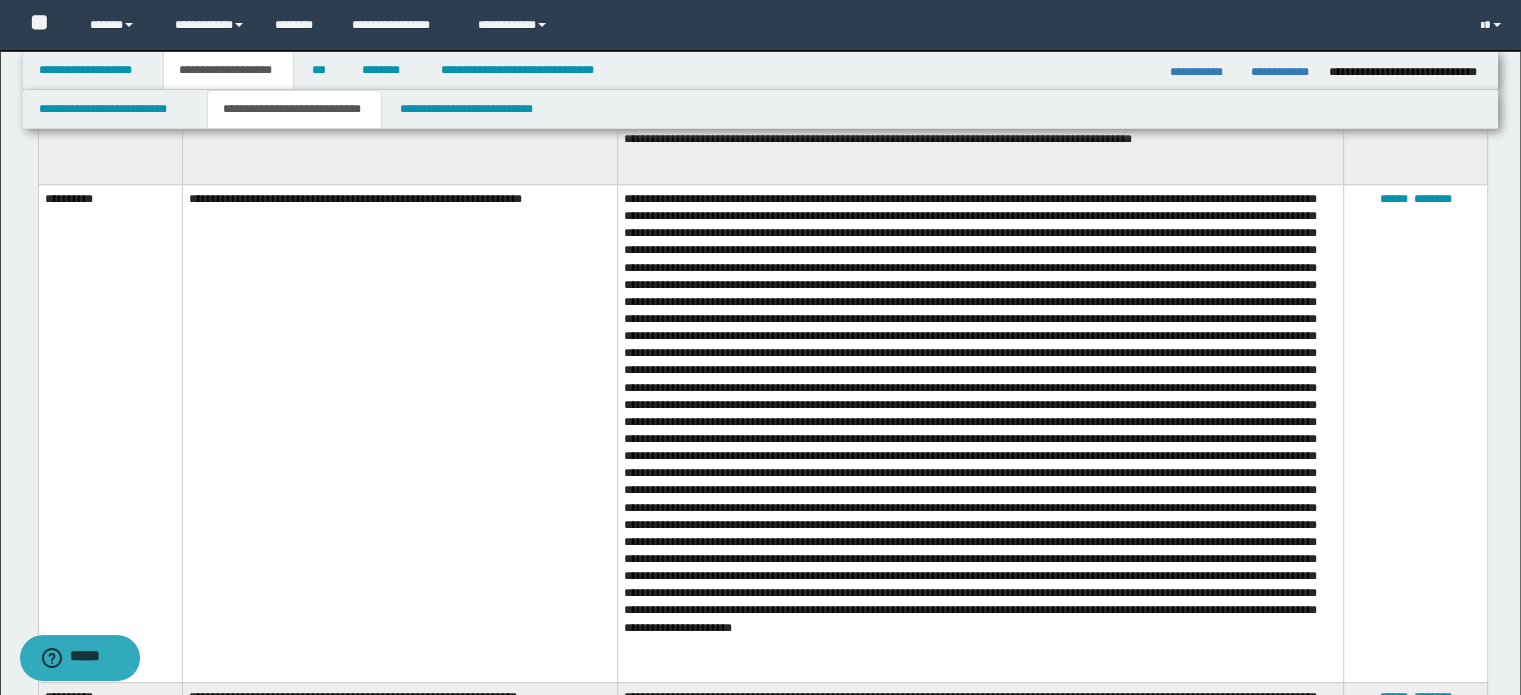 scroll, scrollTop: 1240, scrollLeft: 0, axis: vertical 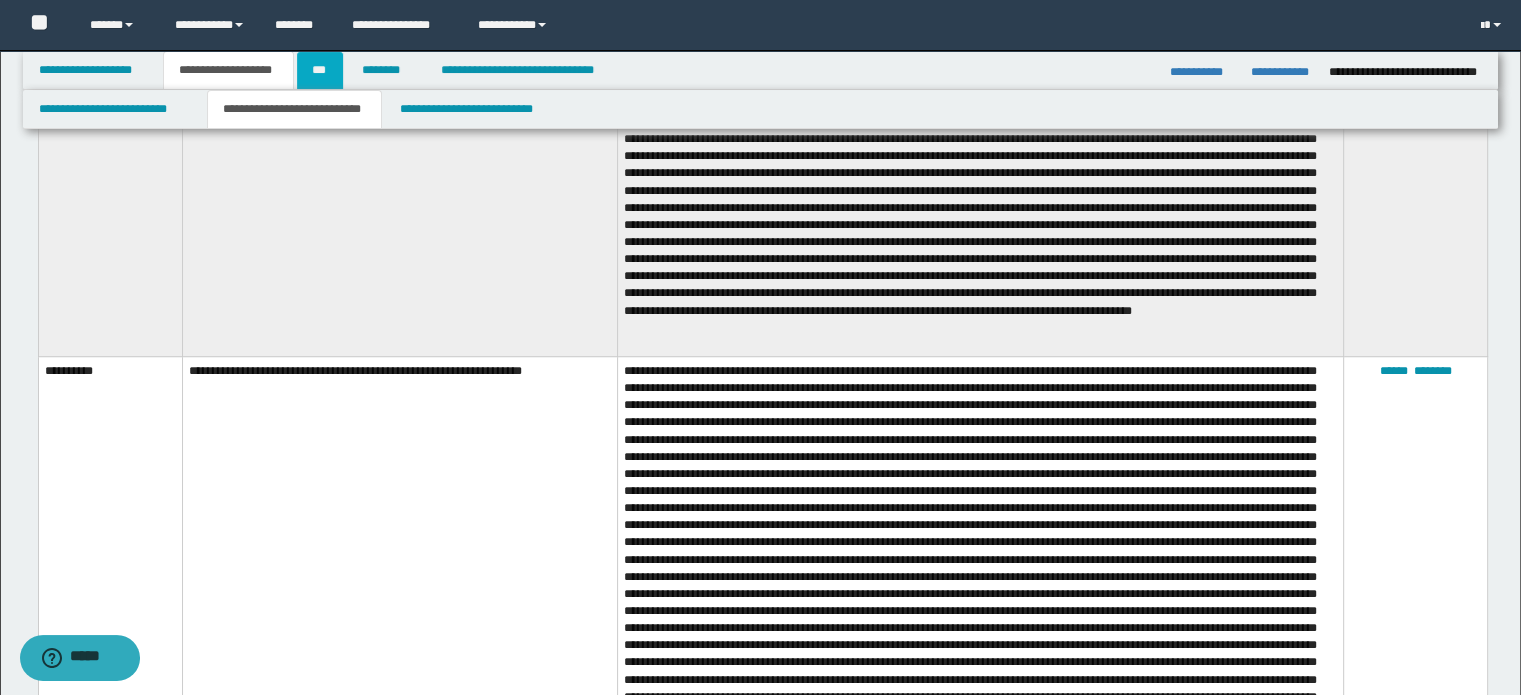 click on "***" at bounding box center (320, 70) 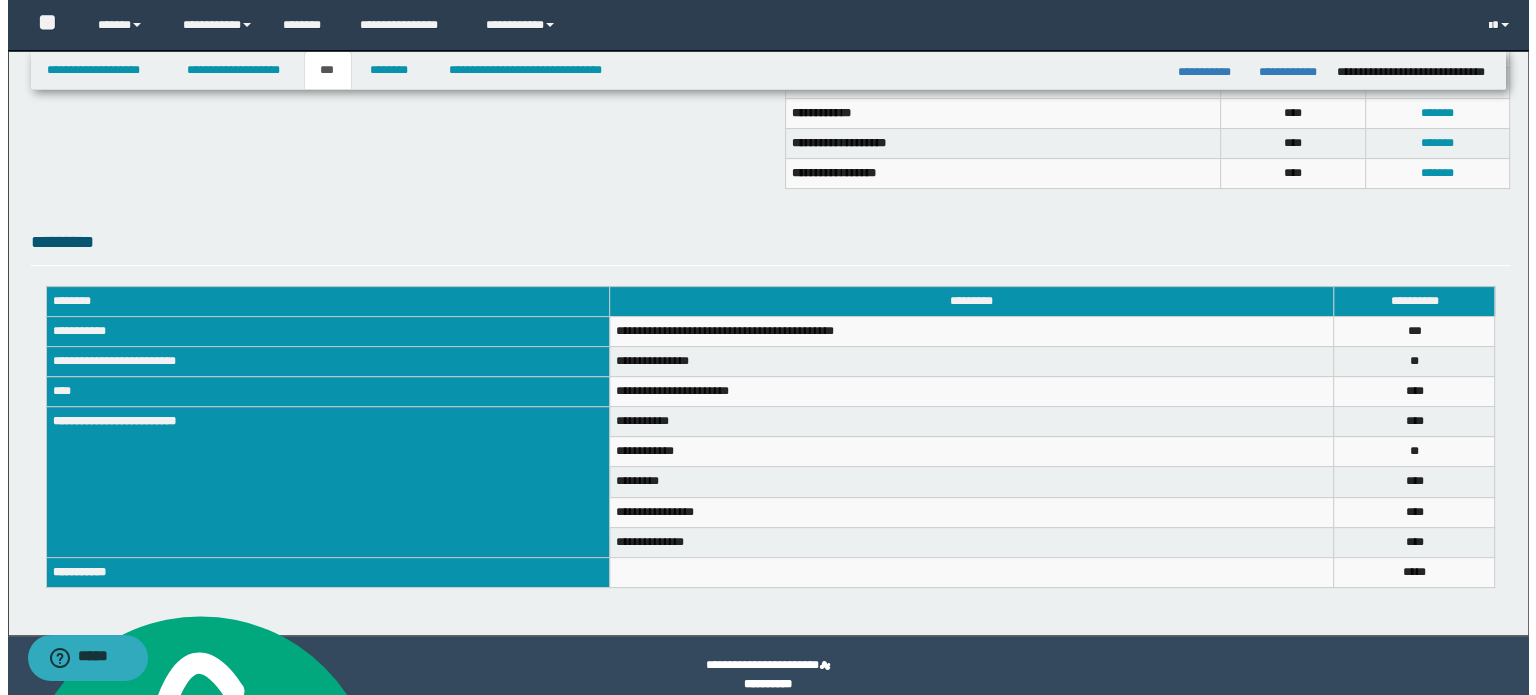 scroll, scrollTop: 150, scrollLeft: 0, axis: vertical 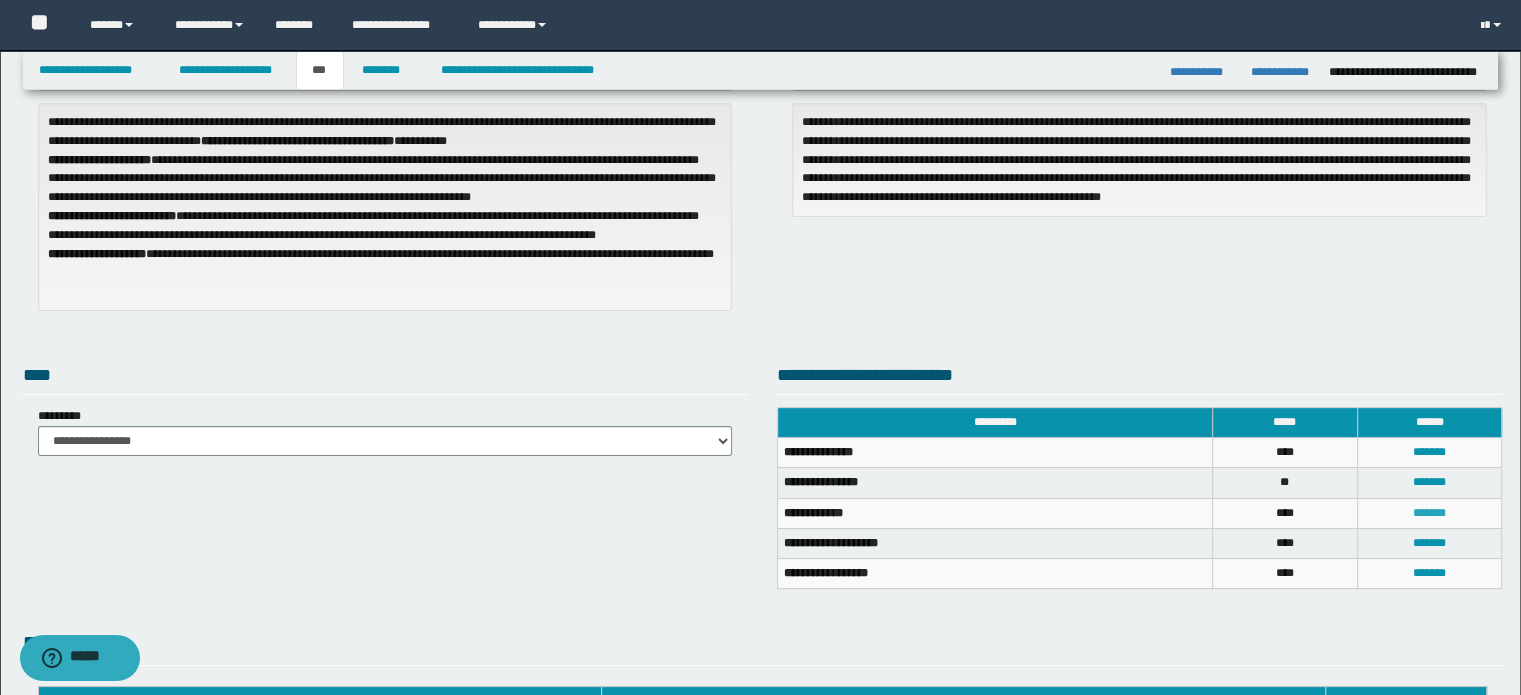 click on "*******" at bounding box center [1429, 513] 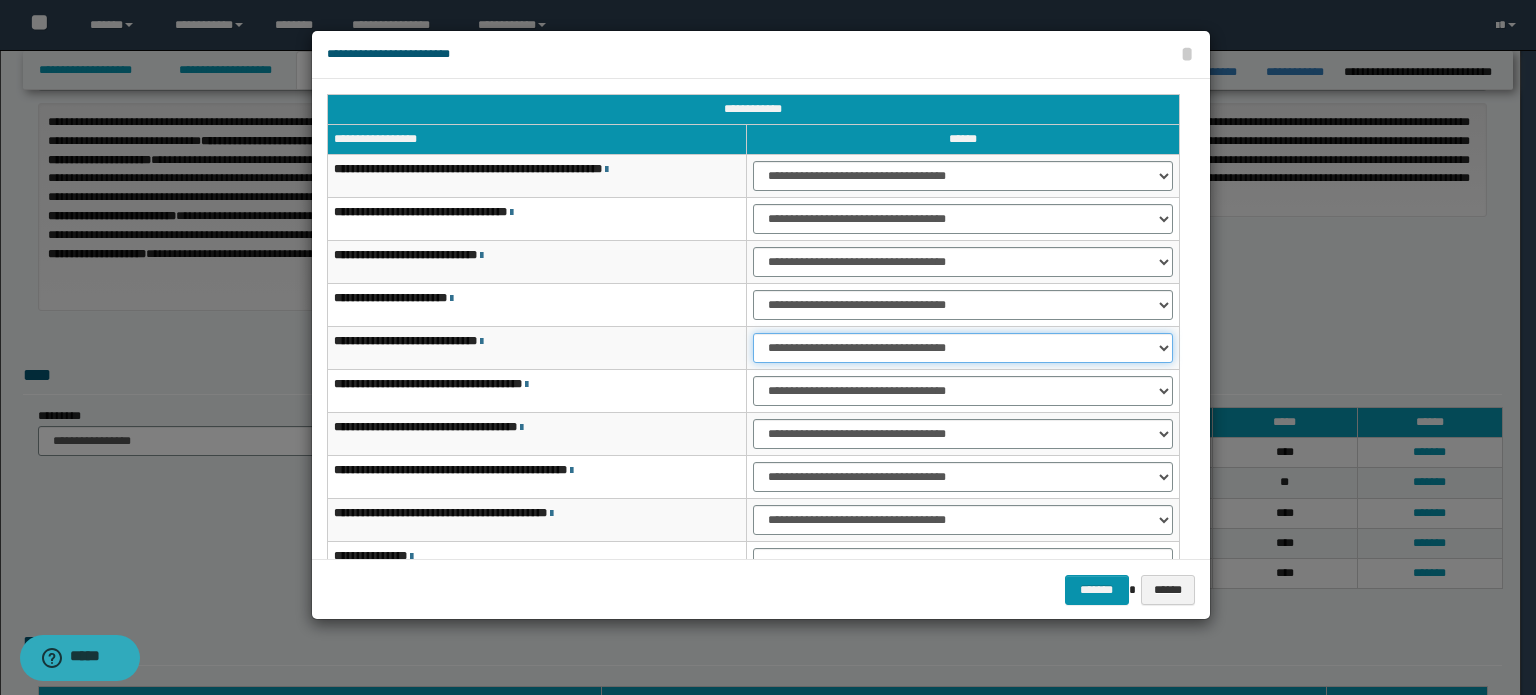 click on "**********" at bounding box center (963, 348) 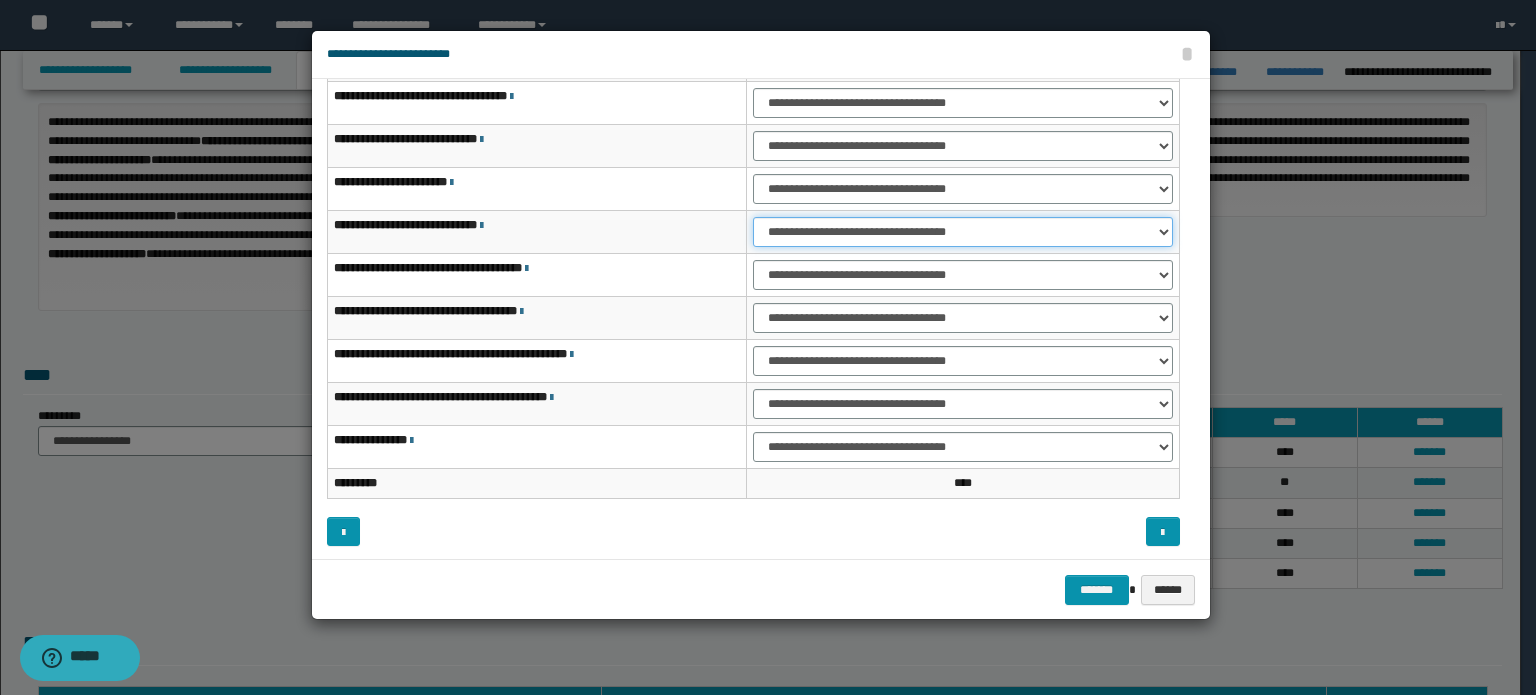 scroll, scrollTop: 118, scrollLeft: 0, axis: vertical 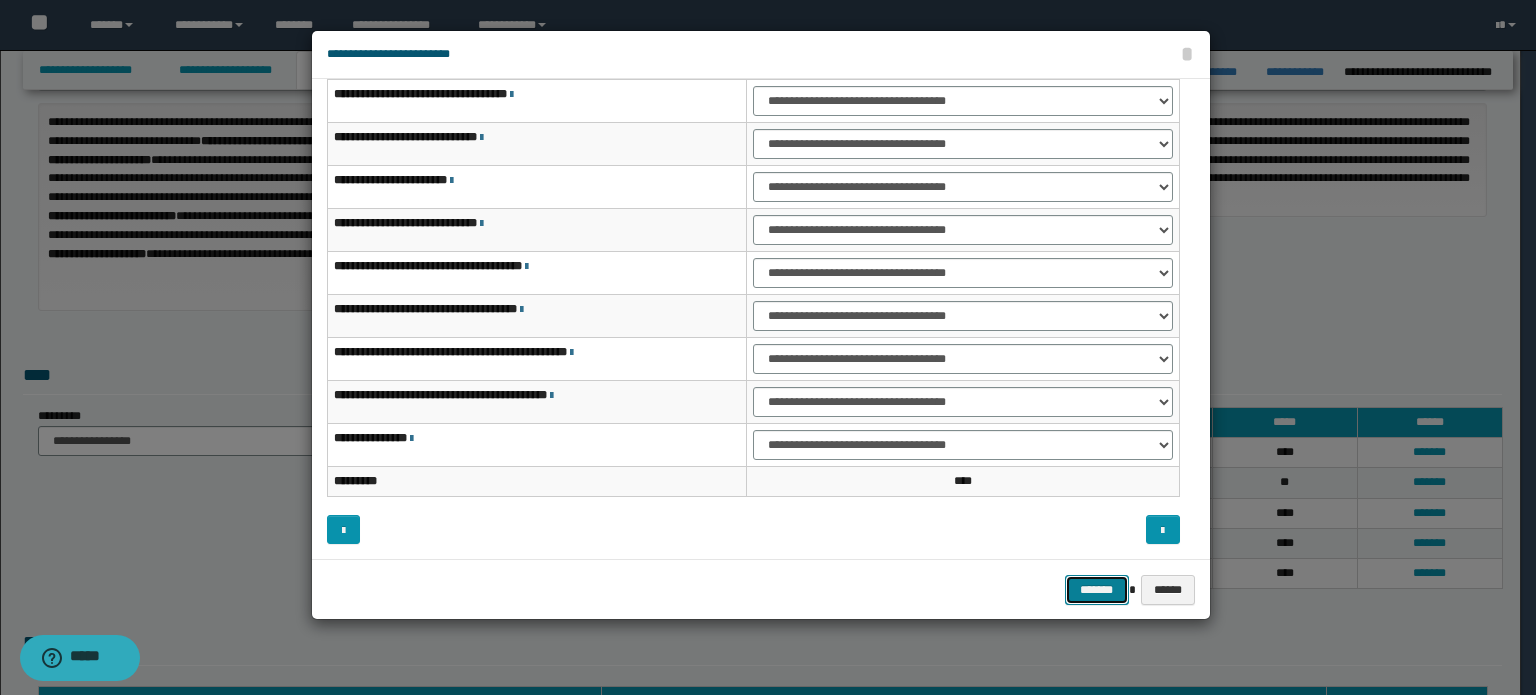 click on "*******" at bounding box center [1097, 590] 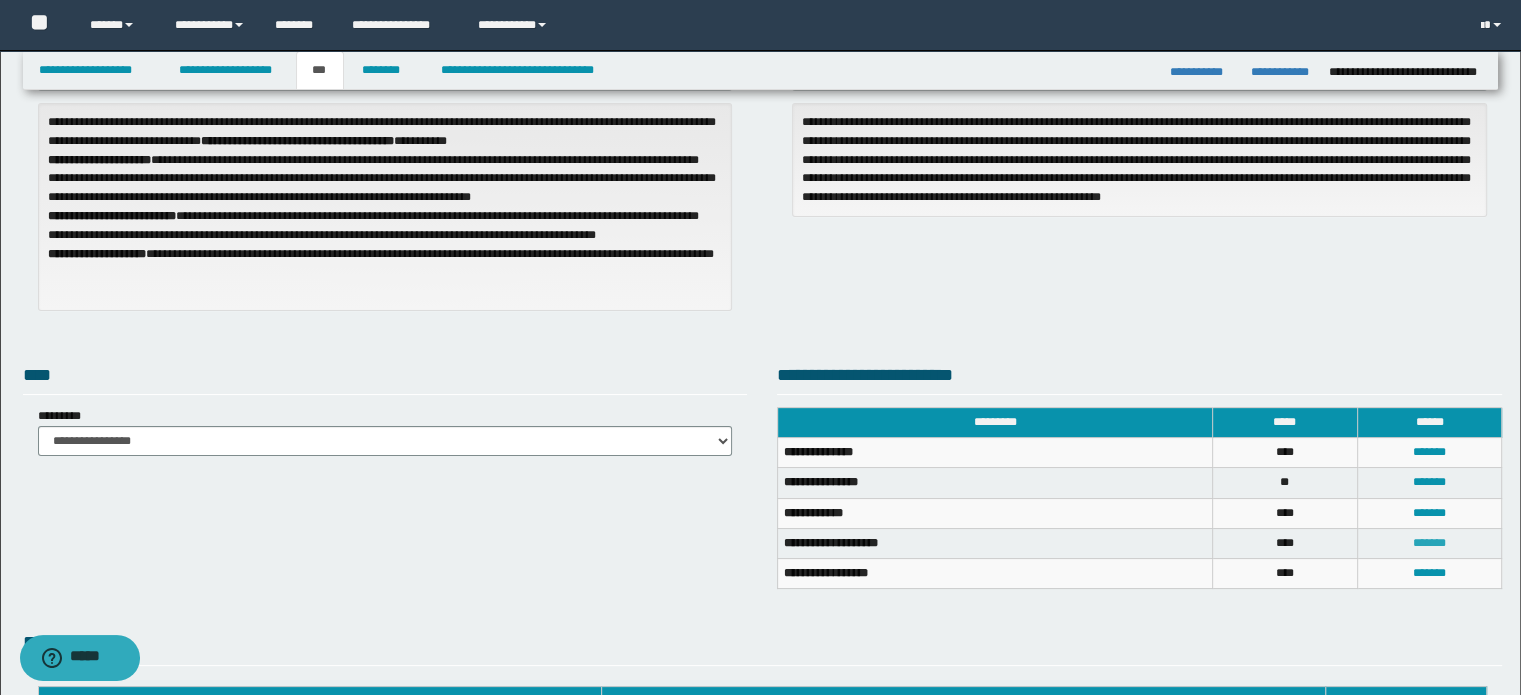 click on "*******" at bounding box center (1429, 543) 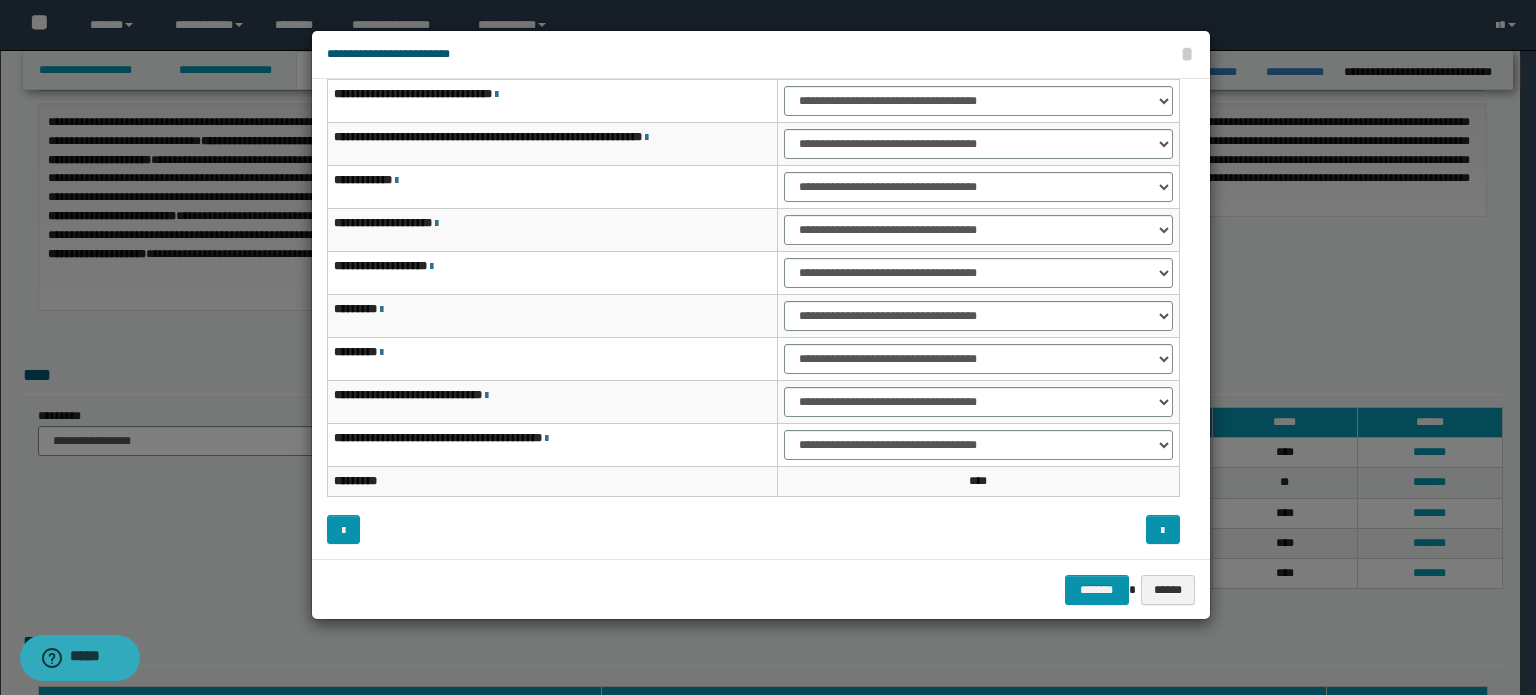 scroll, scrollTop: 0, scrollLeft: 0, axis: both 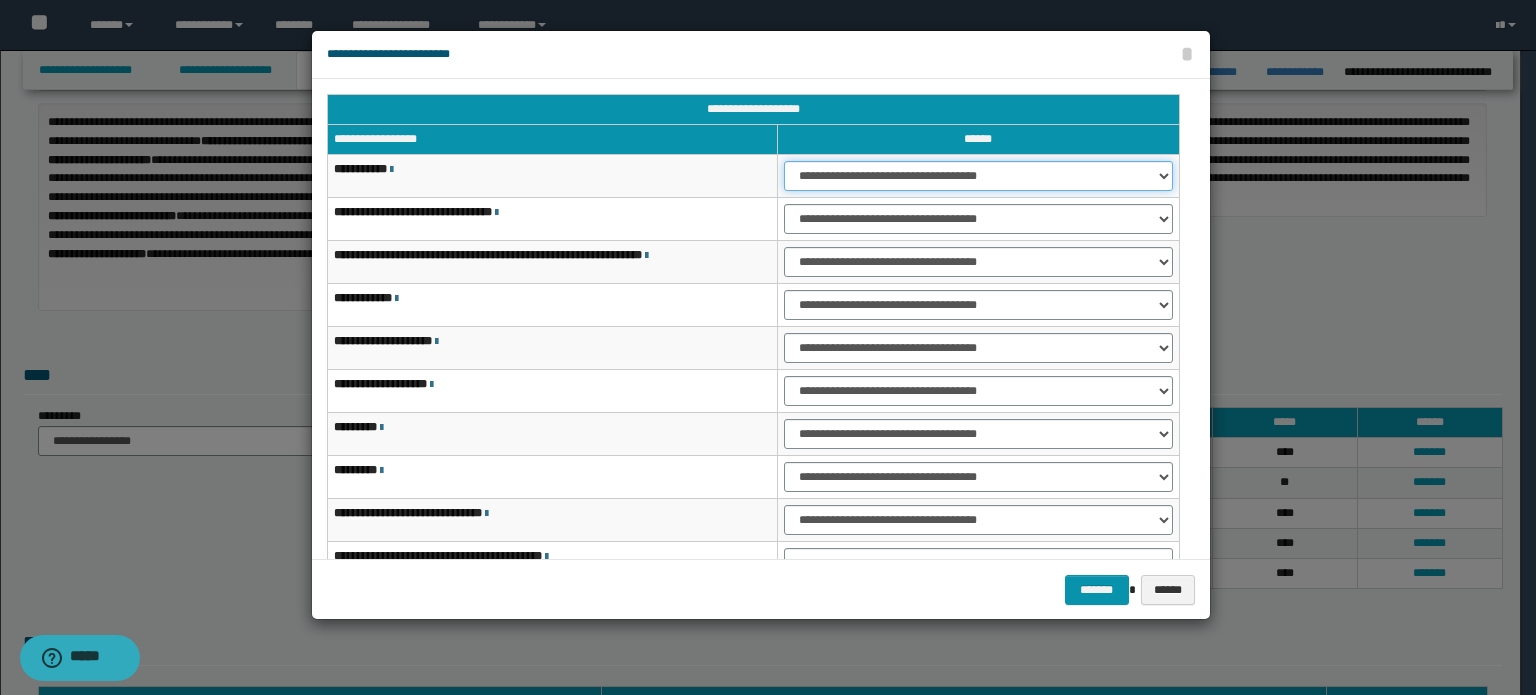 click on "**********" at bounding box center (978, 176) 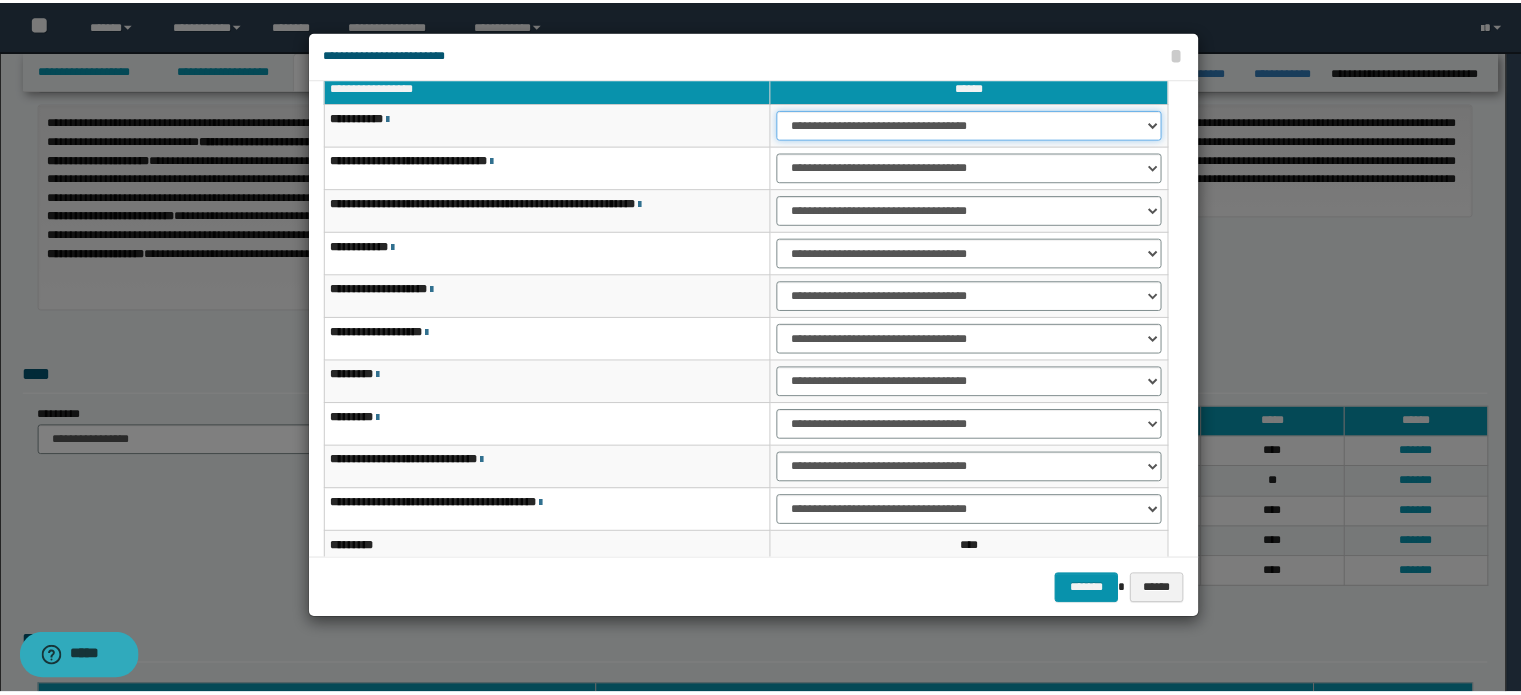scroll, scrollTop: 100, scrollLeft: 0, axis: vertical 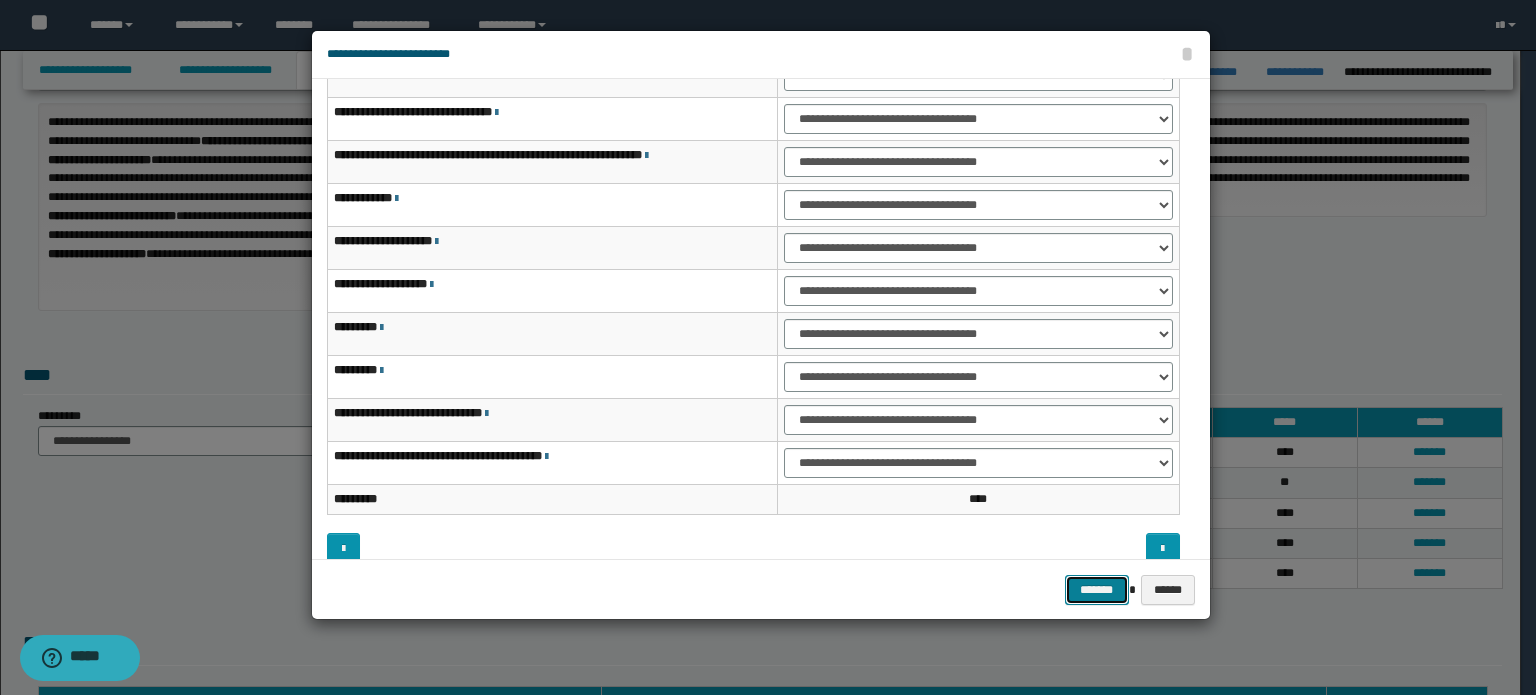 click on "*******" at bounding box center [1097, 590] 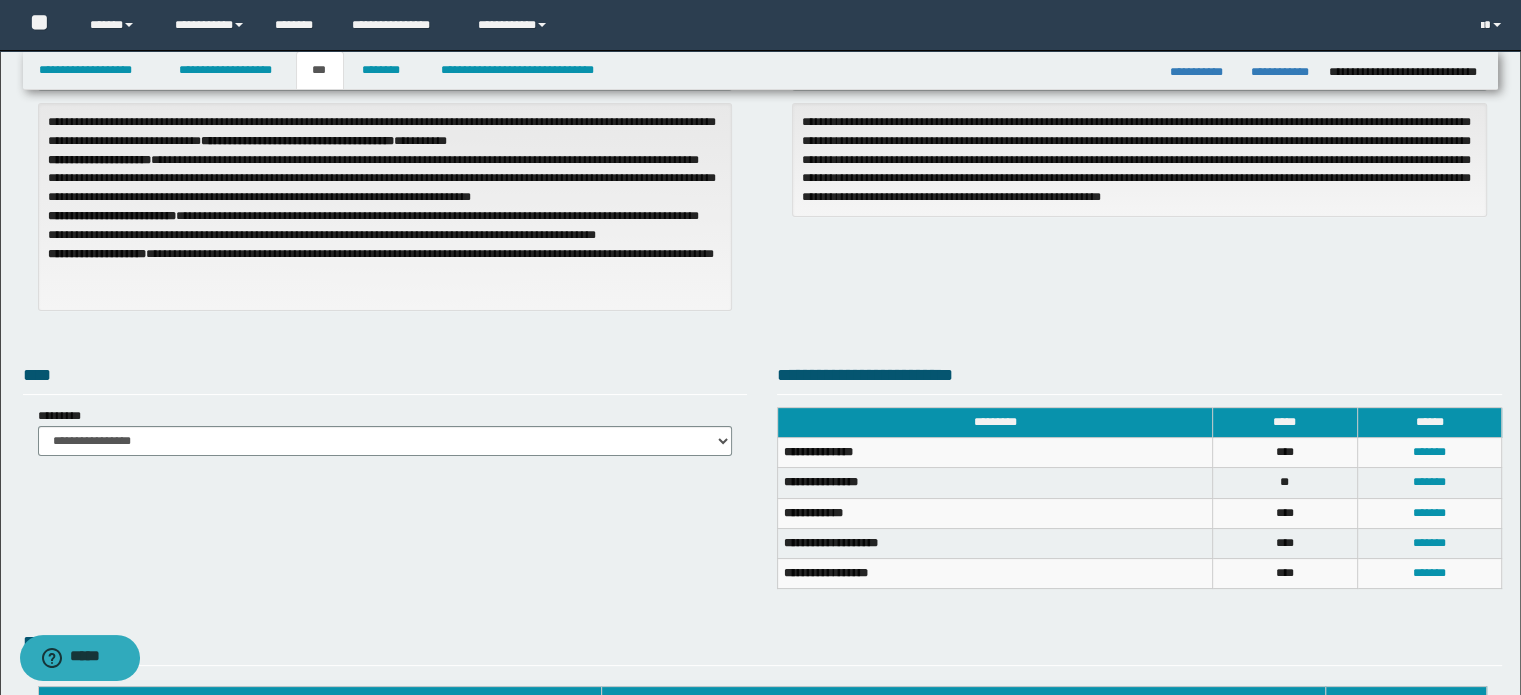 scroll, scrollTop: 0, scrollLeft: 0, axis: both 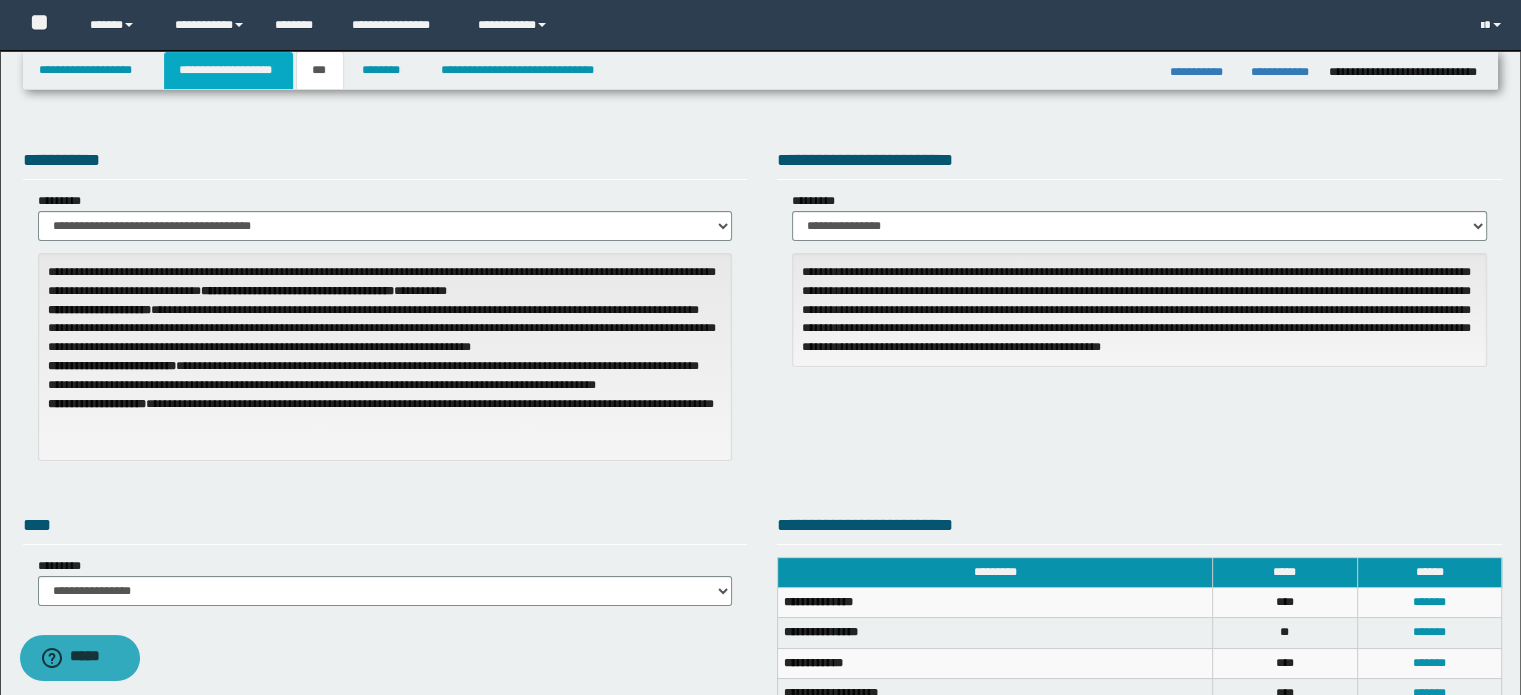 click on "**********" at bounding box center (228, 70) 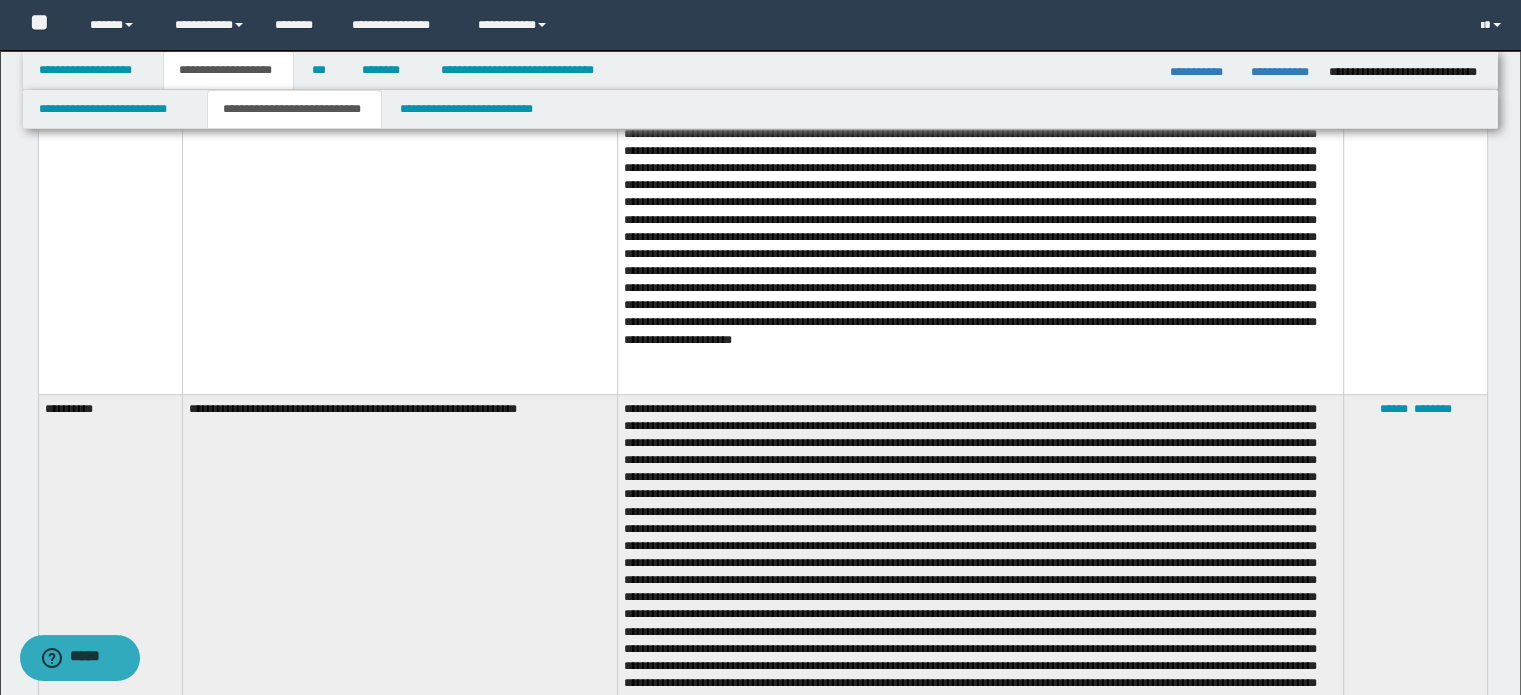 scroll, scrollTop: 1600, scrollLeft: 0, axis: vertical 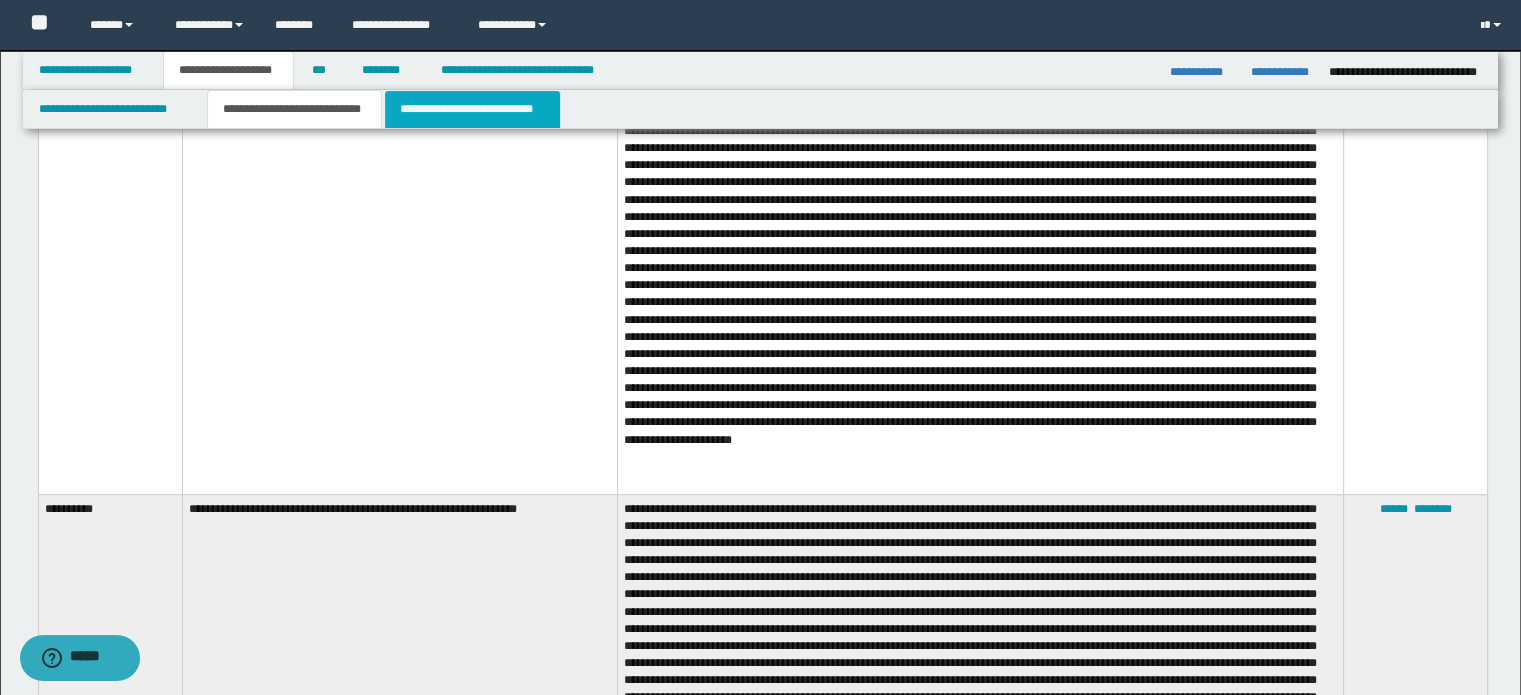 click on "**********" at bounding box center [472, 109] 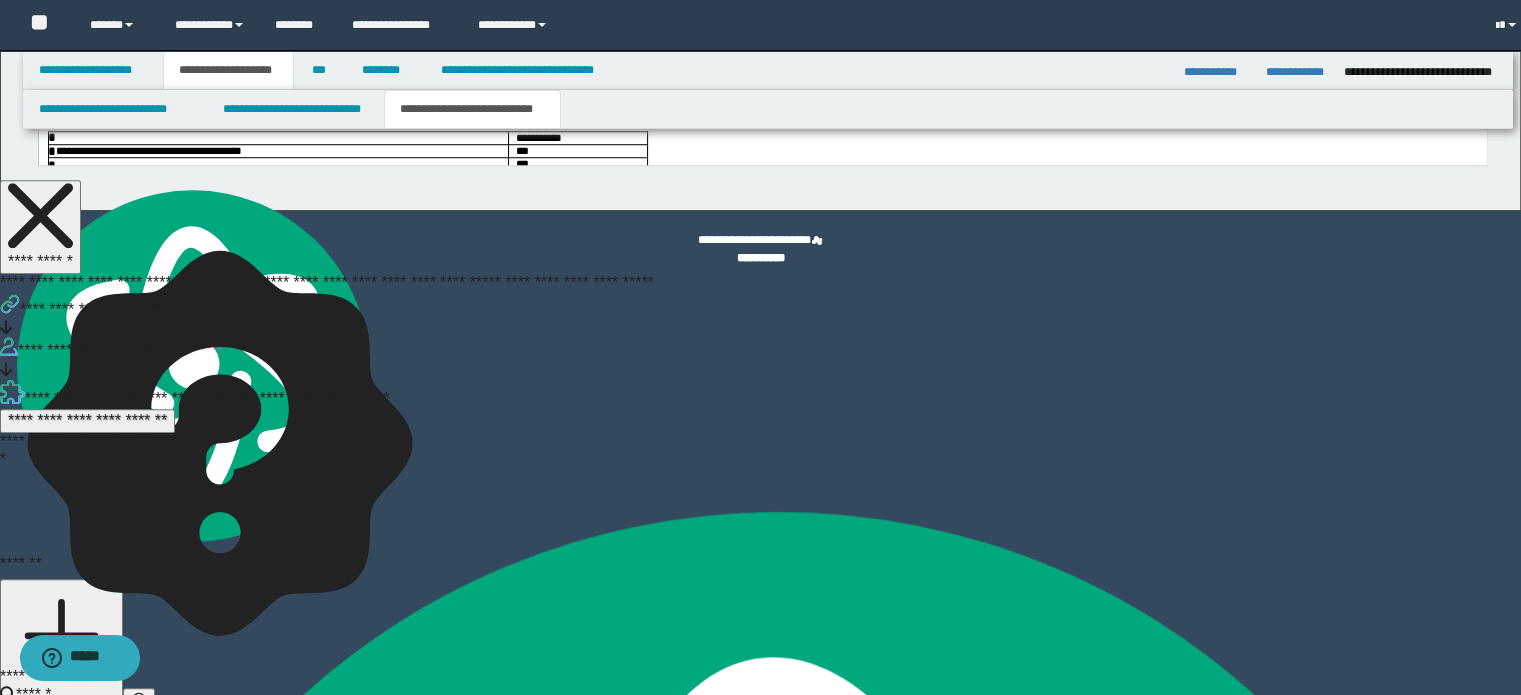 scroll, scrollTop: 1192, scrollLeft: 0, axis: vertical 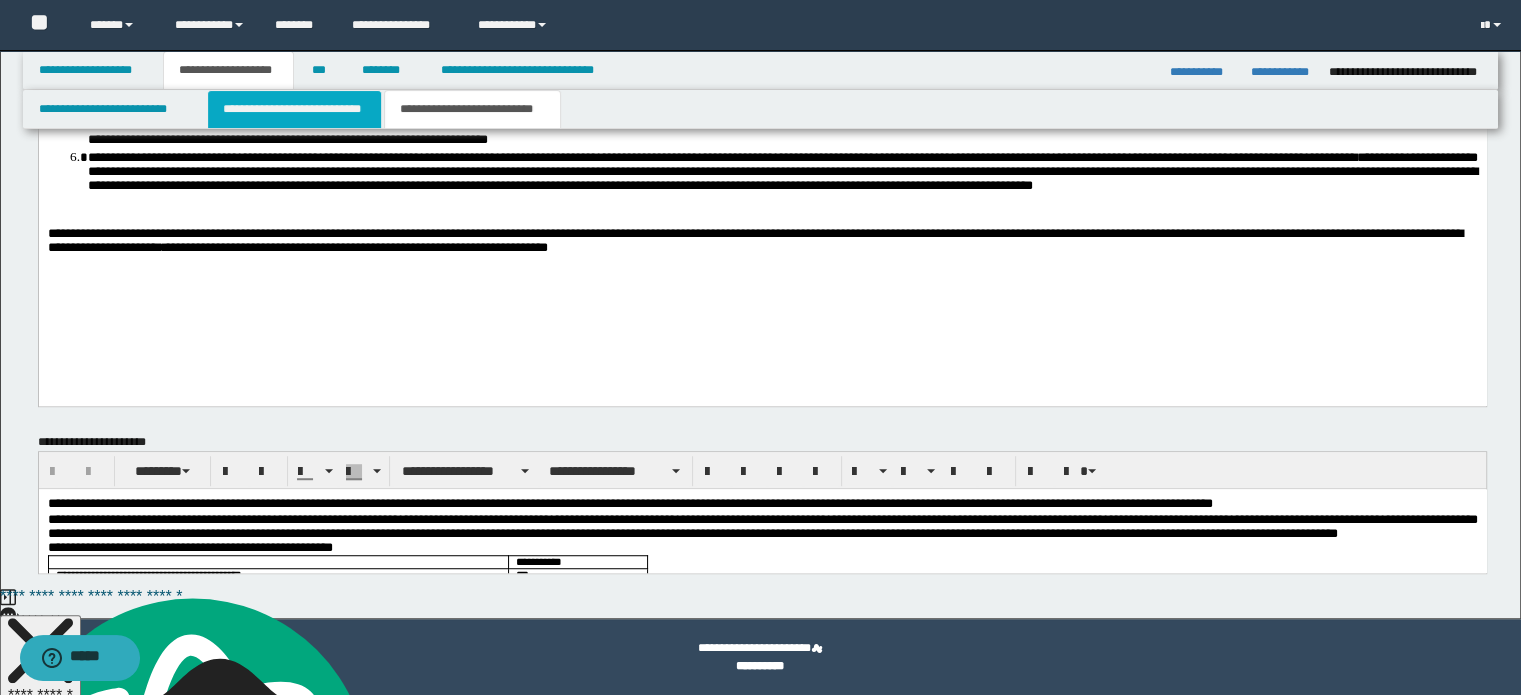 click on "**********" at bounding box center [294, 109] 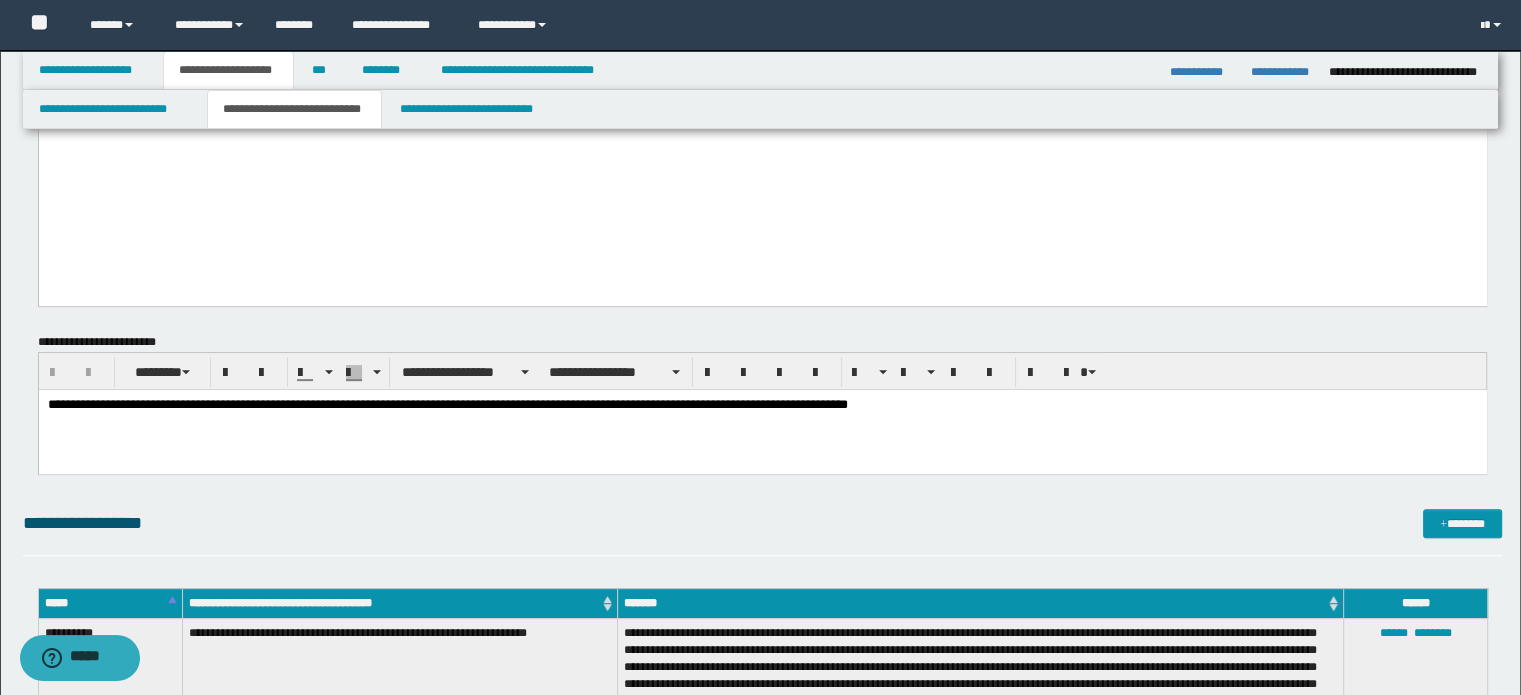 scroll, scrollTop: 192, scrollLeft: 0, axis: vertical 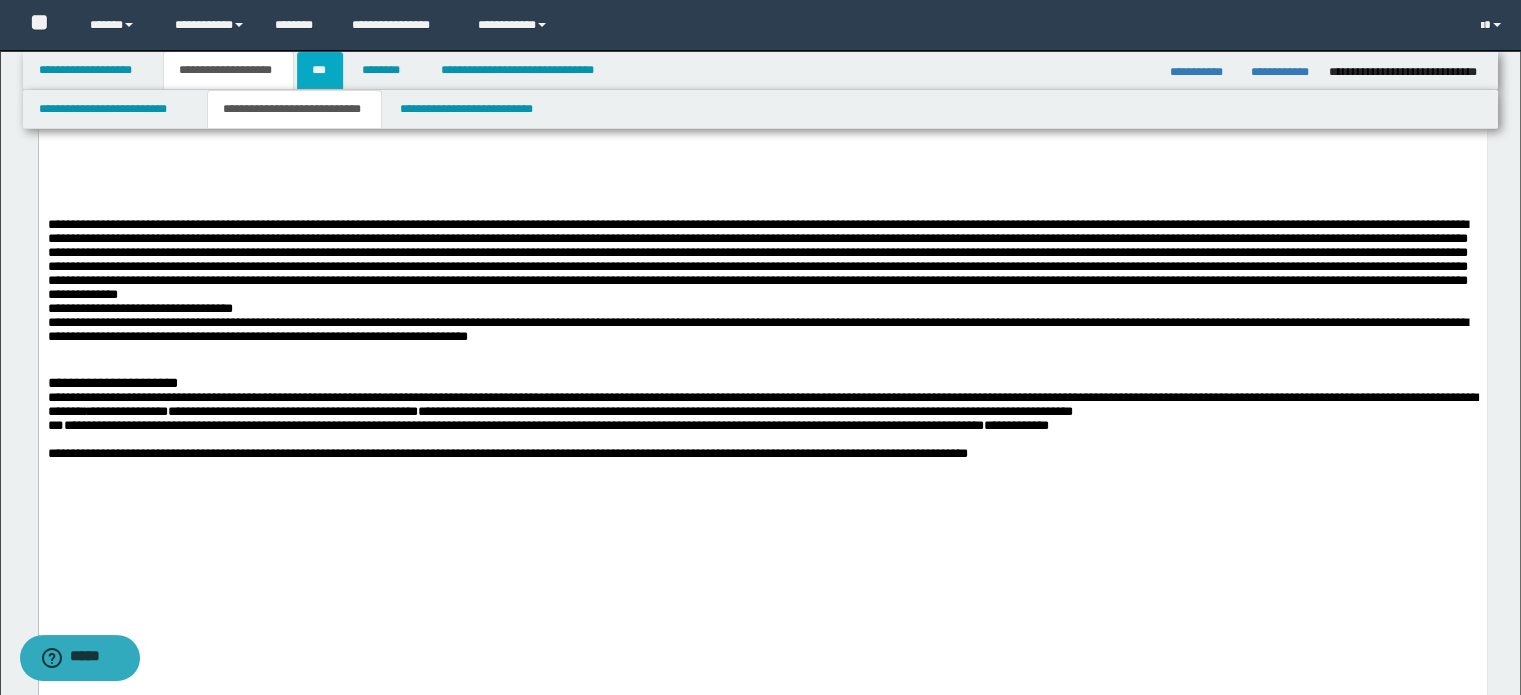 click on "***" at bounding box center (320, 70) 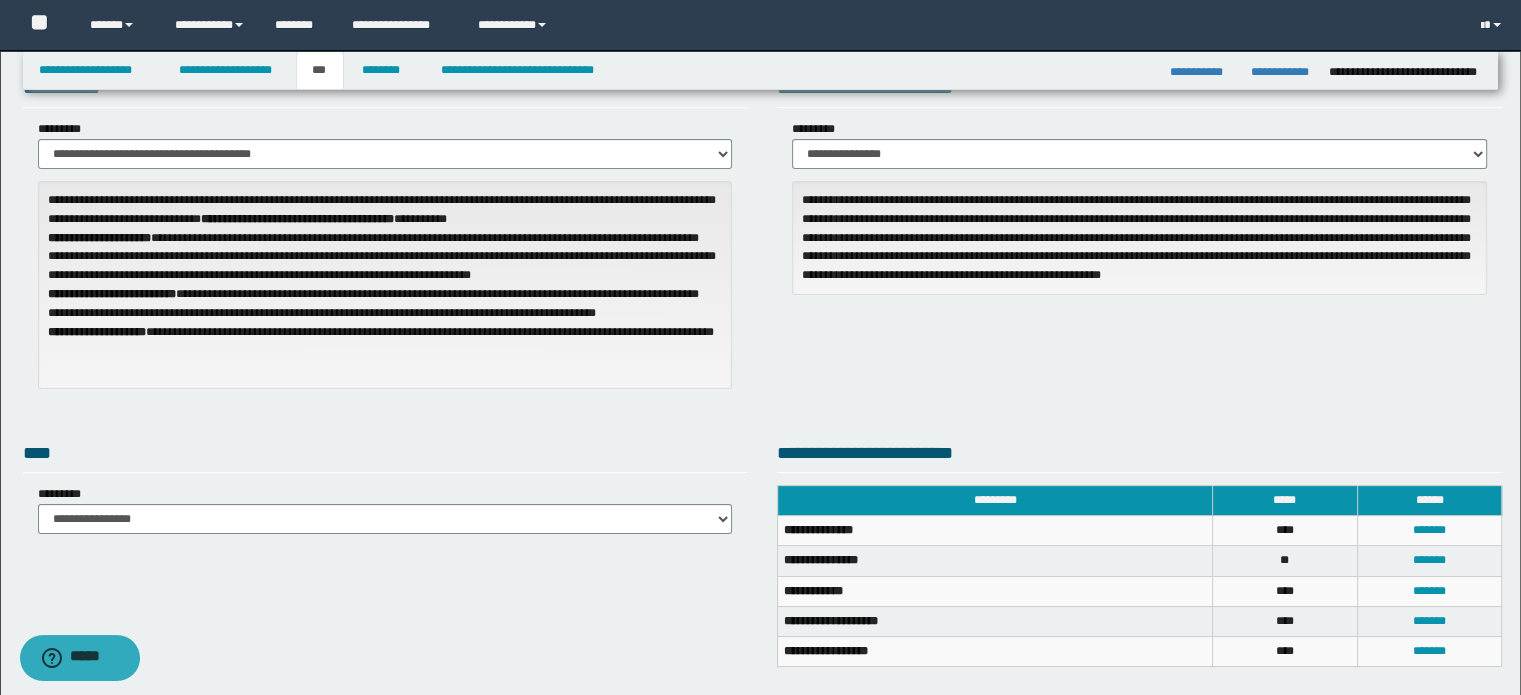scroll, scrollTop: 0, scrollLeft: 0, axis: both 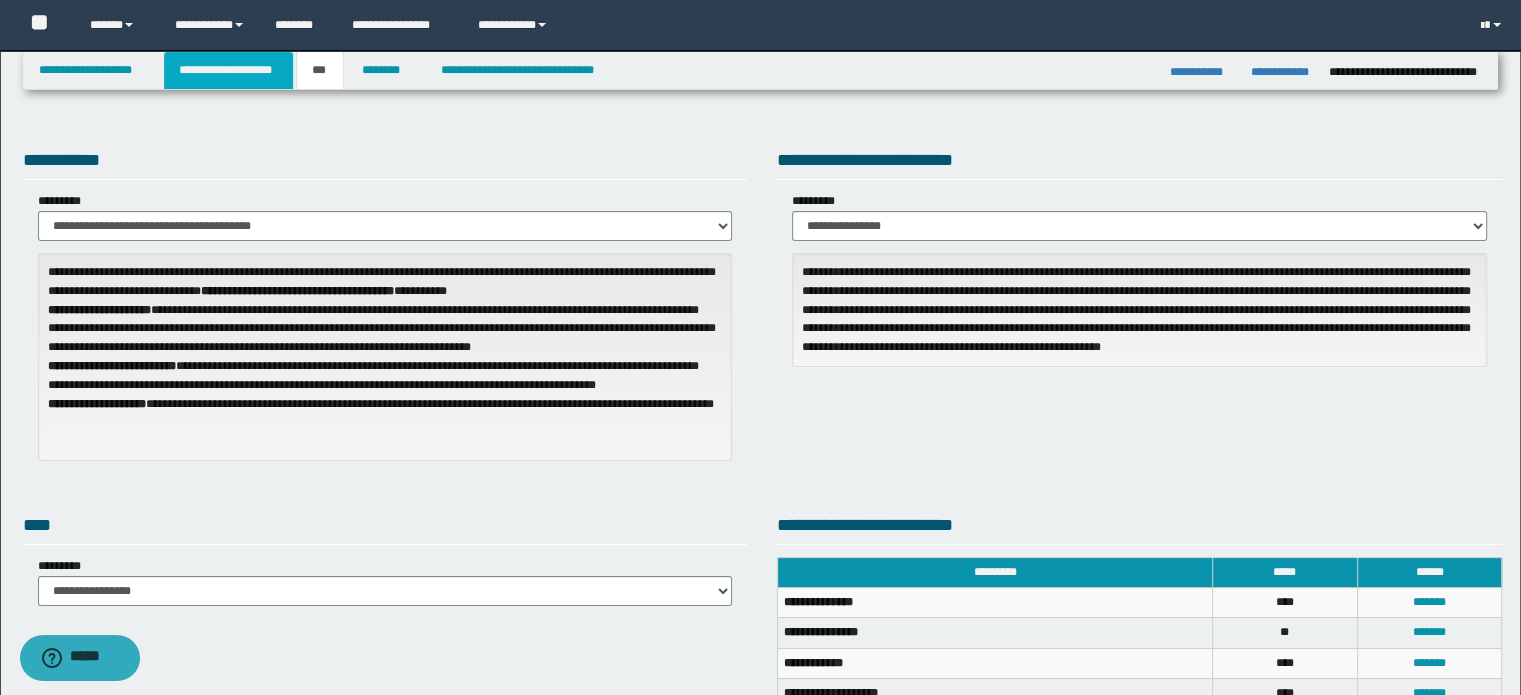click on "**********" at bounding box center [228, 70] 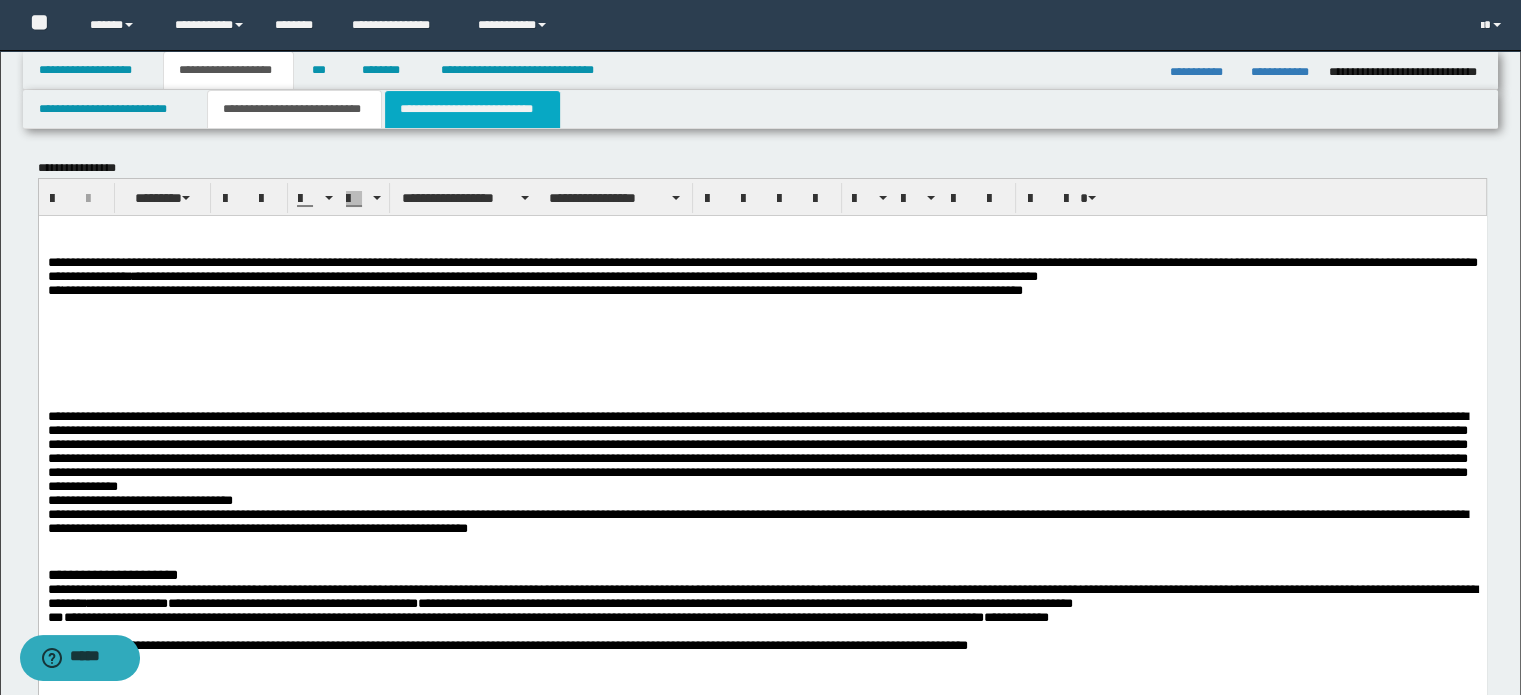 click on "**********" at bounding box center [472, 109] 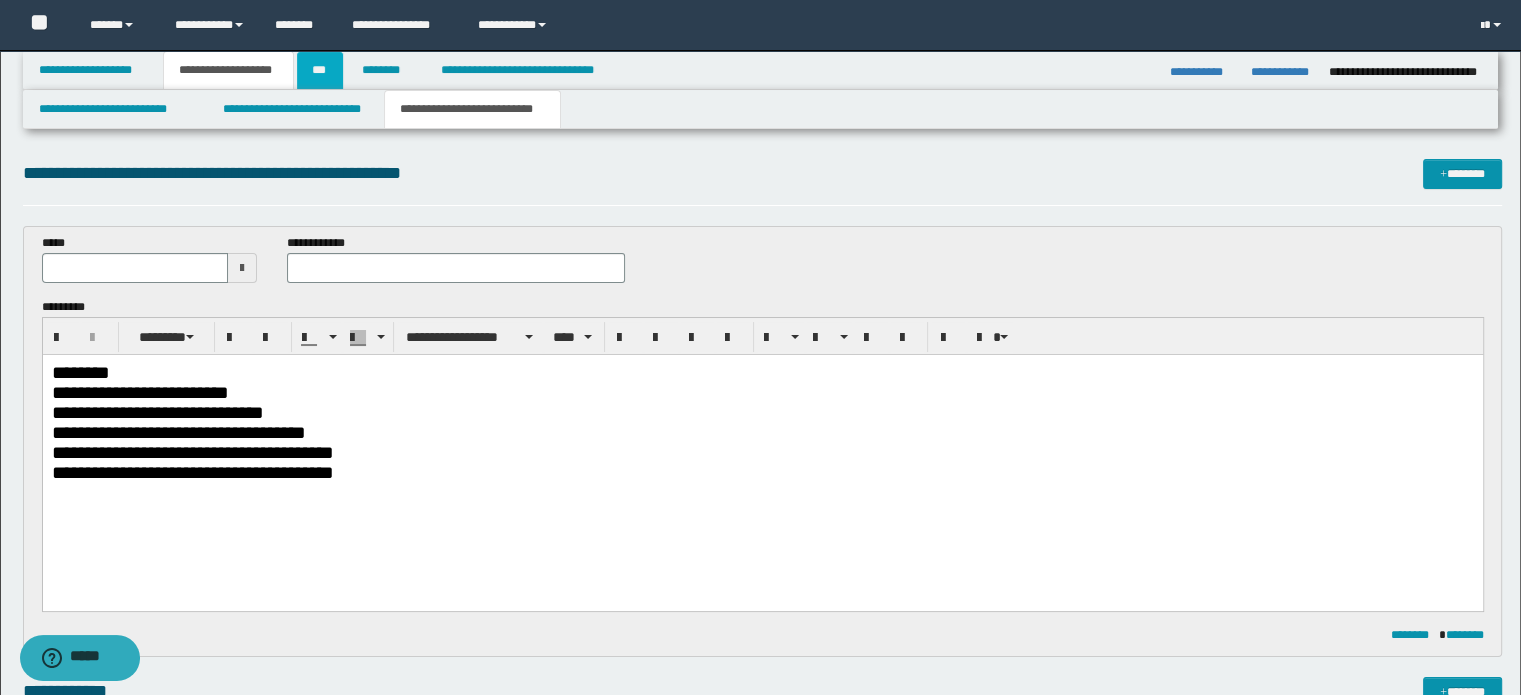 click on "***" at bounding box center (320, 70) 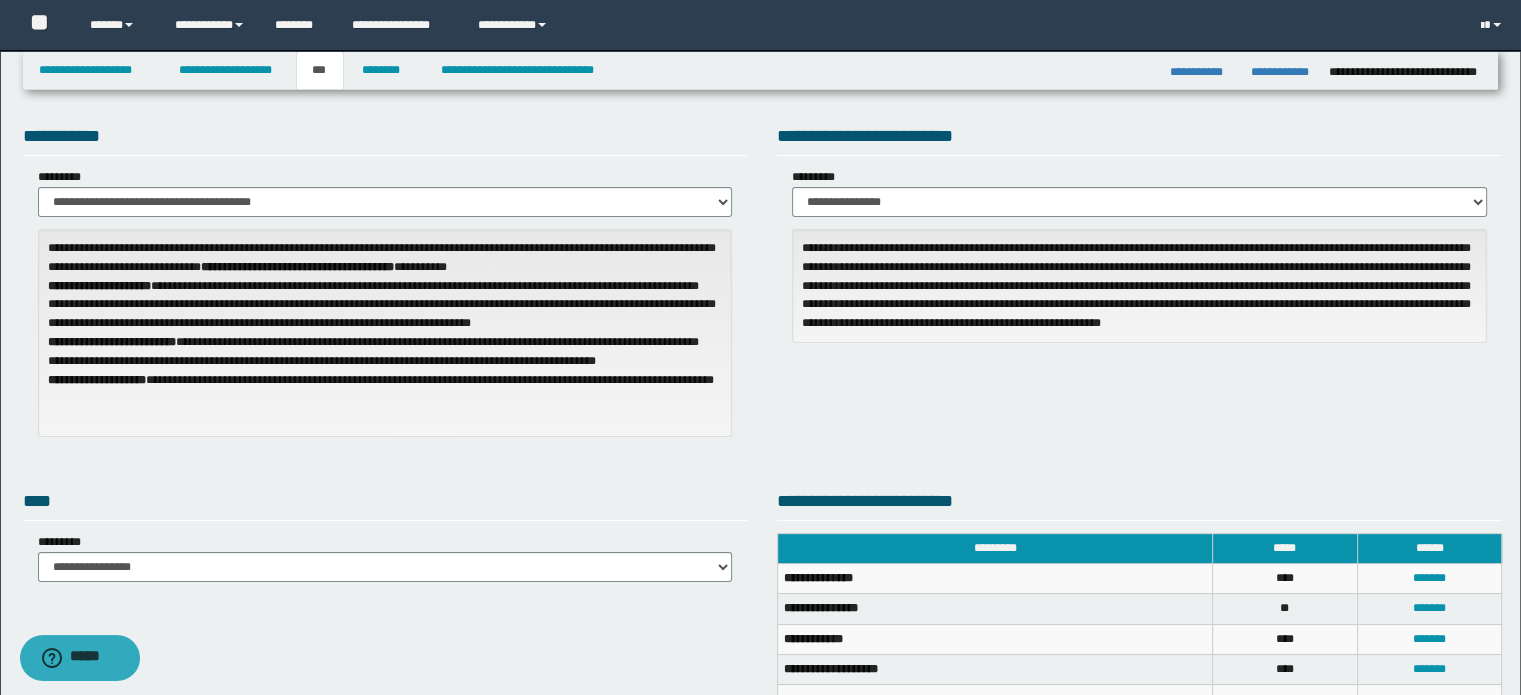 scroll, scrollTop: 0, scrollLeft: 0, axis: both 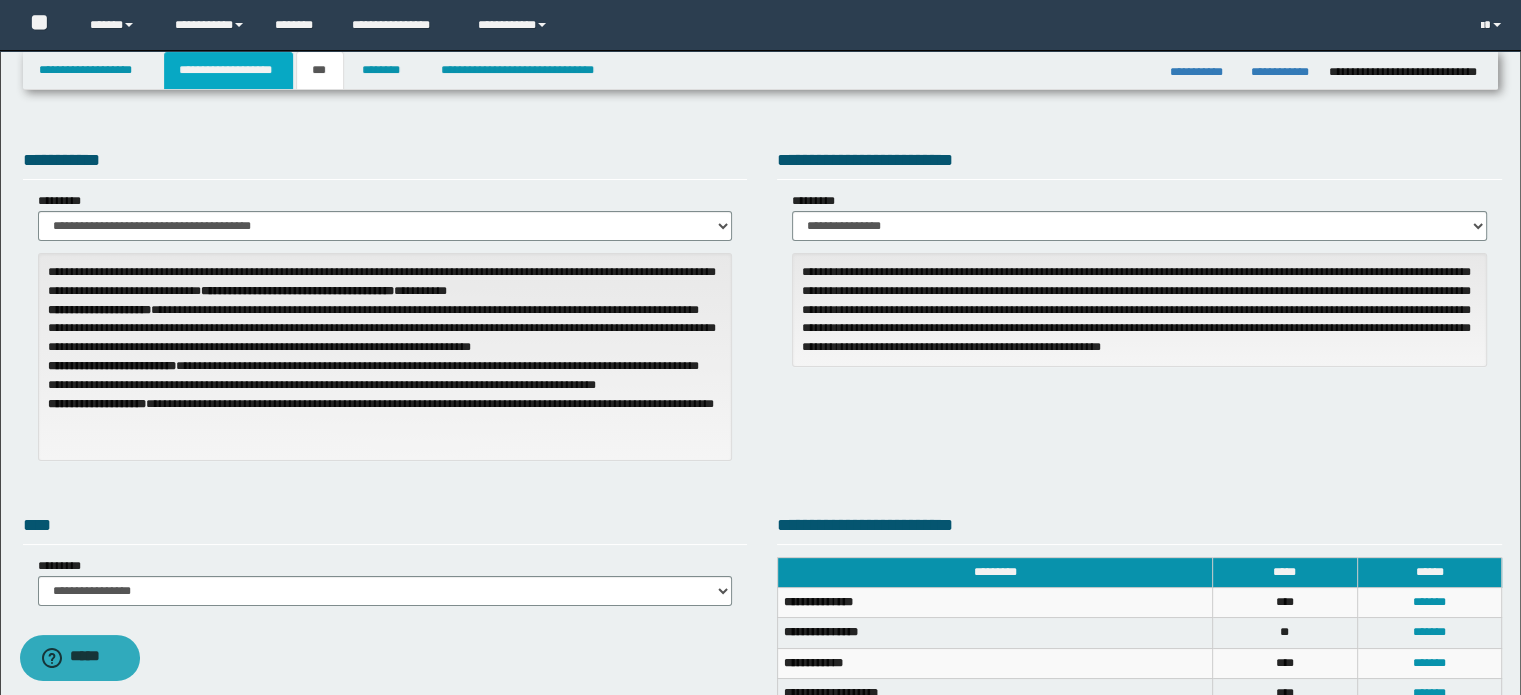 click on "**********" at bounding box center [228, 70] 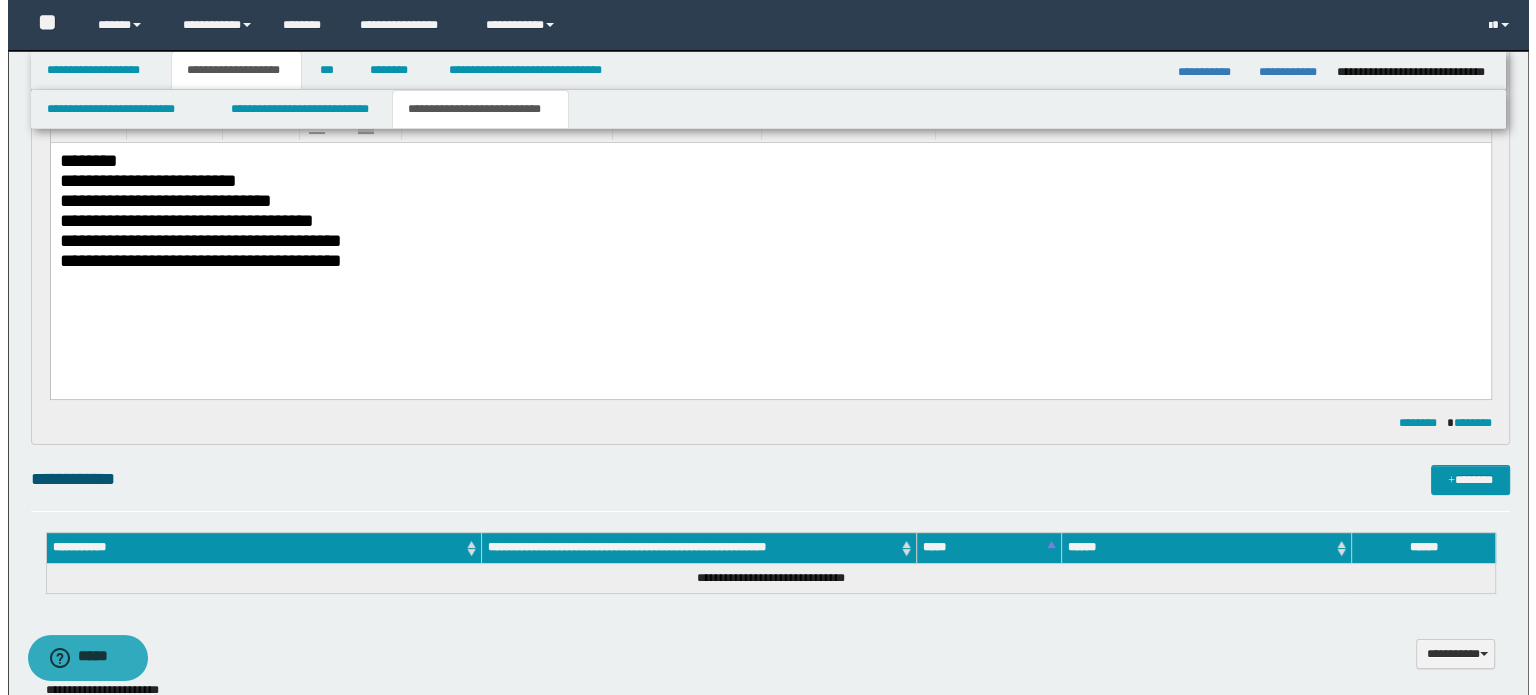 scroll, scrollTop: 0, scrollLeft: 0, axis: both 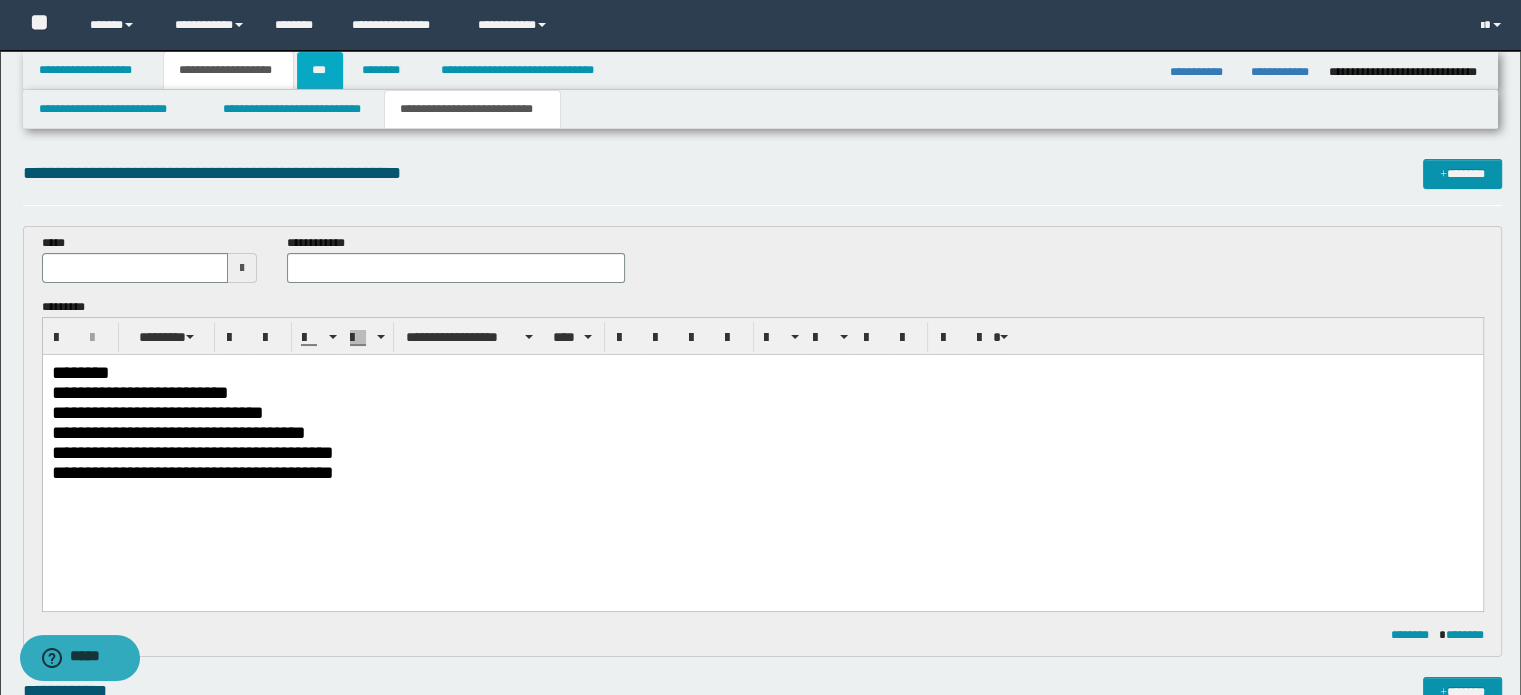 click on "***" at bounding box center [320, 70] 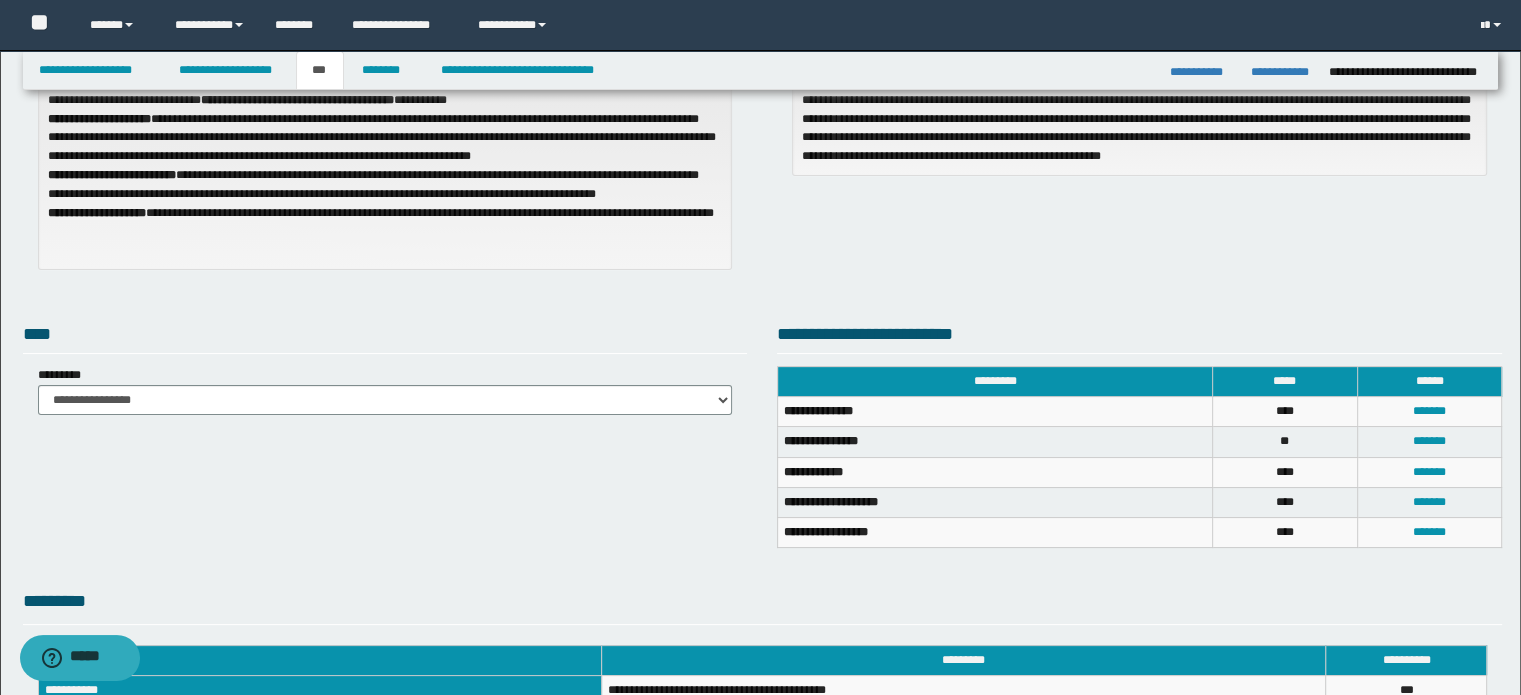 scroll, scrollTop: 400, scrollLeft: 0, axis: vertical 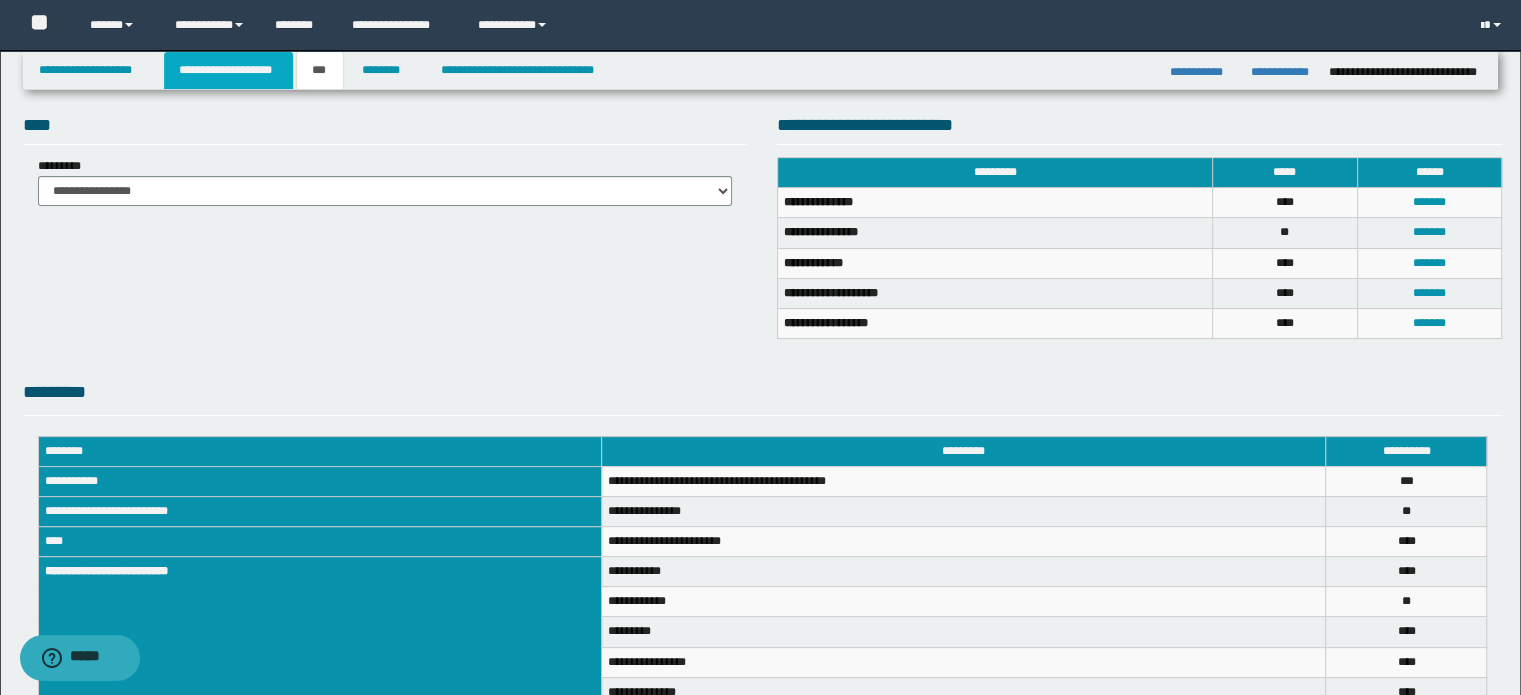 click on "**********" at bounding box center (228, 70) 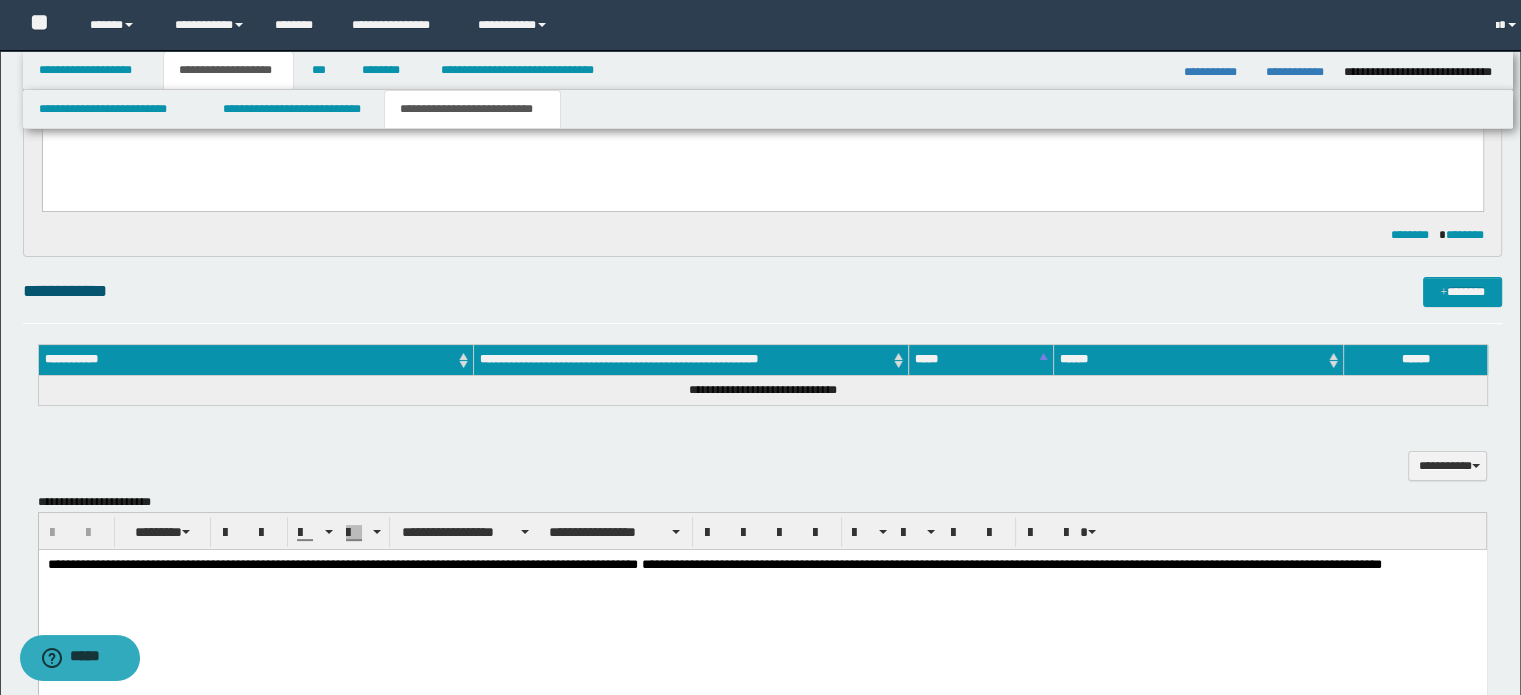 scroll, scrollTop: 431, scrollLeft: 0, axis: vertical 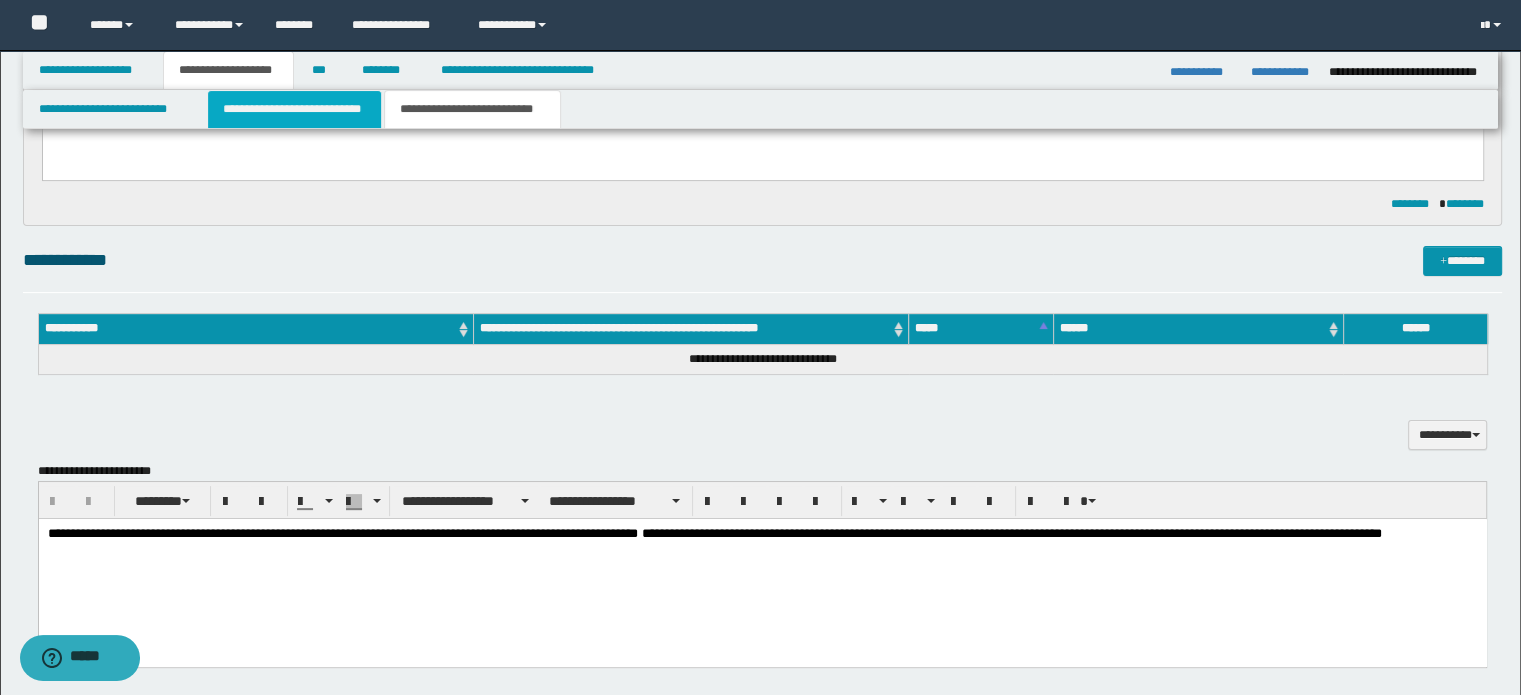 click on "**********" at bounding box center (294, 109) 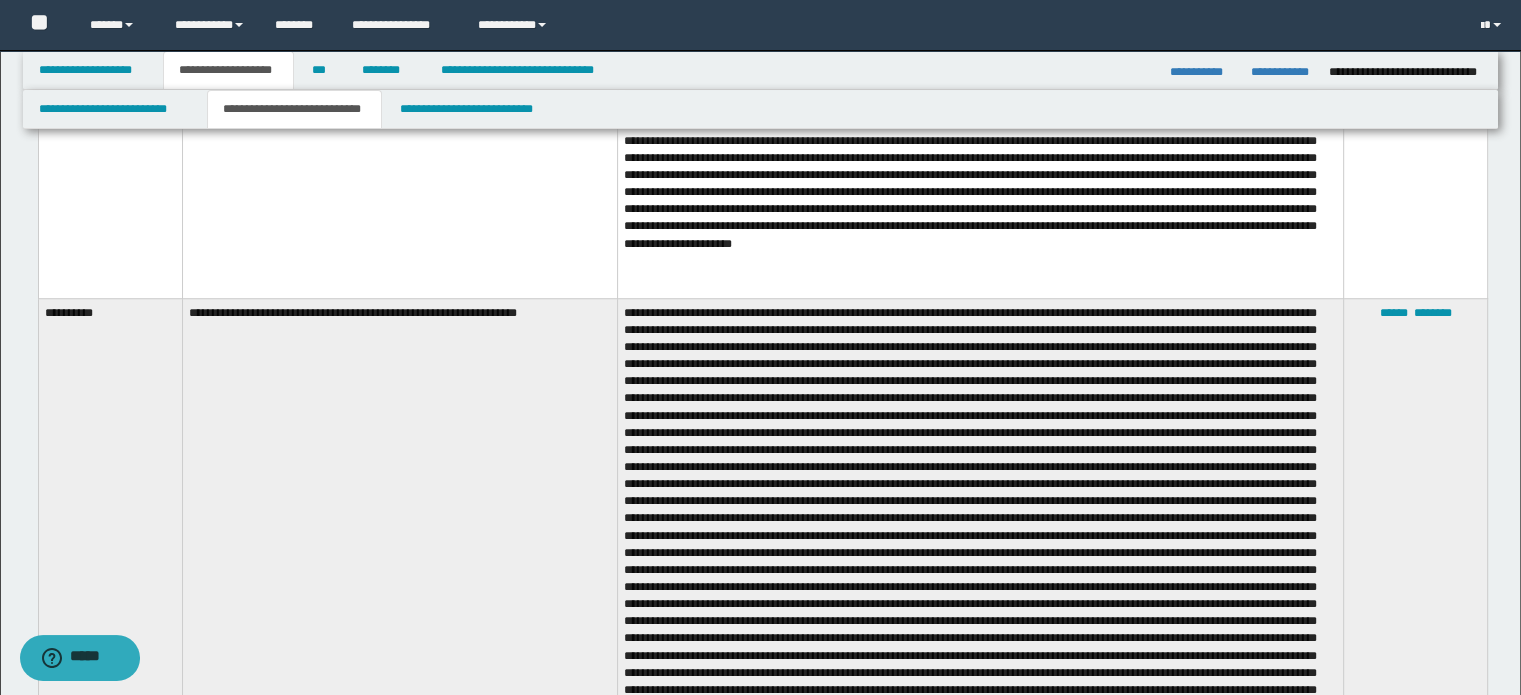 scroll, scrollTop: 1631, scrollLeft: 0, axis: vertical 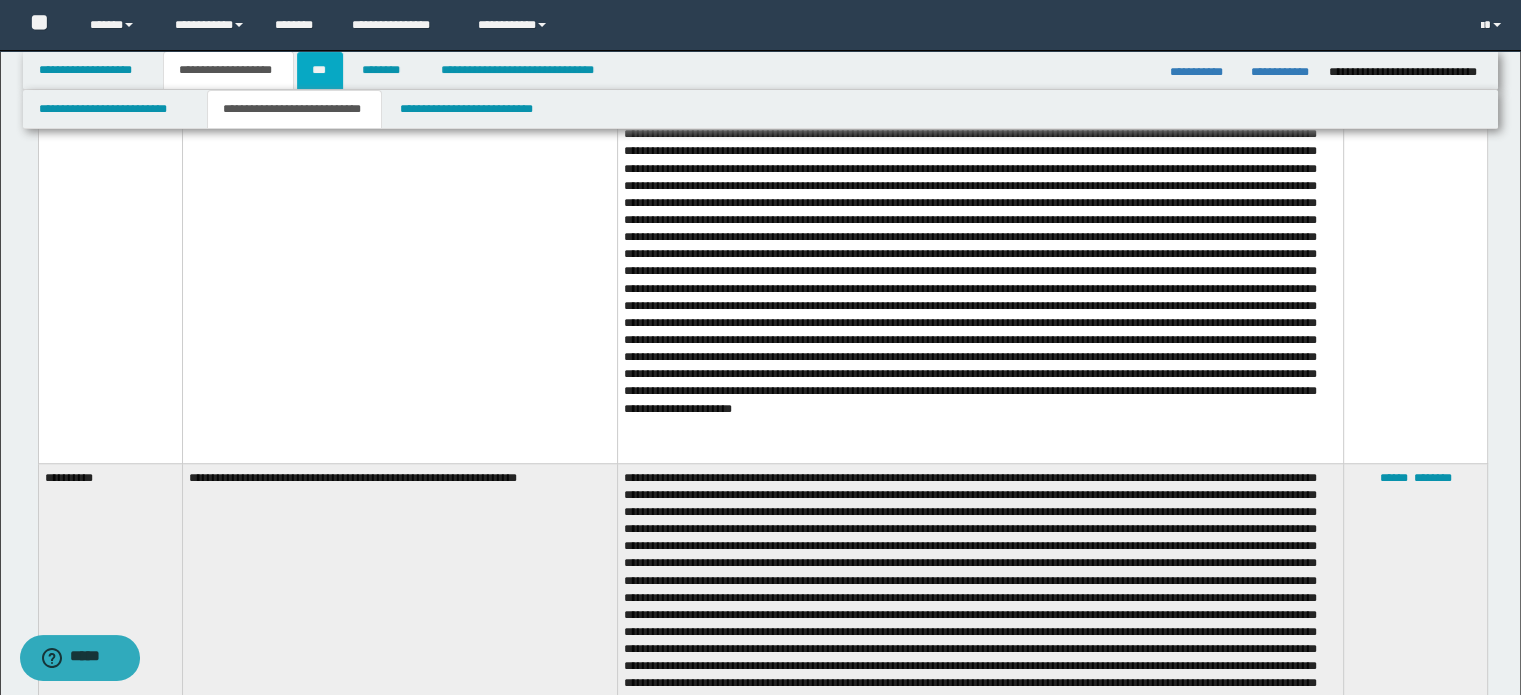 click on "***" at bounding box center (320, 70) 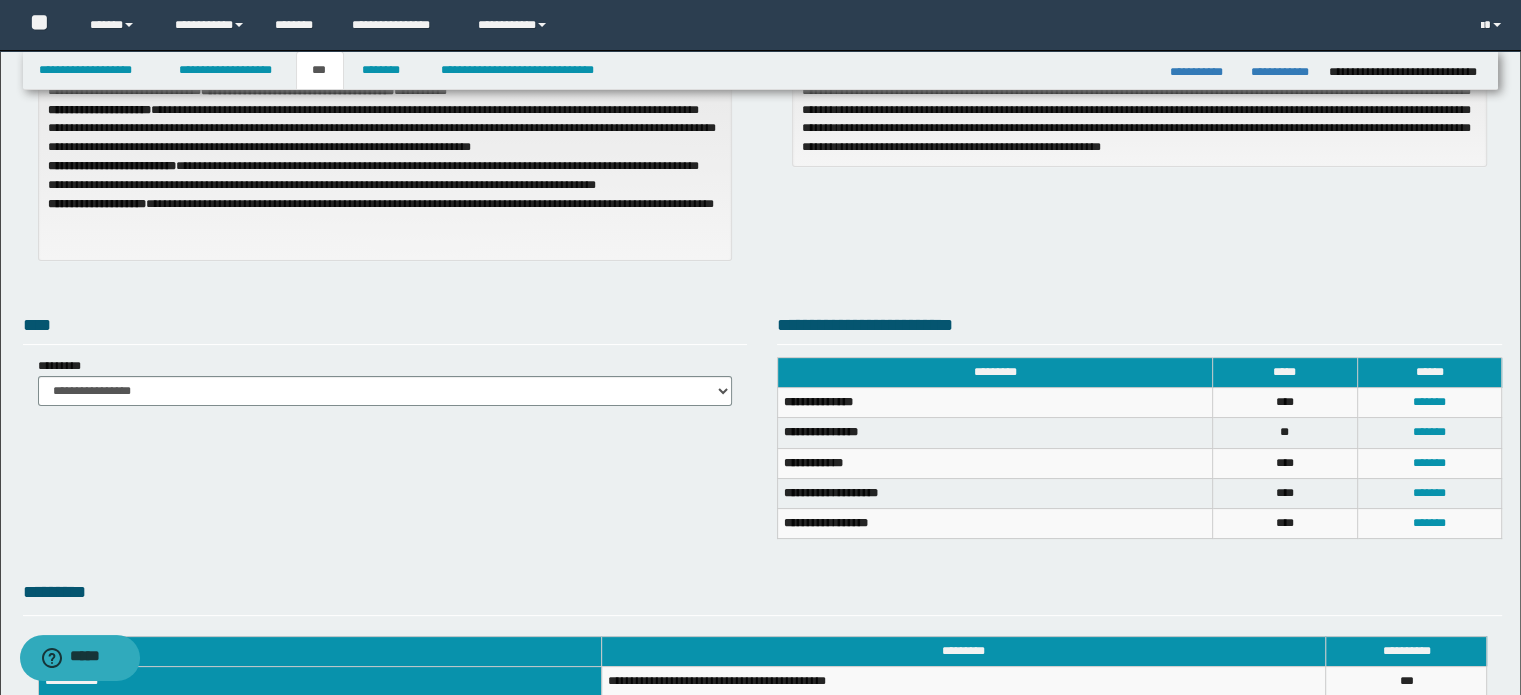 scroll, scrollTop: 0, scrollLeft: 0, axis: both 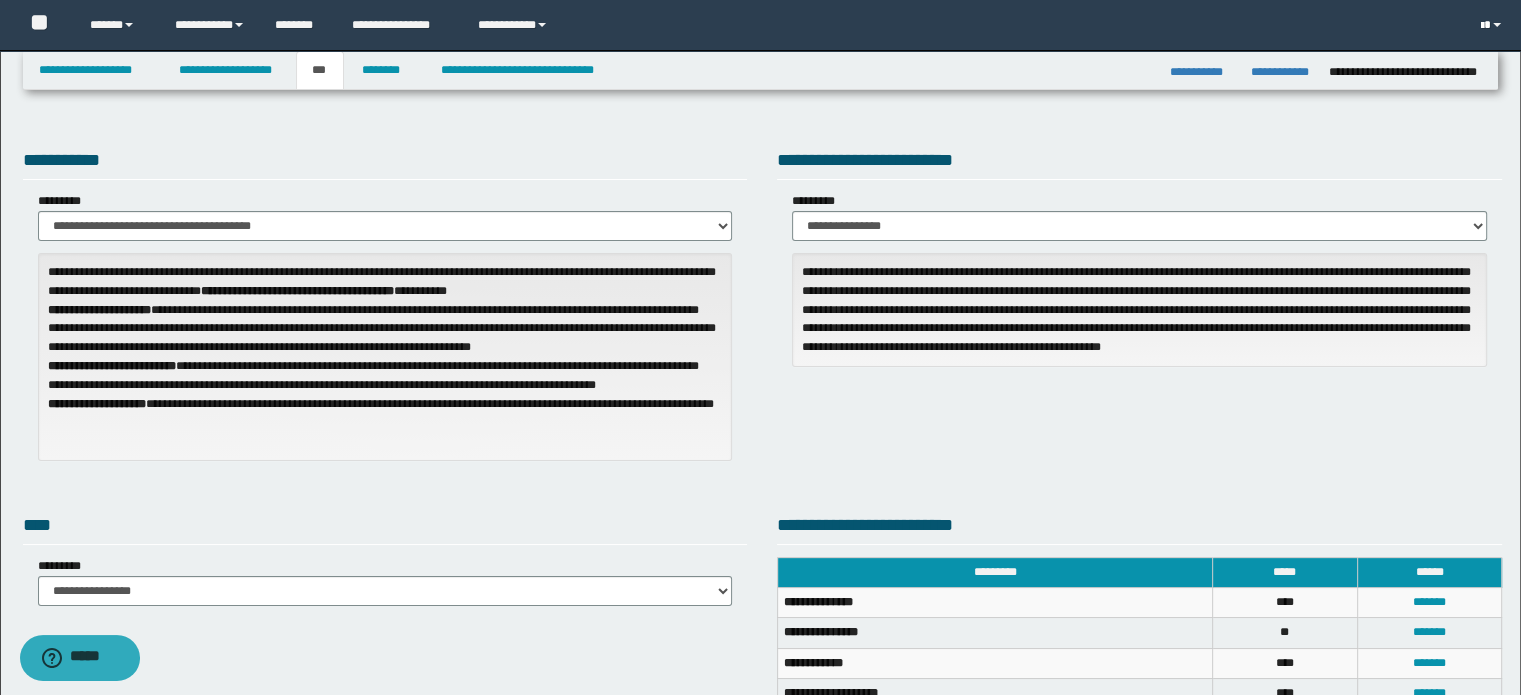 click at bounding box center (1493, 25) 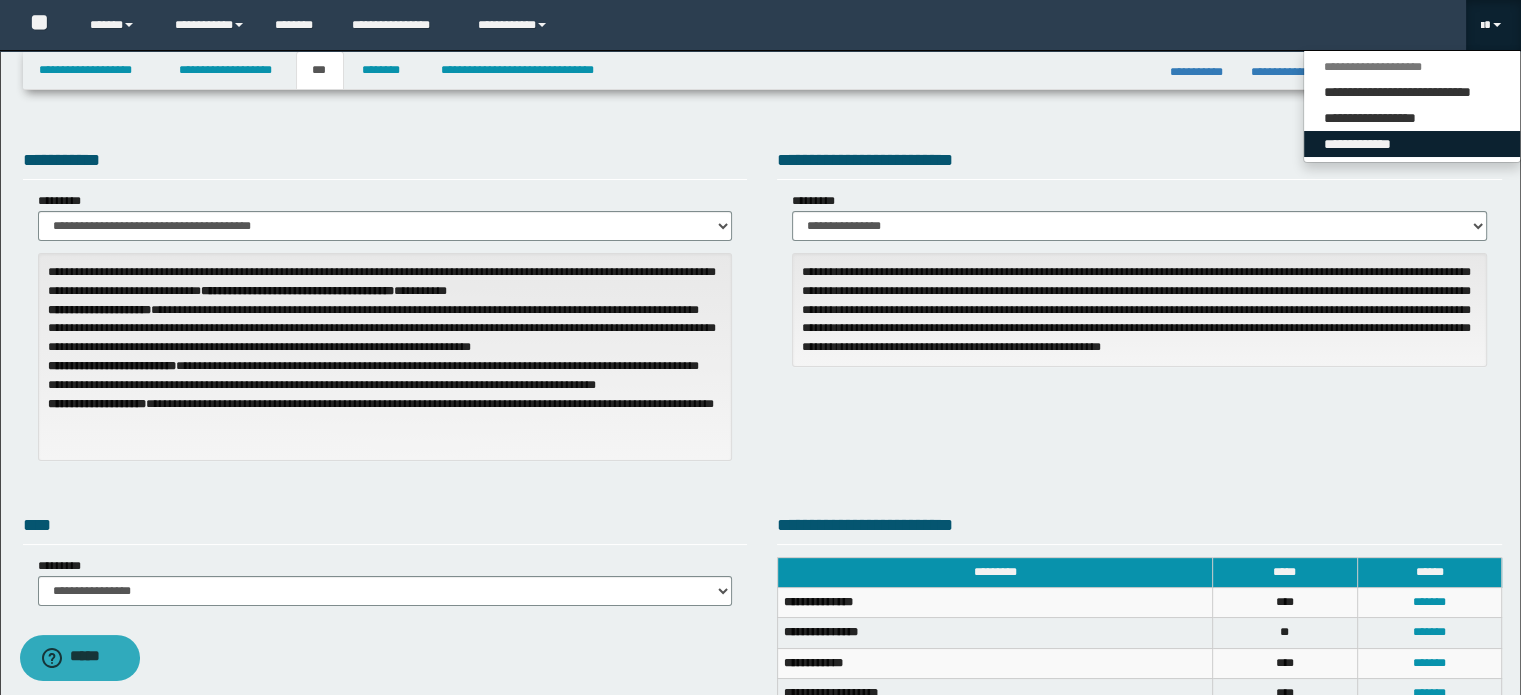 click on "**********" at bounding box center (1412, 144) 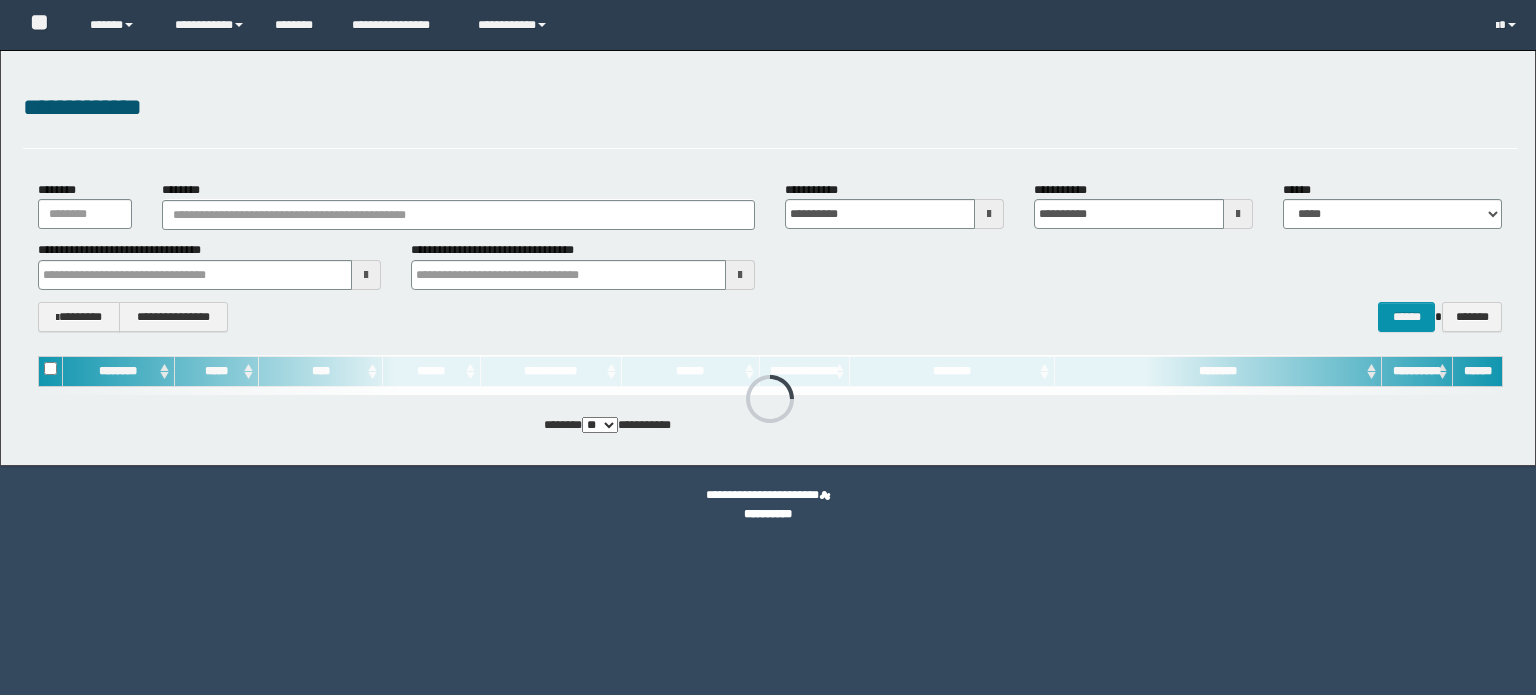 scroll, scrollTop: 0, scrollLeft: 0, axis: both 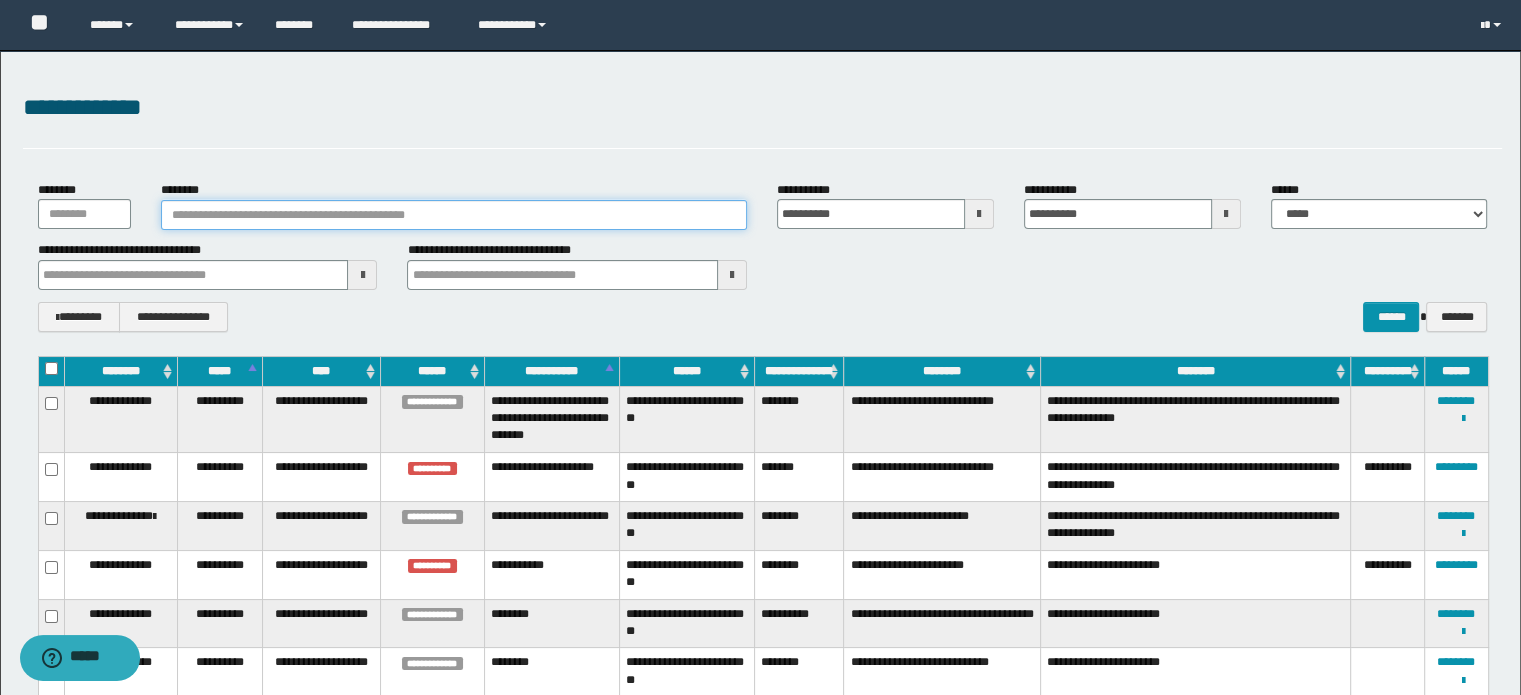 click on "********" at bounding box center (454, 215) 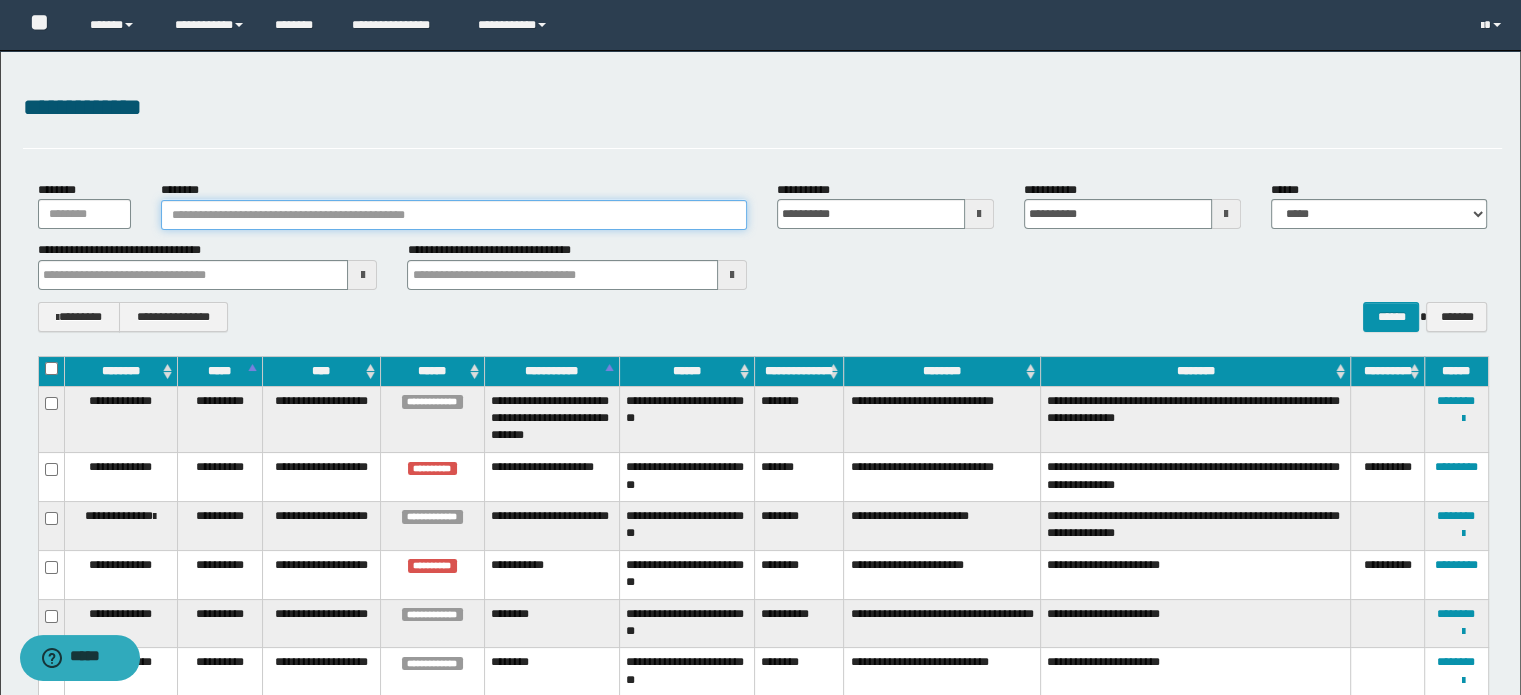 paste on "**********" 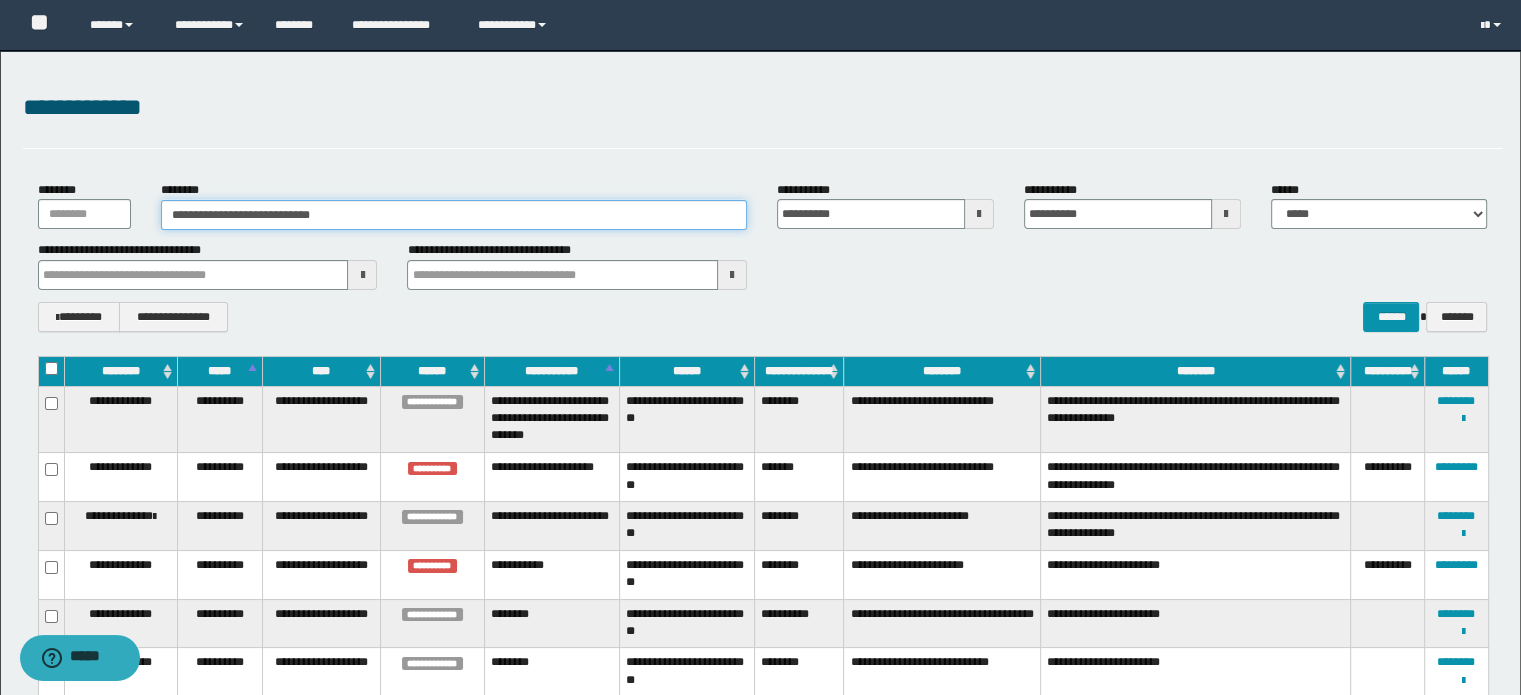 type on "**********" 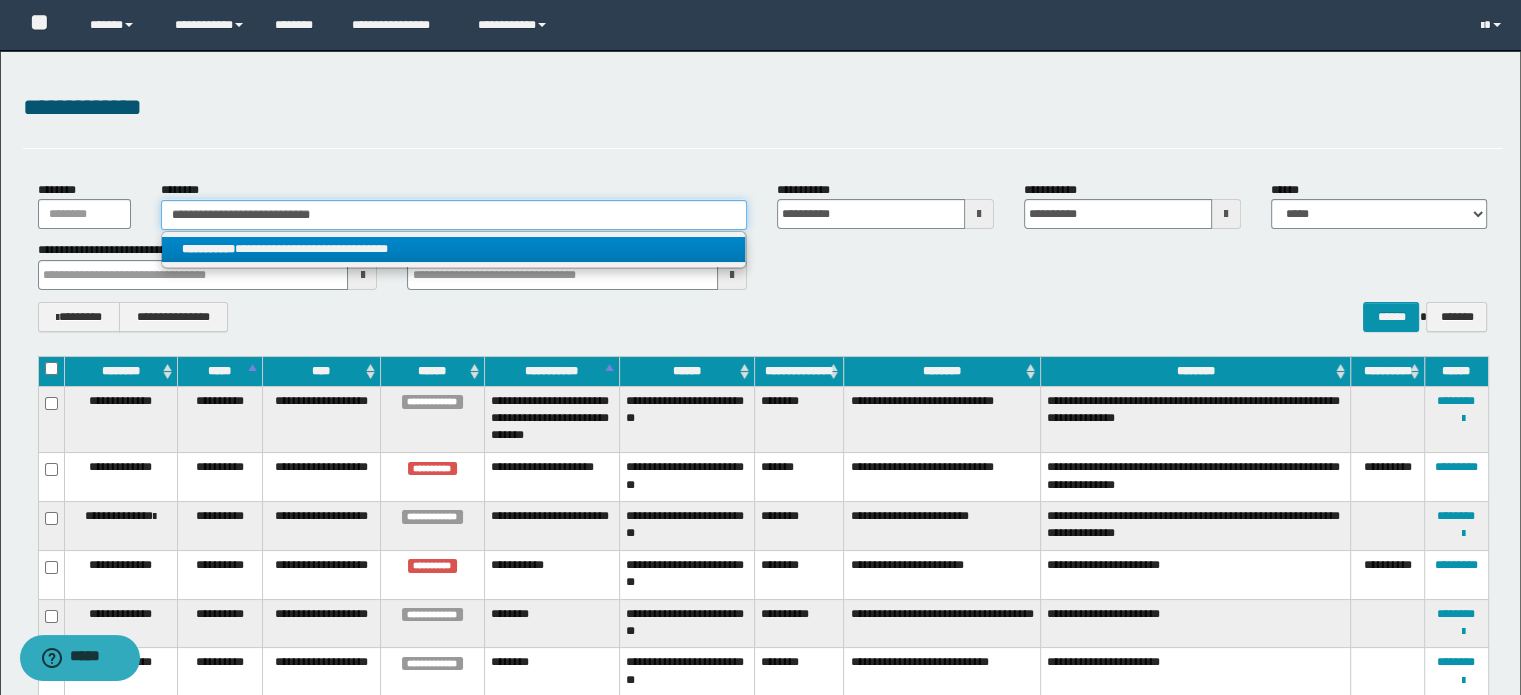 type on "**********" 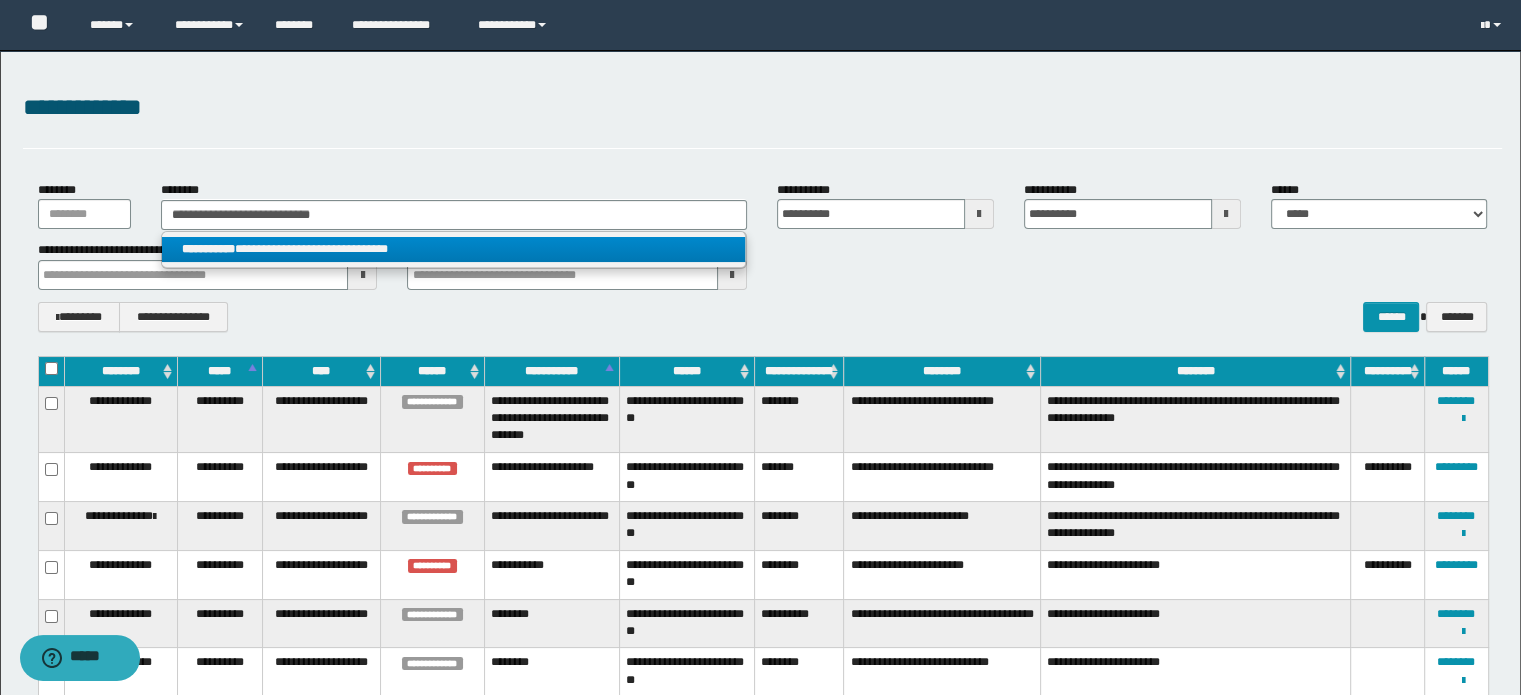 click on "**********" at bounding box center [454, 249] 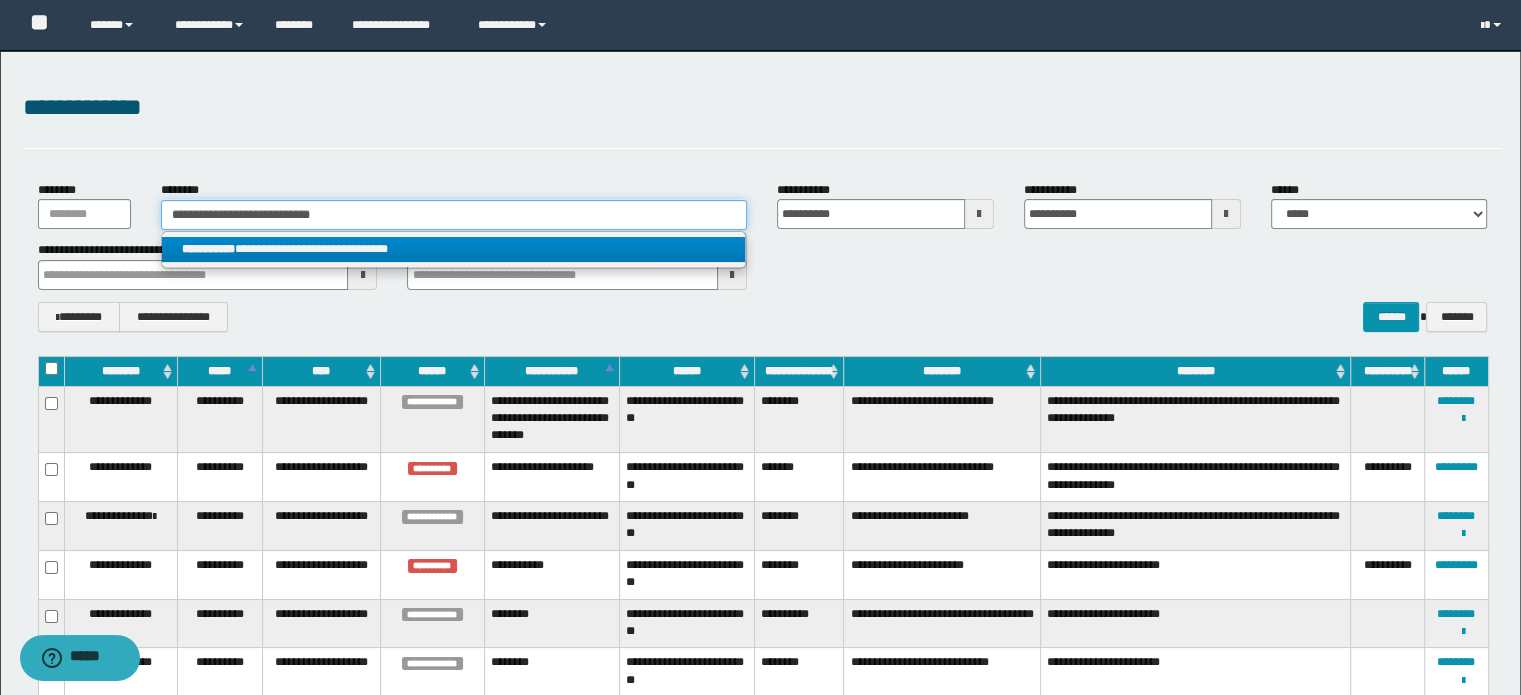 type 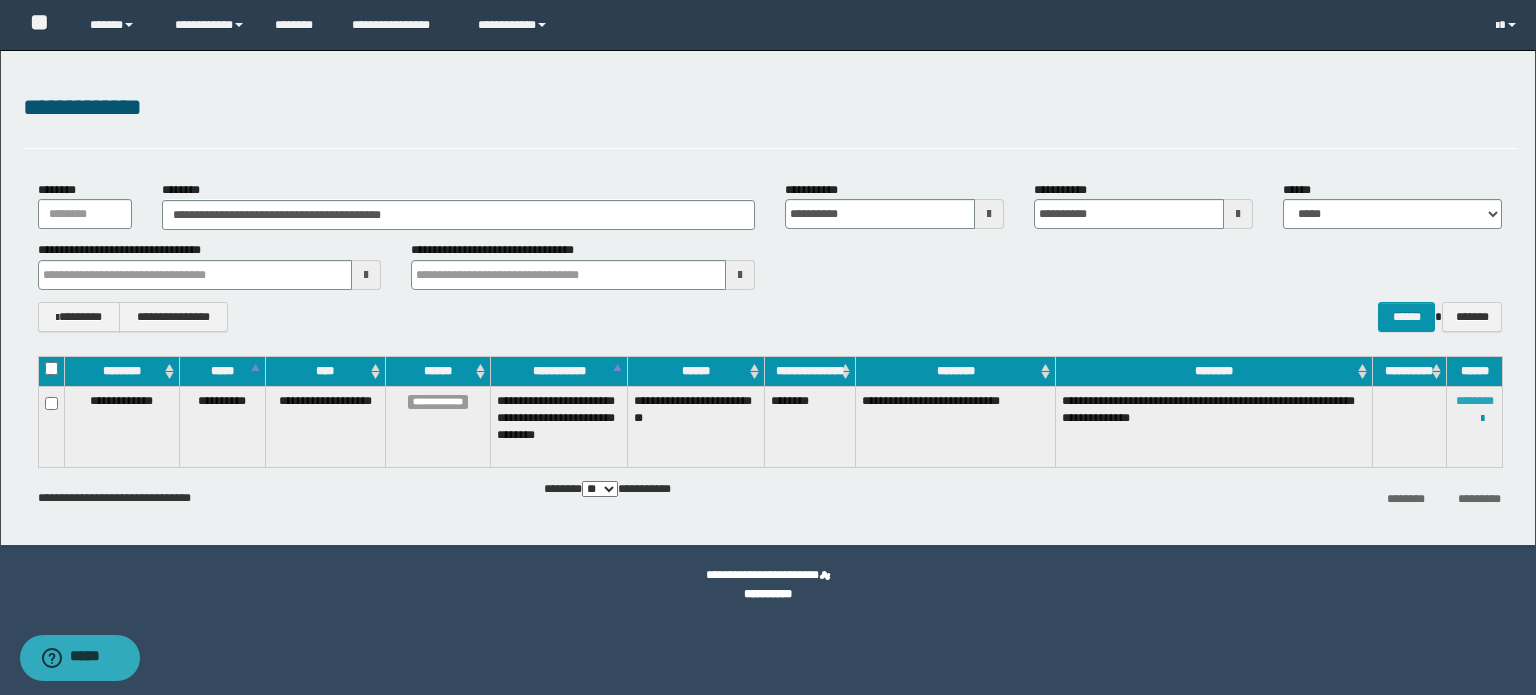 click on "********" at bounding box center [1475, 401] 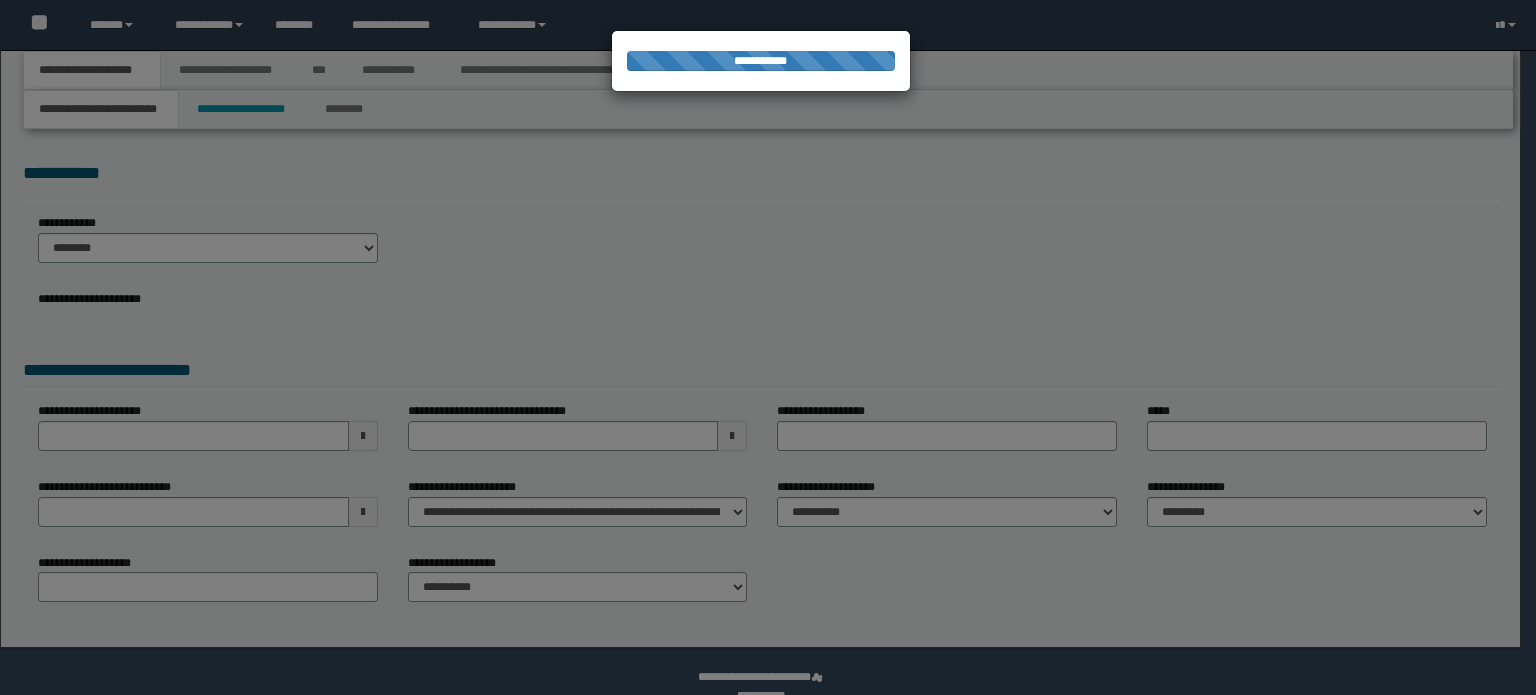 scroll, scrollTop: 0, scrollLeft: 0, axis: both 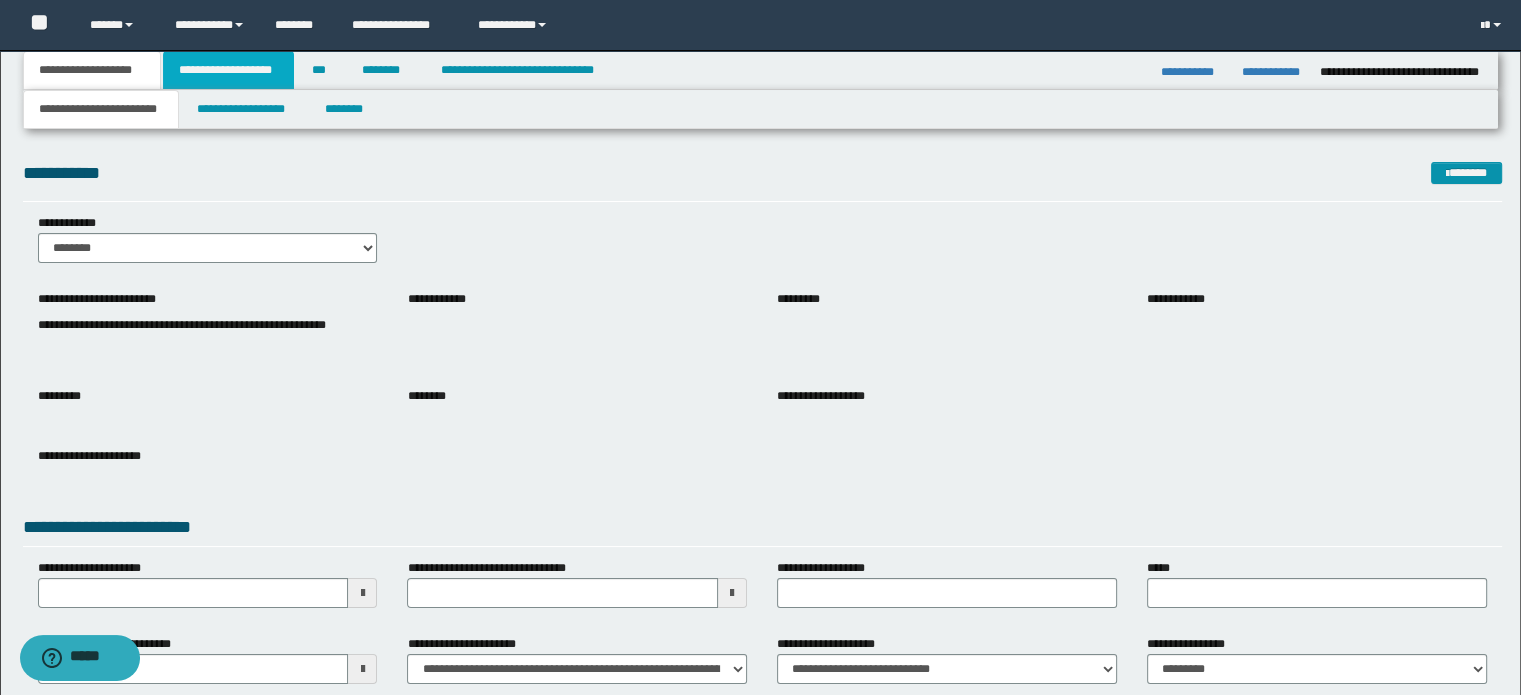 click on "**********" at bounding box center [228, 70] 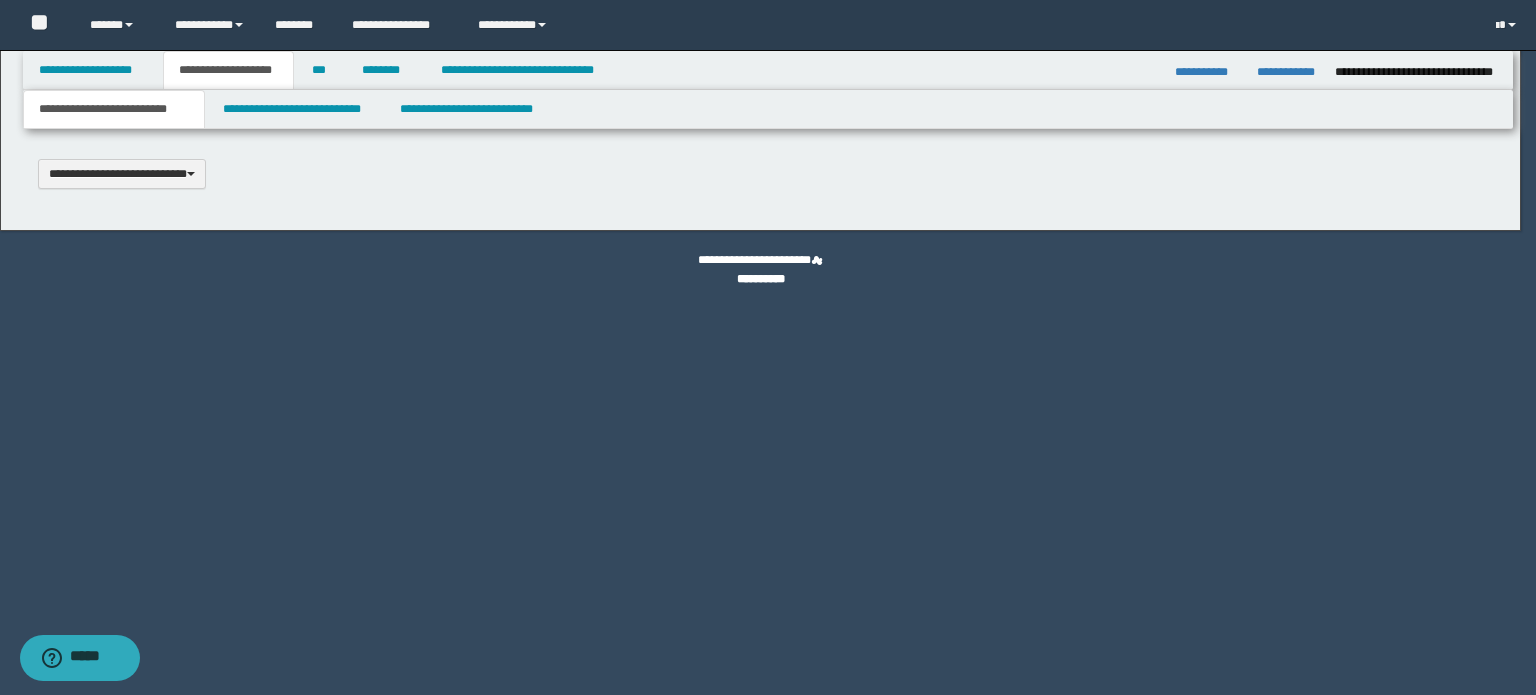 type 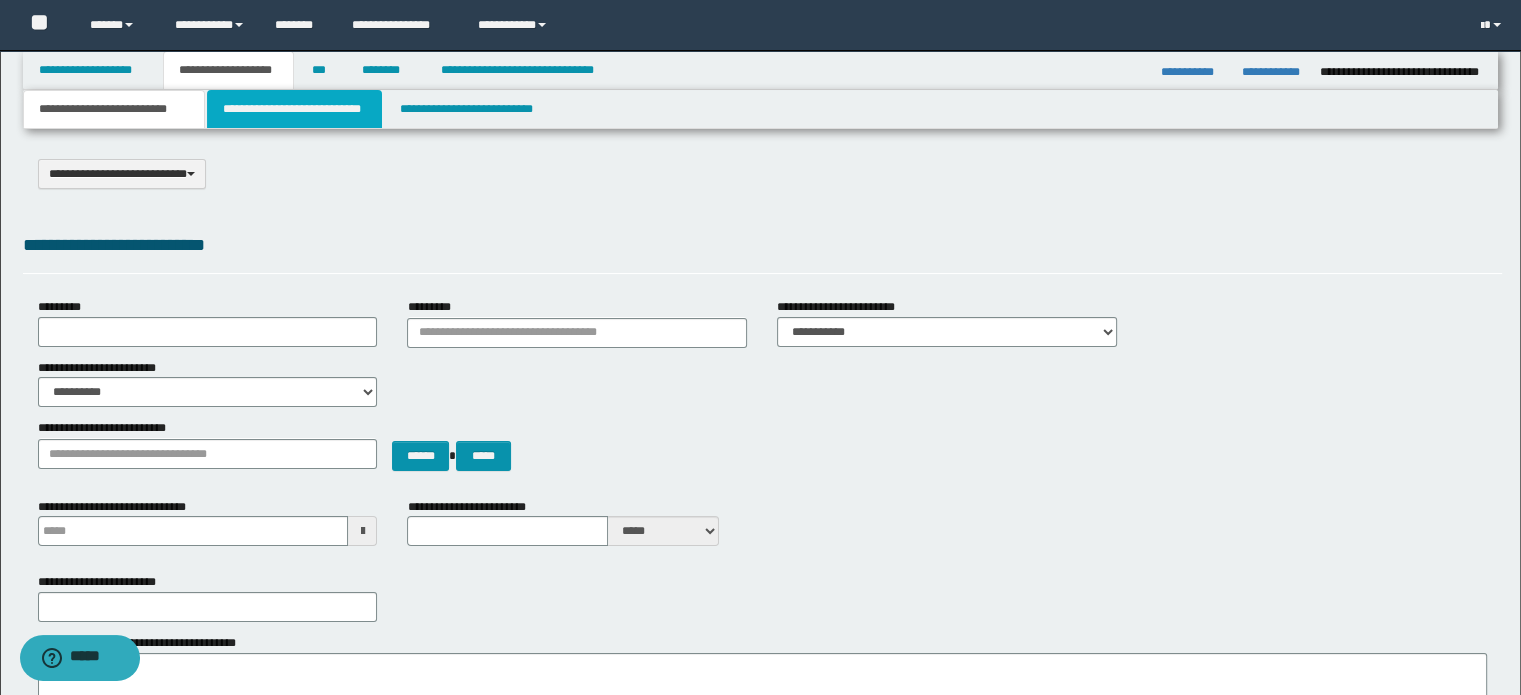 click on "**********" at bounding box center [294, 109] 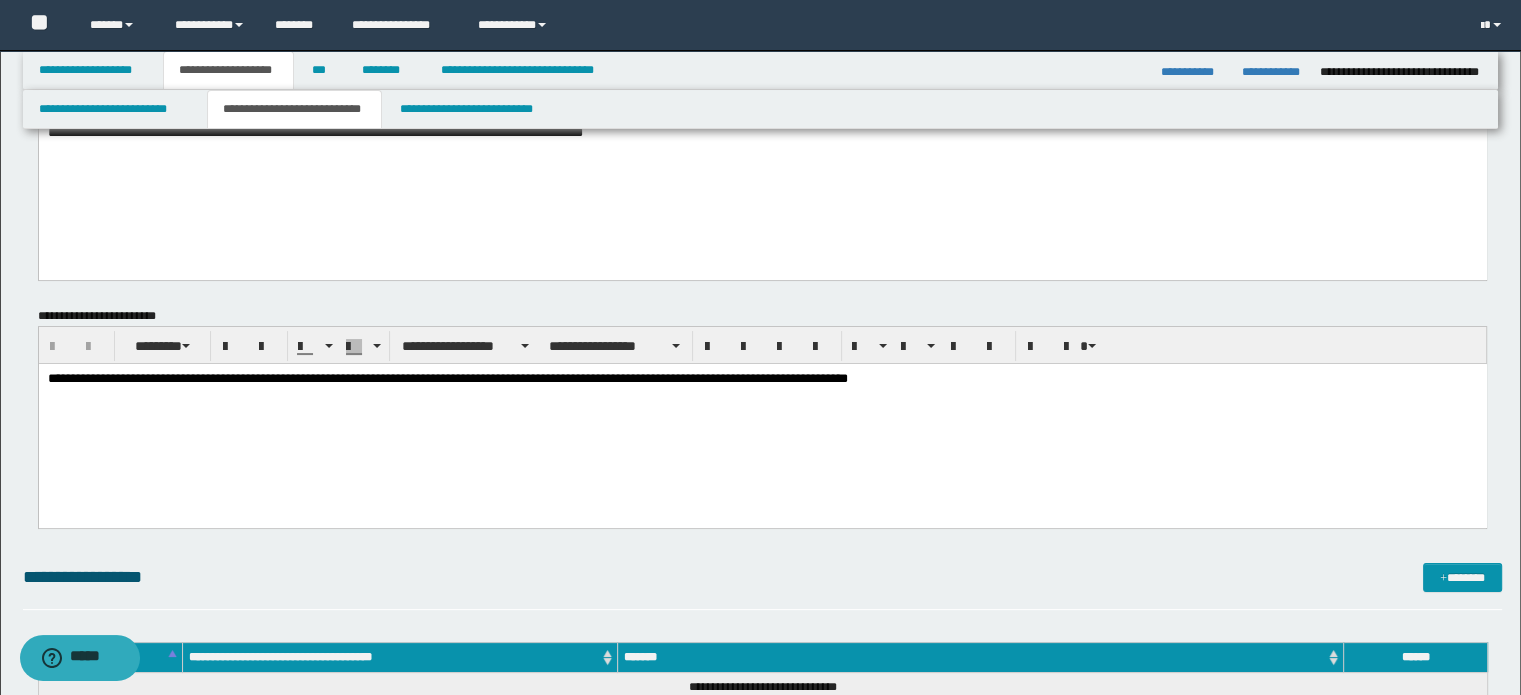 scroll, scrollTop: 200, scrollLeft: 0, axis: vertical 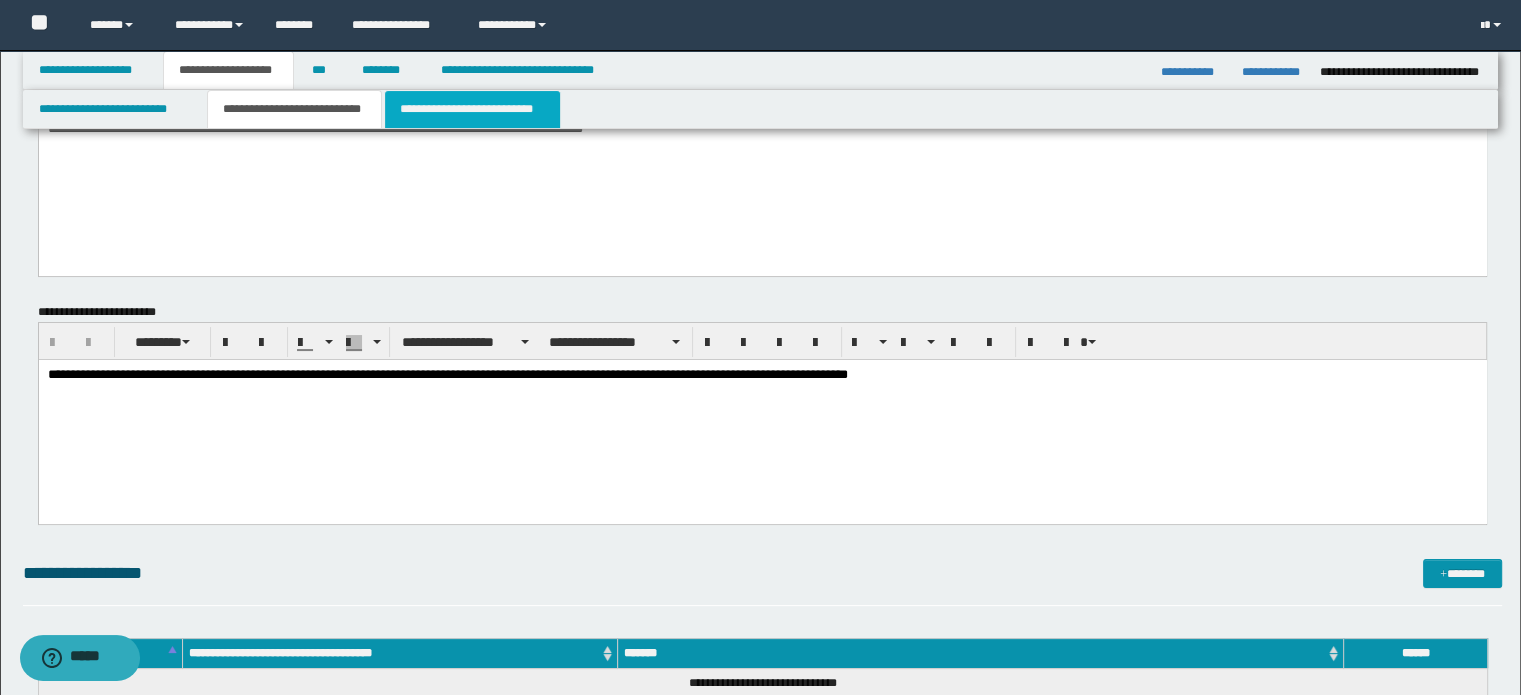 click on "**********" at bounding box center (472, 109) 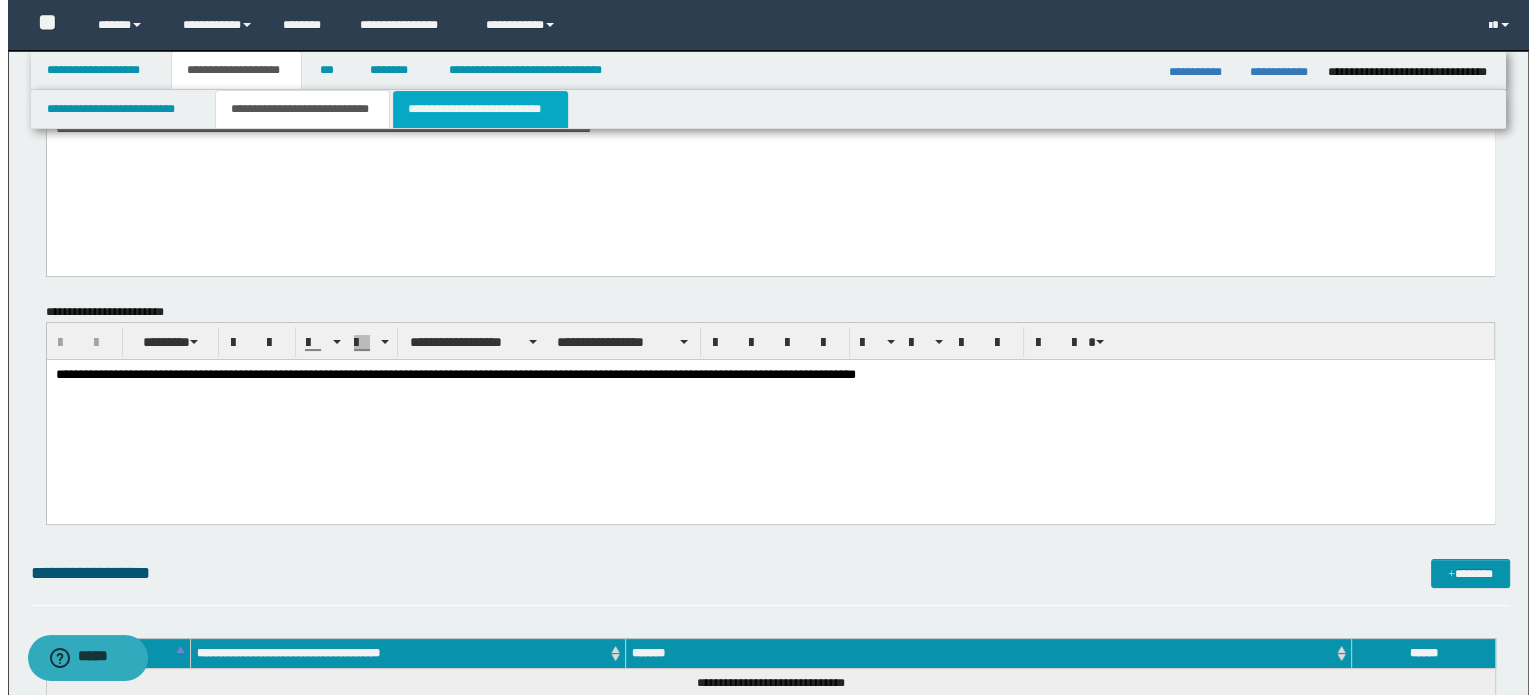 scroll, scrollTop: 0, scrollLeft: 0, axis: both 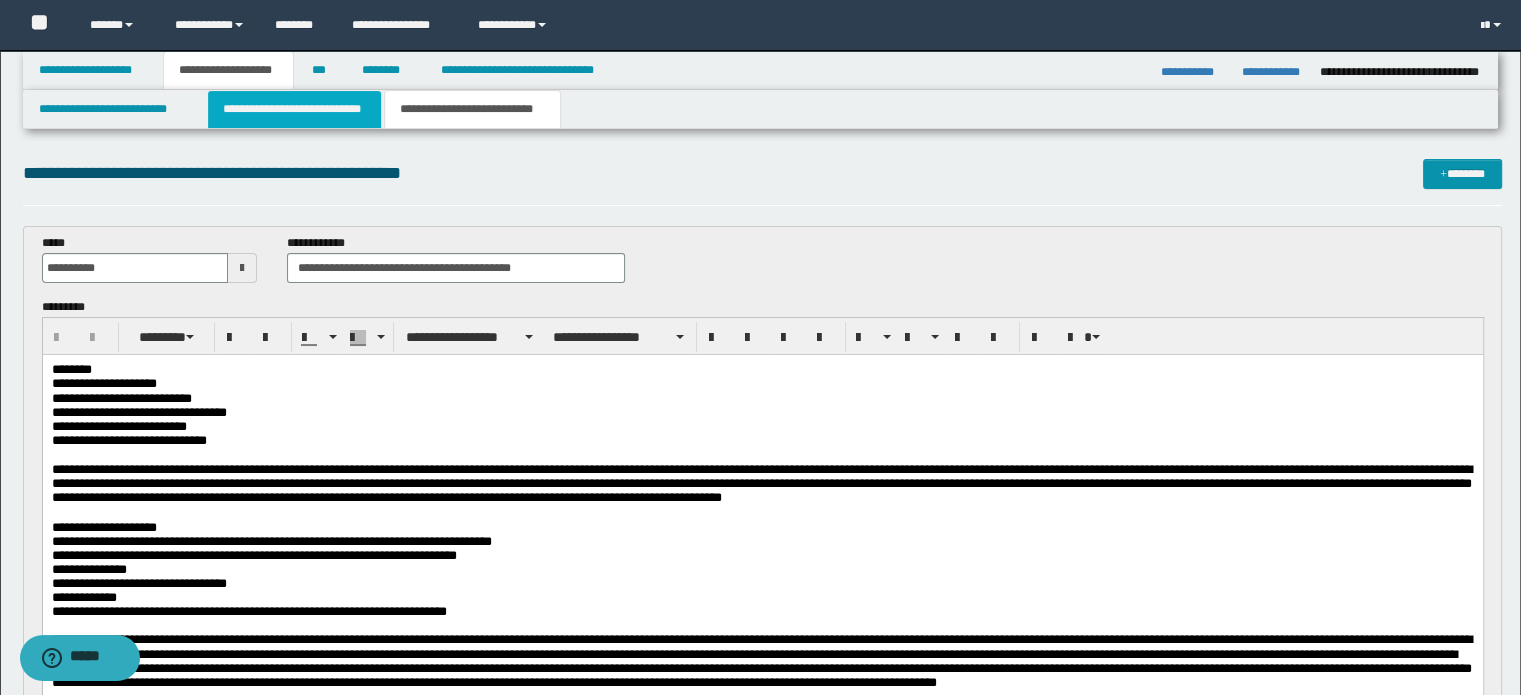 click on "**********" at bounding box center [294, 109] 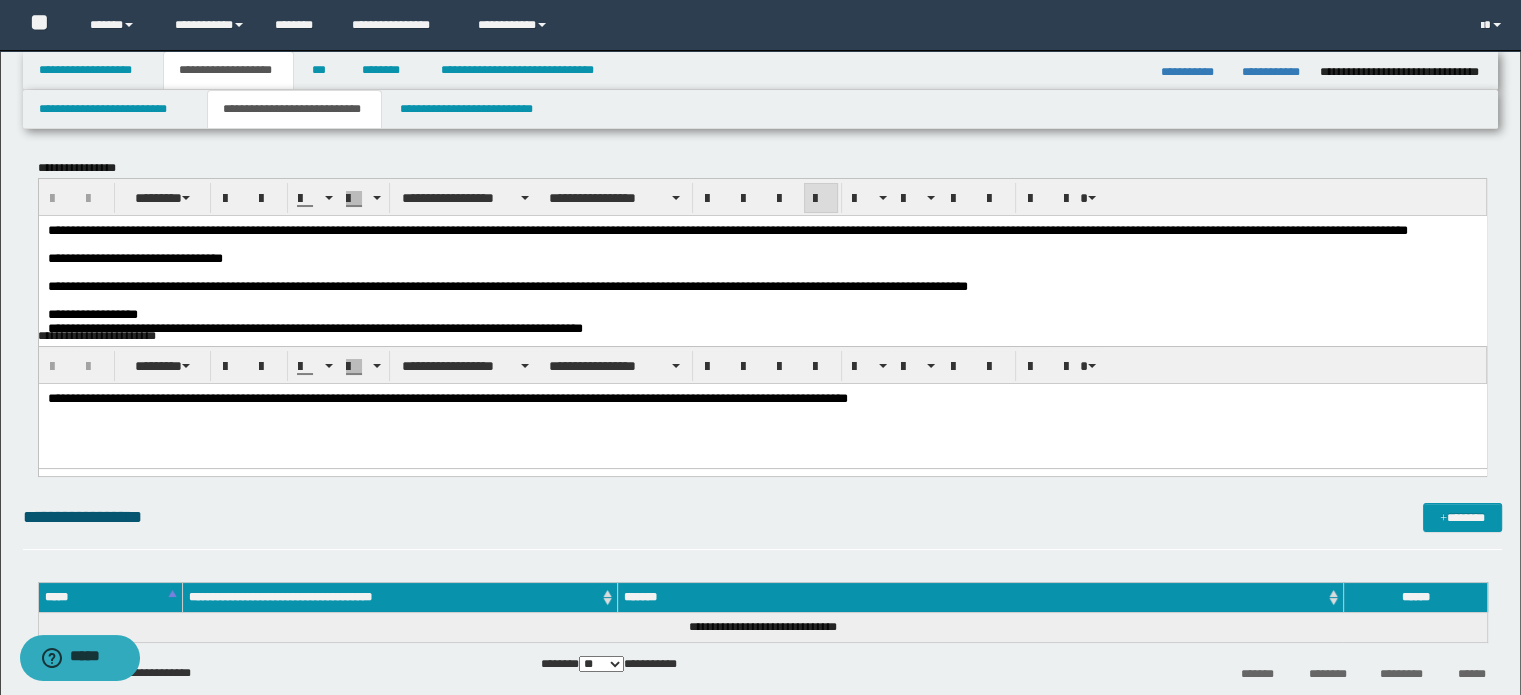 click on "**********" at bounding box center [762, 258] 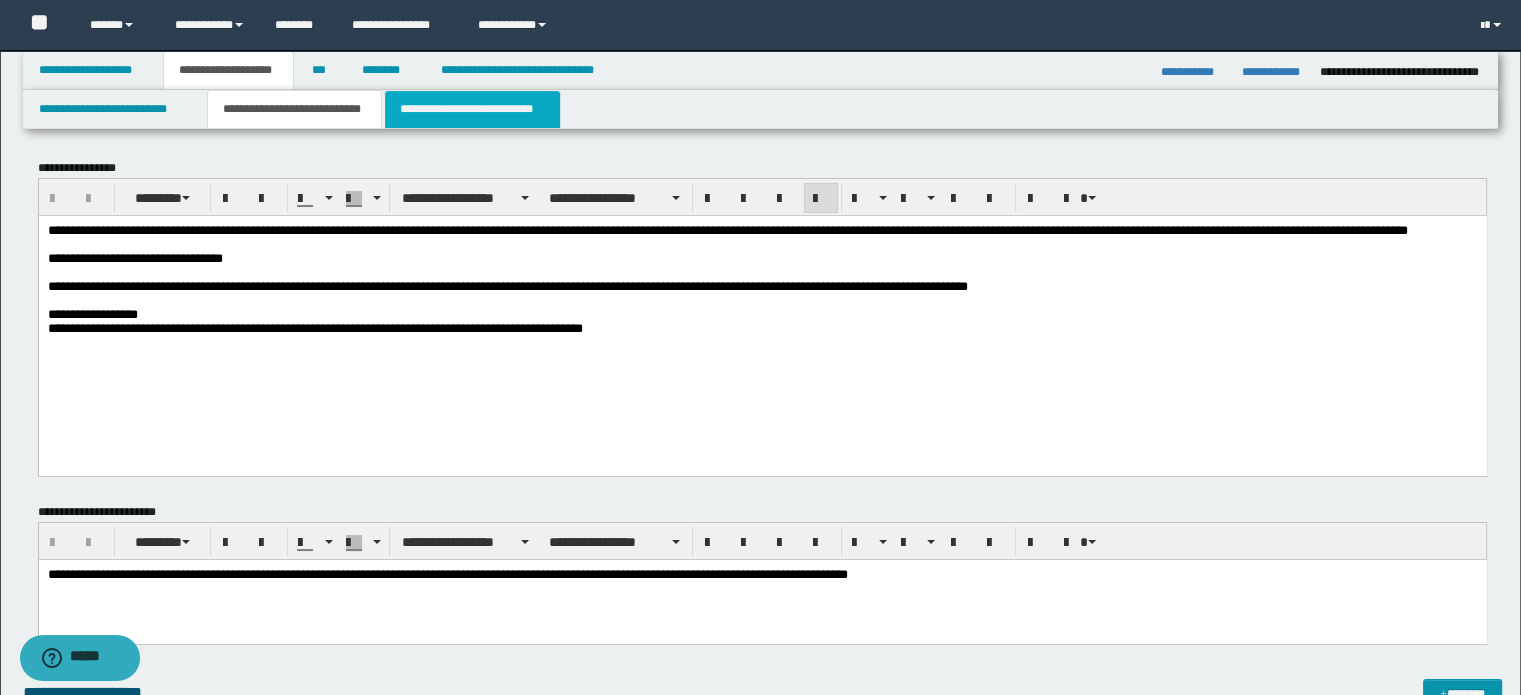 click on "**********" at bounding box center (472, 109) 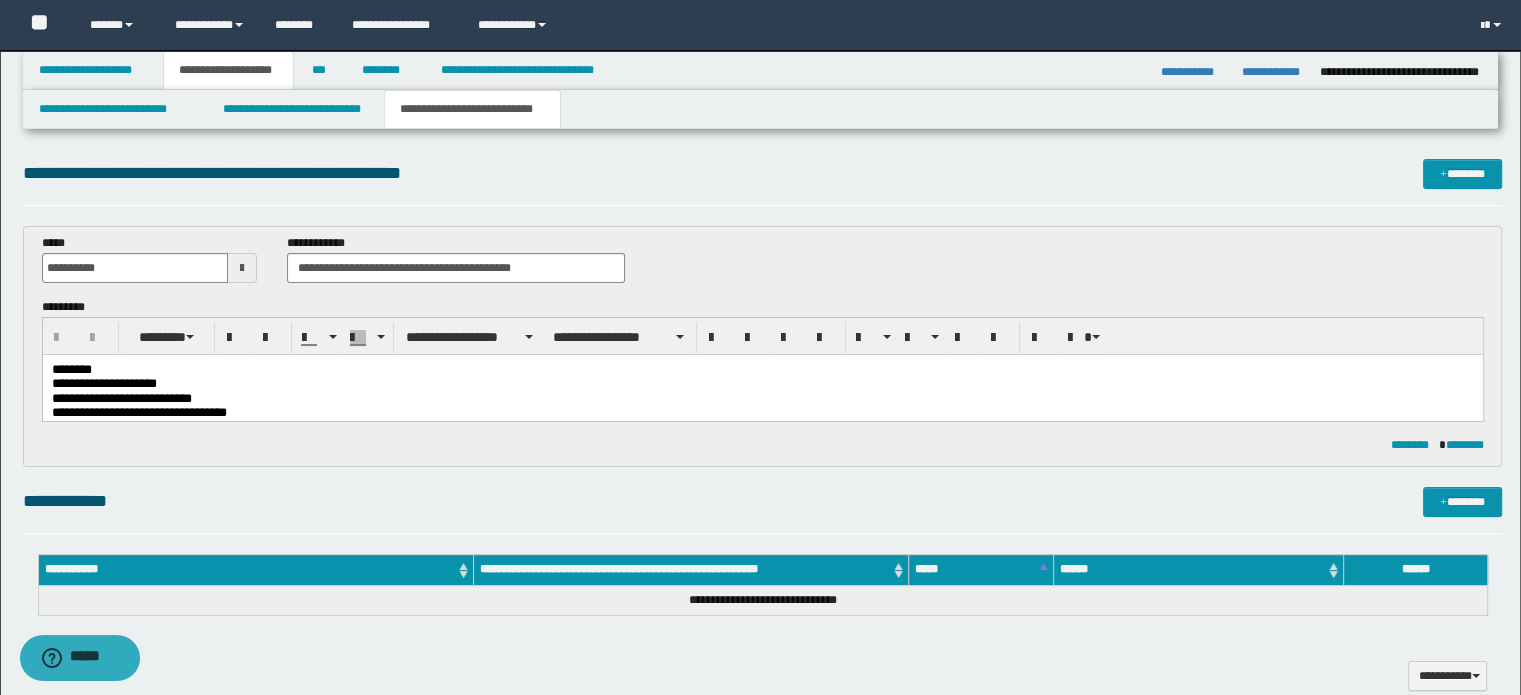 click on "********" at bounding box center (762, 369) 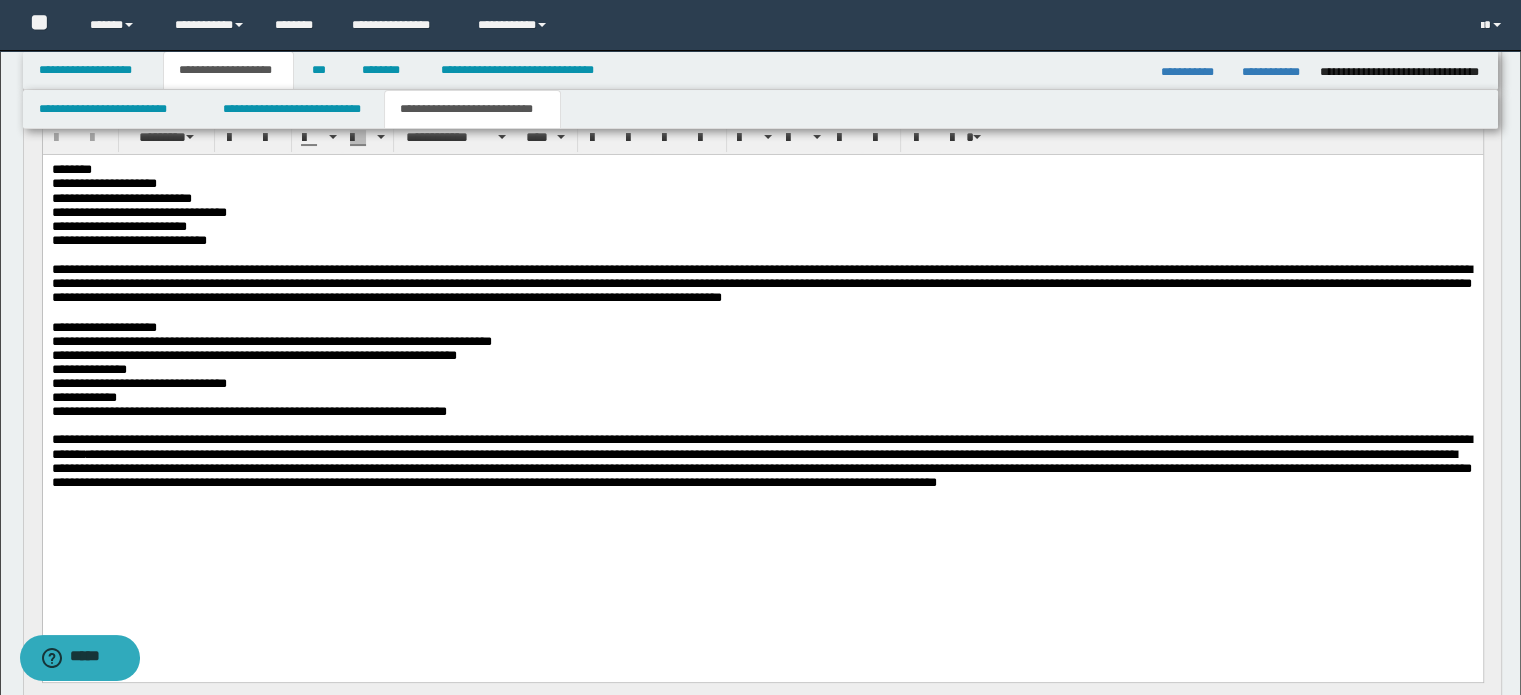 scroll, scrollTop: 0, scrollLeft: 0, axis: both 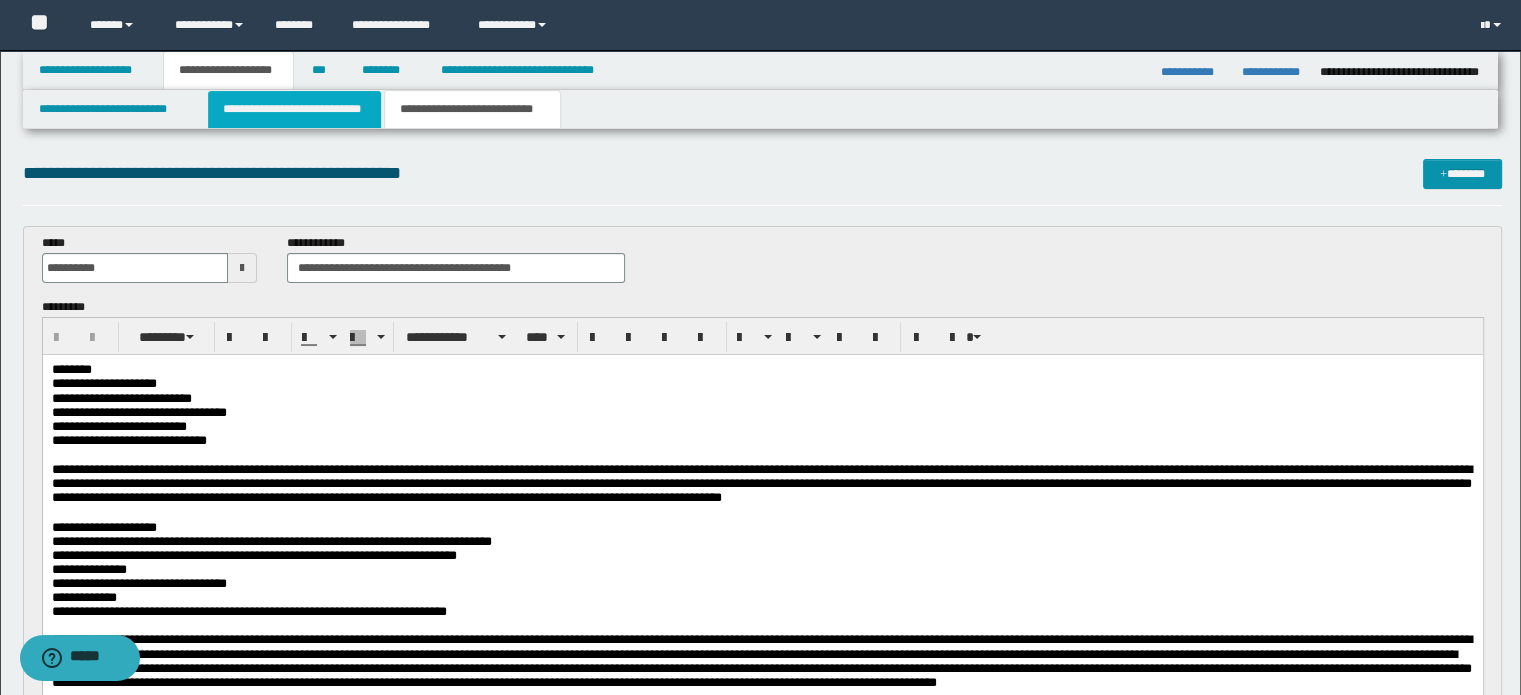 click on "**********" at bounding box center (294, 109) 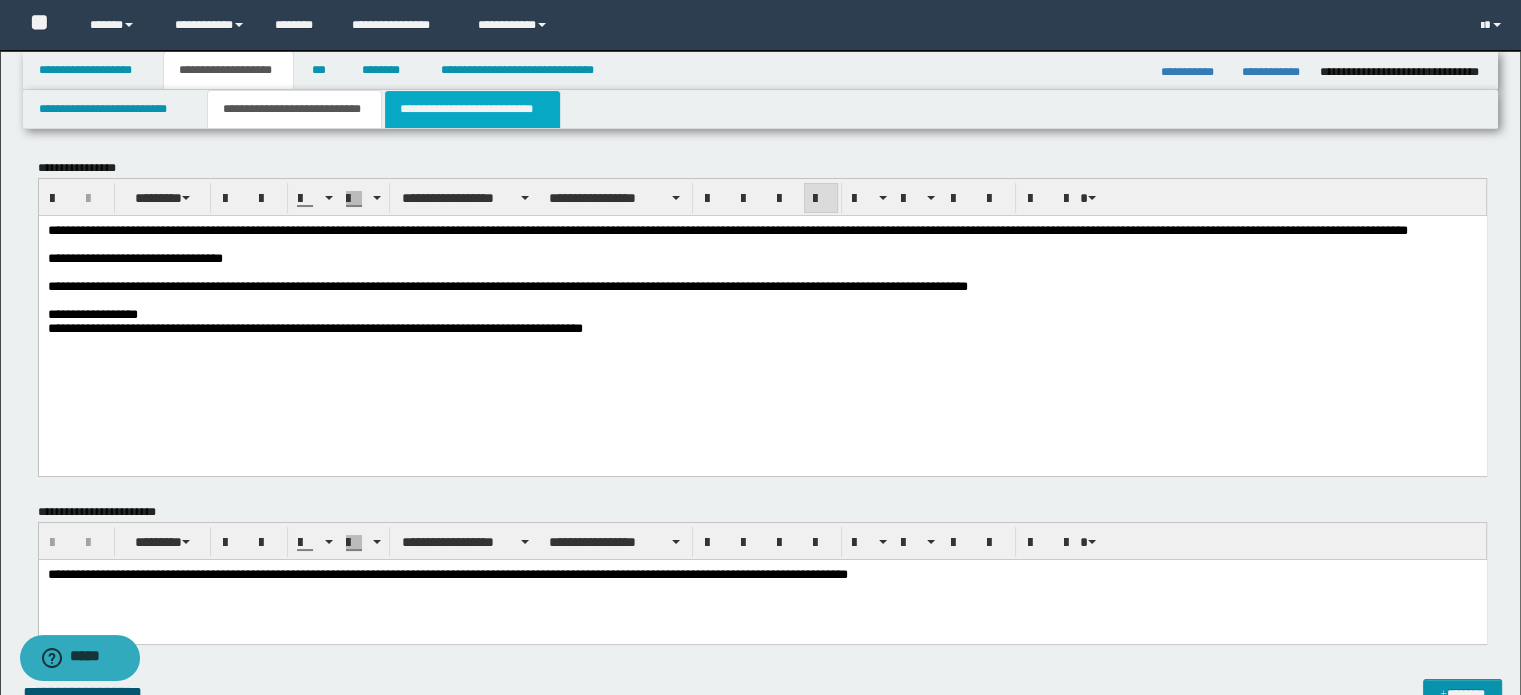 click on "**********" at bounding box center [472, 109] 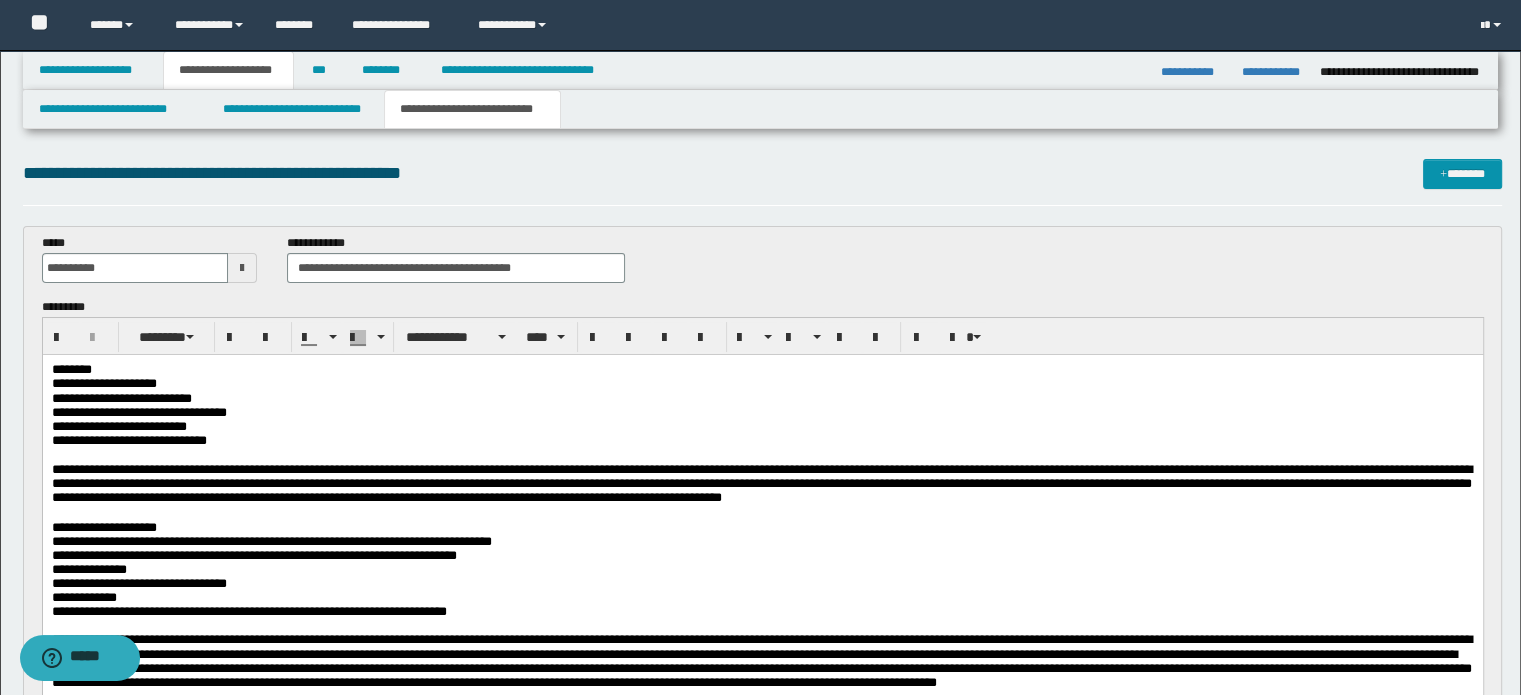 click on "**********" at bounding box center (762, 440) 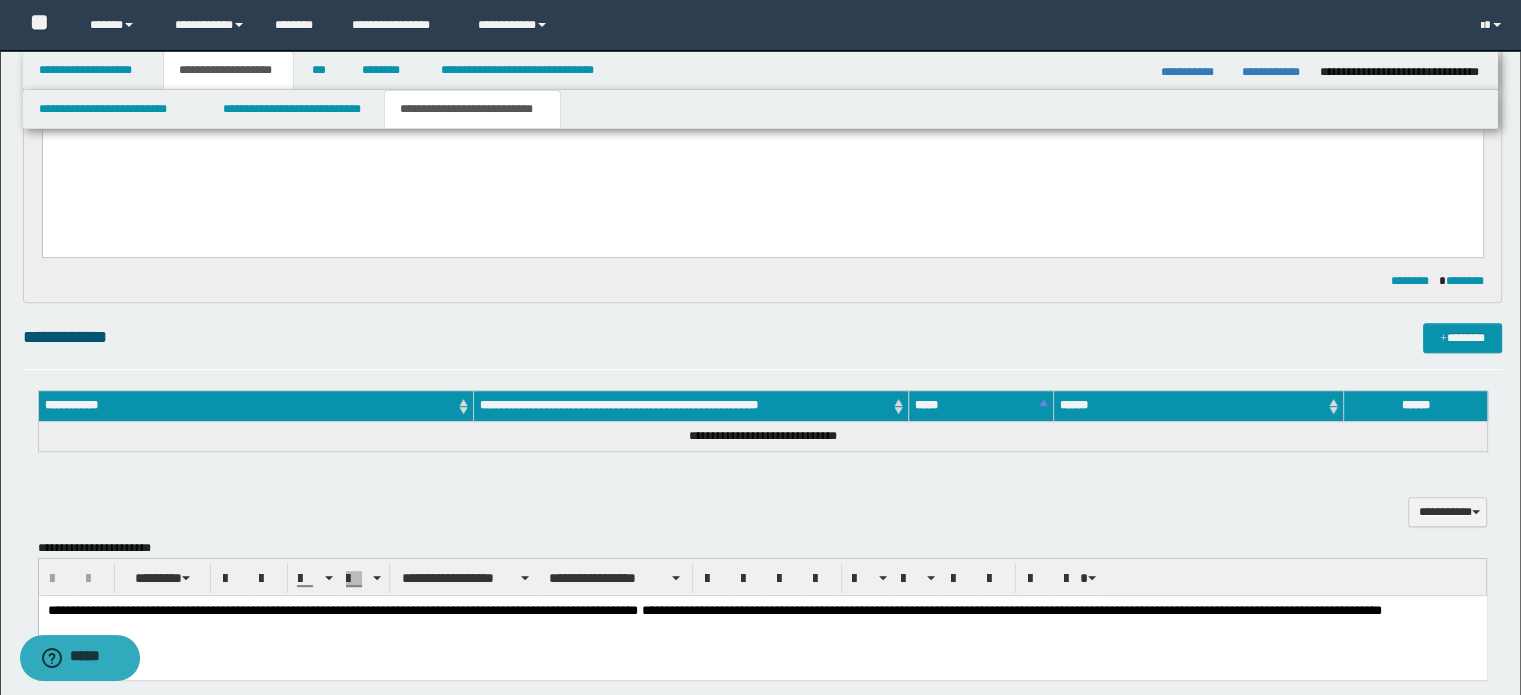 scroll, scrollTop: 800, scrollLeft: 0, axis: vertical 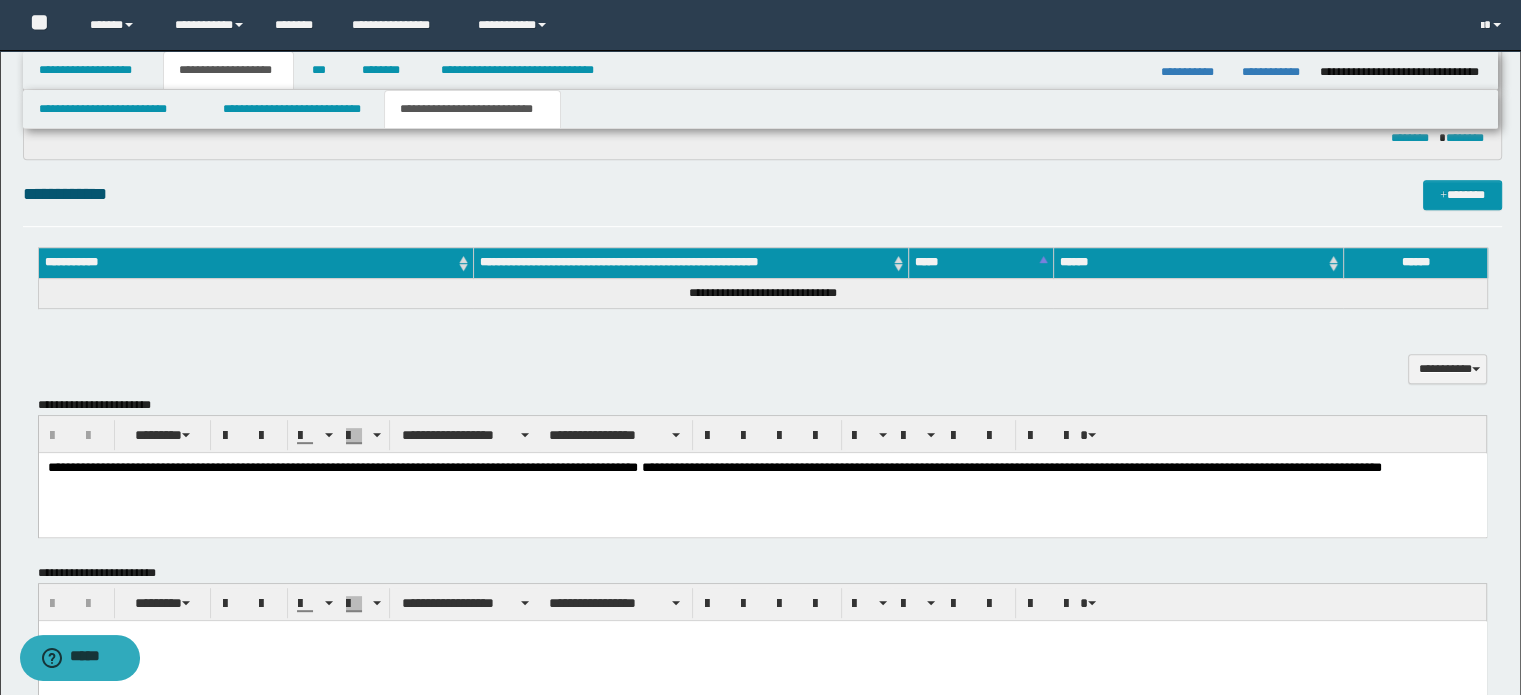 click on "**********" at bounding box center [762, 499] 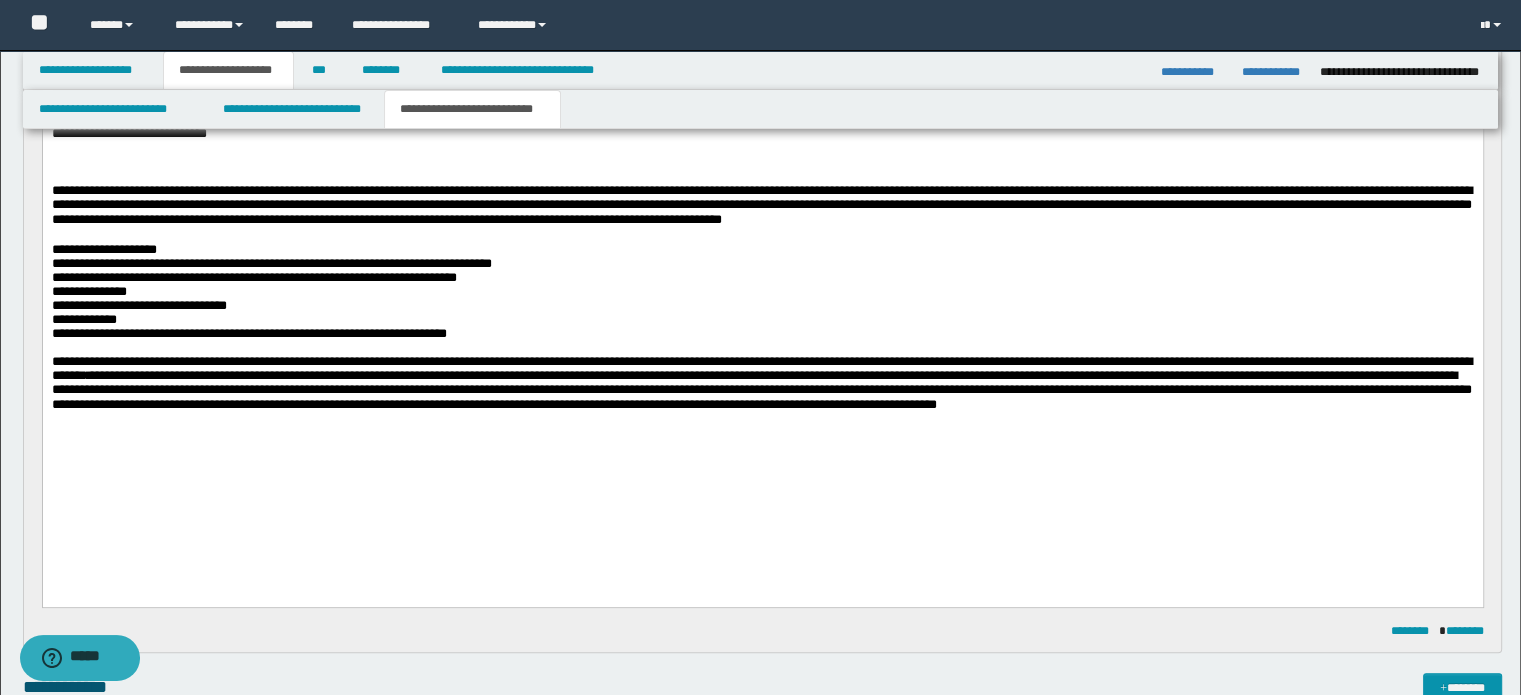 scroll, scrollTop: 180, scrollLeft: 0, axis: vertical 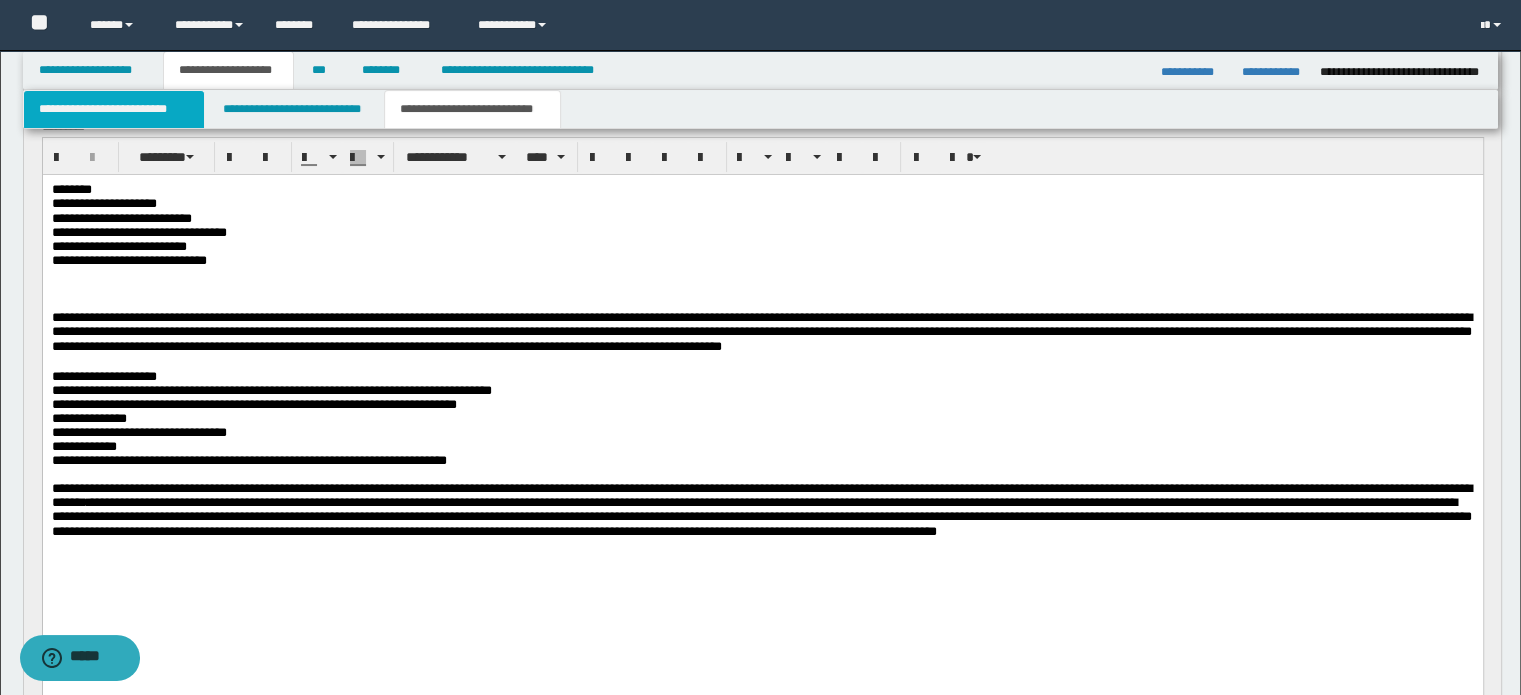 click on "**********" at bounding box center (114, 109) 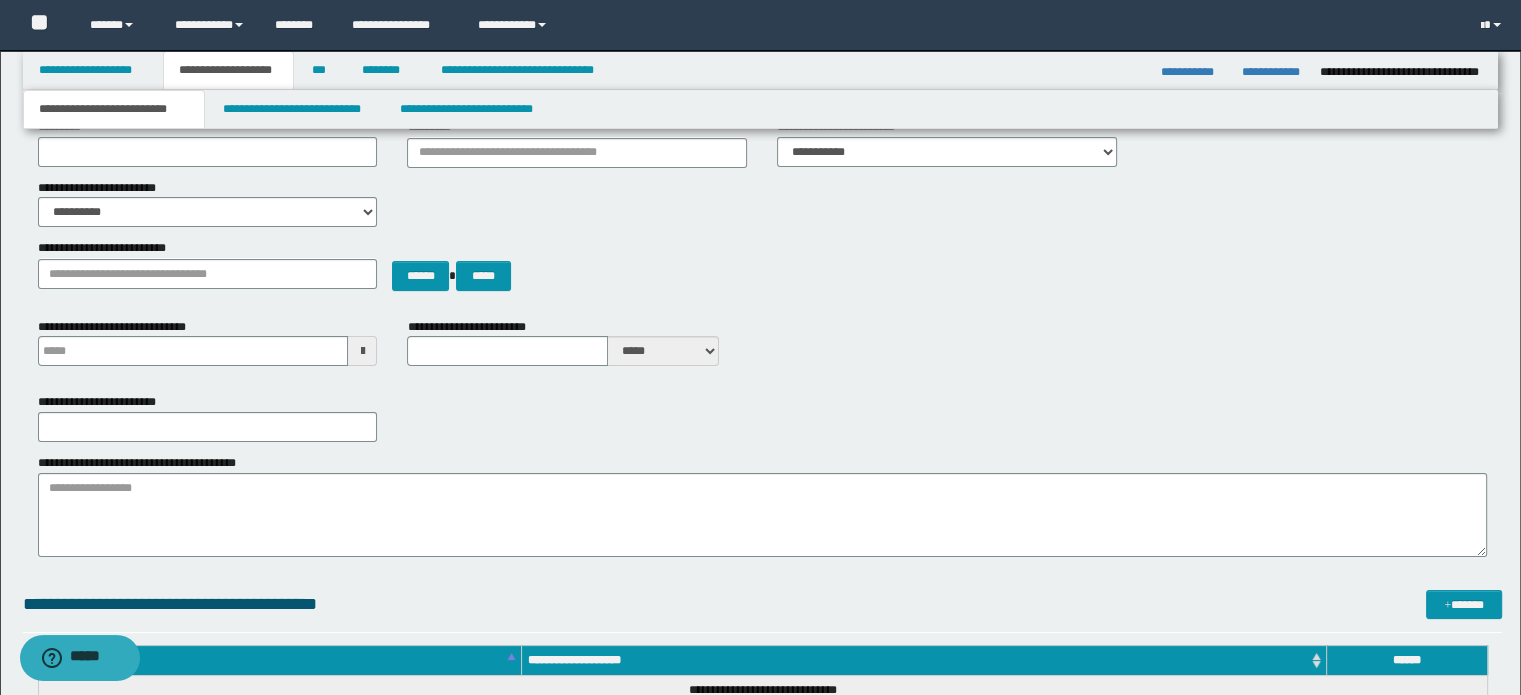 scroll, scrollTop: 0, scrollLeft: 0, axis: both 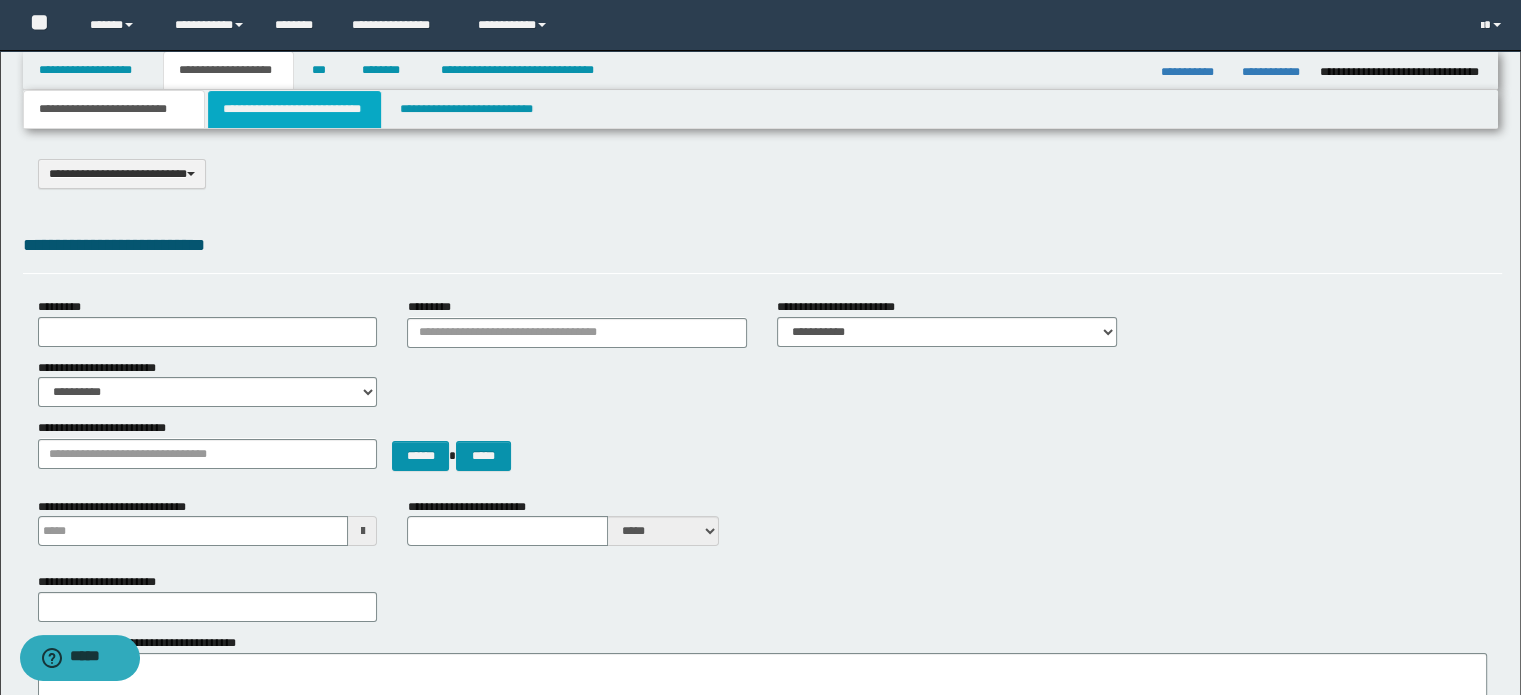 click on "**********" at bounding box center (294, 109) 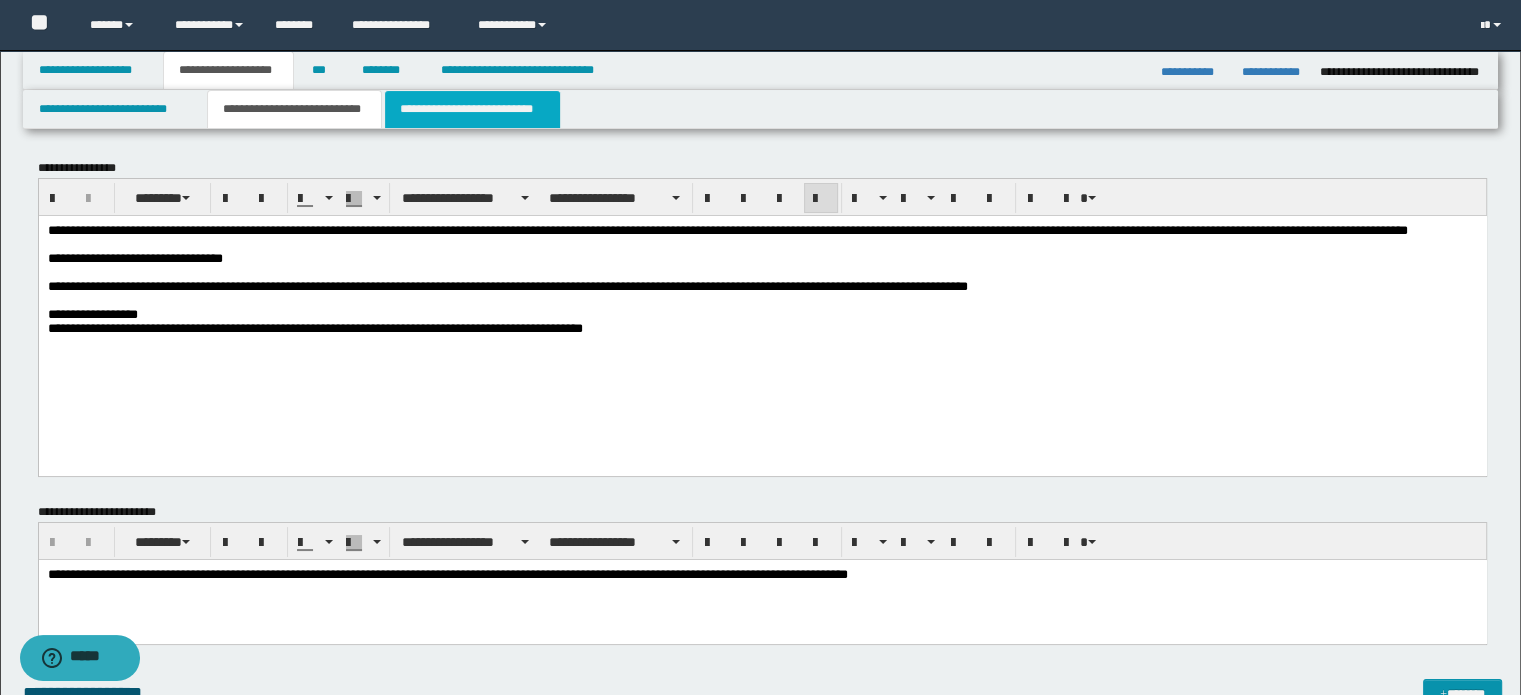 click on "**********" at bounding box center [472, 109] 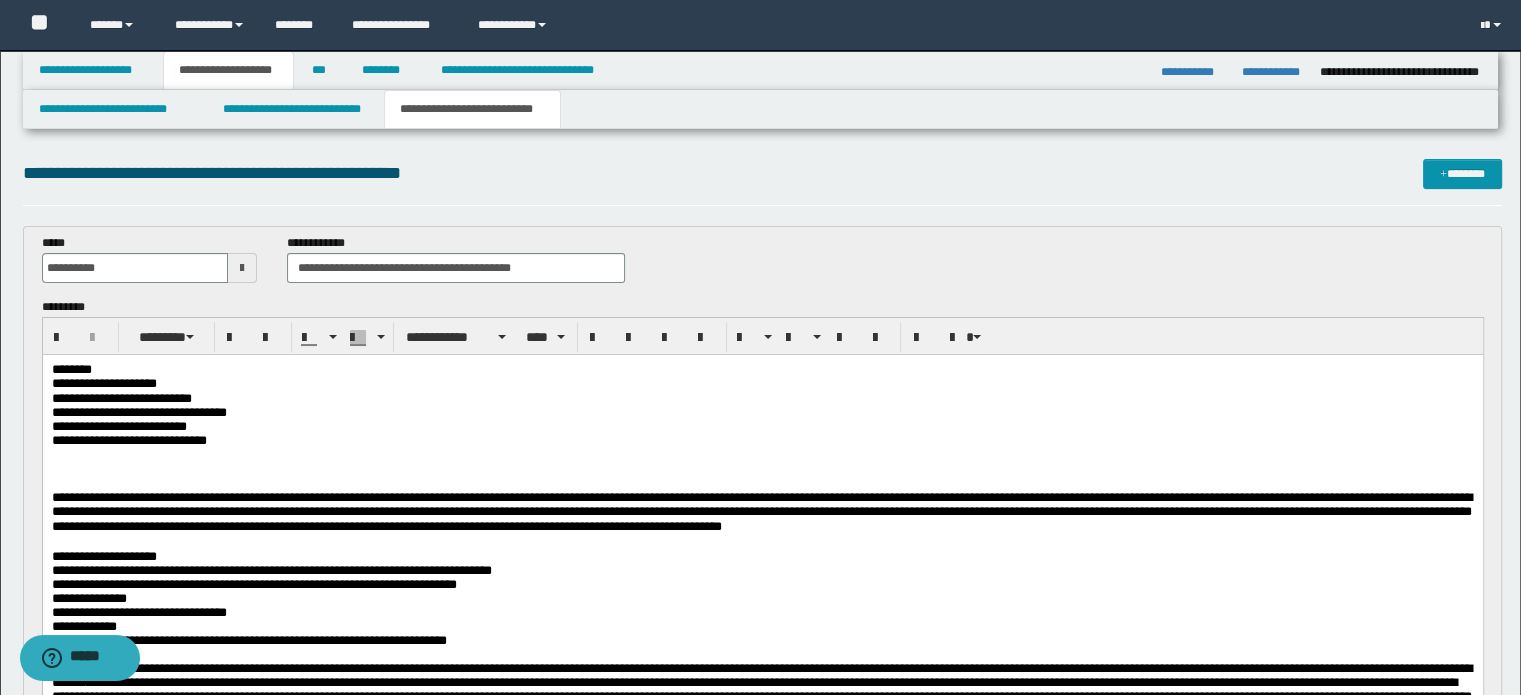 click at bounding box center [762, 469] 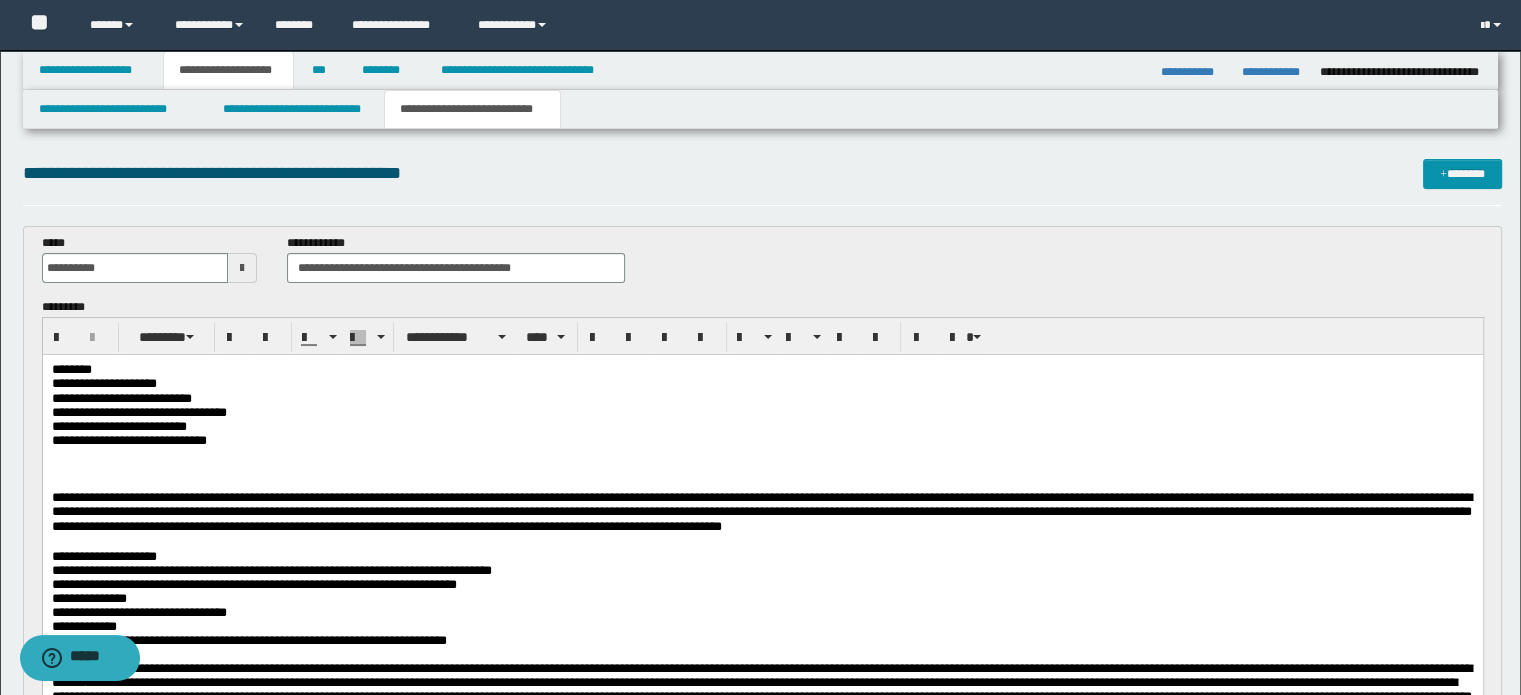 type 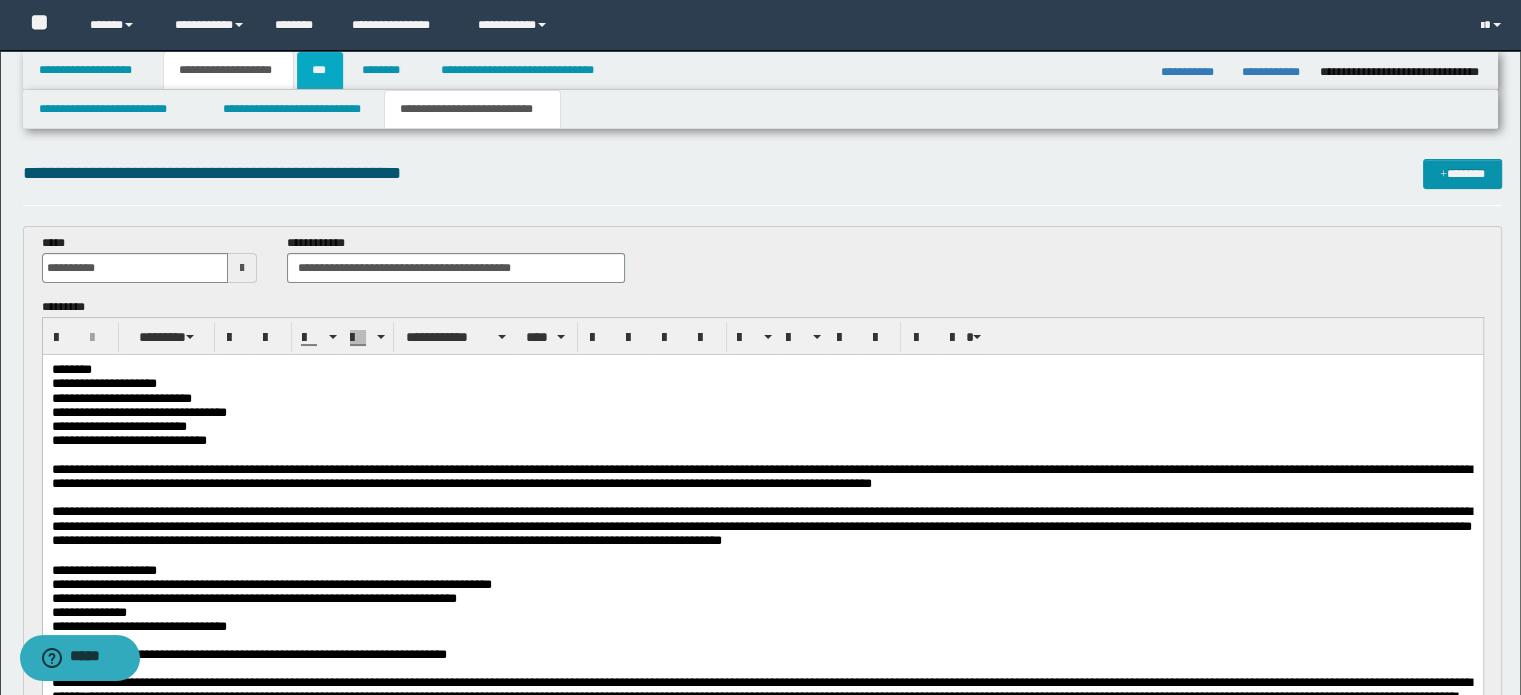 click on "***" at bounding box center [320, 70] 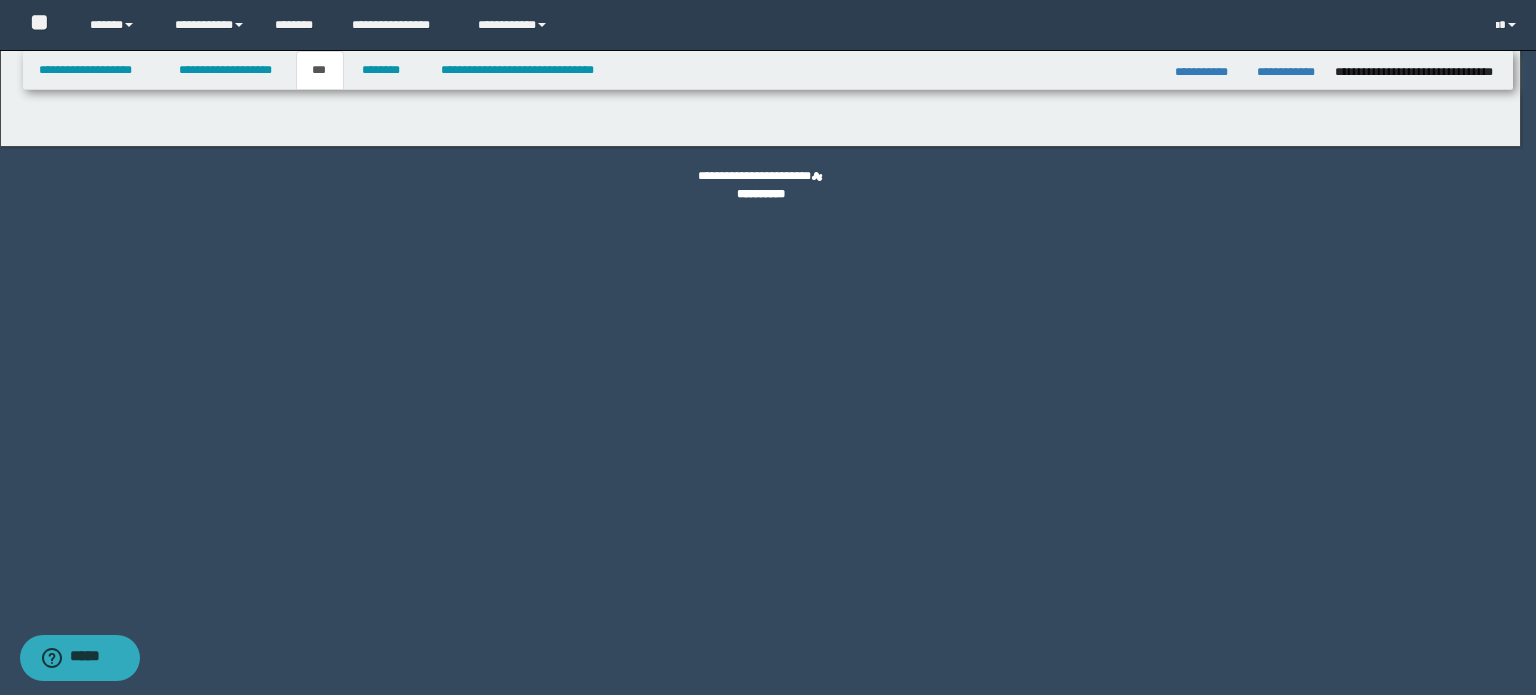 select on "***" 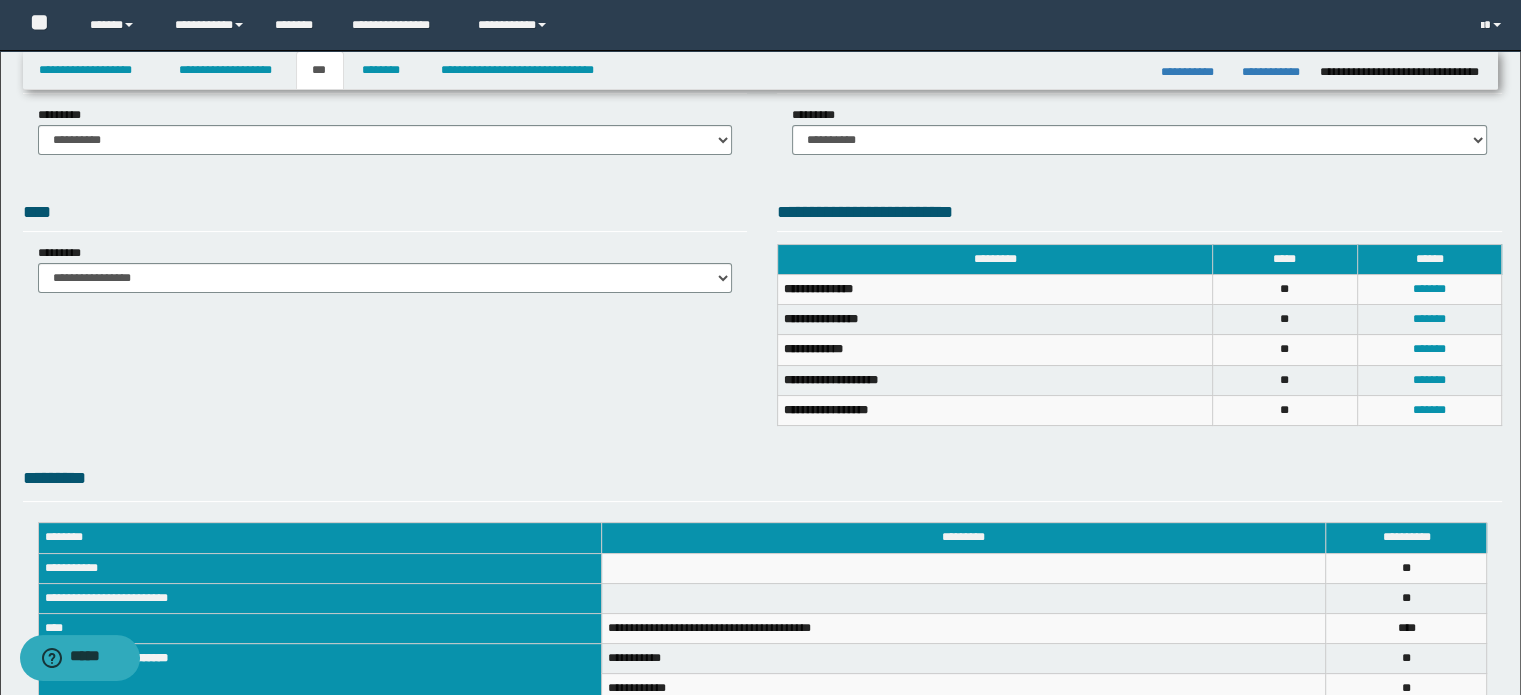 scroll, scrollTop: 0, scrollLeft: 0, axis: both 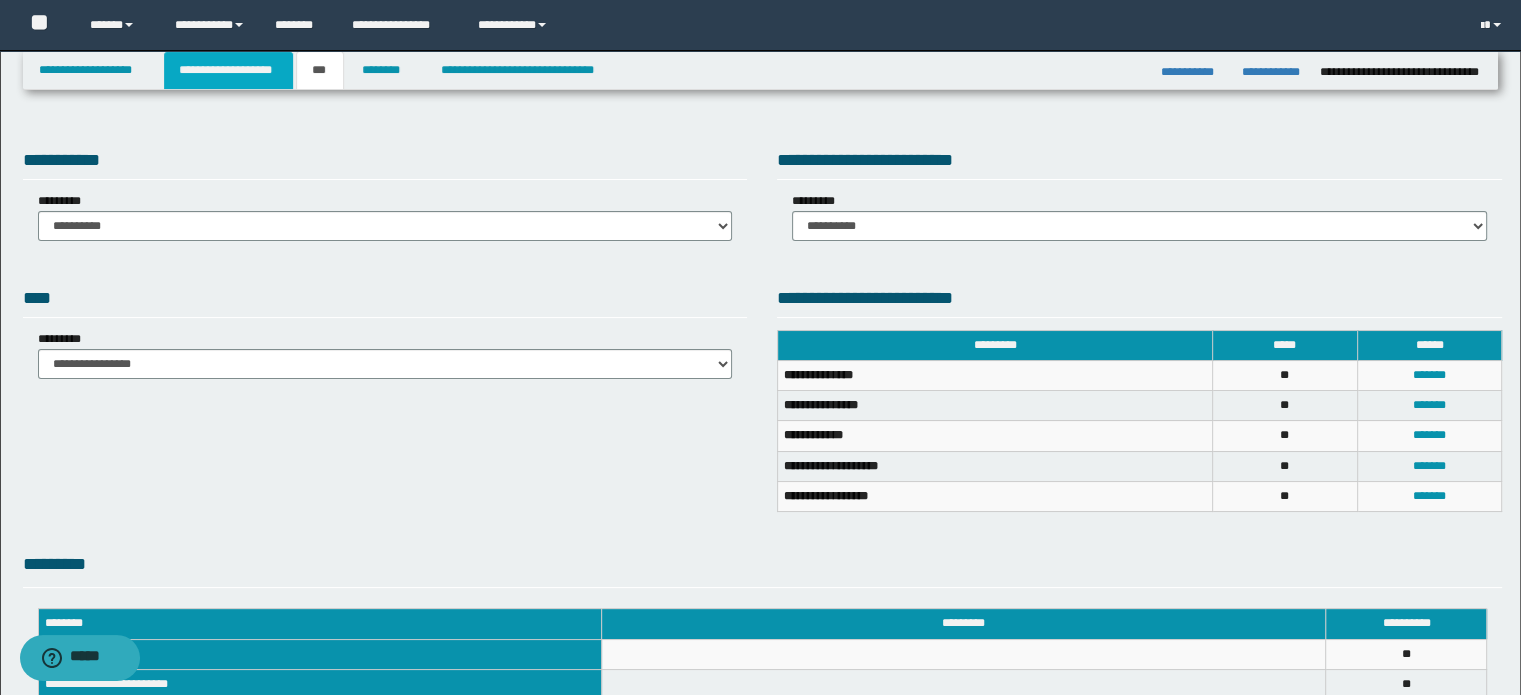 click on "**********" at bounding box center (228, 70) 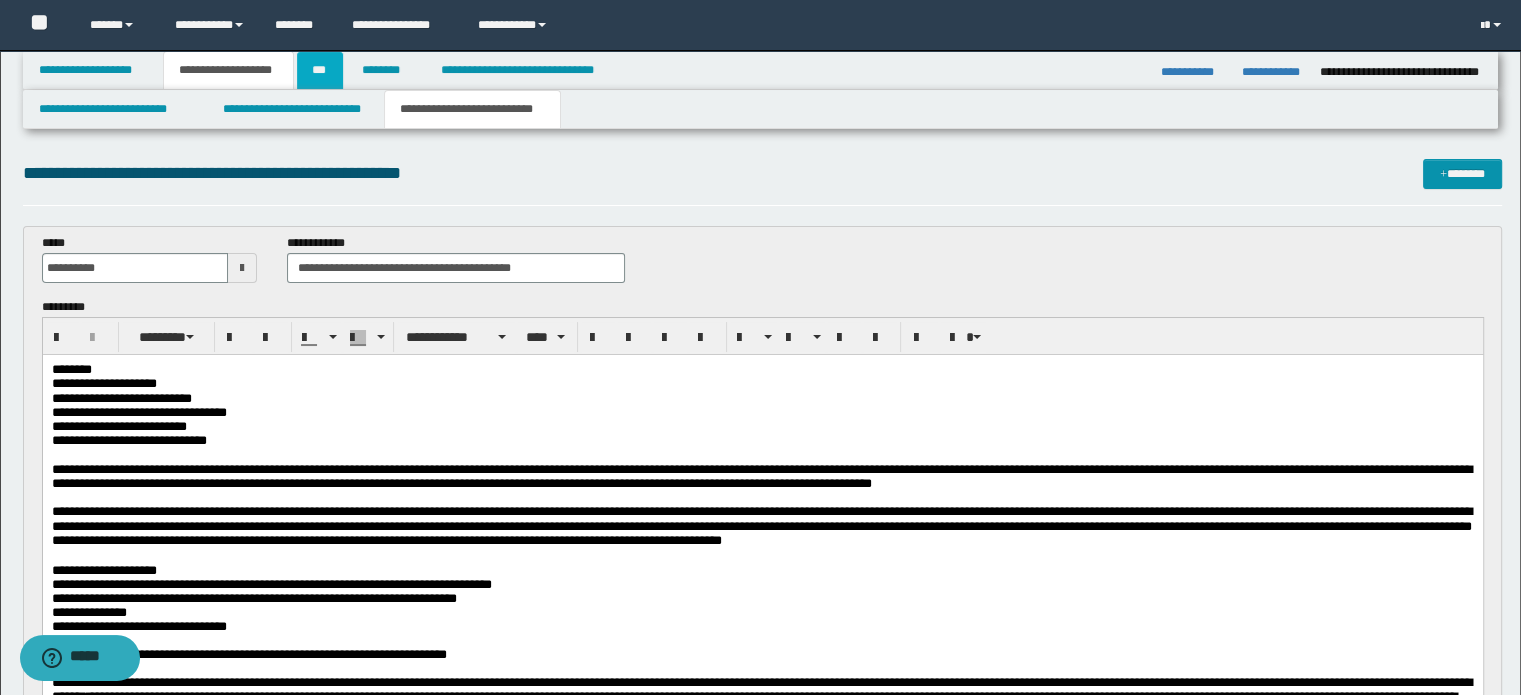 click on "***" at bounding box center (320, 70) 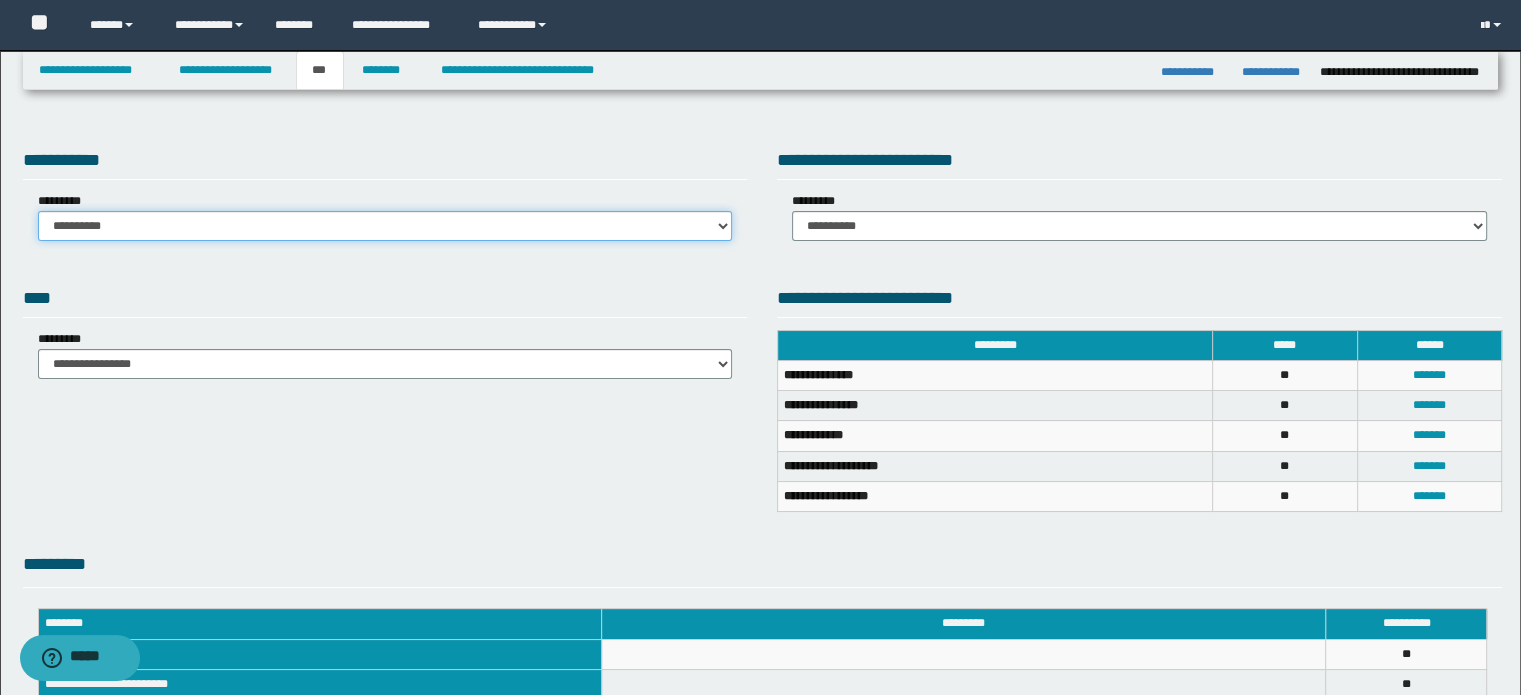 click on "**********" at bounding box center (385, 226) 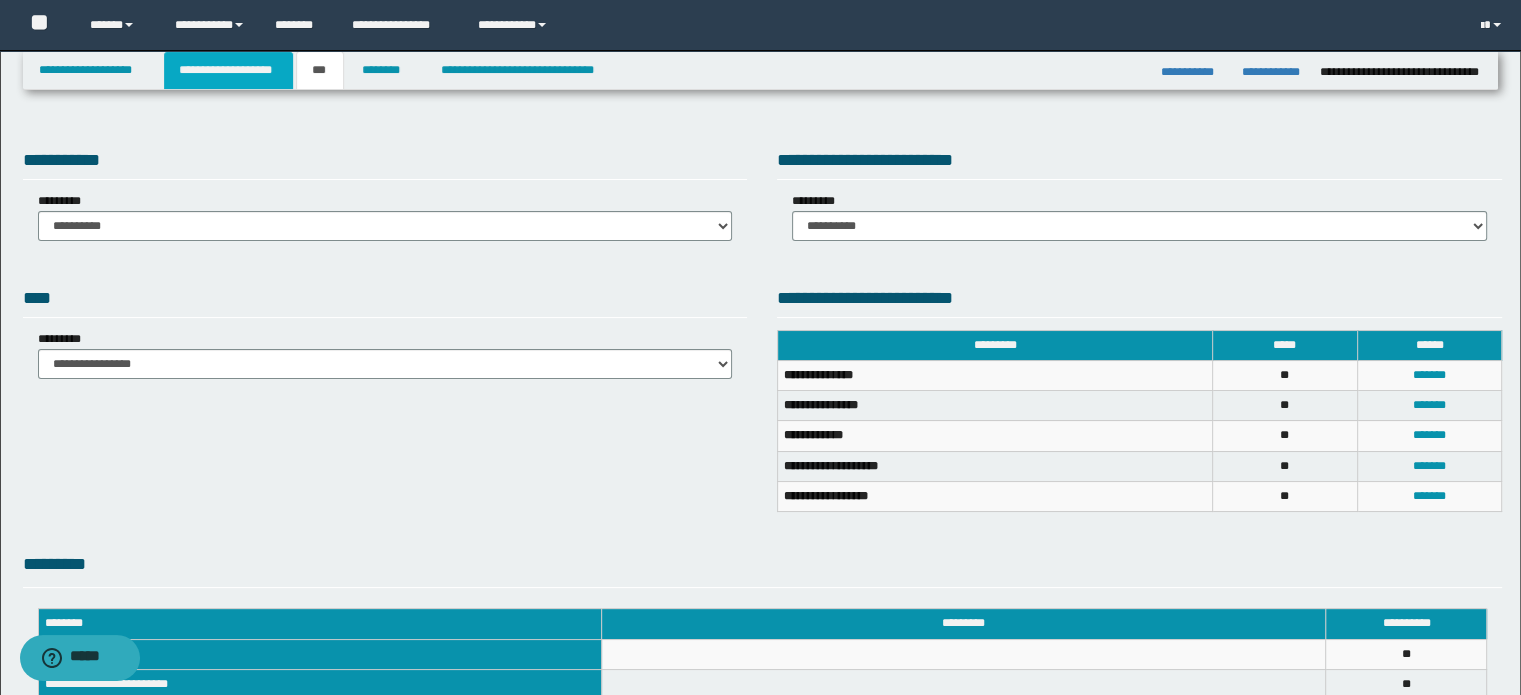 click on "**********" at bounding box center (228, 70) 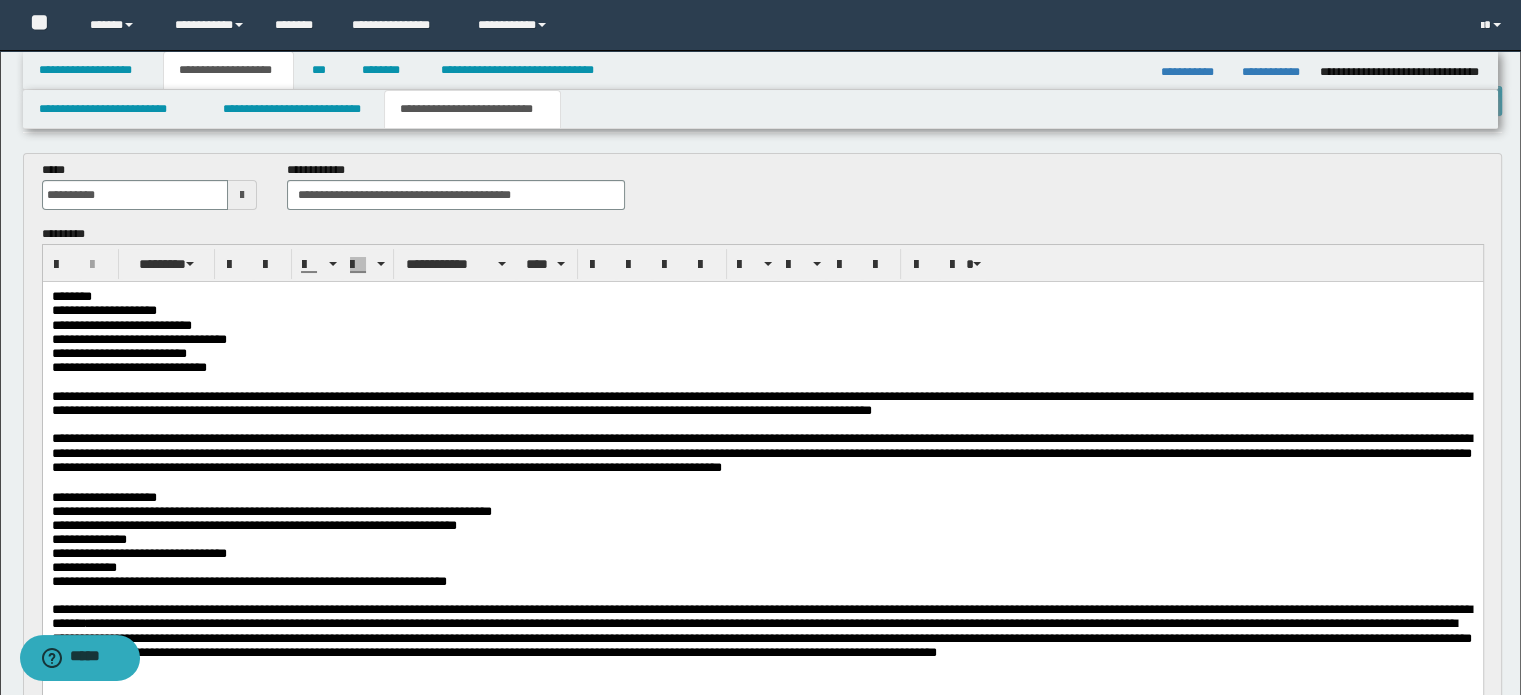 scroll, scrollTop: 0, scrollLeft: 0, axis: both 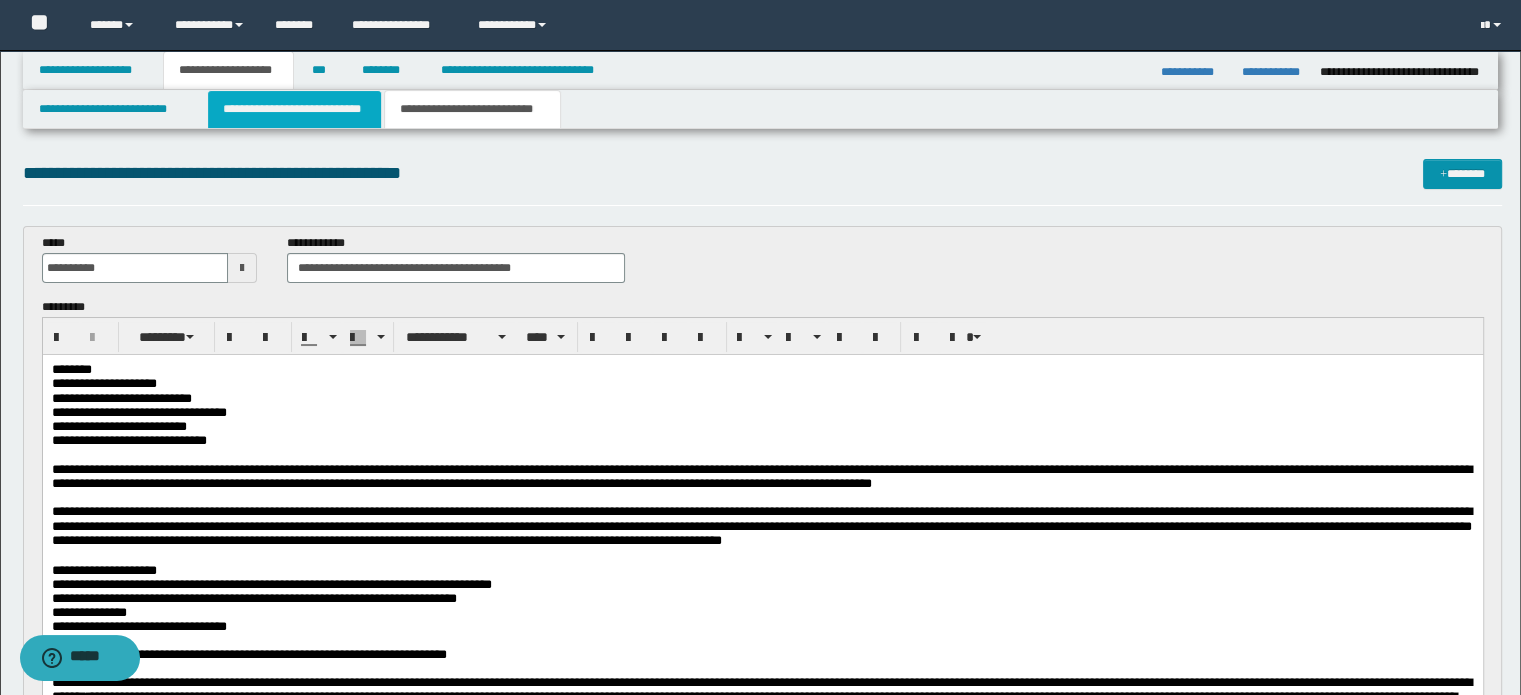 click on "**********" at bounding box center [294, 109] 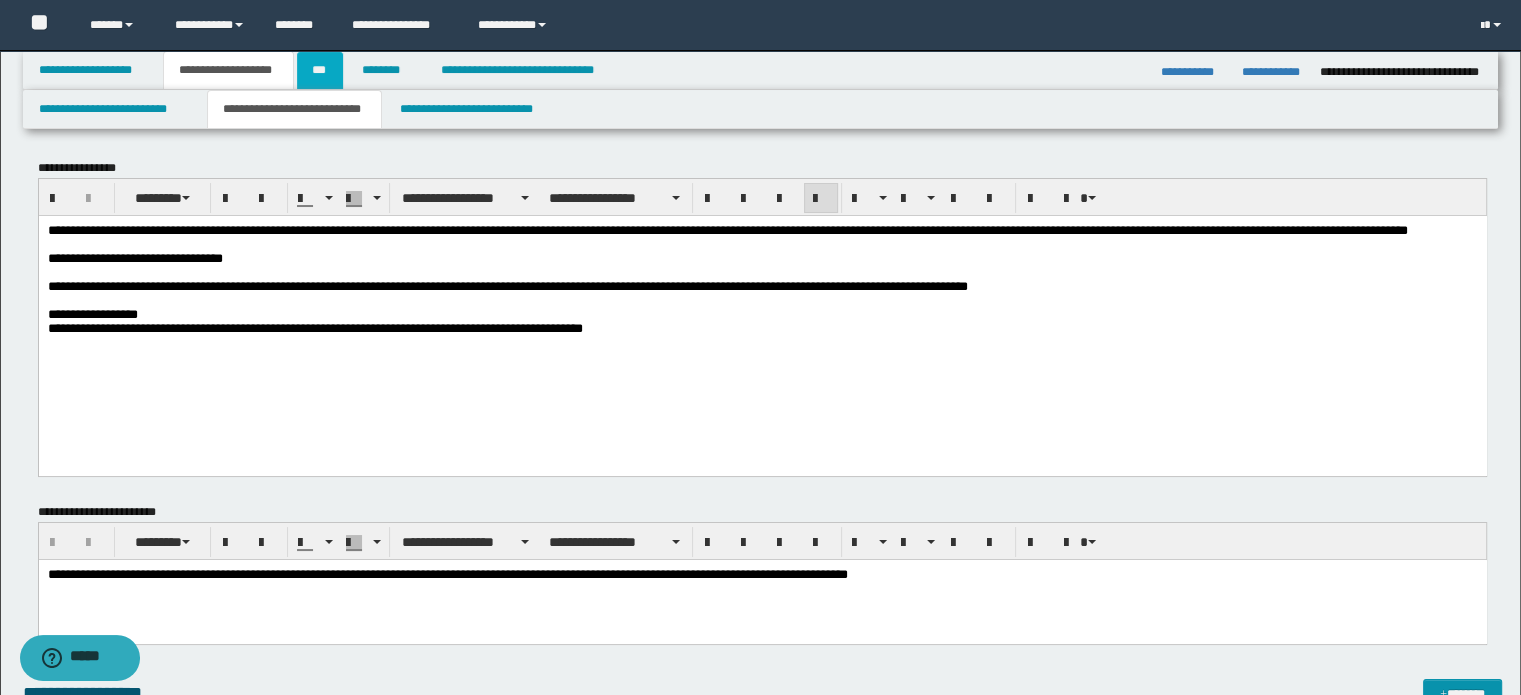 click on "***" at bounding box center (320, 70) 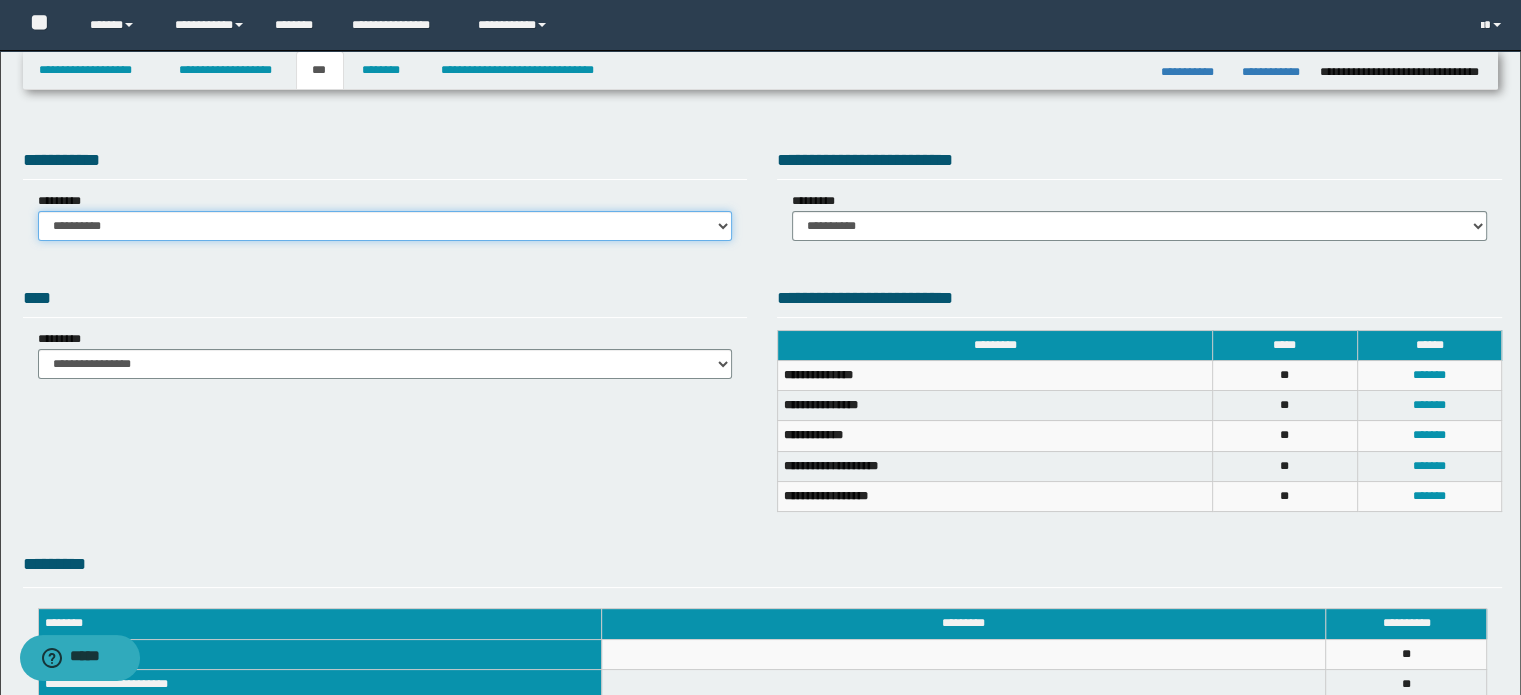 click on "**********" at bounding box center (385, 226) 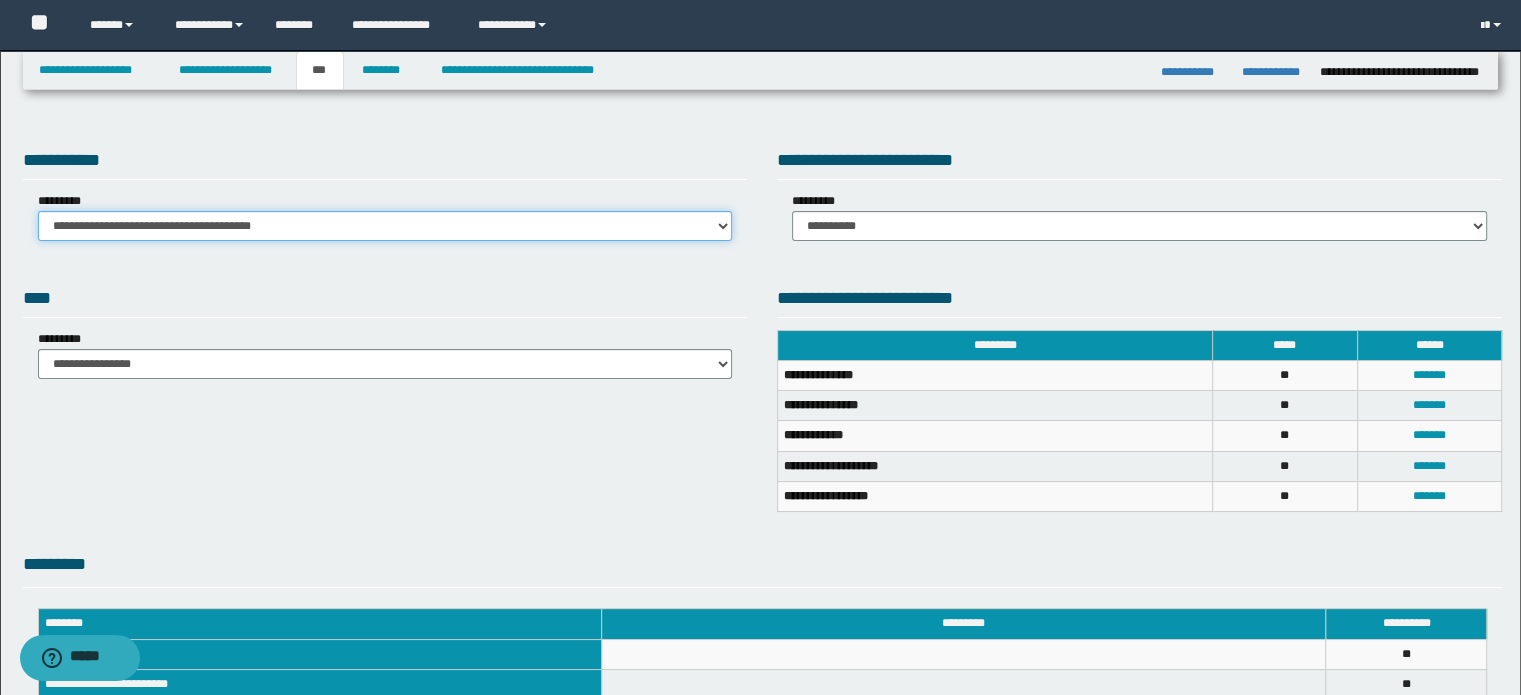 click on "**********" at bounding box center (385, 226) 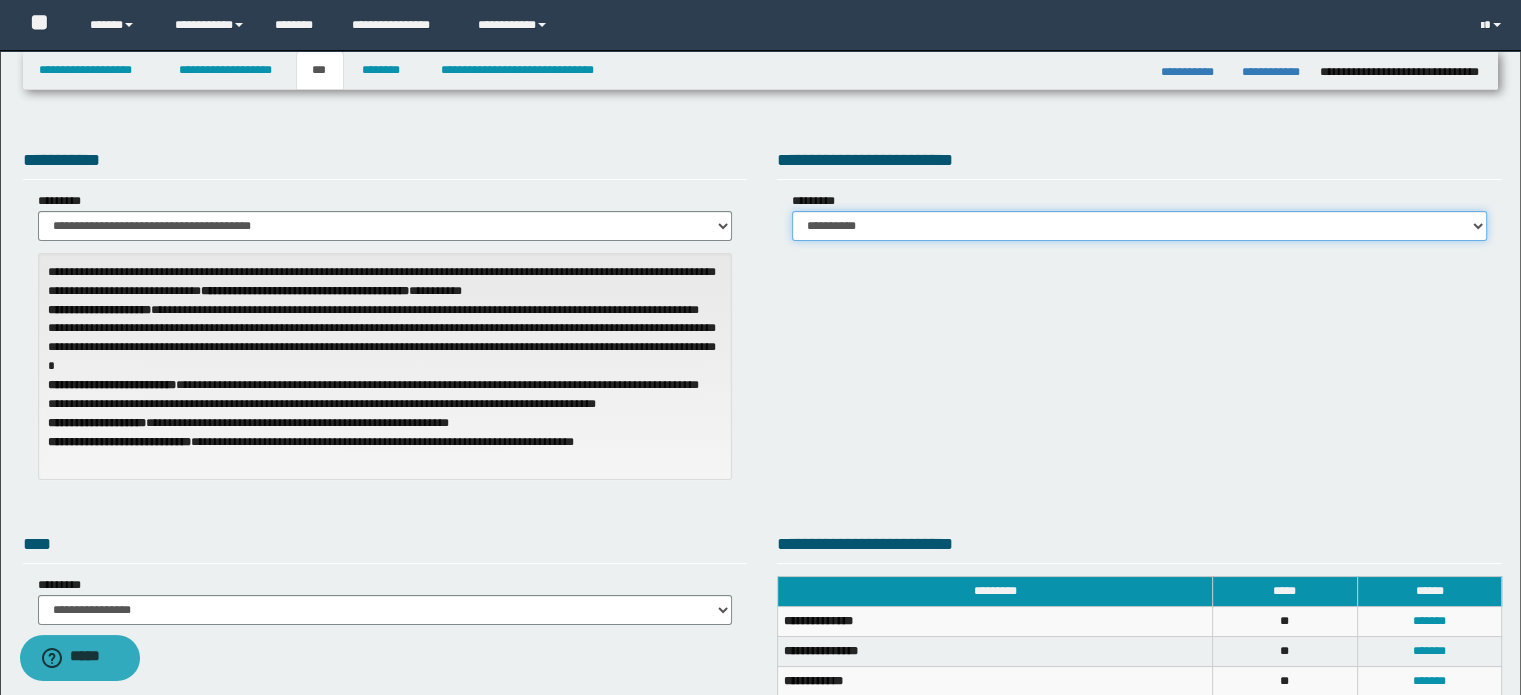 click on "**********" at bounding box center [1139, 226] 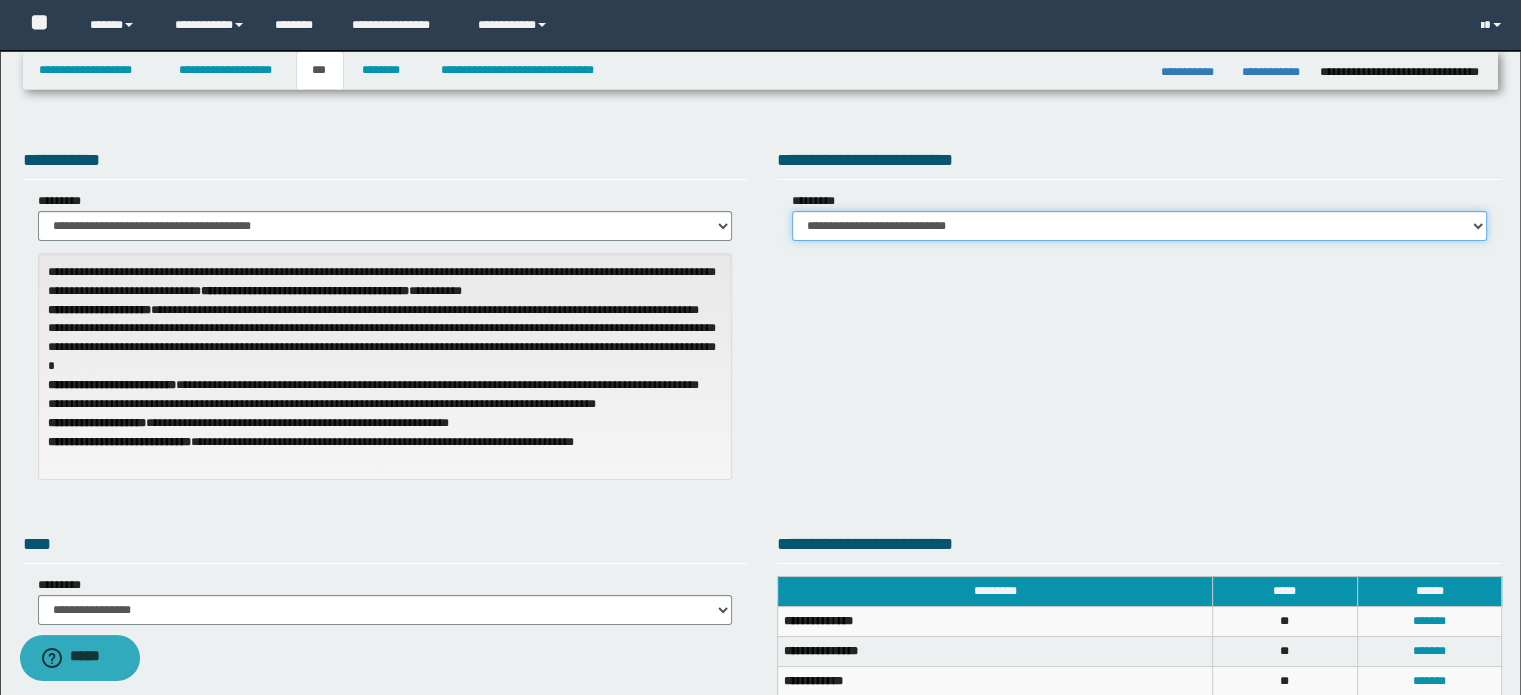 click on "**********" at bounding box center [1139, 226] 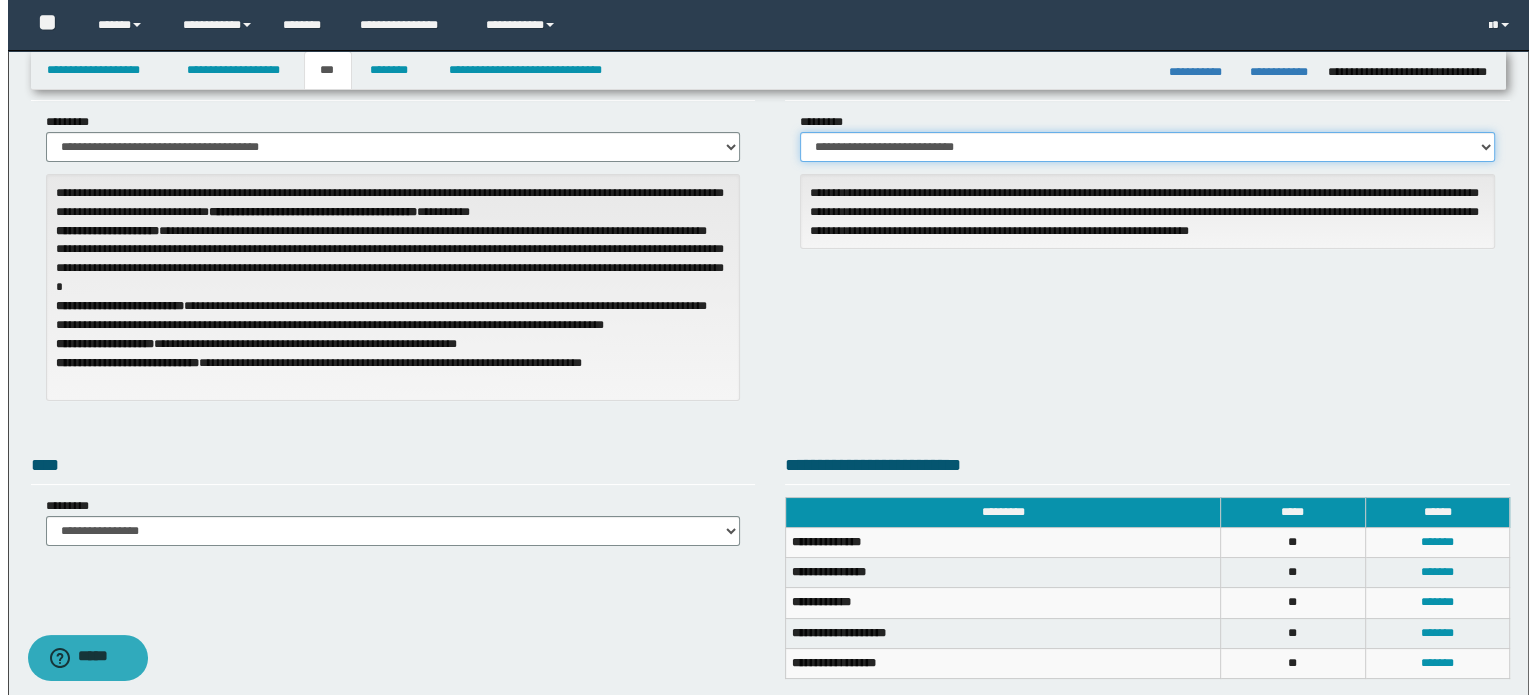 scroll, scrollTop: 200, scrollLeft: 0, axis: vertical 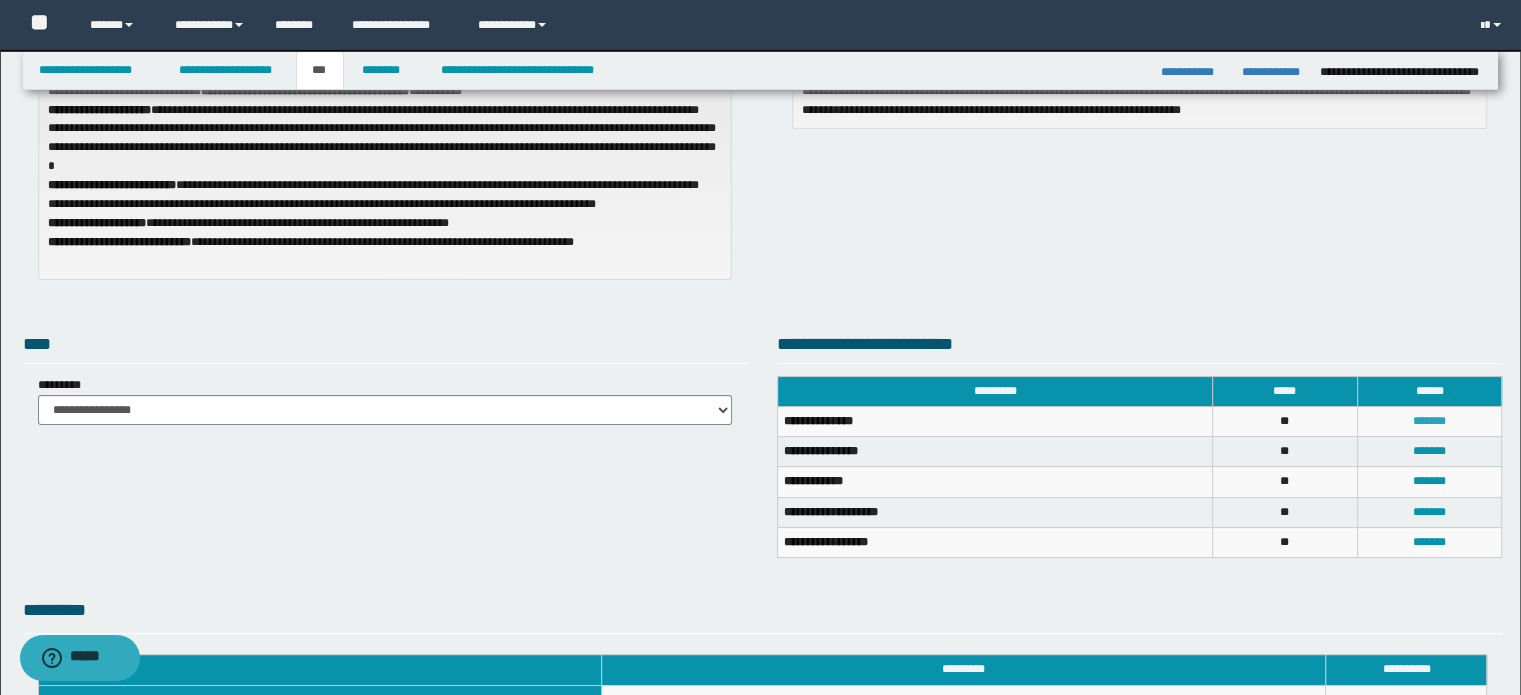click on "*******" at bounding box center (1429, 421) 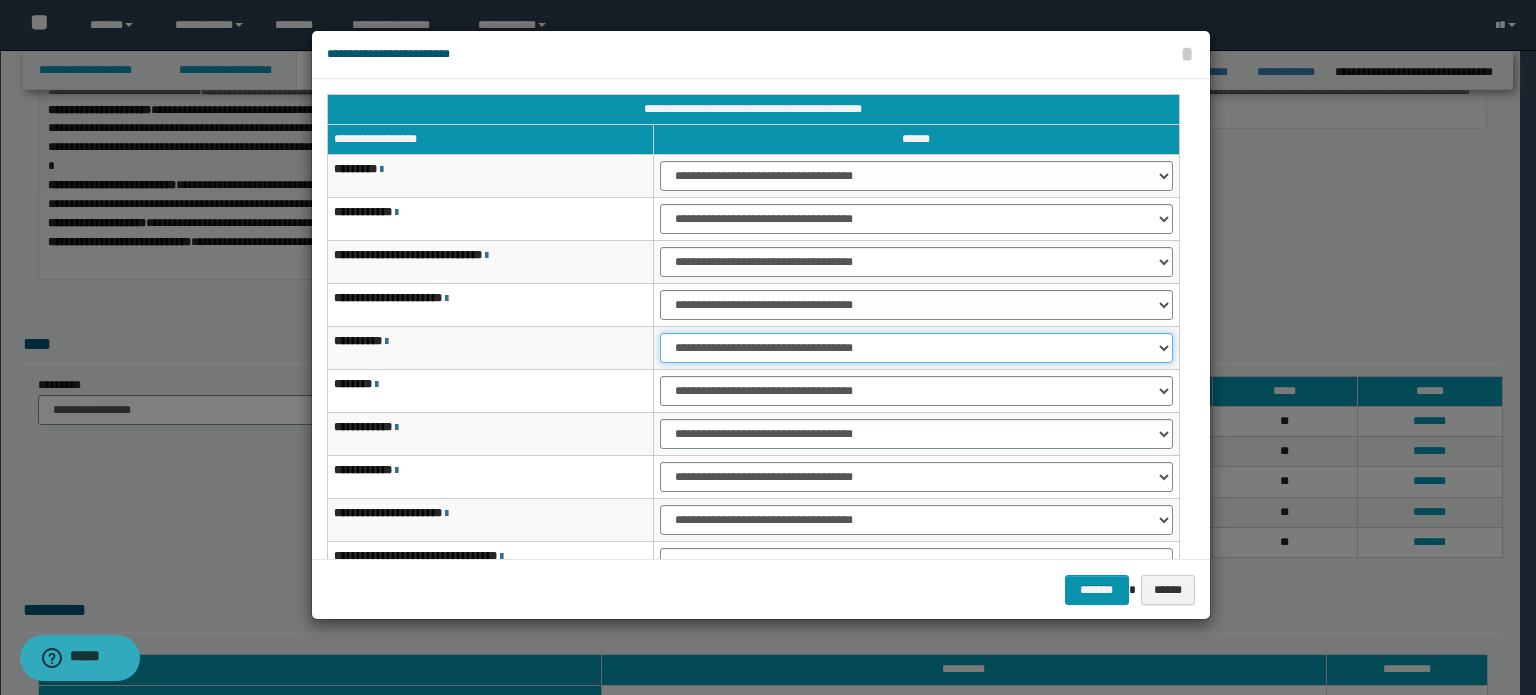 click on "**********" at bounding box center (916, 348) 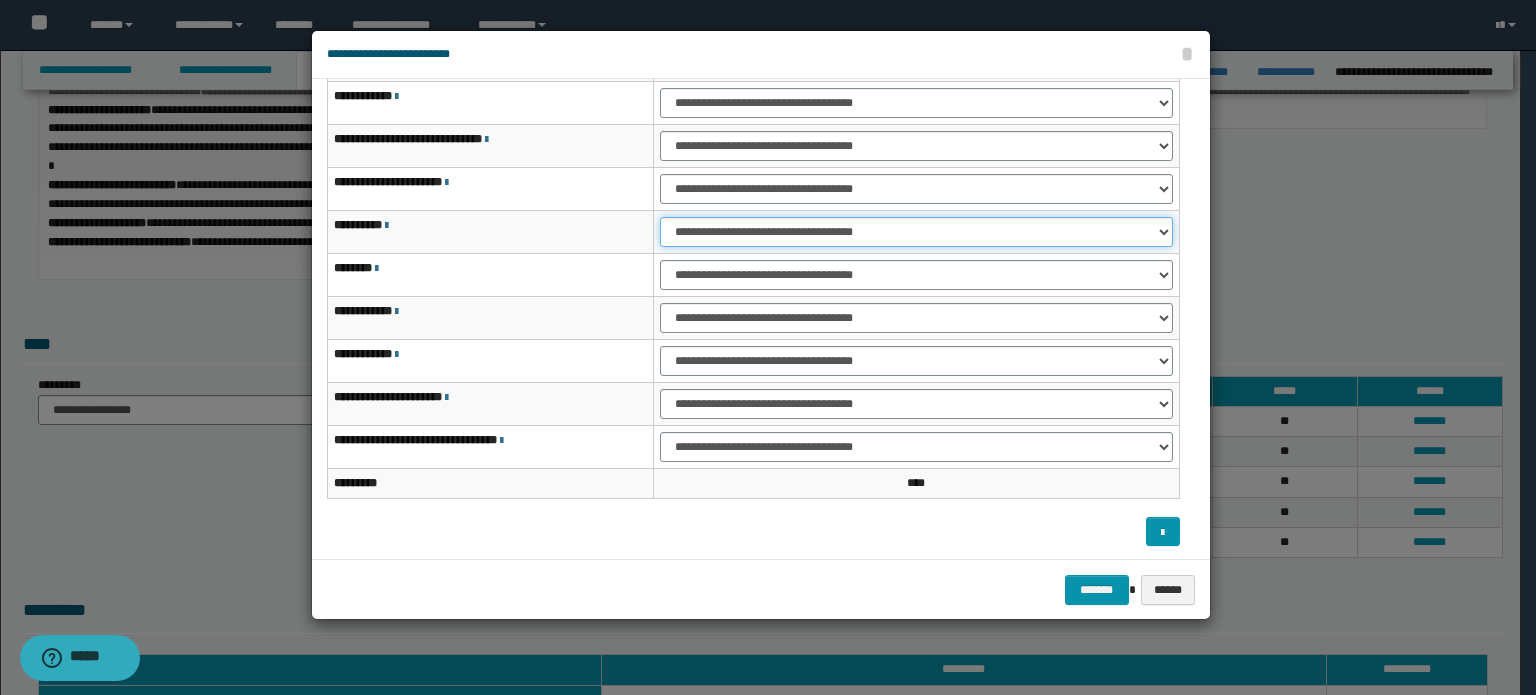 scroll, scrollTop: 118, scrollLeft: 0, axis: vertical 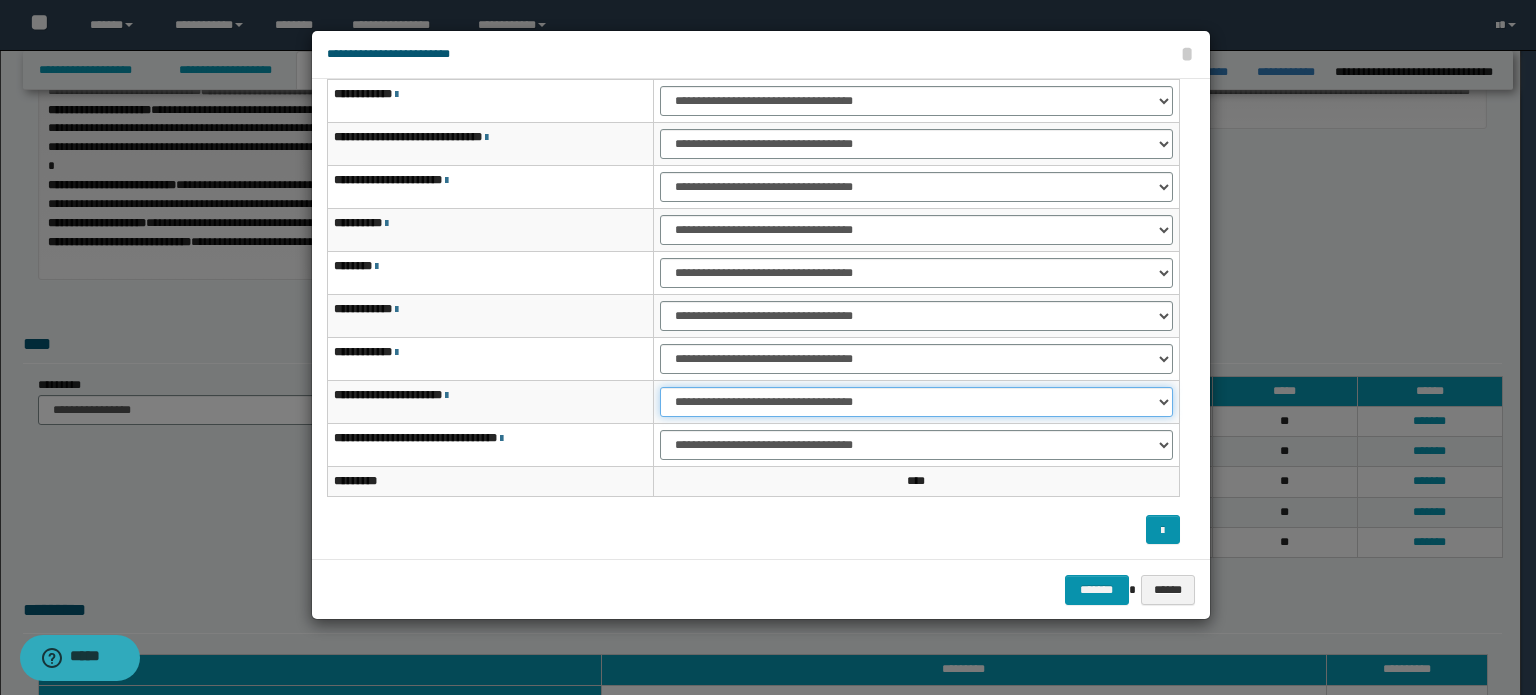 click on "**********" at bounding box center (916, 402) 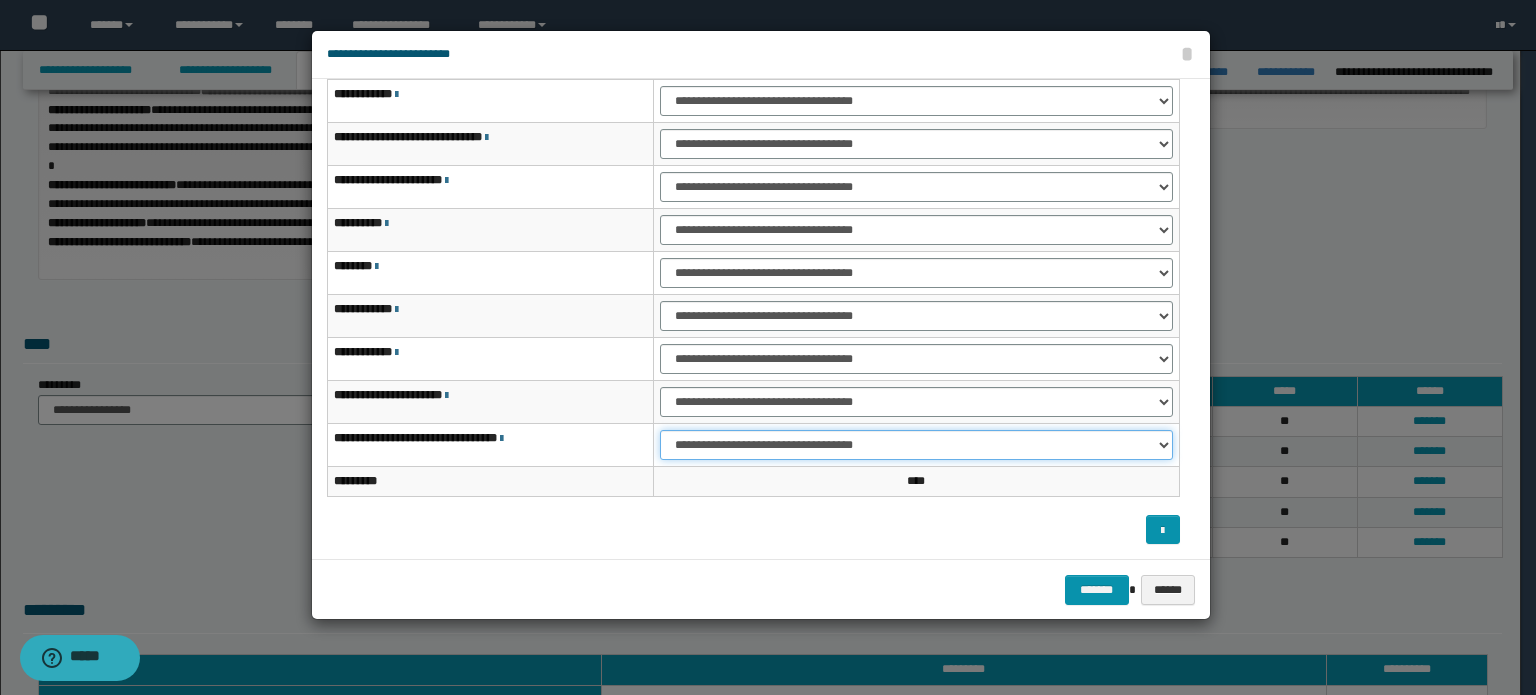 click on "**********" at bounding box center (916, 445) 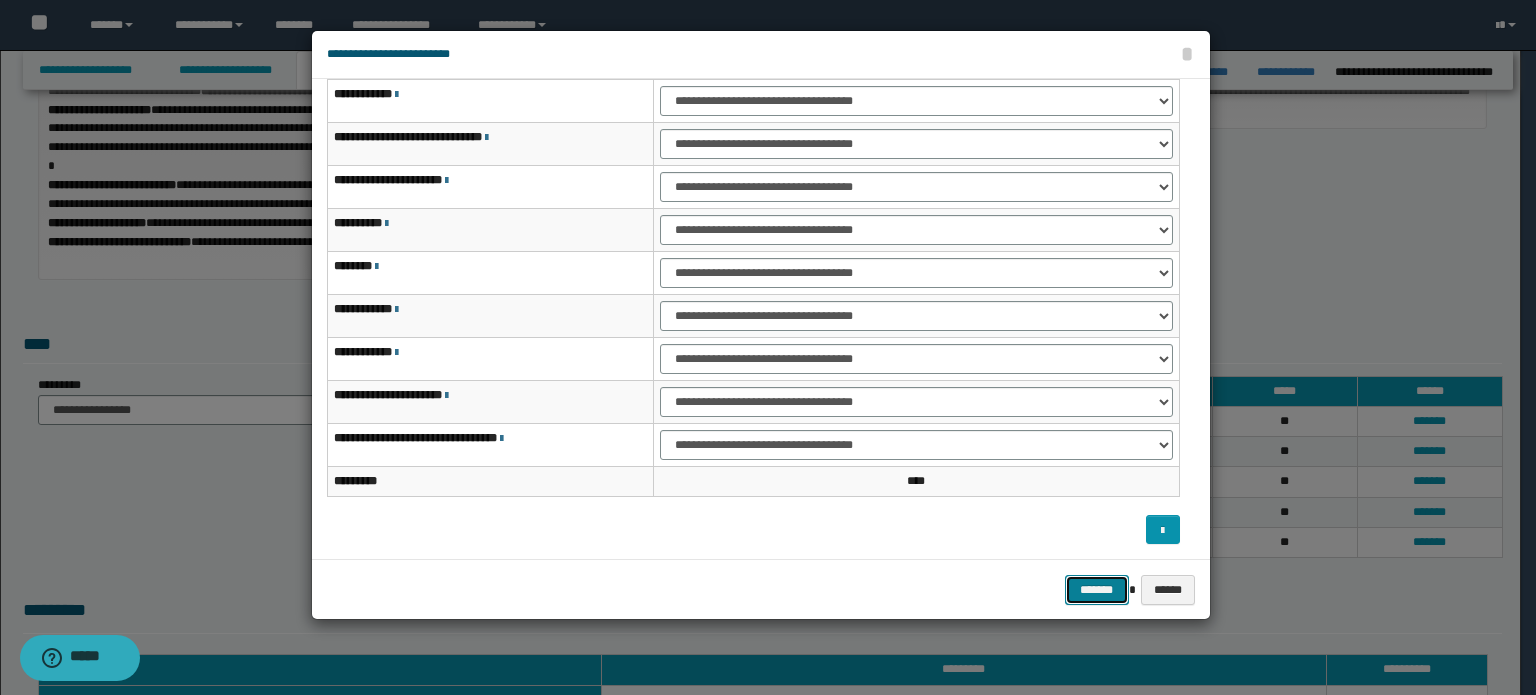 click on "*******" at bounding box center (1097, 590) 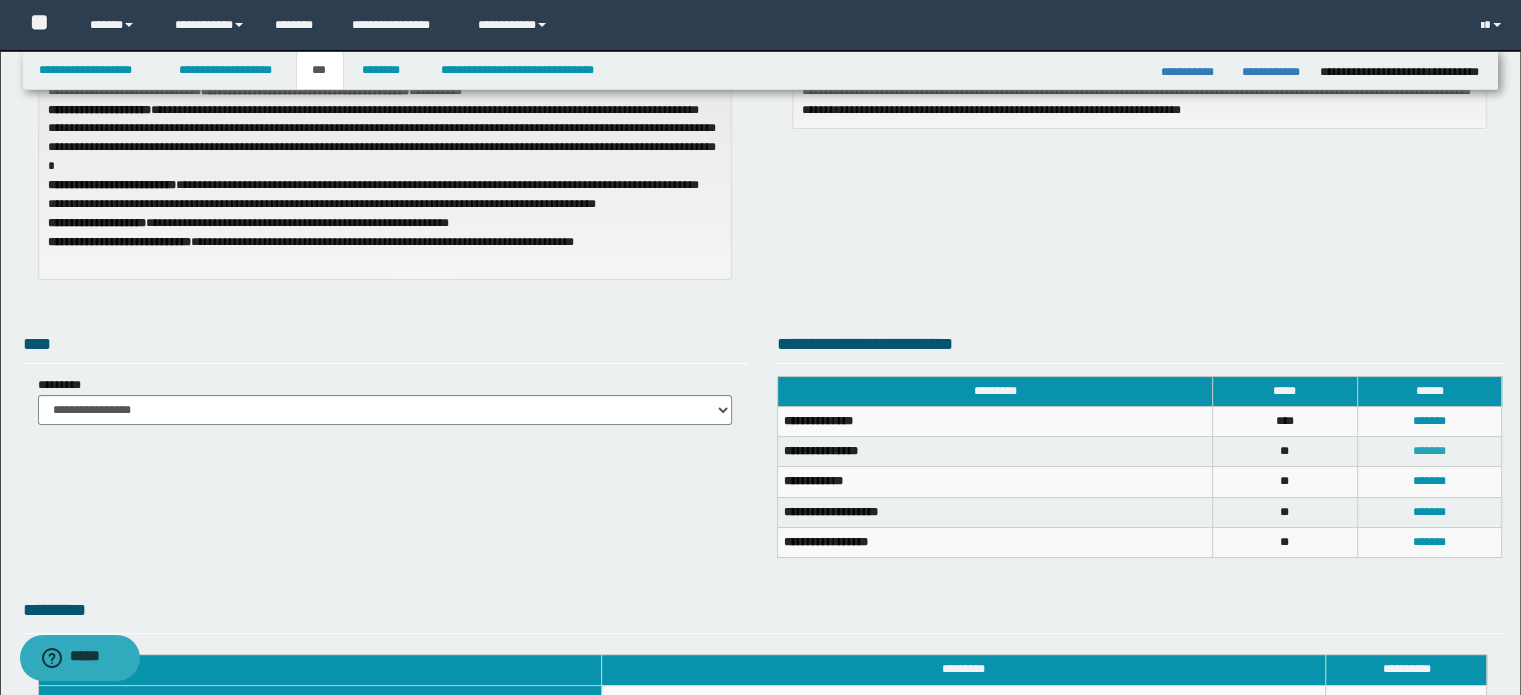 click on "*******" at bounding box center (1429, 451) 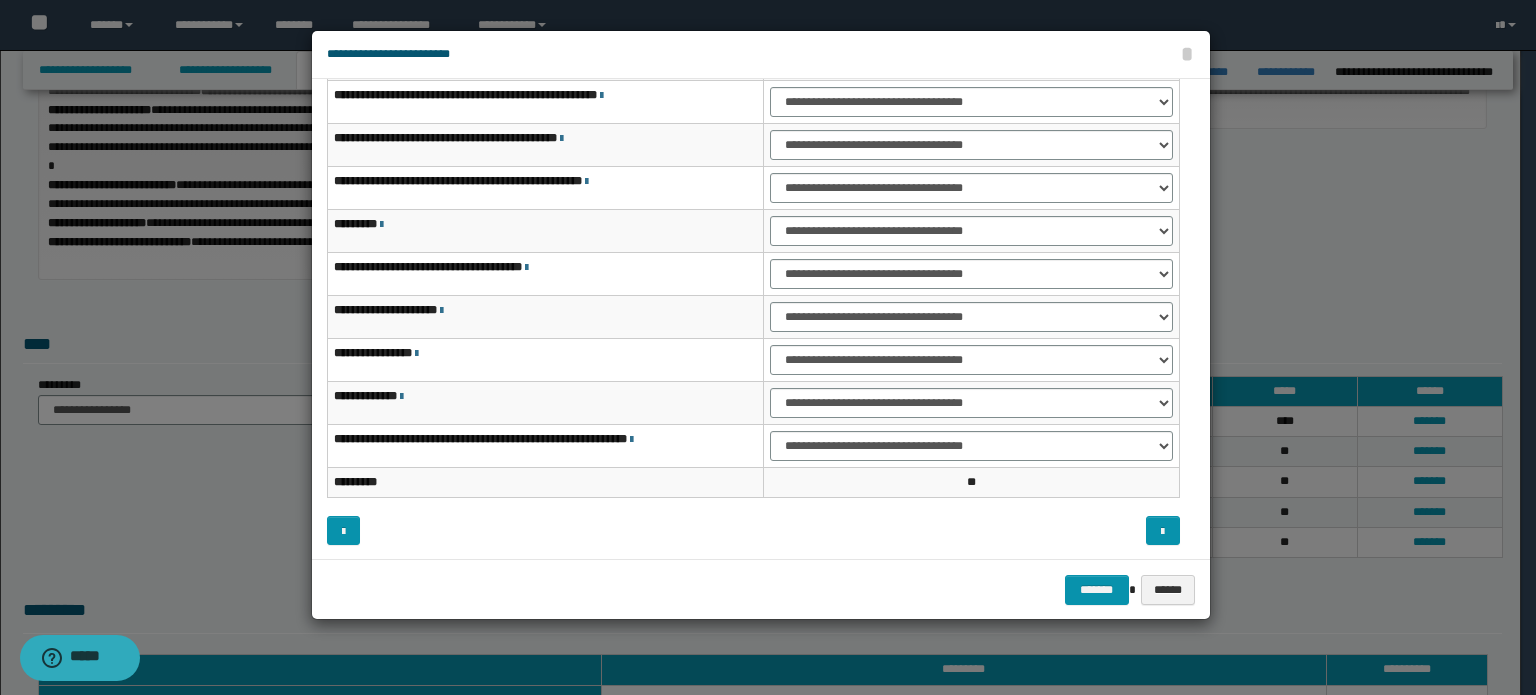 scroll, scrollTop: 118, scrollLeft: 0, axis: vertical 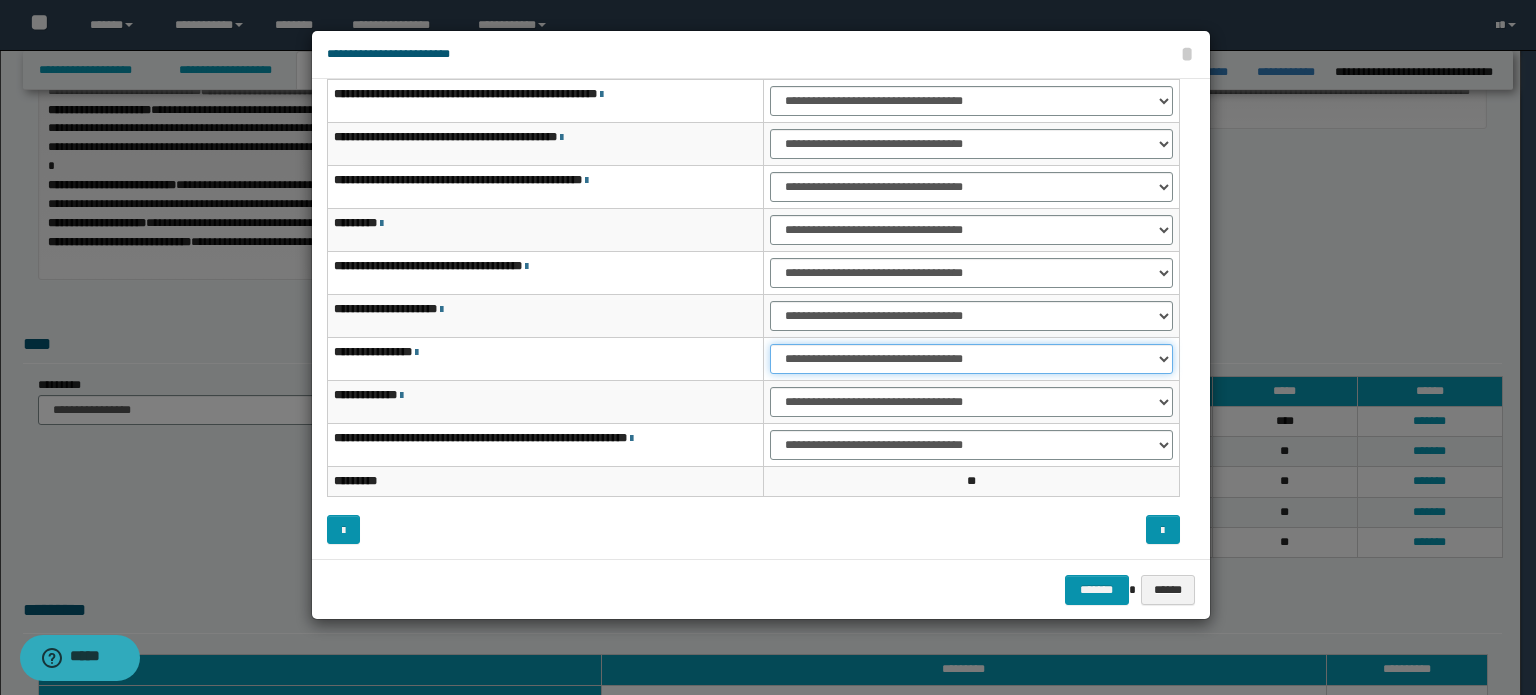 click on "**********" at bounding box center (971, 359) 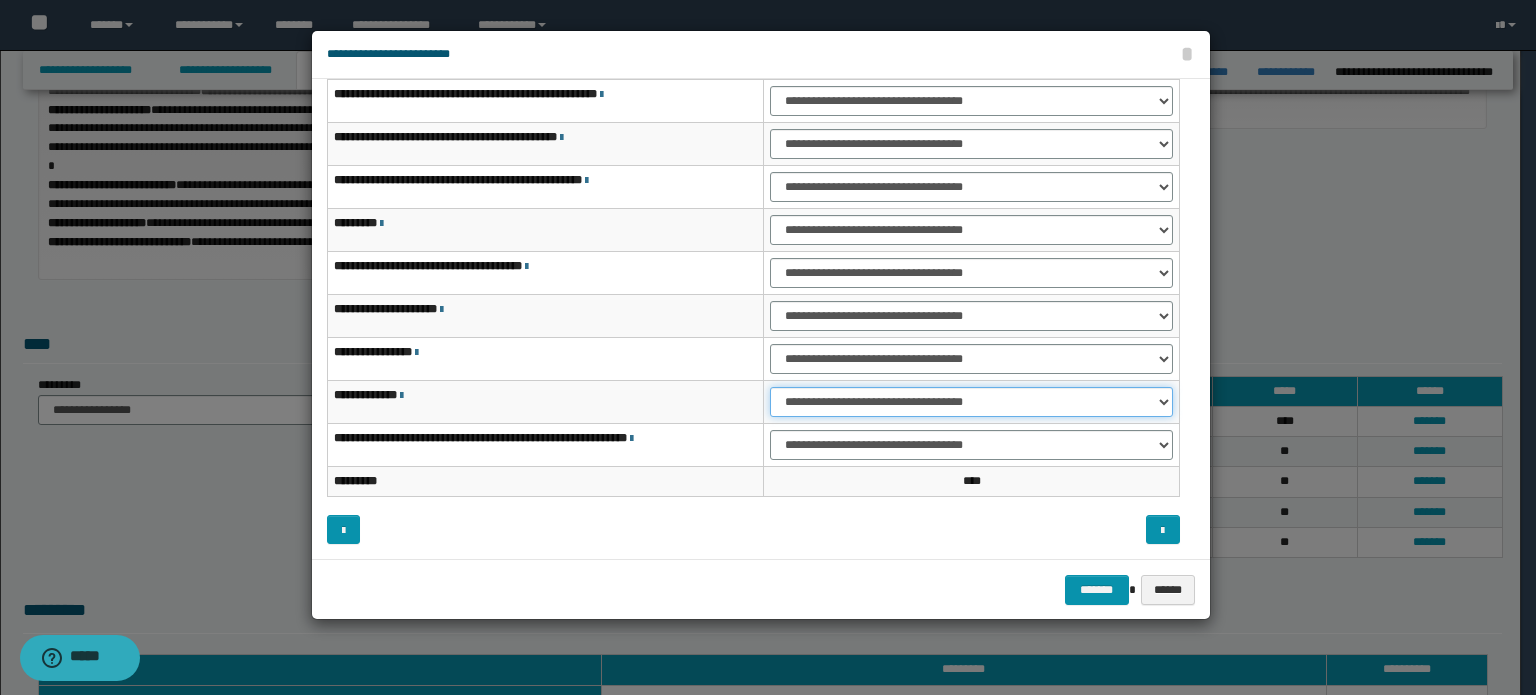 click on "**********" at bounding box center [971, 402] 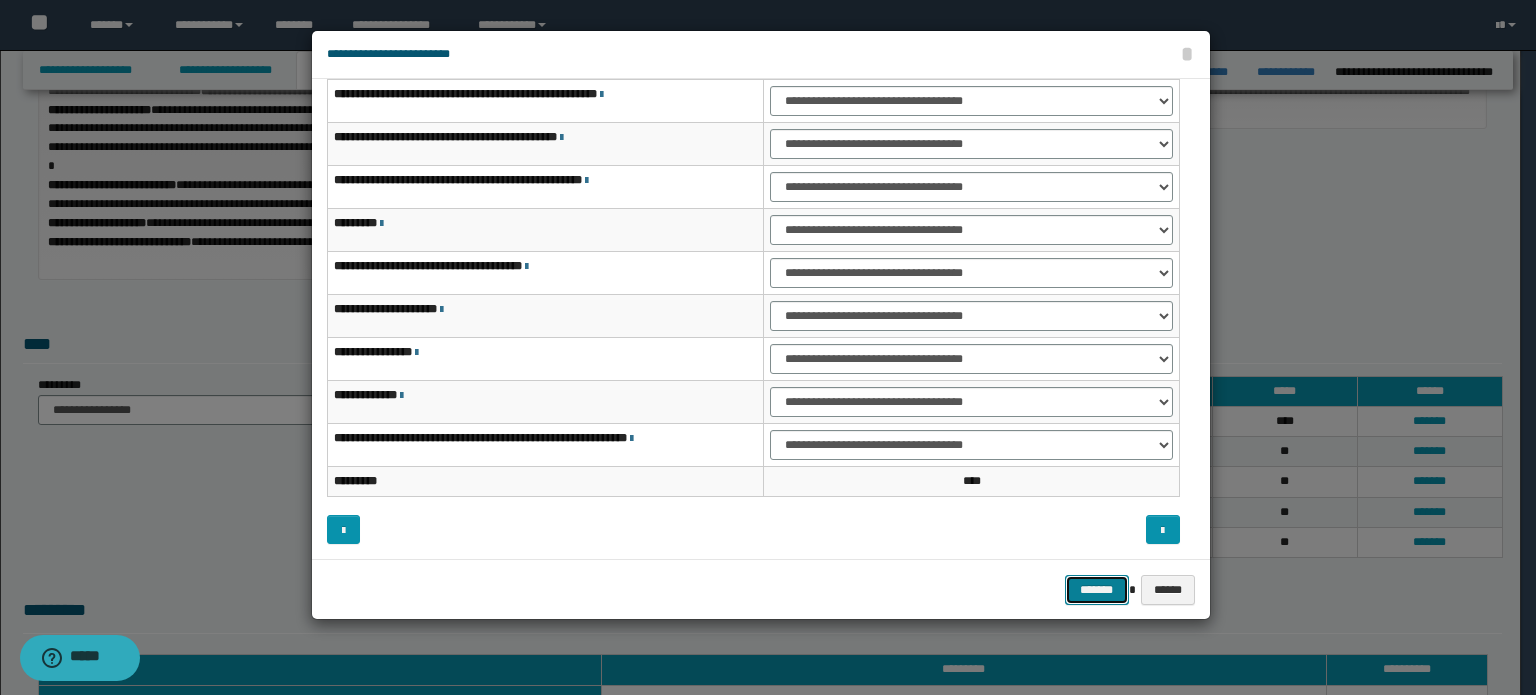 click on "*******" at bounding box center (1097, 590) 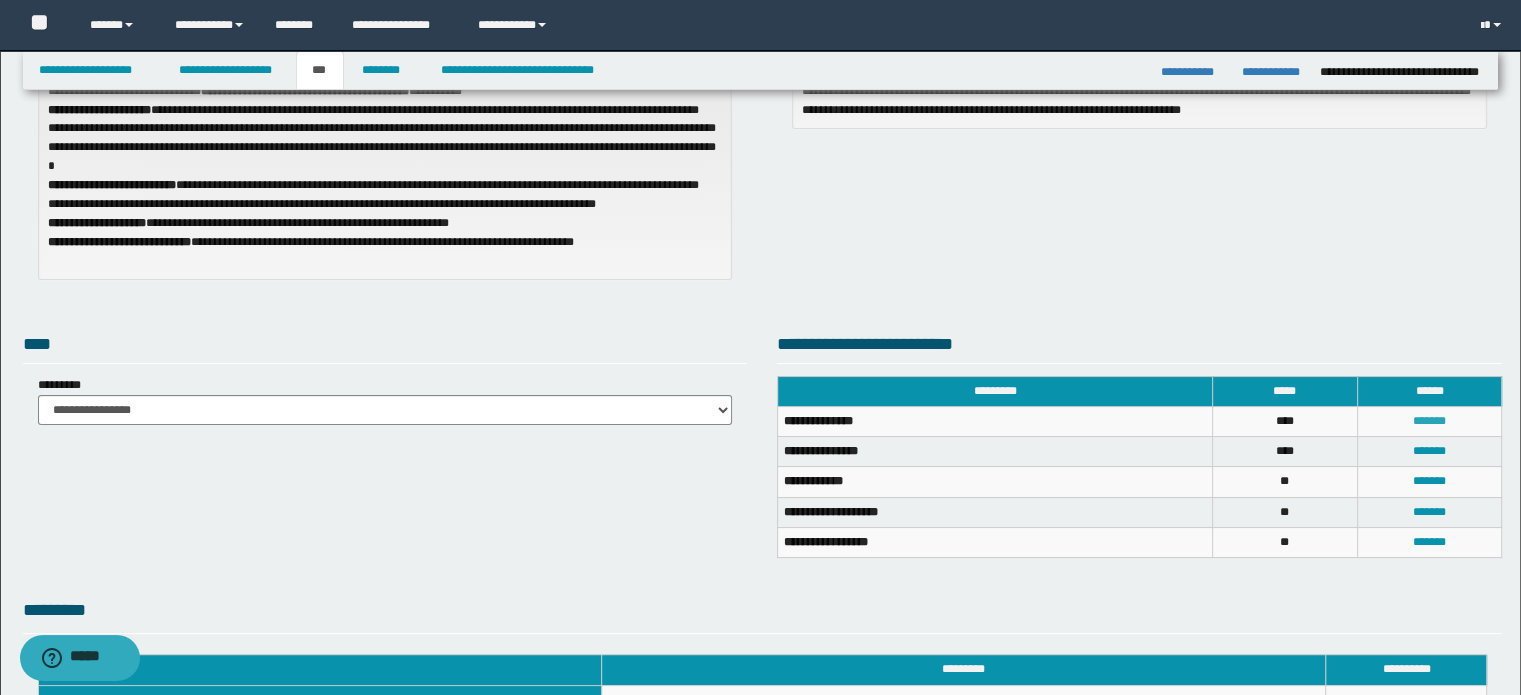 click on "*******" at bounding box center [1429, 421] 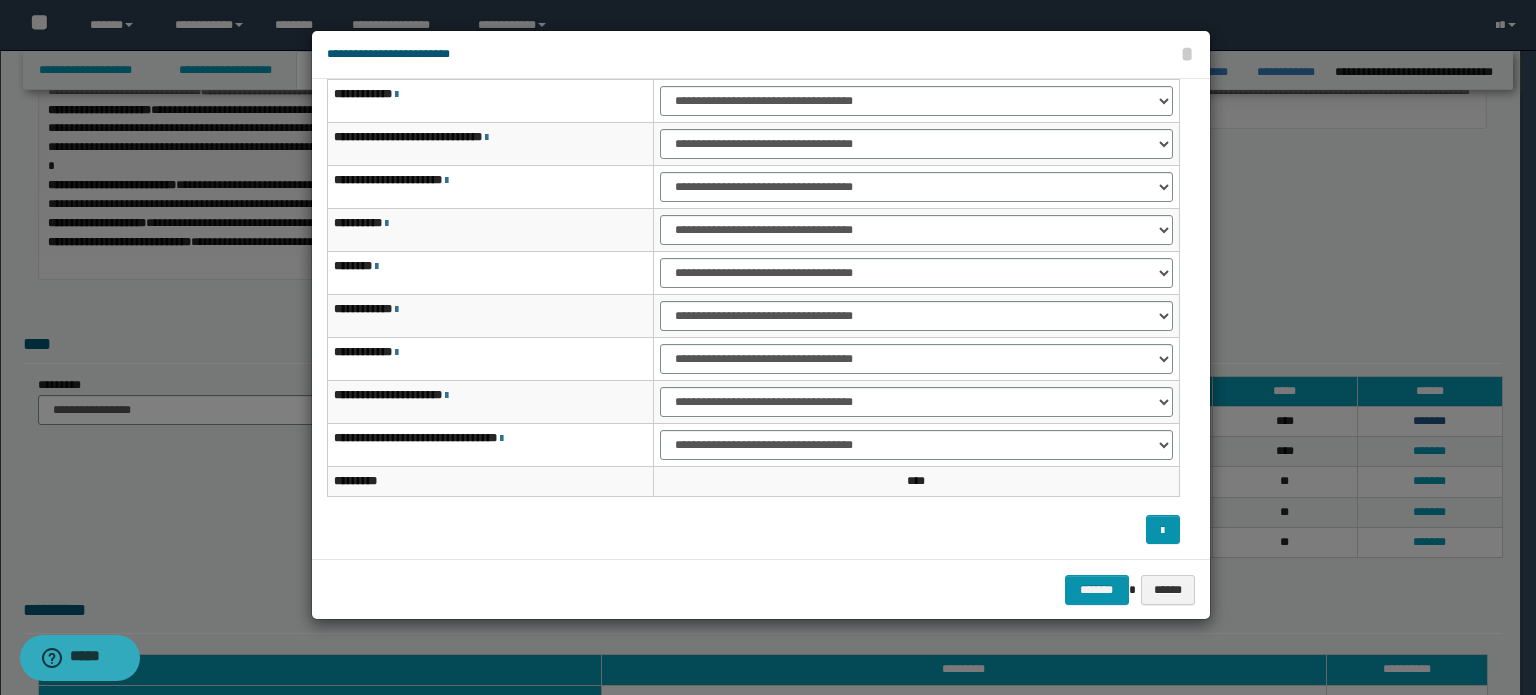 scroll, scrollTop: 81, scrollLeft: 0, axis: vertical 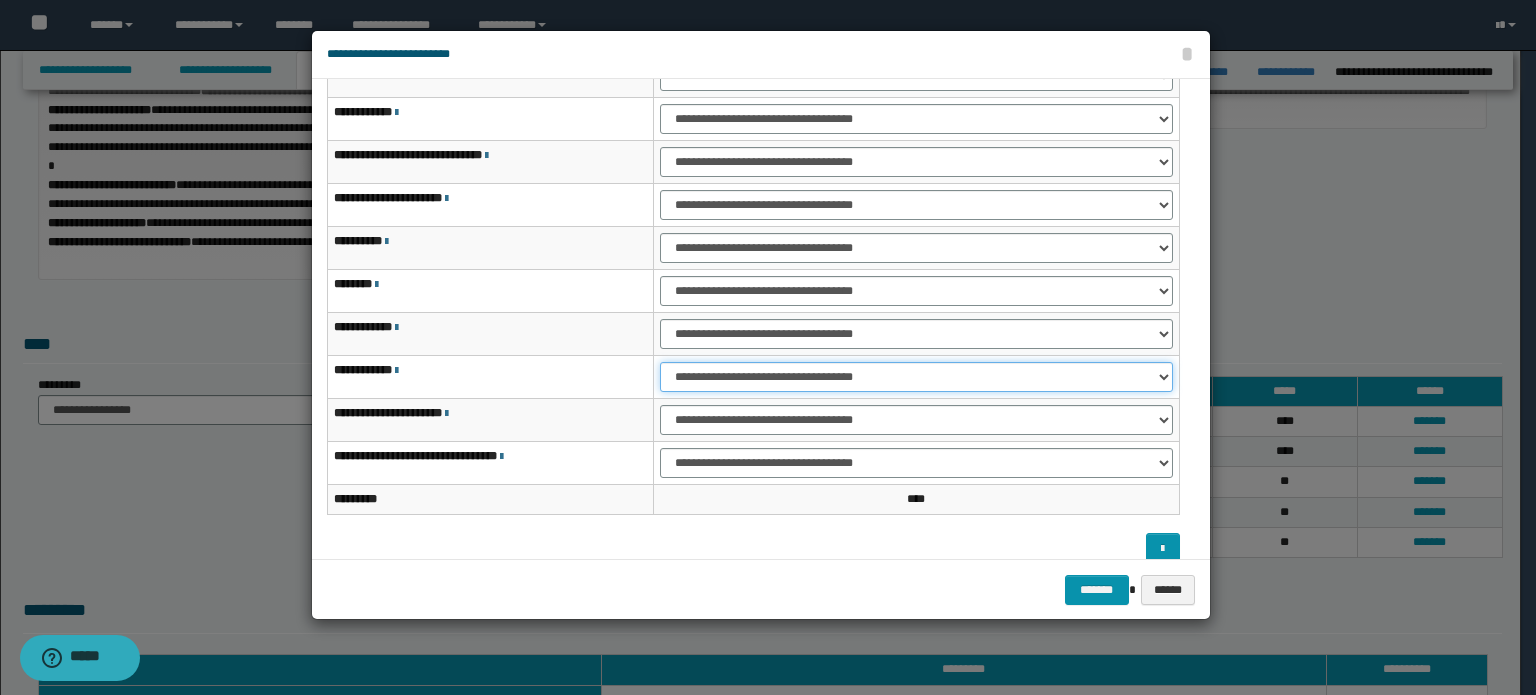 click on "**********" at bounding box center [916, 377] 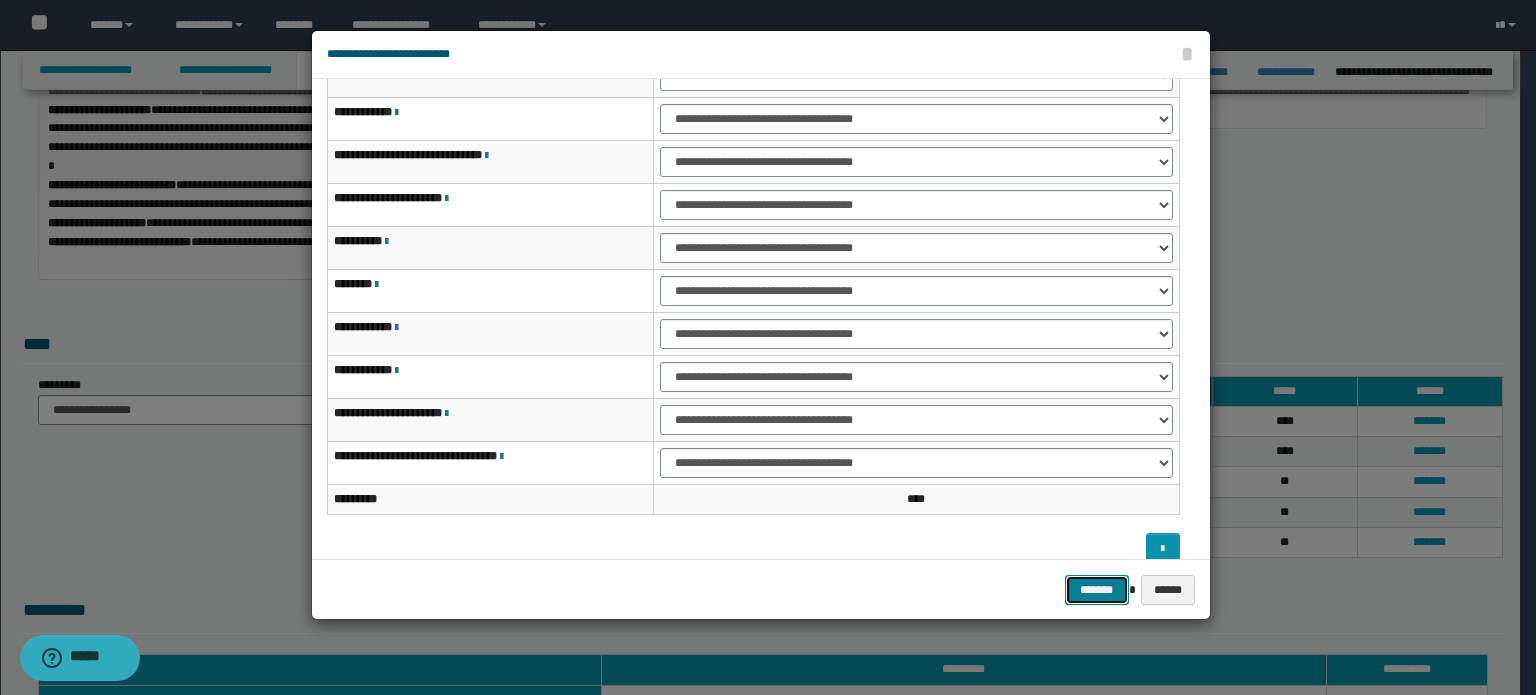 click on "*******" at bounding box center [1097, 590] 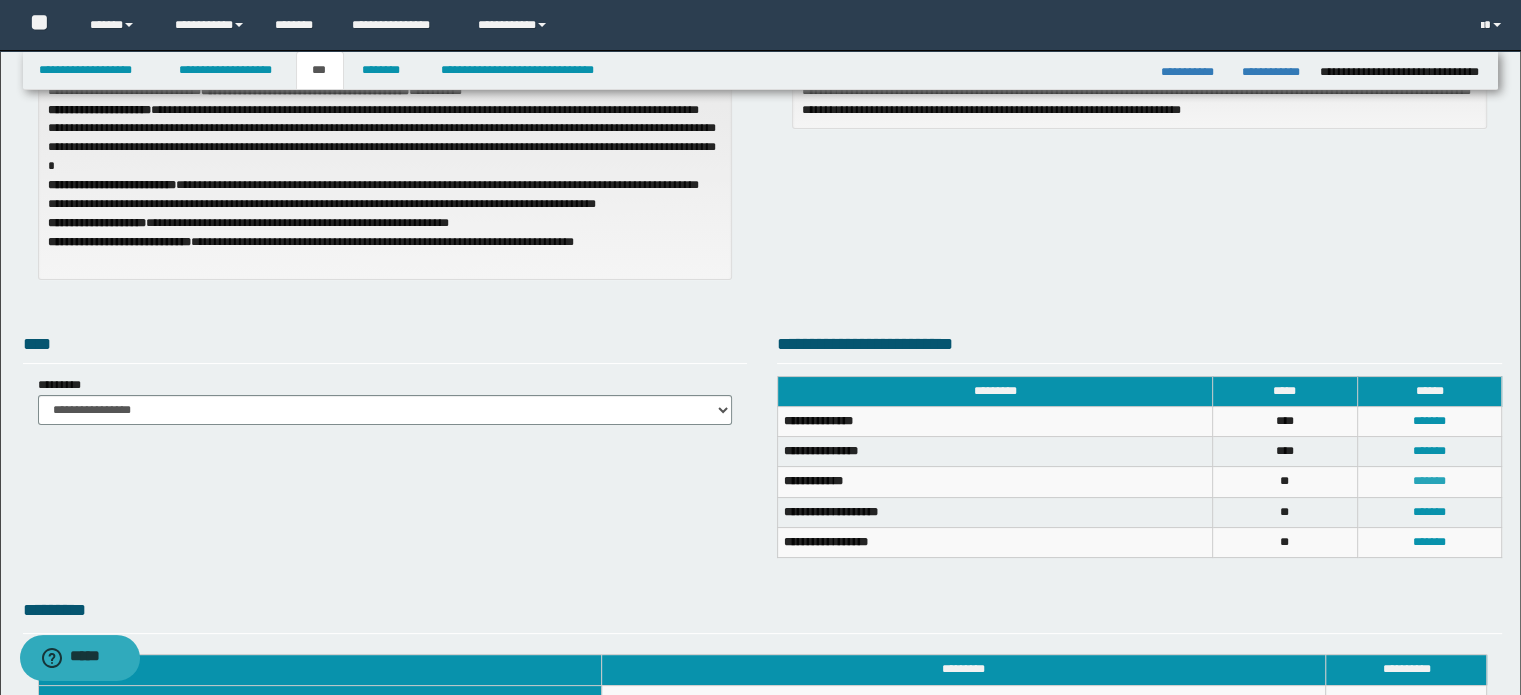 click on "*******" at bounding box center (1429, 481) 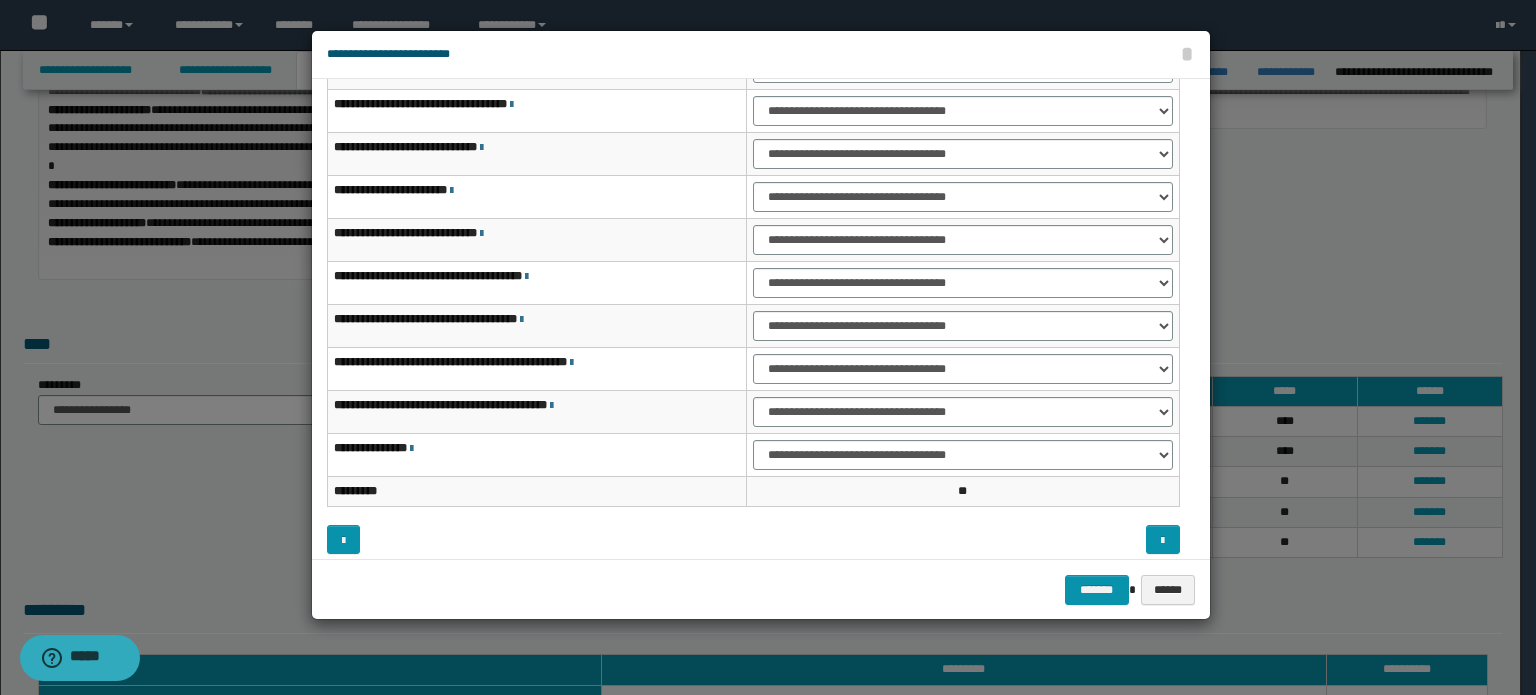 scroll, scrollTop: 118, scrollLeft: 0, axis: vertical 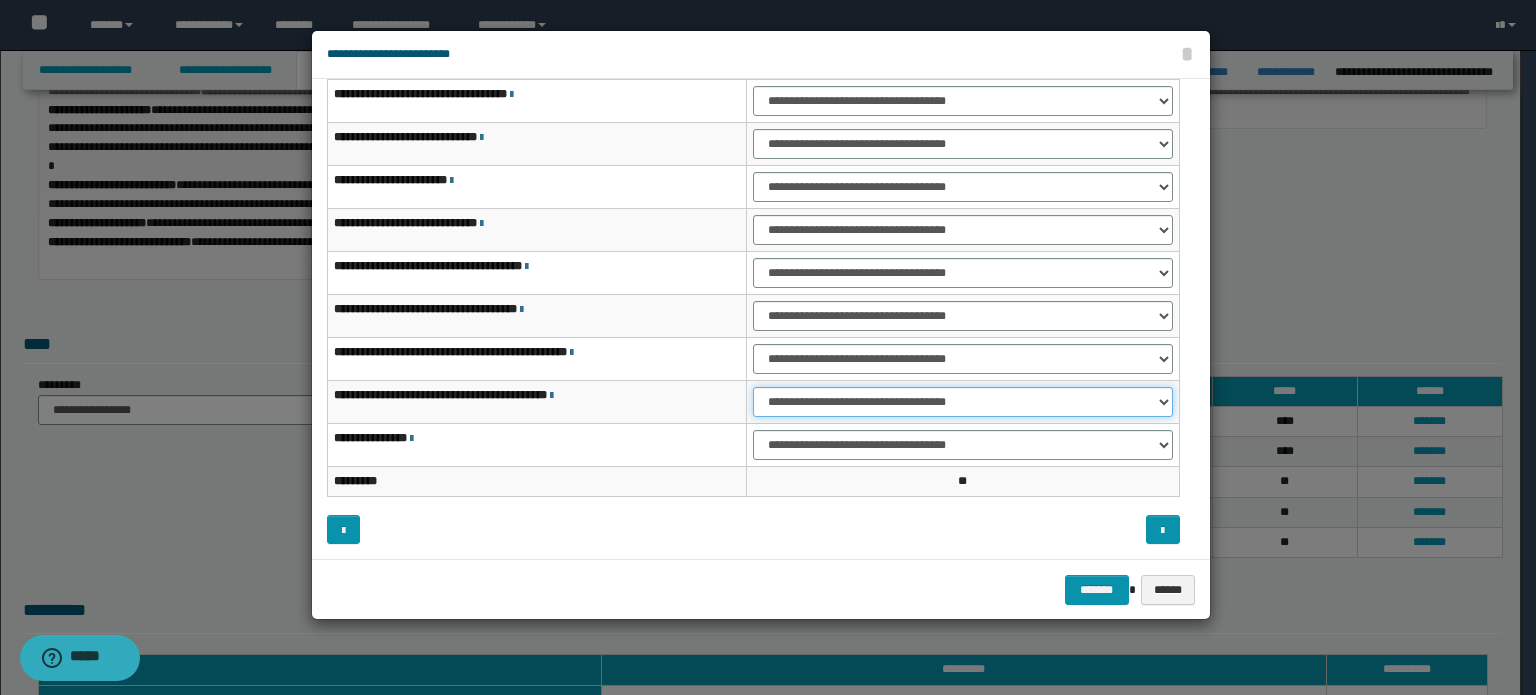 click on "**********" at bounding box center (963, 402) 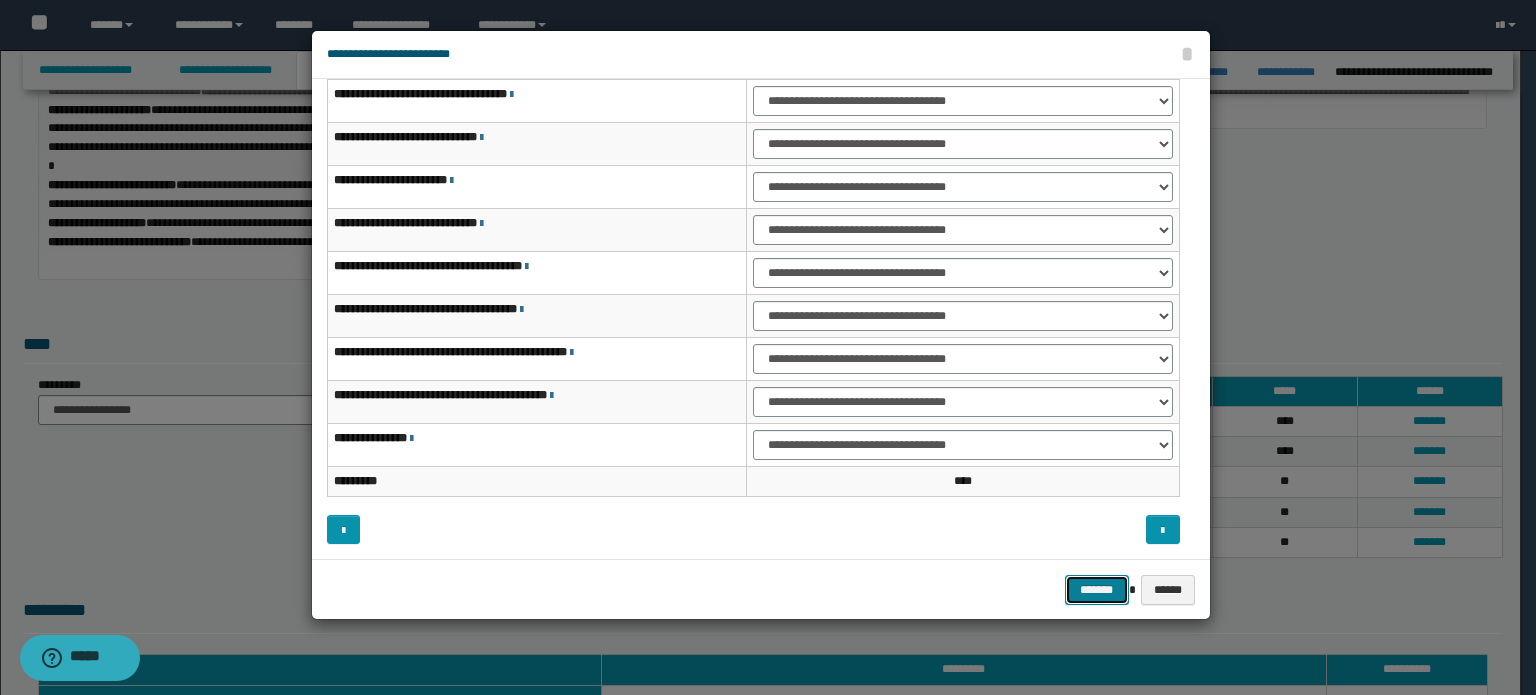 click on "*******" at bounding box center [1097, 590] 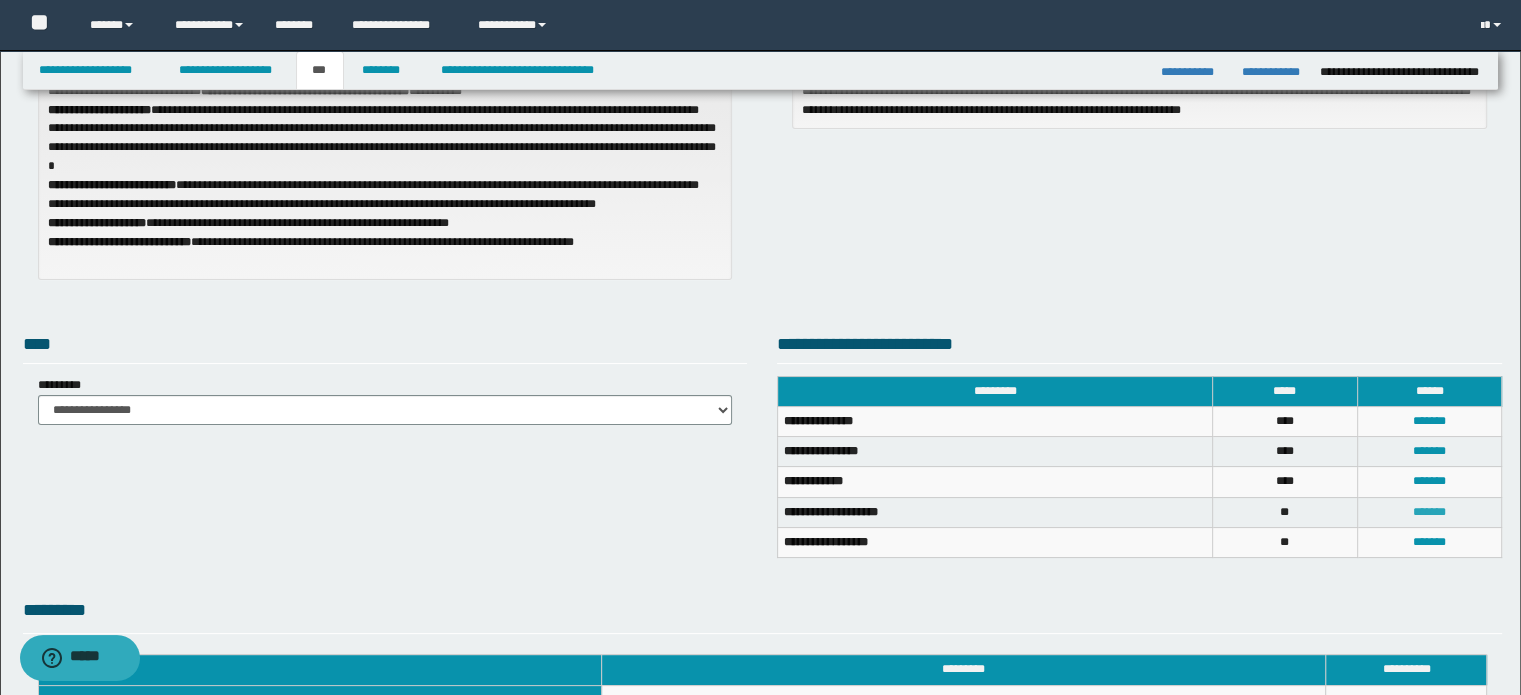 click on "*******" at bounding box center (1429, 512) 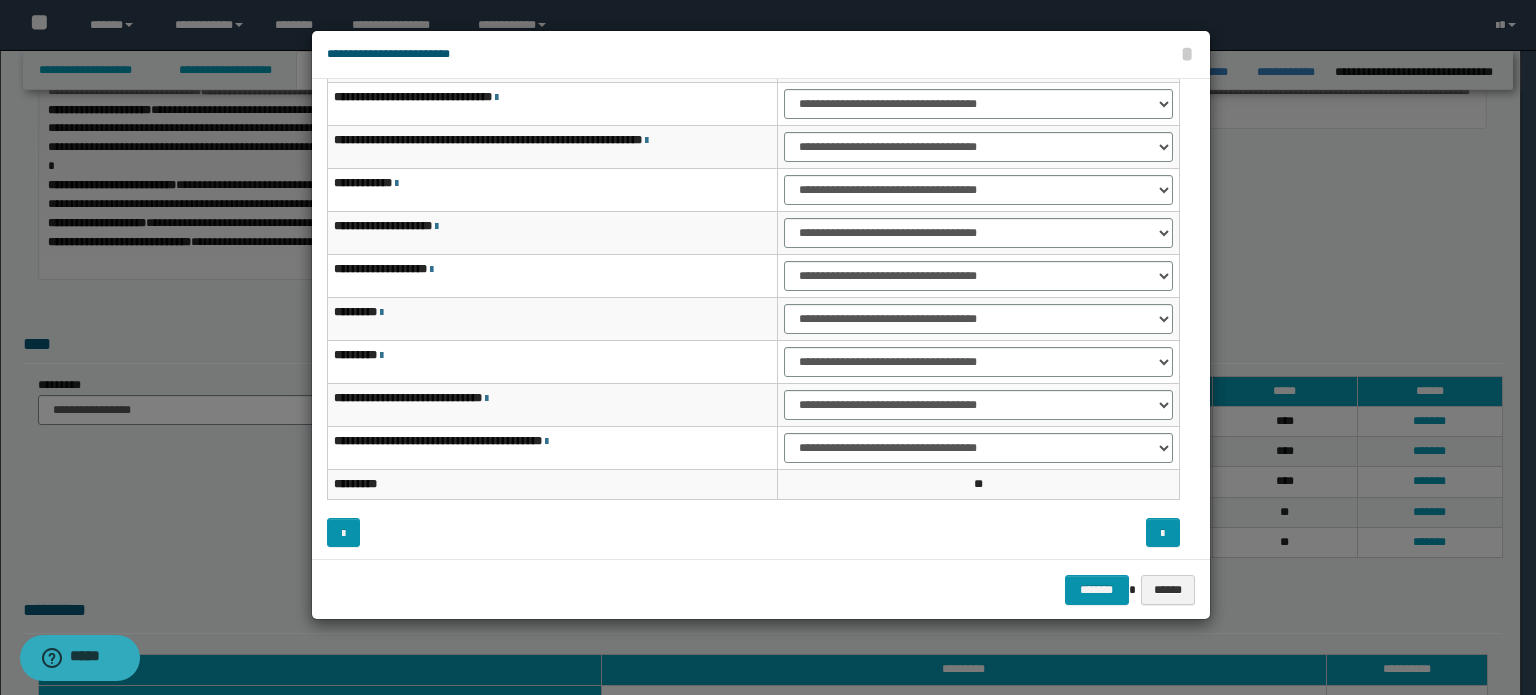 scroll, scrollTop: 118, scrollLeft: 0, axis: vertical 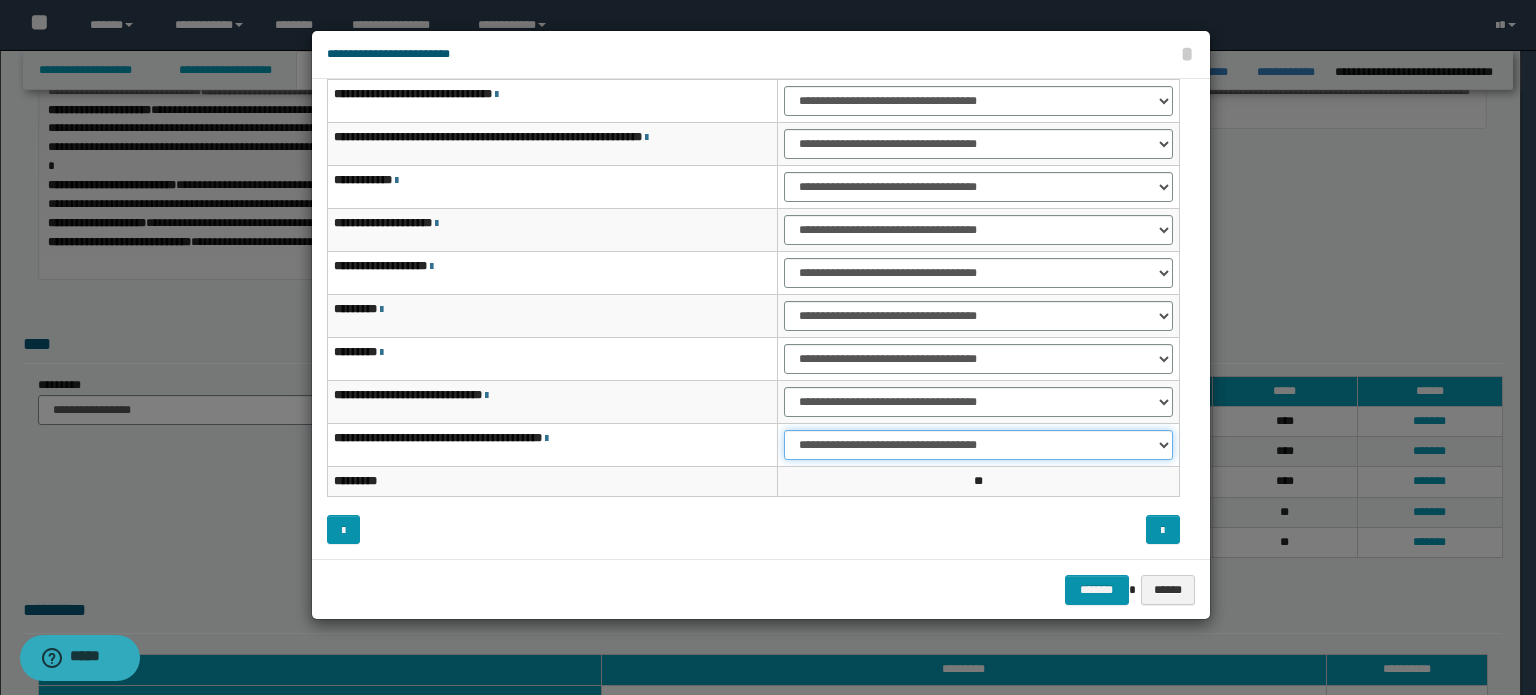 click on "**********" at bounding box center [978, 445] 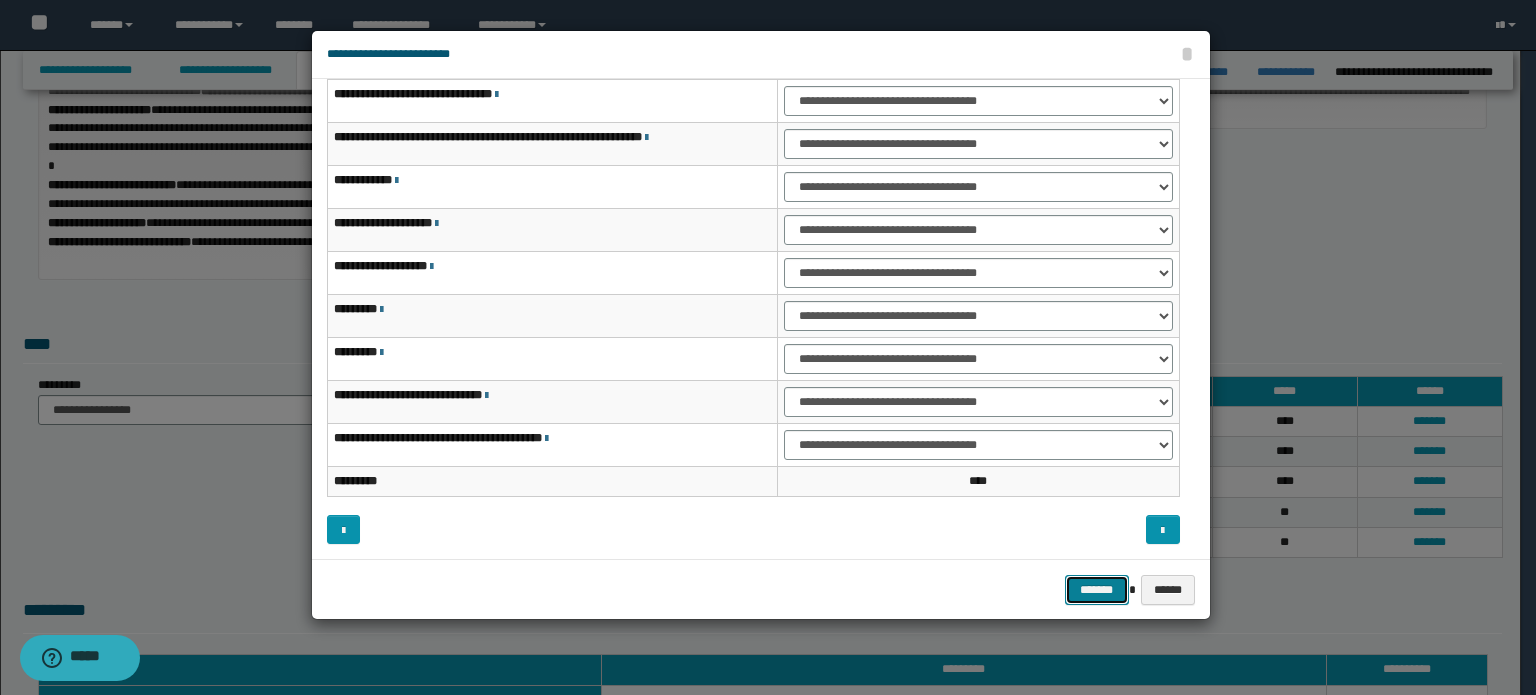 click on "*******" at bounding box center (1097, 590) 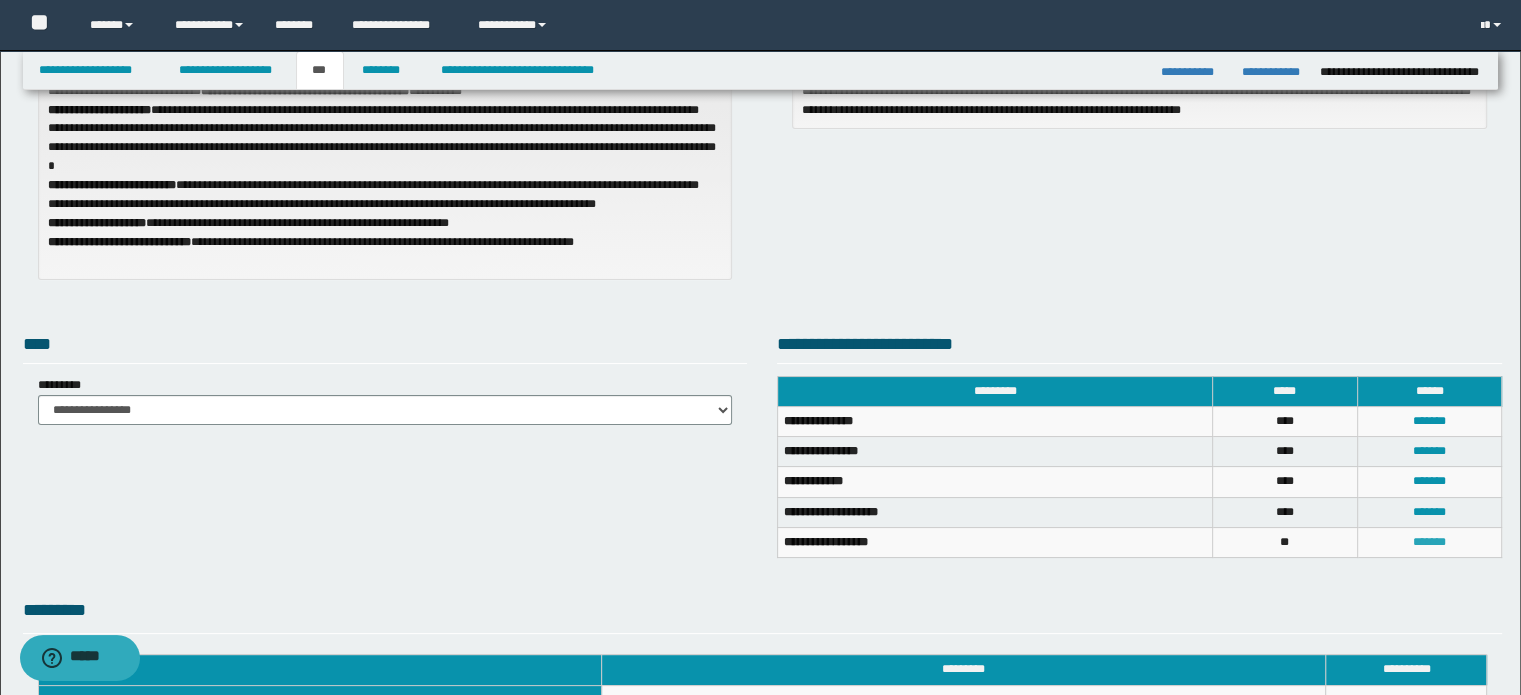 click on "*******" at bounding box center (1429, 542) 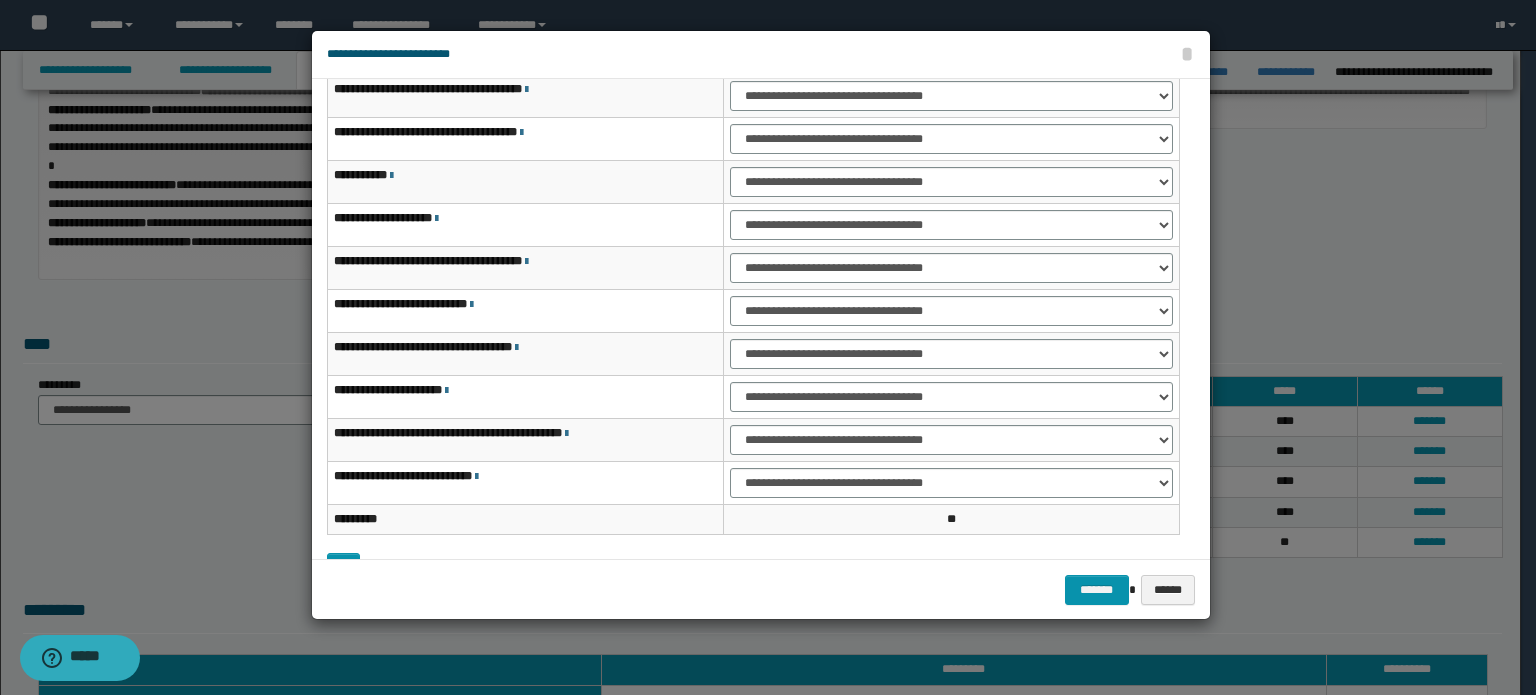 scroll, scrollTop: 0, scrollLeft: 0, axis: both 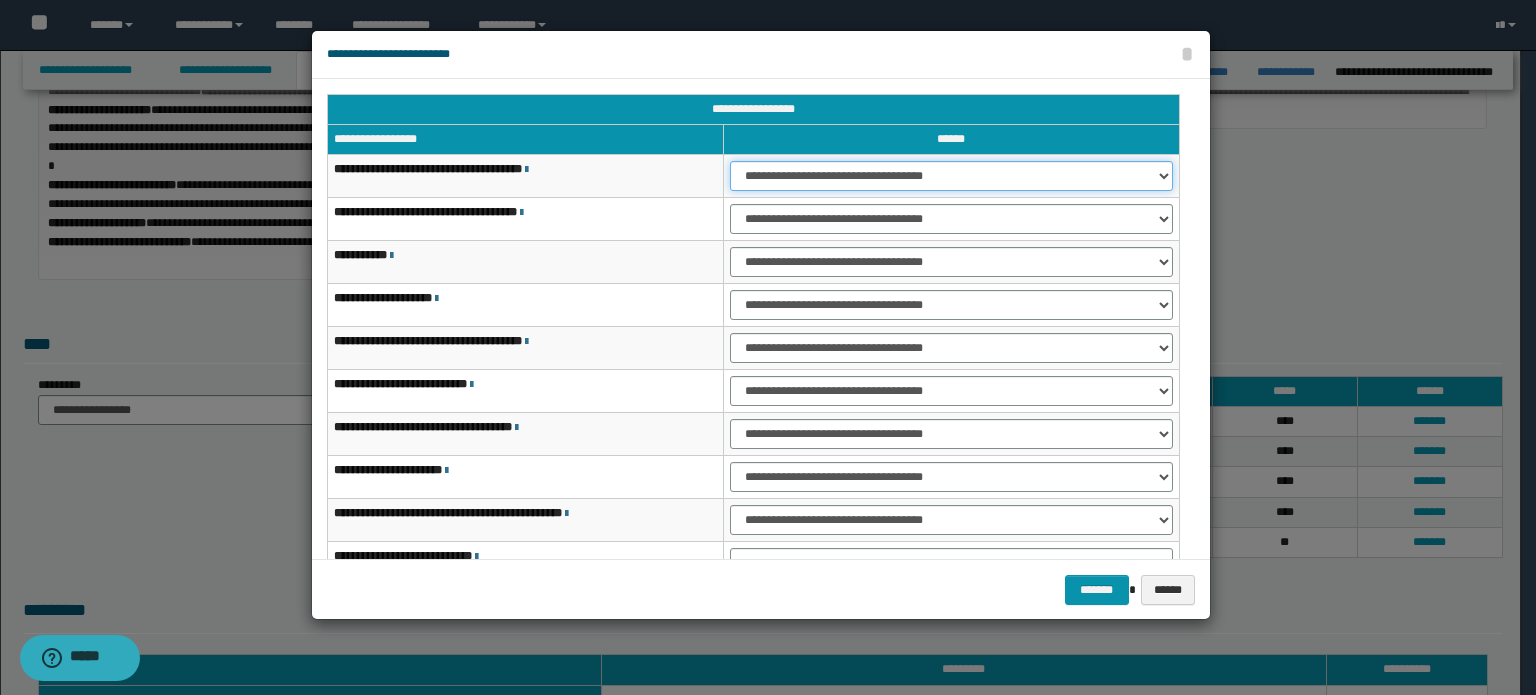 click on "**********" at bounding box center [951, 176] 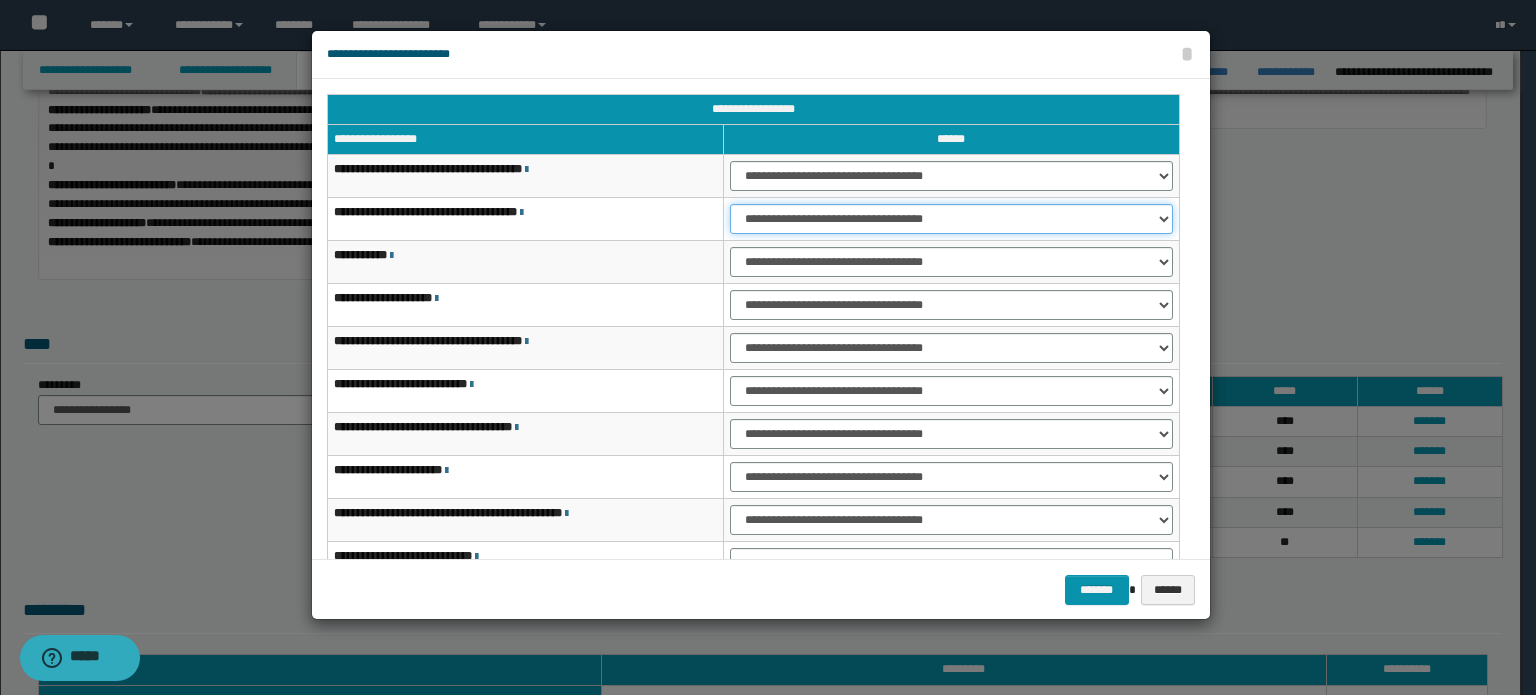 click on "**********" at bounding box center [951, 219] 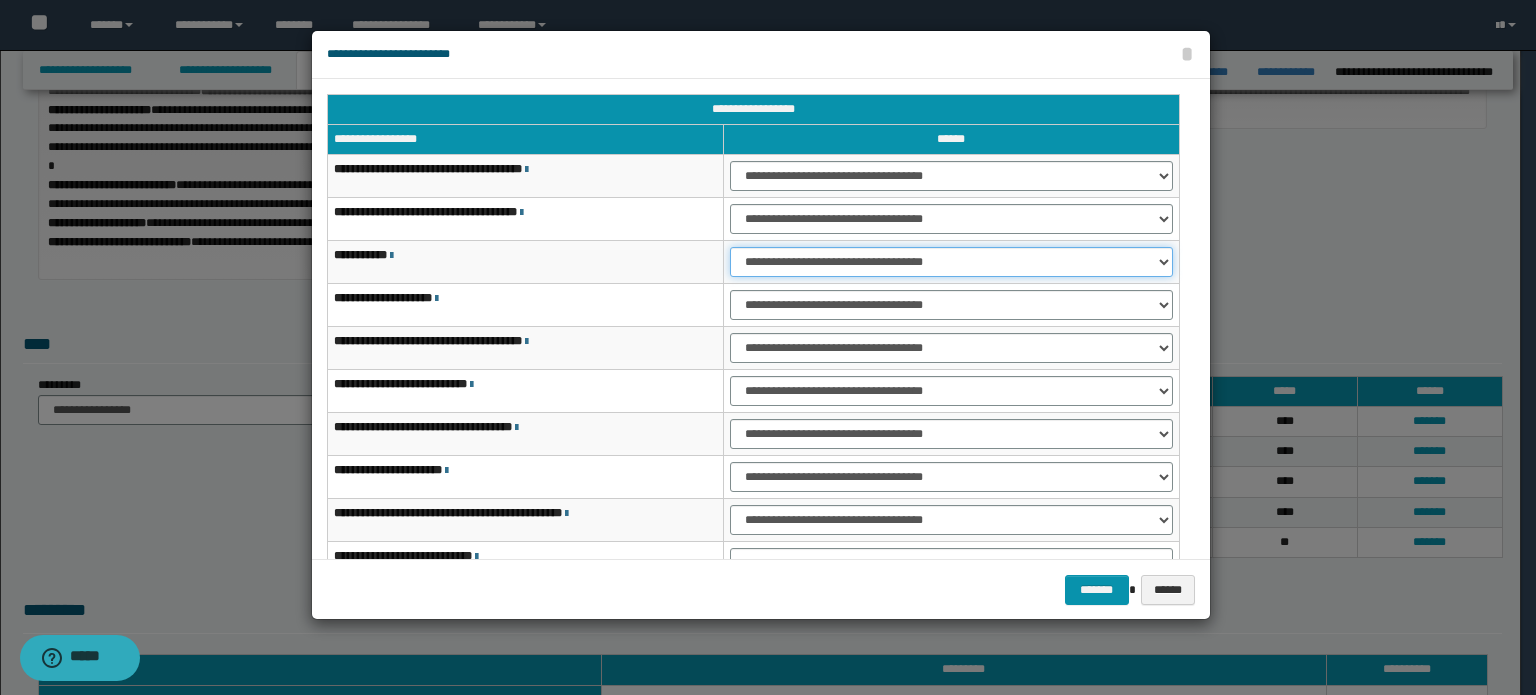 click on "**********" at bounding box center [951, 262] 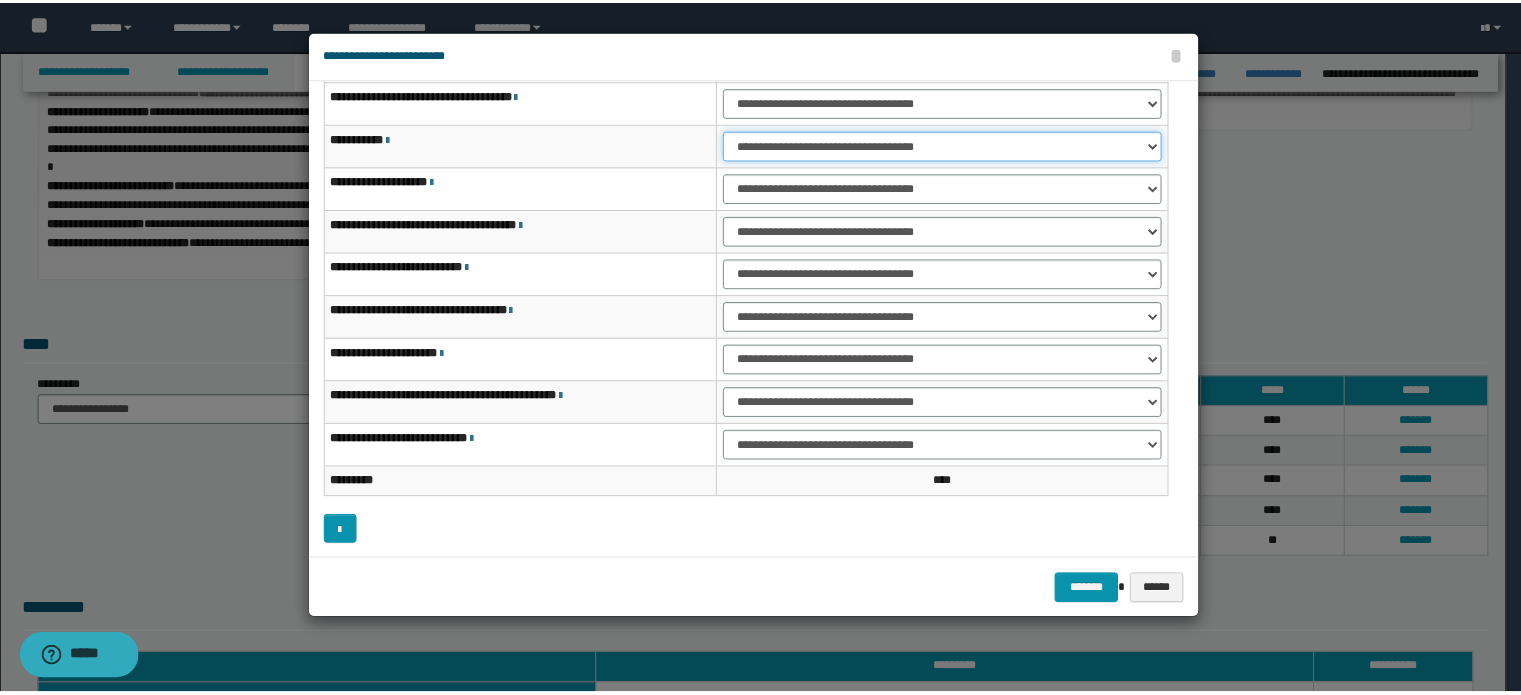 scroll, scrollTop: 118, scrollLeft: 0, axis: vertical 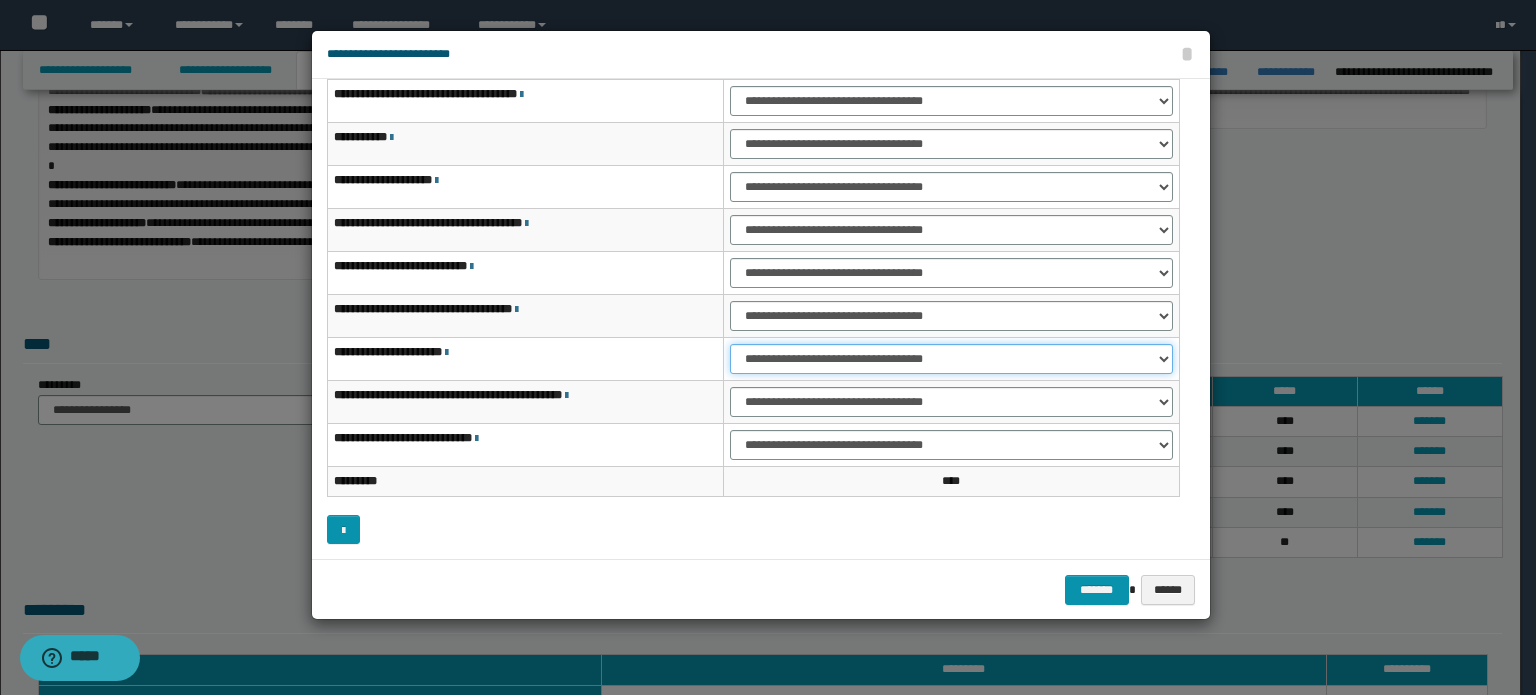 drag, startPoint x: 1028, startPoint y: 354, endPoint x: 1023, endPoint y: 368, distance: 14.866069 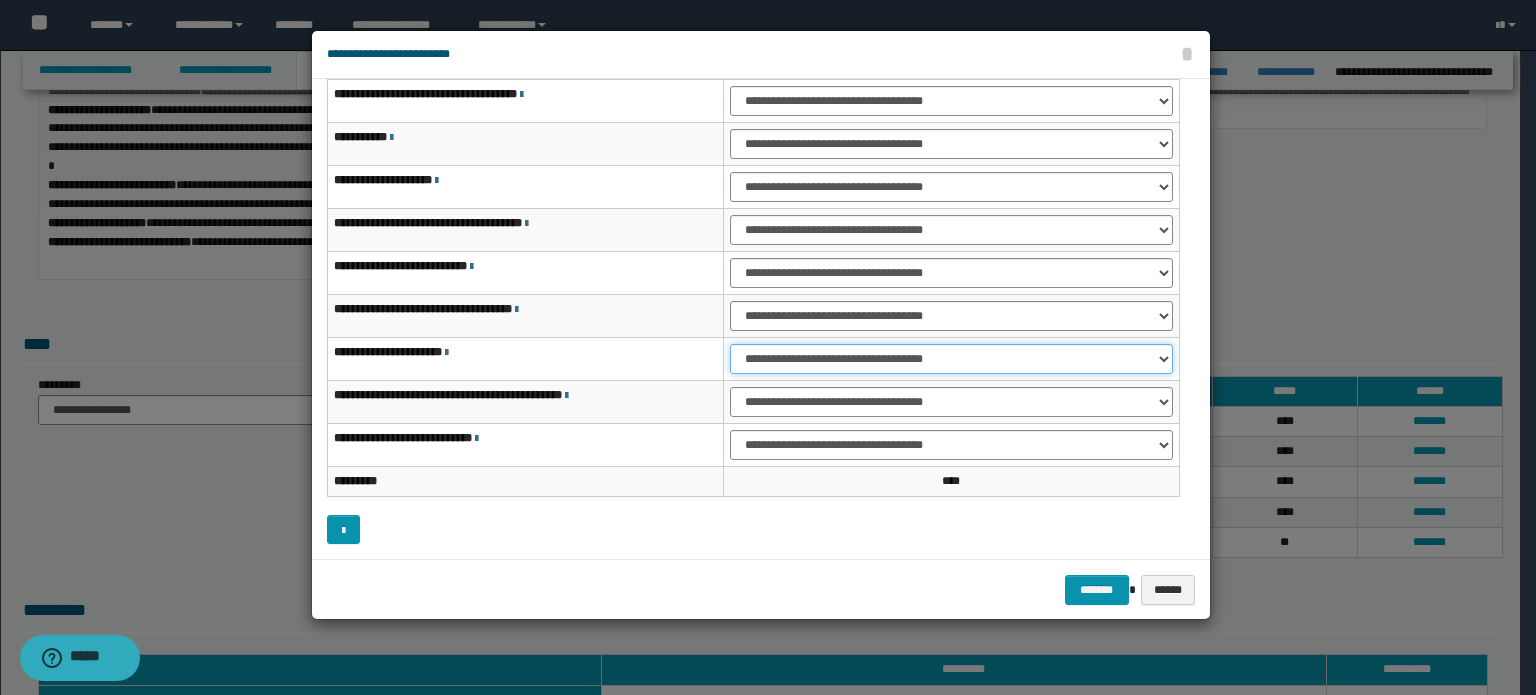 select on "***" 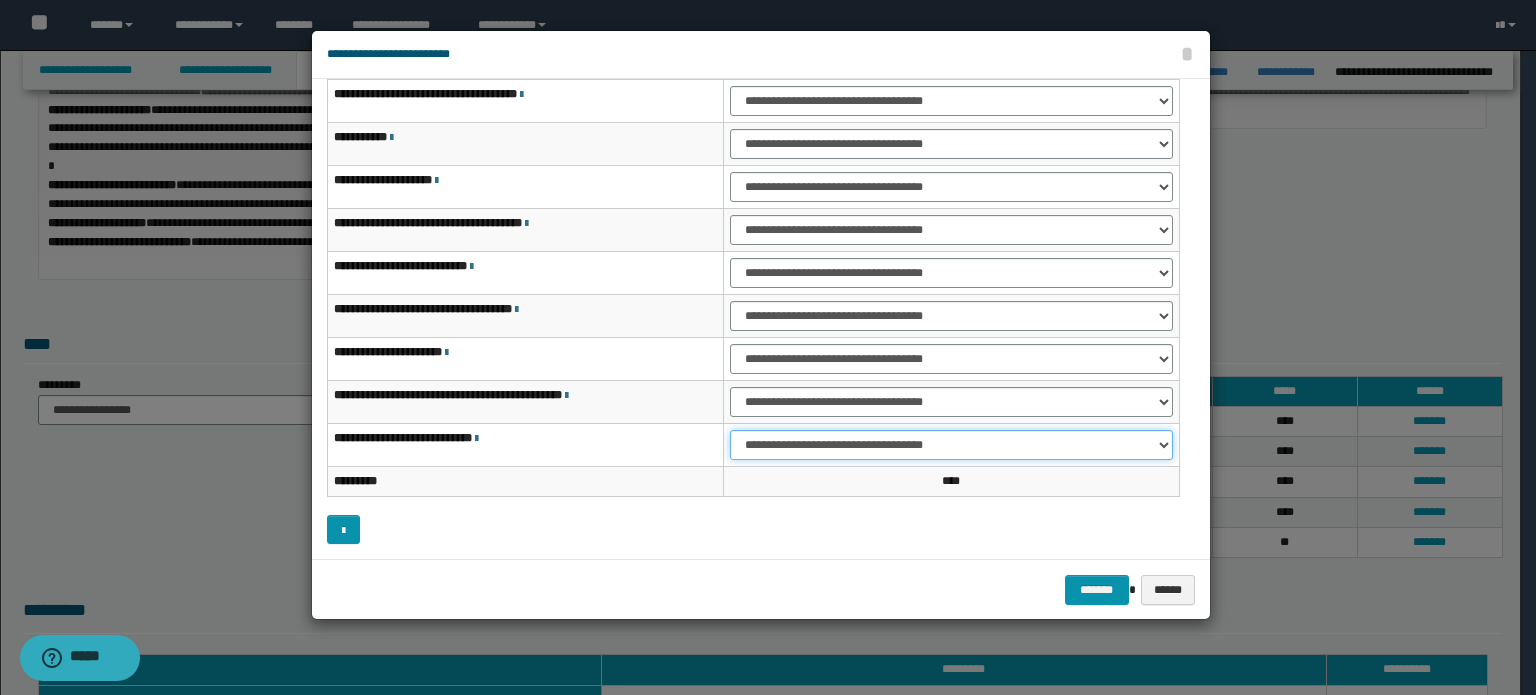 drag, startPoint x: 1048, startPoint y: 437, endPoint x: 1047, endPoint y: 452, distance: 15.033297 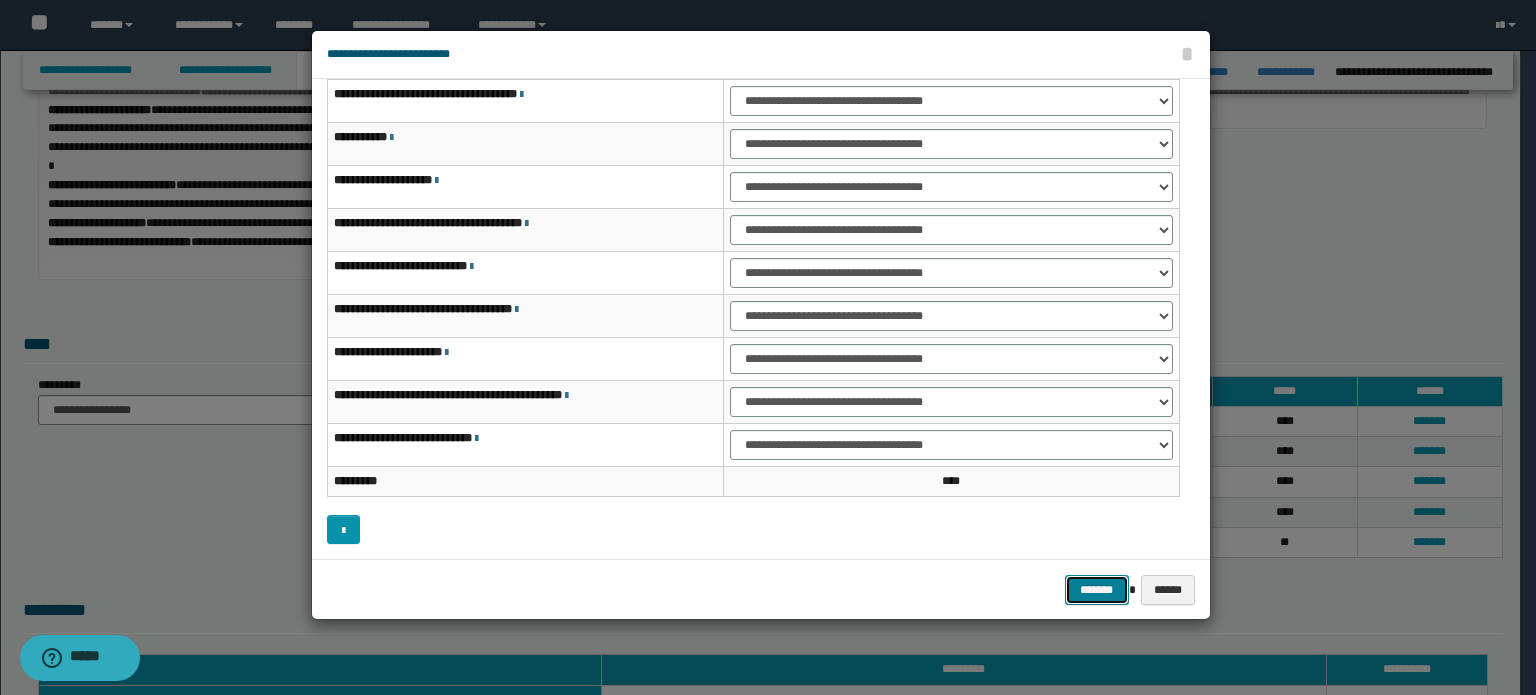 click on "*******" at bounding box center [1097, 590] 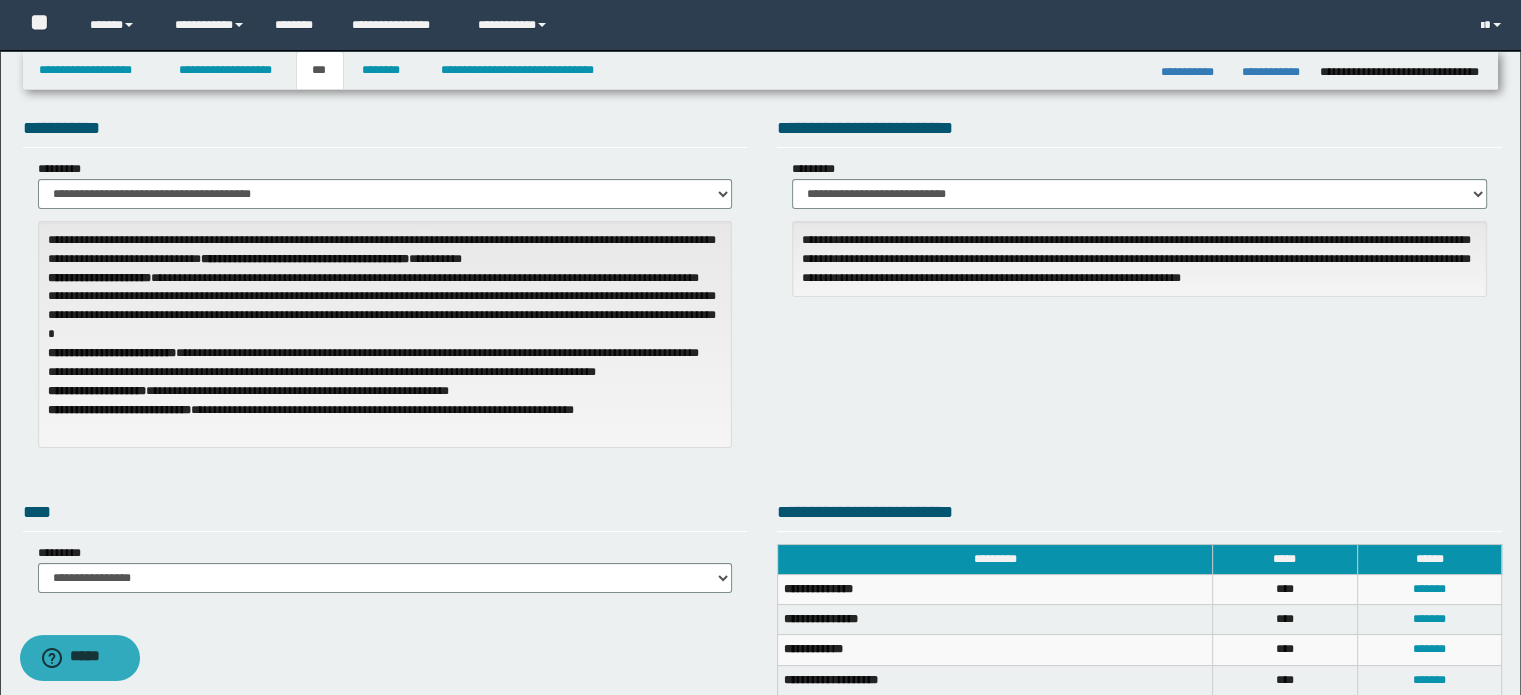 scroll, scrollTop: 0, scrollLeft: 0, axis: both 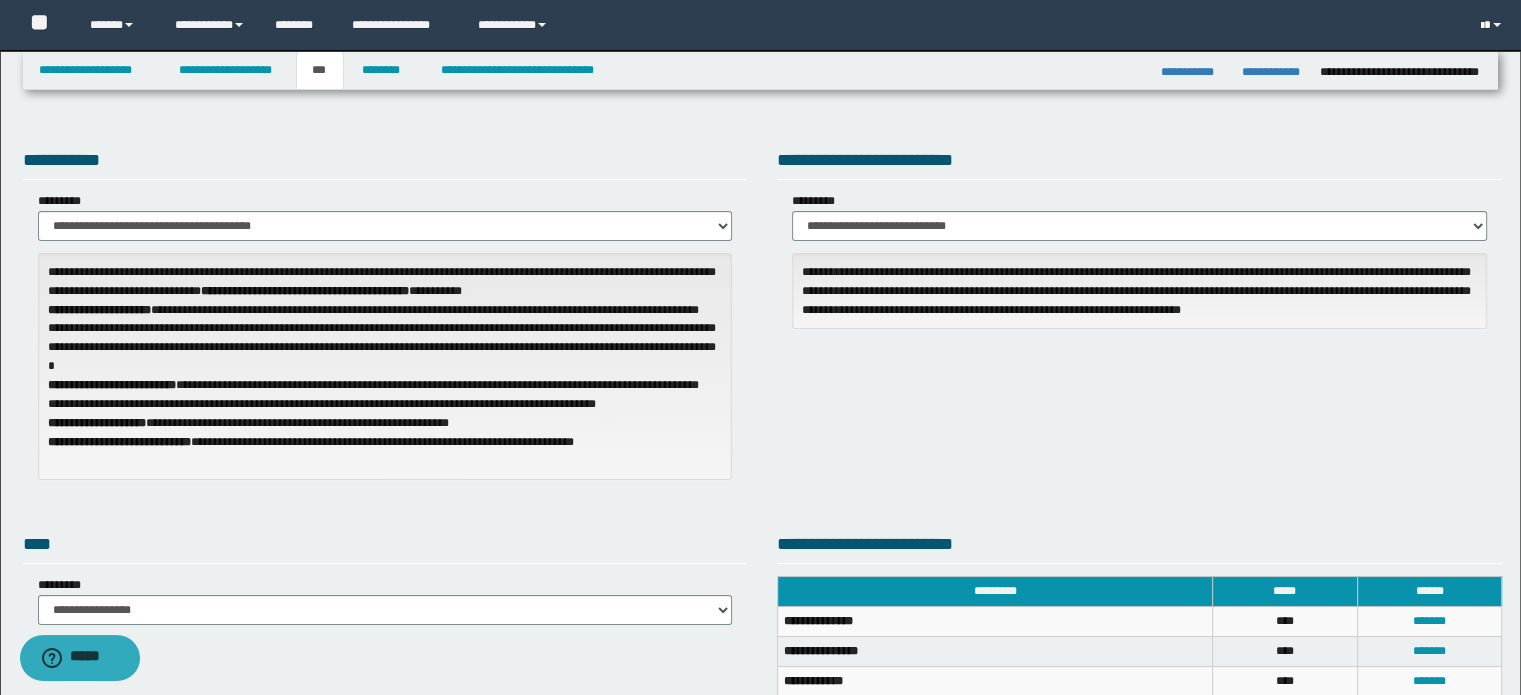 click at bounding box center (1493, 25) 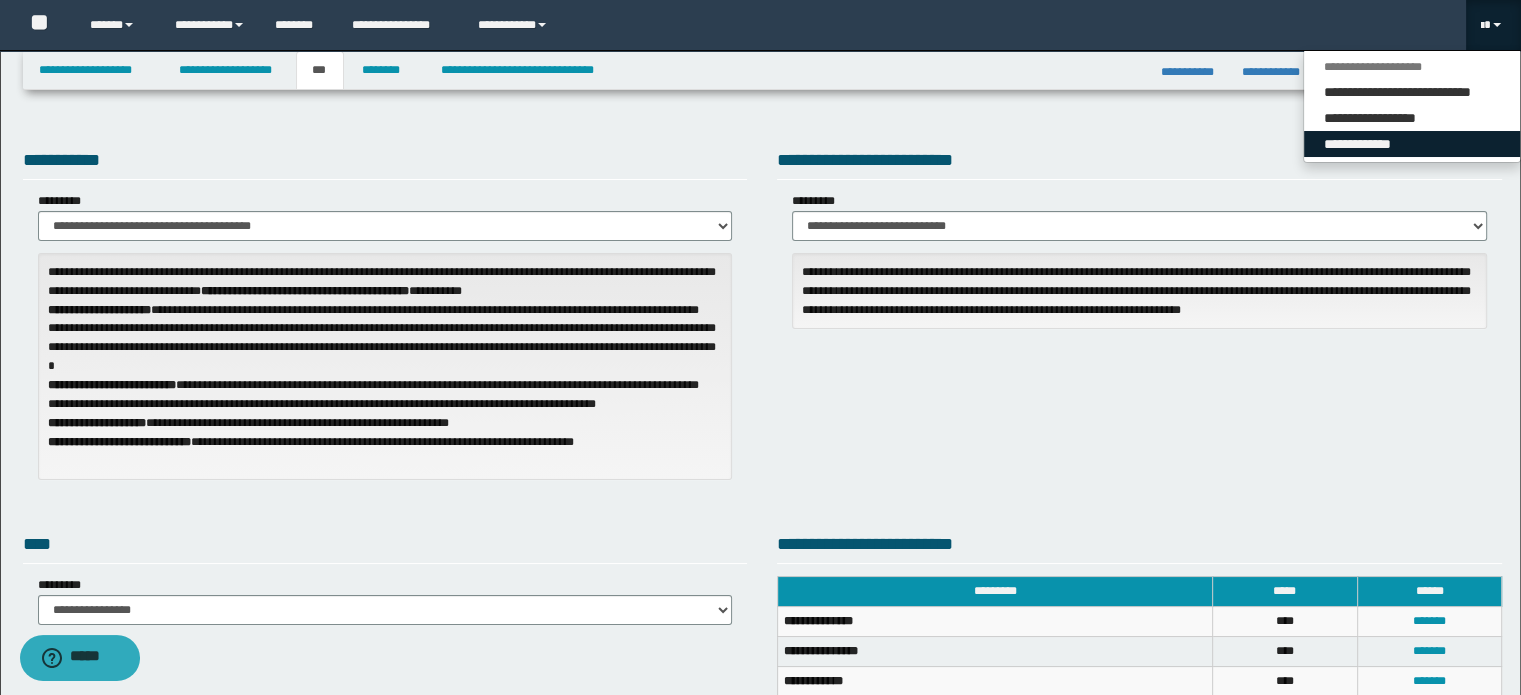 click on "**********" at bounding box center (1412, 144) 